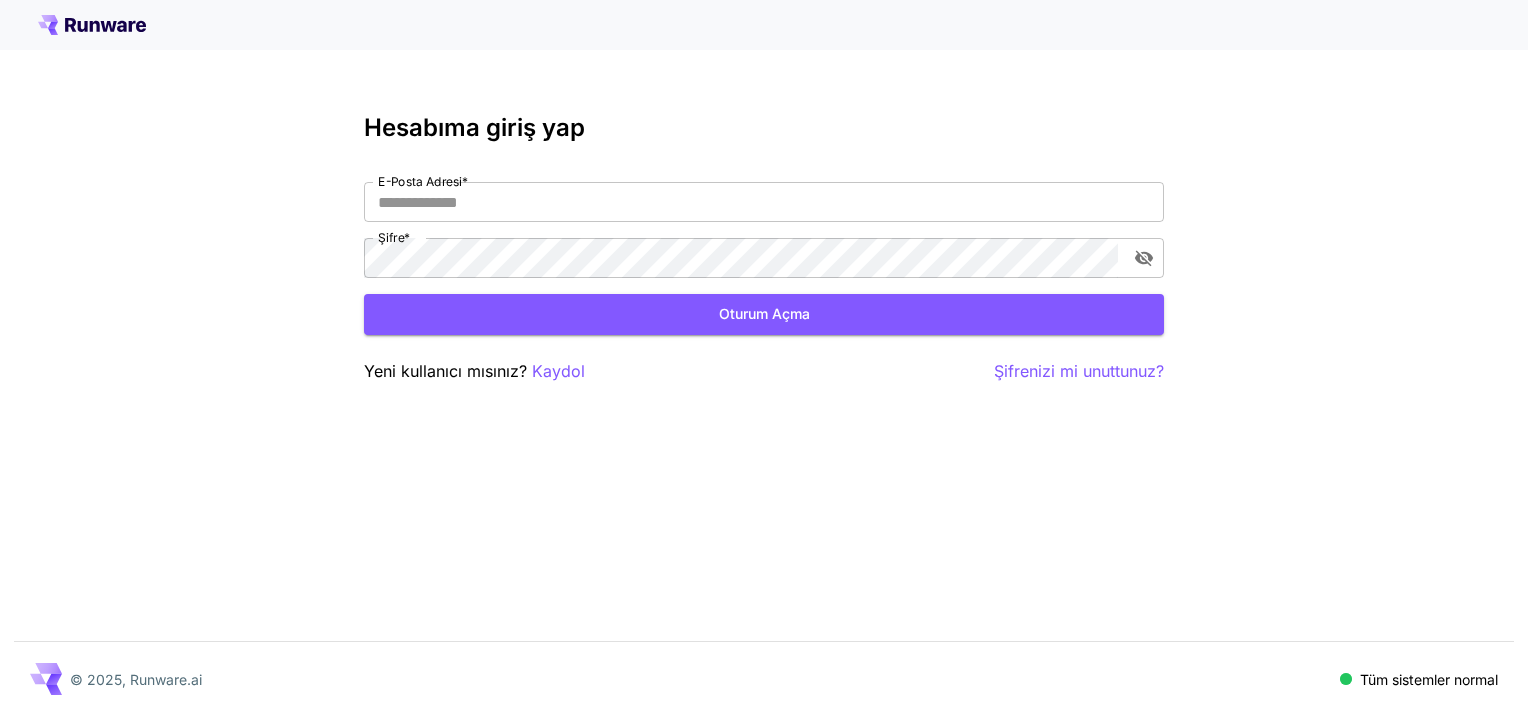 scroll, scrollTop: 0, scrollLeft: 0, axis: both 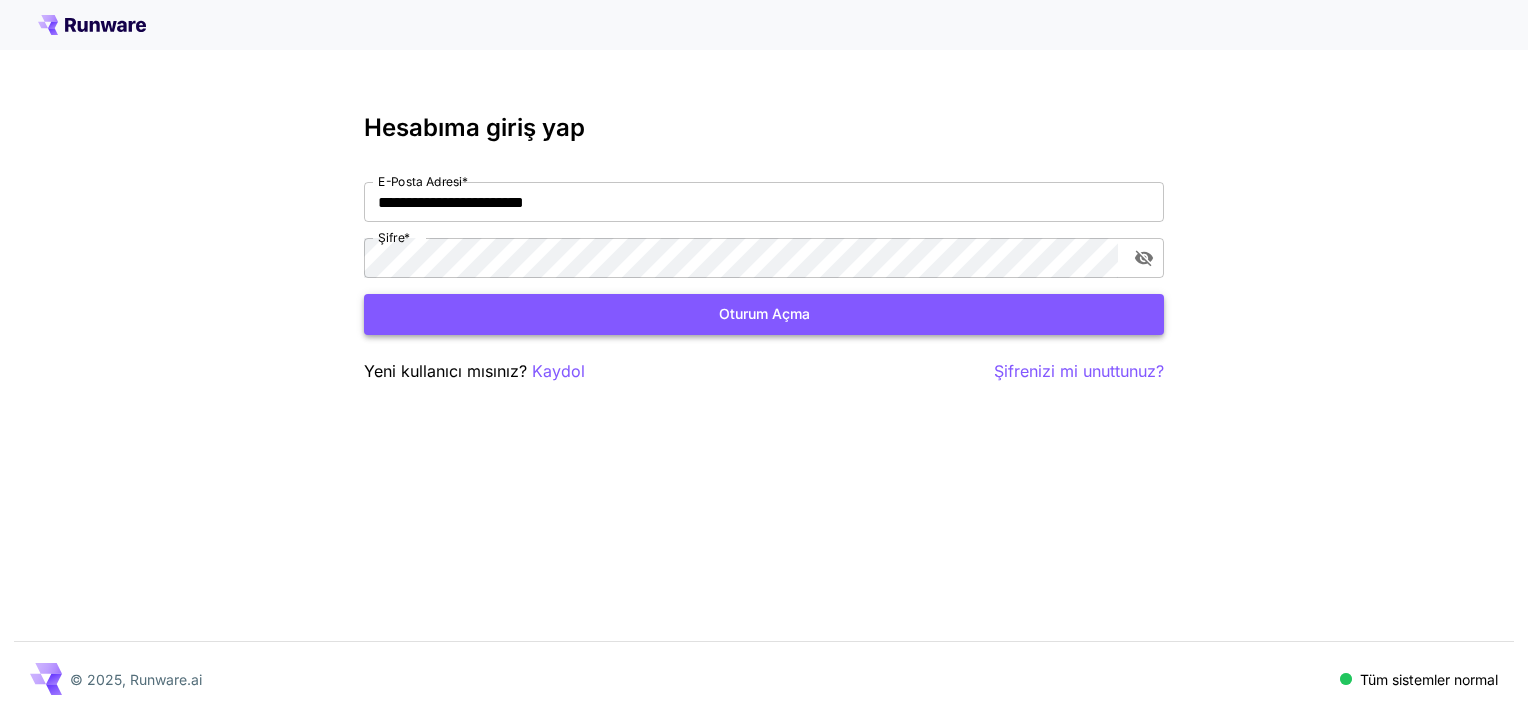 drag, startPoint x: 0, startPoint y: 0, endPoint x: 516, endPoint y: 310, distance: 601.96014 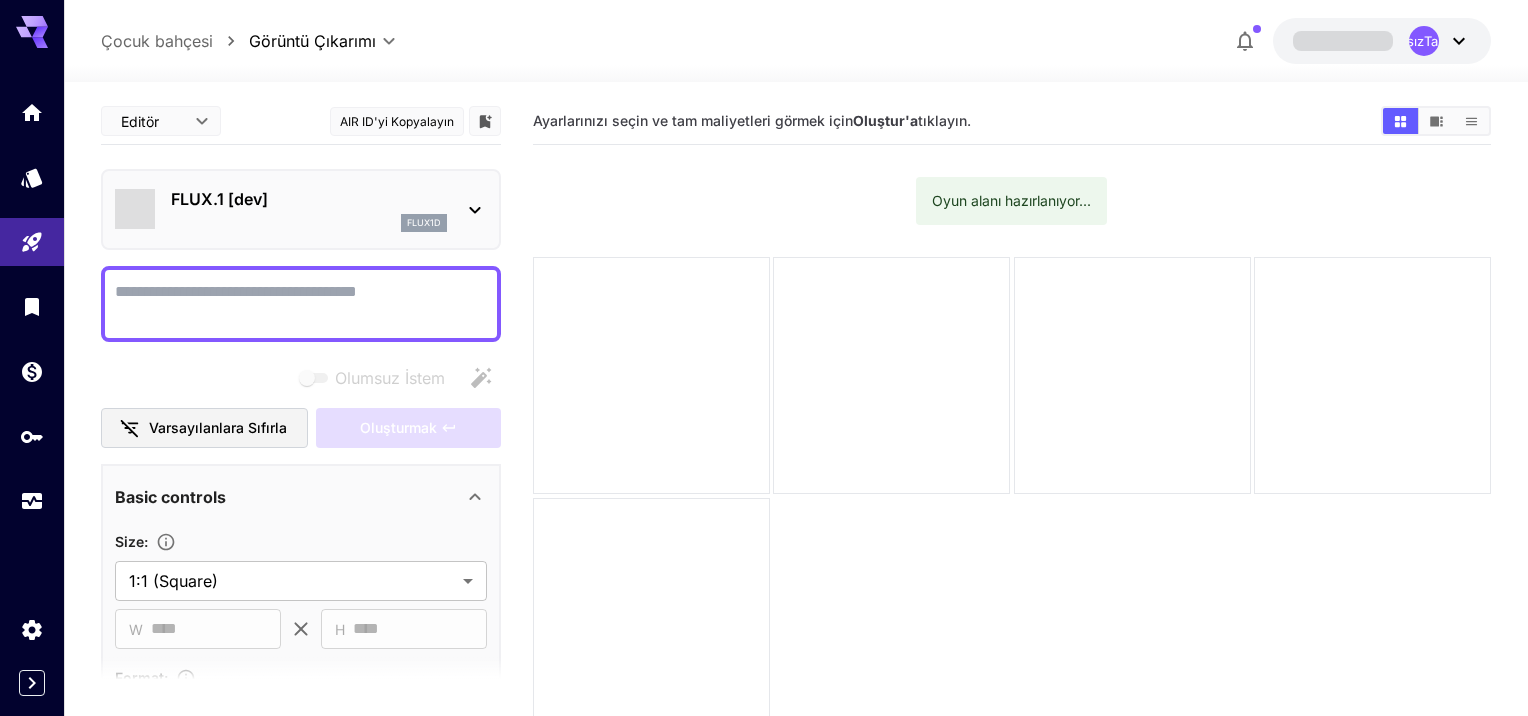 type on "**********" 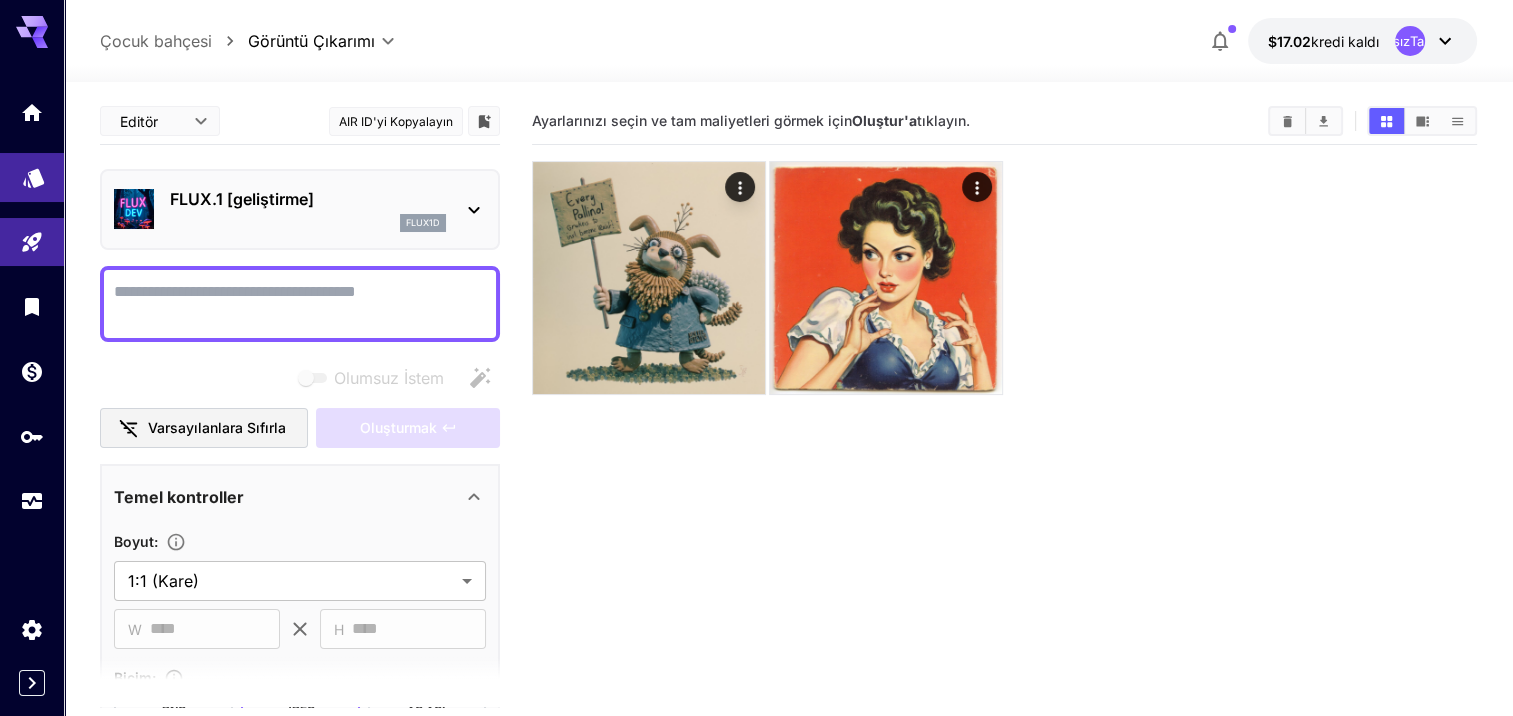 click at bounding box center (32, 177) 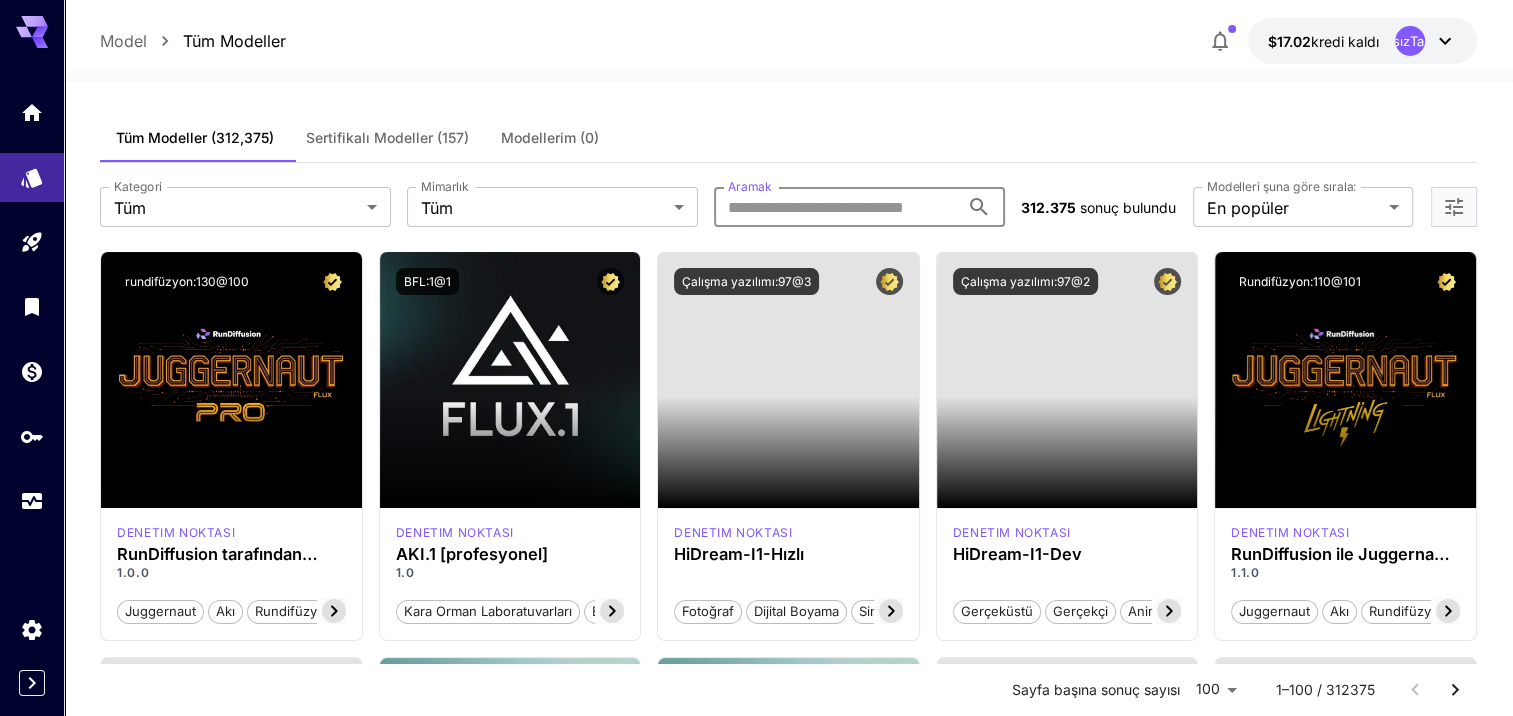 click on "Aramak" at bounding box center [836, 207] 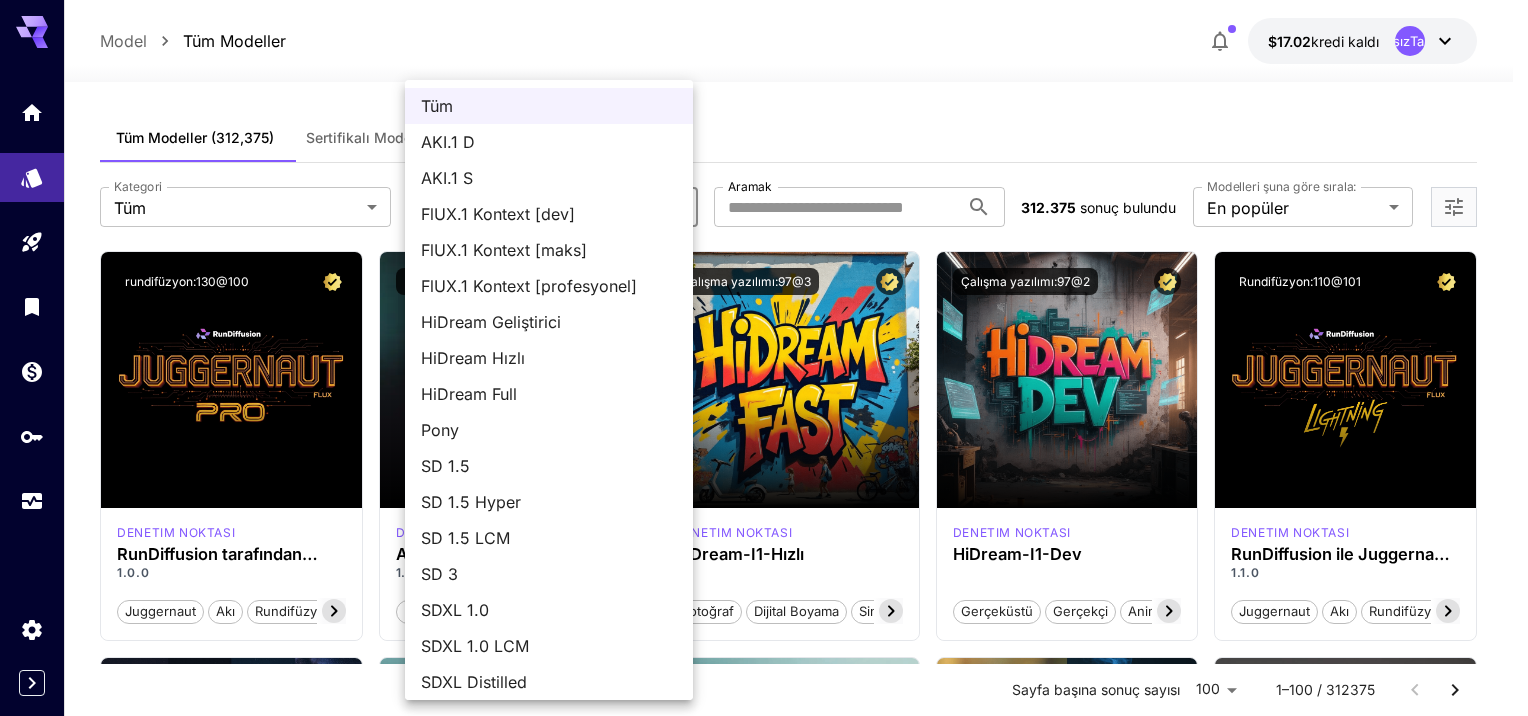 click on "**********" at bounding box center [764, 7513] 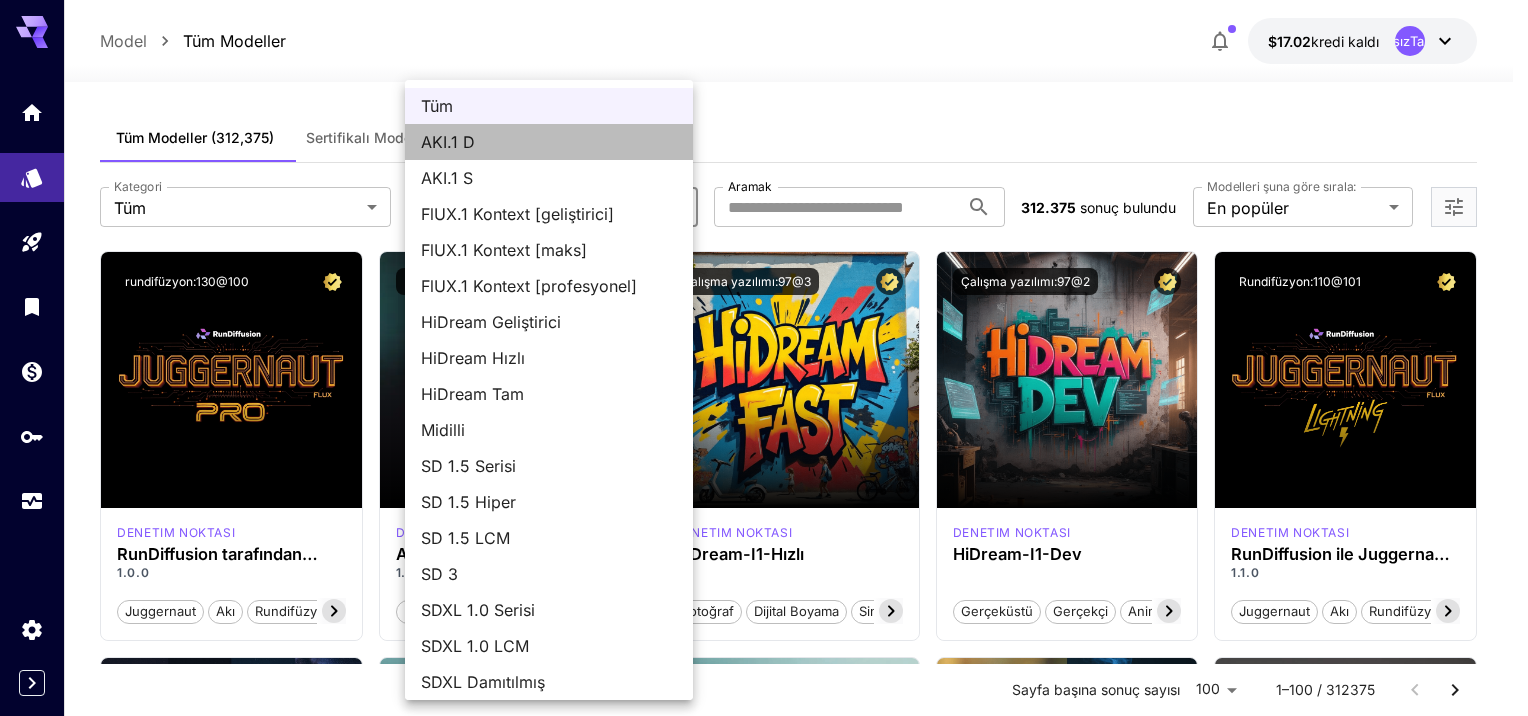 click on "AKI.1 D" at bounding box center (549, 142) 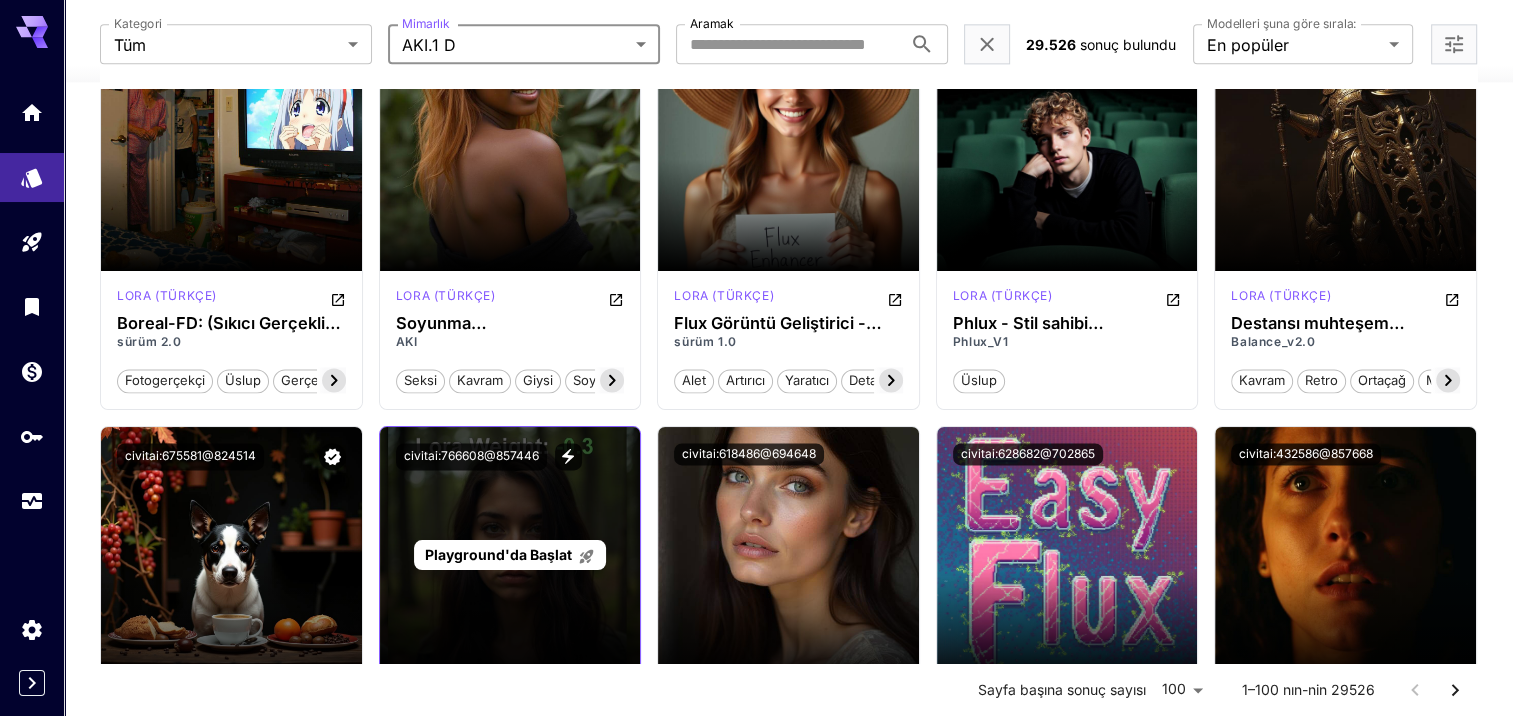 scroll, scrollTop: 2600, scrollLeft: 0, axis: vertical 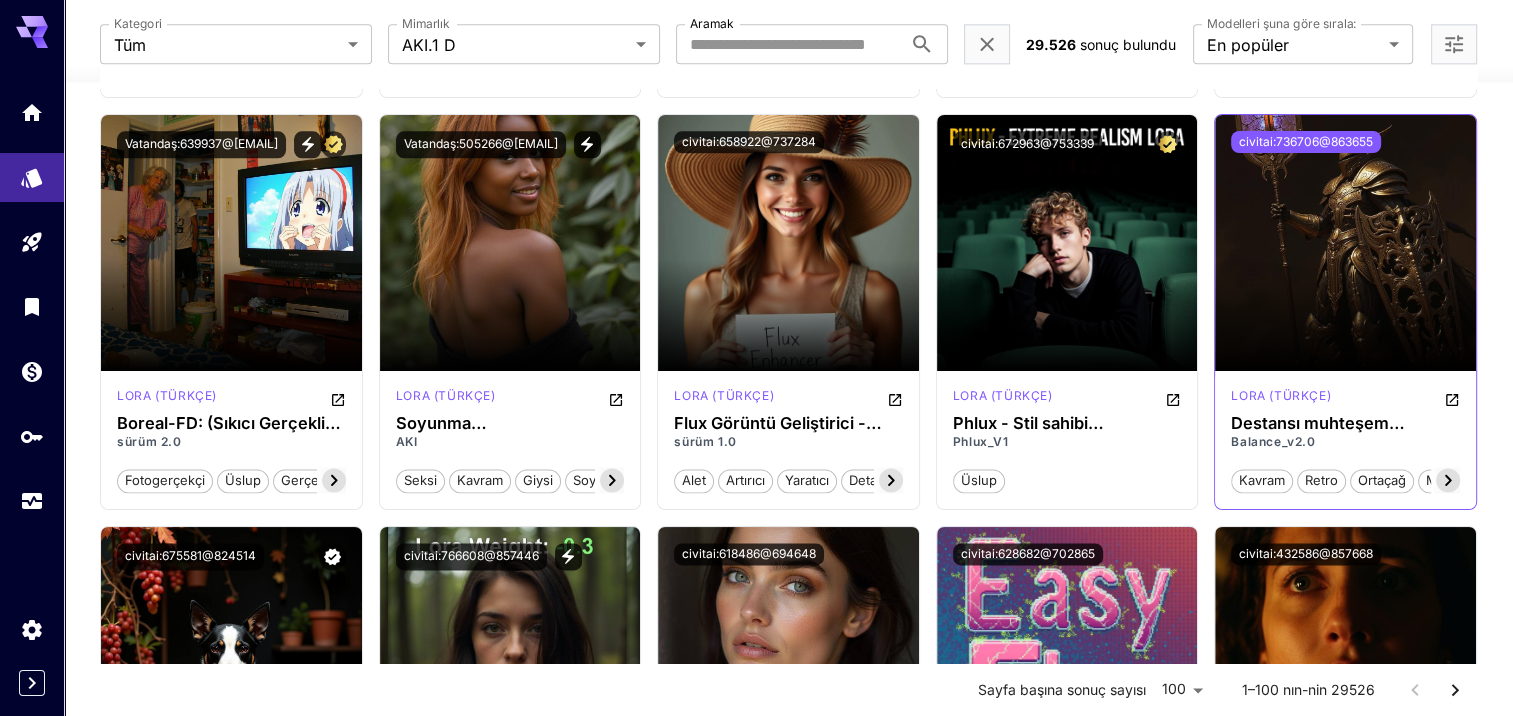 click on "civitai:736706@863655" at bounding box center (1306, 142) 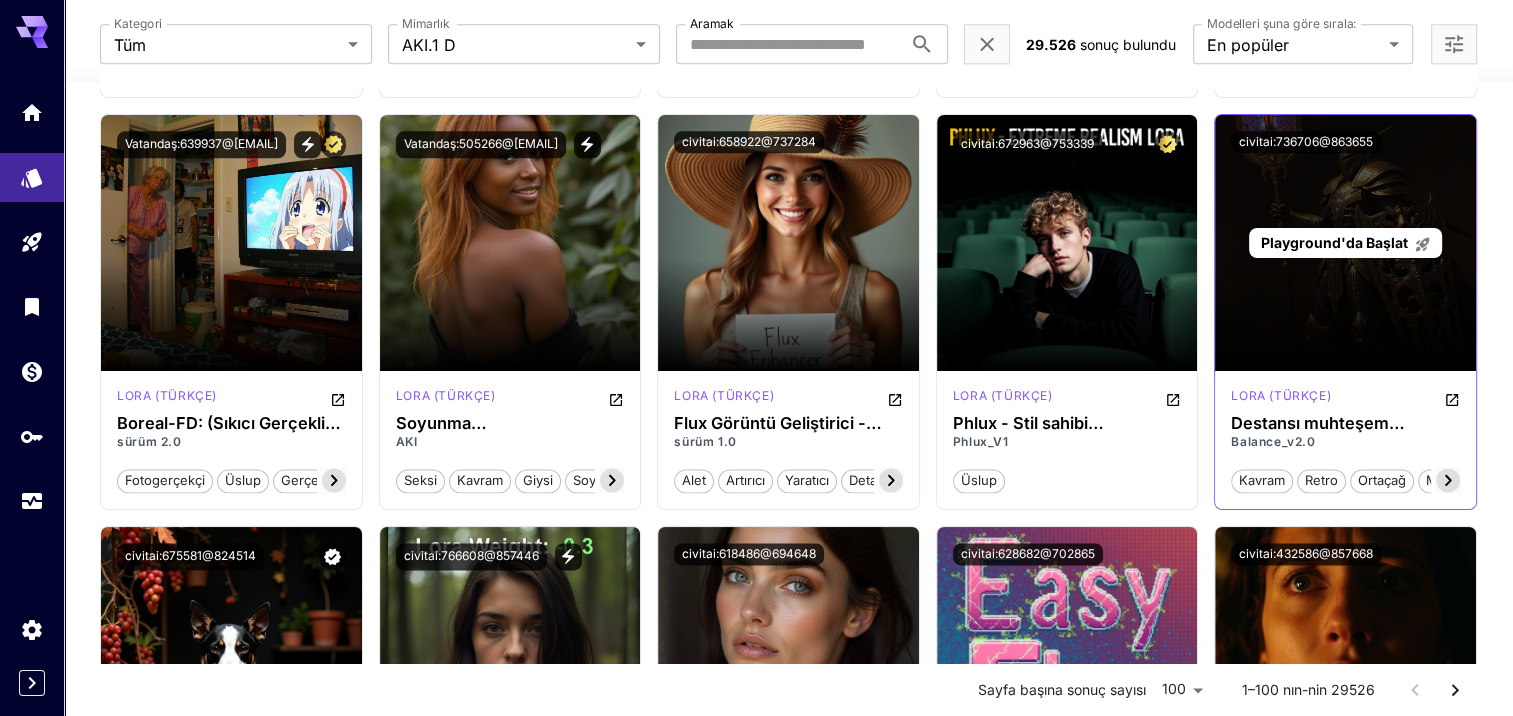 click on "Playground'da Başlat" at bounding box center (1334, 242) 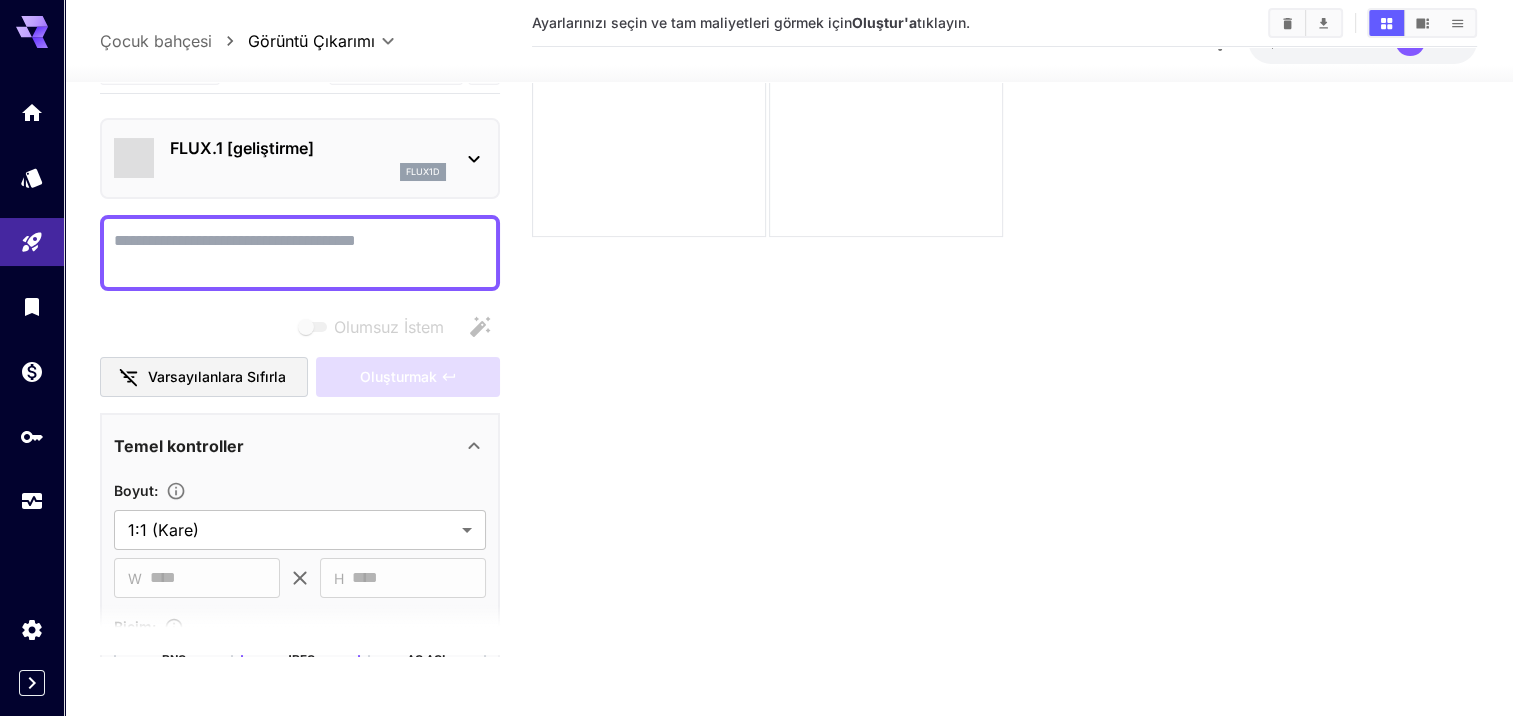 scroll, scrollTop: 158, scrollLeft: 0, axis: vertical 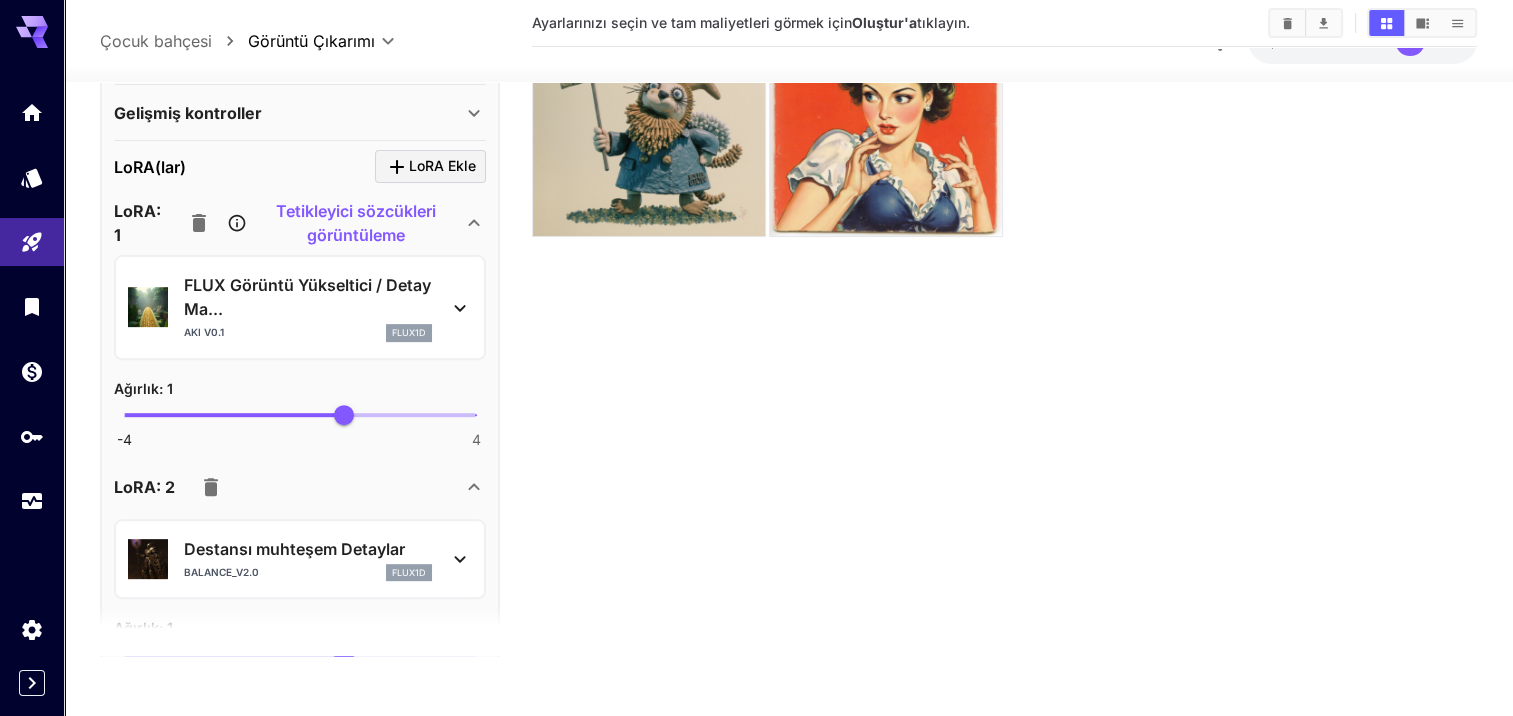 click on "Tetikleyici sözcükleri görüntüleme" at bounding box center (357, 223) 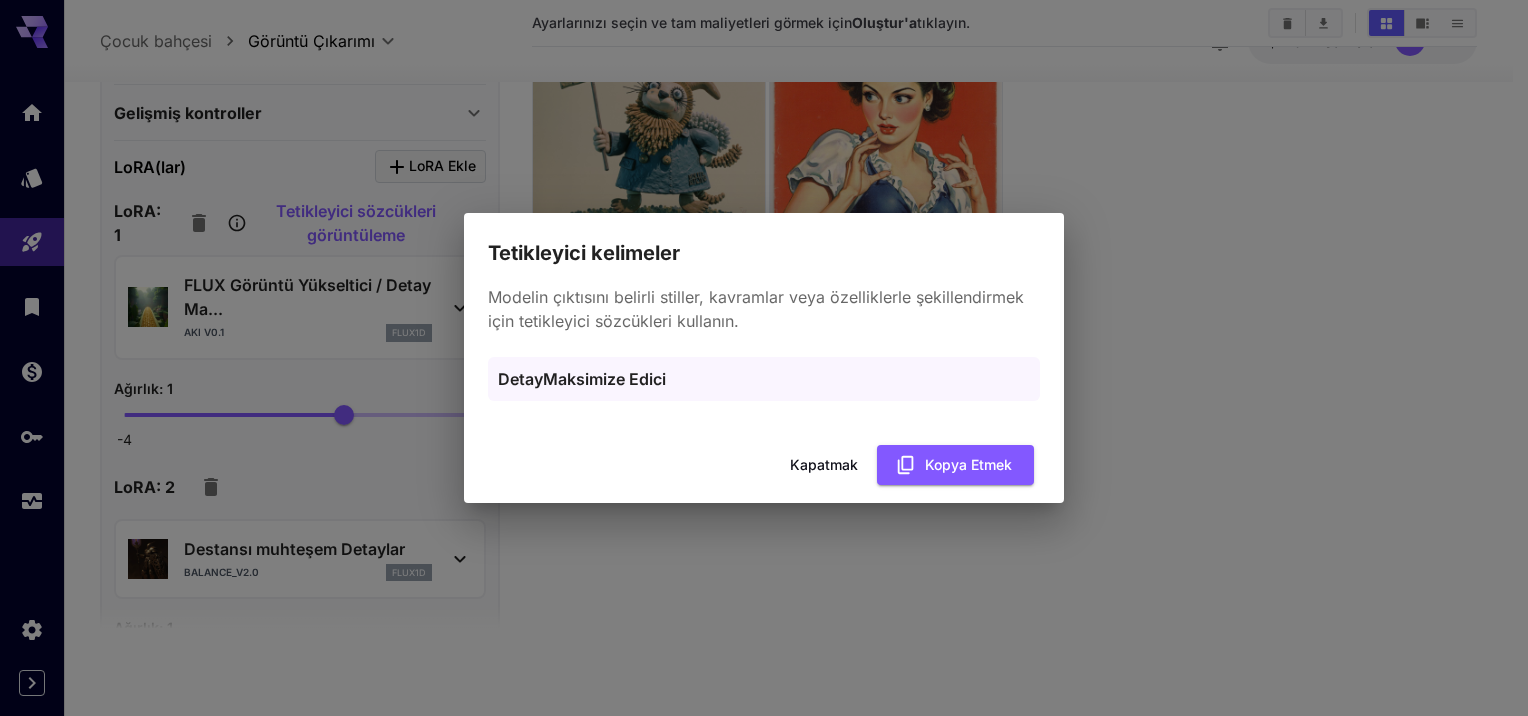 click on "Kapatmak" at bounding box center (824, 465) 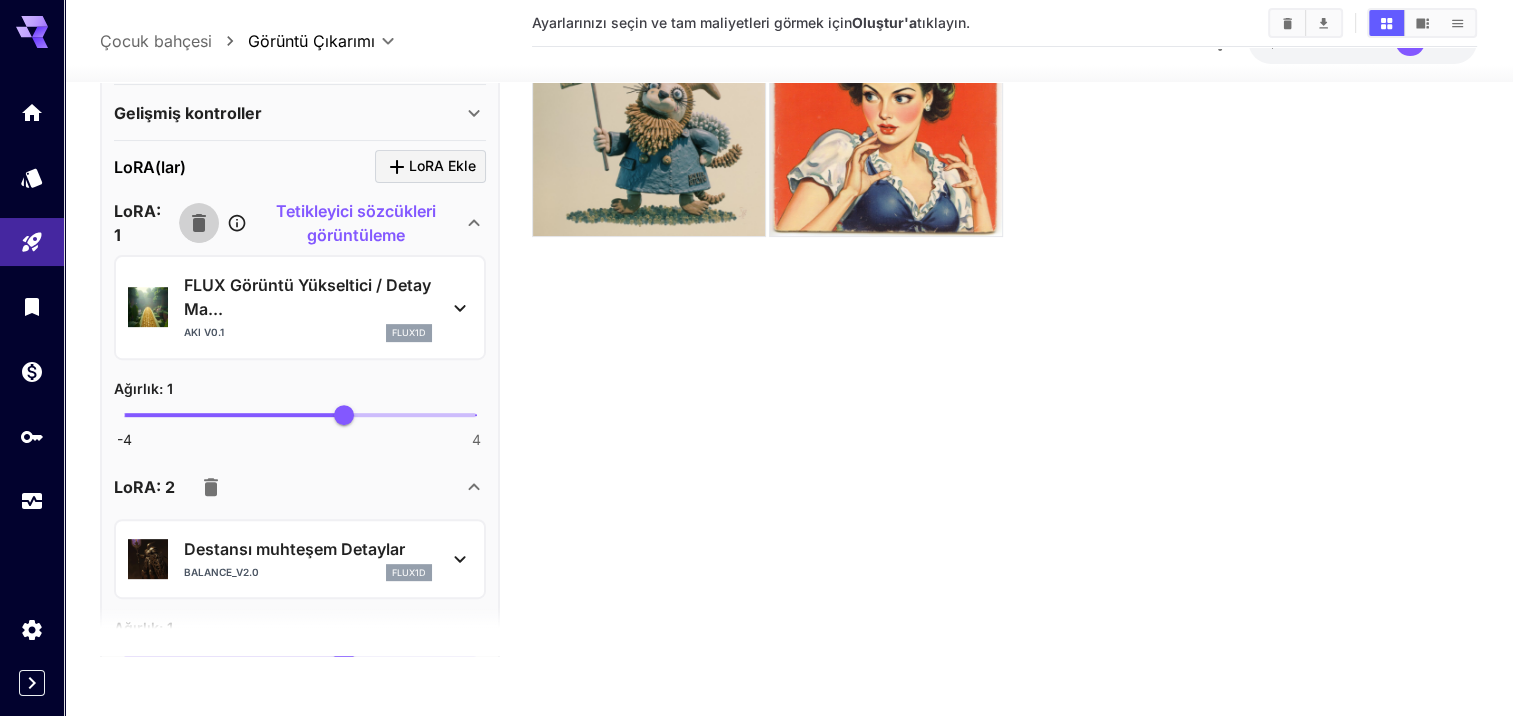click 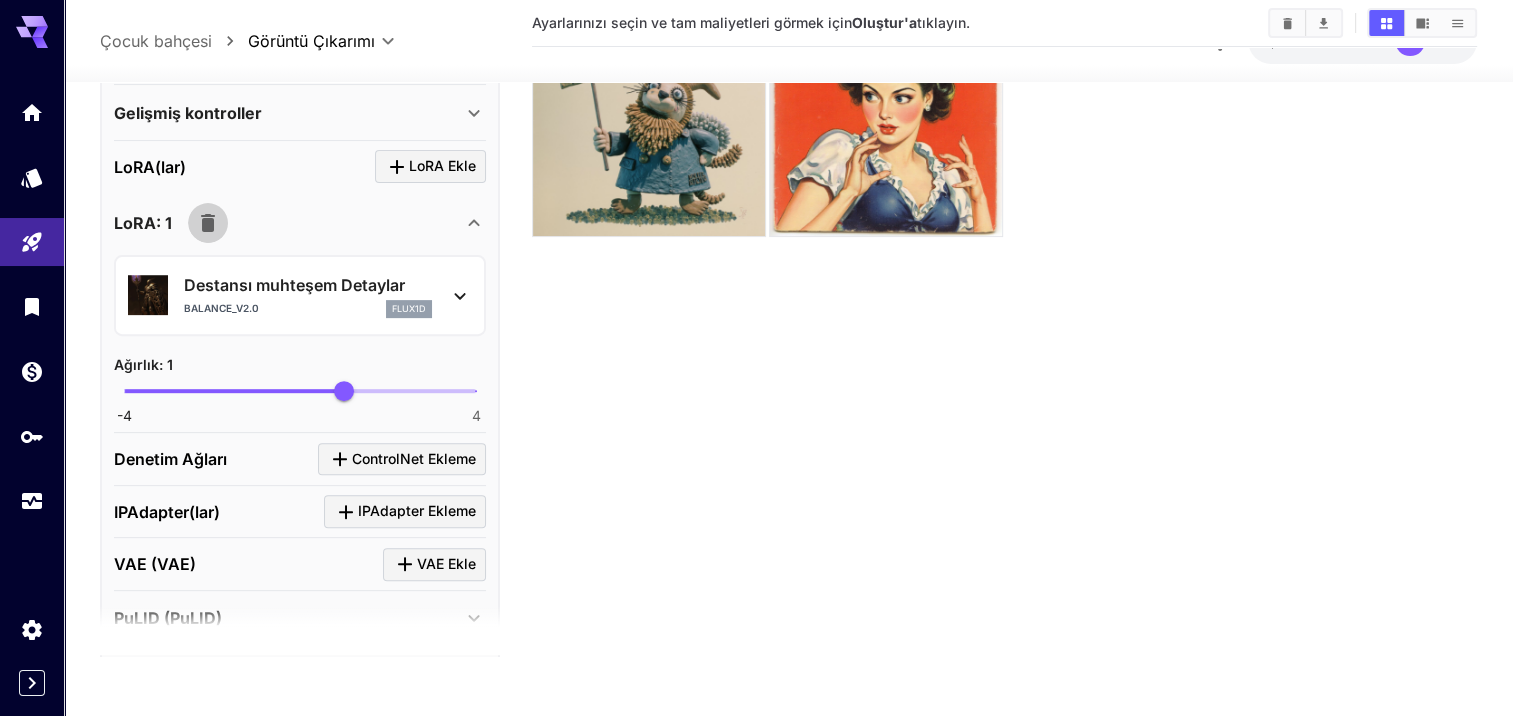 click 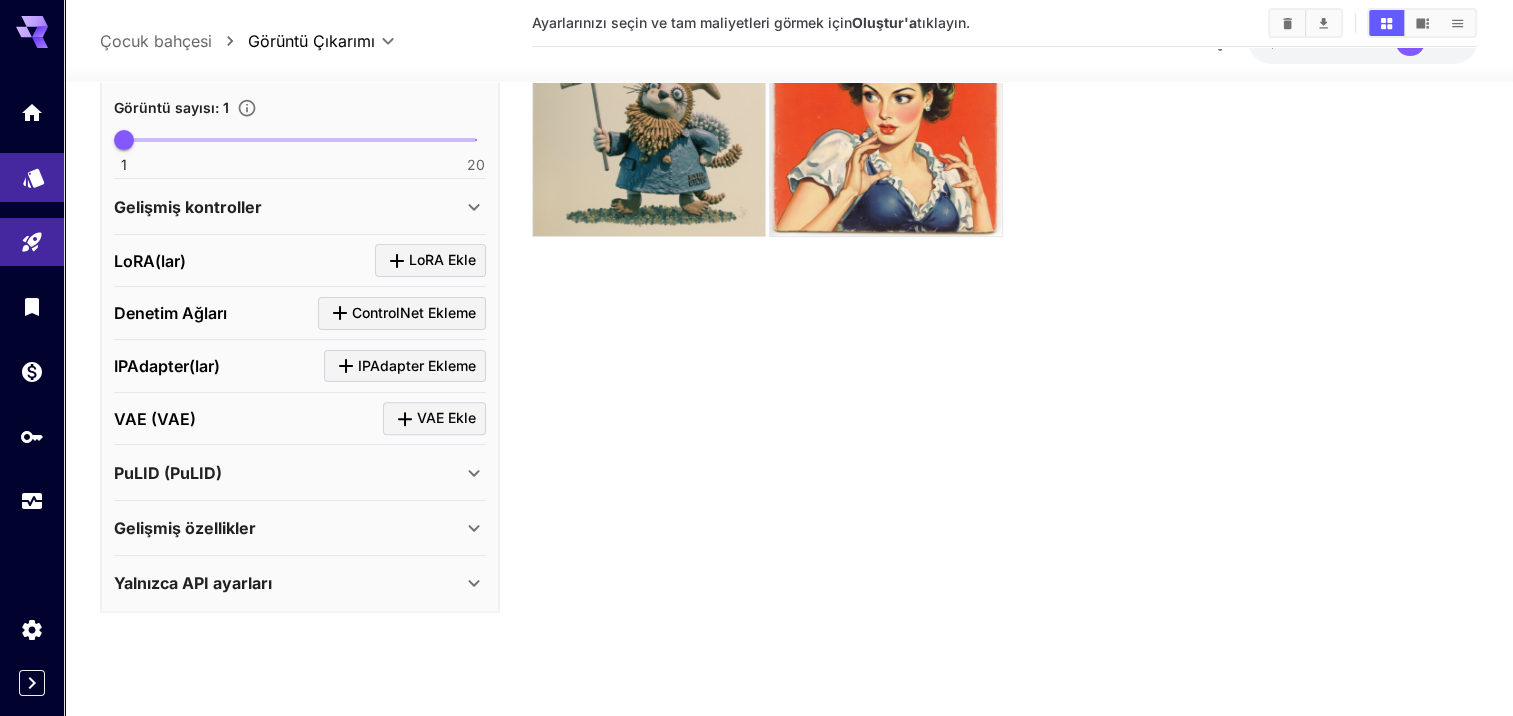 click at bounding box center (32, 177) 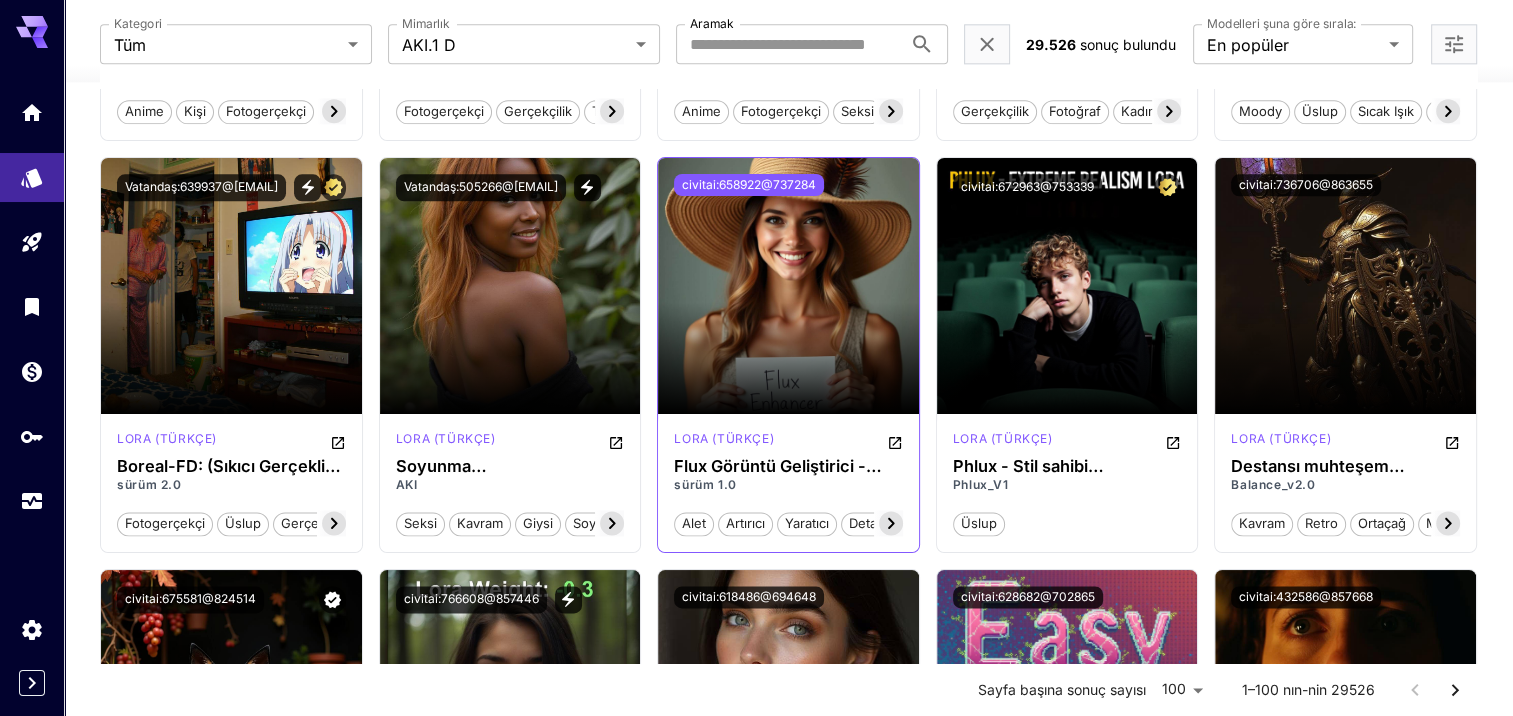 scroll, scrollTop: 2658, scrollLeft: 0, axis: vertical 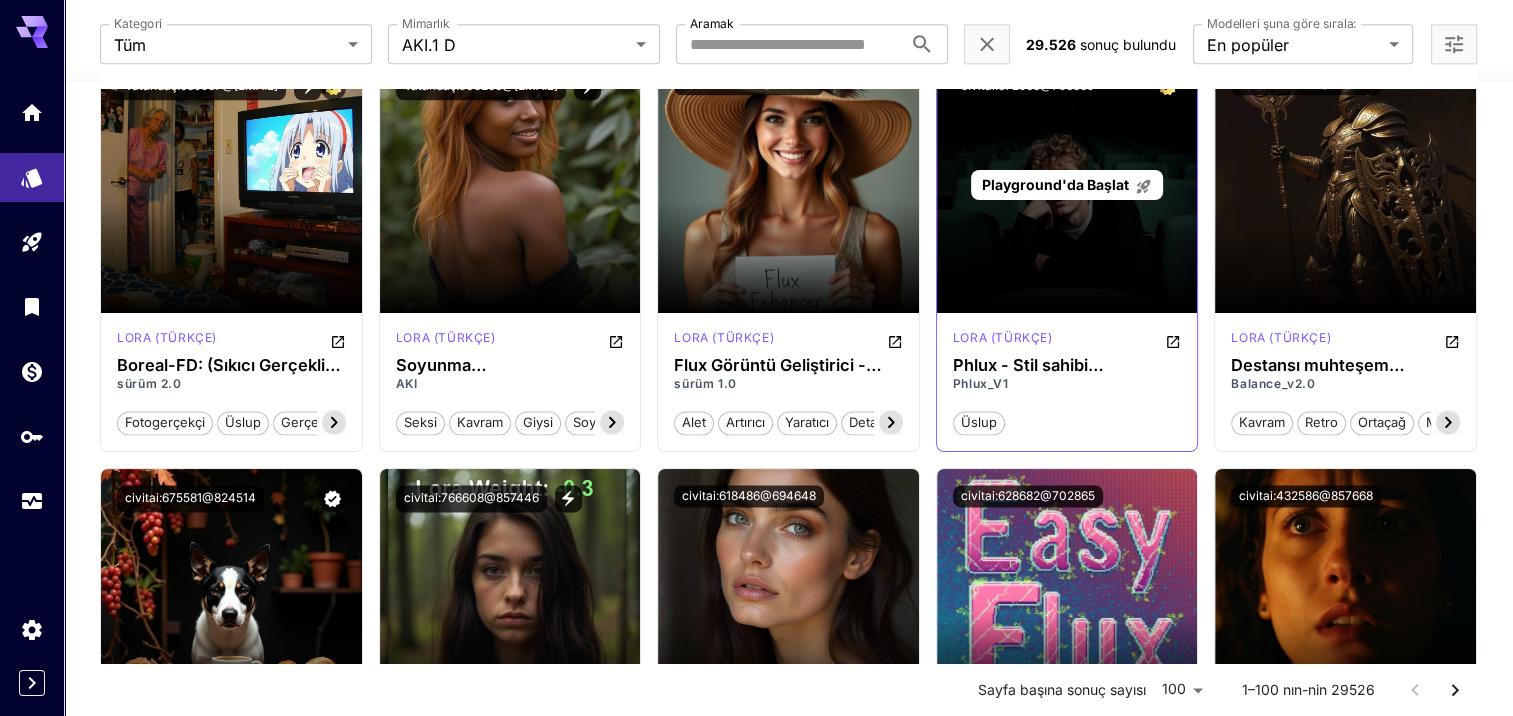 click on "Playground'da Başlat" at bounding box center (1055, 184) 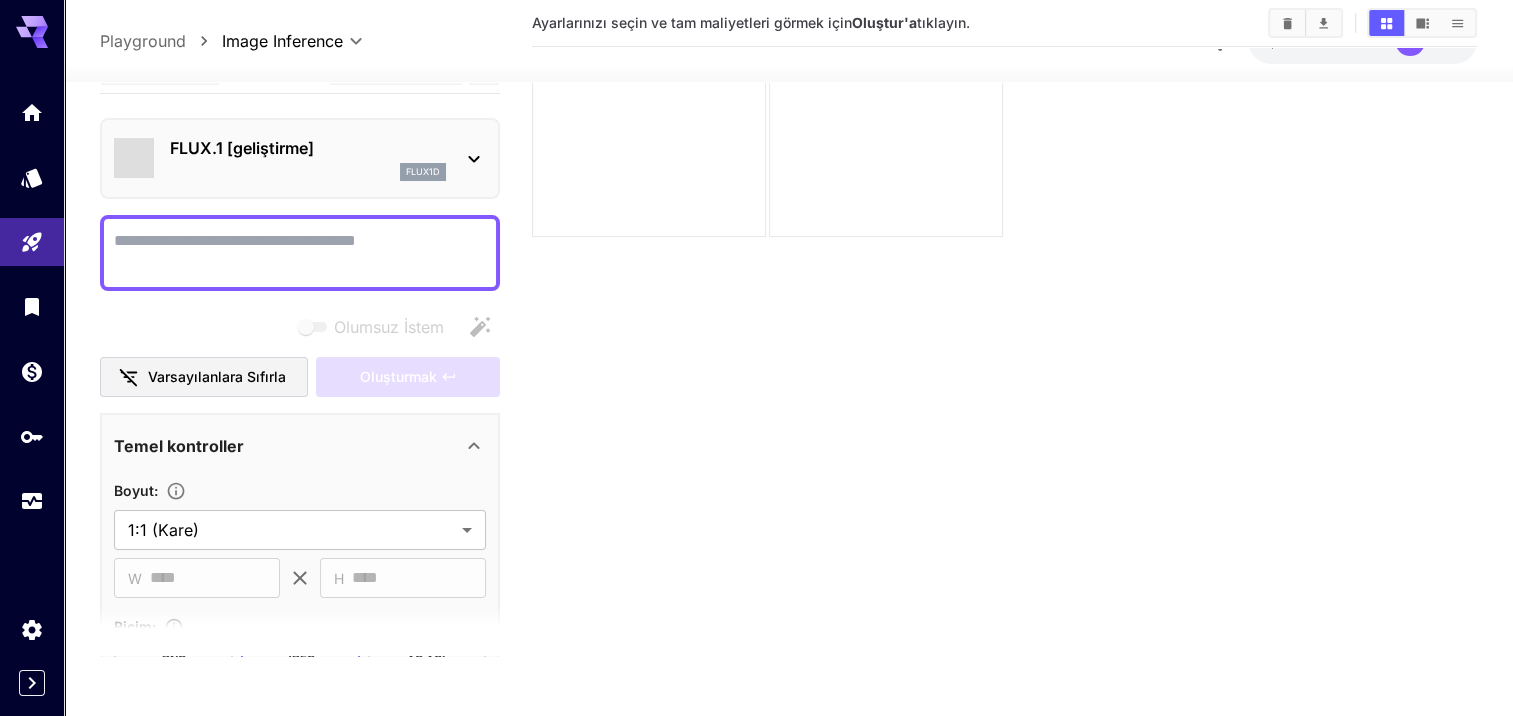 scroll, scrollTop: 158, scrollLeft: 0, axis: vertical 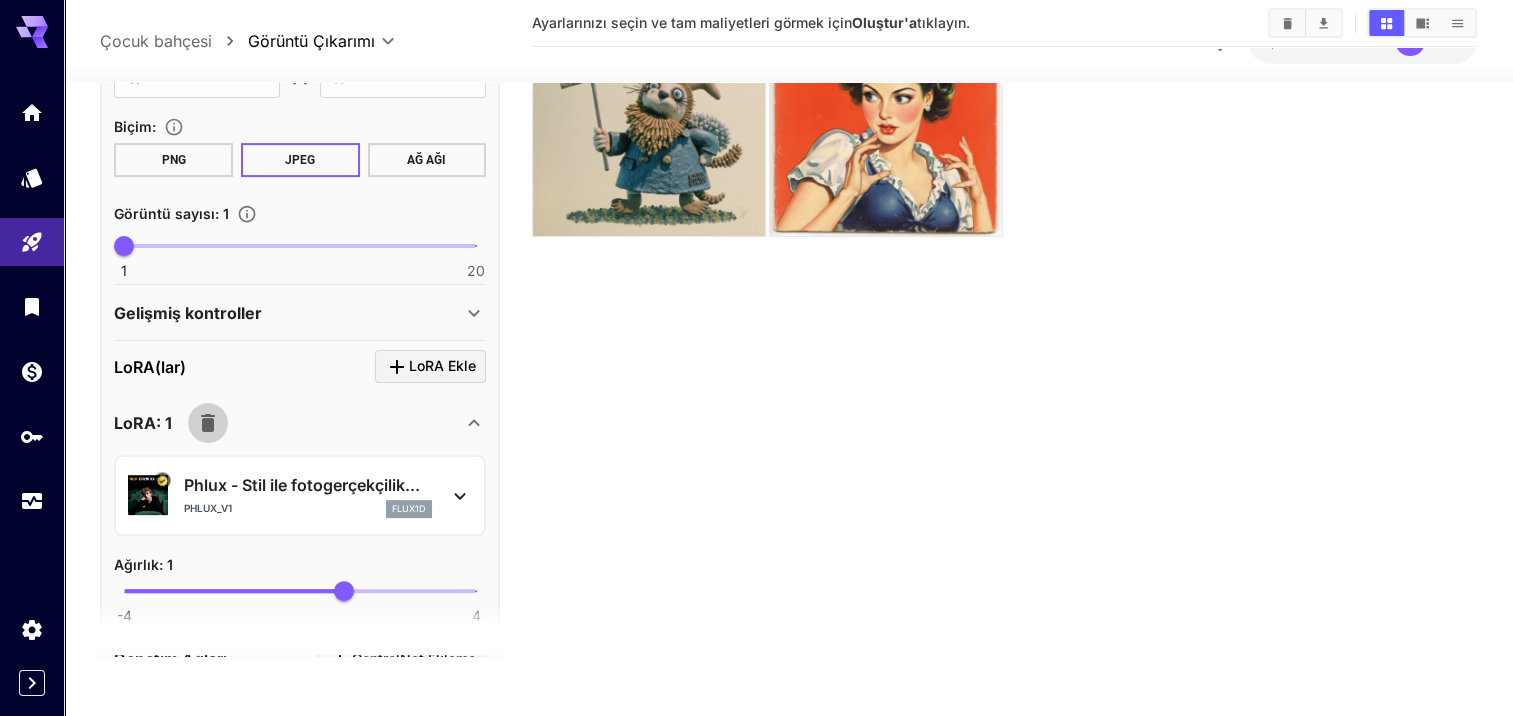 click 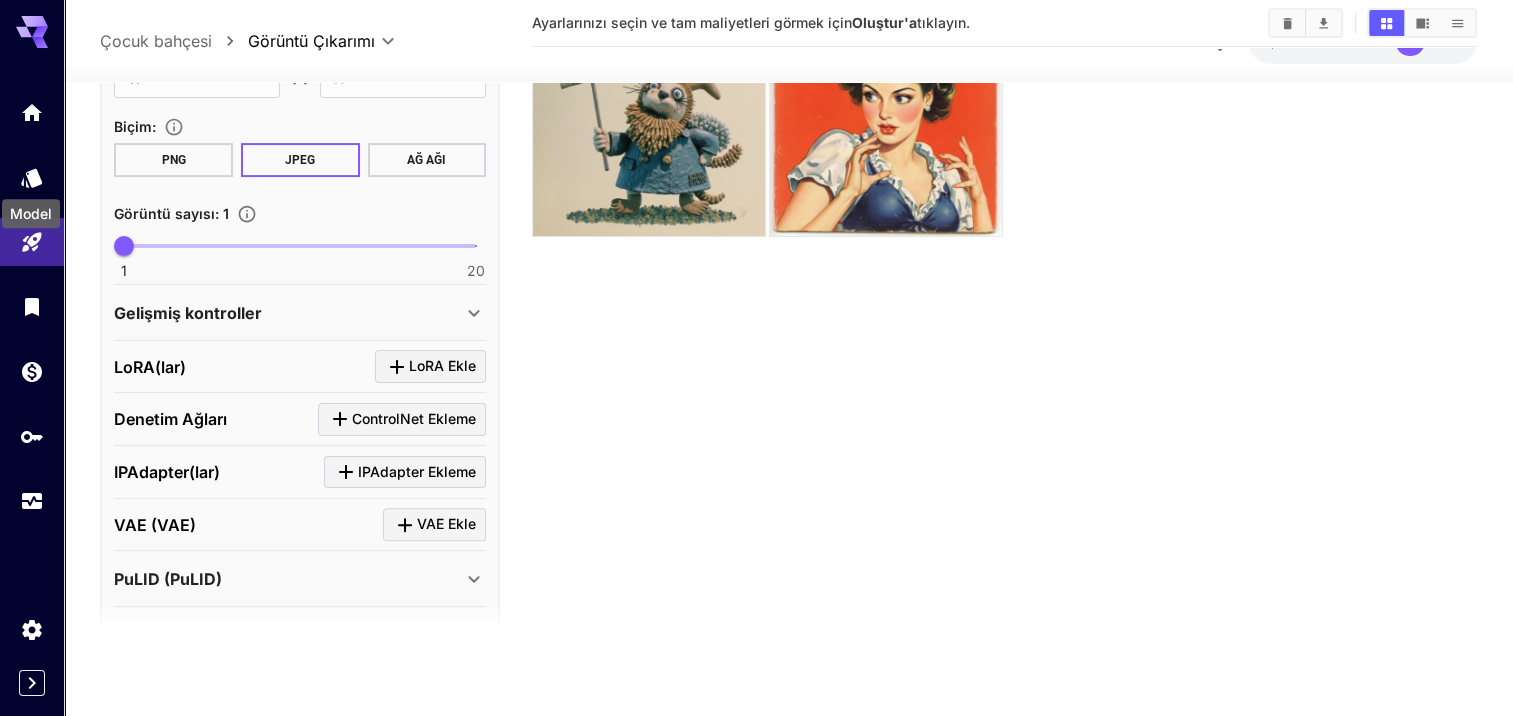 click on "Model" at bounding box center [31, 207] 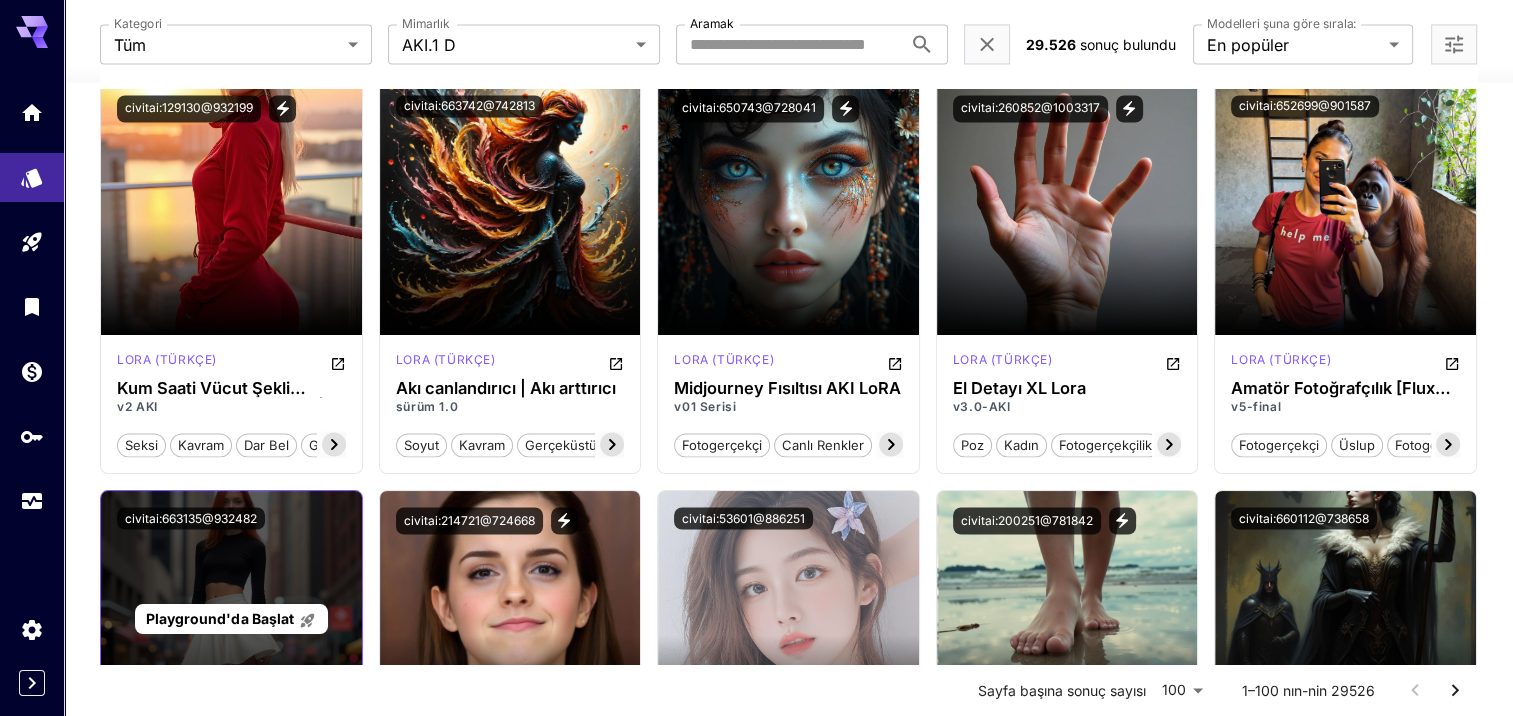 scroll, scrollTop: 3358, scrollLeft: 0, axis: vertical 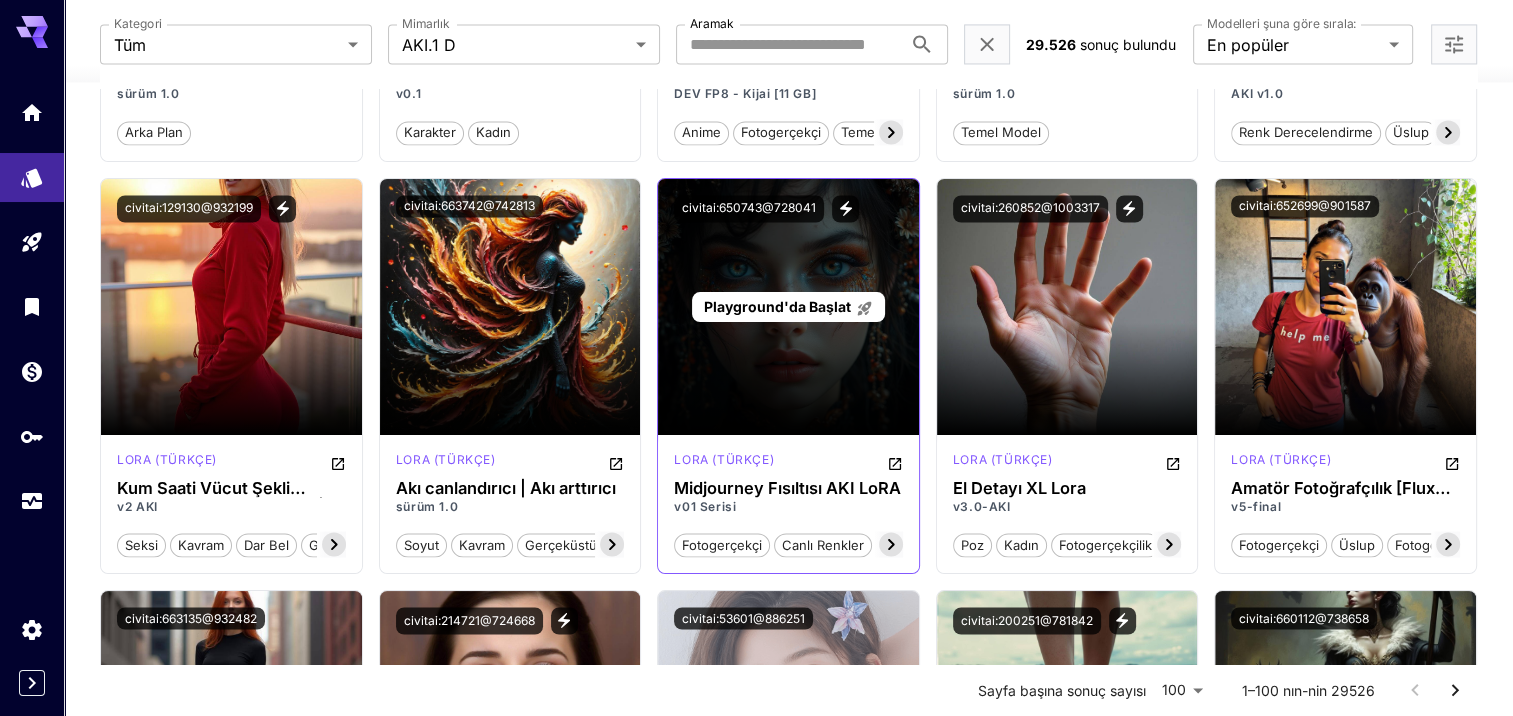 click on "Playground'da Başlat" at bounding box center (776, 306) 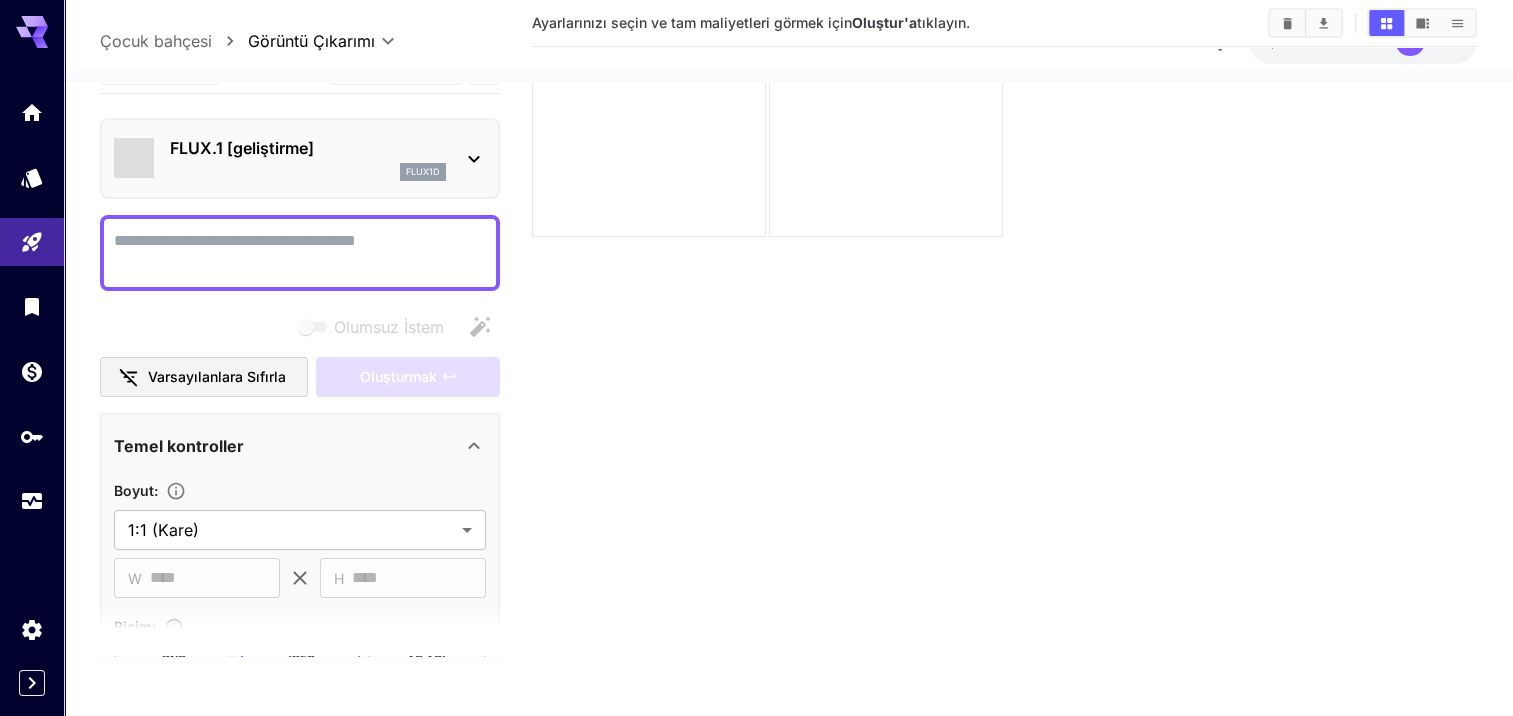 scroll, scrollTop: 158, scrollLeft: 0, axis: vertical 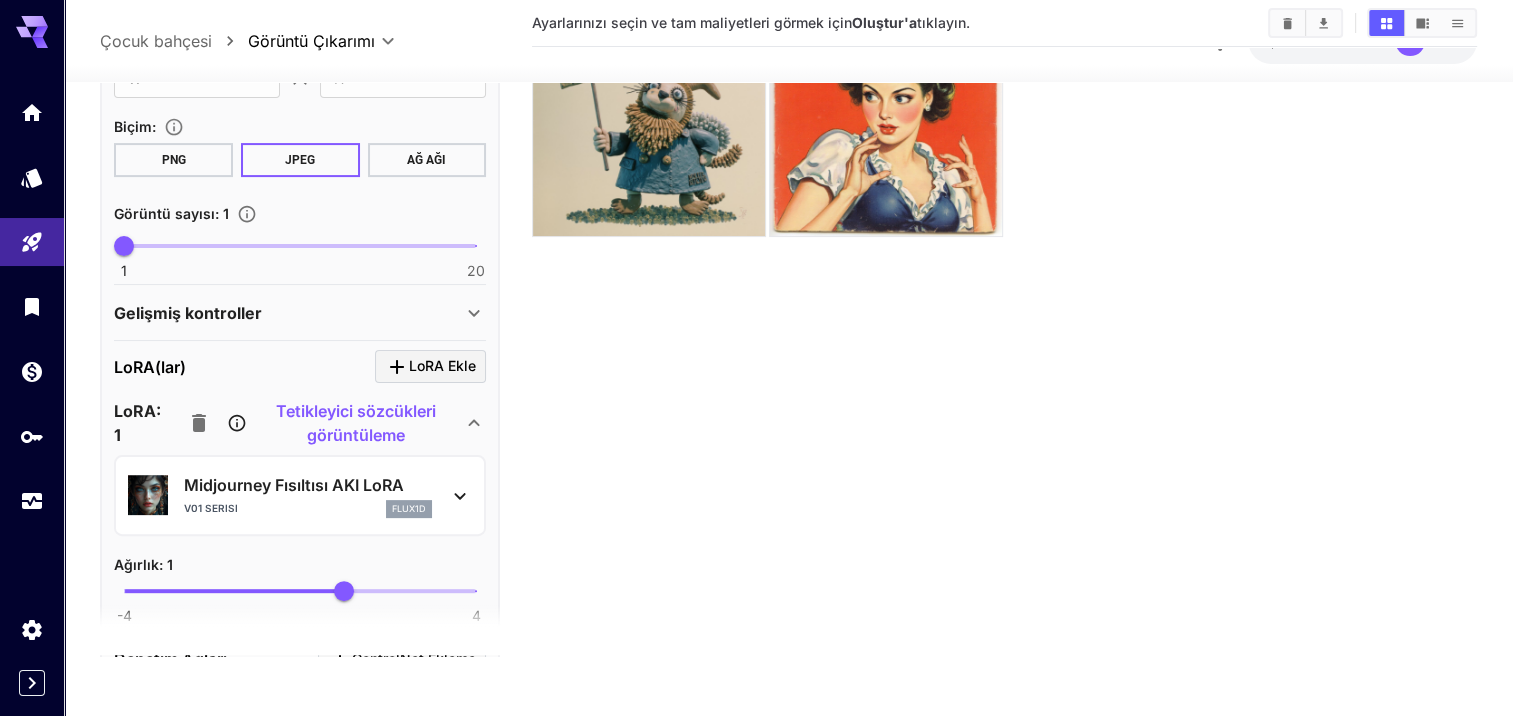 click on "Tetikleyici sözcükleri görüntüleme" at bounding box center [357, 423] 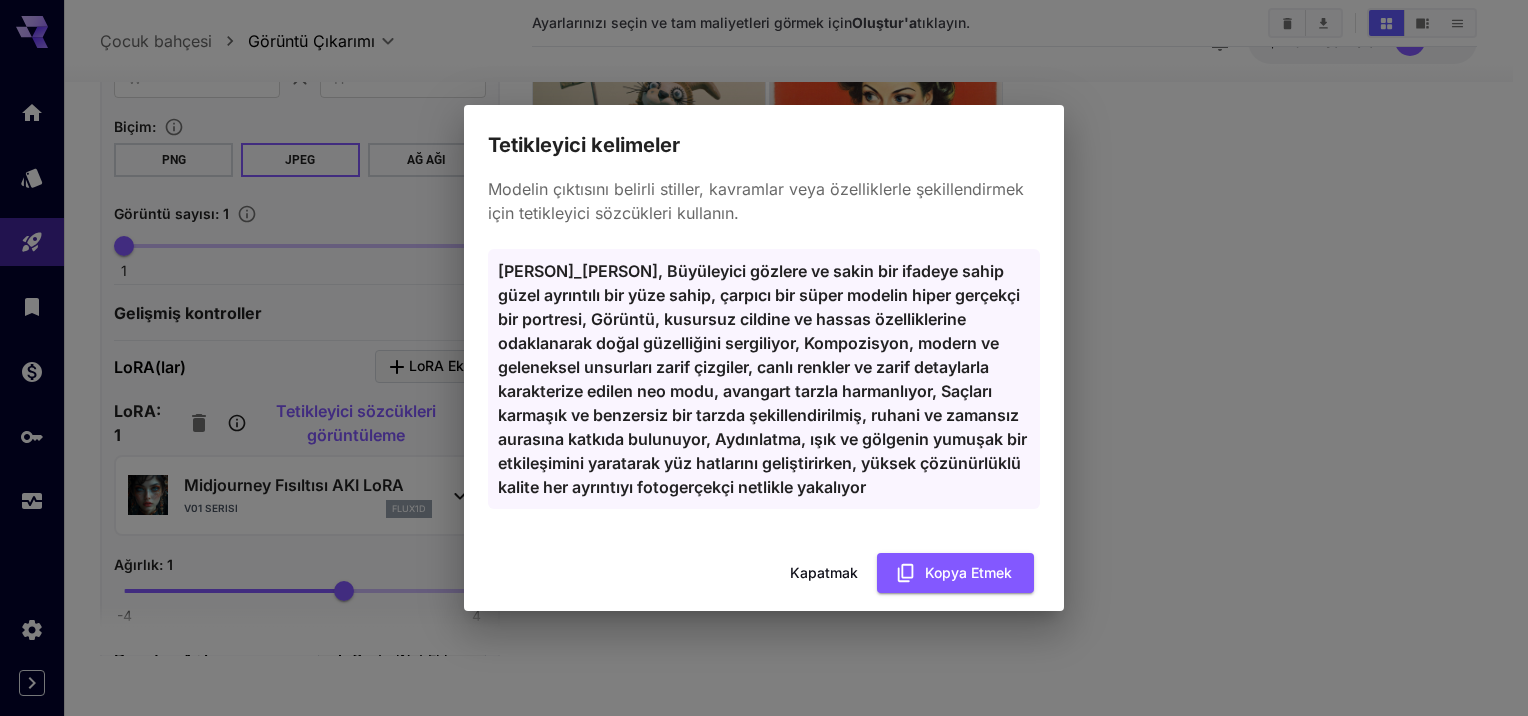click on "Kapatmak" at bounding box center (824, 573) 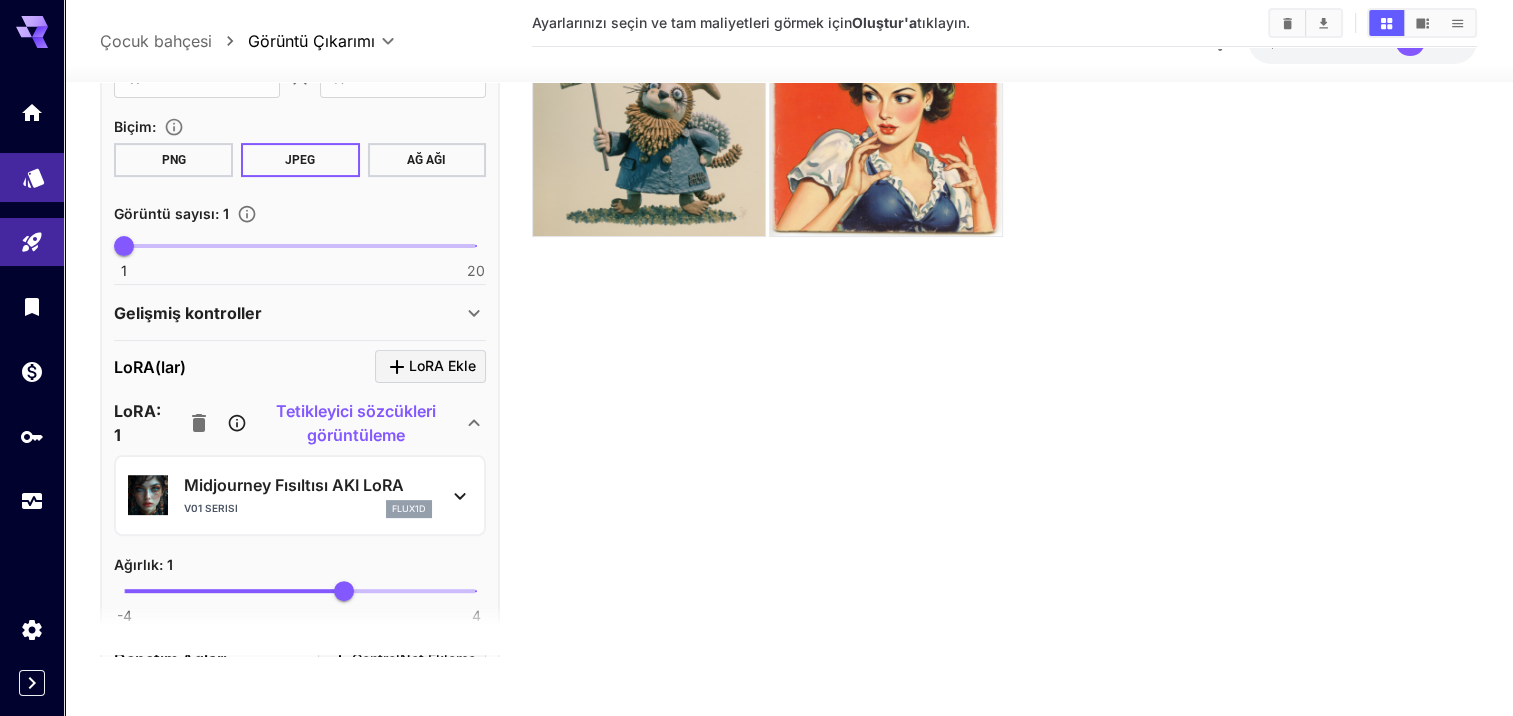 click 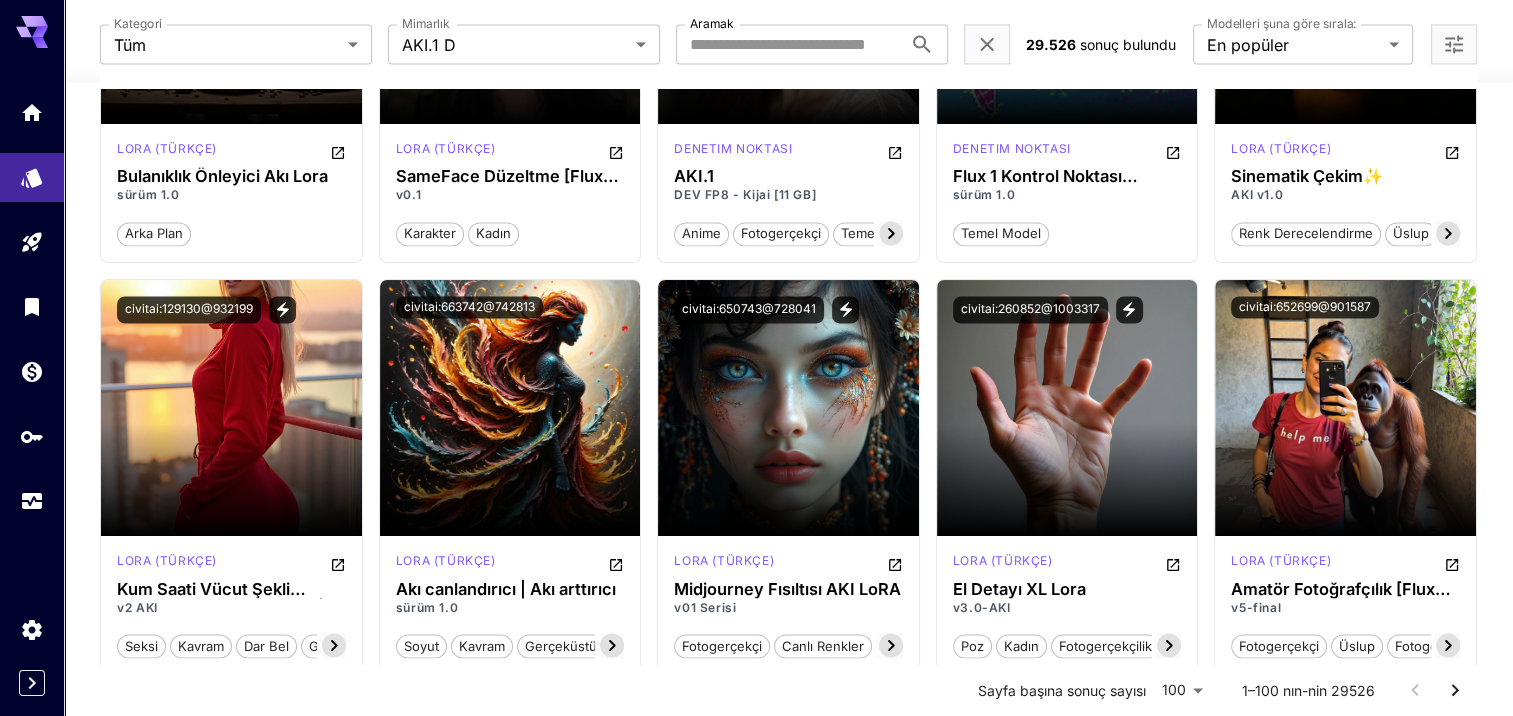 scroll, scrollTop: 3358, scrollLeft: 0, axis: vertical 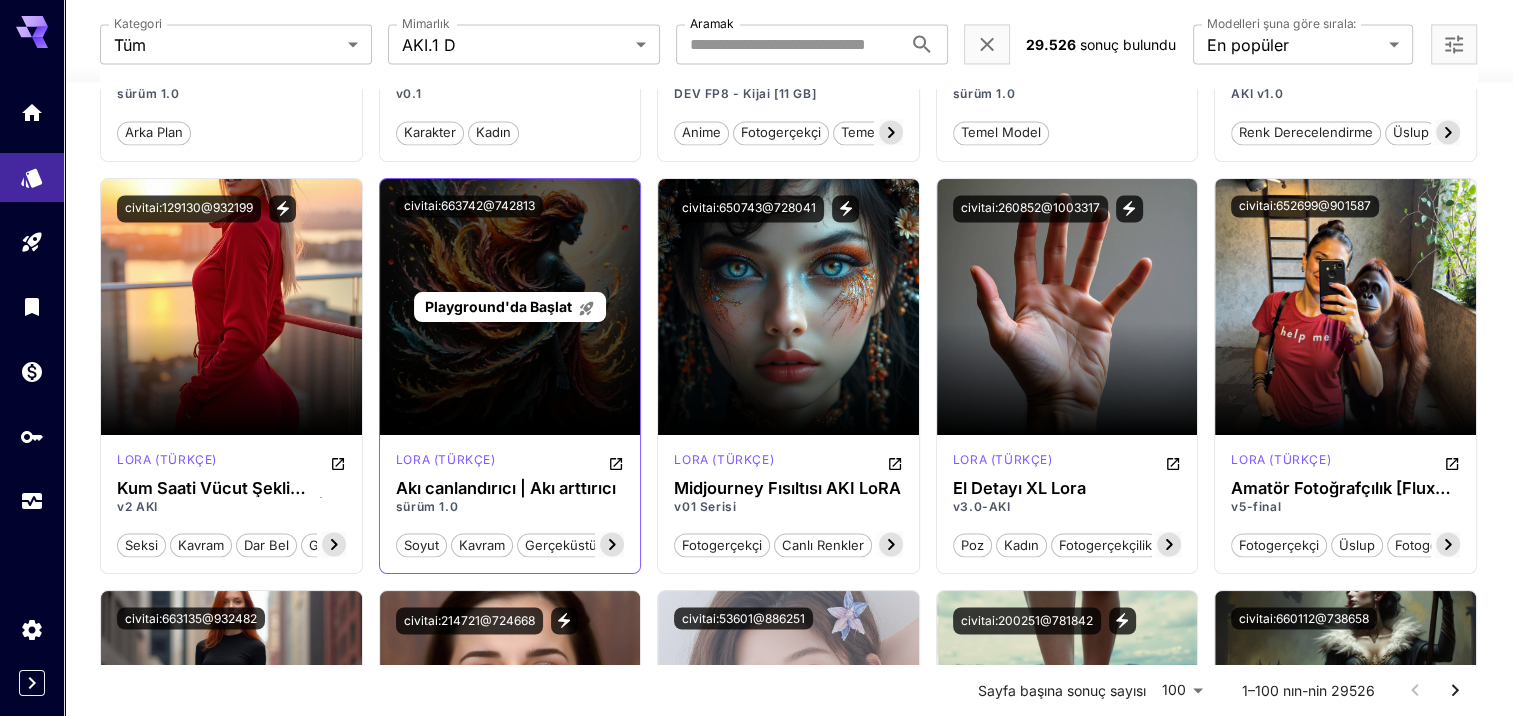 click on "Playground'da Başlat" at bounding box center (510, 307) 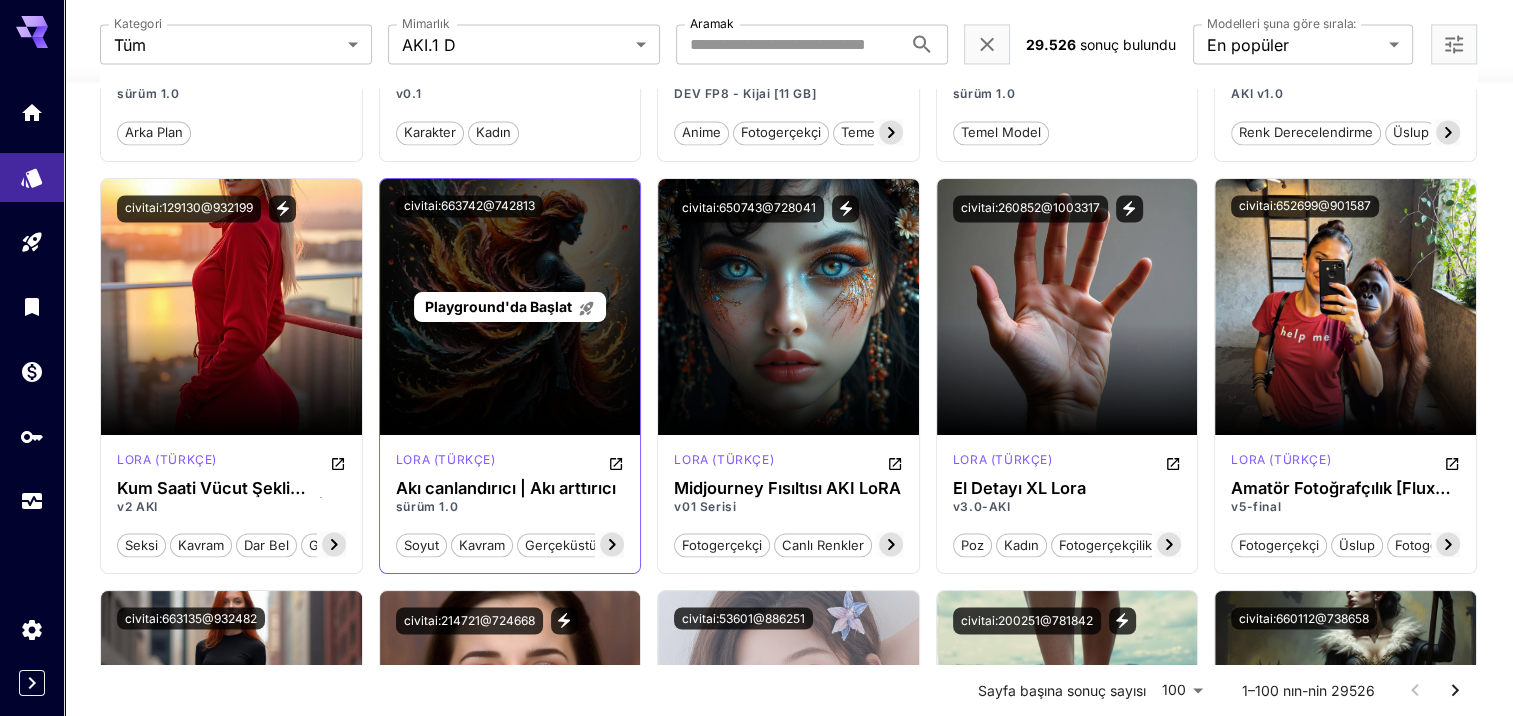 click on "Playground'da Başlat" at bounding box center [510, 306] 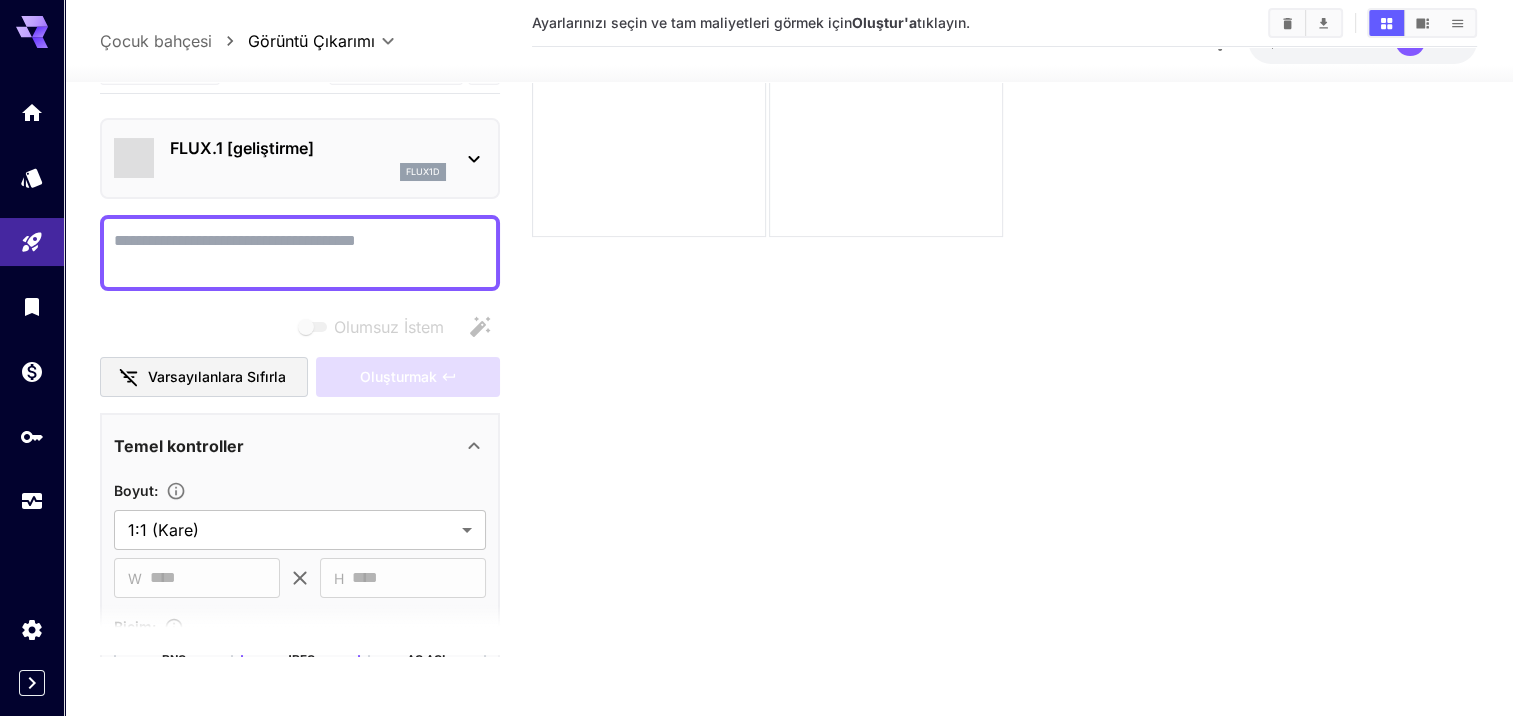 scroll, scrollTop: 158, scrollLeft: 0, axis: vertical 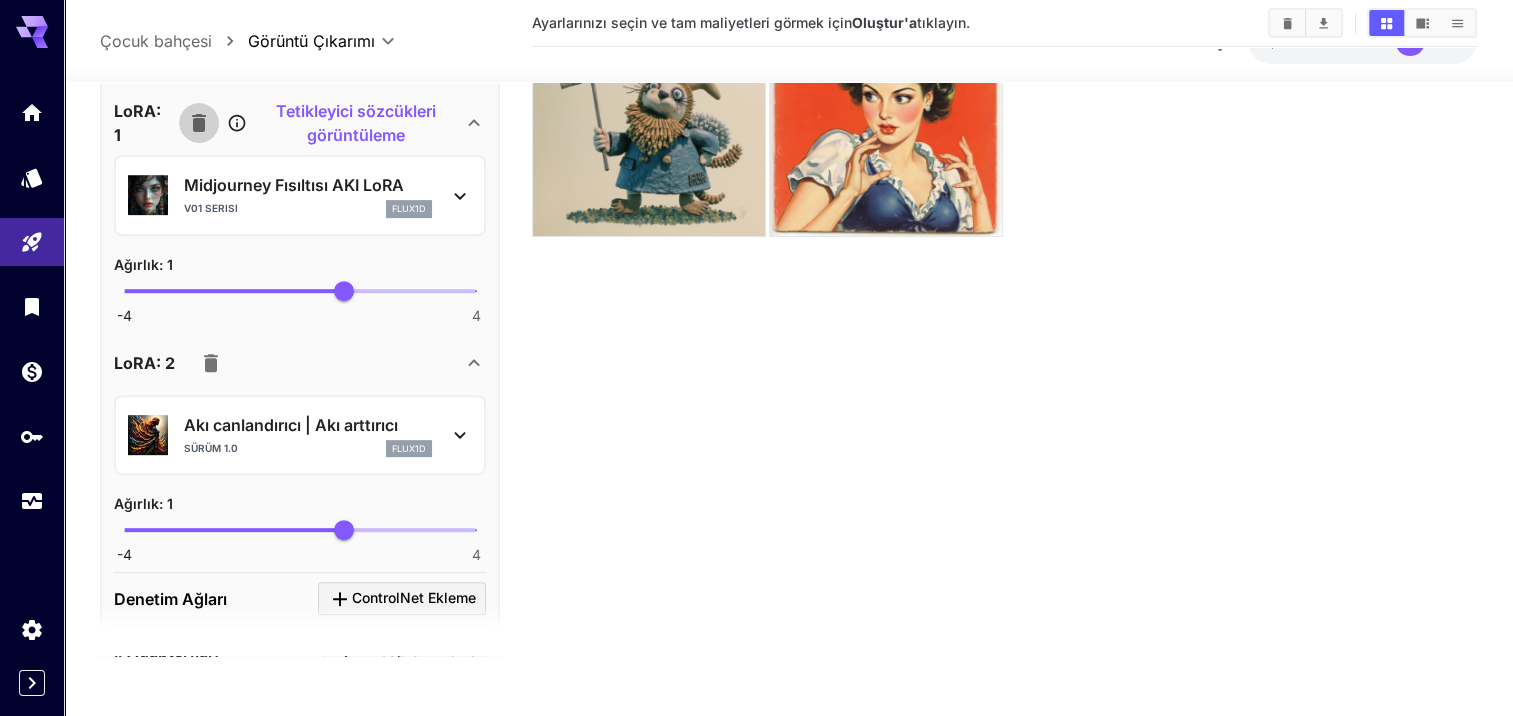 click 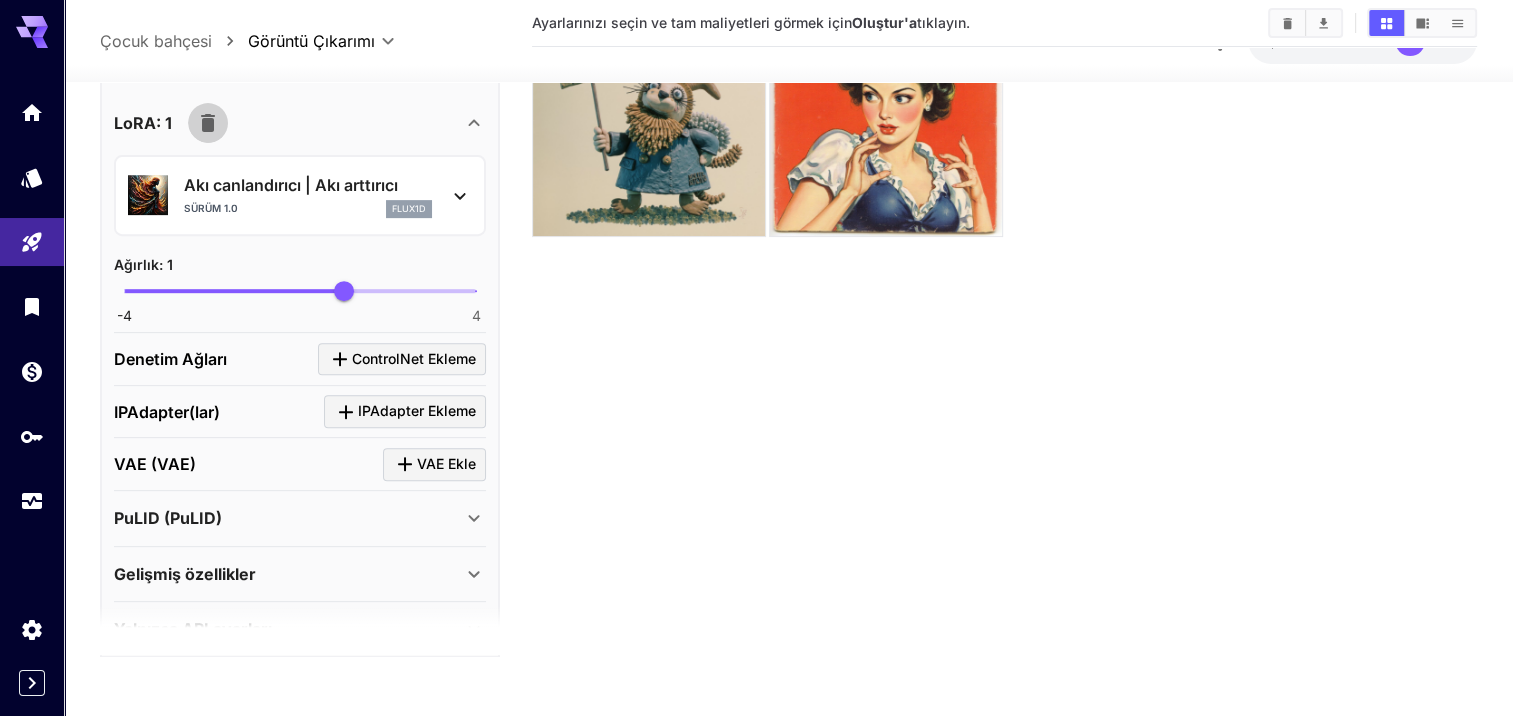 click 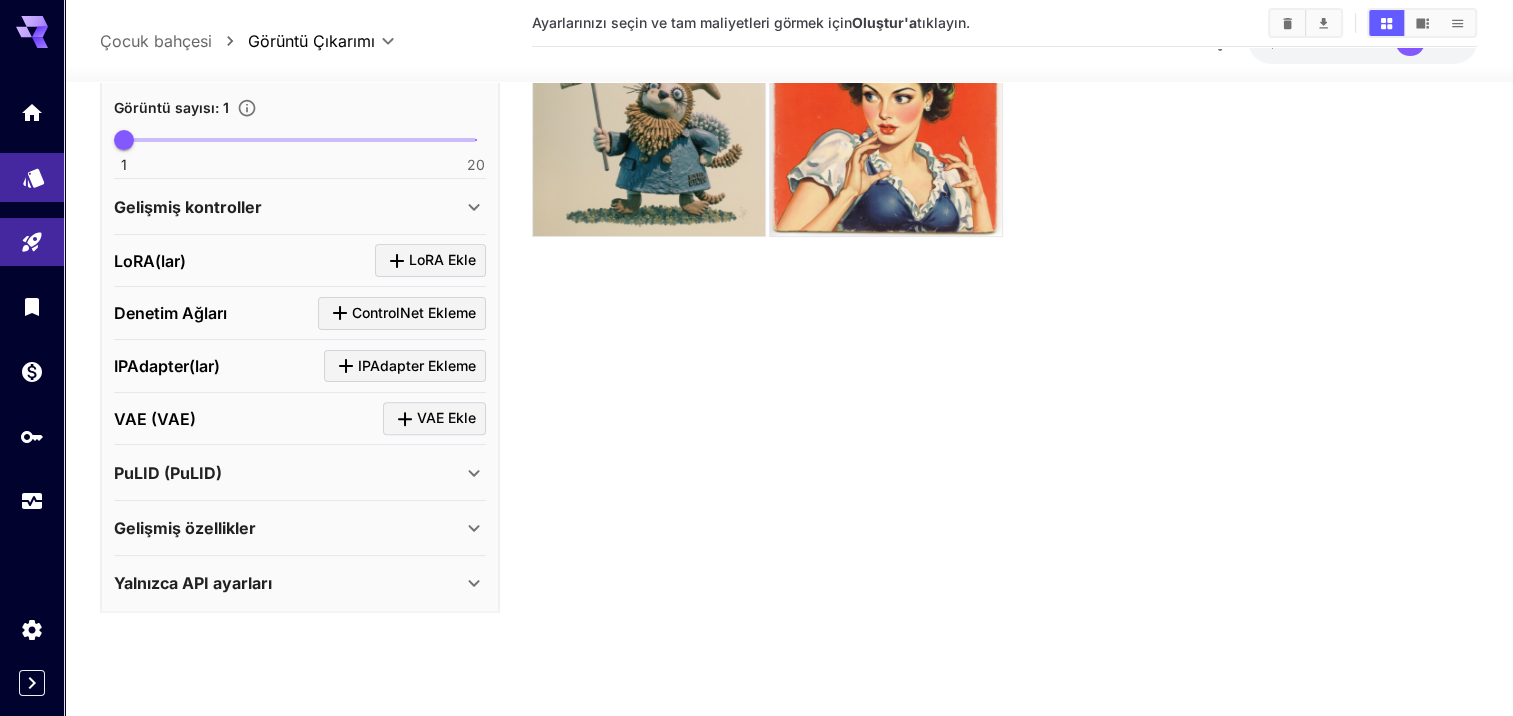 click at bounding box center (32, 177) 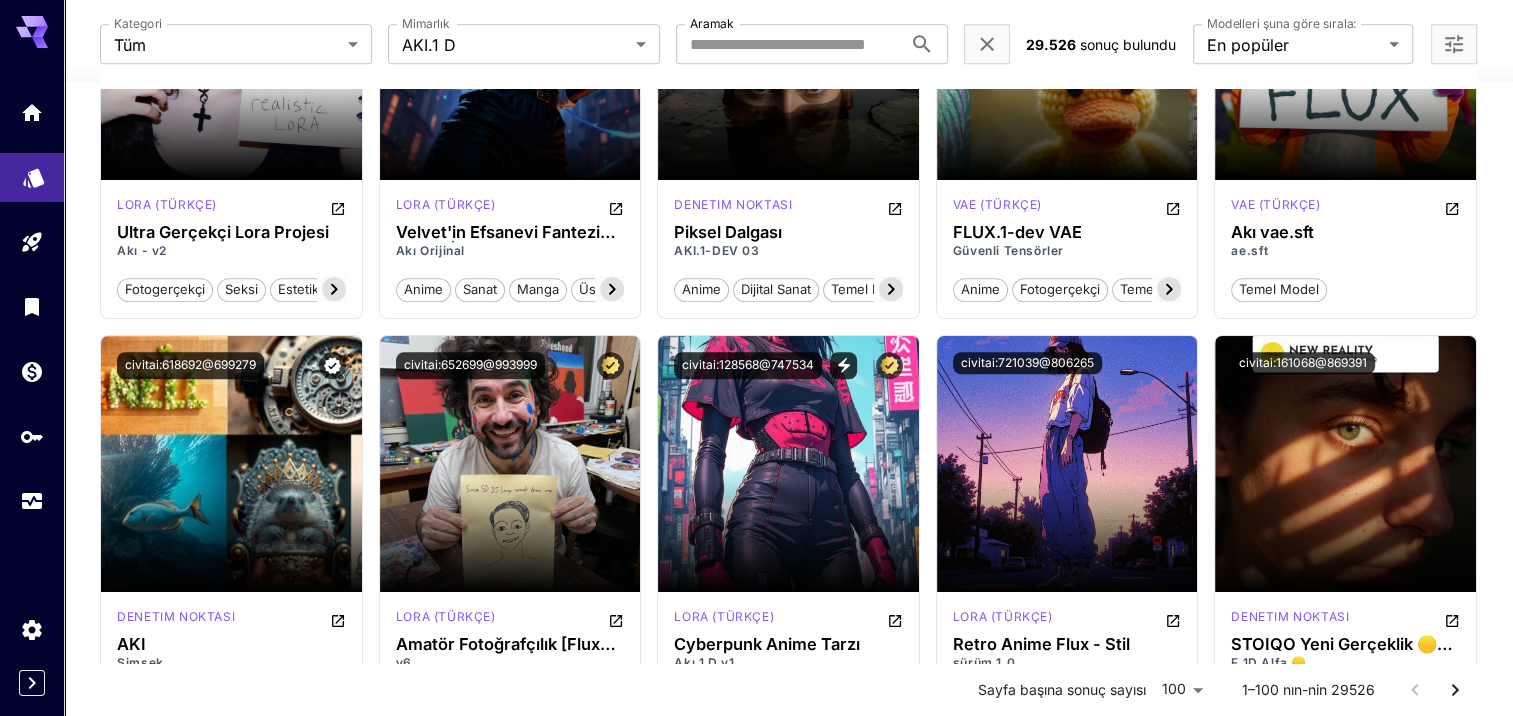 scroll, scrollTop: 1458, scrollLeft: 0, axis: vertical 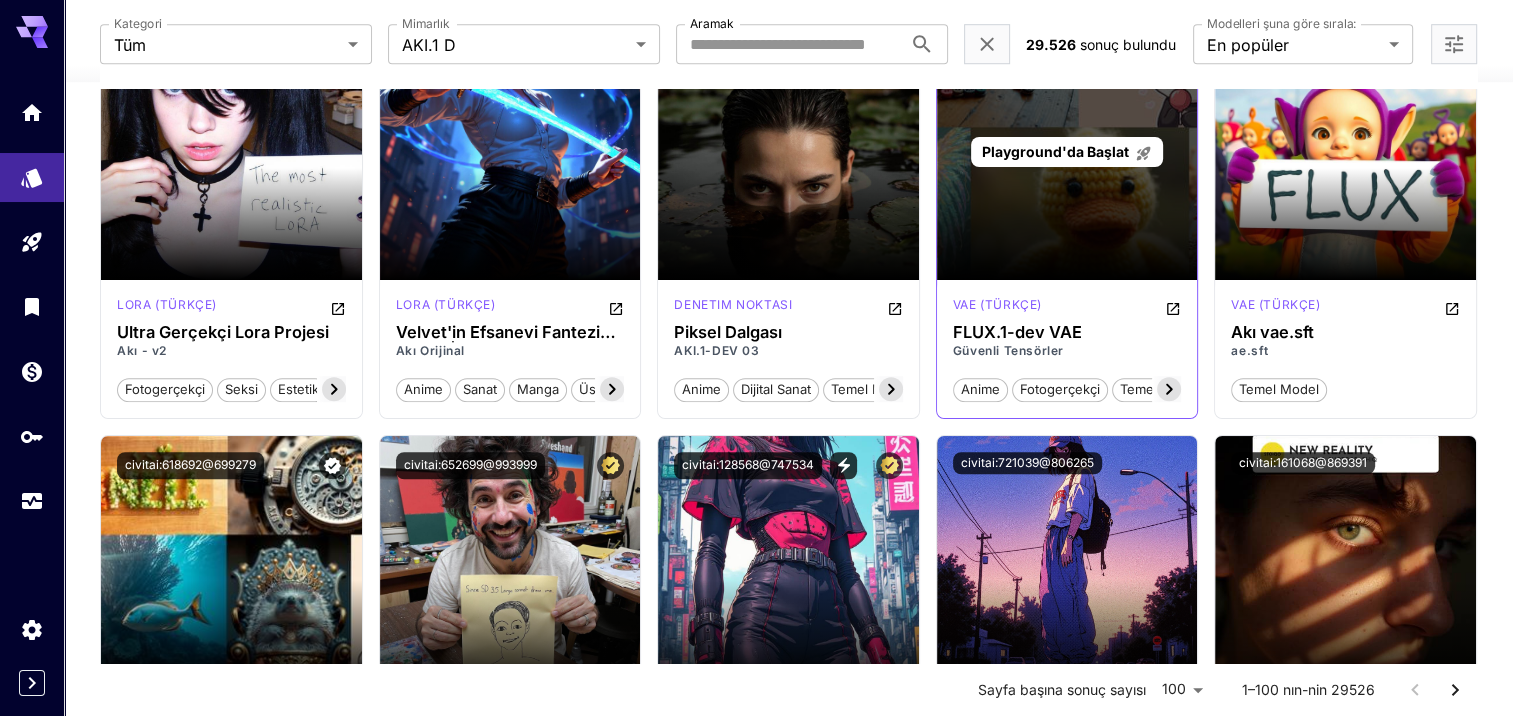 click on "Playground'da Başlat" at bounding box center [1055, 151] 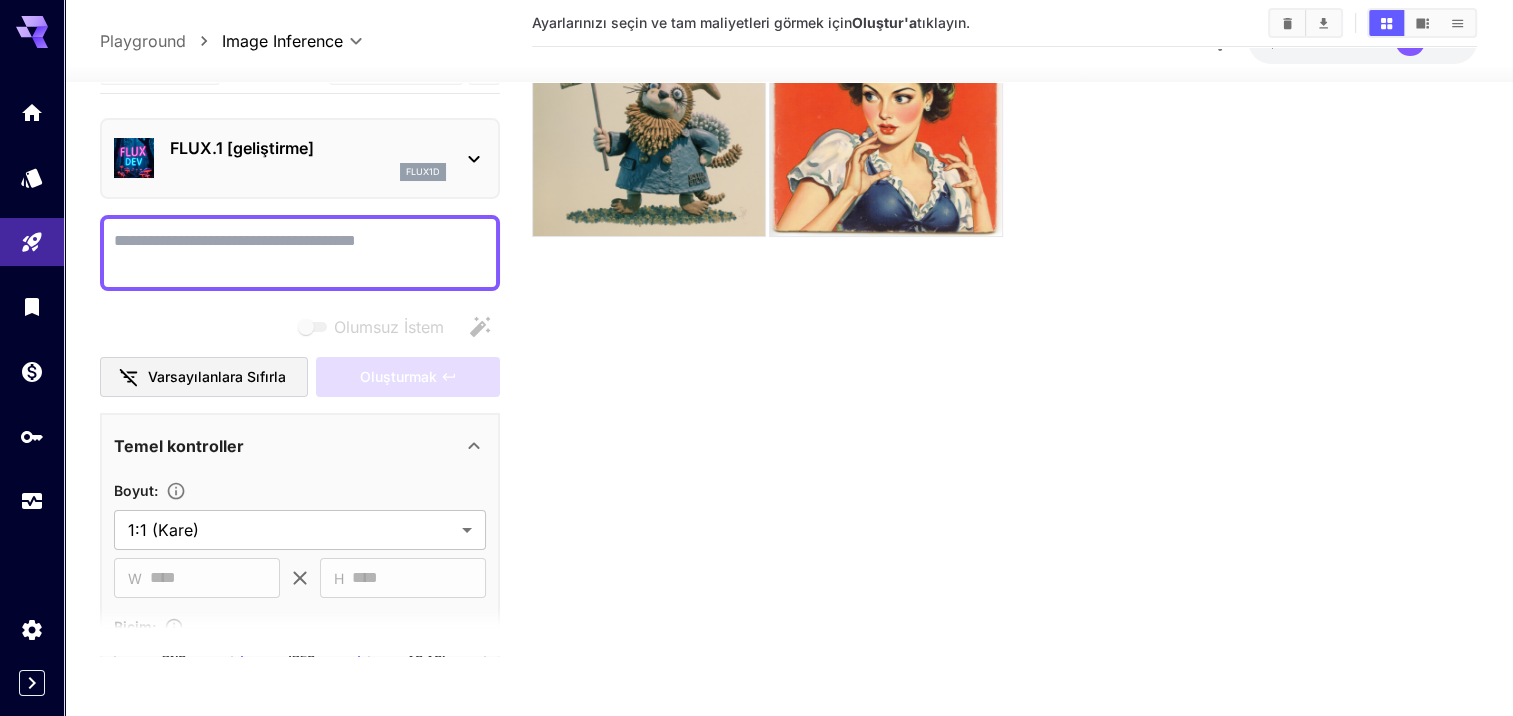 scroll, scrollTop: 158, scrollLeft: 0, axis: vertical 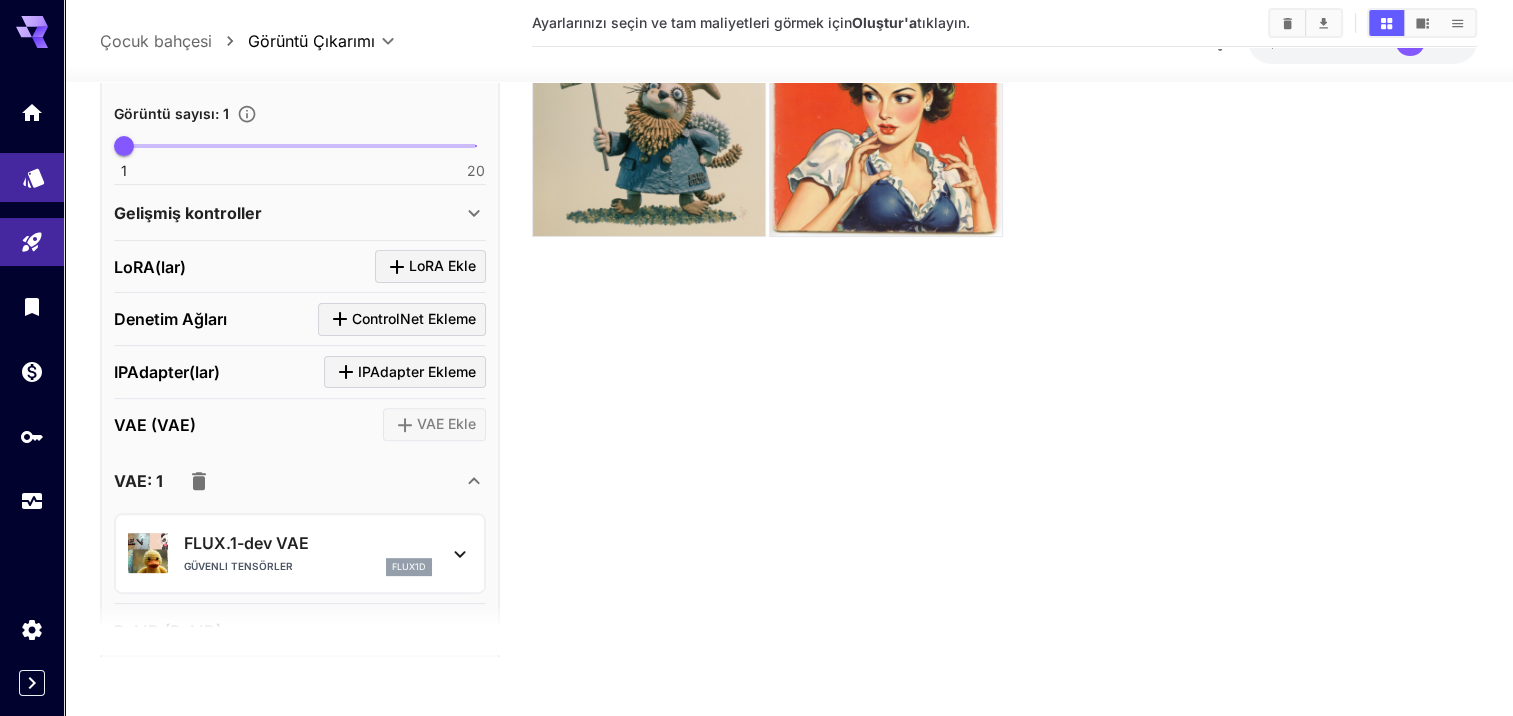 click at bounding box center [32, 177] 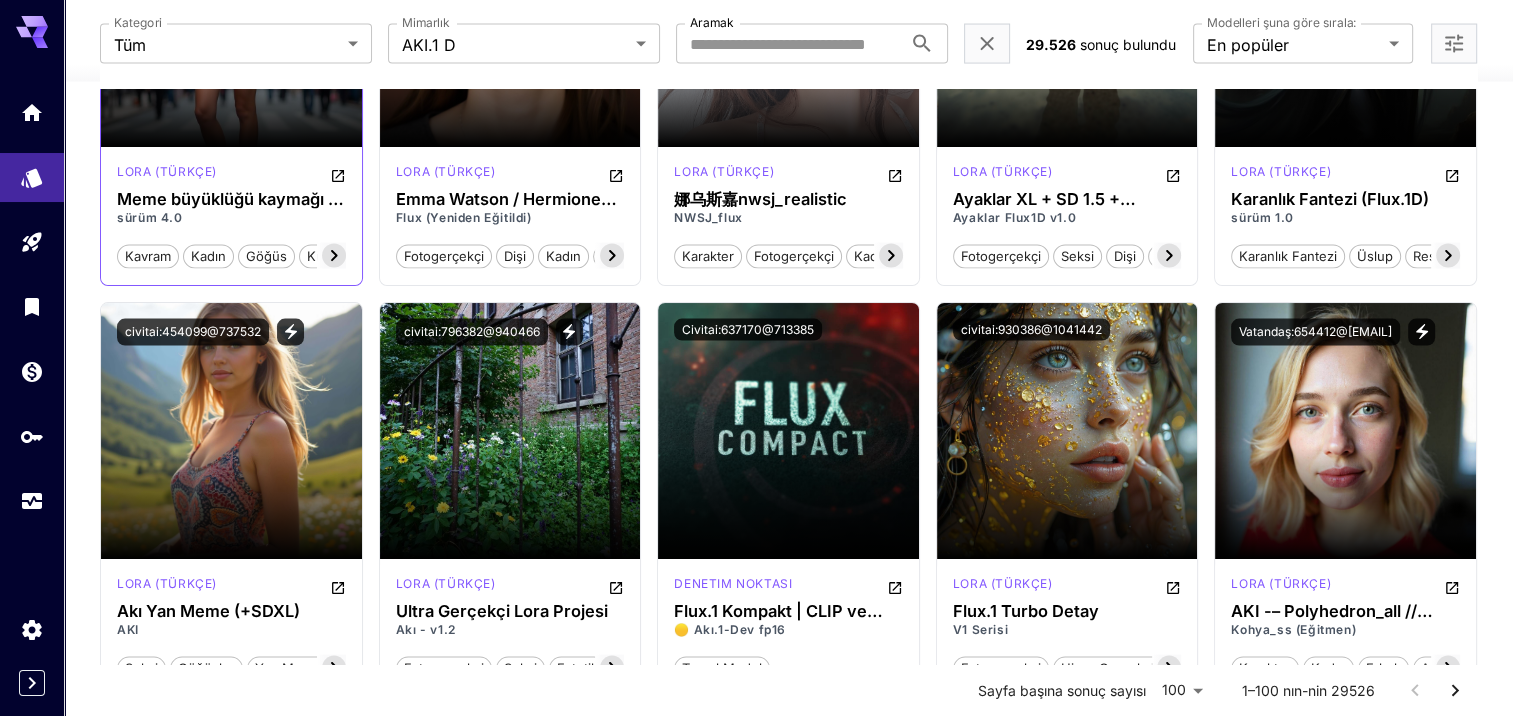 scroll, scrollTop: 3758, scrollLeft: 0, axis: vertical 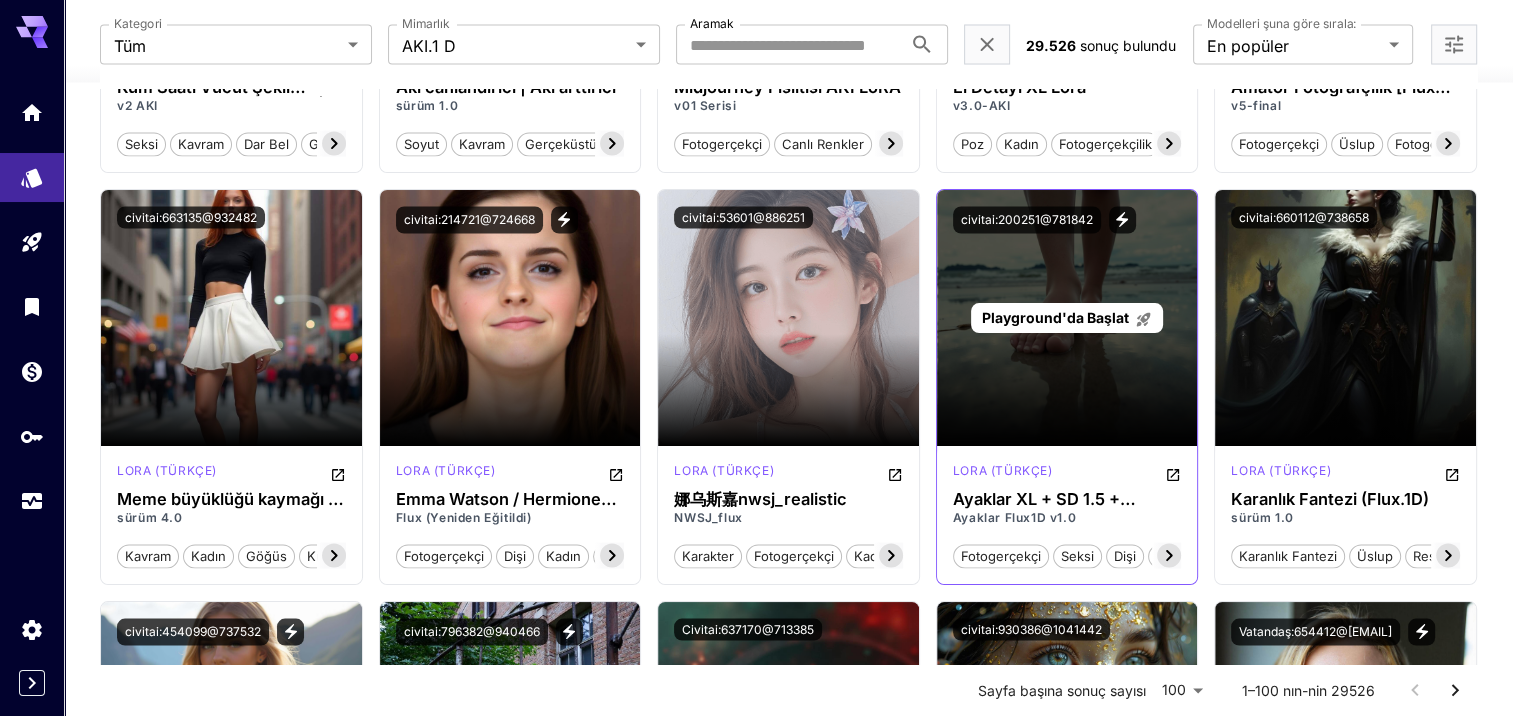 click on "Playground'da Başlat" at bounding box center (1055, 317) 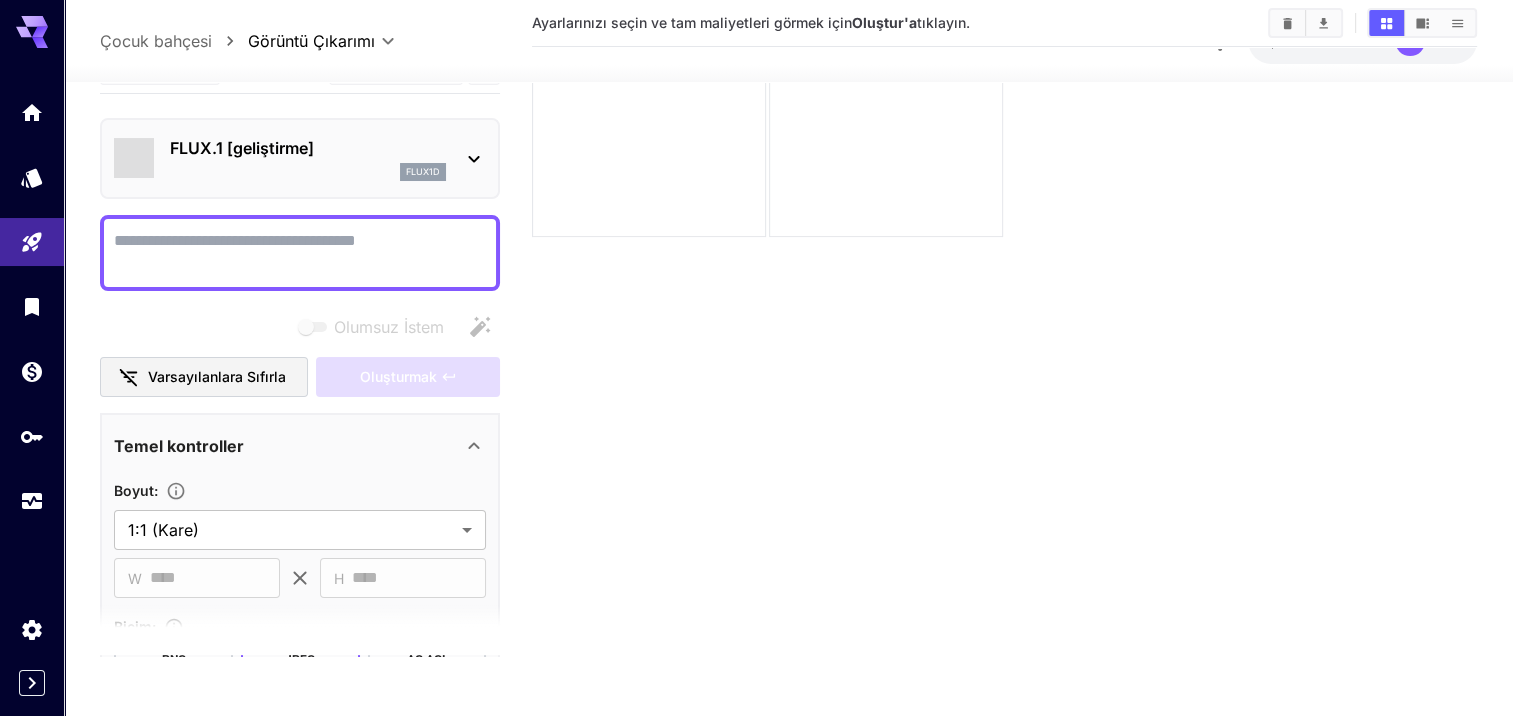 scroll, scrollTop: 158, scrollLeft: 0, axis: vertical 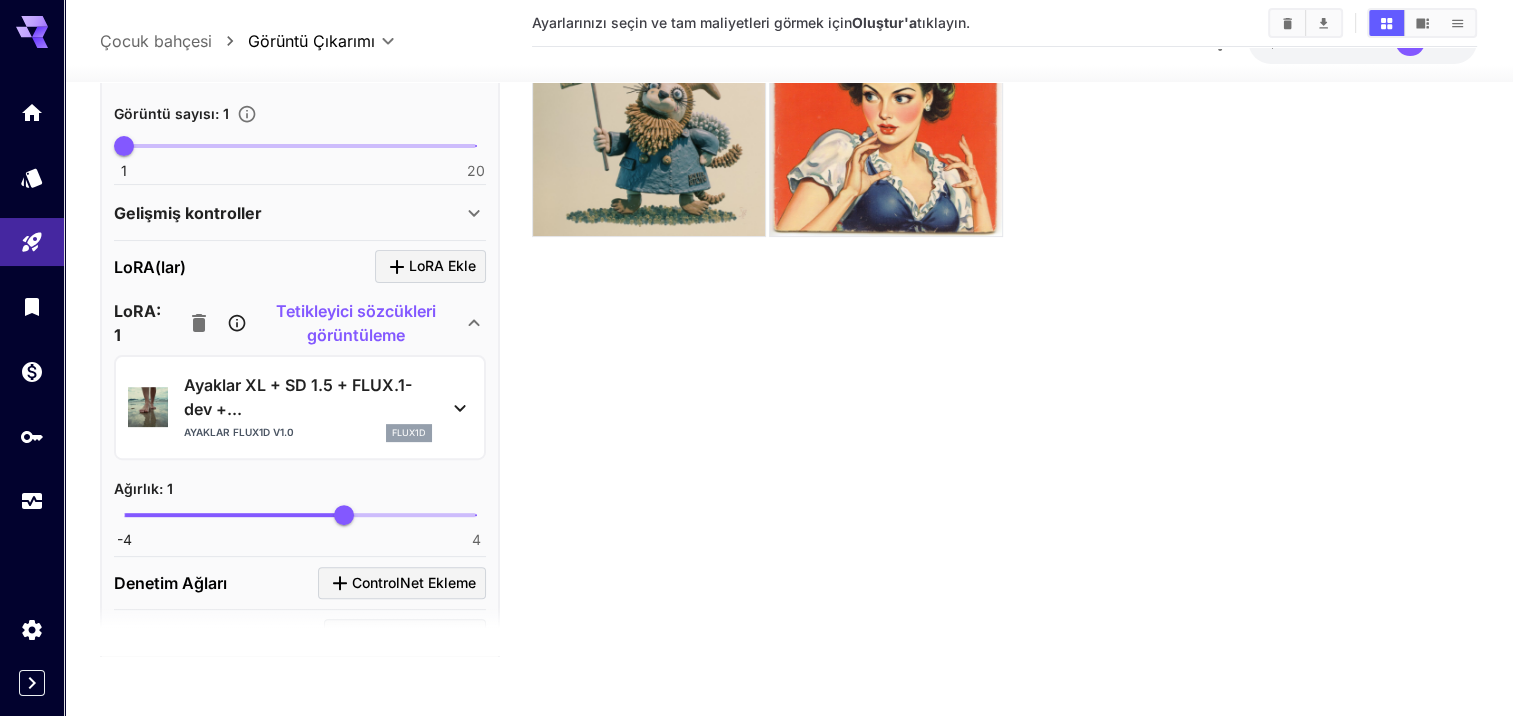 click on "Tetikleyici sözcükleri görüntüleme" at bounding box center (357, 323) 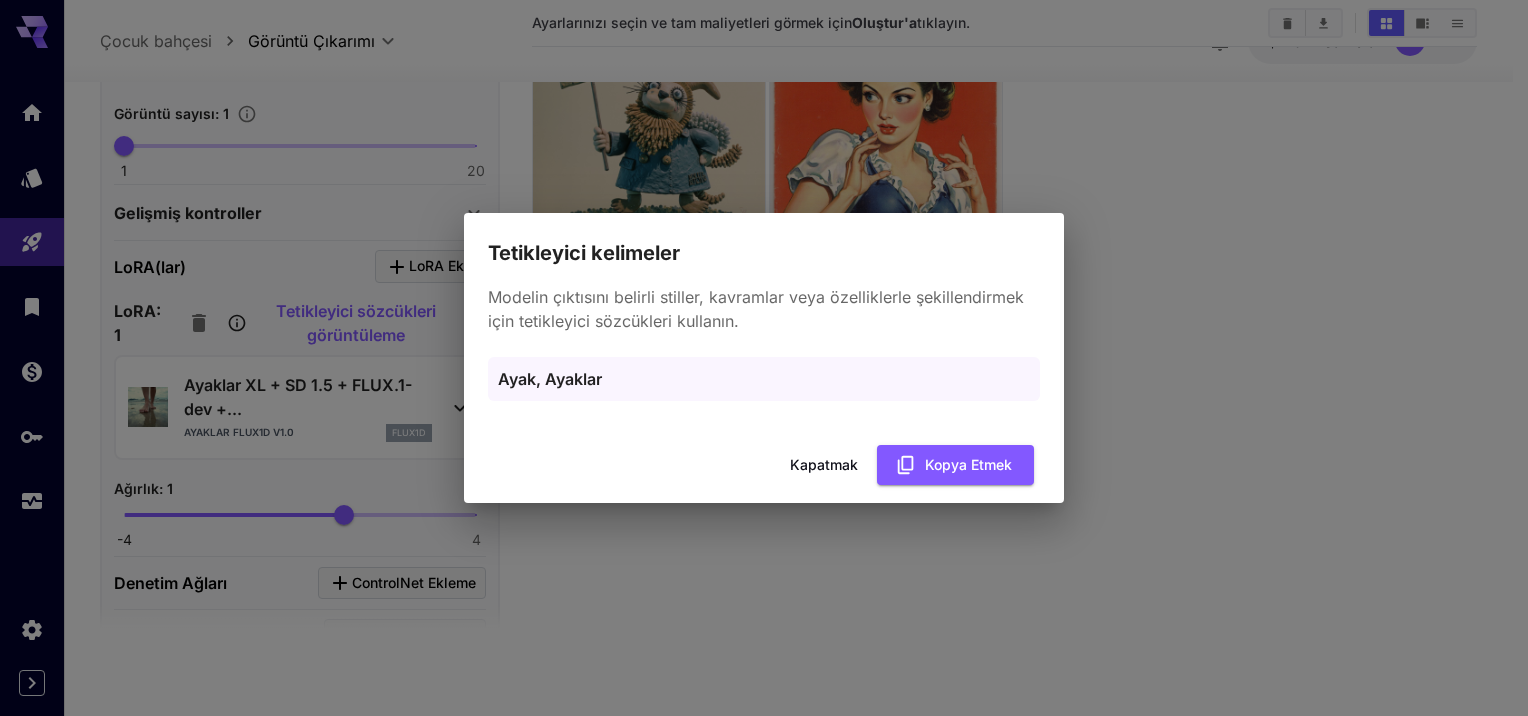 click on "Tetikleyici kelimeler Modelin çıktısını belirli stiller, kavramlar veya özelliklerle şekillendirmek için tetikleyici sözcükleri kullanın. Ayak, Ayaklar Kapatmak Kopya etmek" at bounding box center (764, 358) 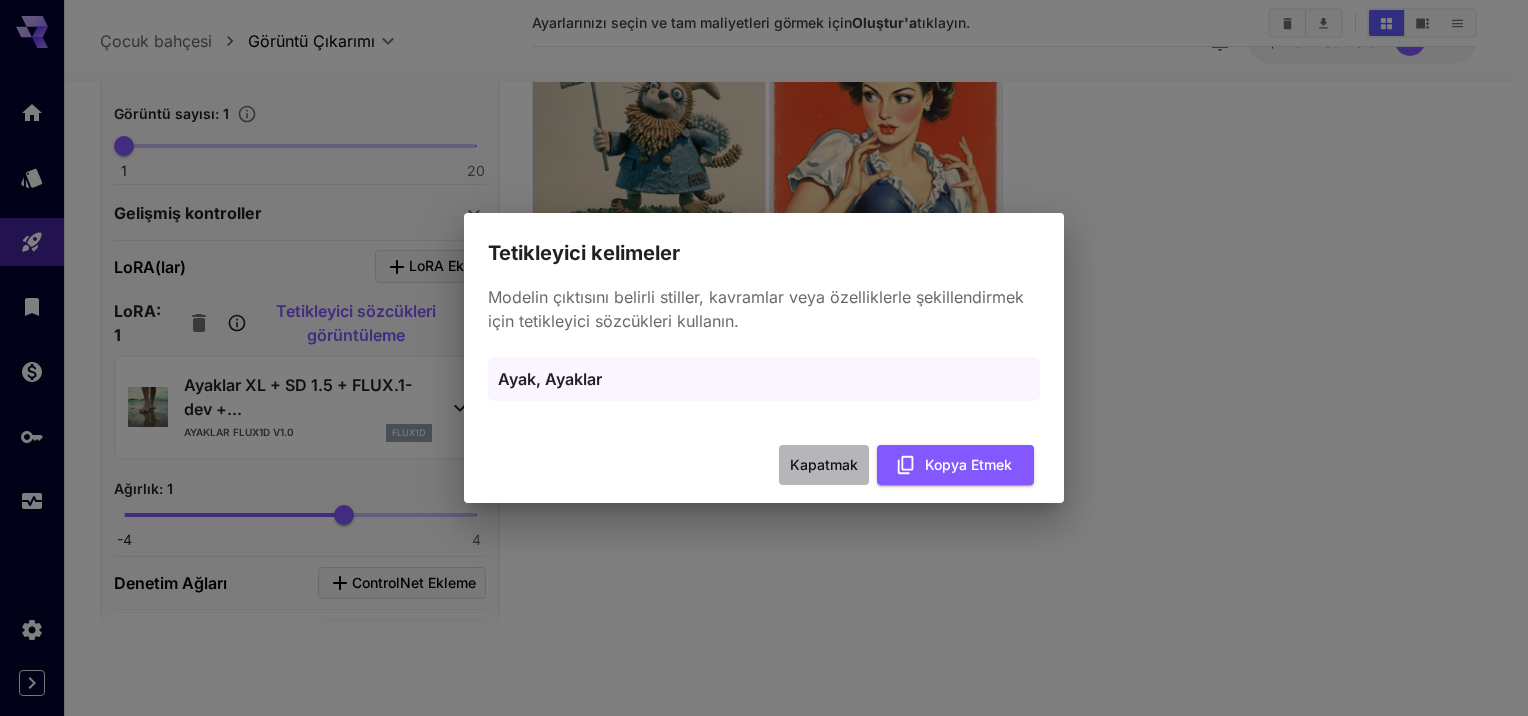 click on "Kapatmak" at bounding box center (824, 465) 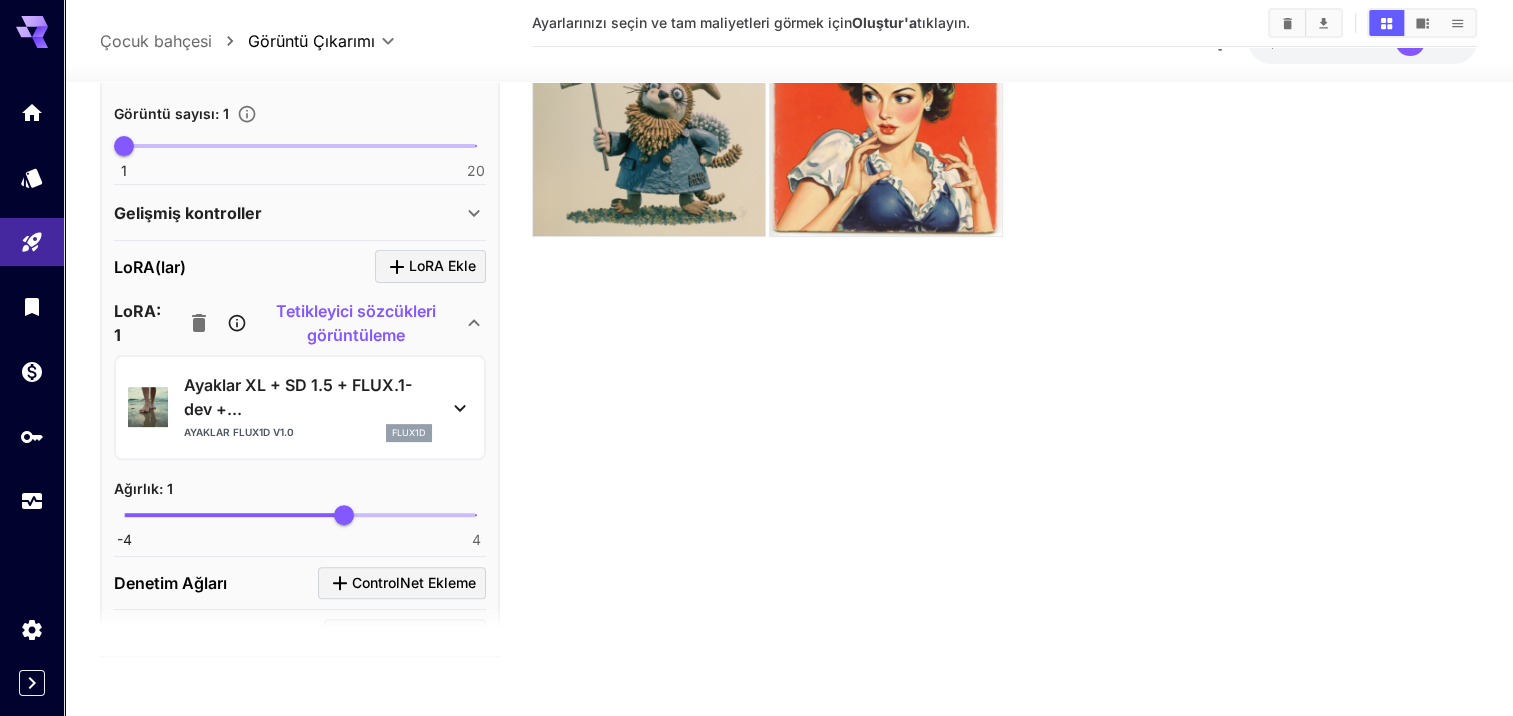 drag, startPoint x: 1400, startPoint y: 0, endPoint x: 1080, endPoint y: 268, distance: 417.4015 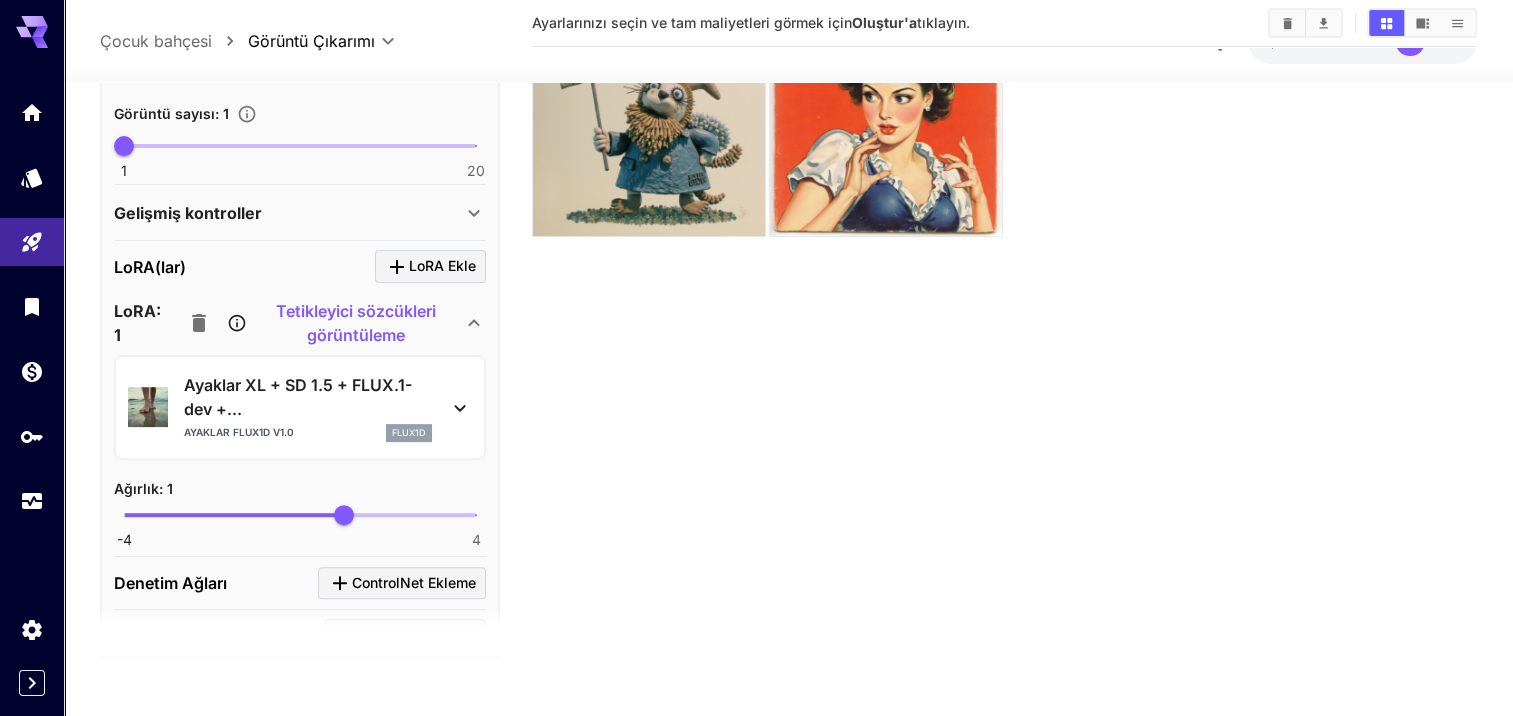 drag, startPoint x: 1450, startPoint y: 0, endPoint x: 1024, endPoint y: 174, distance: 460.1652 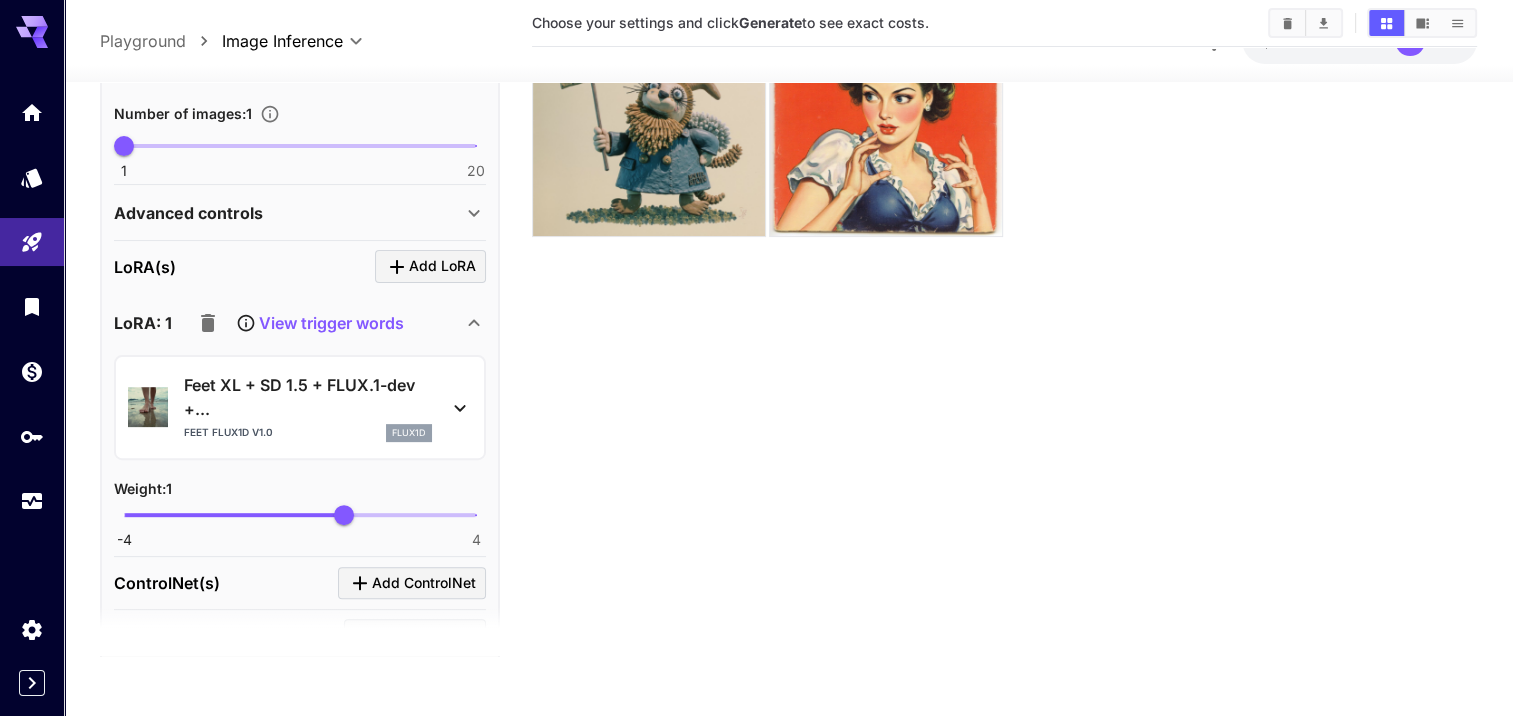 click on "View trigger words" at bounding box center [331, 323] 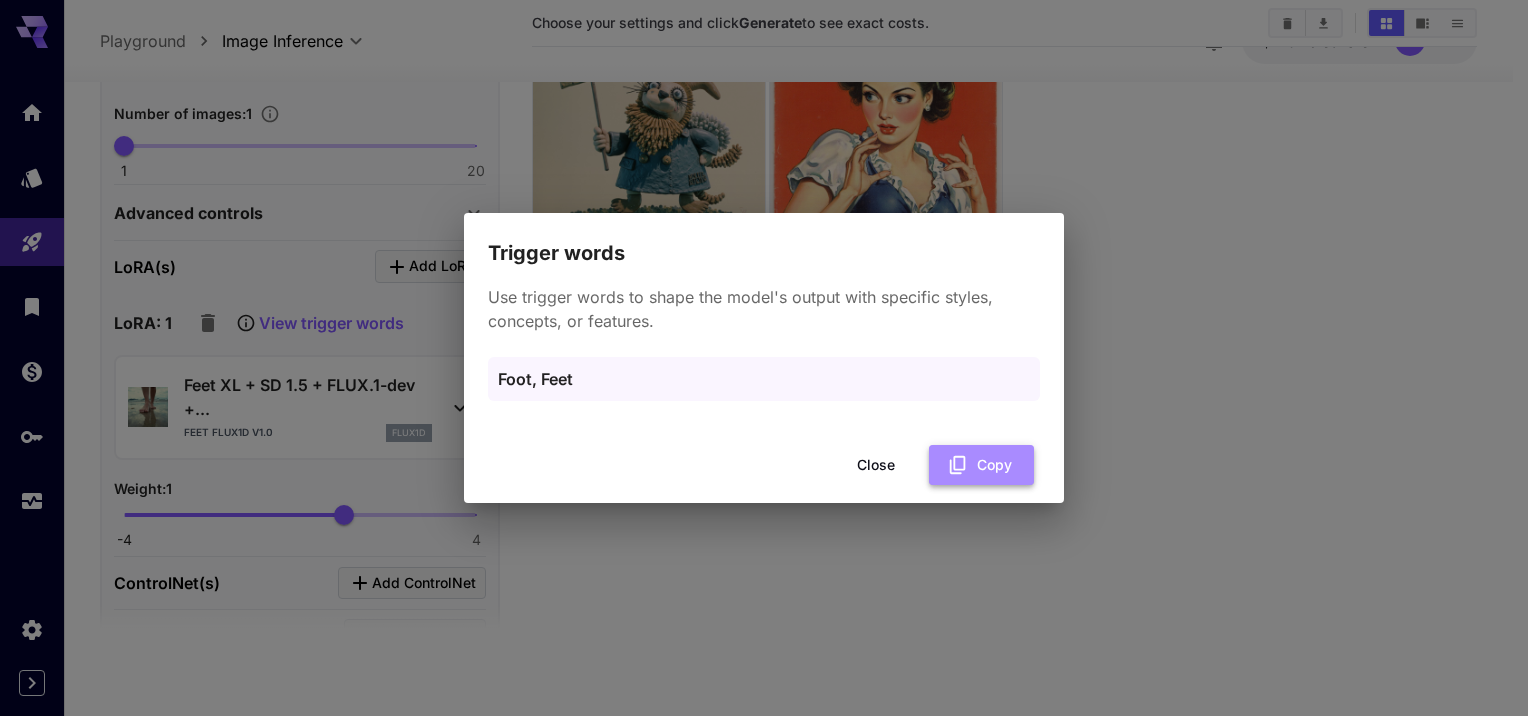 click 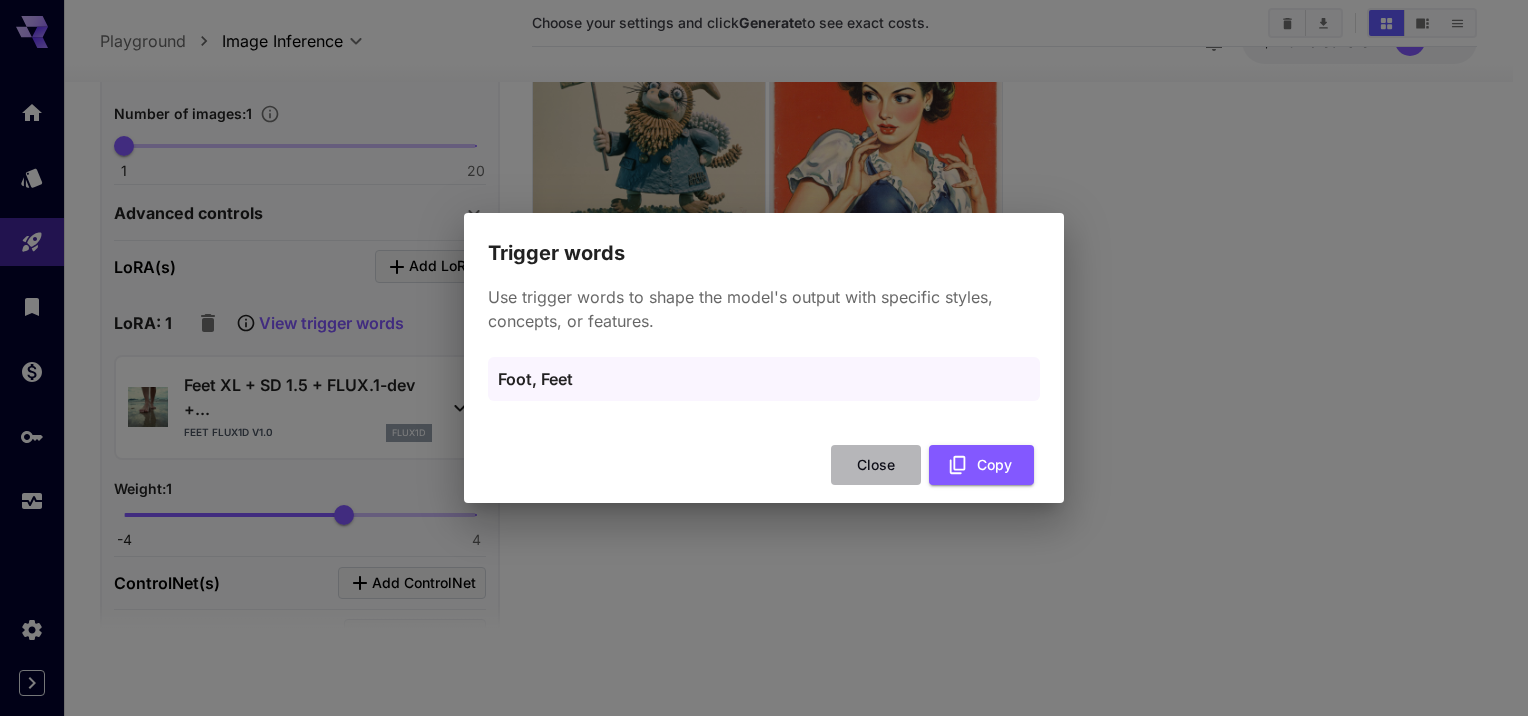 click on "Close" at bounding box center [876, 465] 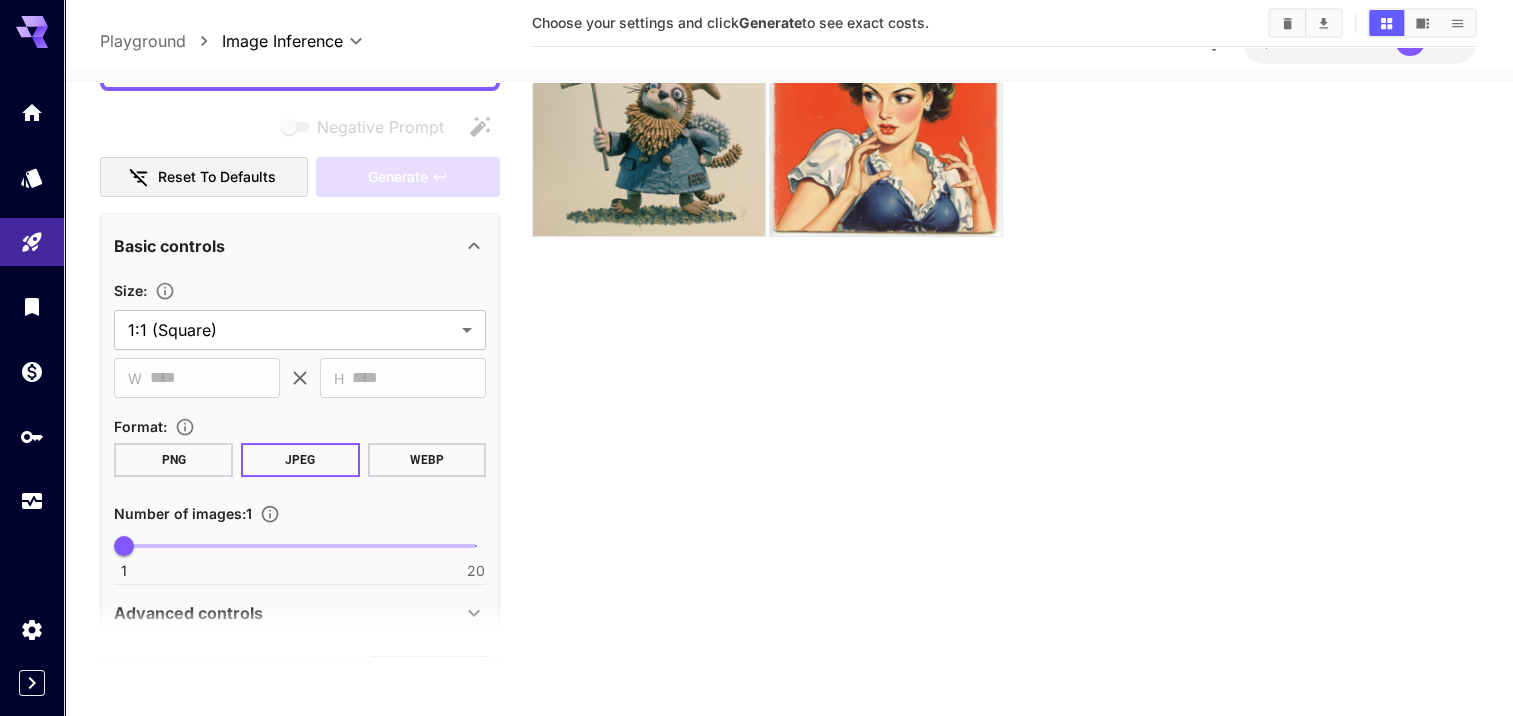 scroll, scrollTop: 100, scrollLeft: 0, axis: vertical 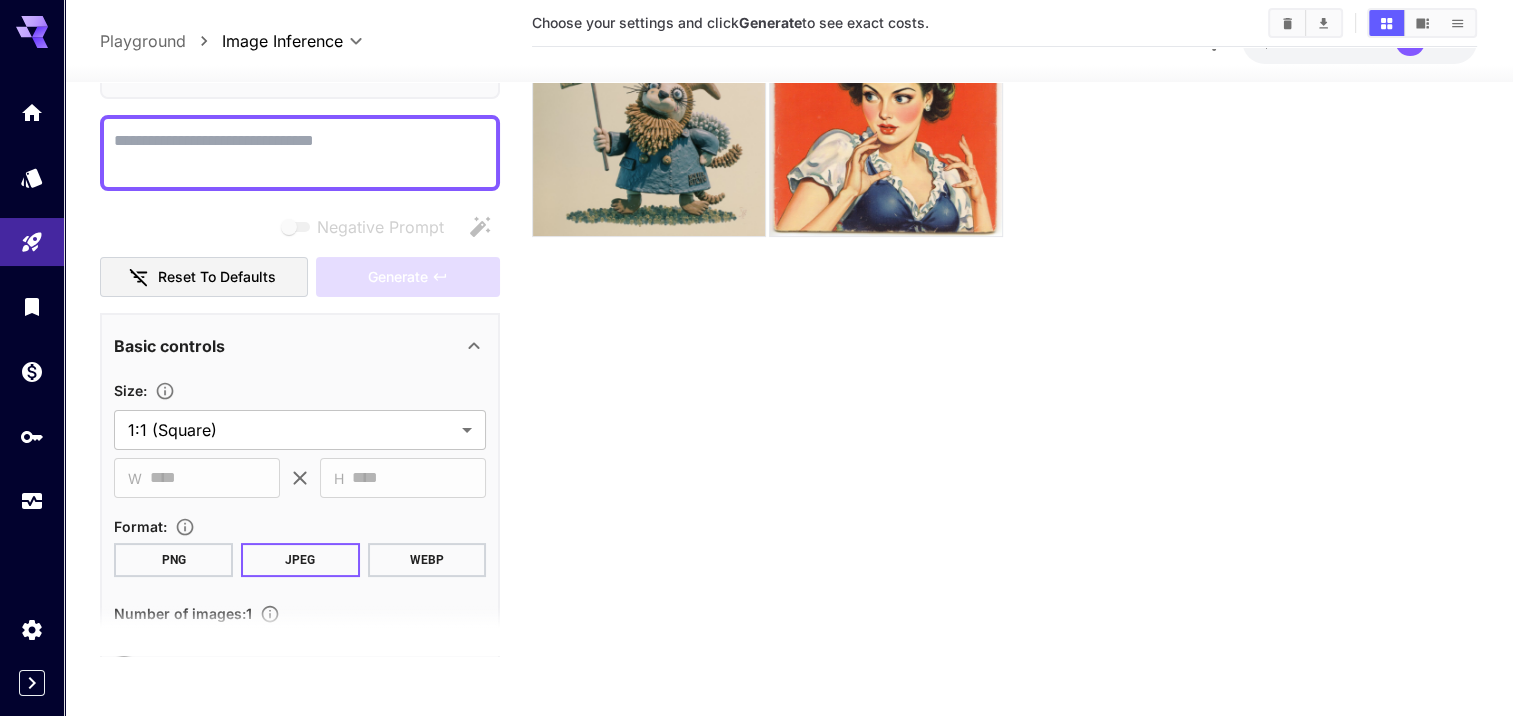 click on "Negative Prompt" at bounding box center [300, 153] 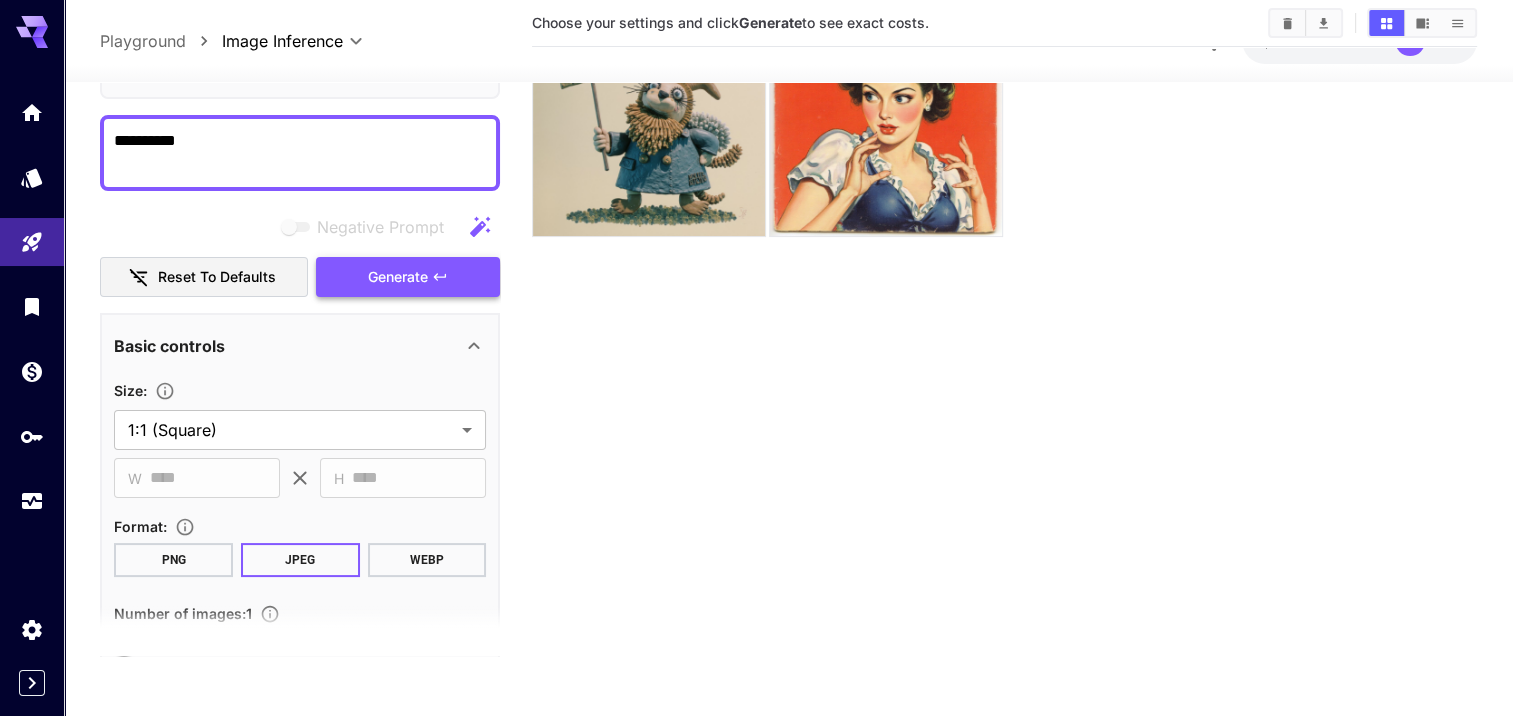type on "**********" 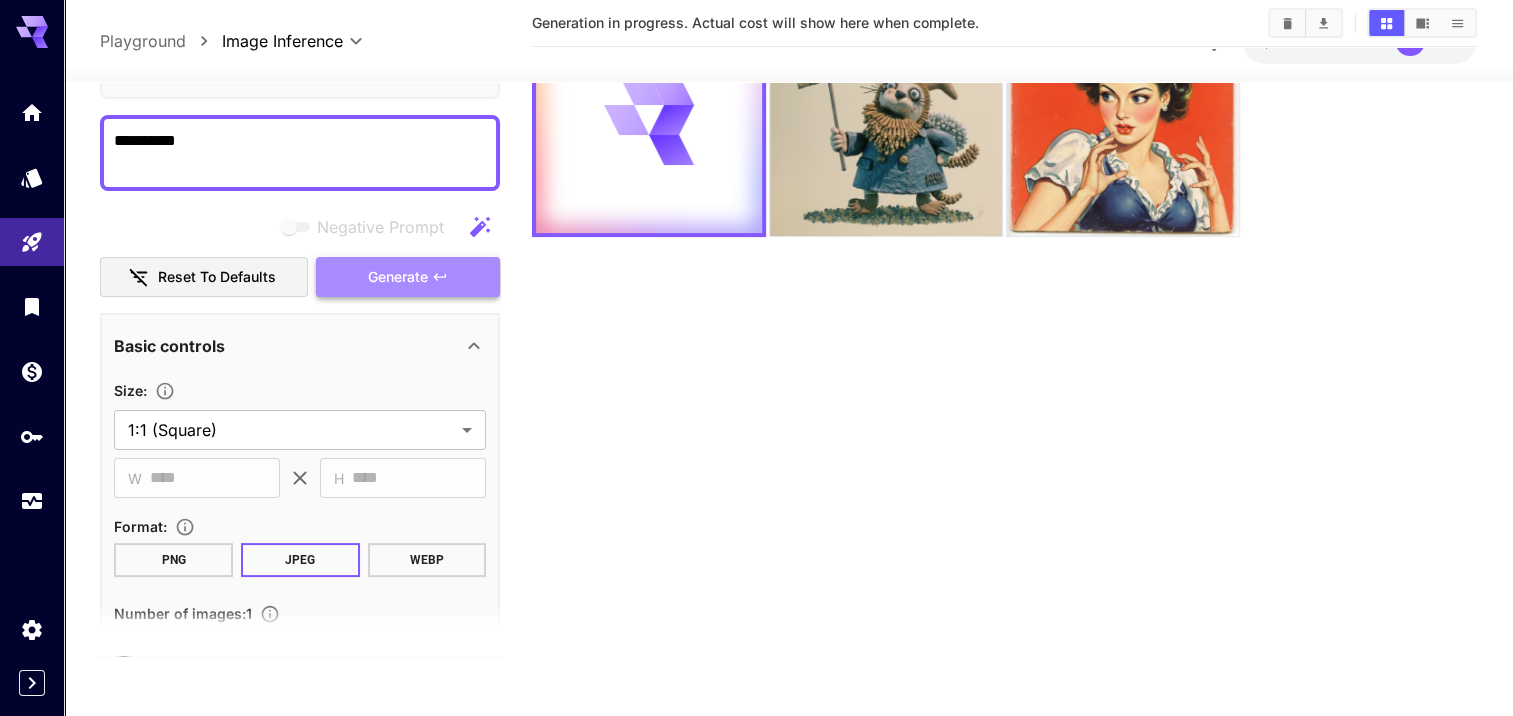 click on "Generate" at bounding box center (408, 277) 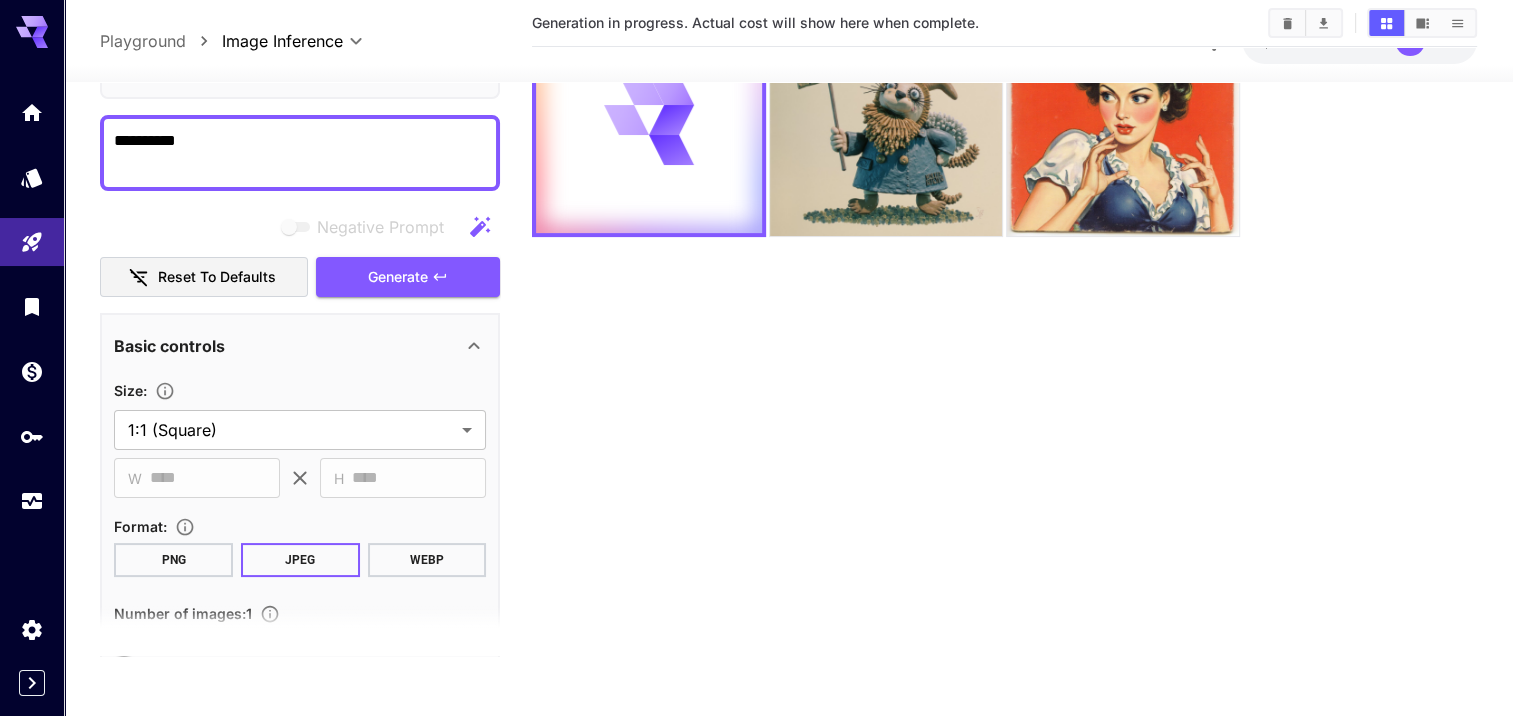 scroll, scrollTop: 0, scrollLeft: 0, axis: both 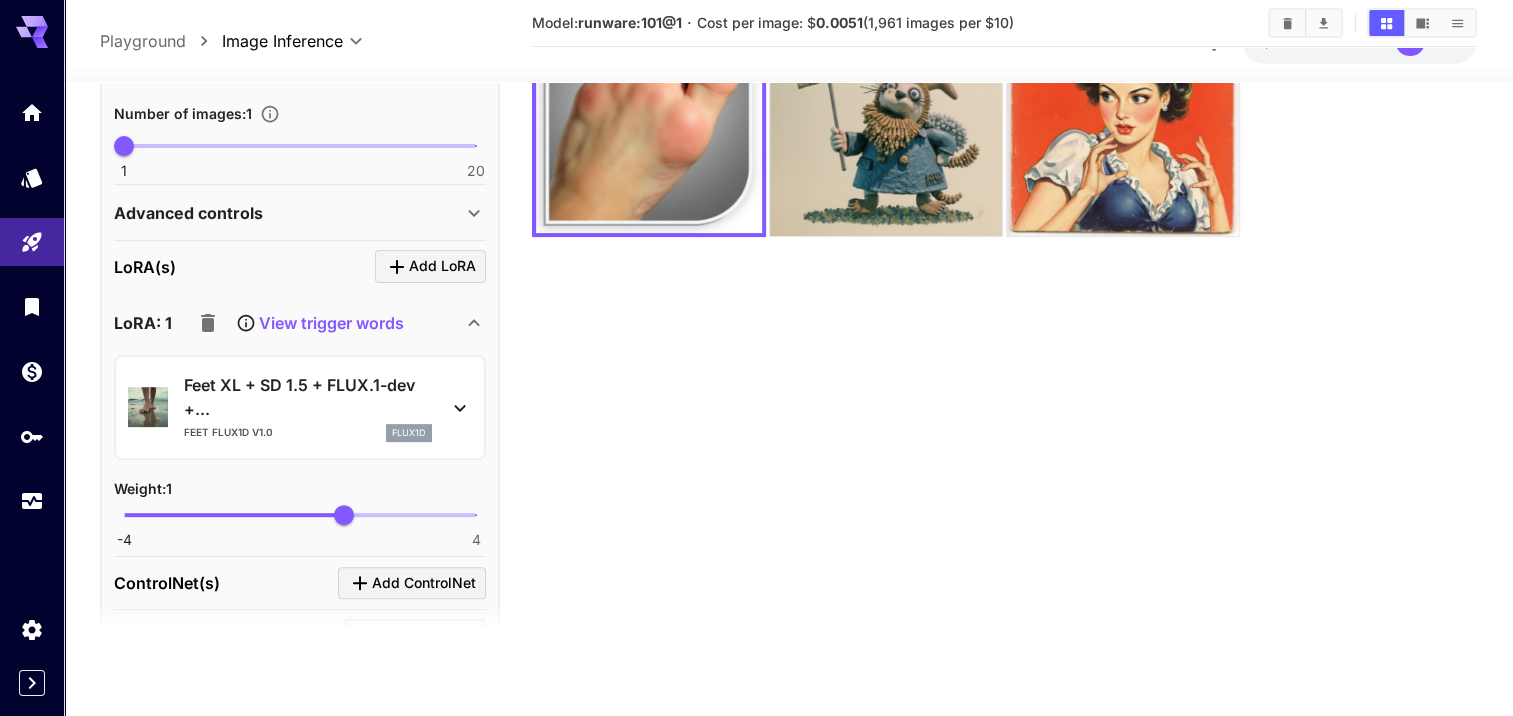 click 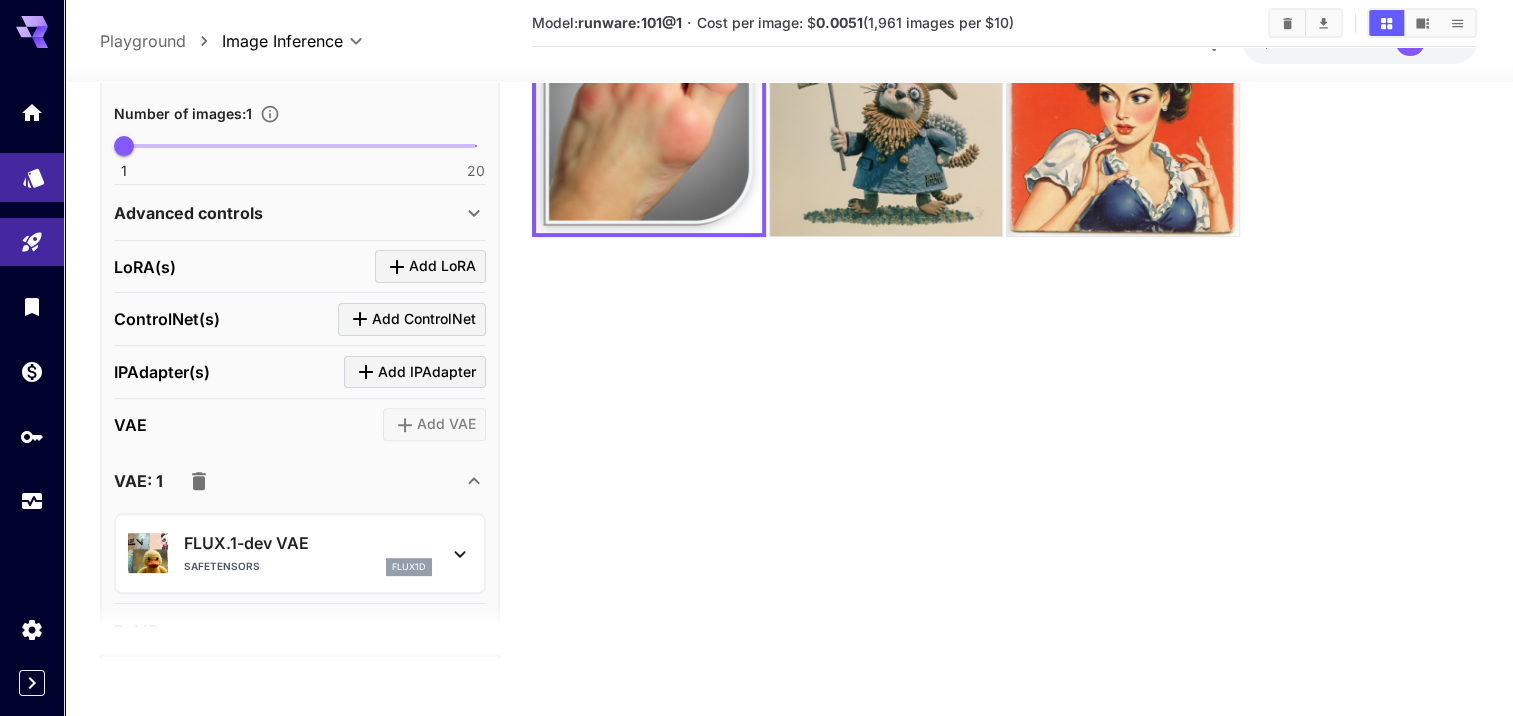 click at bounding box center [32, 177] 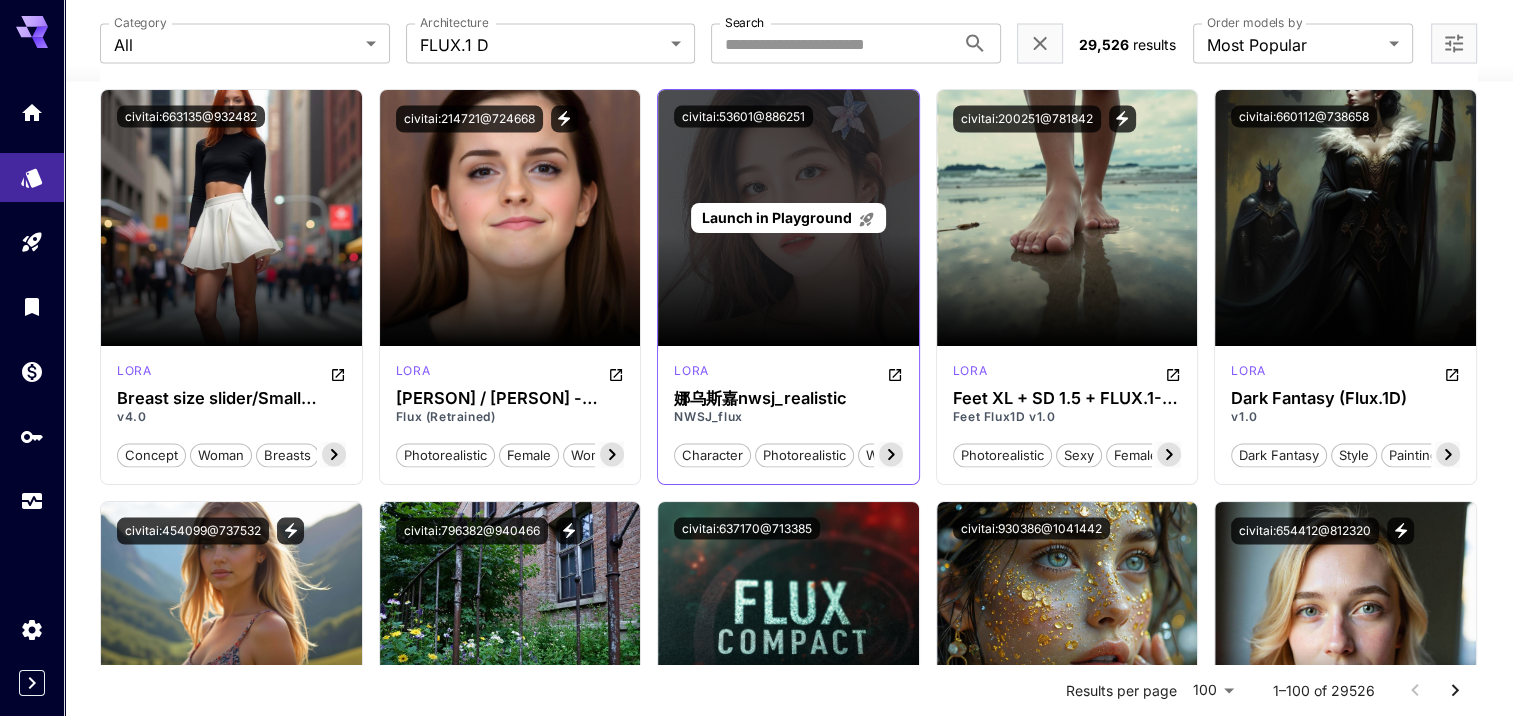 scroll, scrollTop: 3758, scrollLeft: 0, axis: vertical 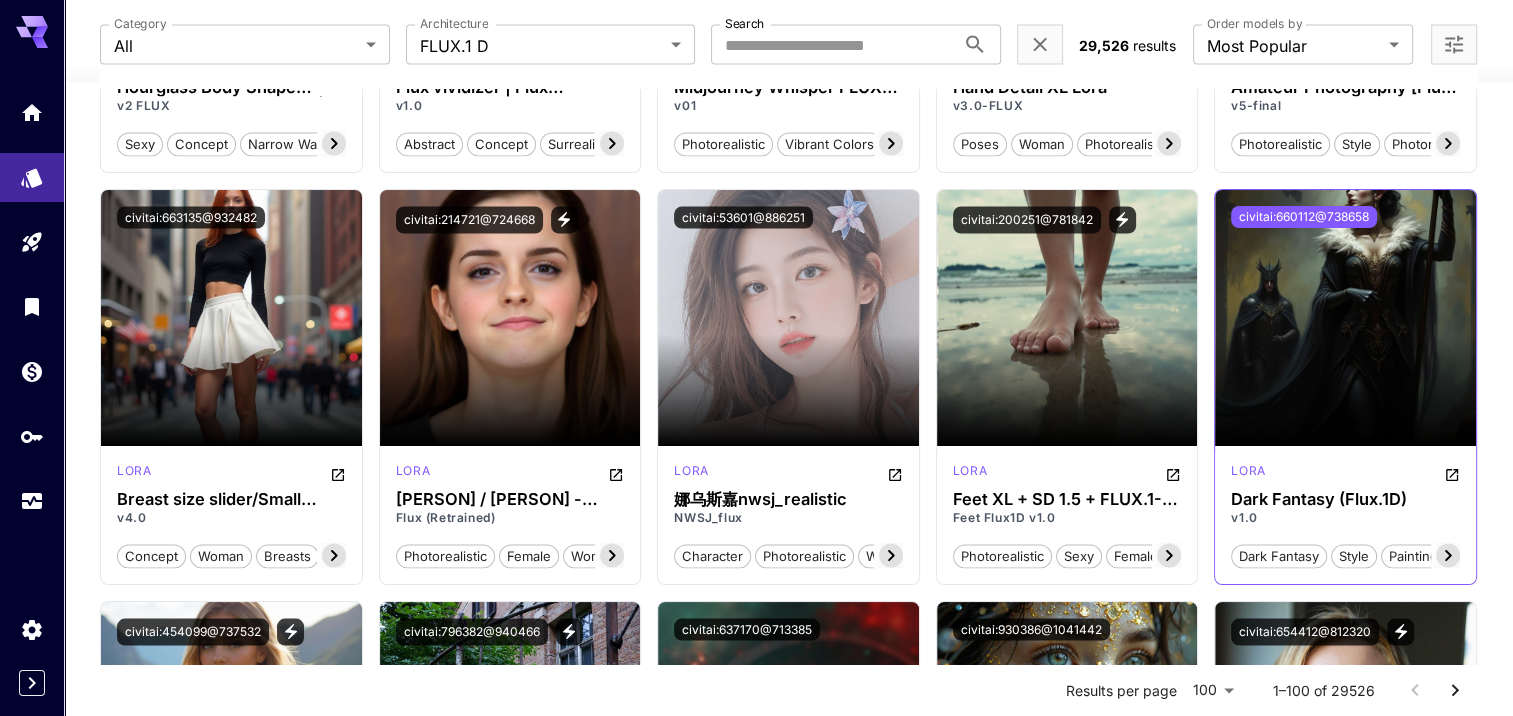 click on "civitai:660112@738658" at bounding box center [1304, 217] 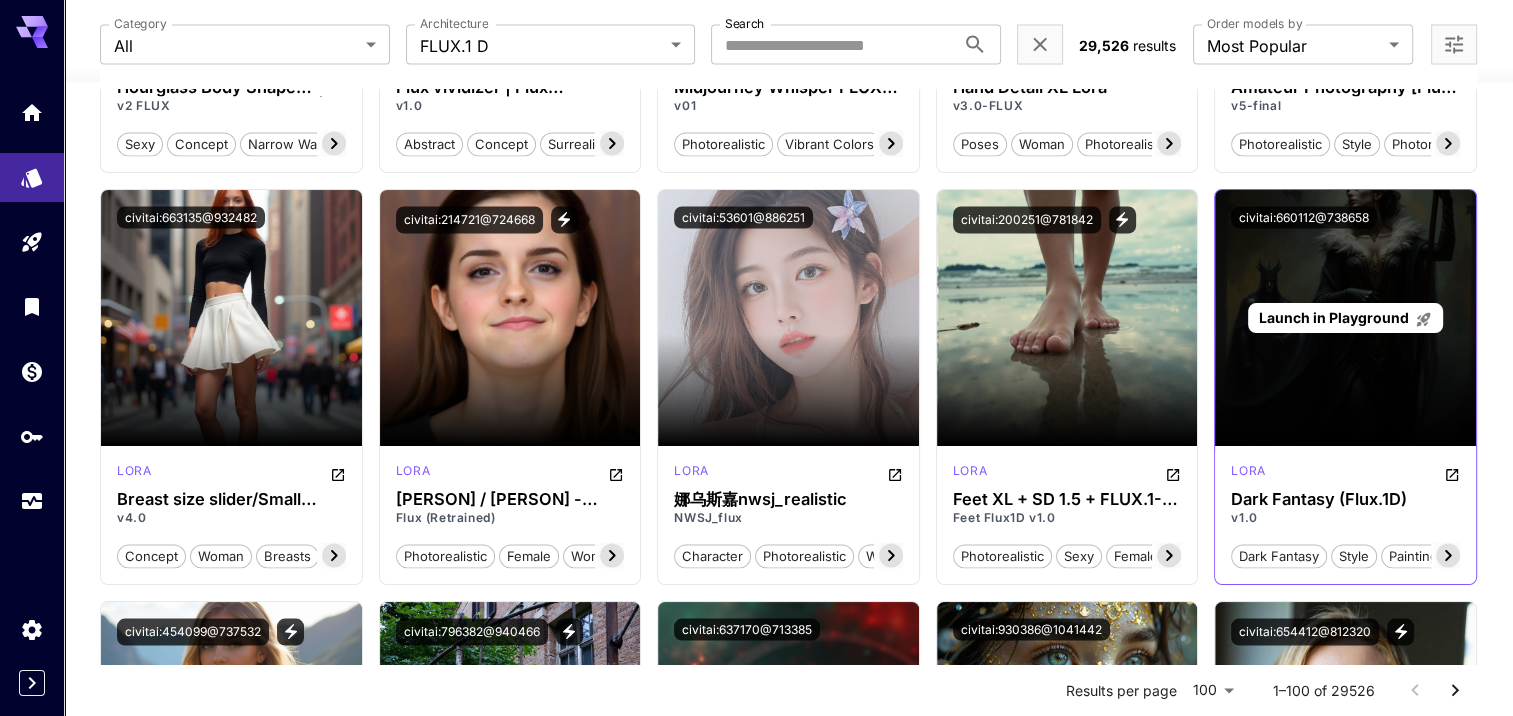 click on "Launch in Playground" at bounding box center (1334, 317) 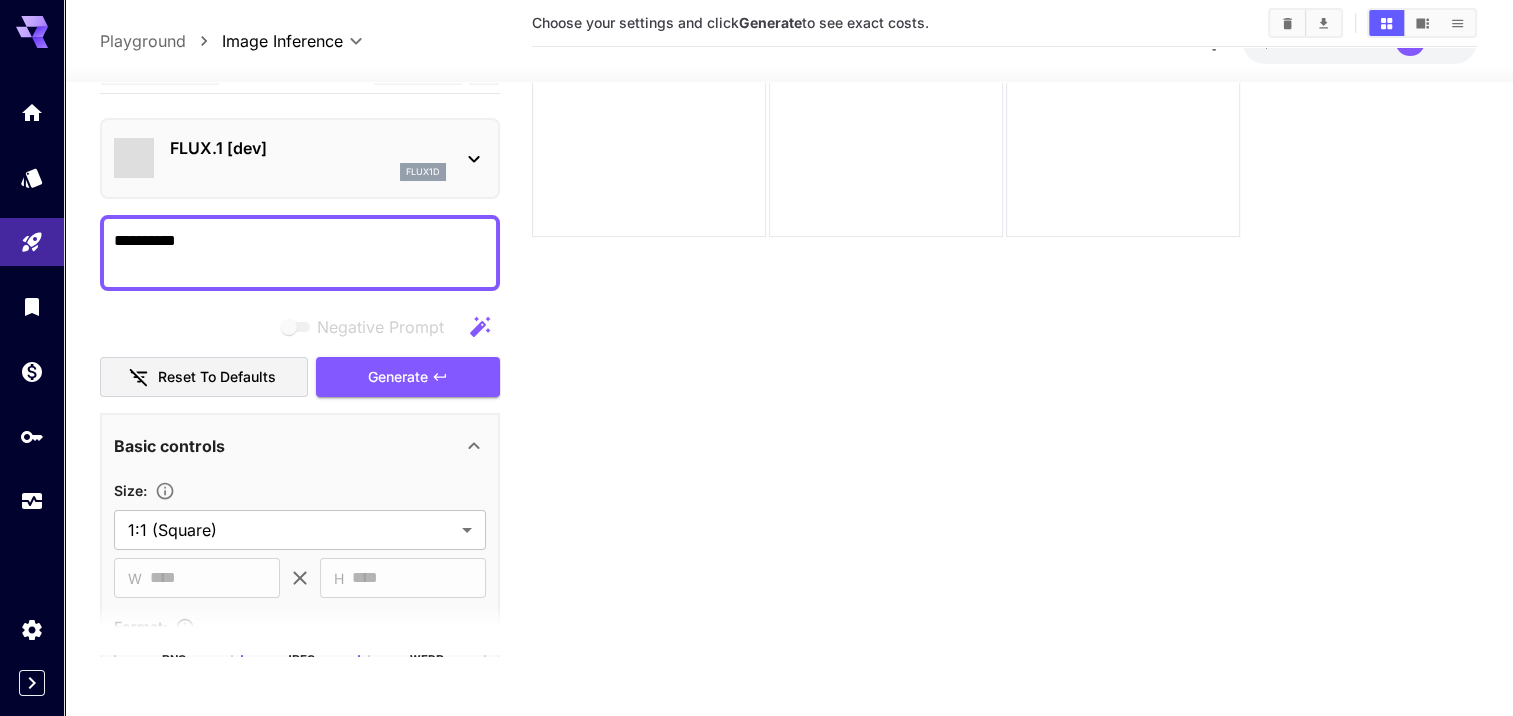 scroll, scrollTop: 158, scrollLeft: 0, axis: vertical 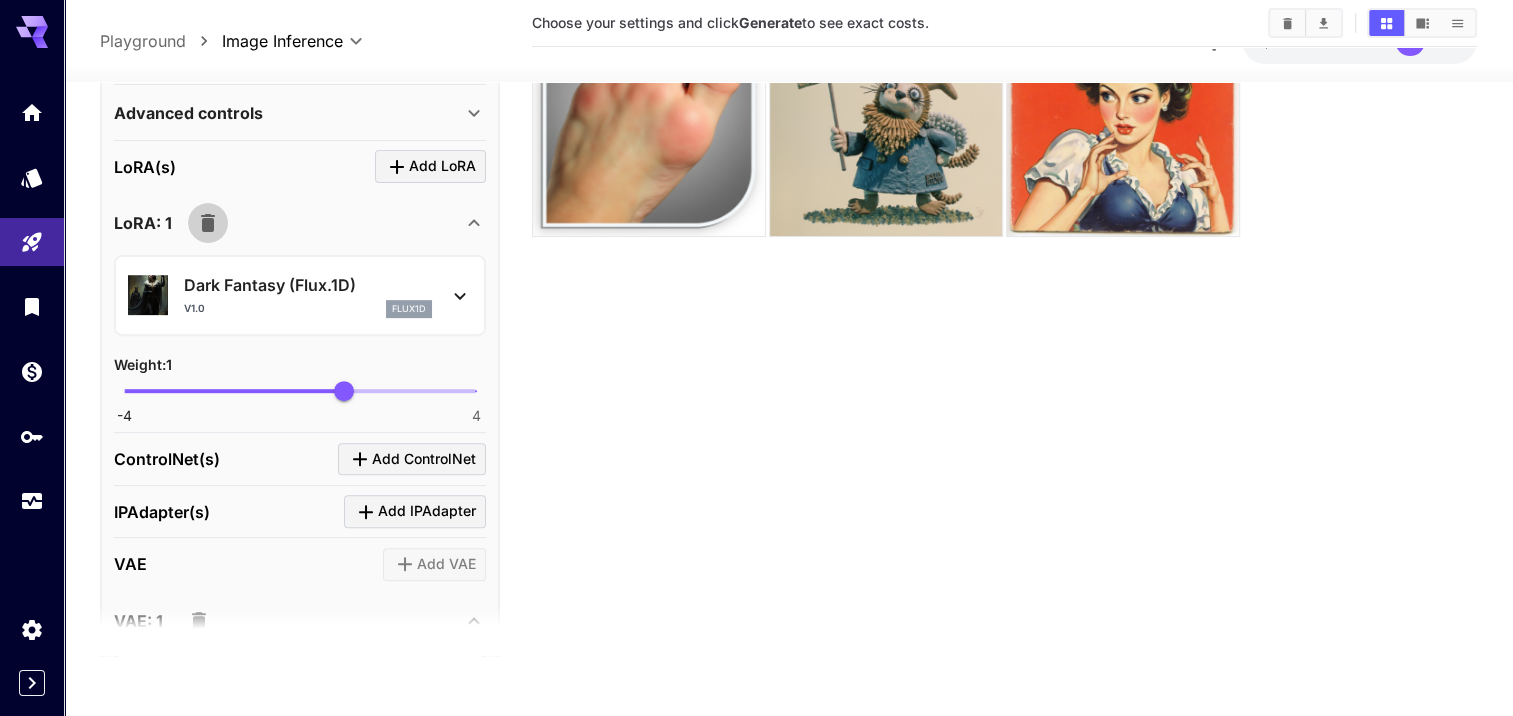 click 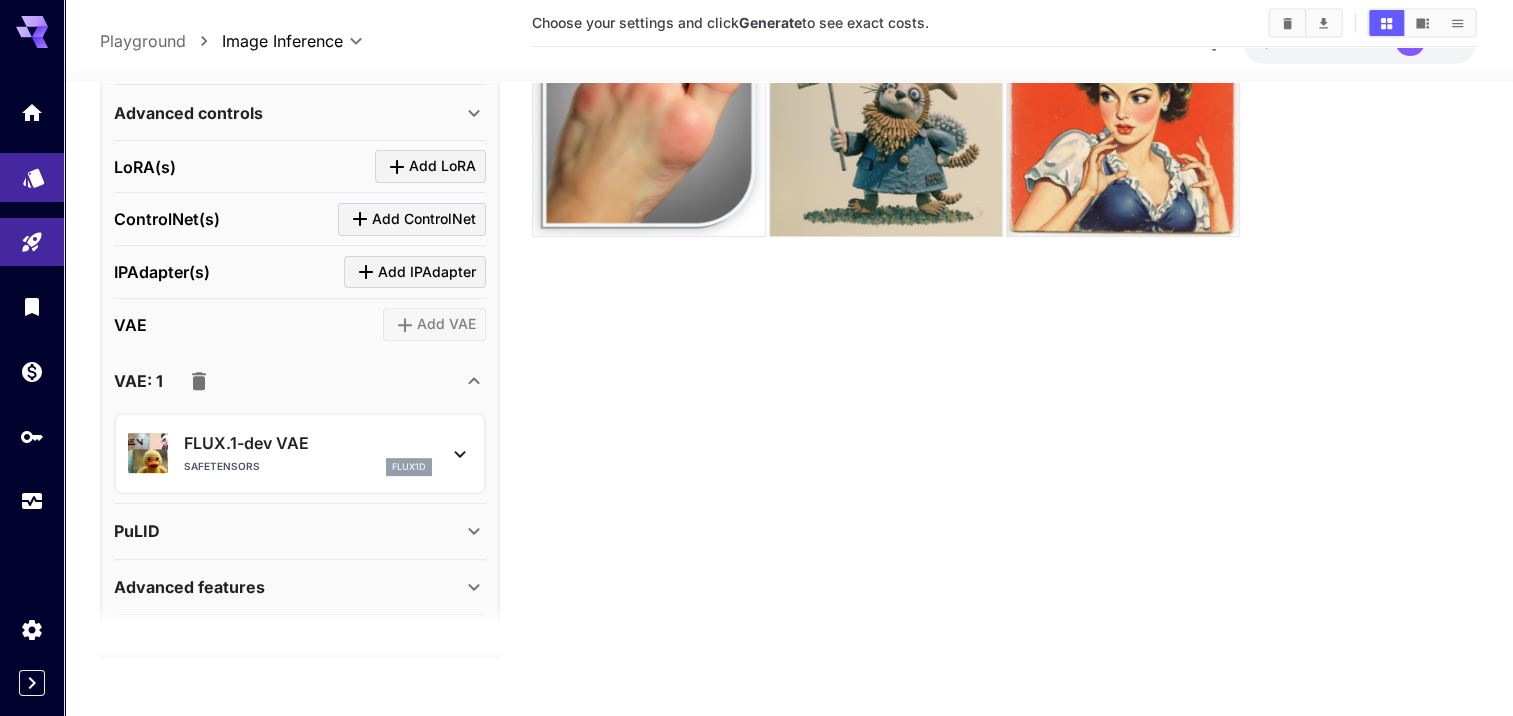 click at bounding box center (32, 177) 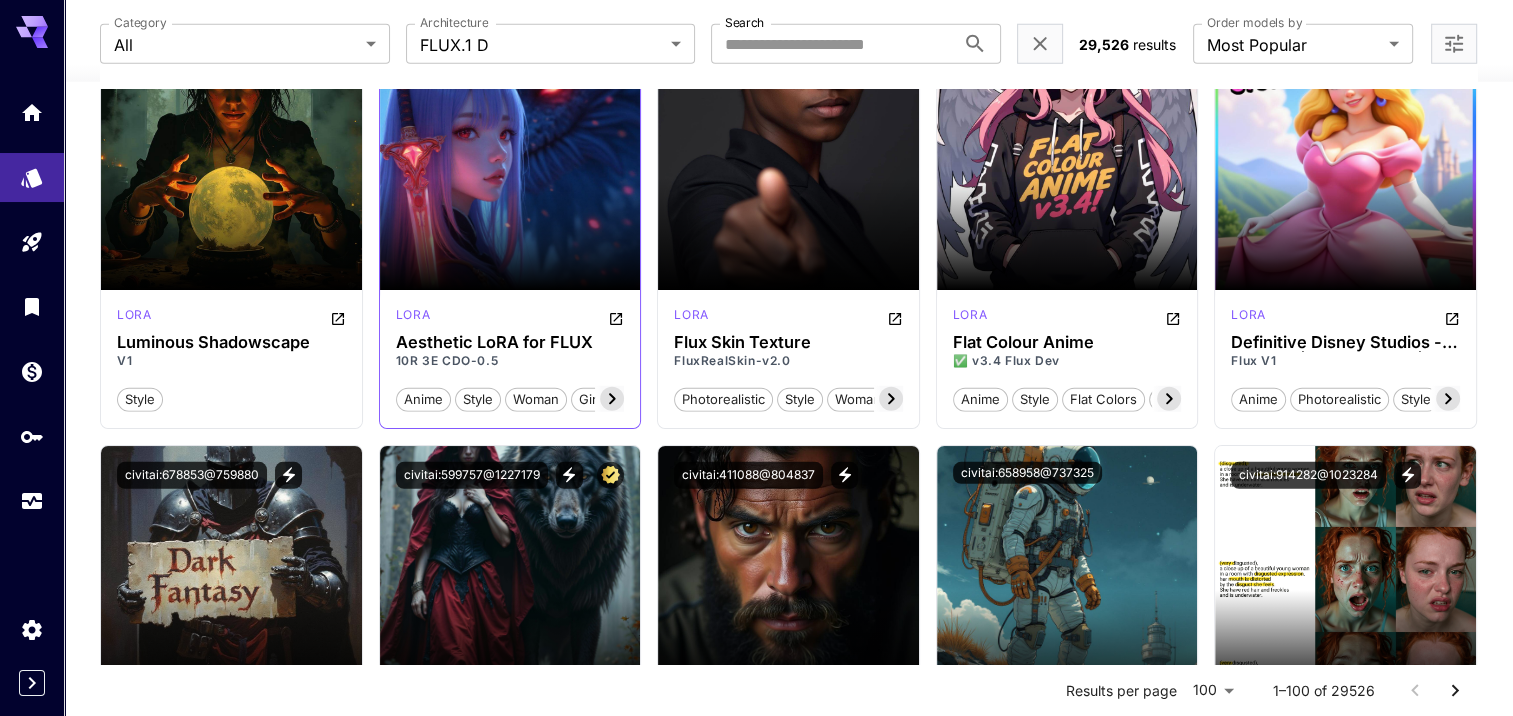 scroll, scrollTop: 5458, scrollLeft: 0, axis: vertical 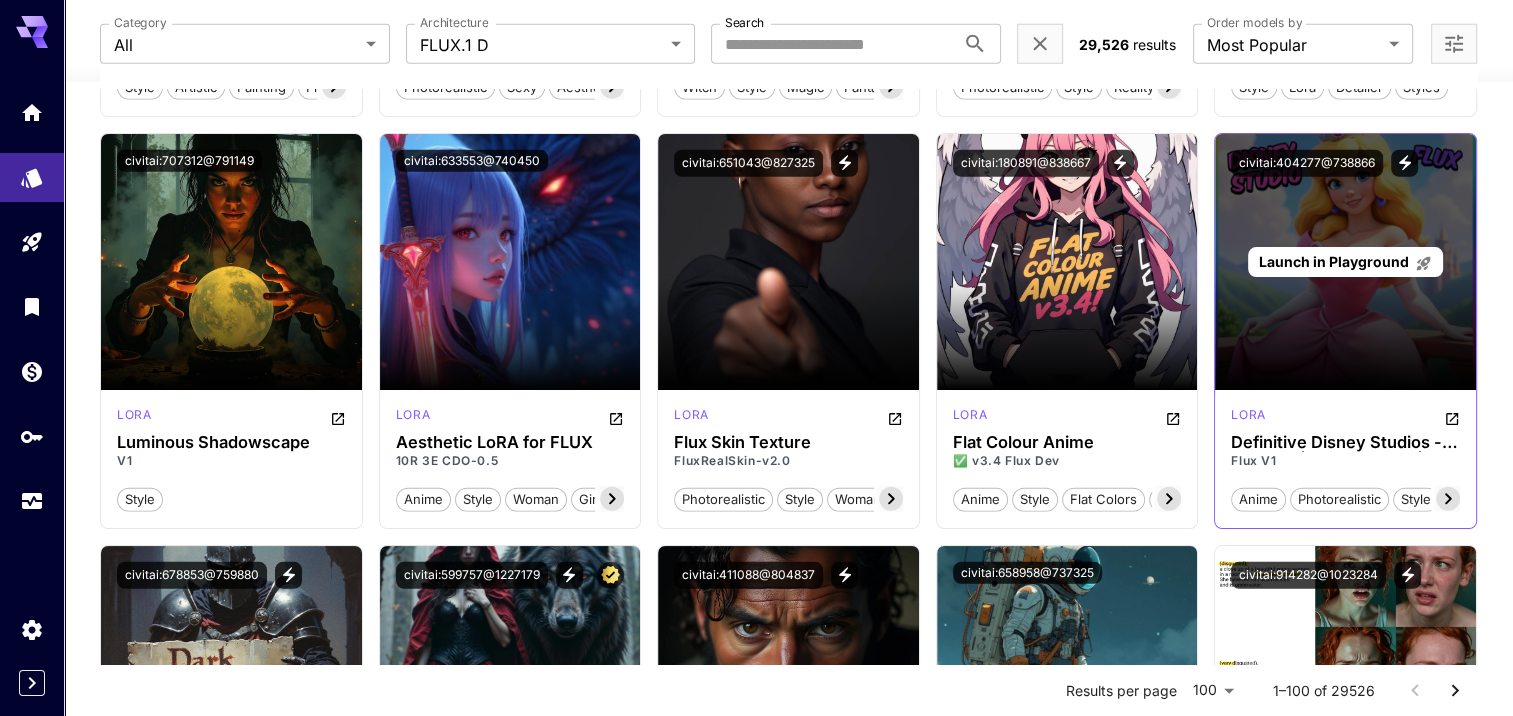 click on "Launch in Playground" at bounding box center (1334, 261) 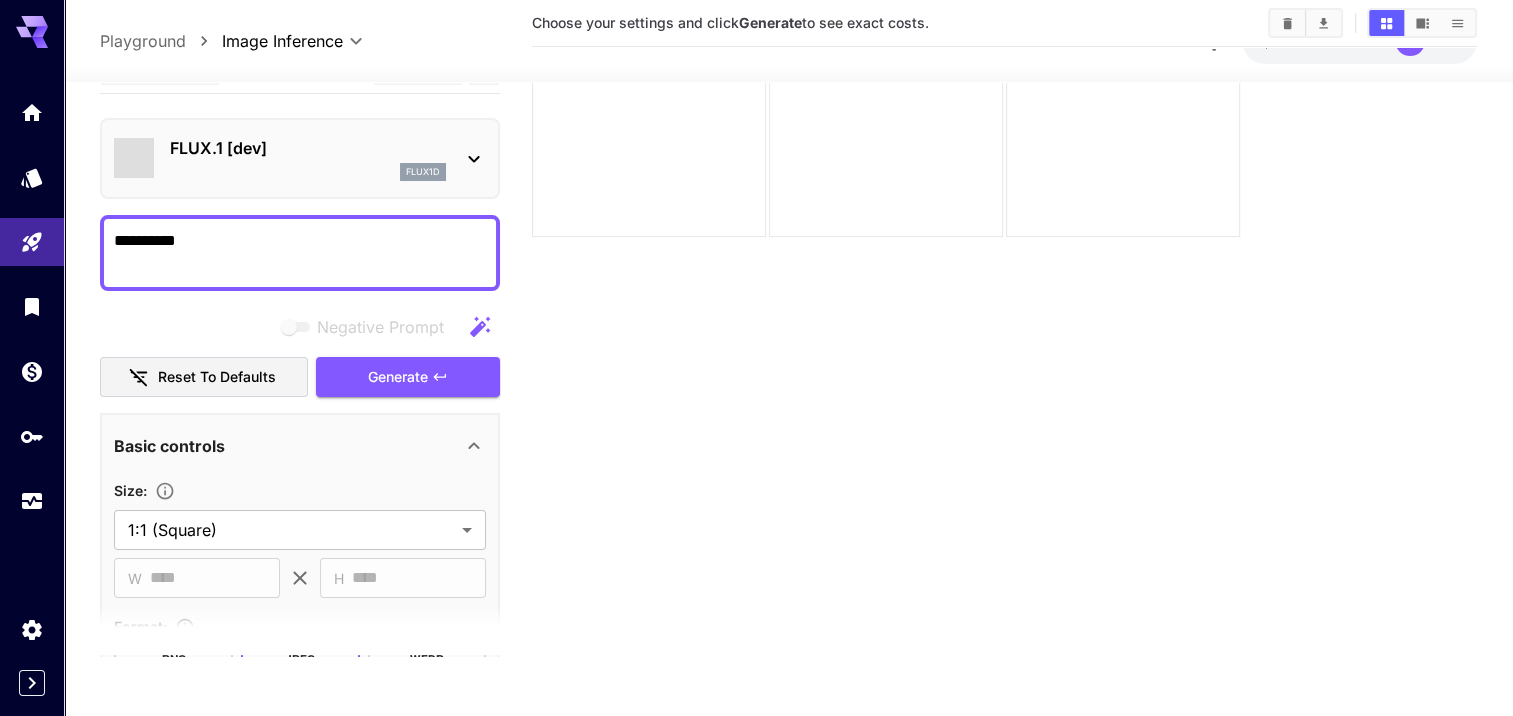 scroll, scrollTop: 158, scrollLeft: 0, axis: vertical 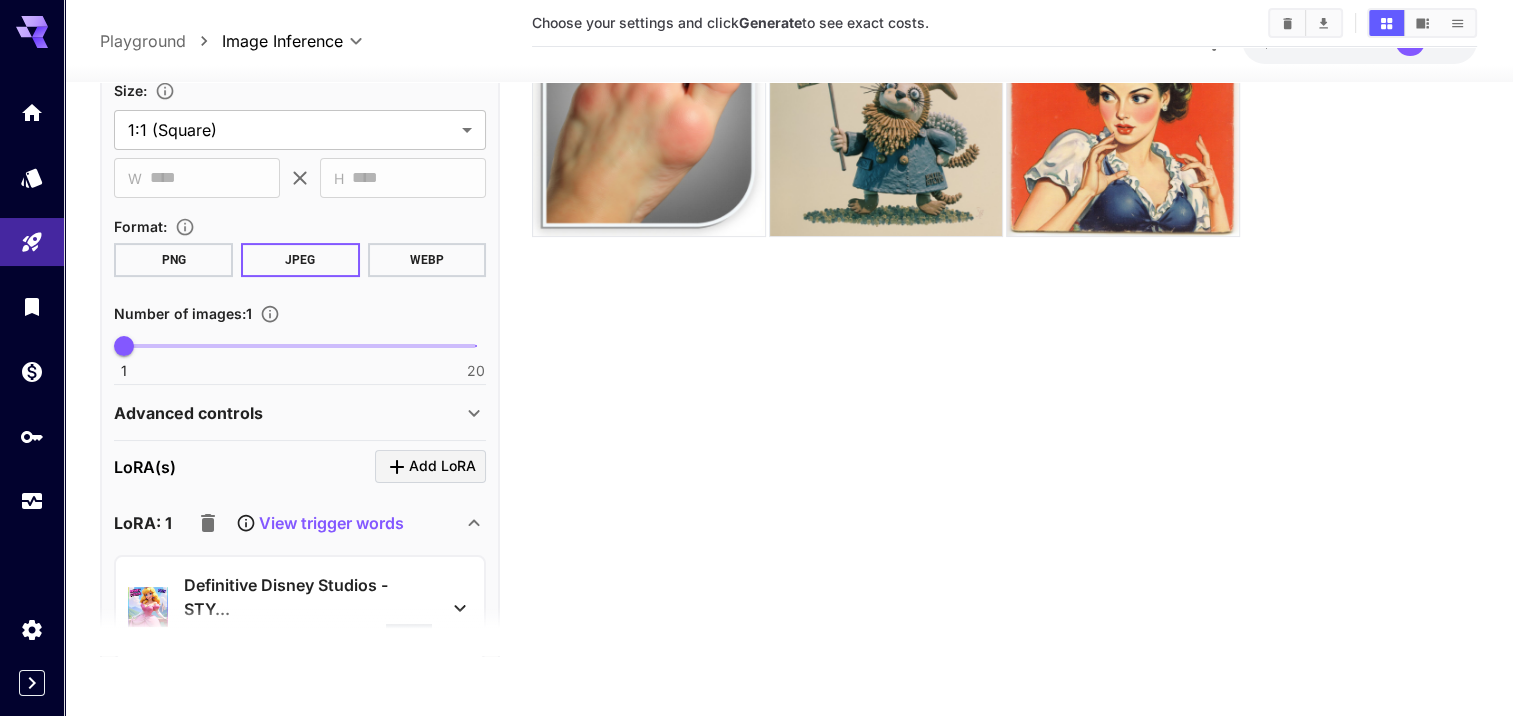 click on "View trigger words" at bounding box center [331, 523] 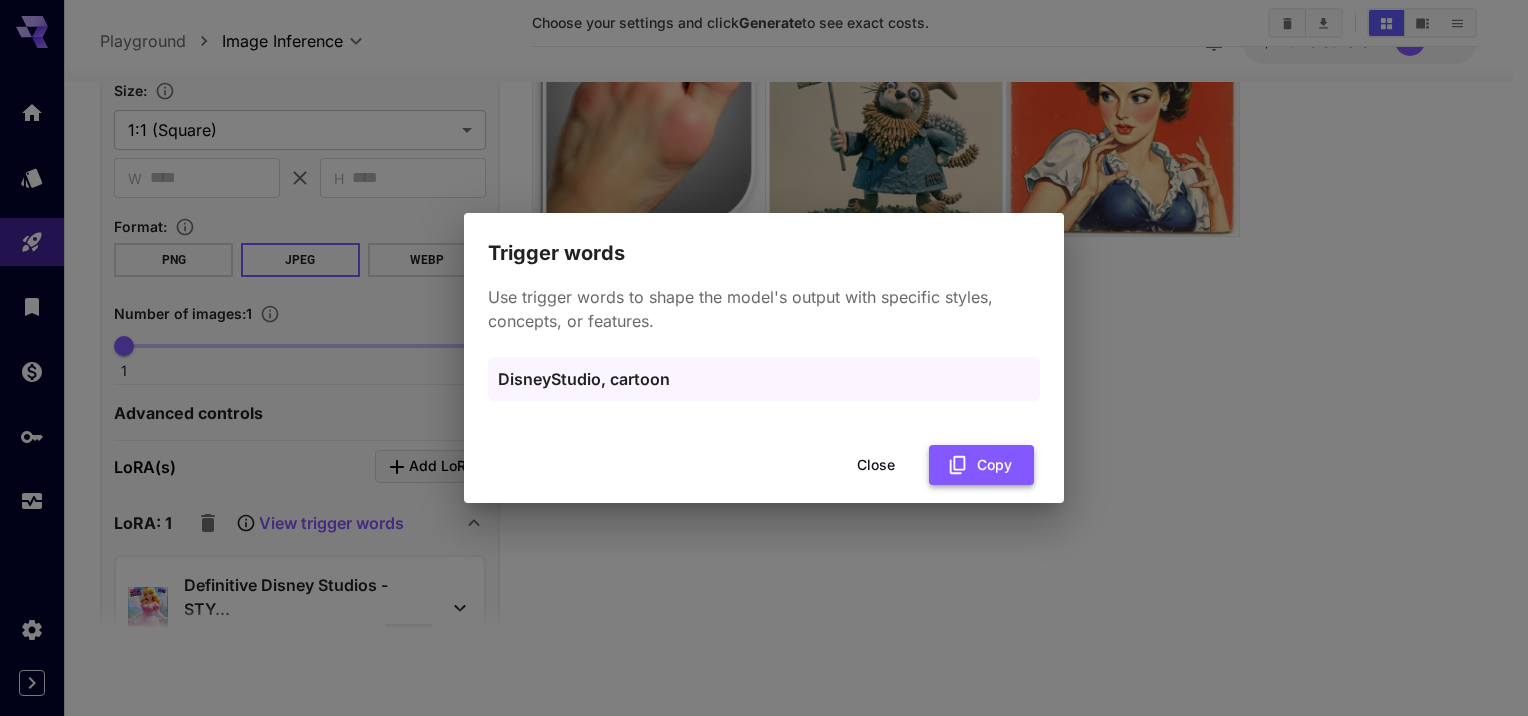 click 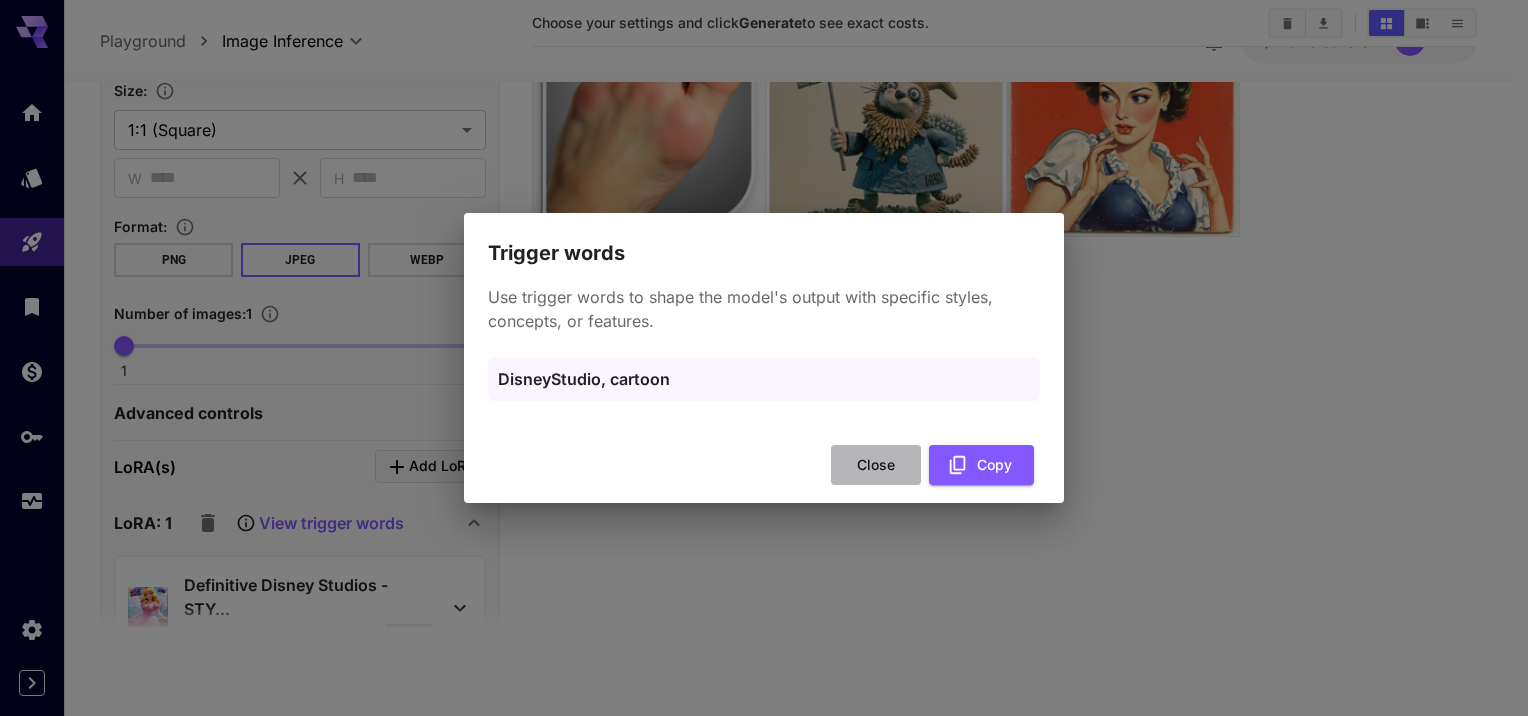 click on "Close" at bounding box center (876, 465) 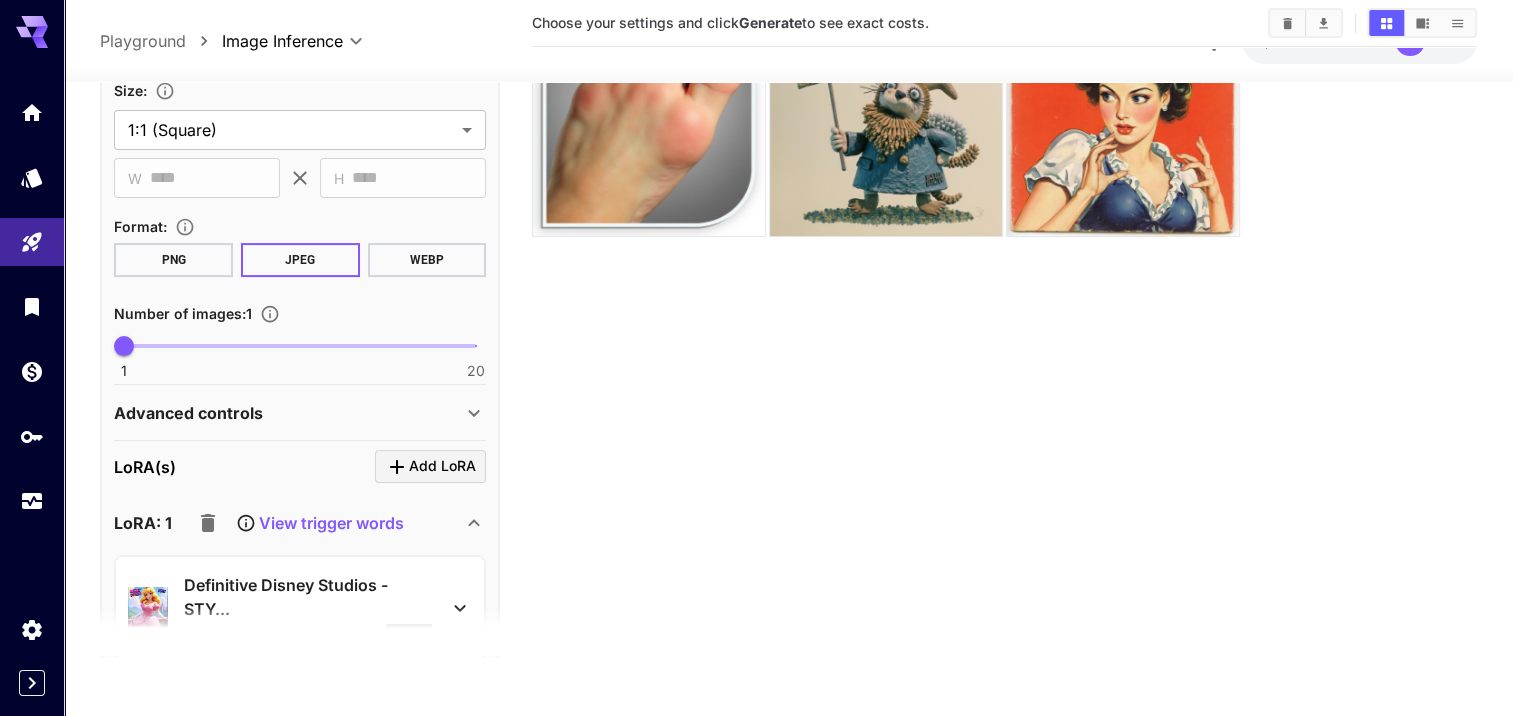 scroll, scrollTop: 0, scrollLeft: 0, axis: both 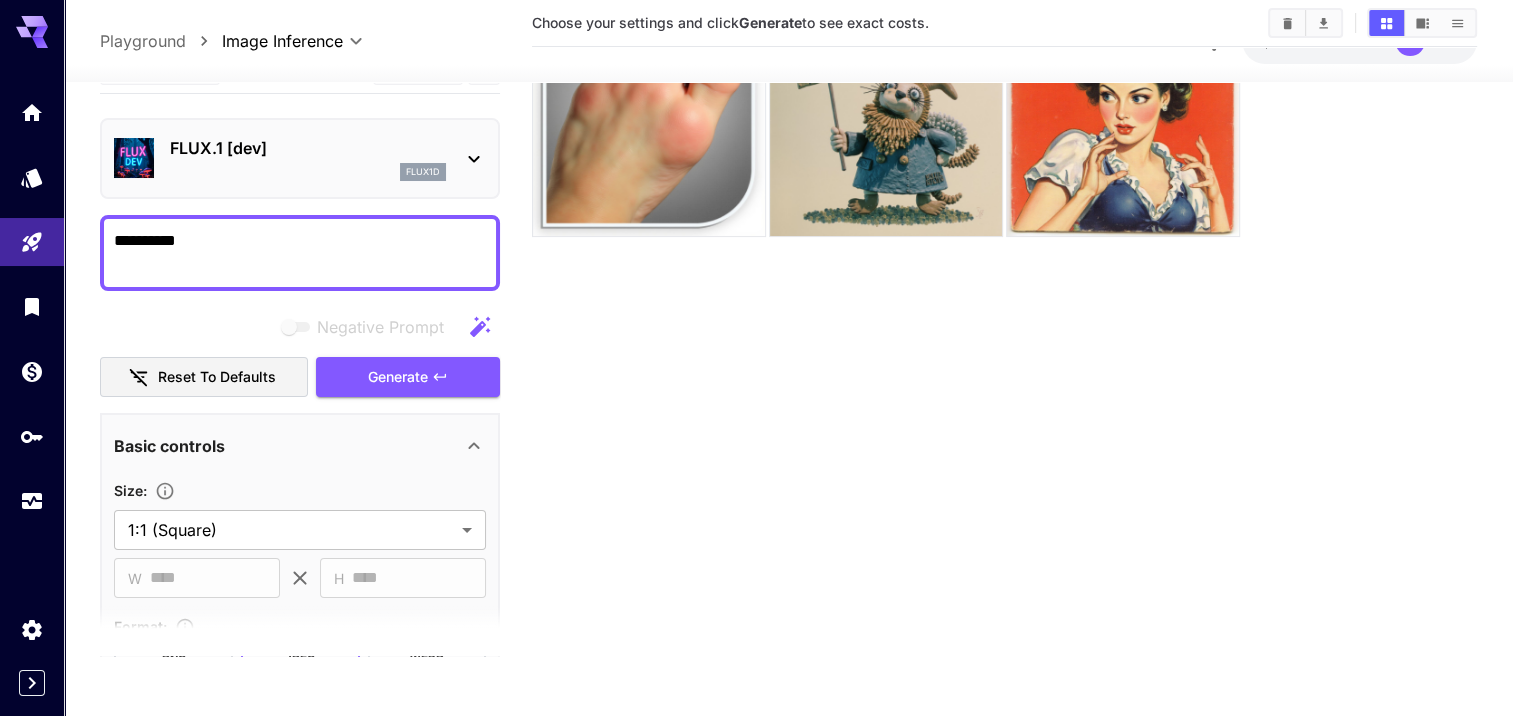 click on "**********" at bounding box center [300, 253] 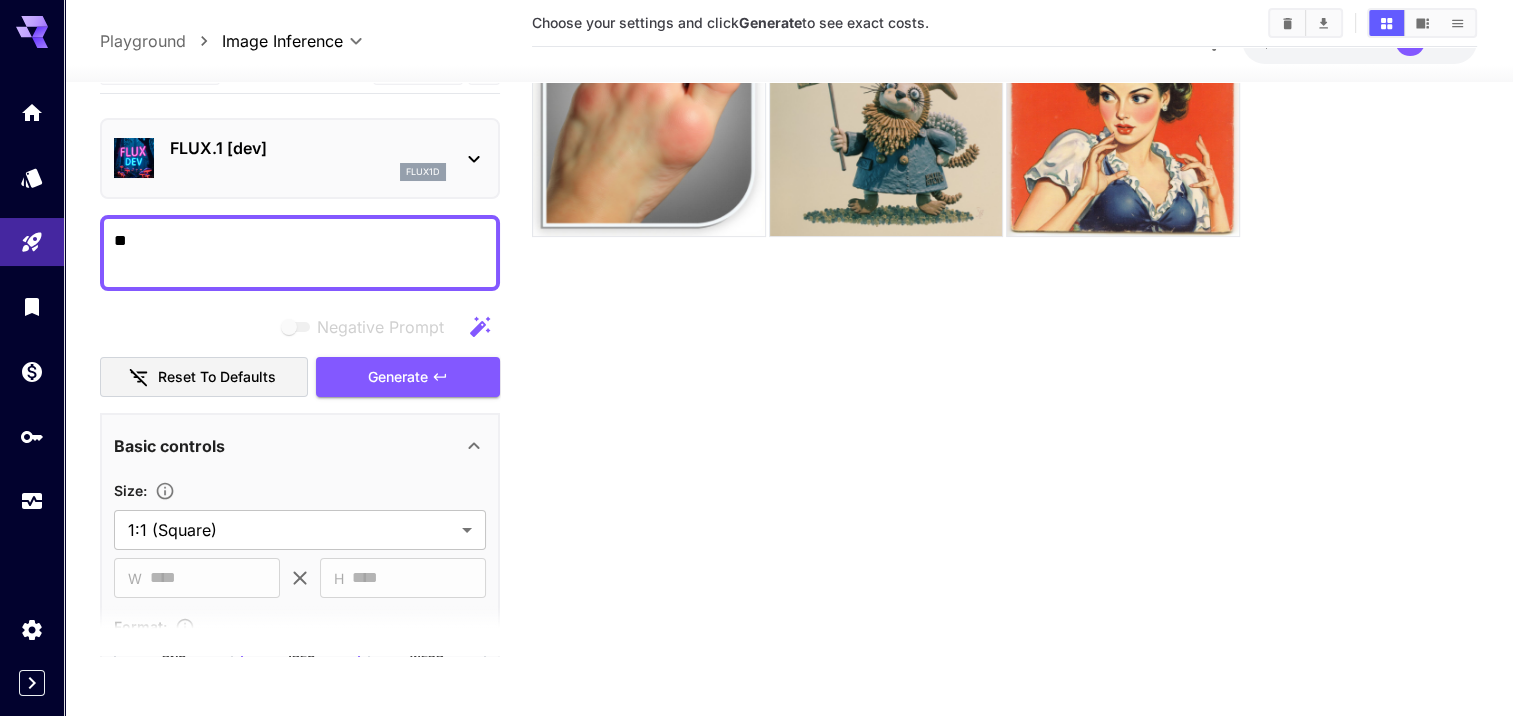 type on "*" 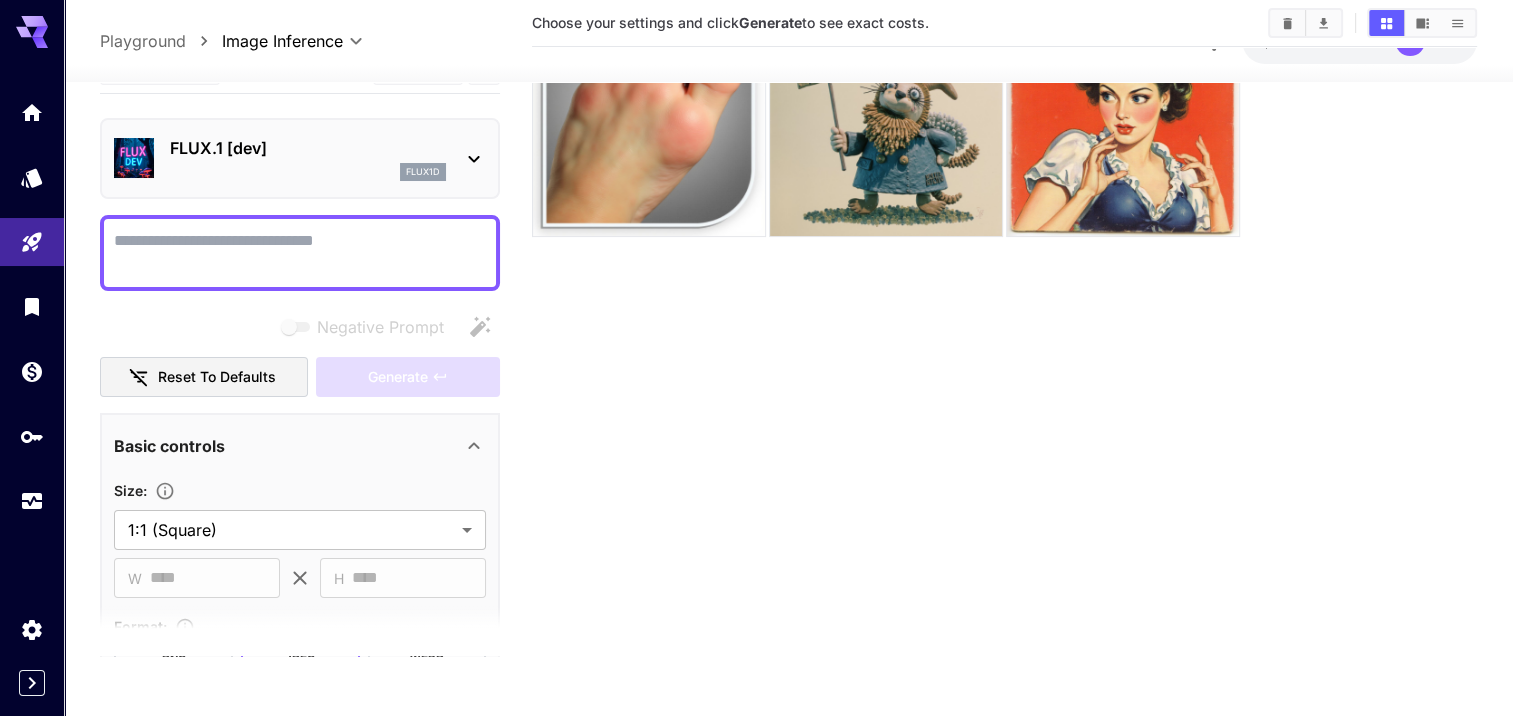 paste on "**********" 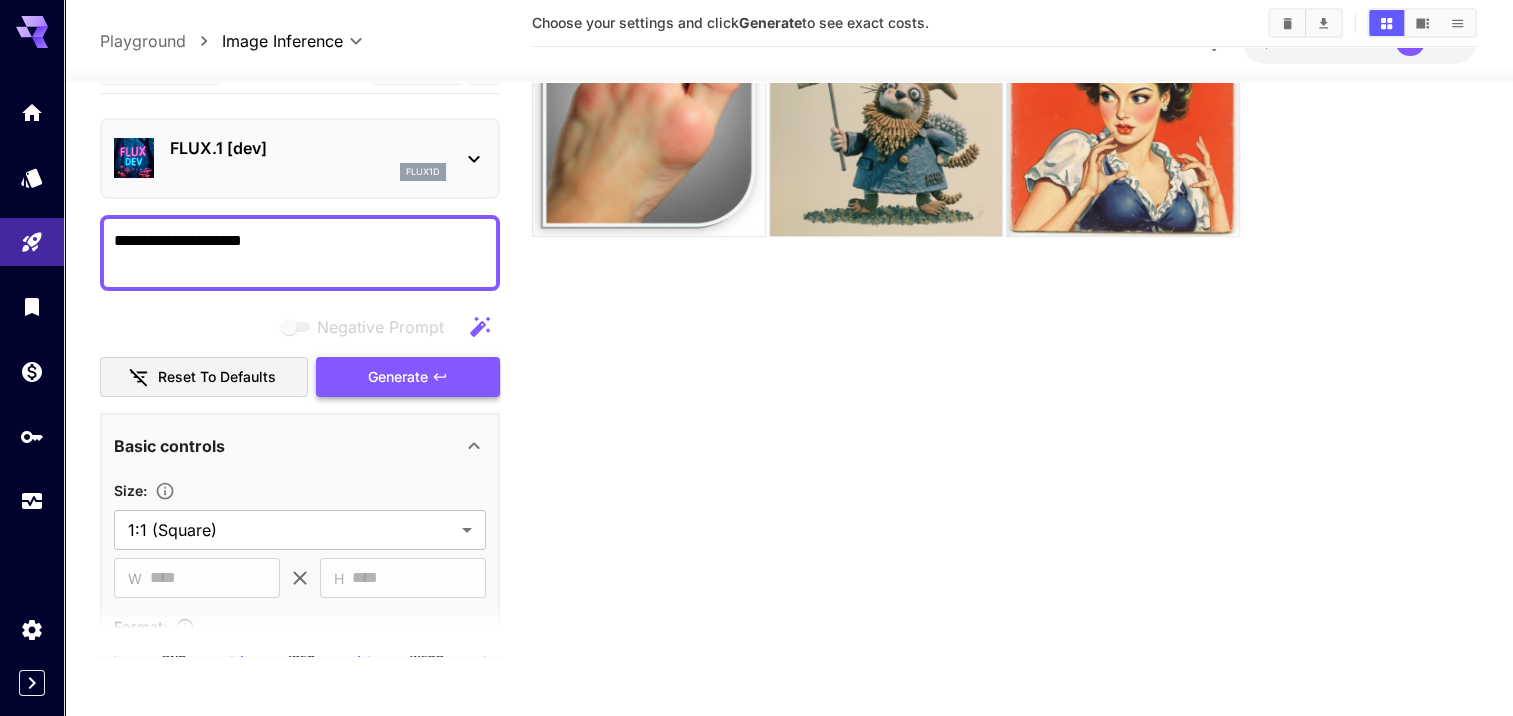 type on "**********" 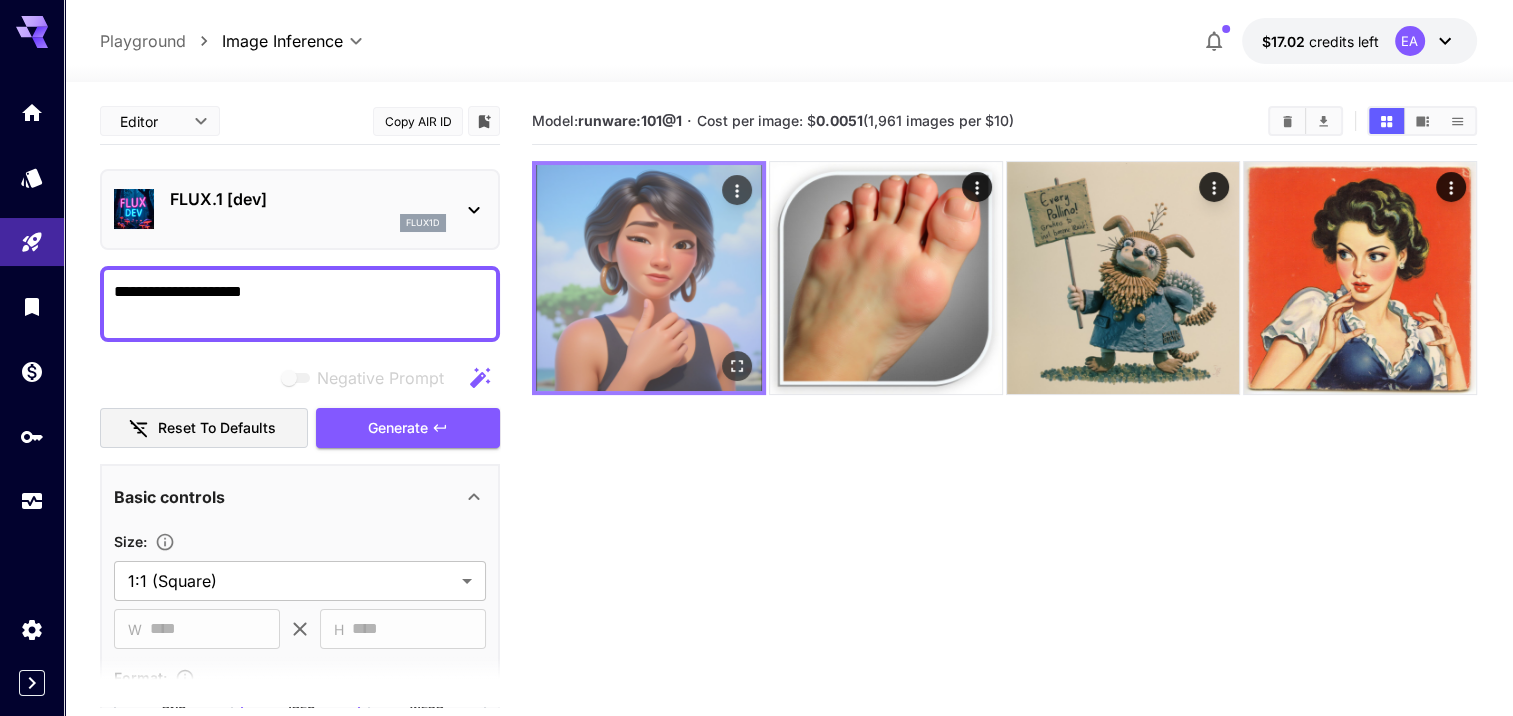 scroll, scrollTop: 158, scrollLeft: 0, axis: vertical 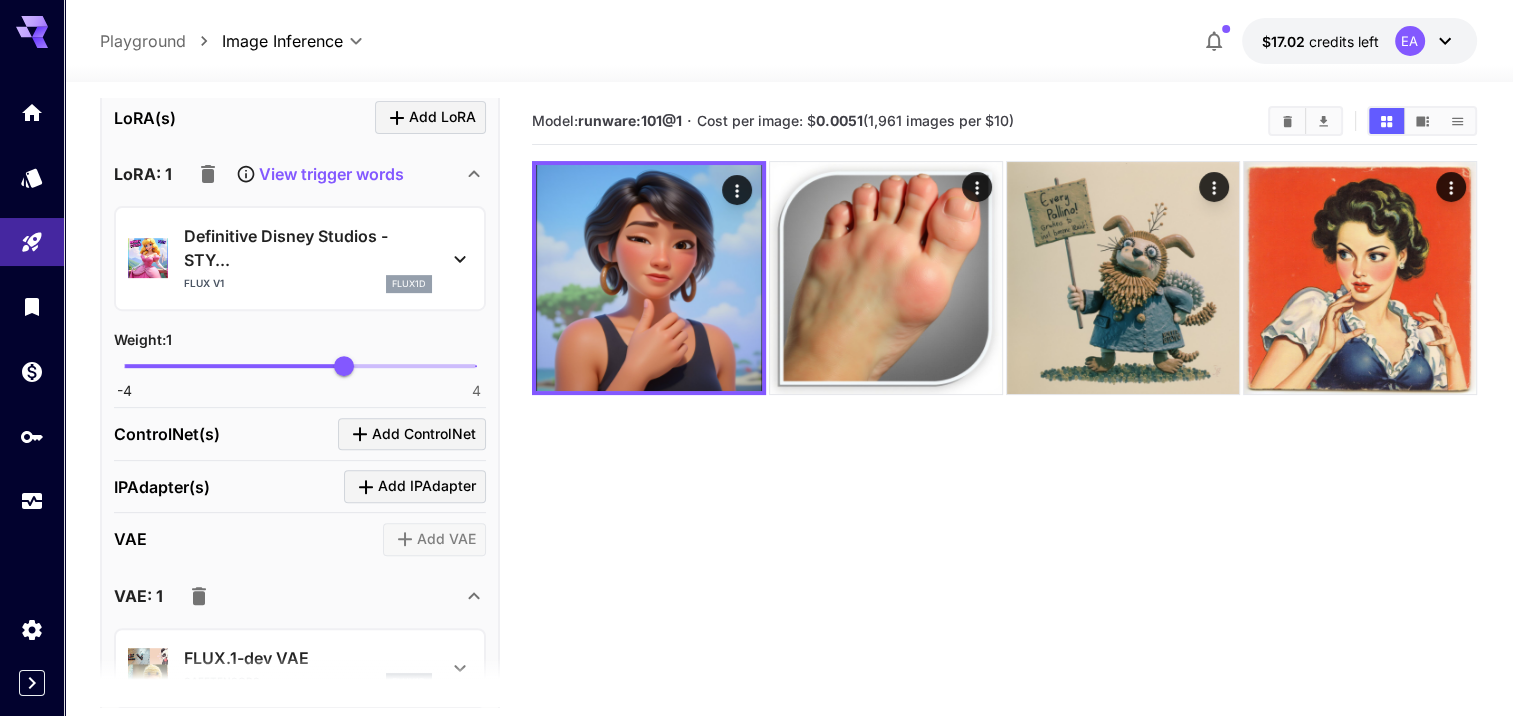 click on "View trigger words" at bounding box center [331, 174] 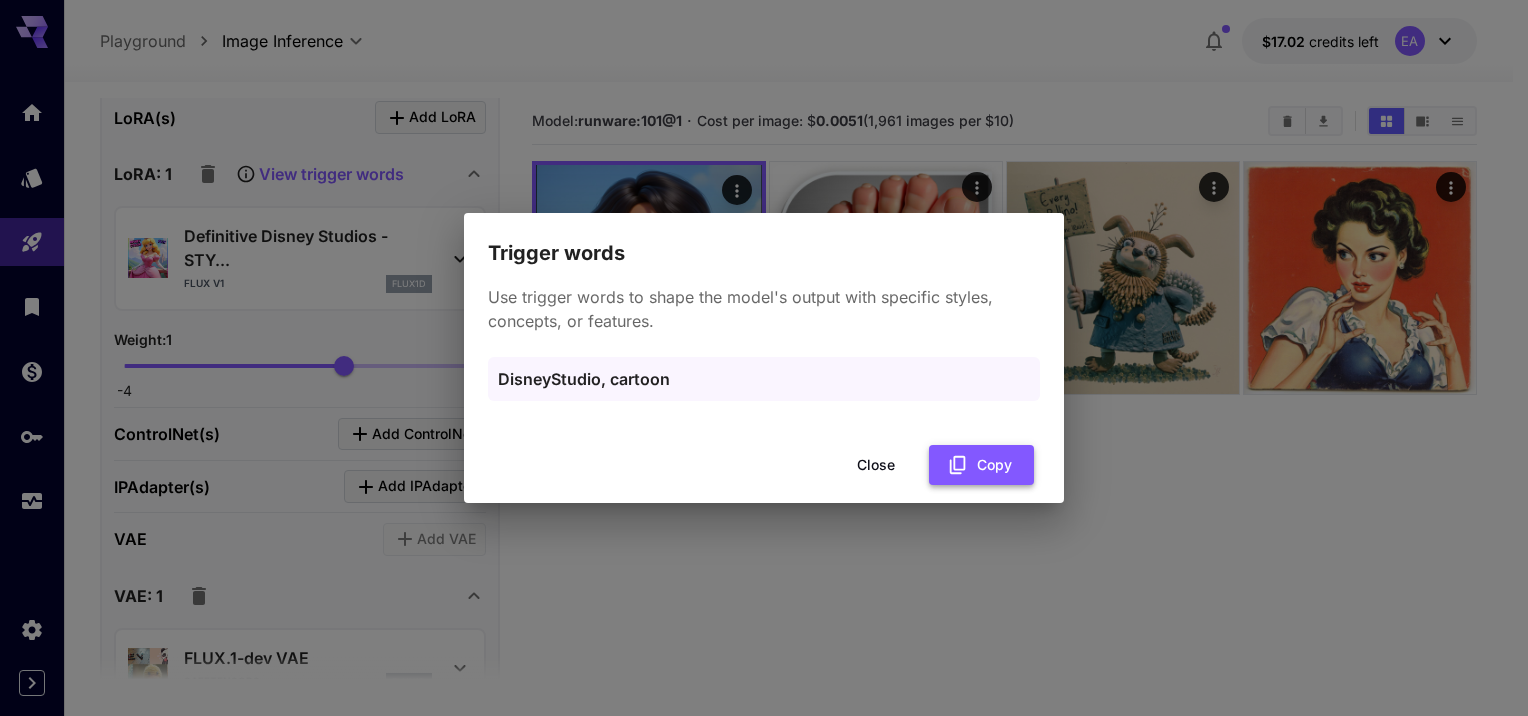click on "Copy" at bounding box center (981, 465) 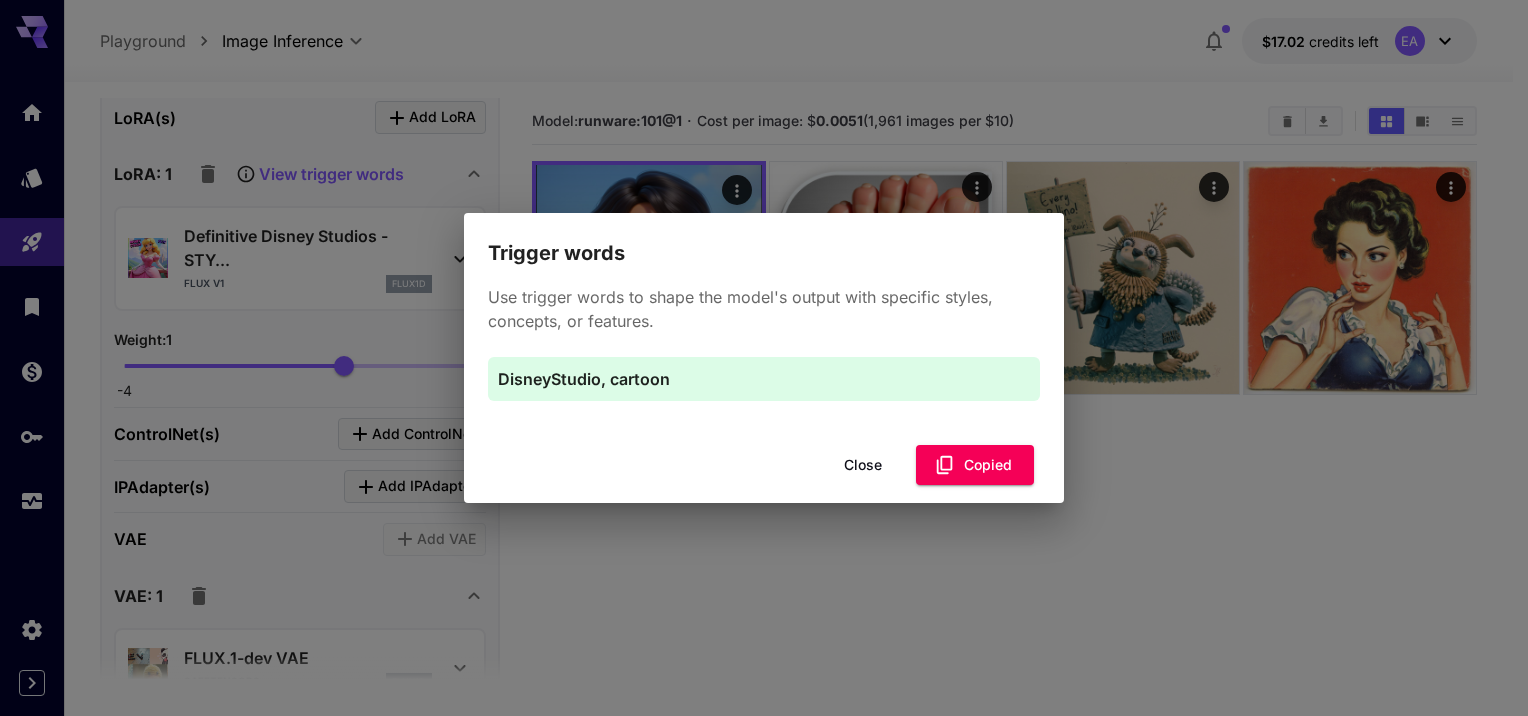 click on "Close" at bounding box center [863, 465] 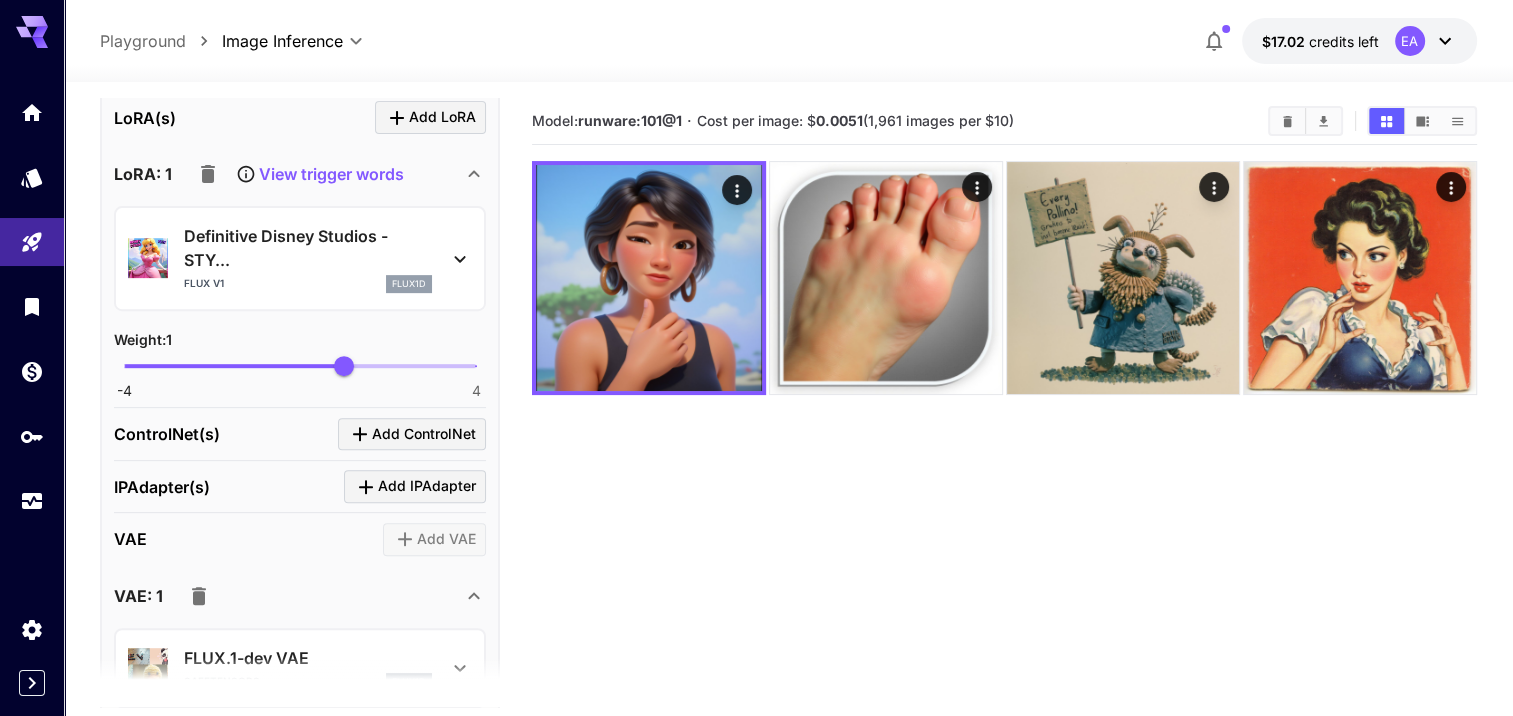 click on "View trigger words" at bounding box center (331, 174) 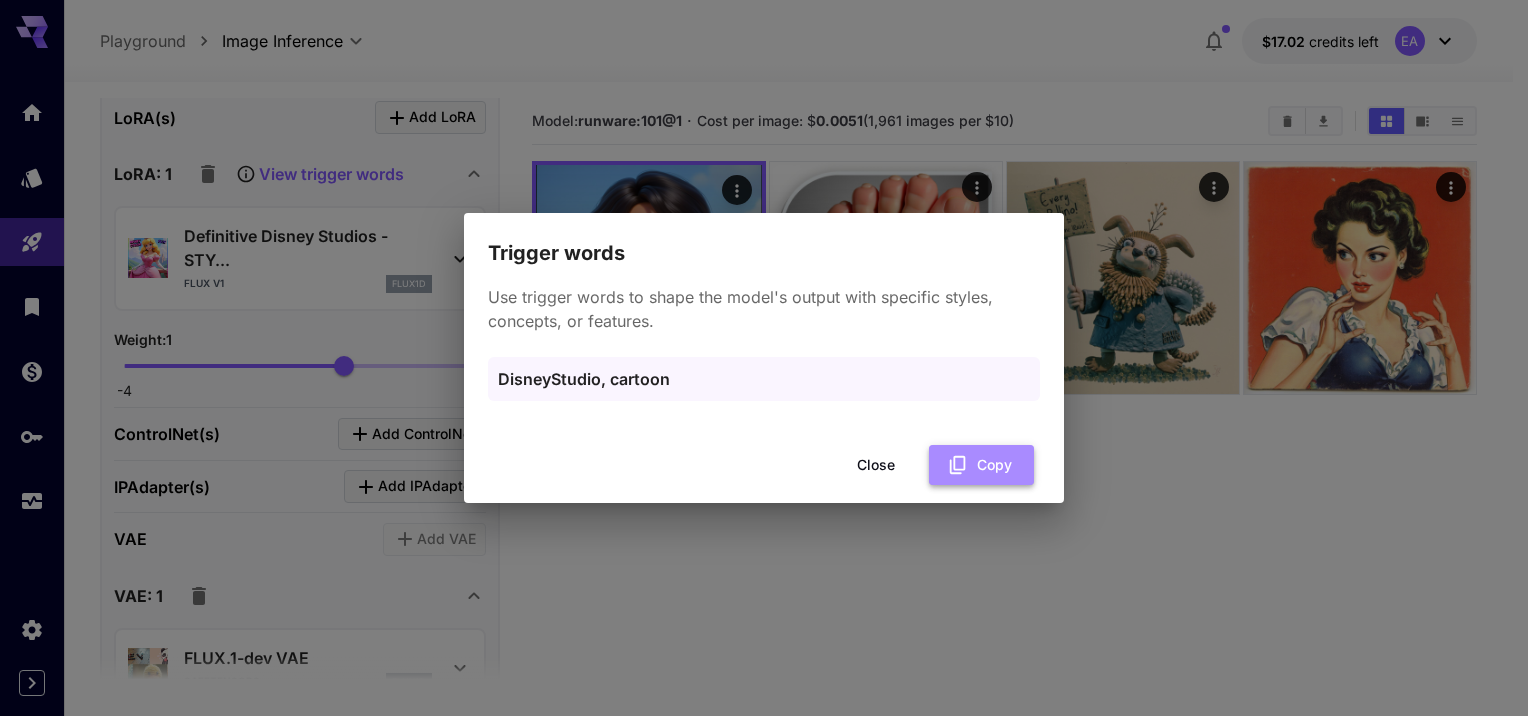 click on "Copy" at bounding box center (981, 465) 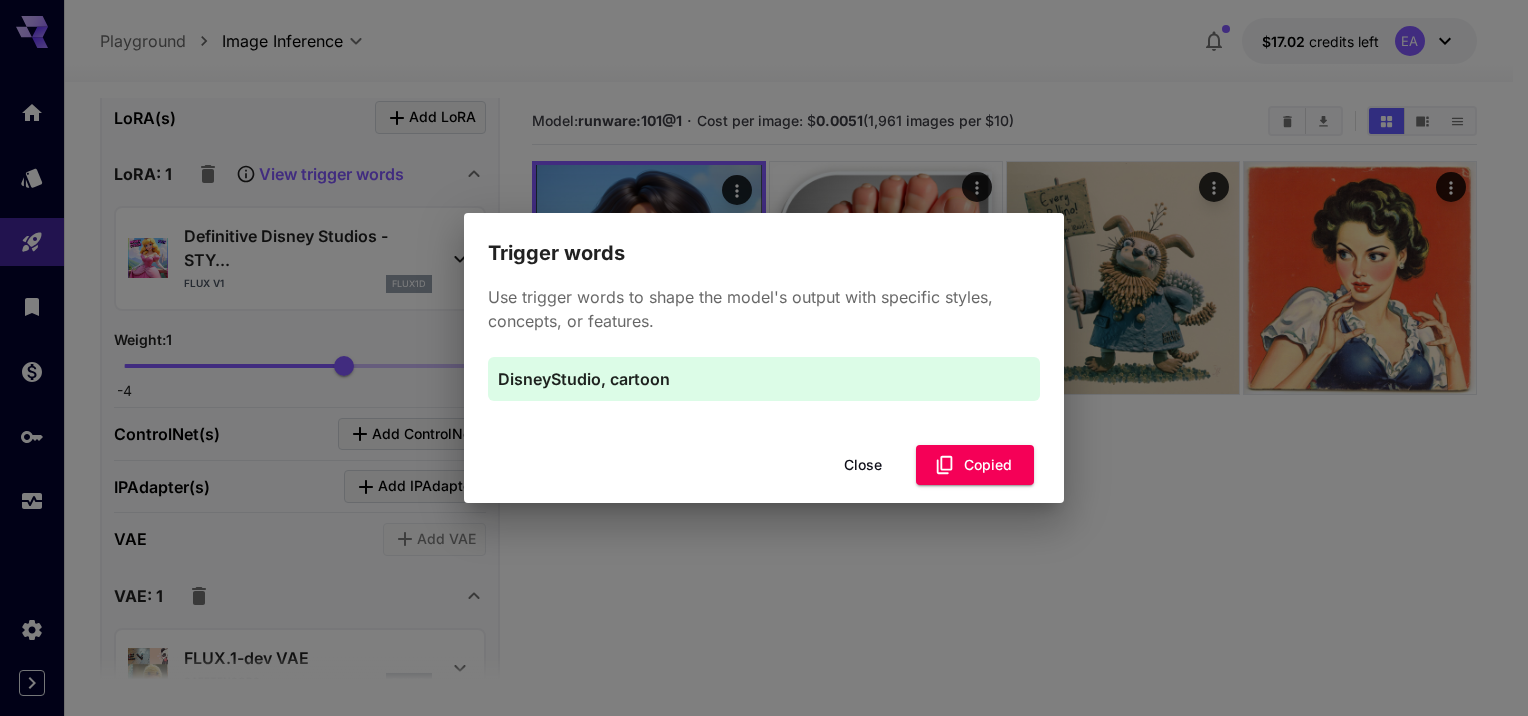 click on "Close" at bounding box center [863, 465] 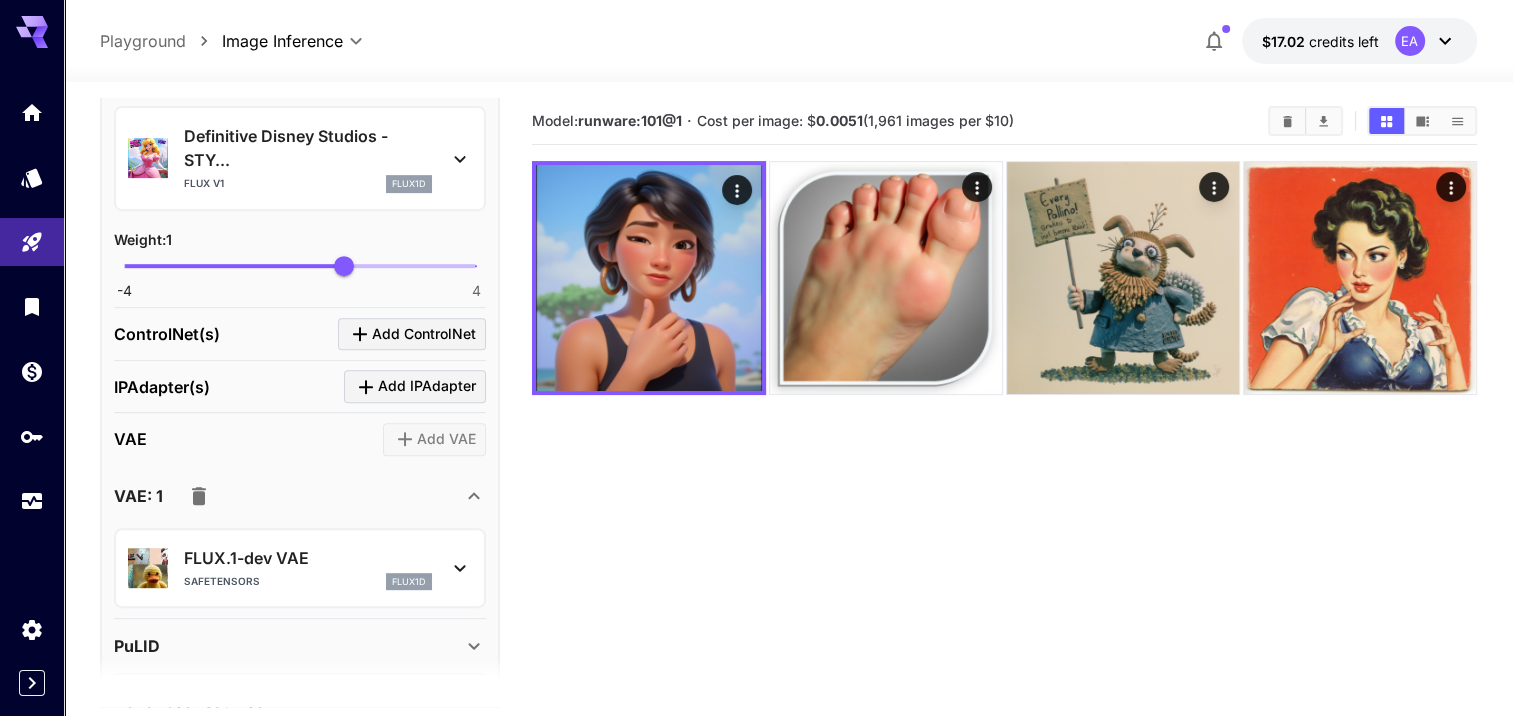 scroll, scrollTop: 1000, scrollLeft: 0, axis: vertical 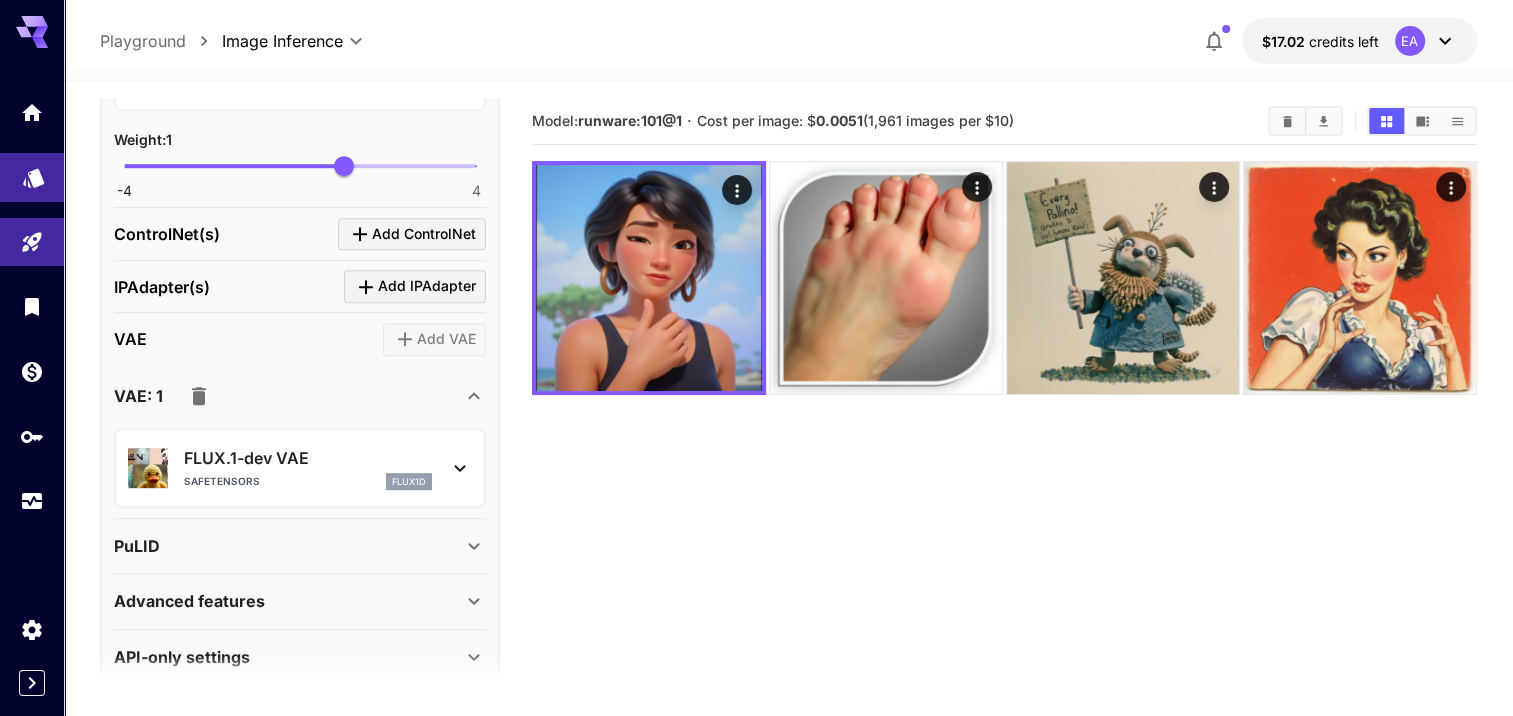 click at bounding box center [32, 177] 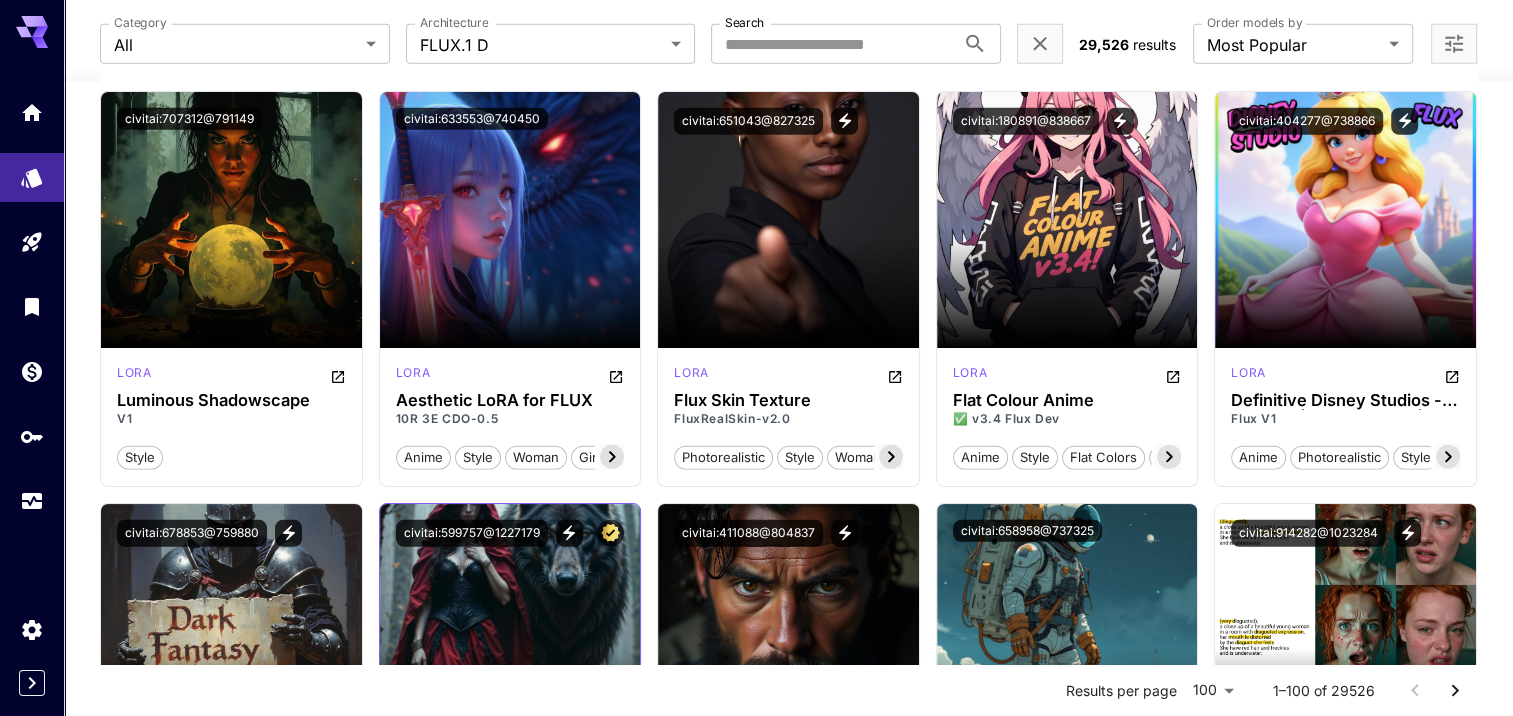 scroll, scrollTop: 5400, scrollLeft: 0, axis: vertical 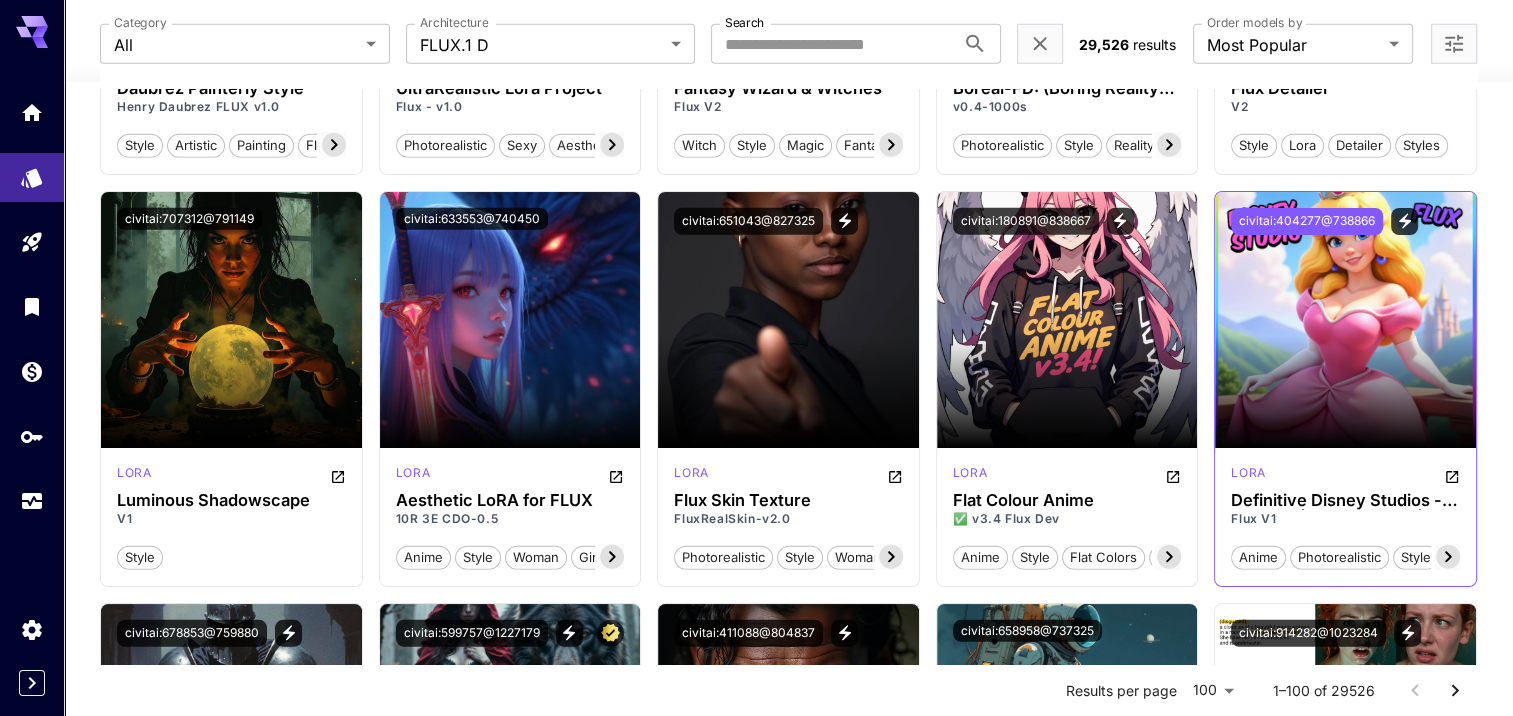 click on "civitai:404277@738866" at bounding box center (1307, 221) 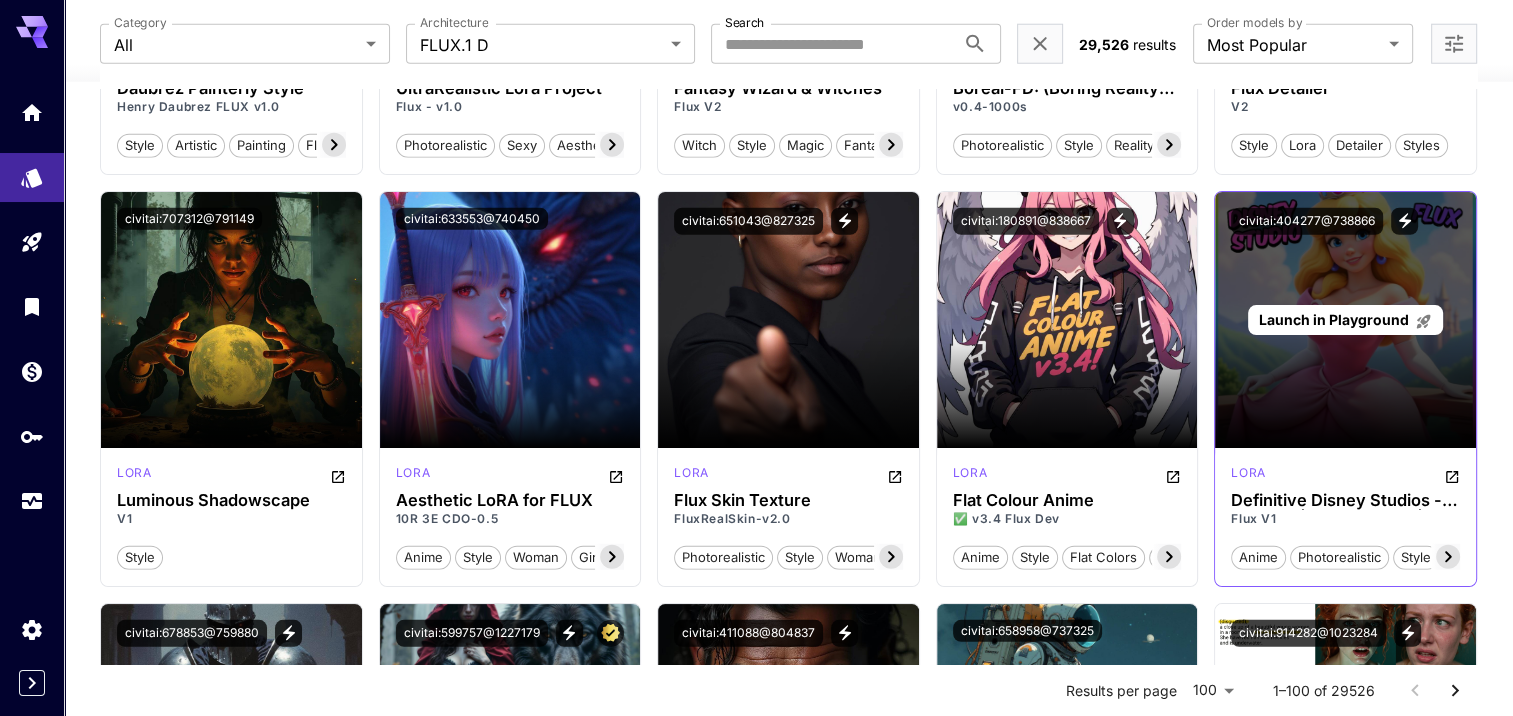 click on "Launch in Playground" at bounding box center [1345, 319] 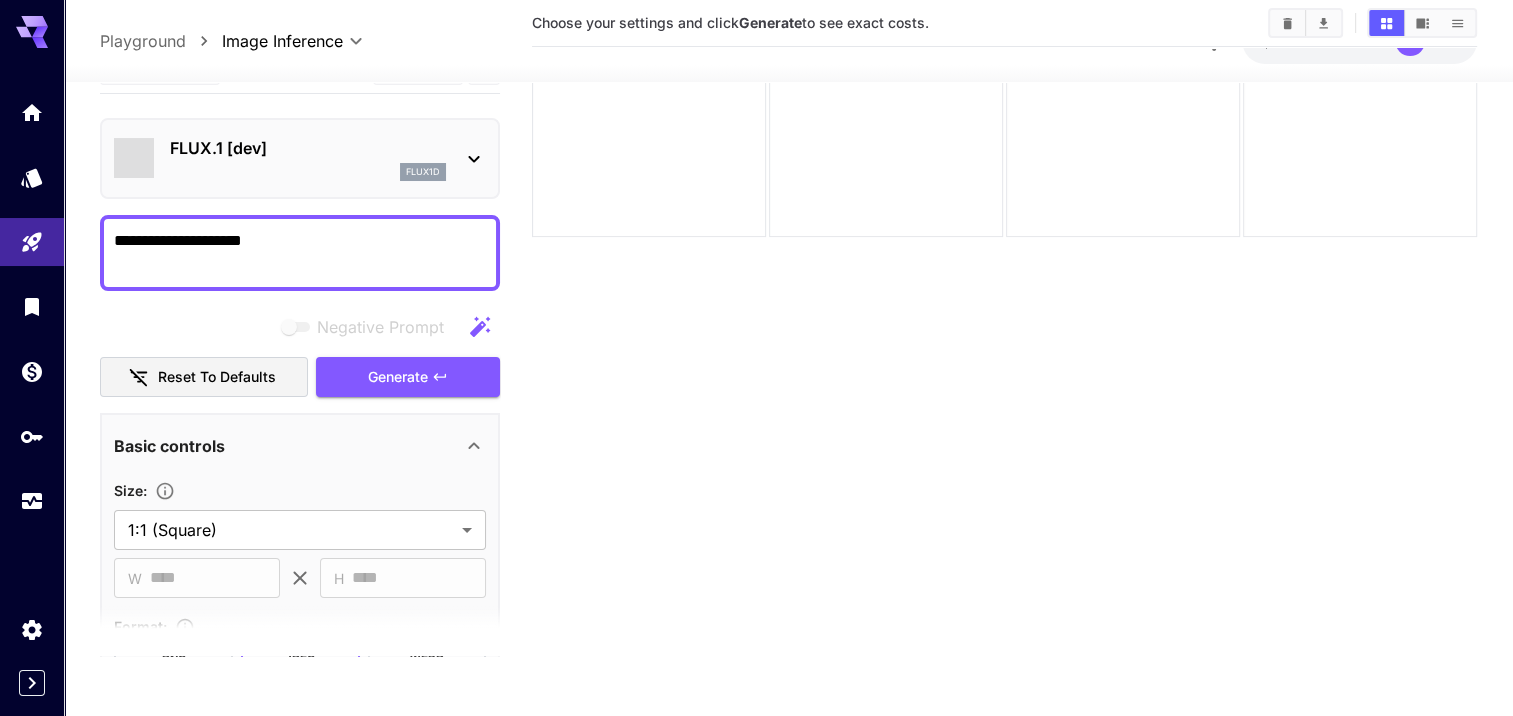 scroll, scrollTop: 158, scrollLeft: 0, axis: vertical 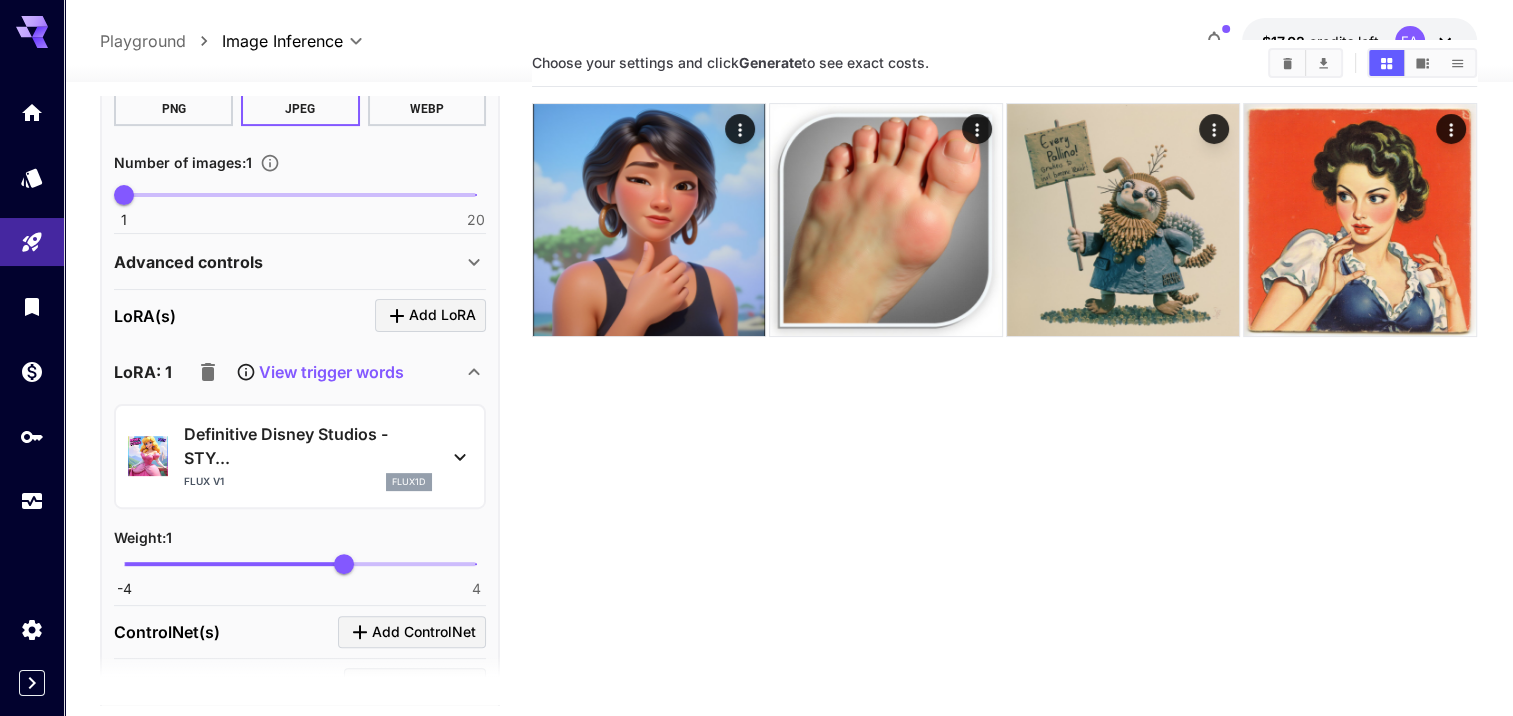 click on "View trigger words" at bounding box center (296, 372) 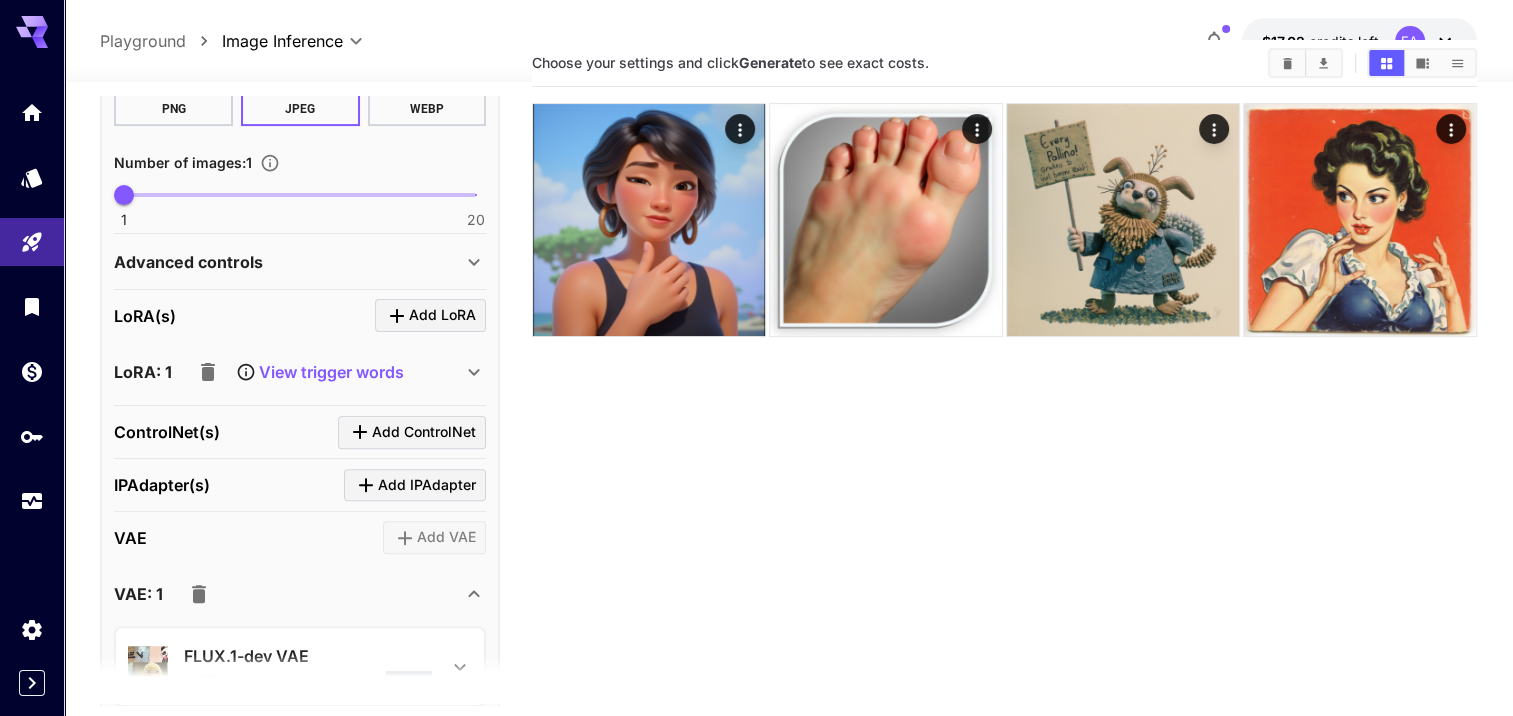 click on "View trigger words" at bounding box center [331, 372] 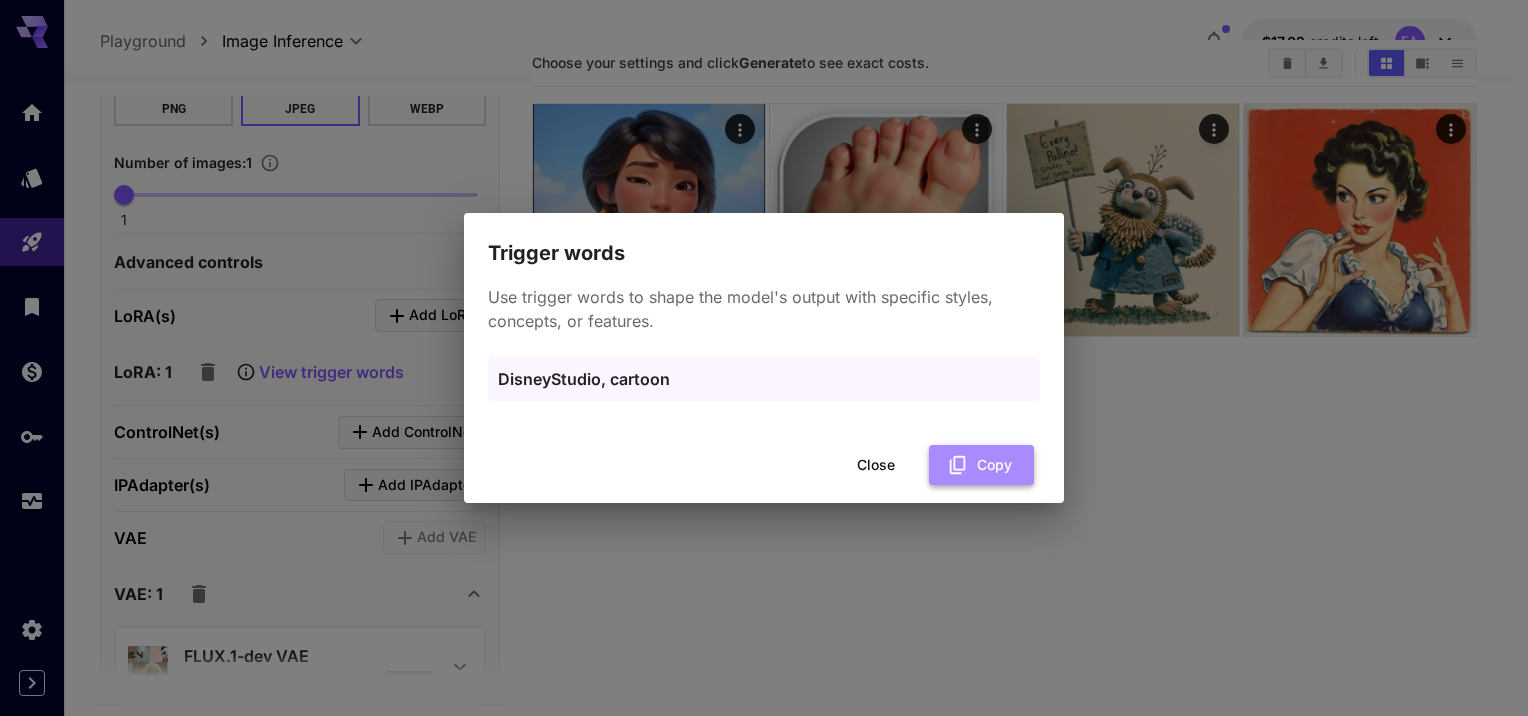 click on "Copy" at bounding box center [981, 465] 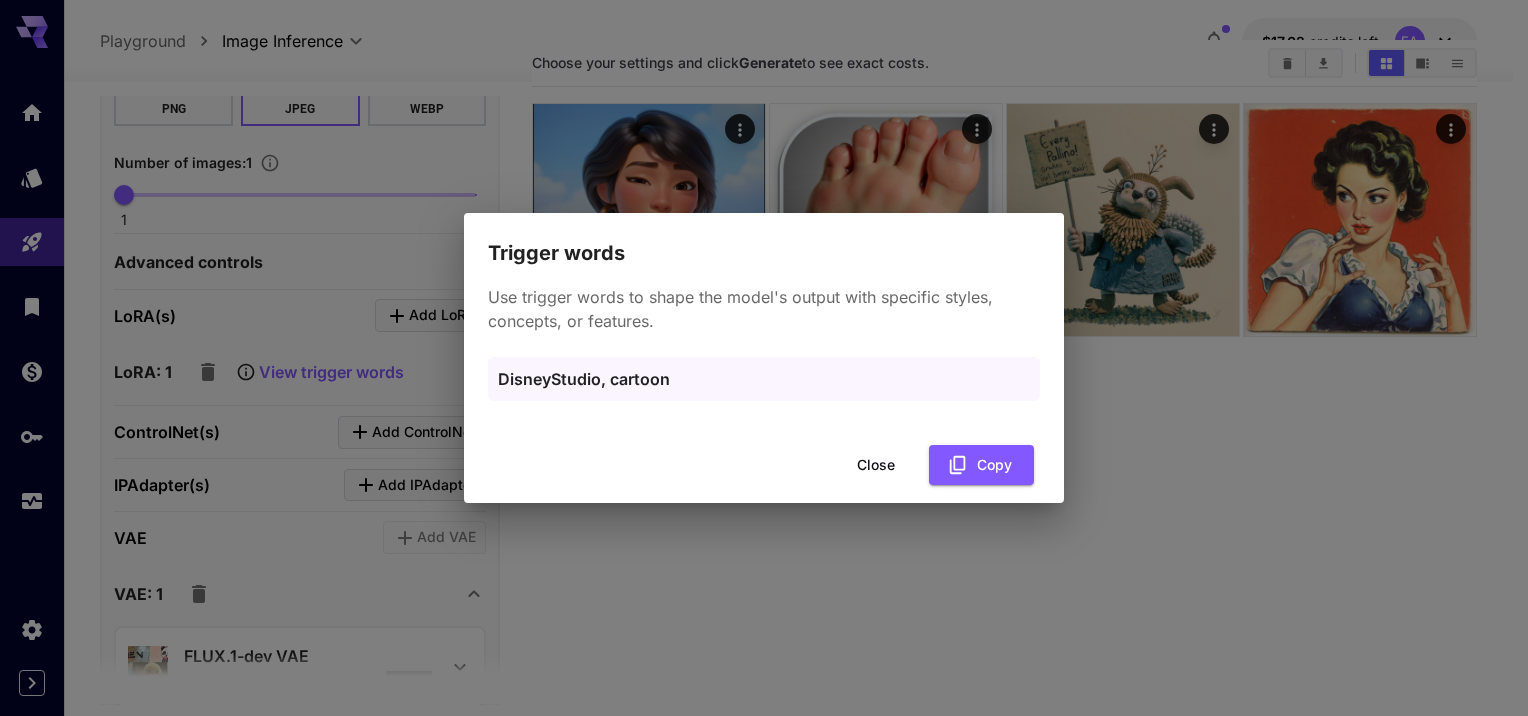 click on "Trigger words Use trigger words to shape the model's output with specific styles, concepts, or features. DisneyStudio, cartoon Close Copy" at bounding box center (764, 358) 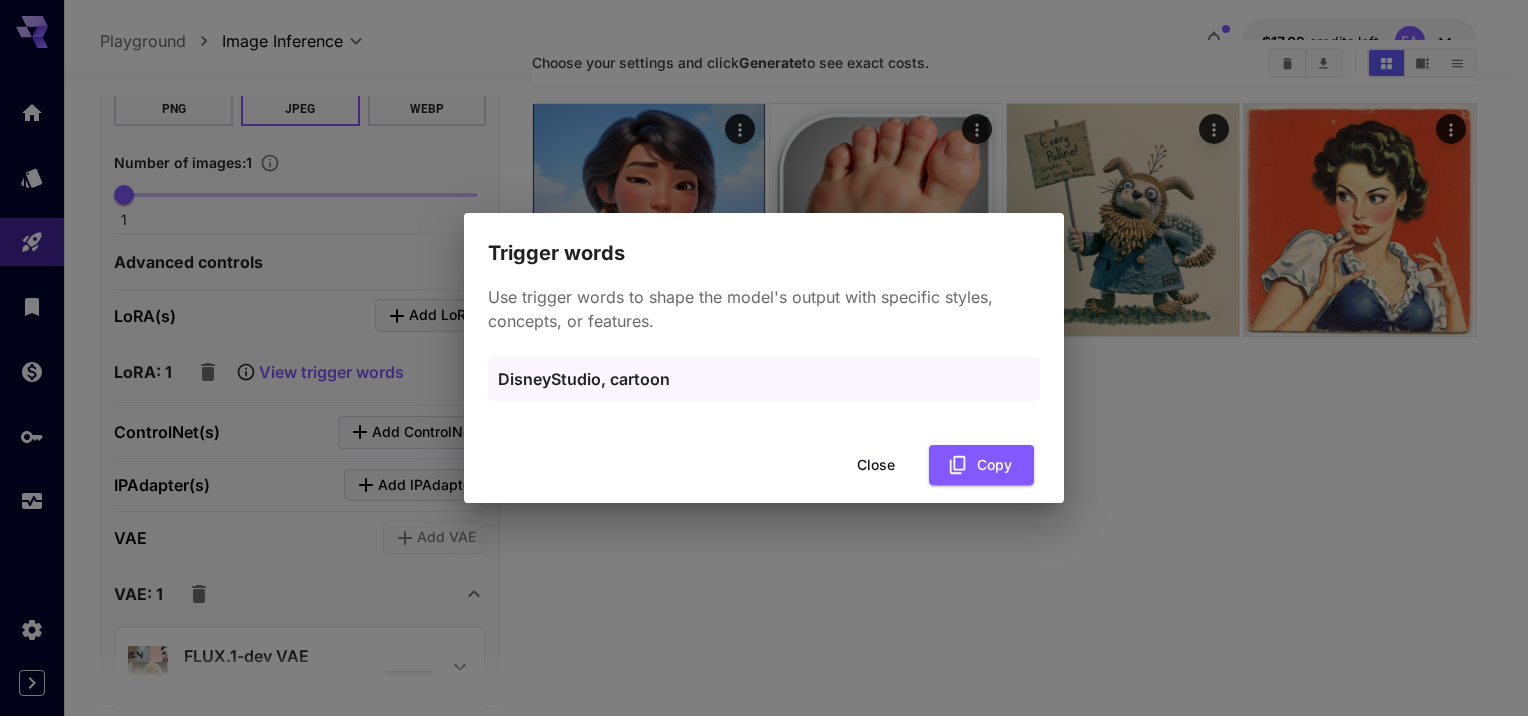 click on "Trigger words Use trigger words to shape the model's output with specific styles, concepts, or features. DisneyStudio, cartoon Close Copy" at bounding box center [764, 358] 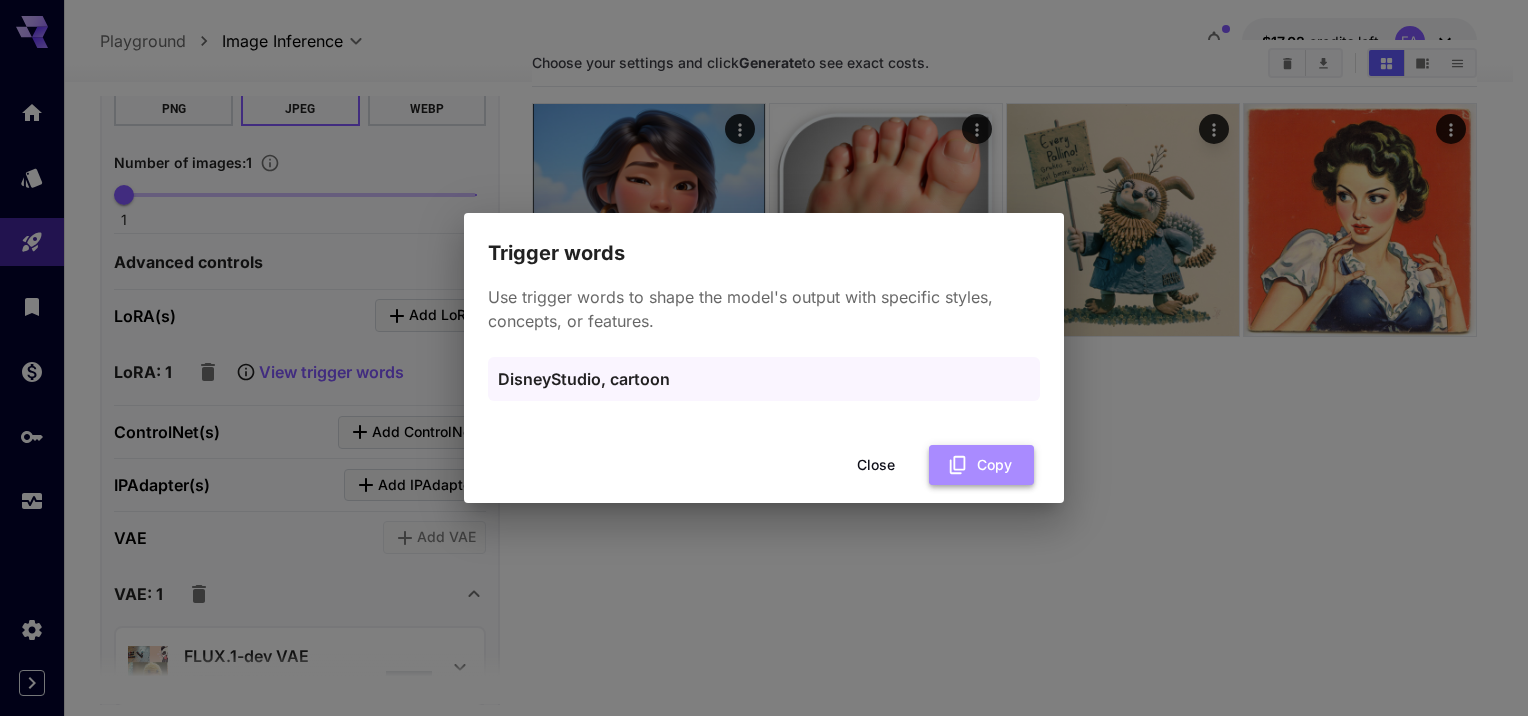 click on "Copy" at bounding box center [981, 465] 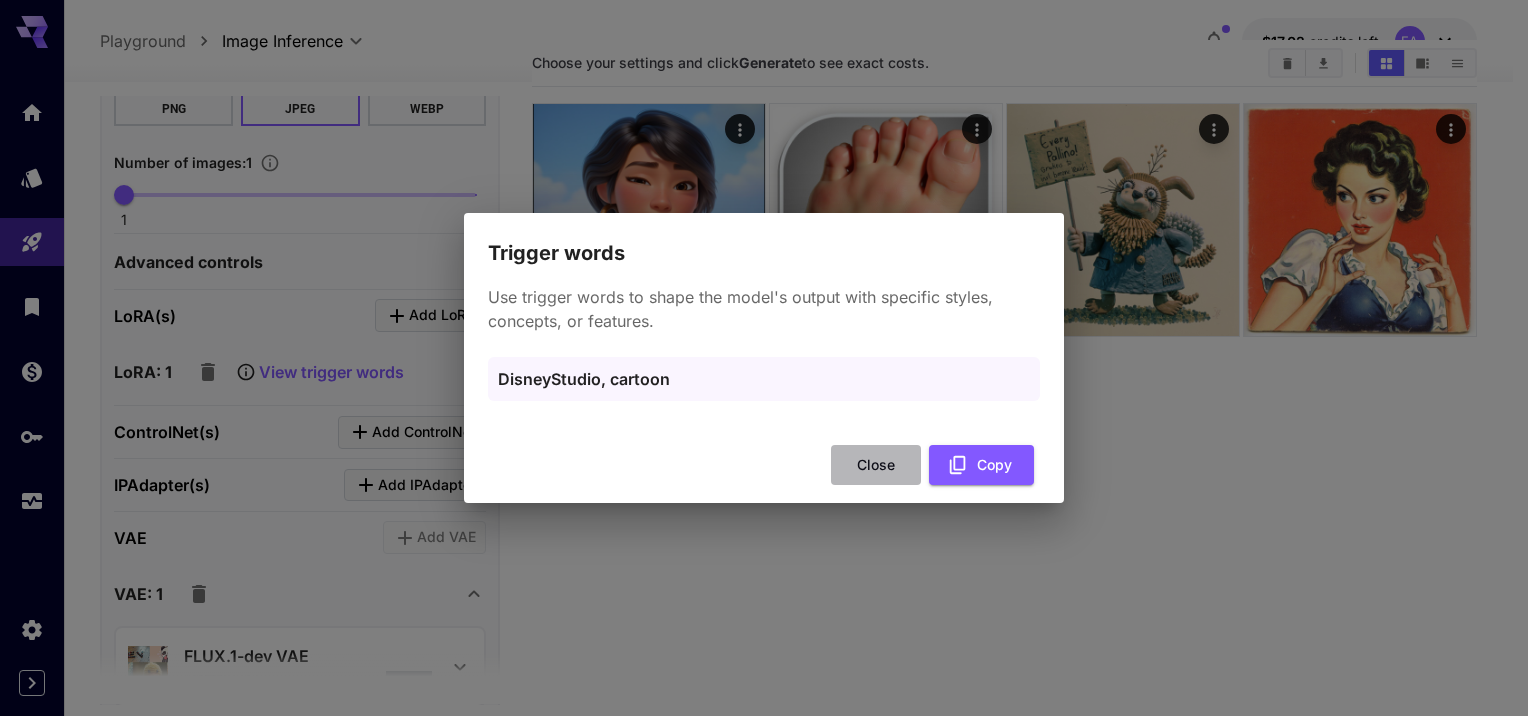 click on "Close" at bounding box center (876, 465) 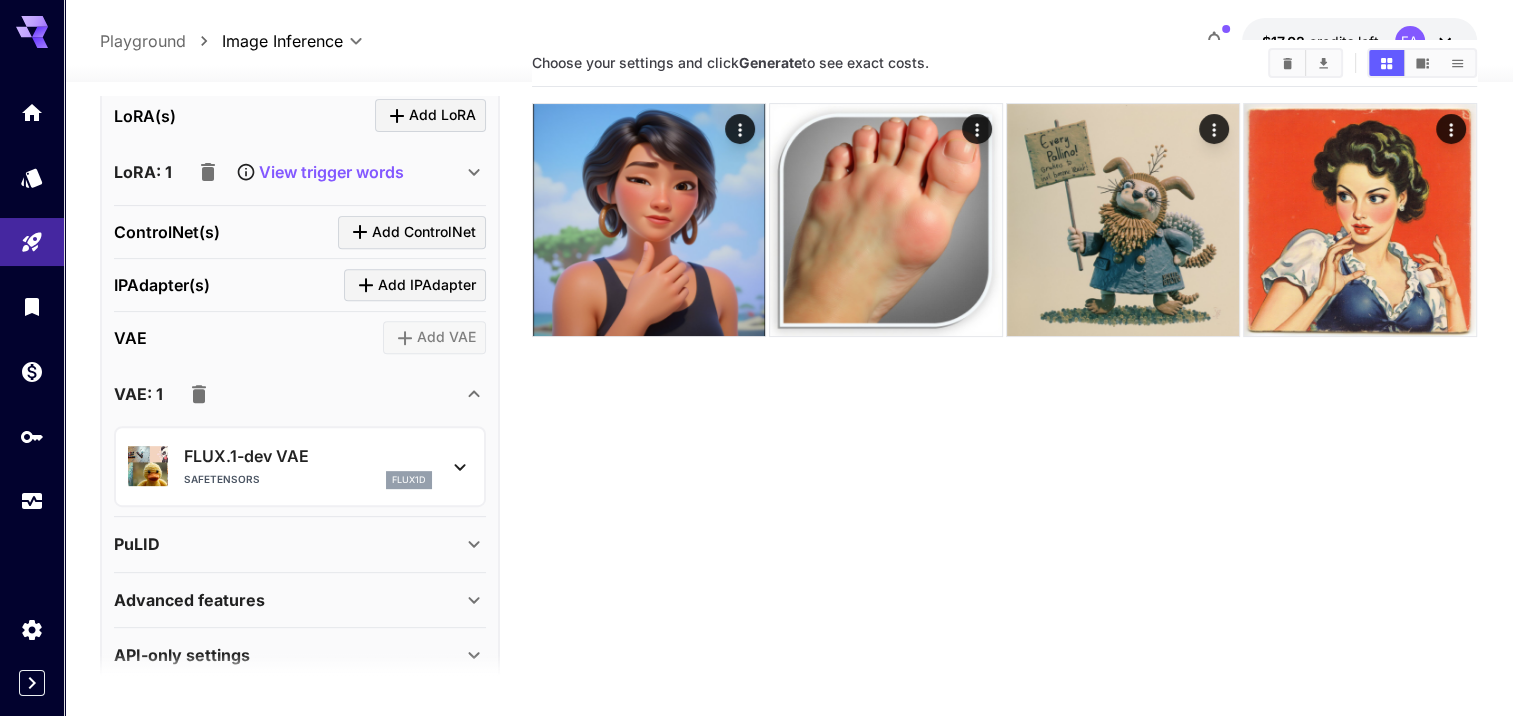 scroll, scrollTop: 822, scrollLeft: 0, axis: vertical 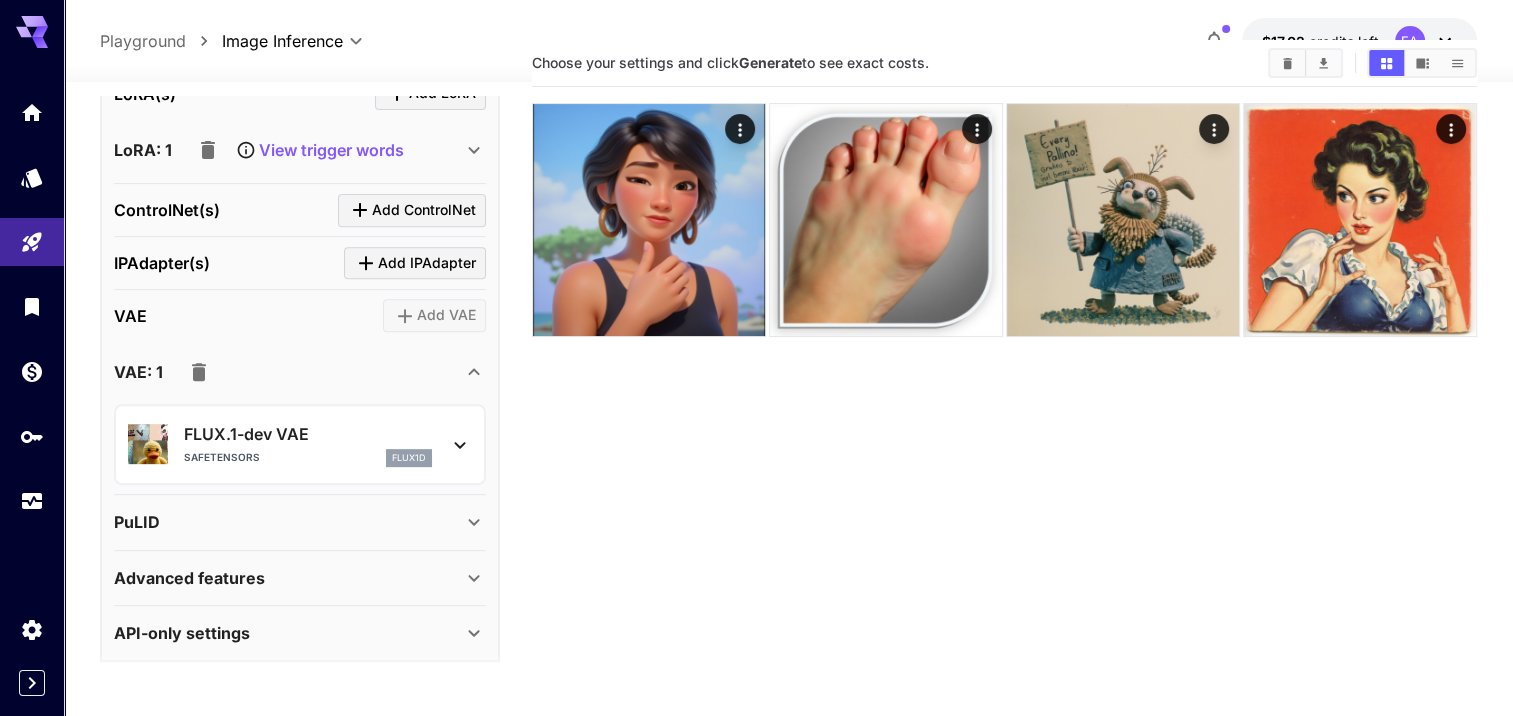click on "FLUX.1-dev VAE" at bounding box center [308, 434] 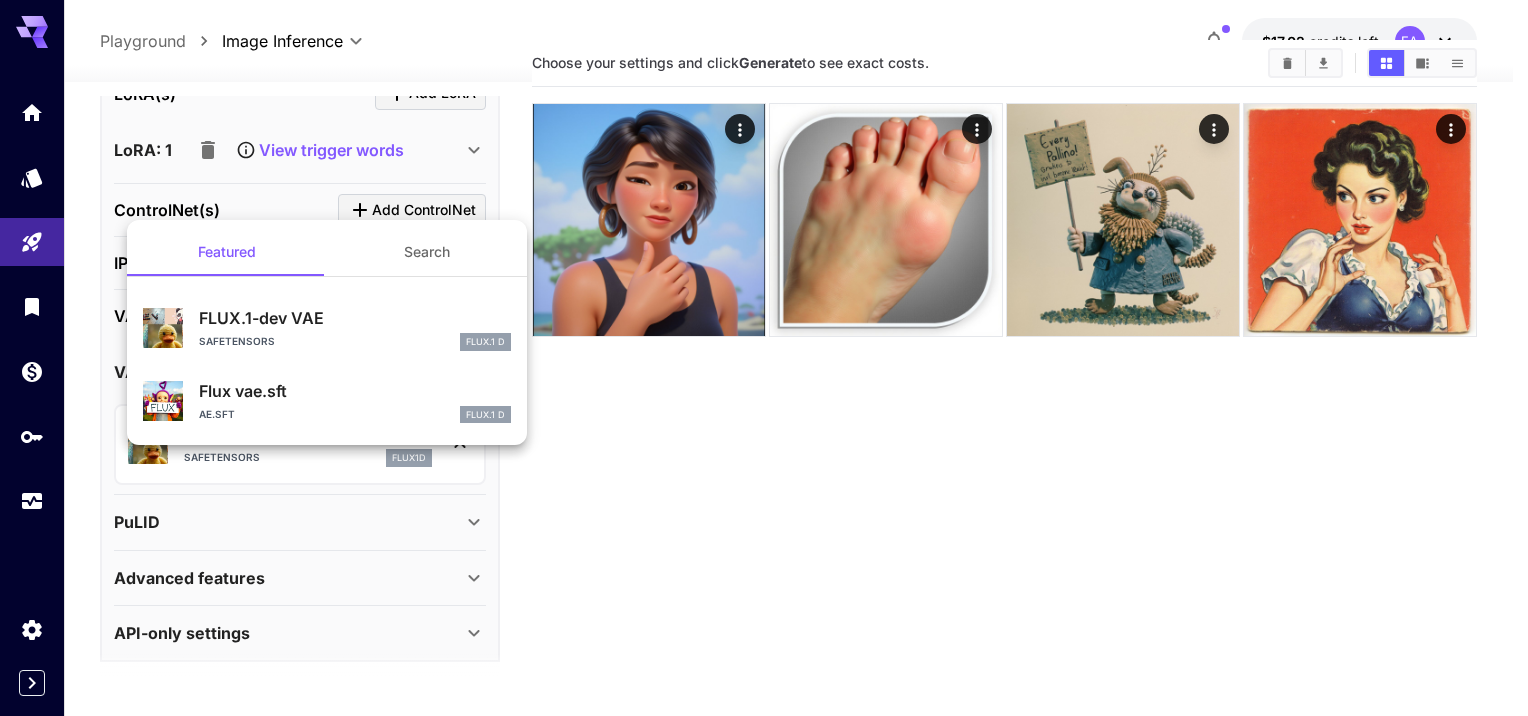 click at bounding box center [764, 358] 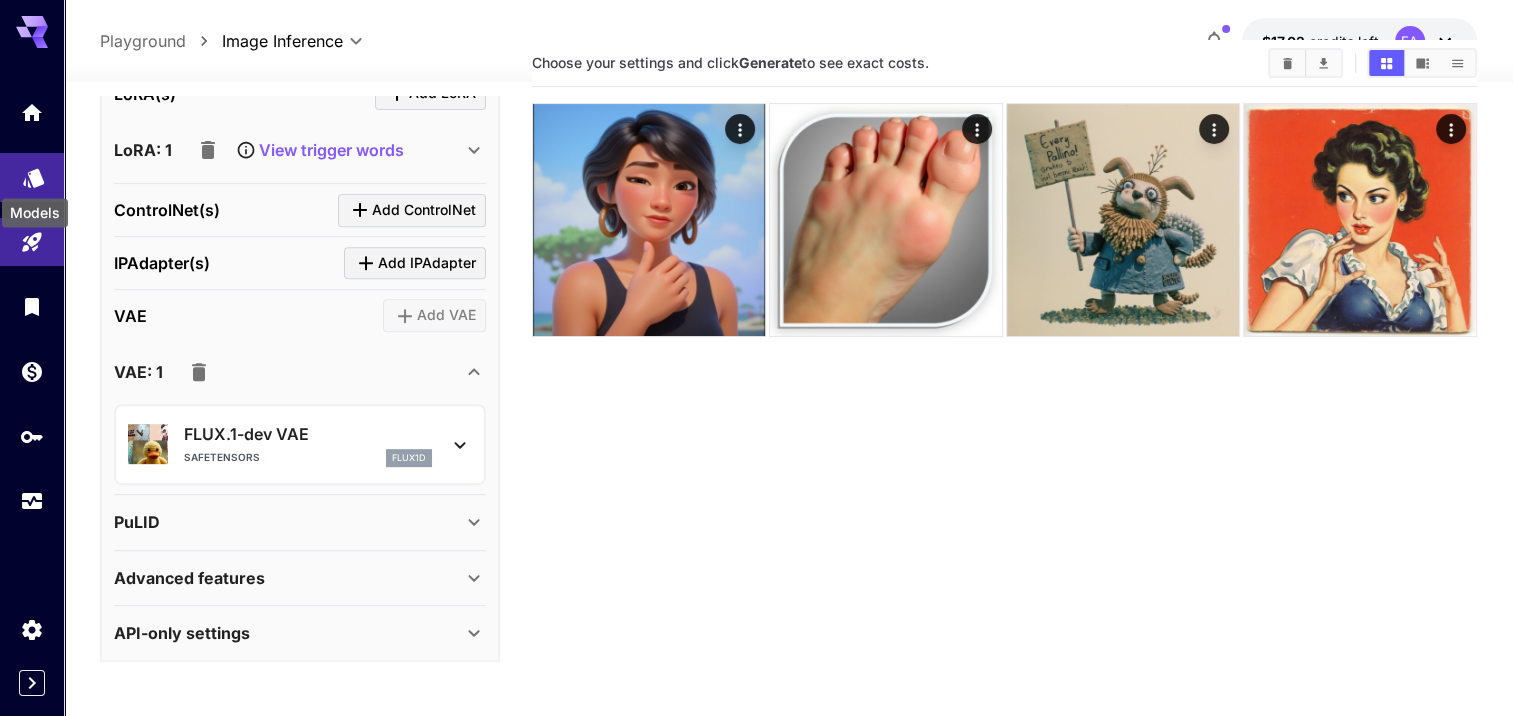 click 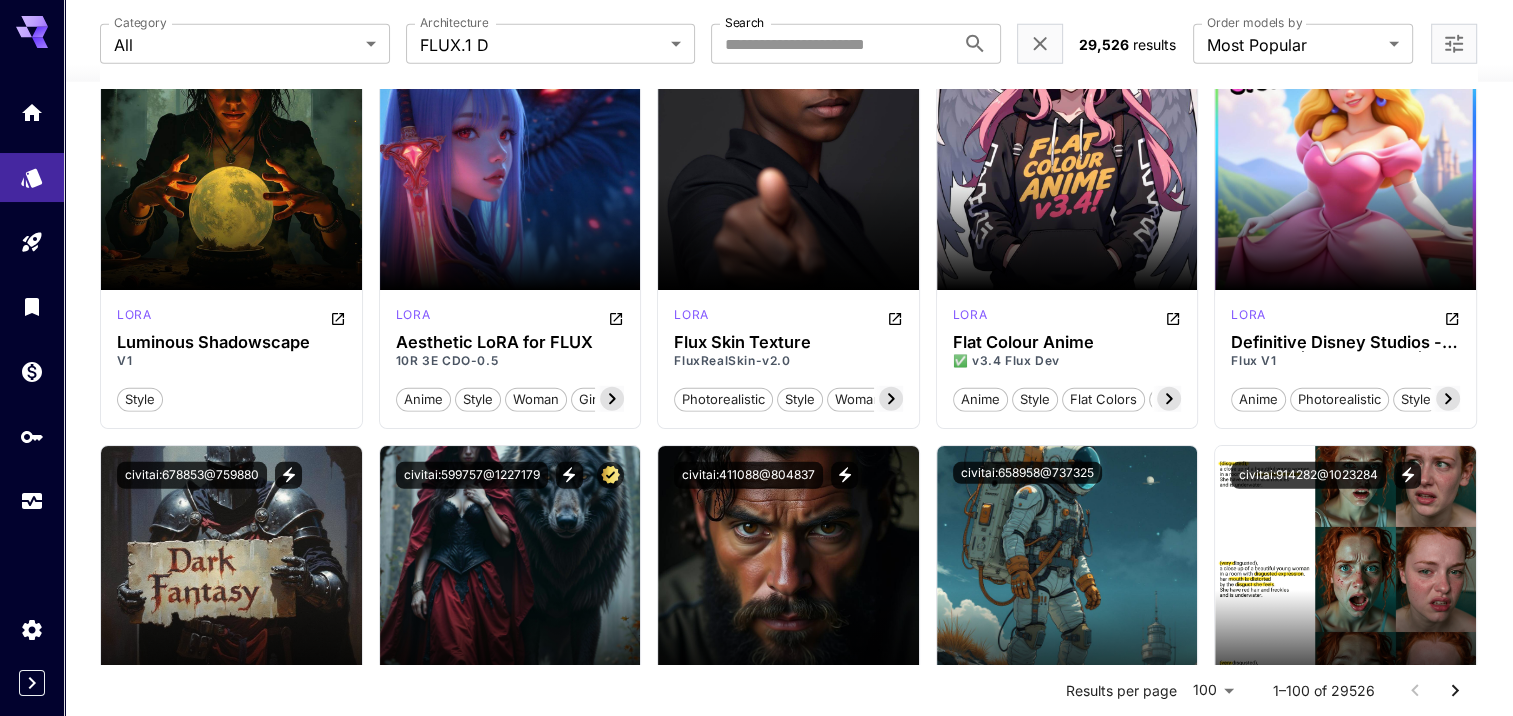 scroll, scrollTop: 5358, scrollLeft: 0, axis: vertical 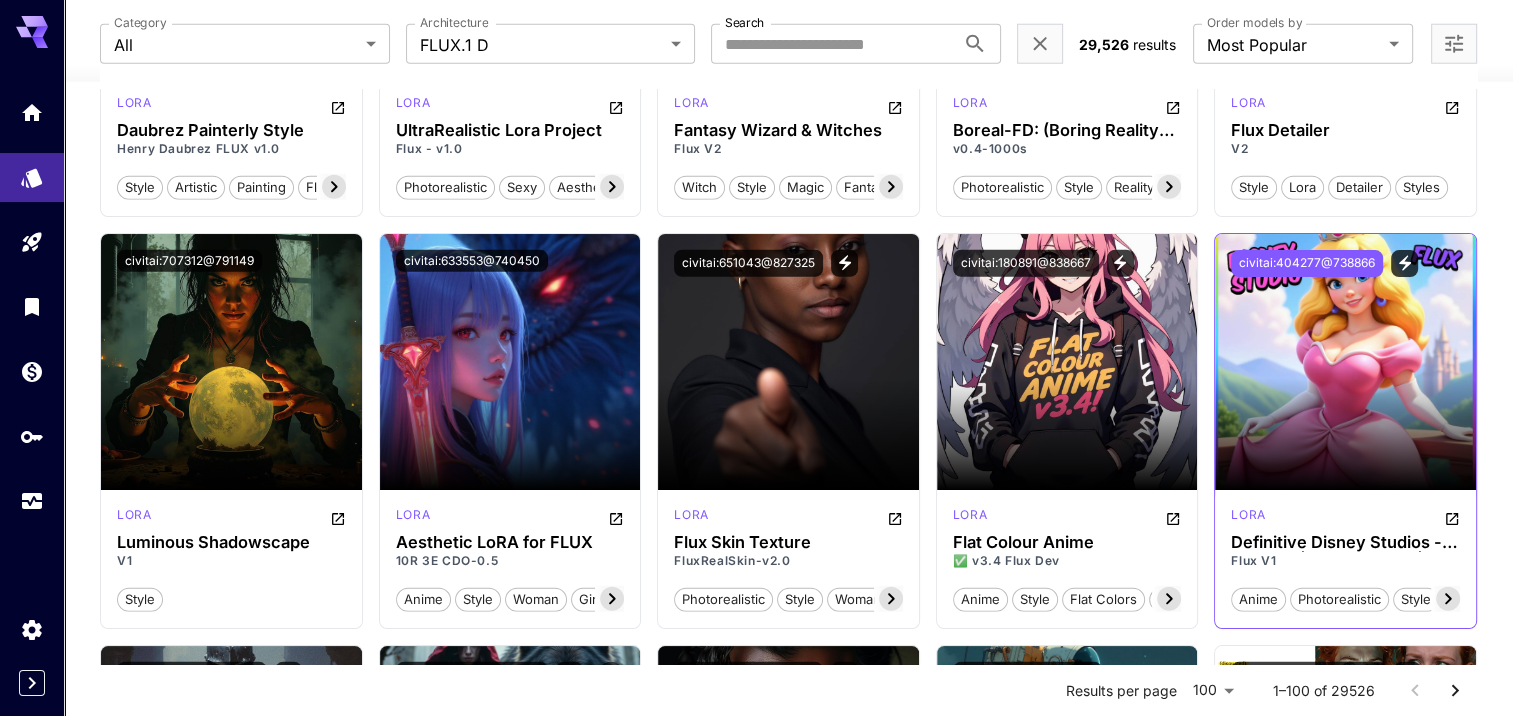 click on "civitai:404277@738866" at bounding box center (1307, 263) 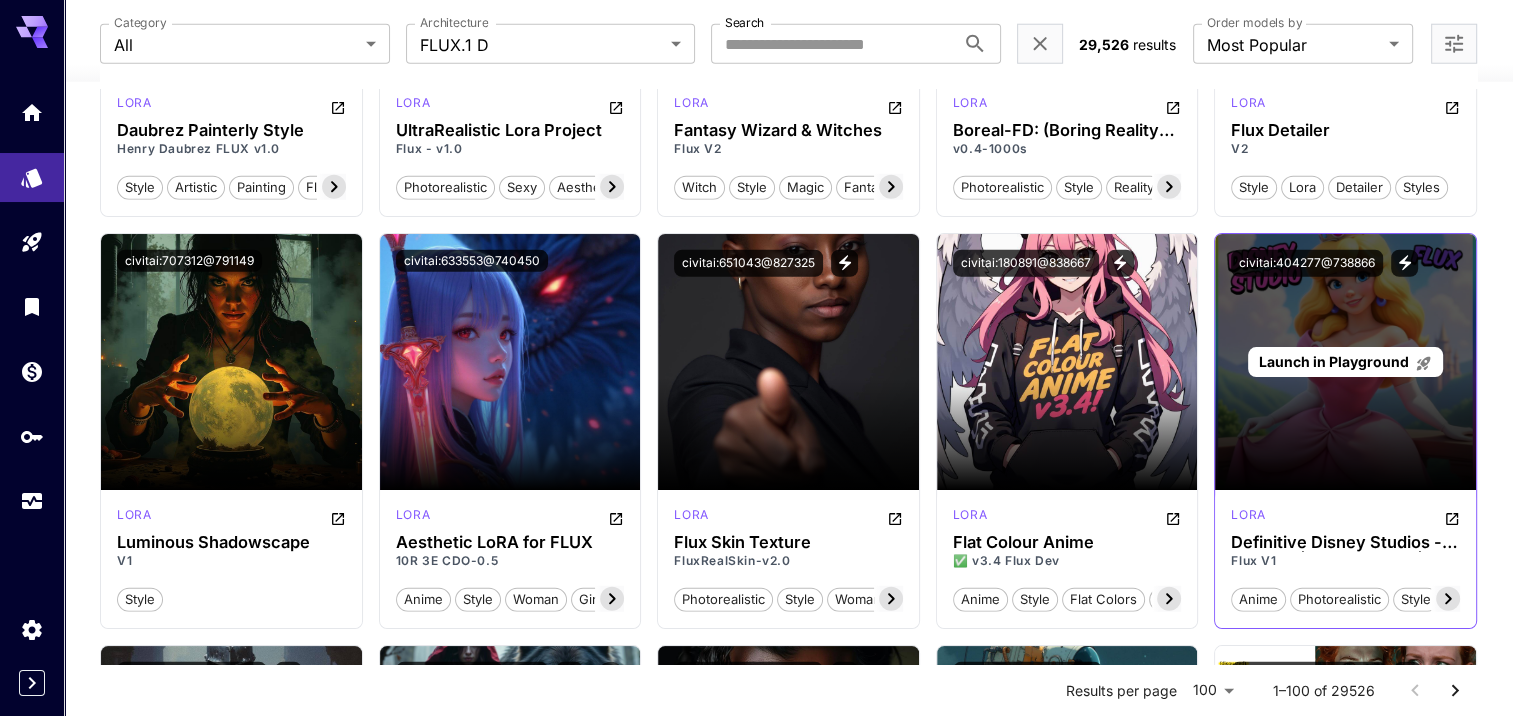 click on "Launch in Playground" at bounding box center [1334, 361] 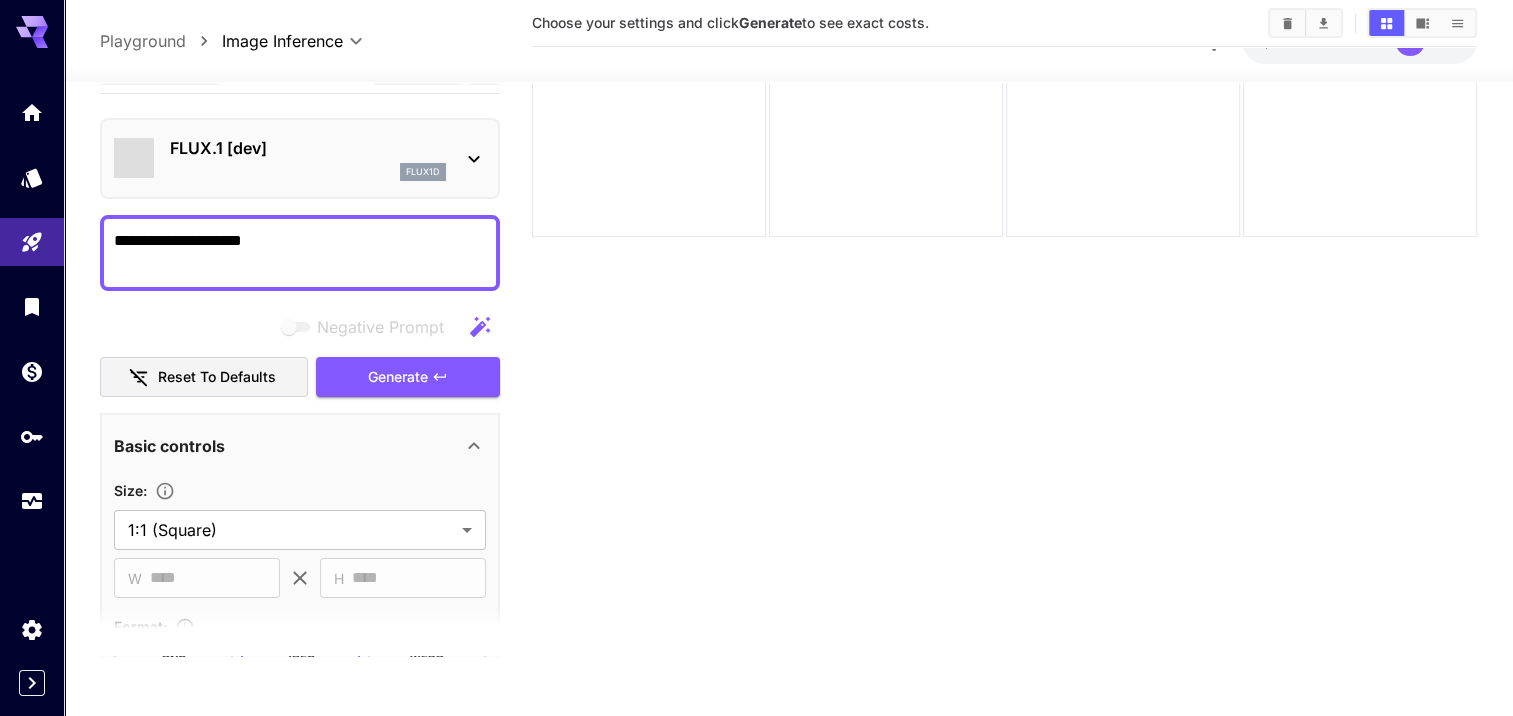 scroll, scrollTop: 158, scrollLeft: 0, axis: vertical 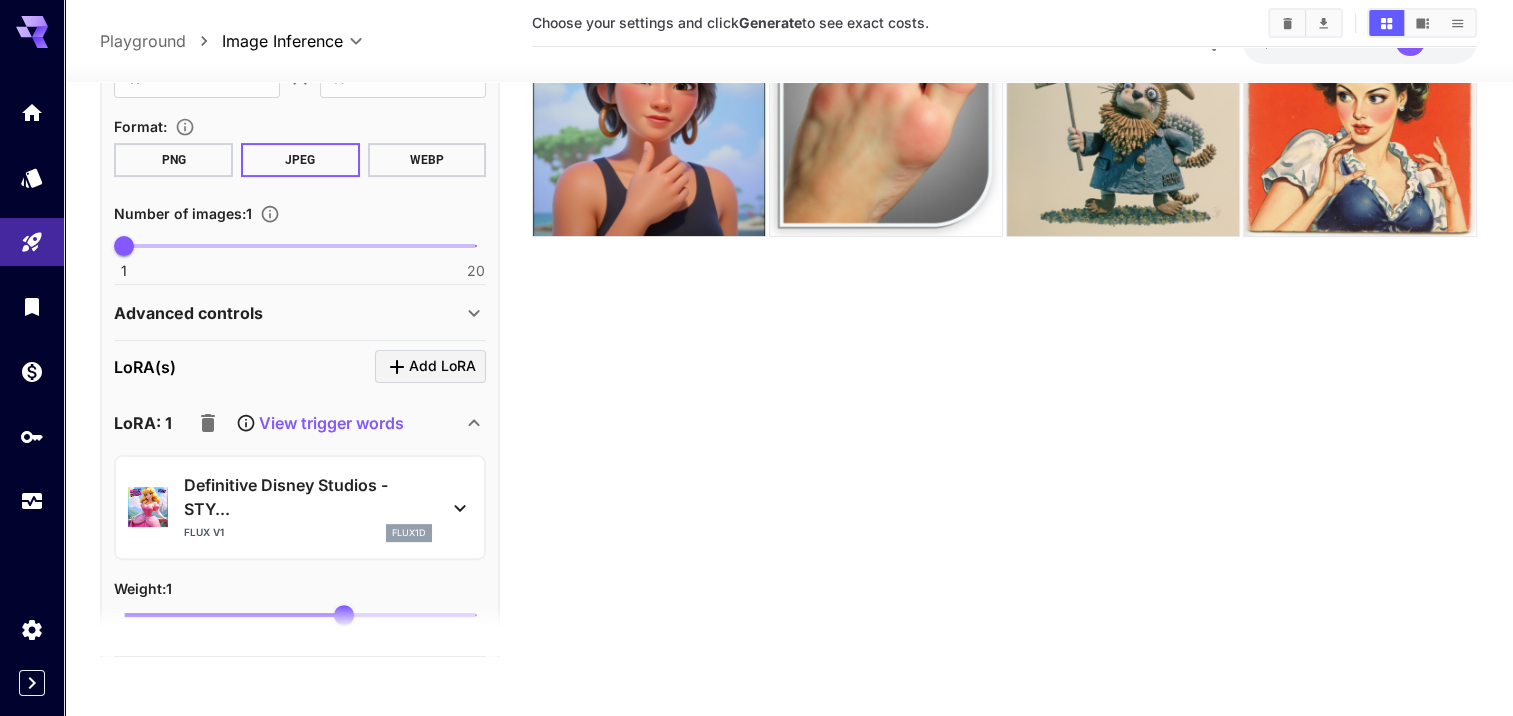 click on "LoRA: 1 View trigger words" at bounding box center (288, 423) 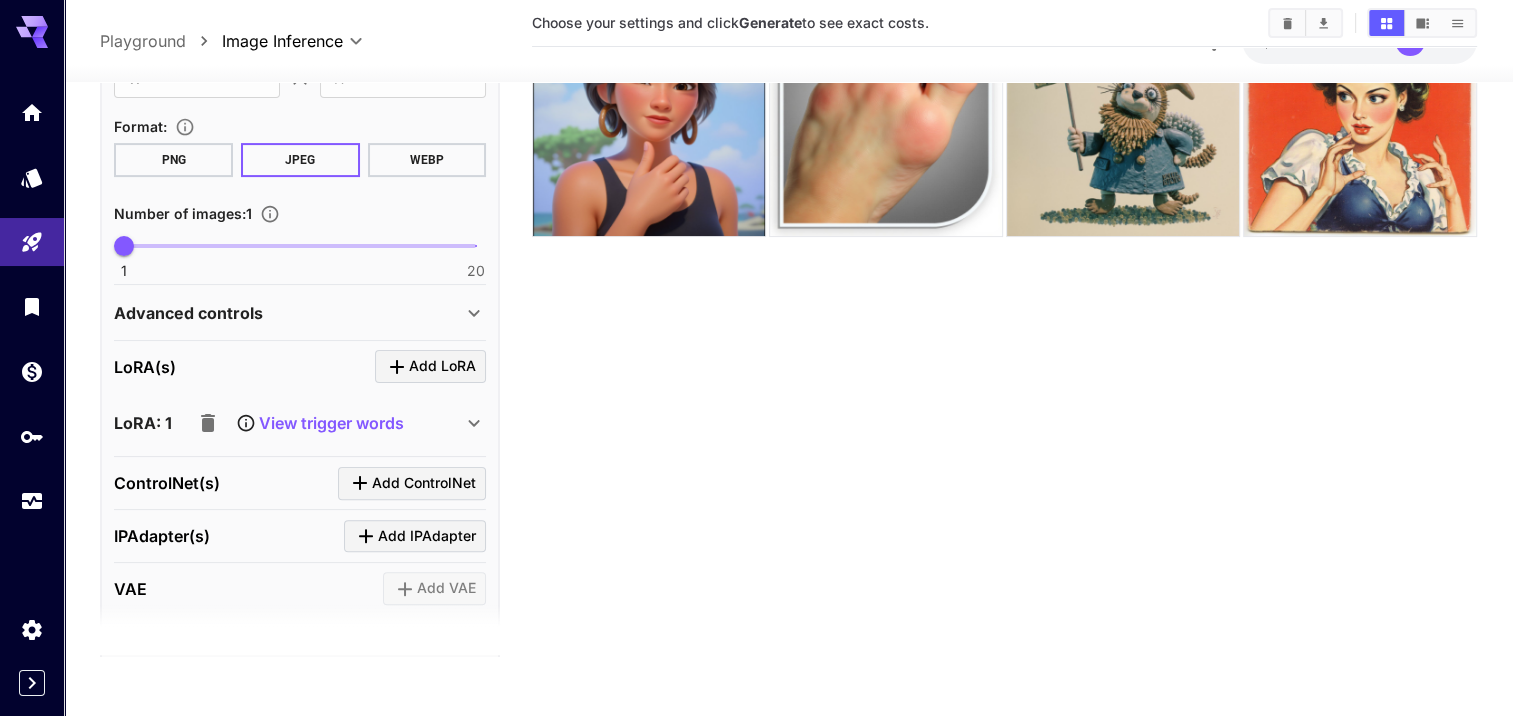 click on "View trigger words" at bounding box center (331, 423) 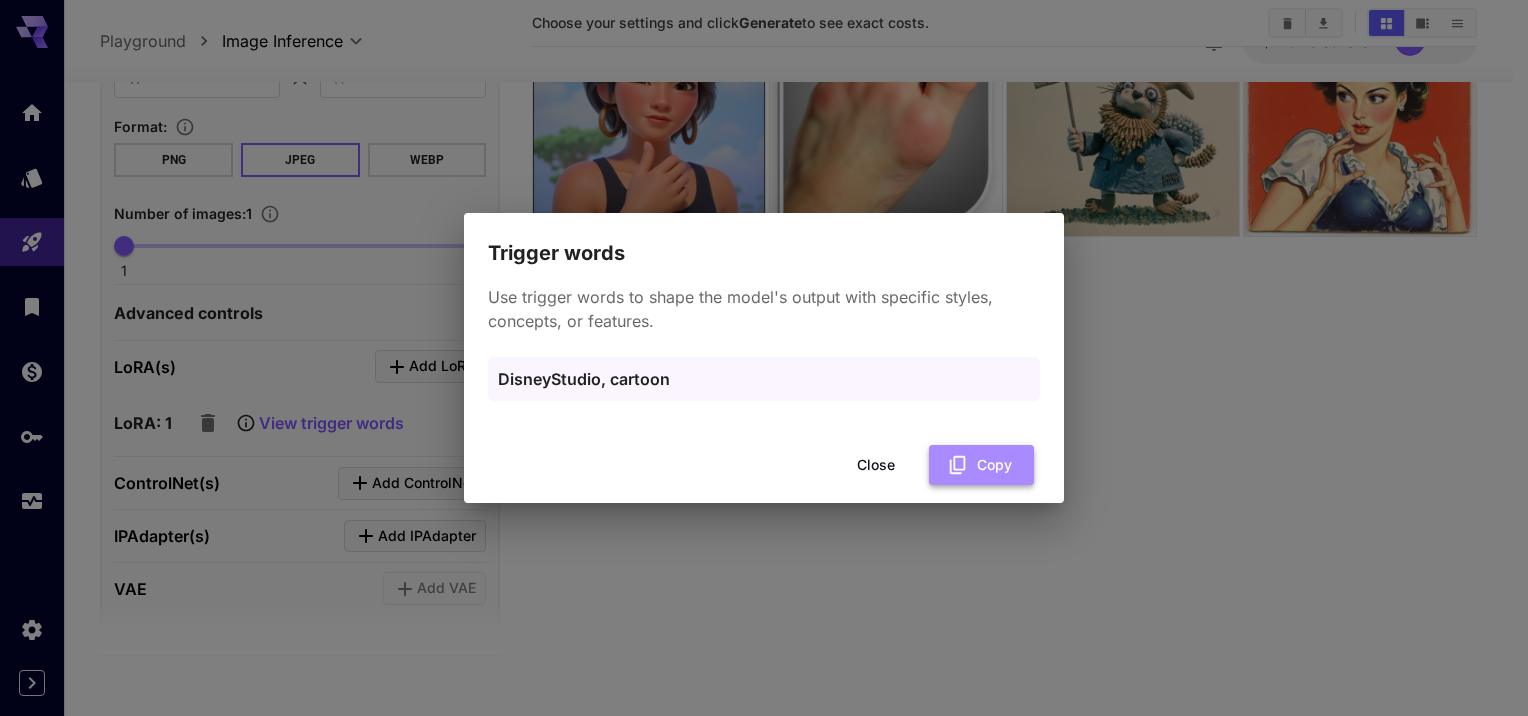 click on "Copy" at bounding box center (981, 465) 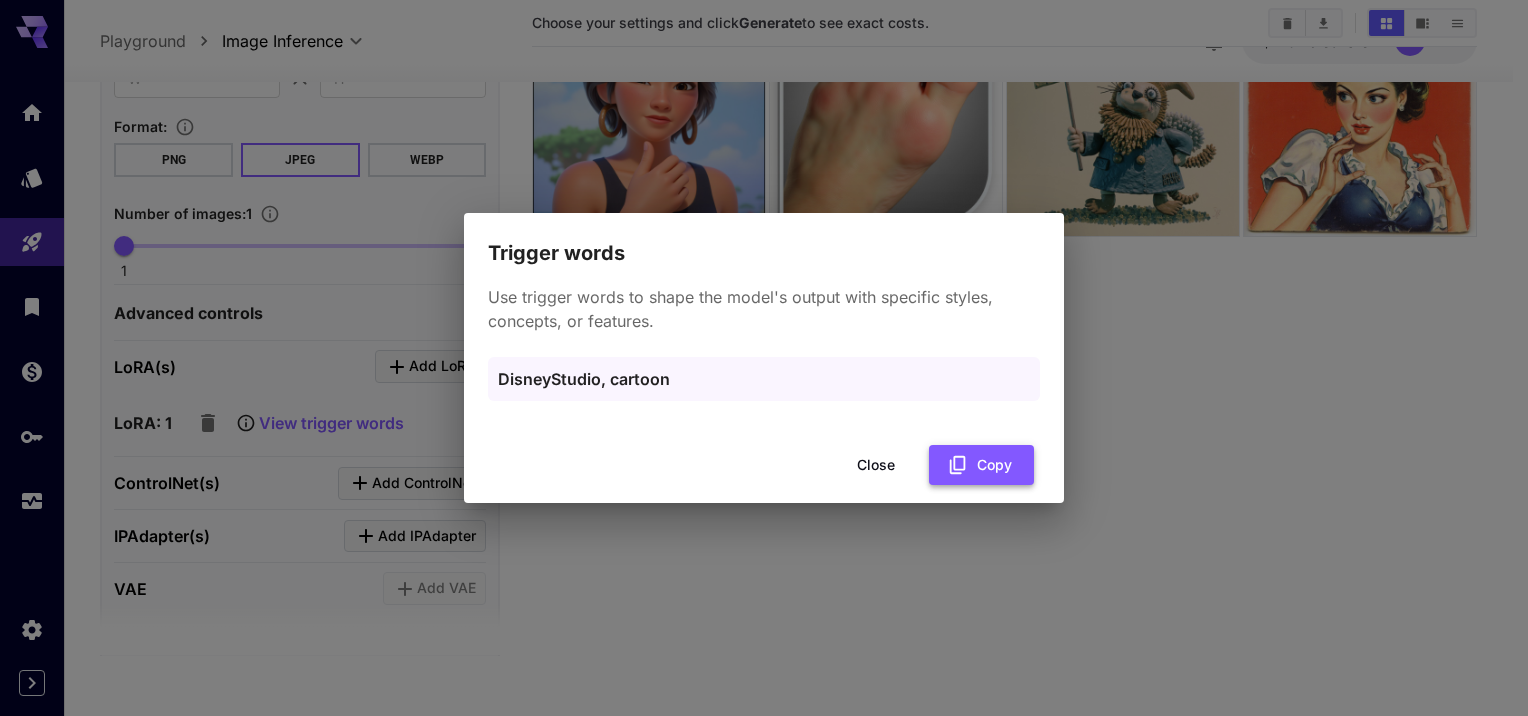 click 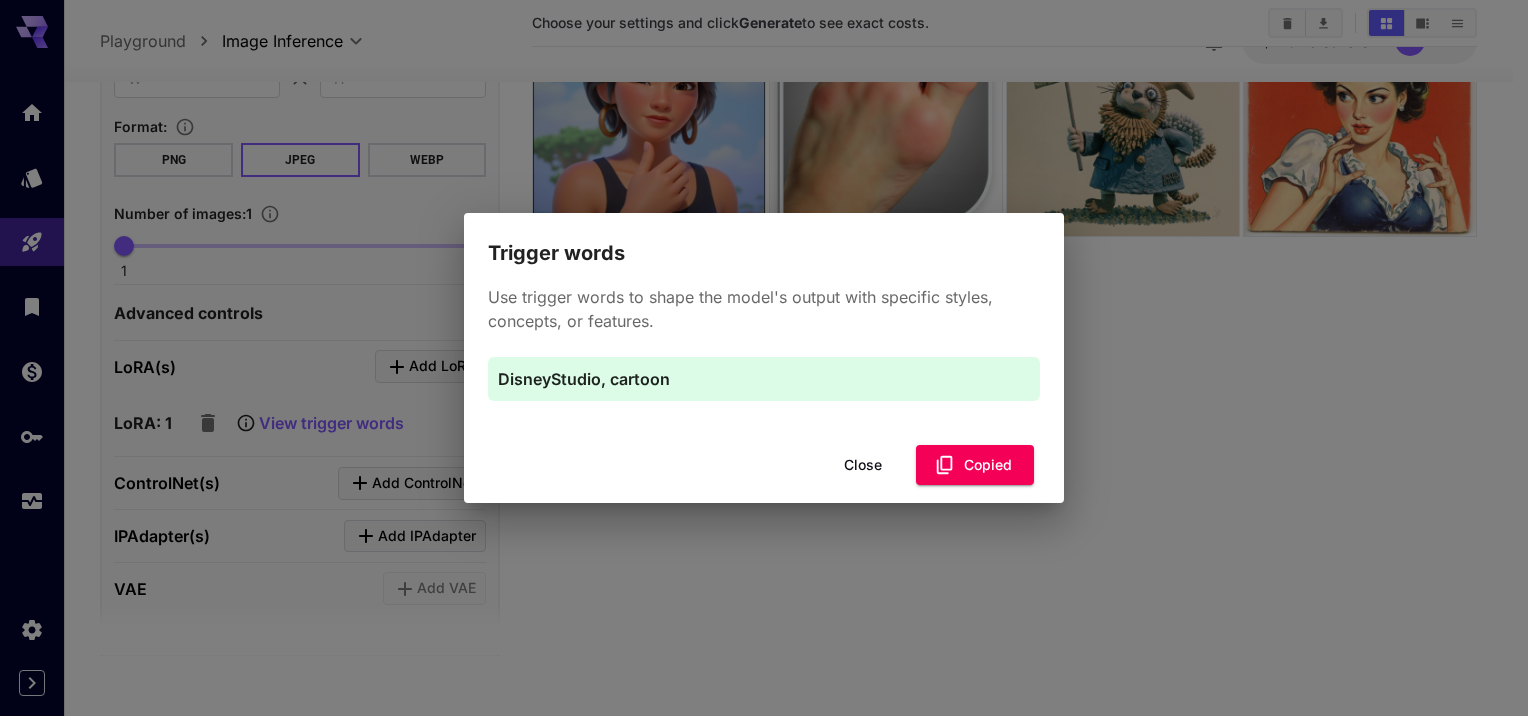 click on "Trigger words Use trigger words to shape the model's output with specific styles, concepts, or features. DisneyStudio, cartoon Close Copied" at bounding box center (764, 358) 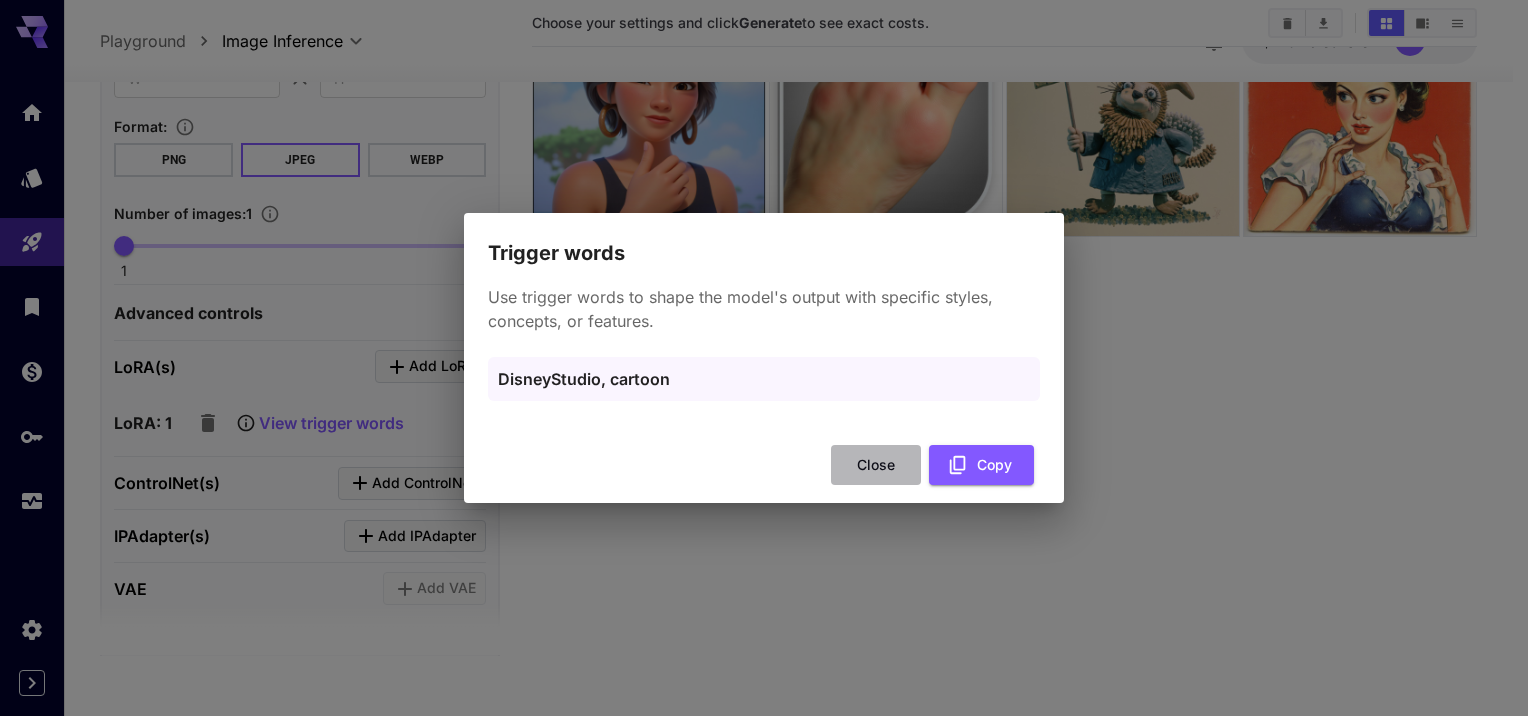 click on "Close" at bounding box center [876, 465] 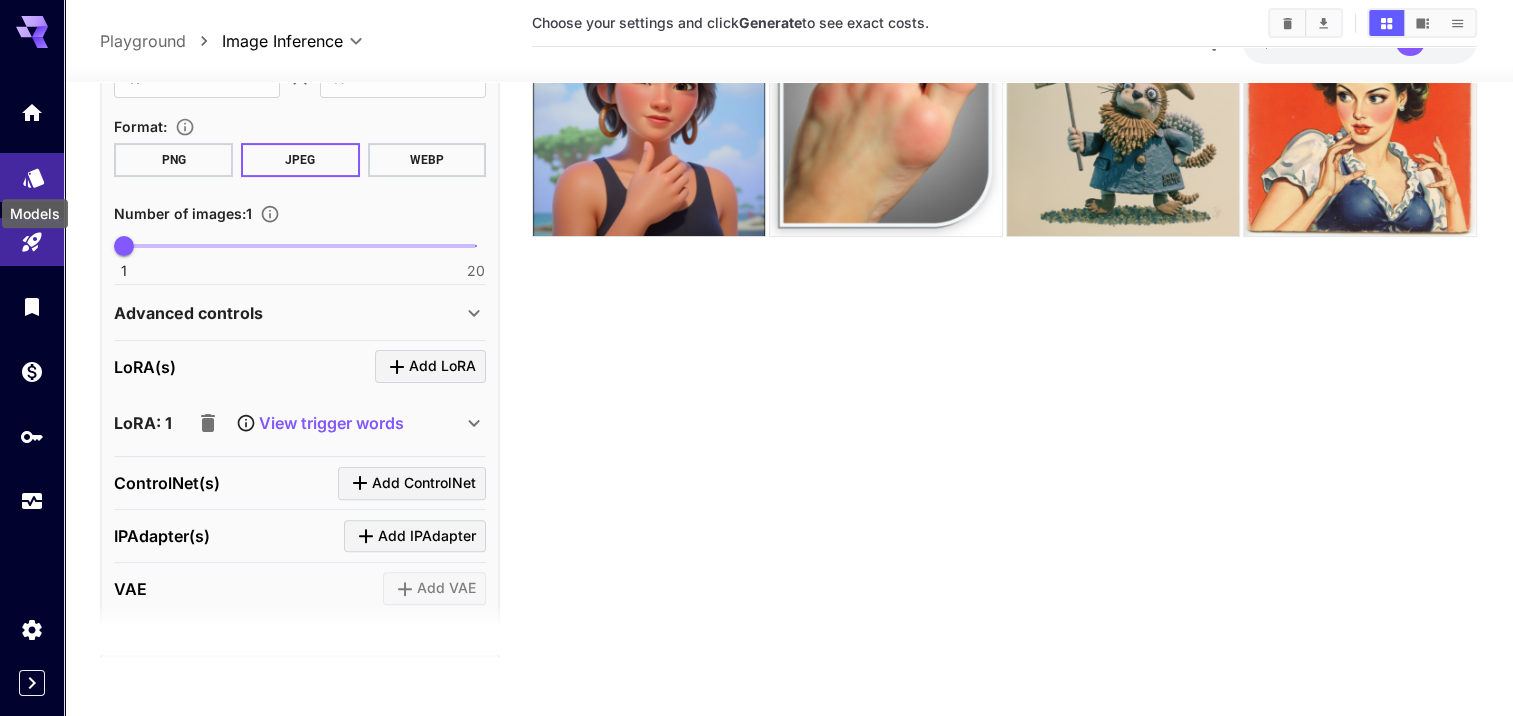 click 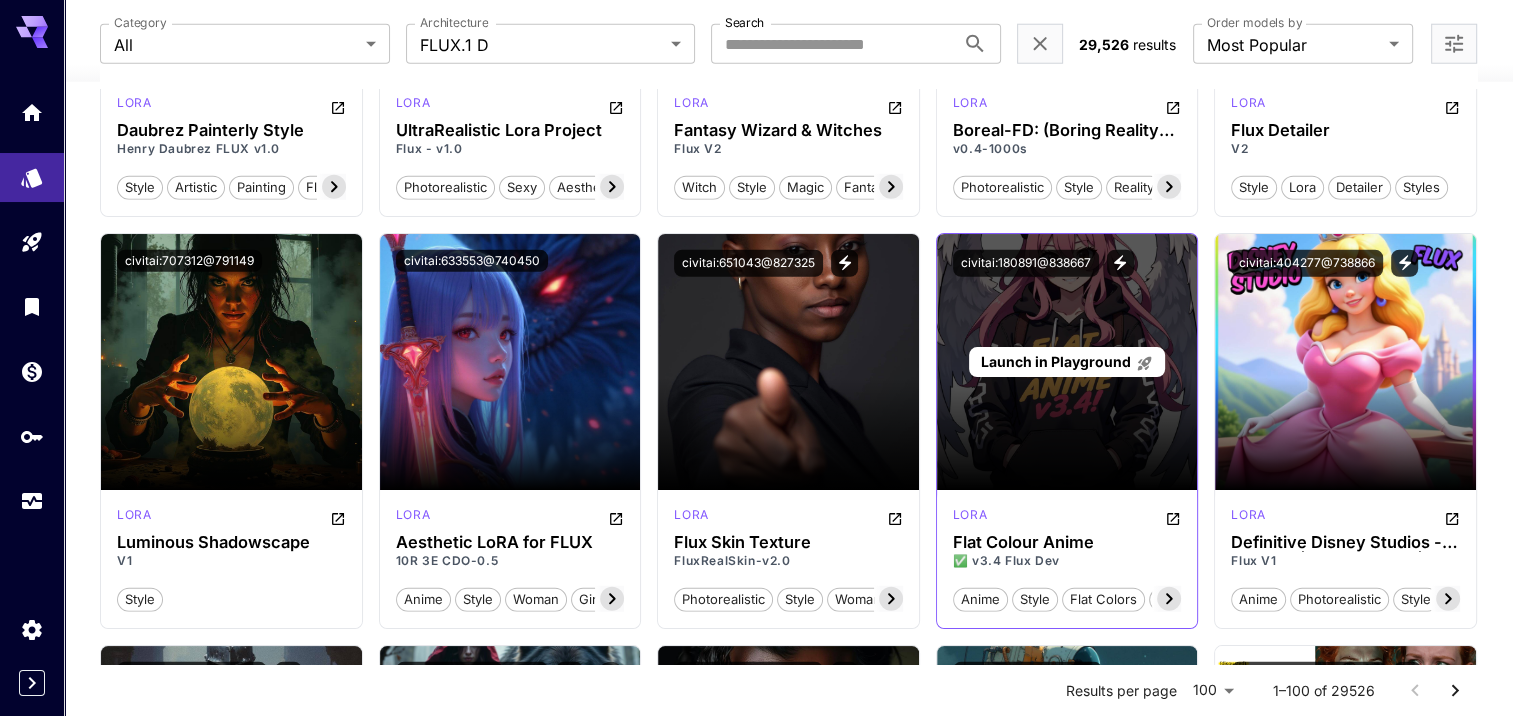 scroll, scrollTop: 5458, scrollLeft: 0, axis: vertical 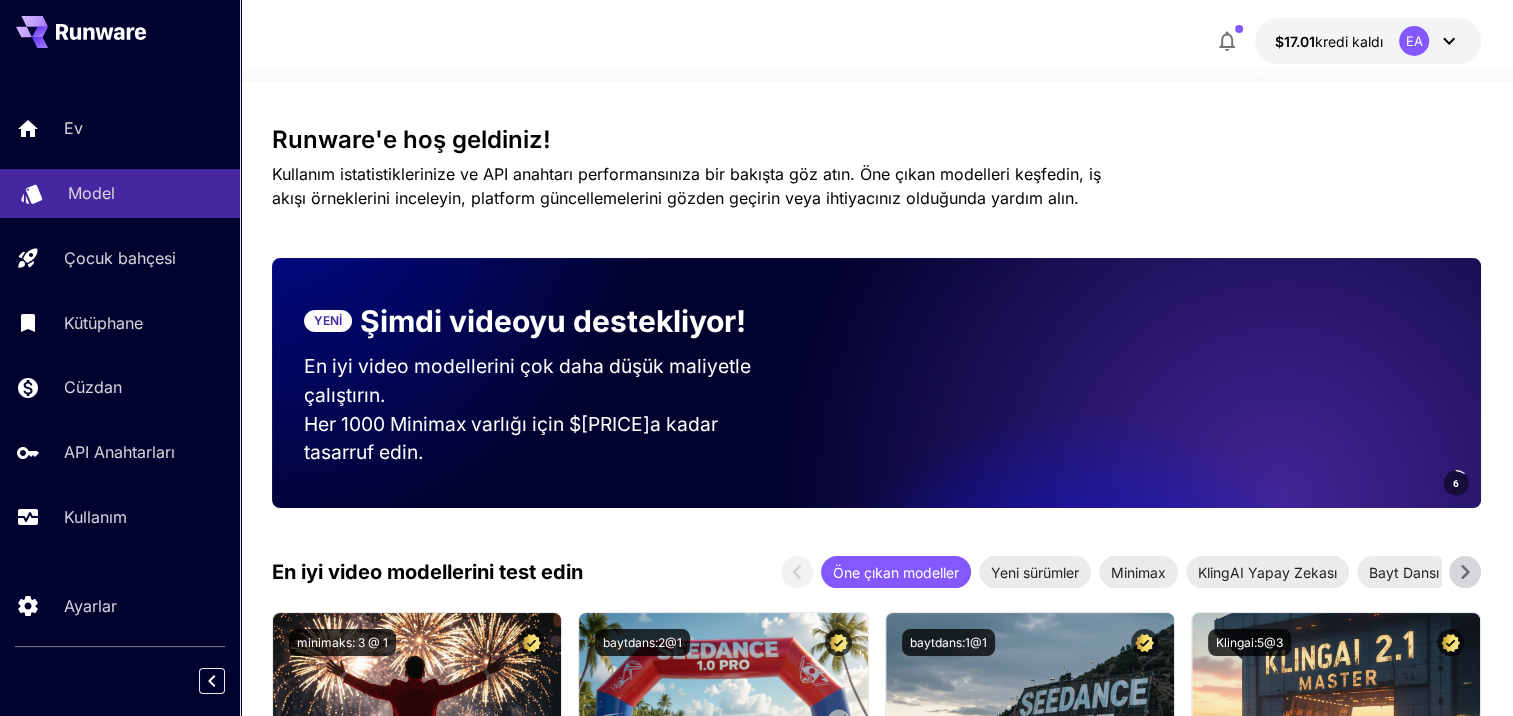 click on "Model" at bounding box center (146, 193) 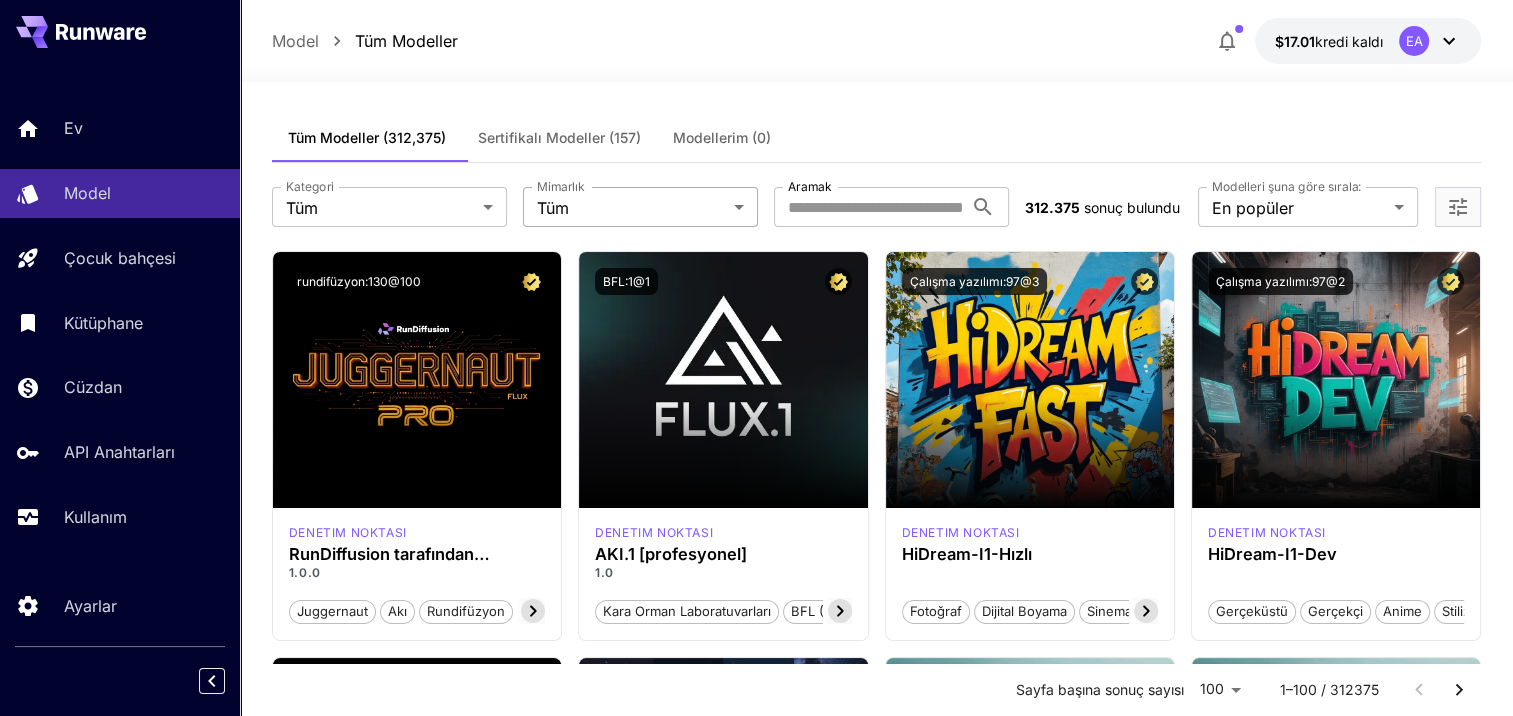 click on "**********" at bounding box center [756, 9553] 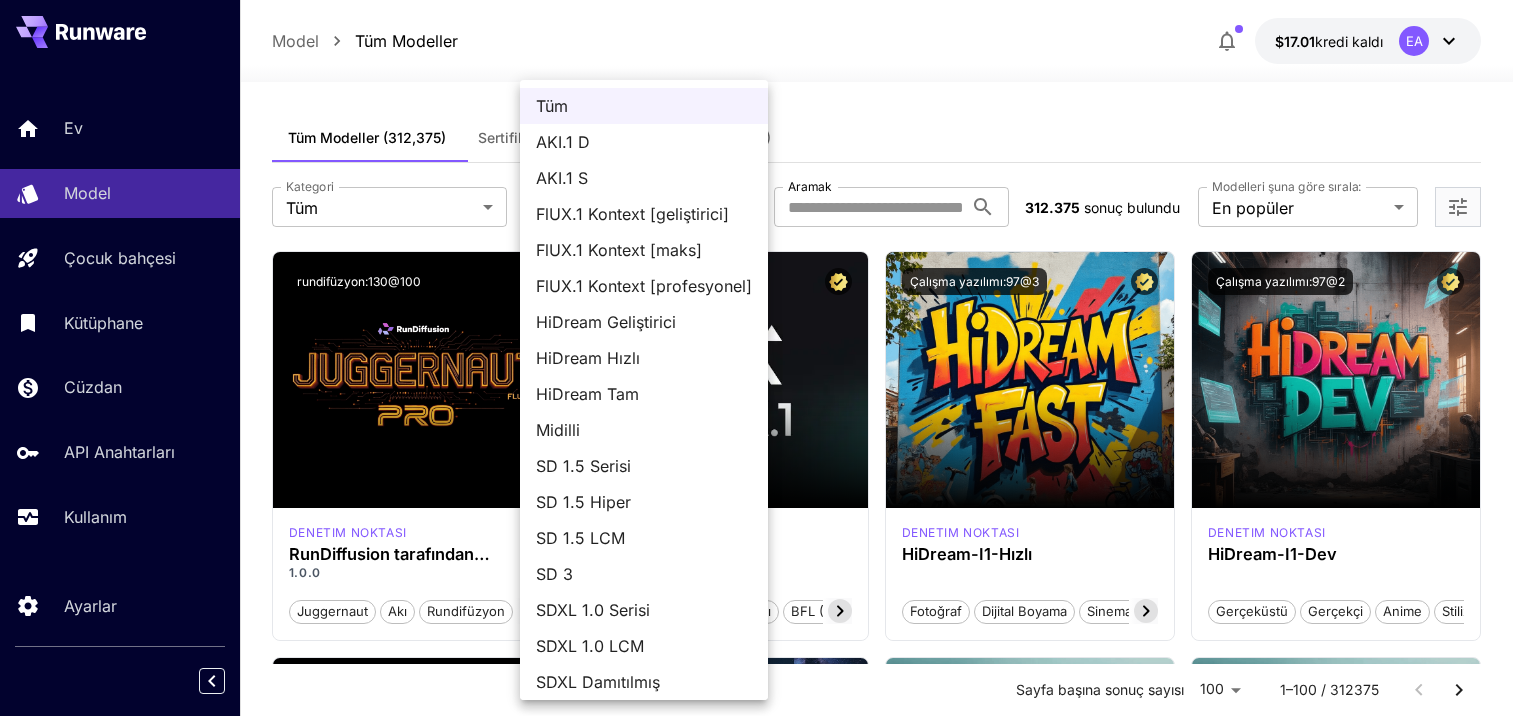 click on "AKI.1 D" at bounding box center [644, 142] 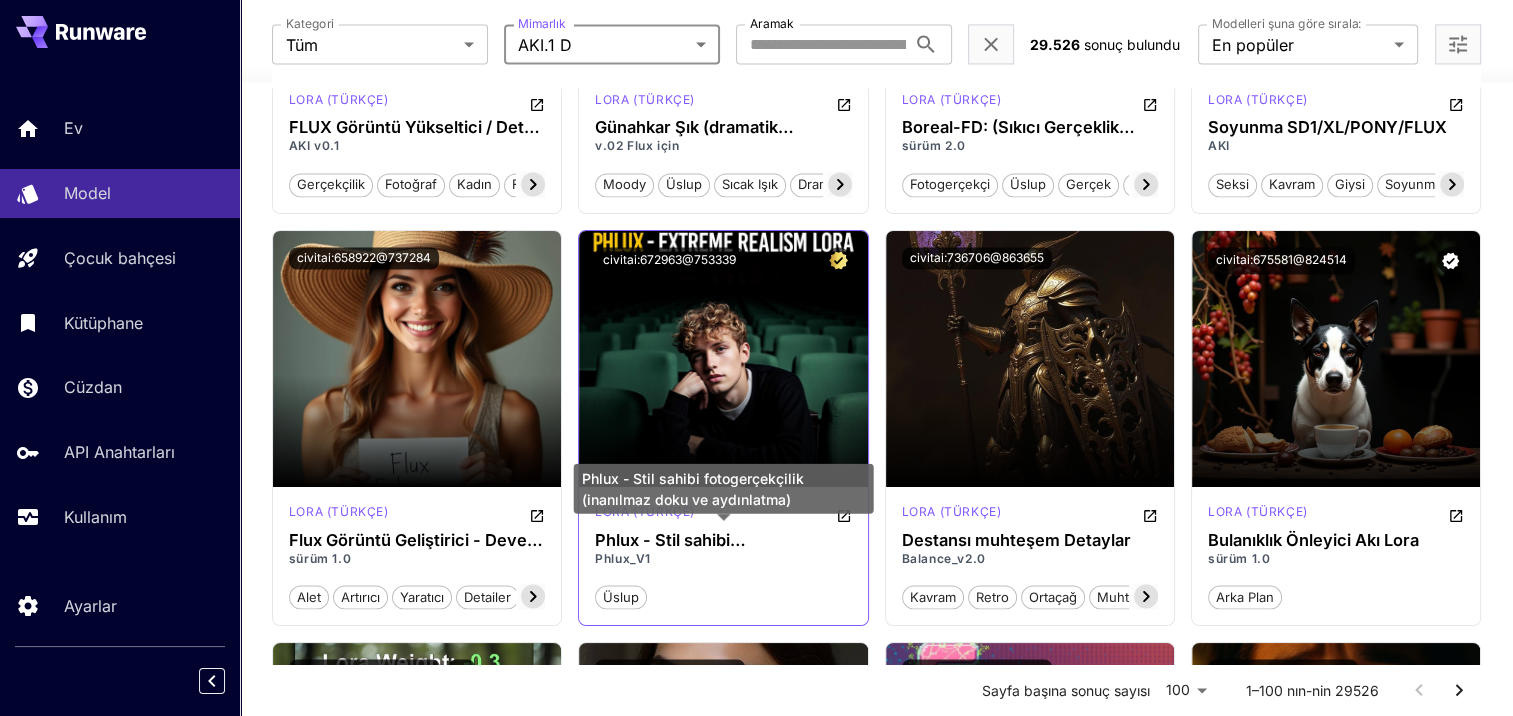 scroll, scrollTop: 3200, scrollLeft: 0, axis: vertical 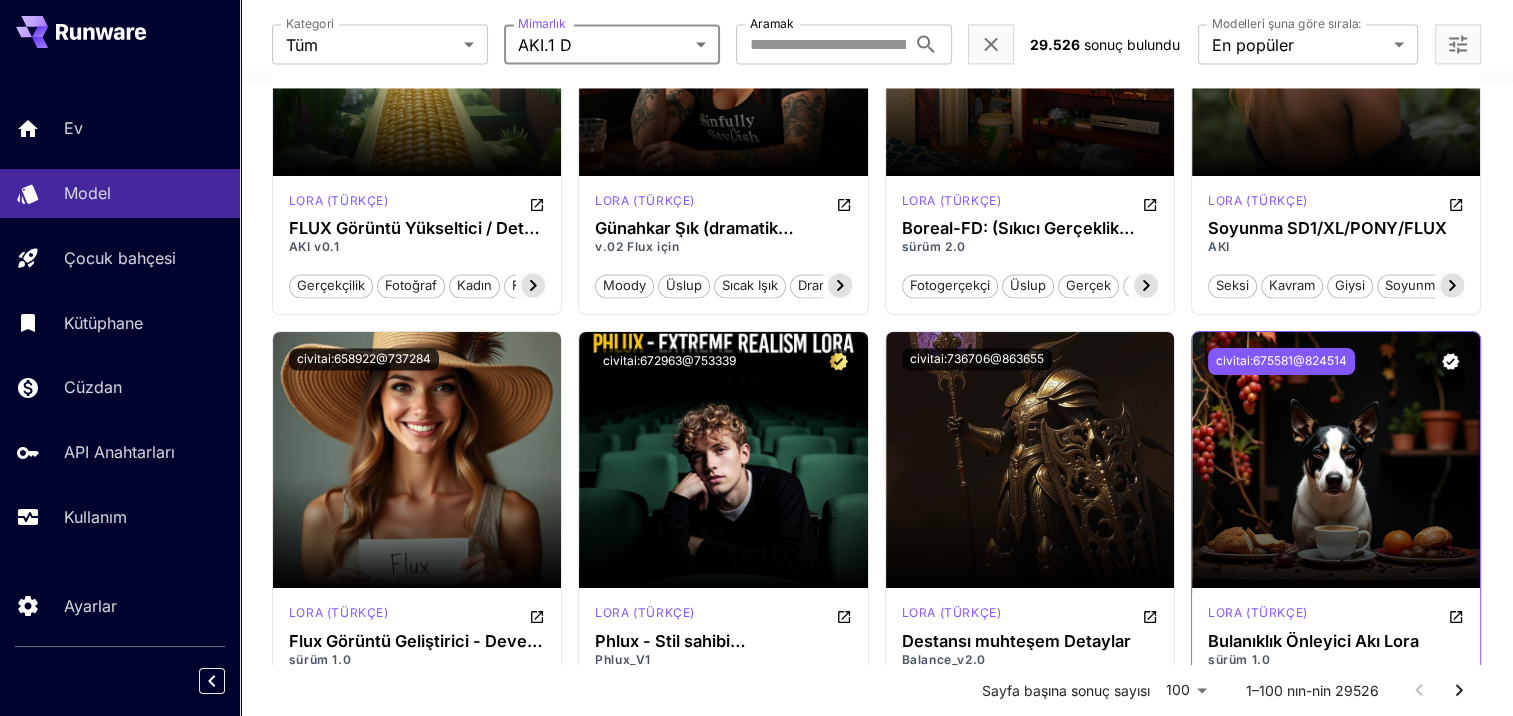click on "civitai:675581@824514" at bounding box center (1281, 361) 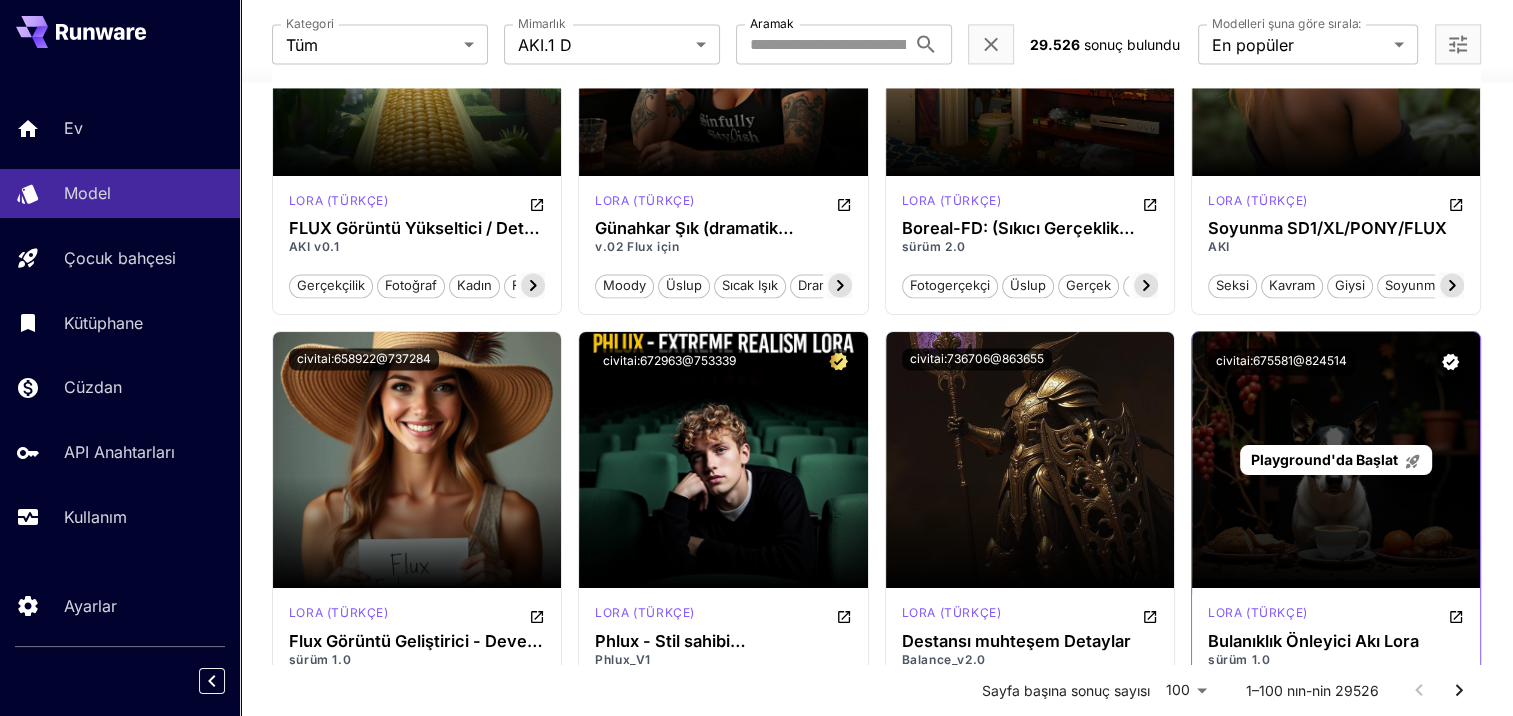 click on "Playground'da Başlat" at bounding box center [1336, 459] 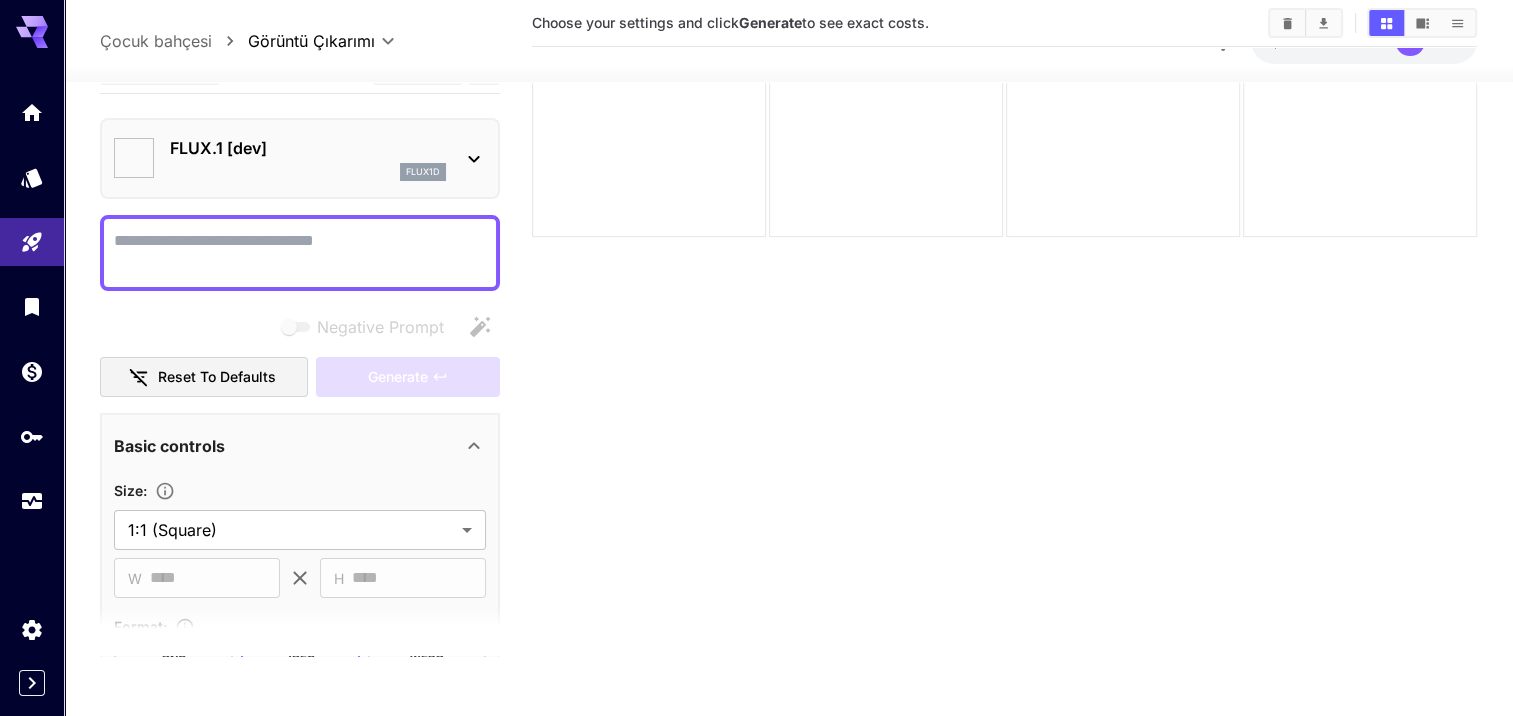 type on "**********" 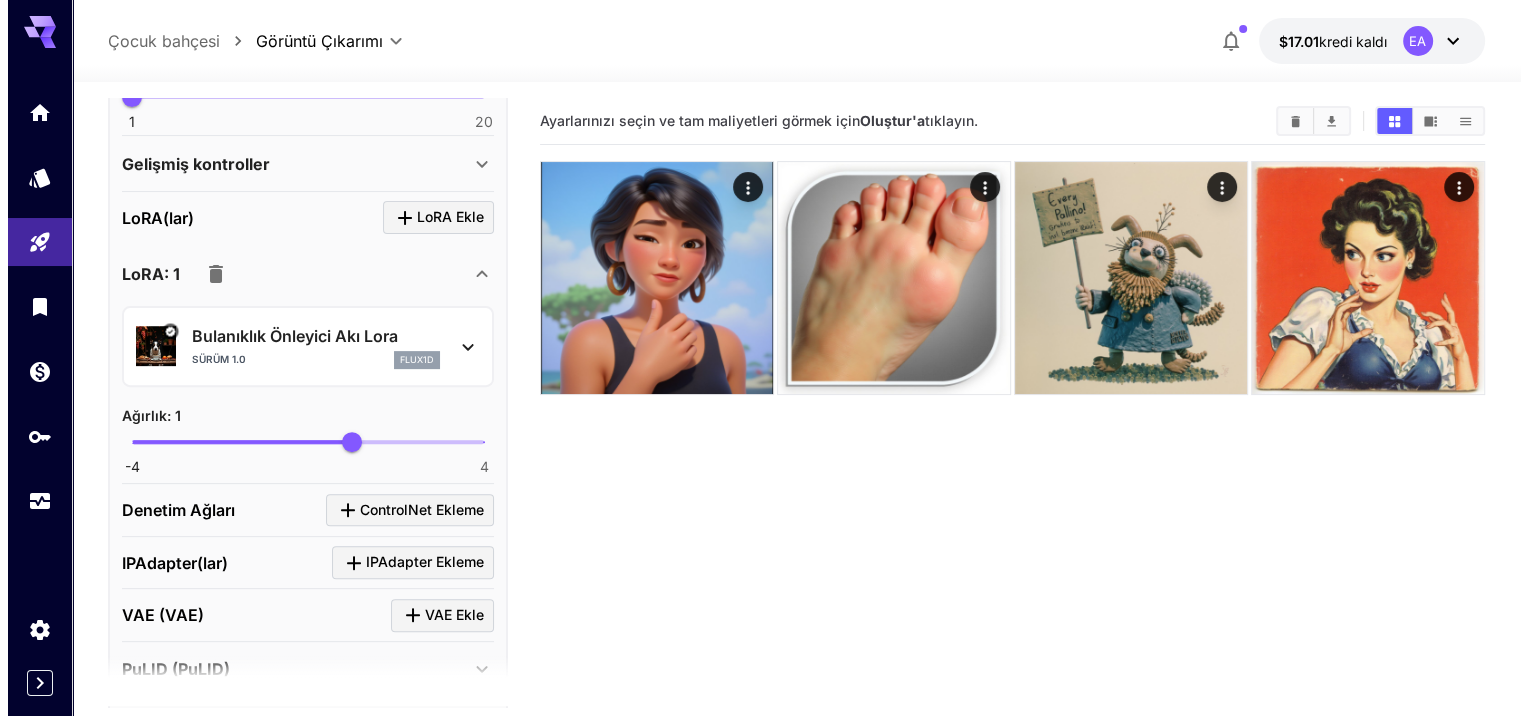 scroll, scrollTop: 600, scrollLeft: 0, axis: vertical 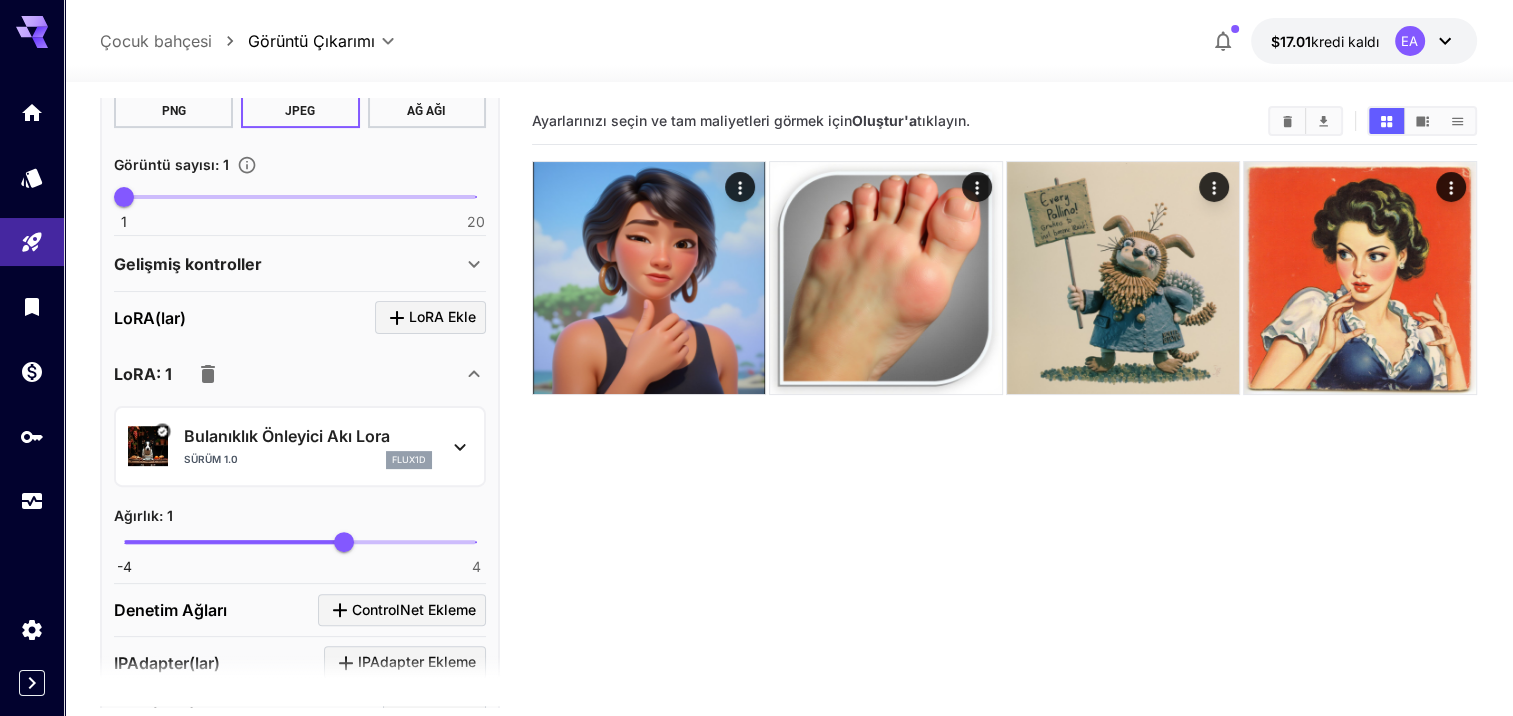 click at bounding box center [208, 374] 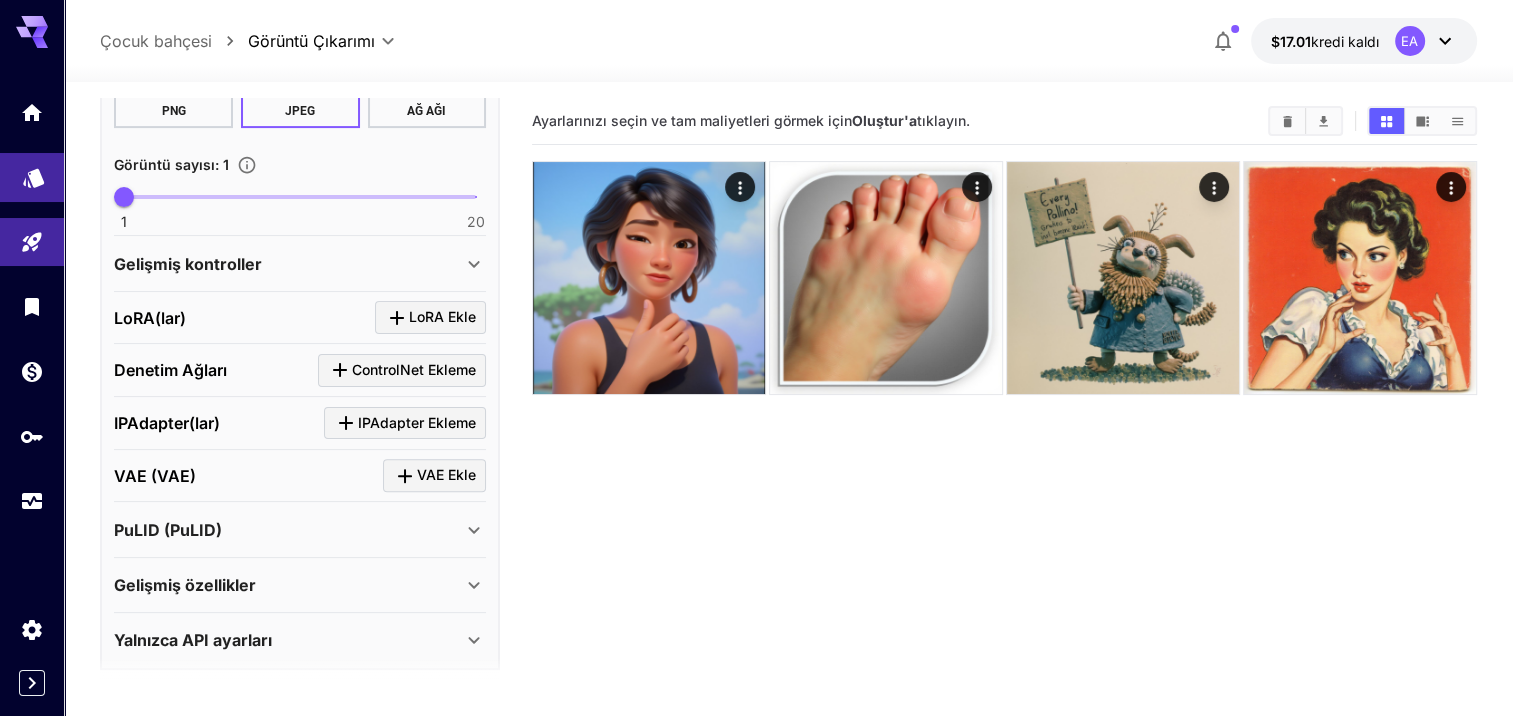 click at bounding box center (32, 177) 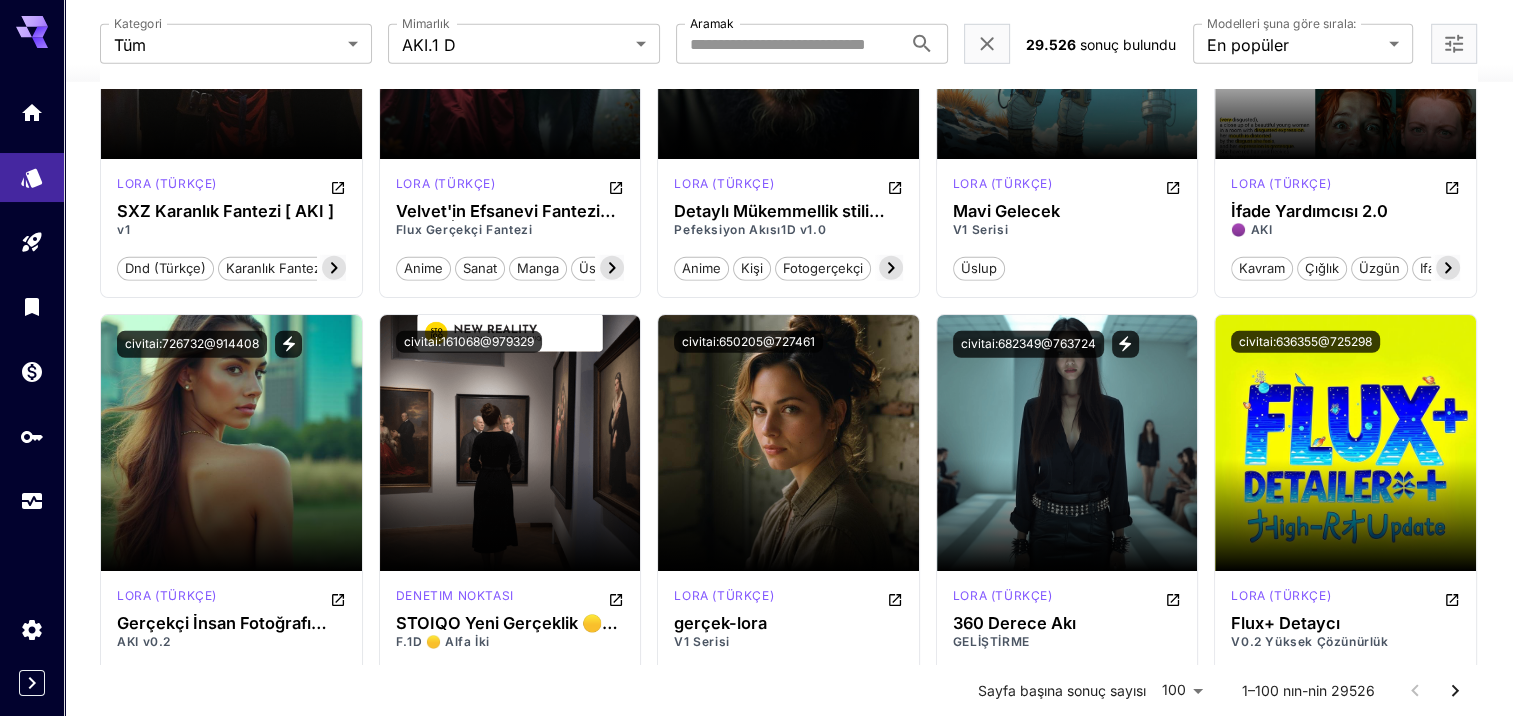 scroll, scrollTop: 6200, scrollLeft: 0, axis: vertical 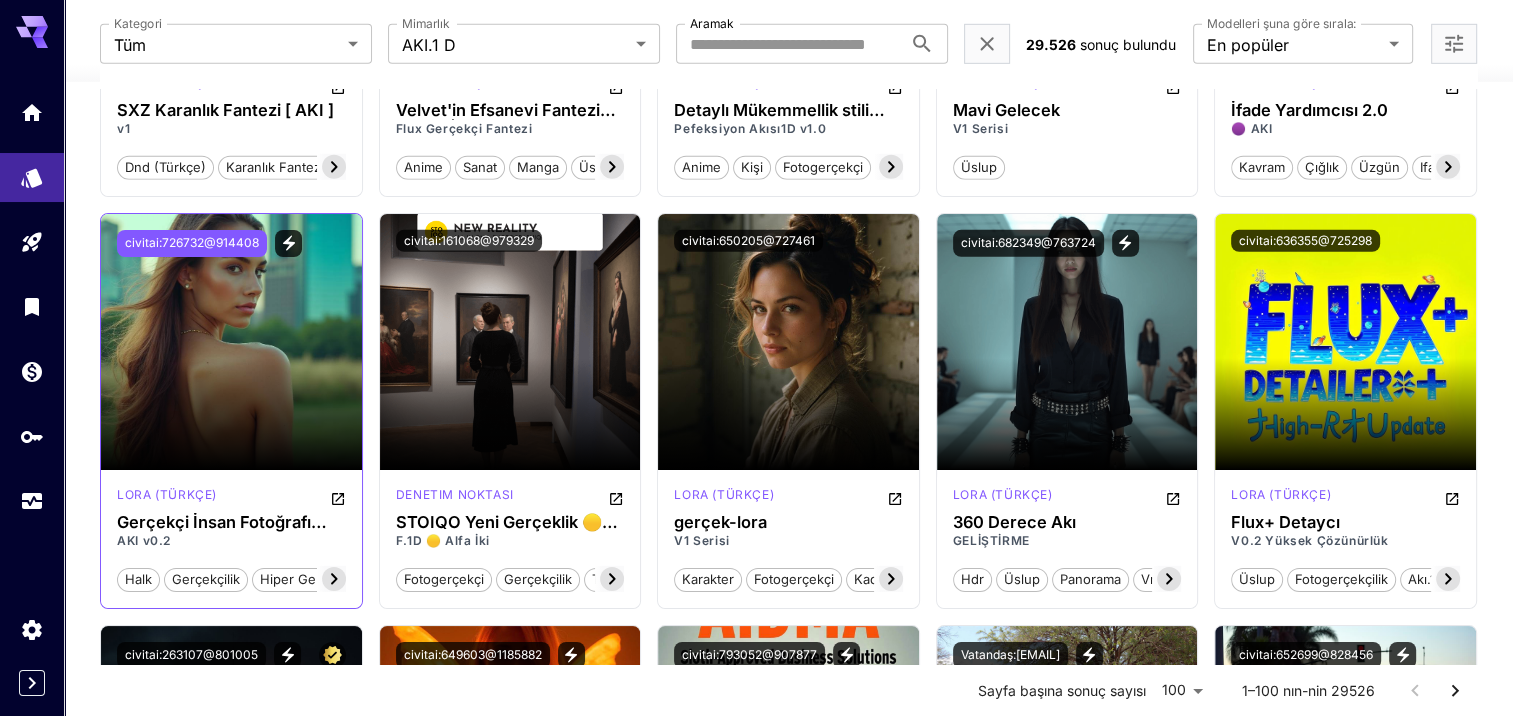 click on "civitai:726732@914408" at bounding box center (192, 243) 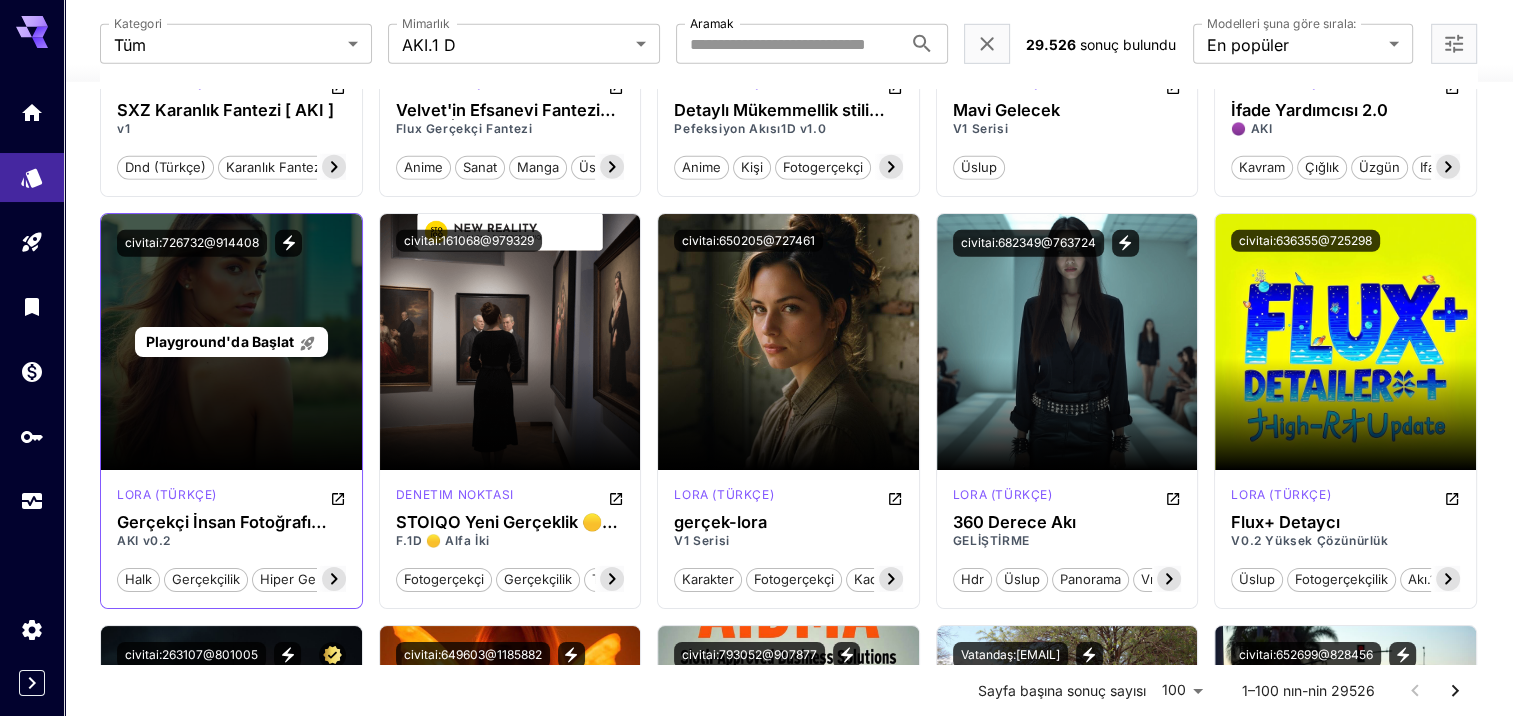 click on "Playground'da Başlat" at bounding box center [231, 341] 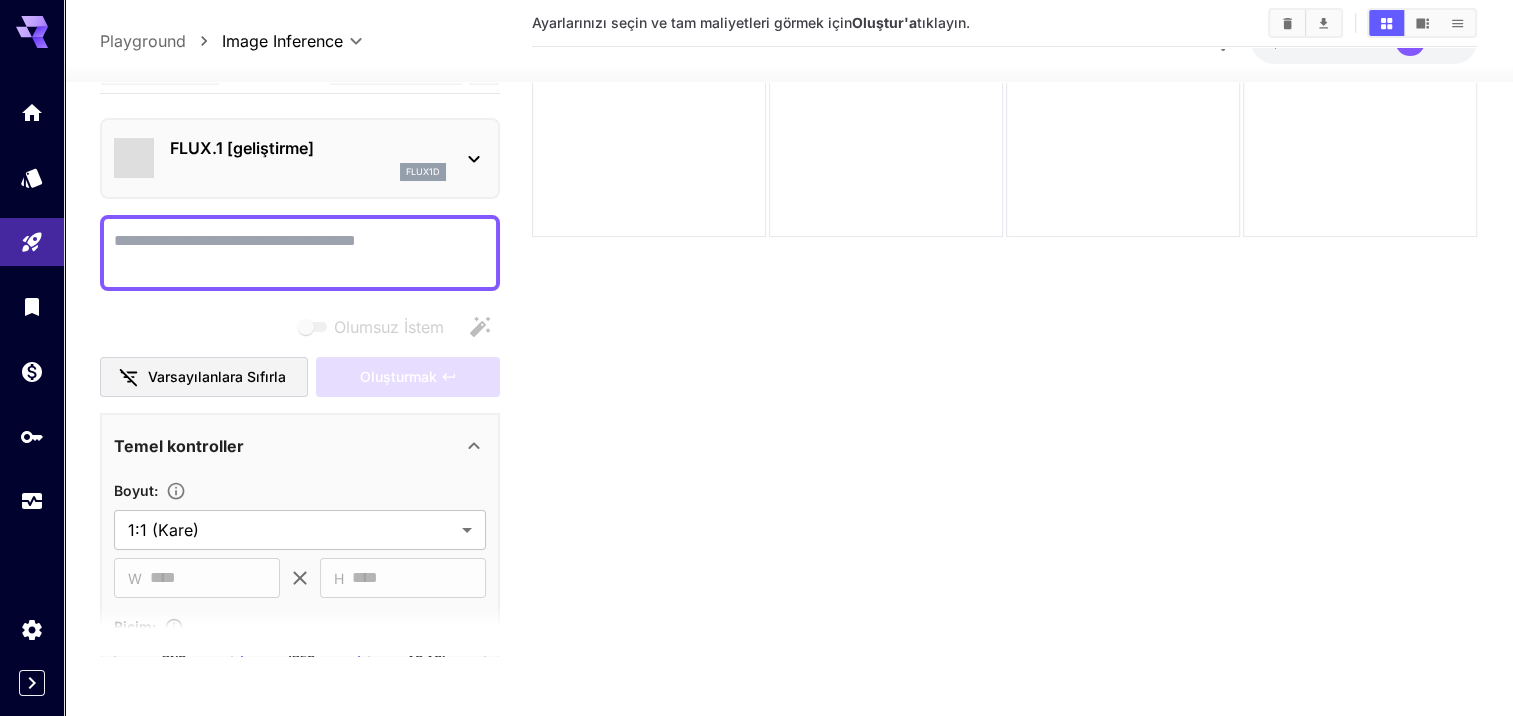 scroll, scrollTop: 158, scrollLeft: 0, axis: vertical 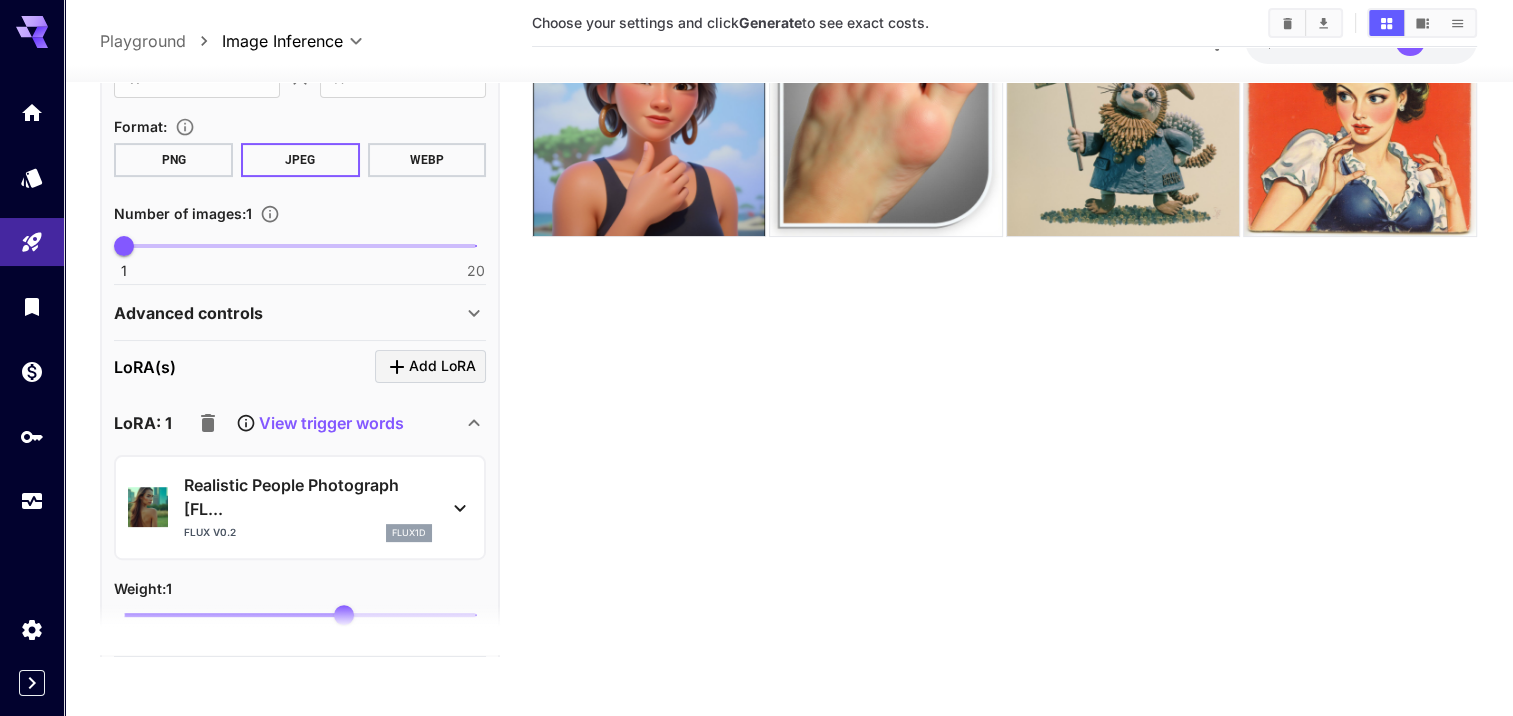 click on "View trigger words" at bounding box center [296, 423] 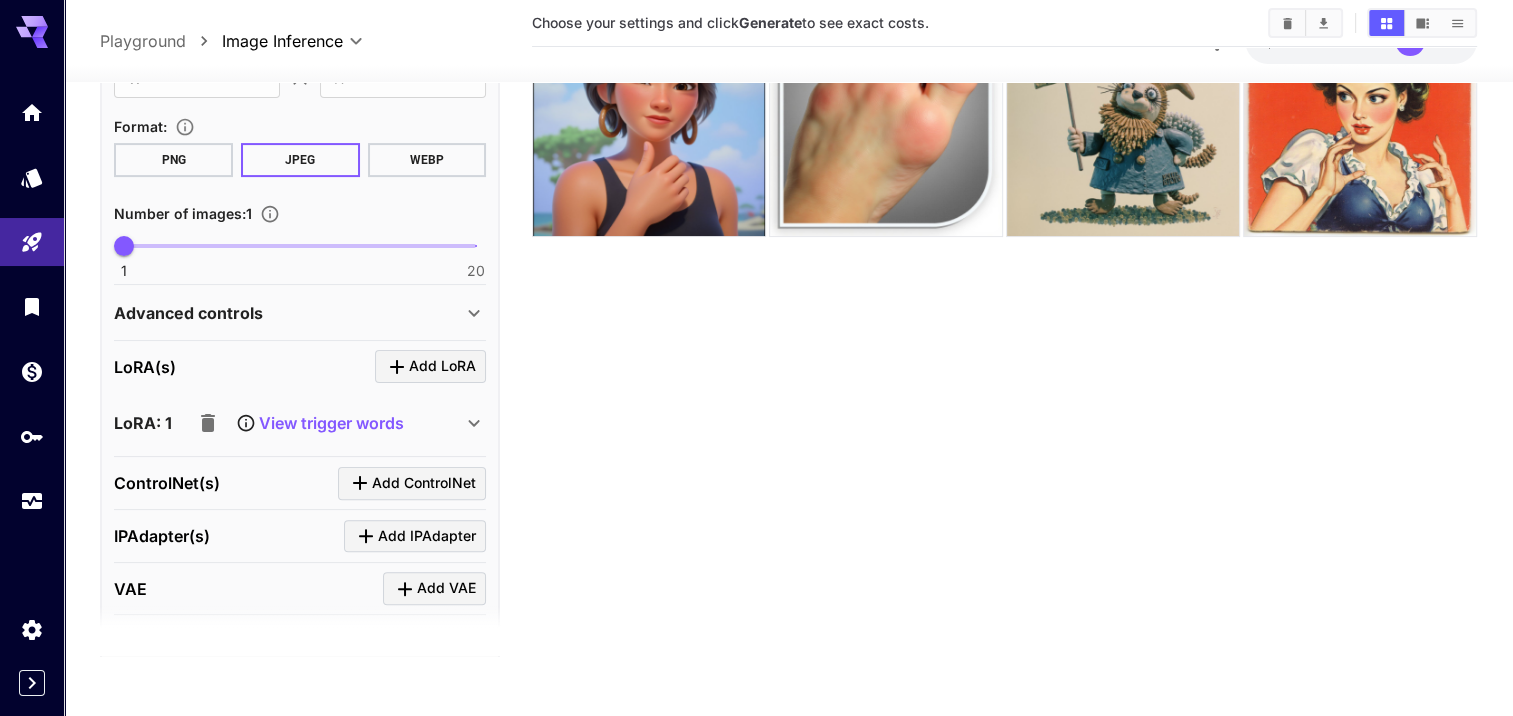 click on "View trigger words" at bounding box center (331, 423) 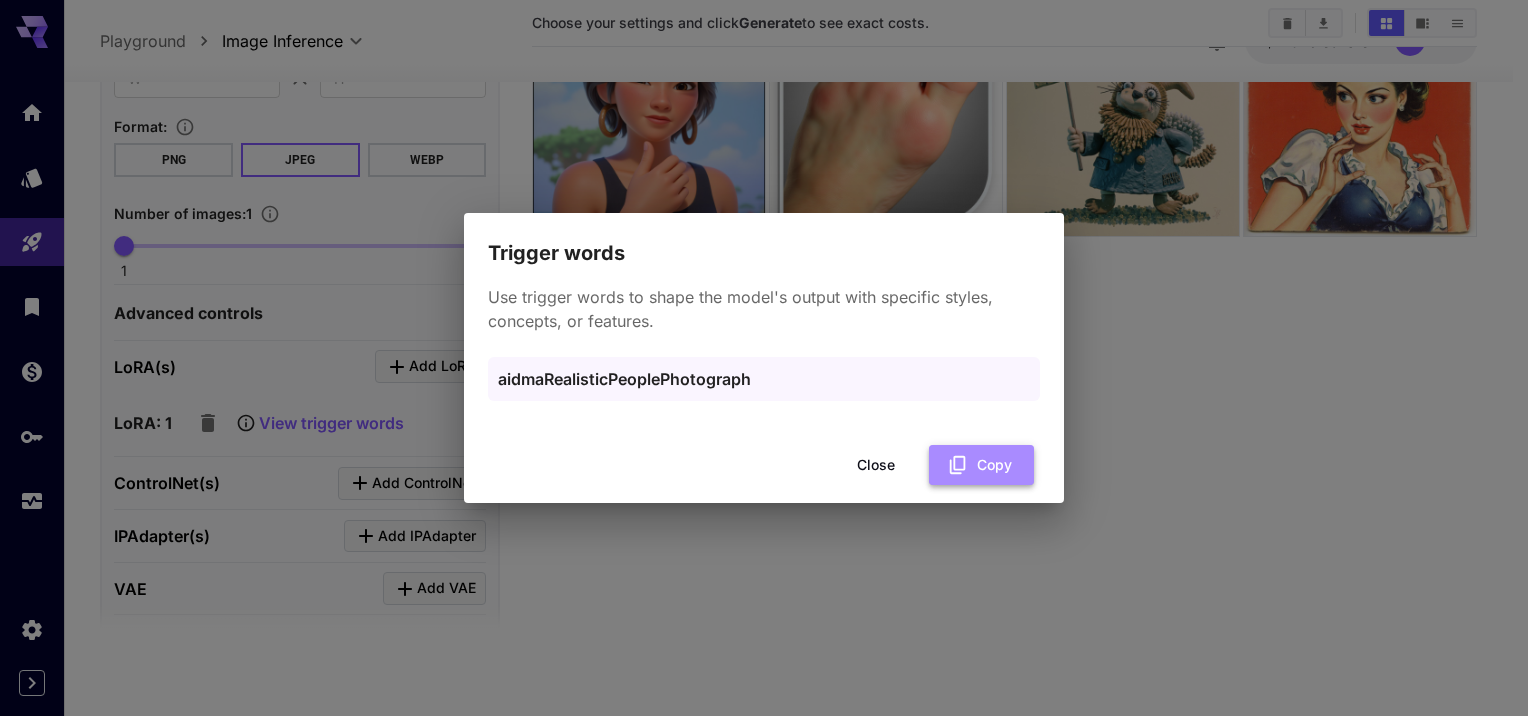 click on "Copy" at bounding box center (981, 465) 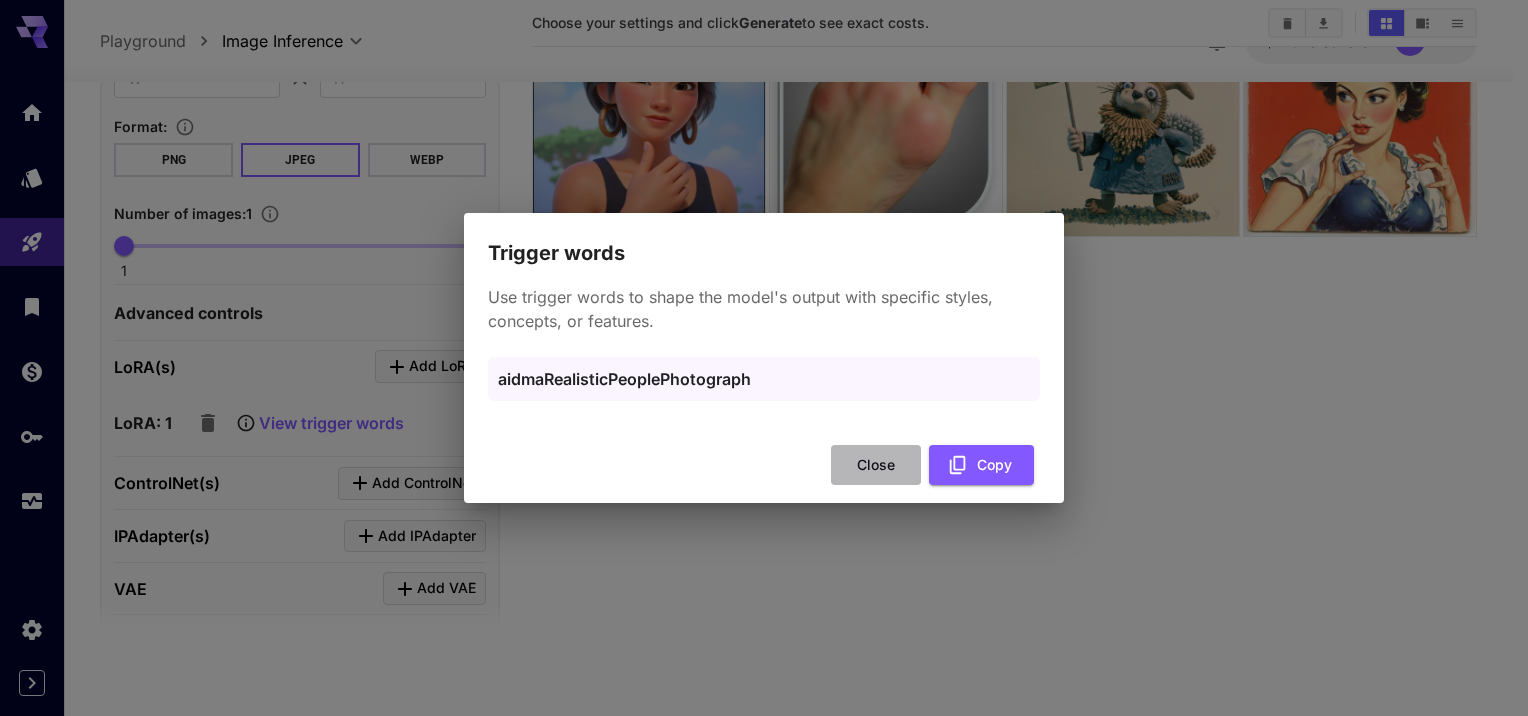 click on "Close" at bounding box center (876, 465) 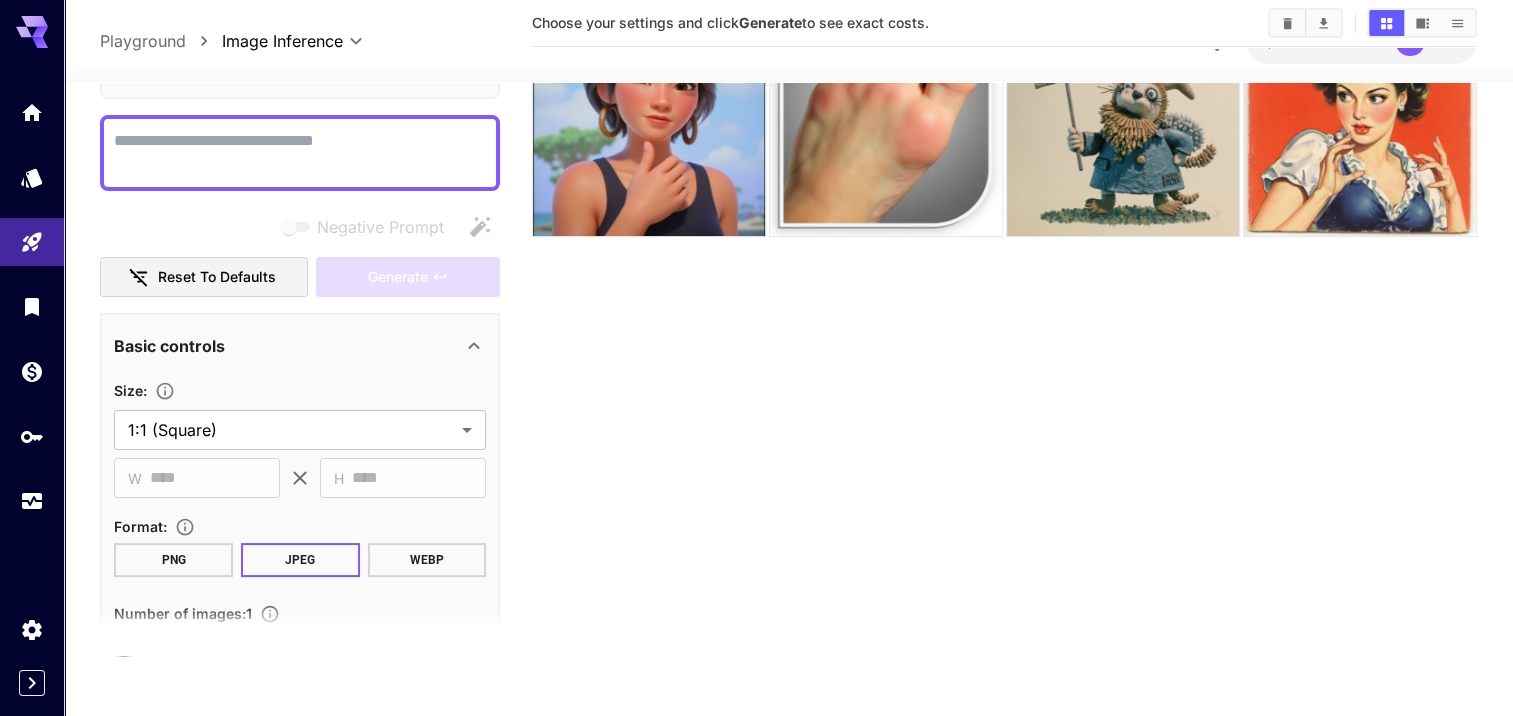 scroll, scrollTop: 0, scrollLeft: 0, axis: both 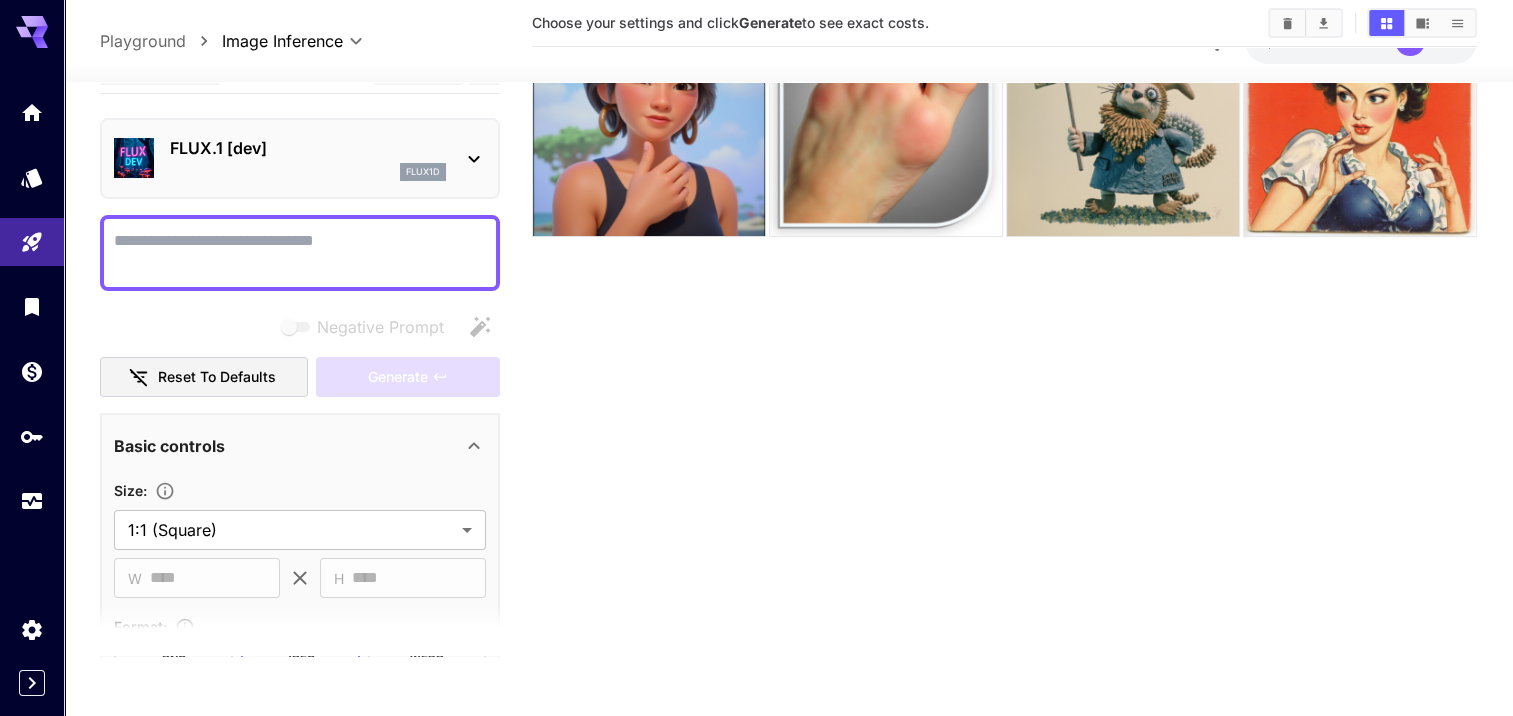 click on "Negative Prompt" at bounding box center (300, 253) 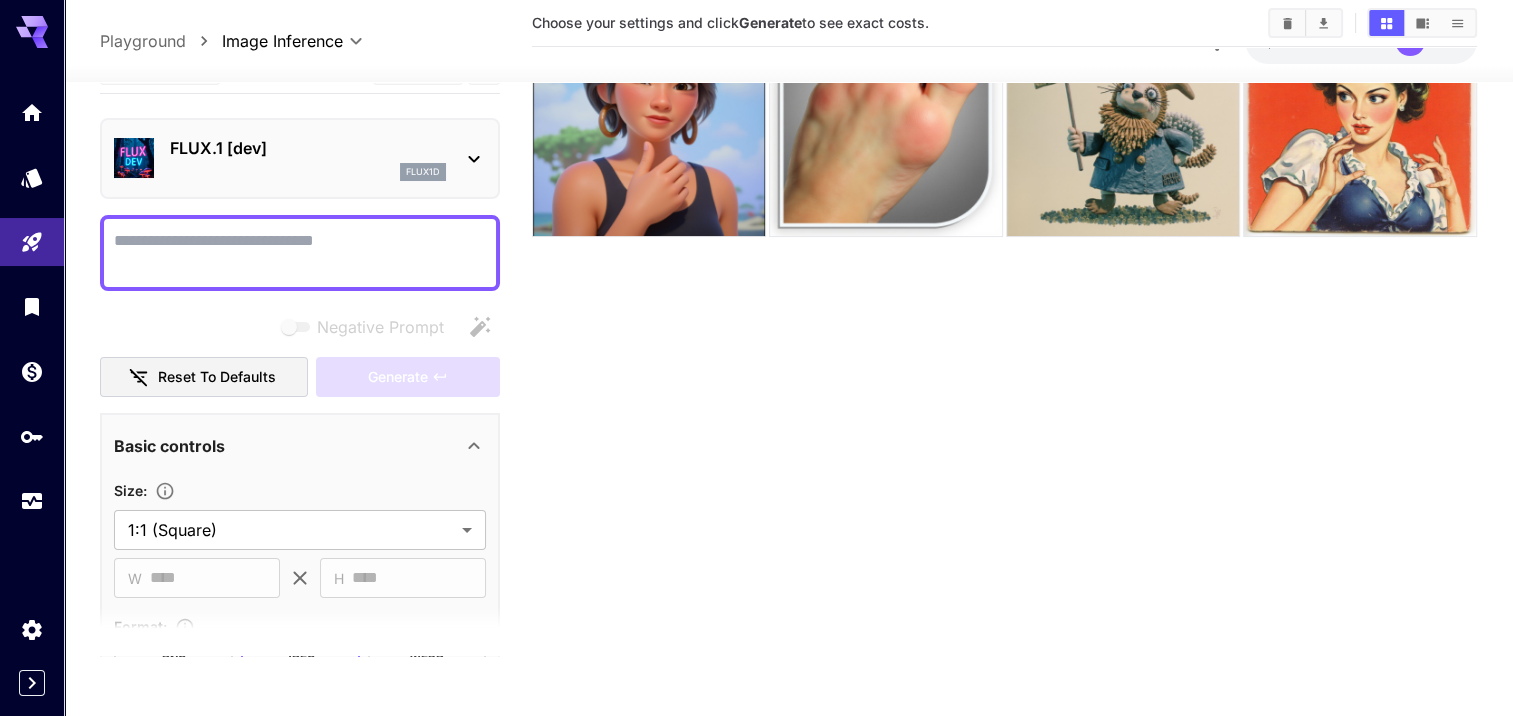 paste on "**********" 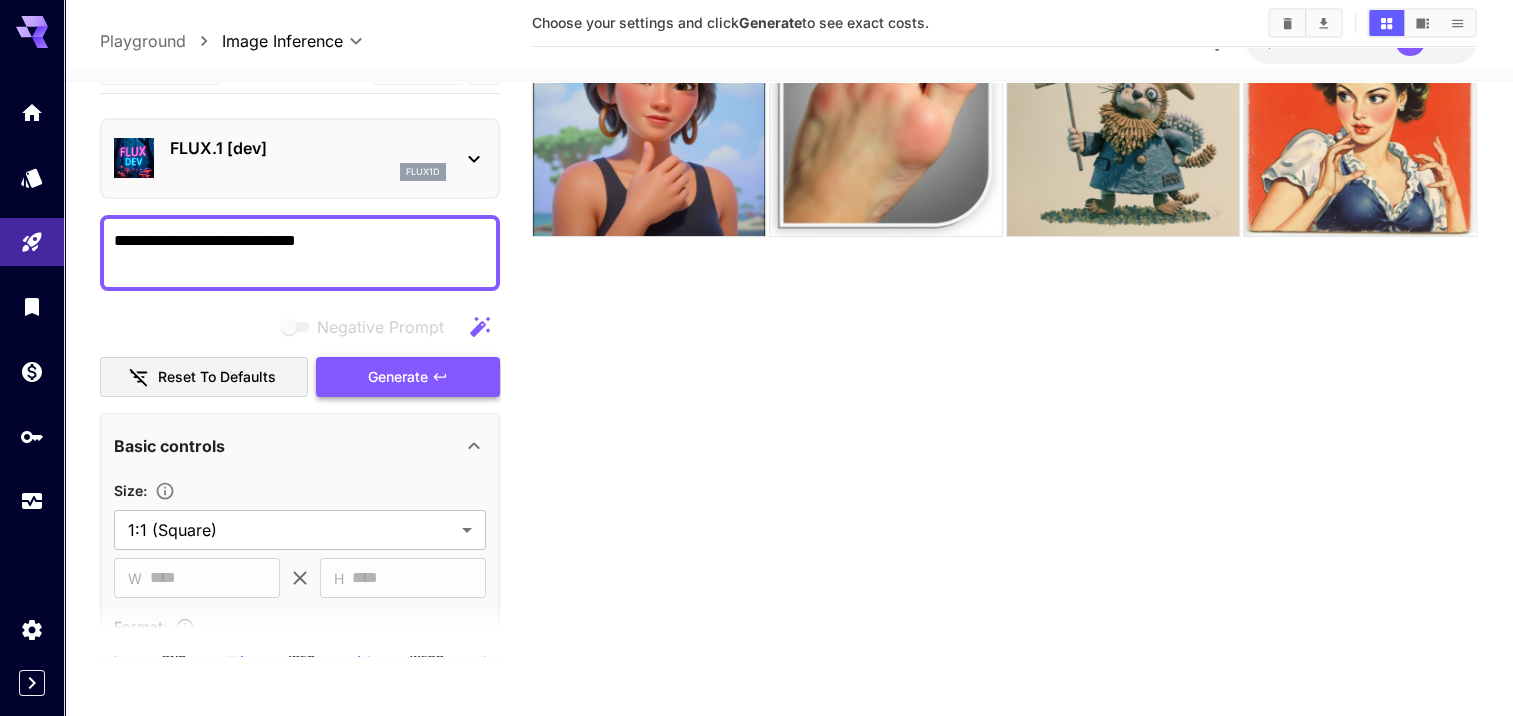 type on "**********" 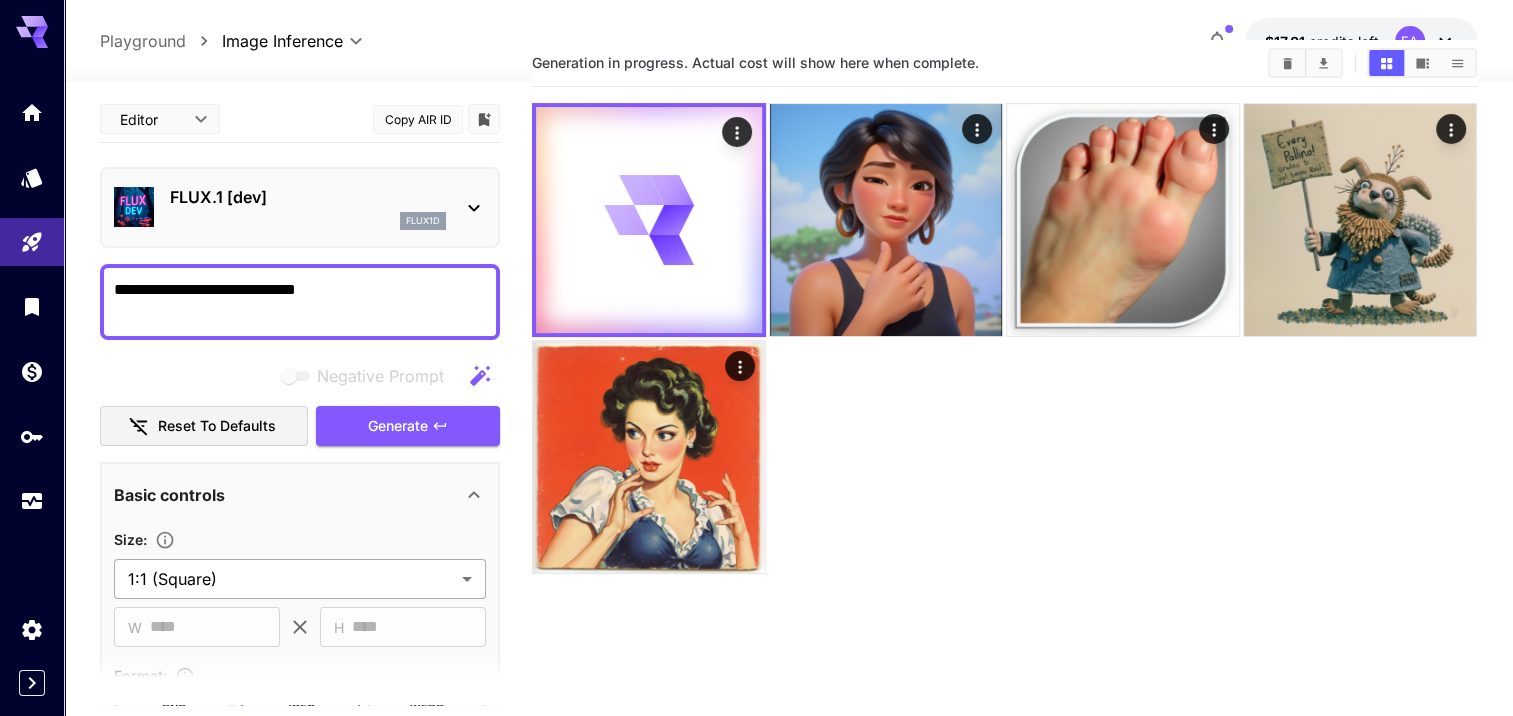 scroll, scrollTop: 0, scrollLeft: 0, axis: both 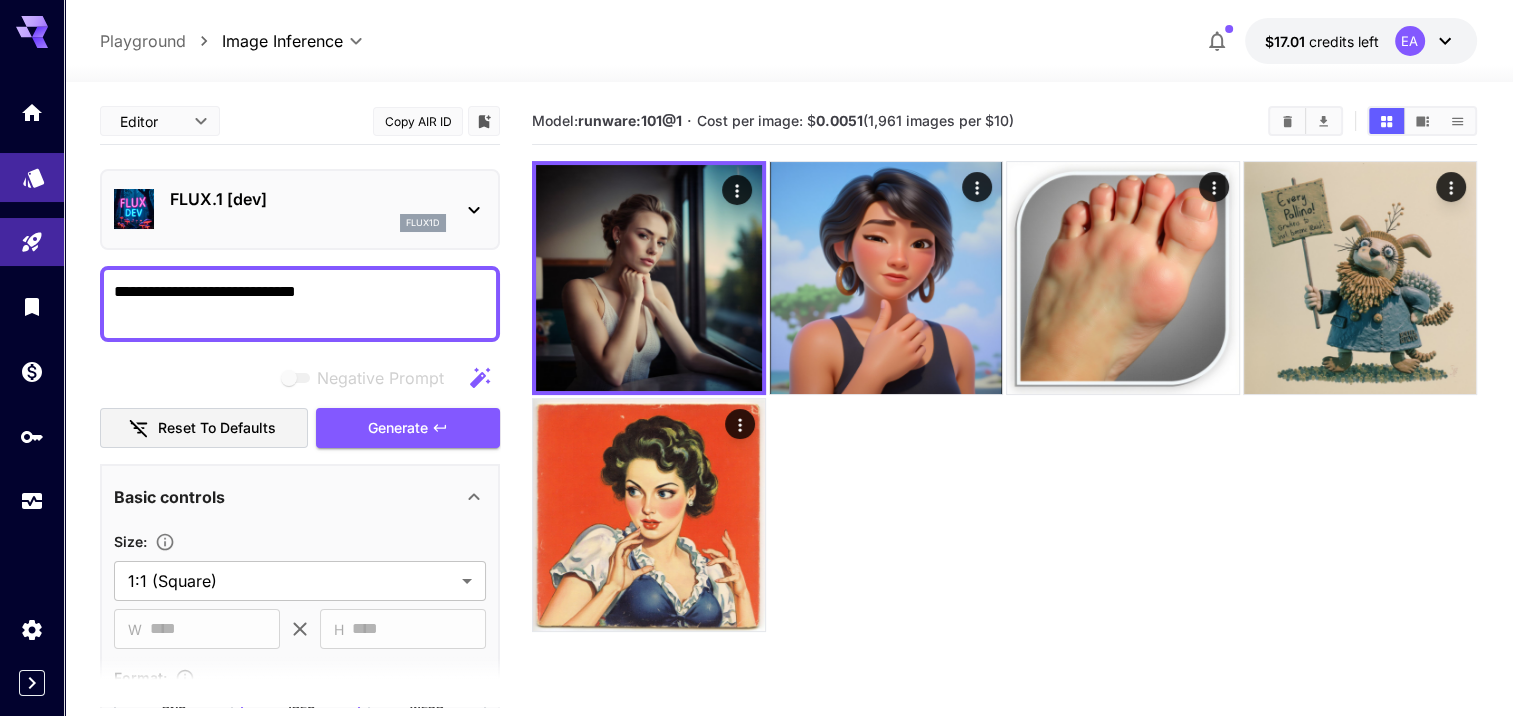 click at bounding box center (32, 177) 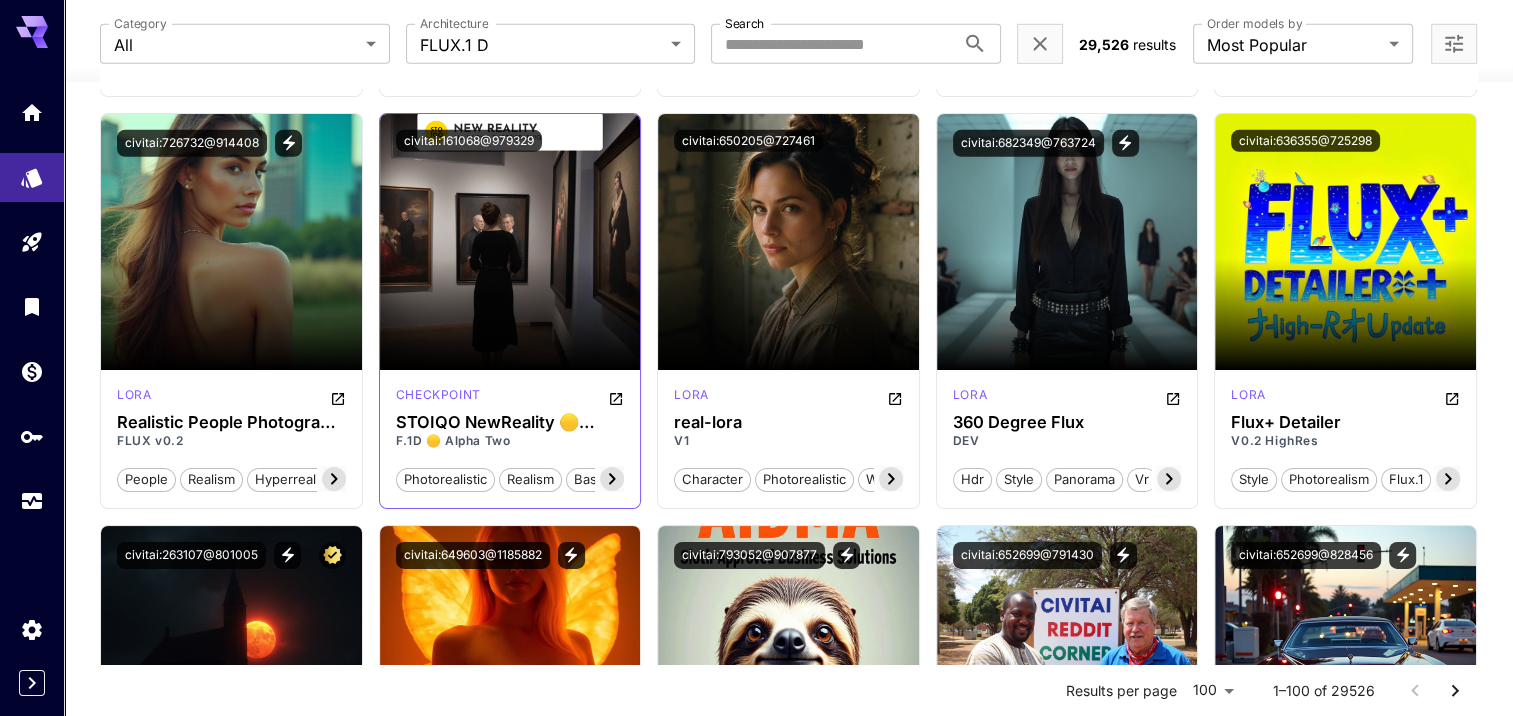 scroll, scrollTop: 6200, scrollLeft: 0, axis: vertical 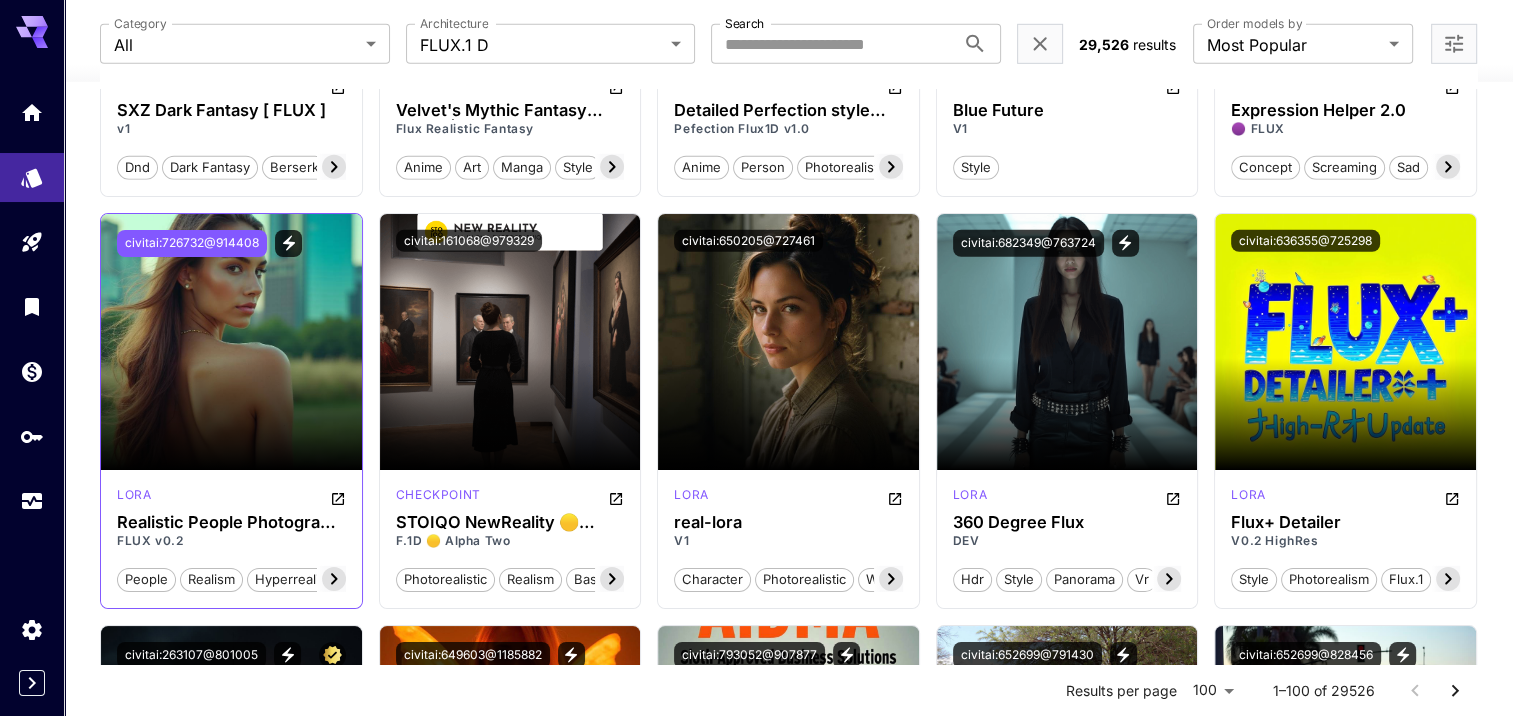 click on "civitai:726732@914408" at bounding box center (192, 243) 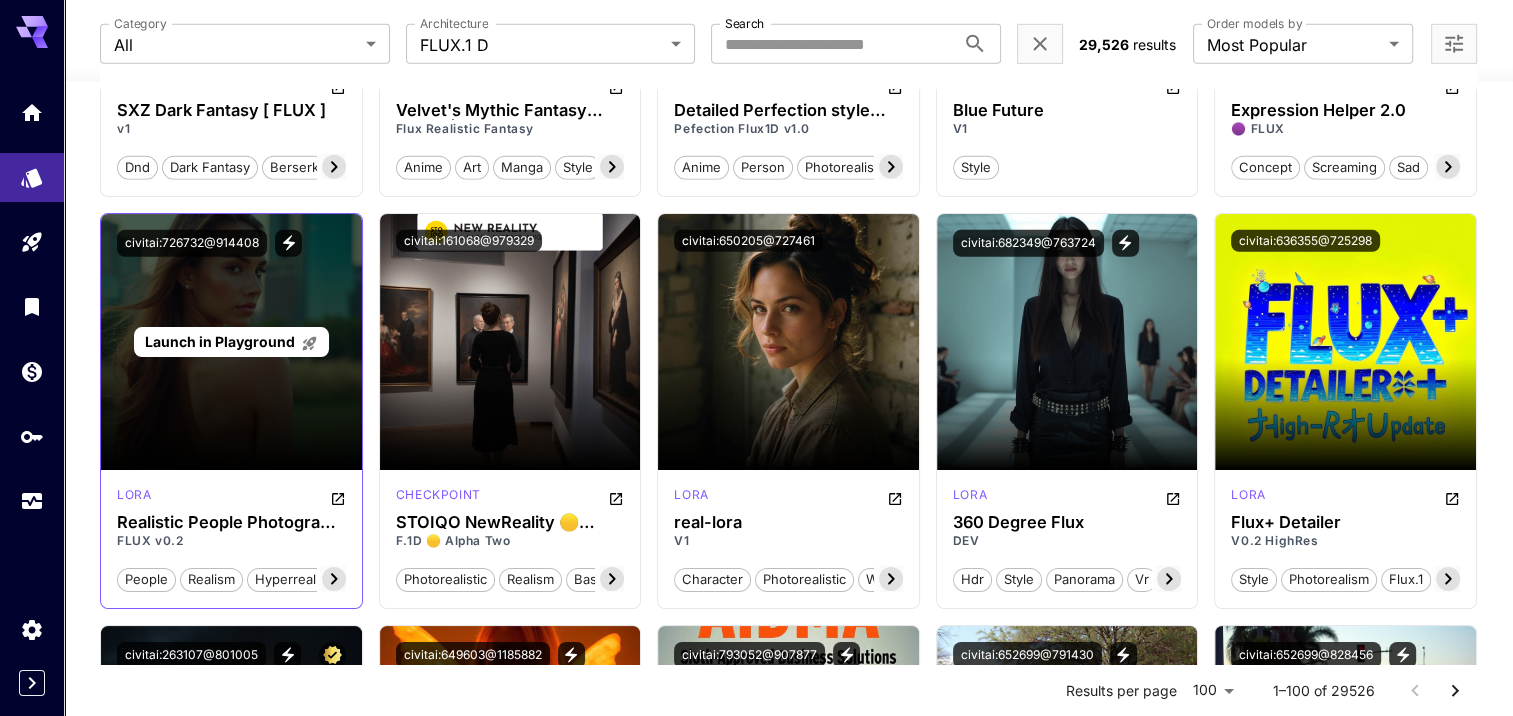click on "Launch in Playground" at bounding box center (220, 341) 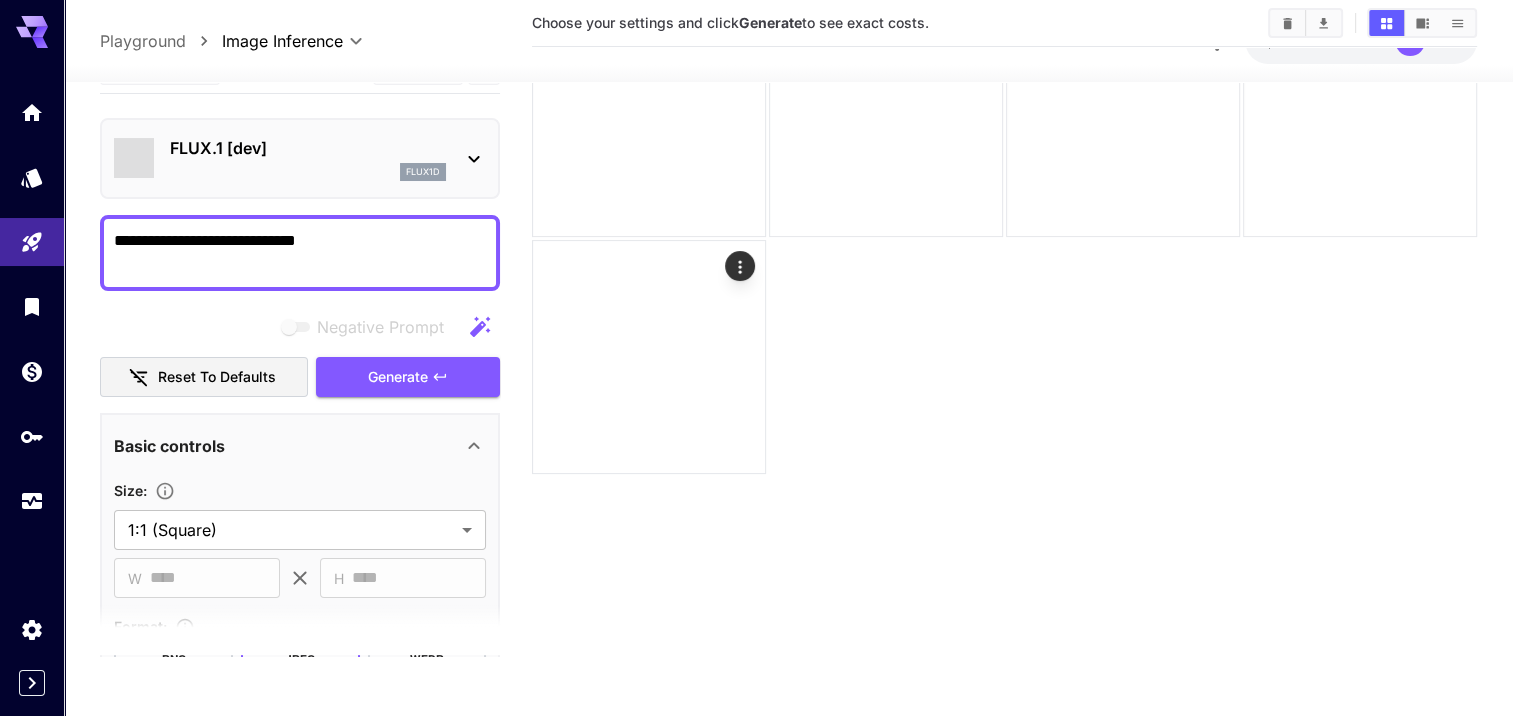 scroll, scrollTop: 158, scrollLeft: 0, axis: vertical 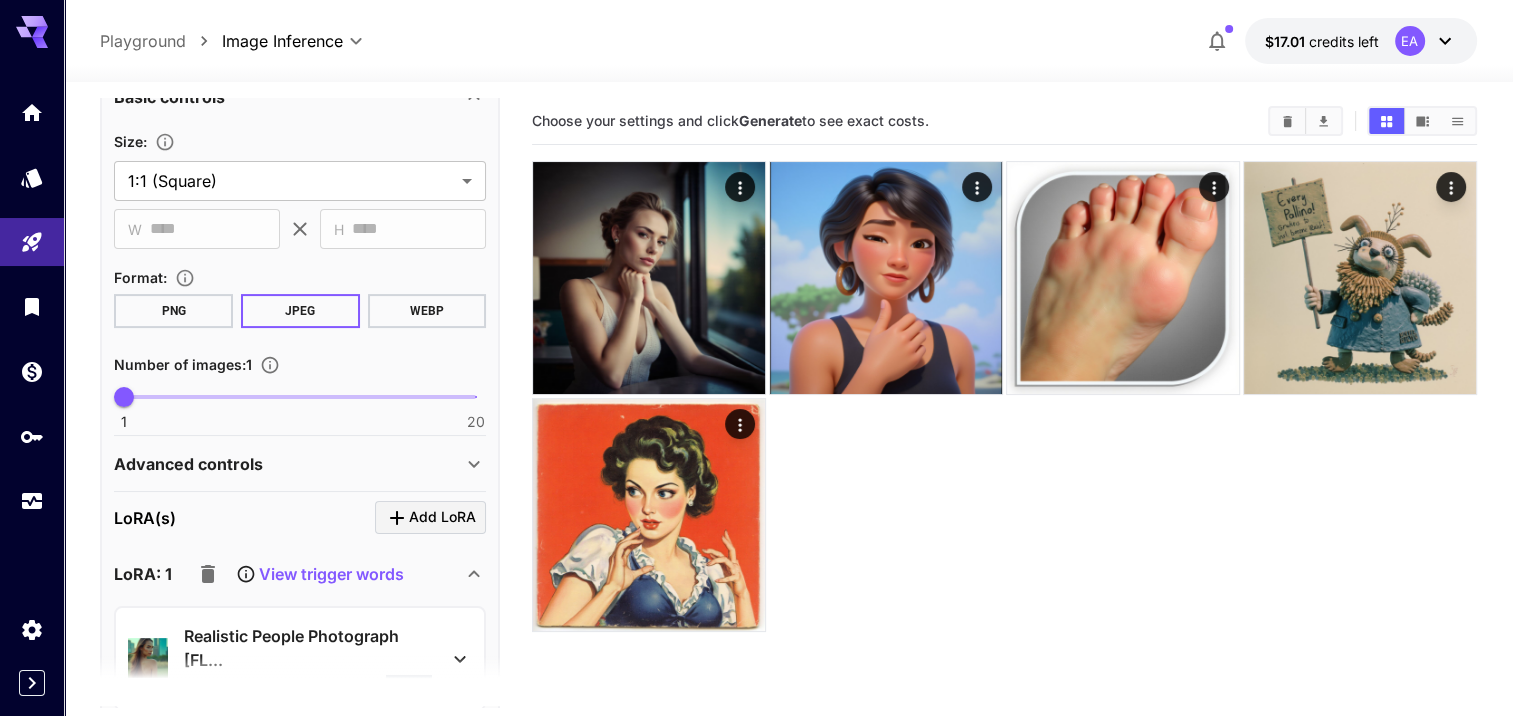 click on "View trigger words" at bounding box center [331, 574] 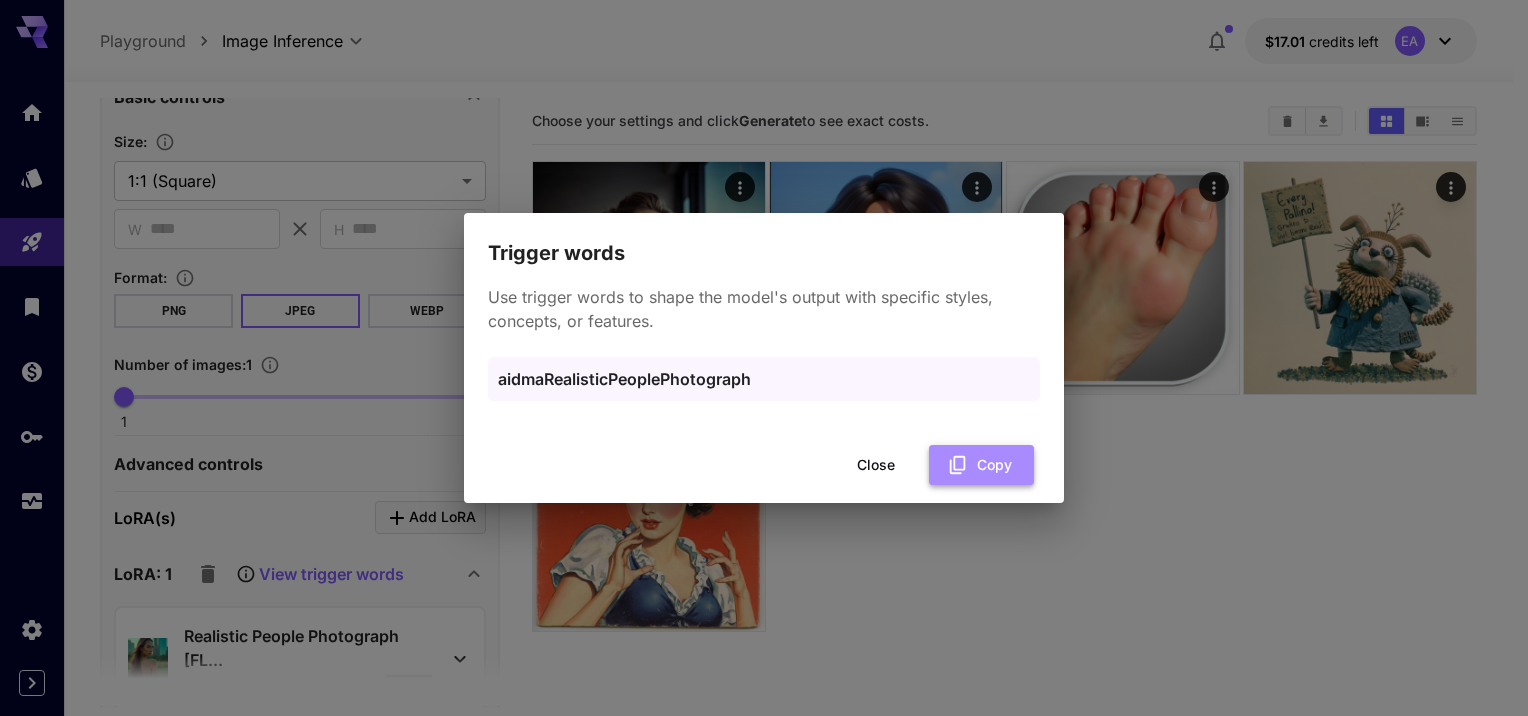 click on "Copy" at bounding box center [981, 465] 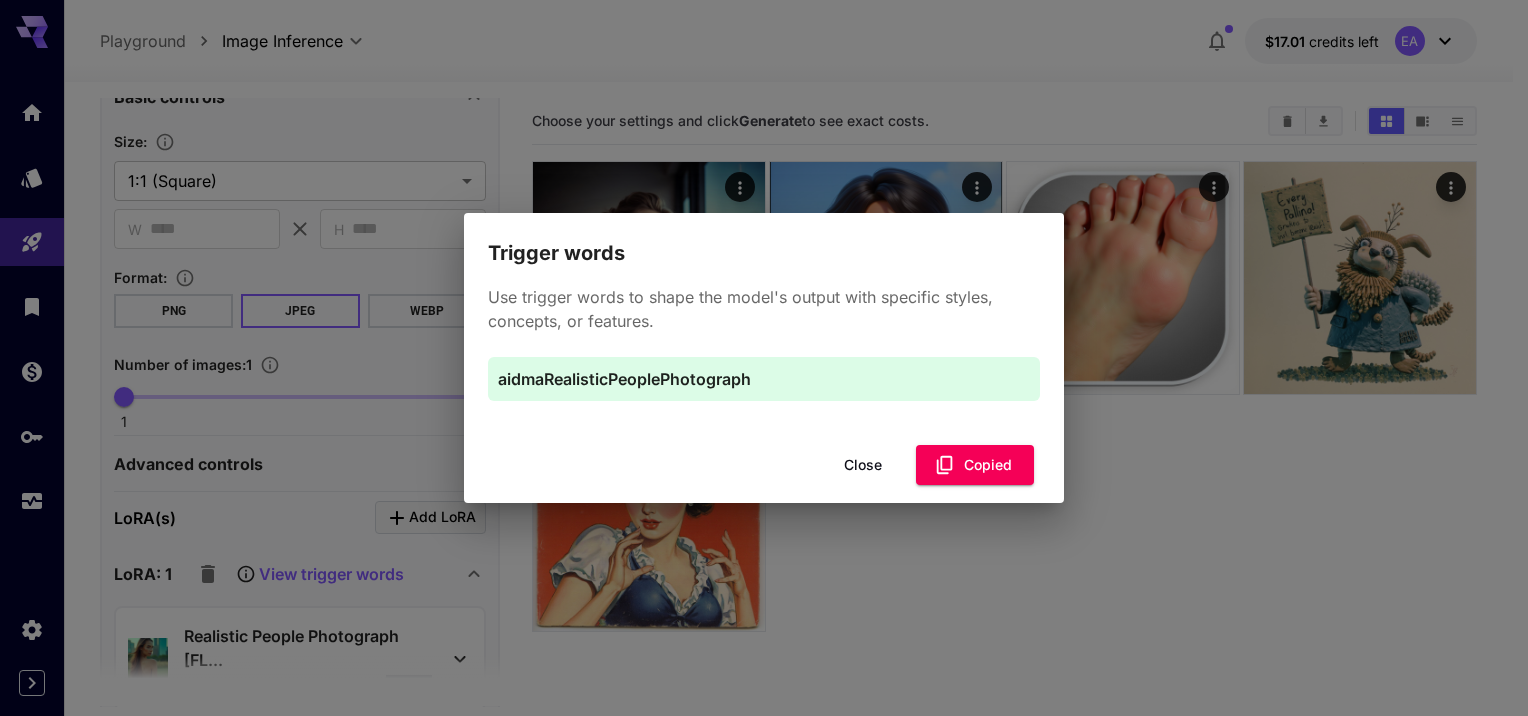 click on "Close" at bounding box center [863, 465] 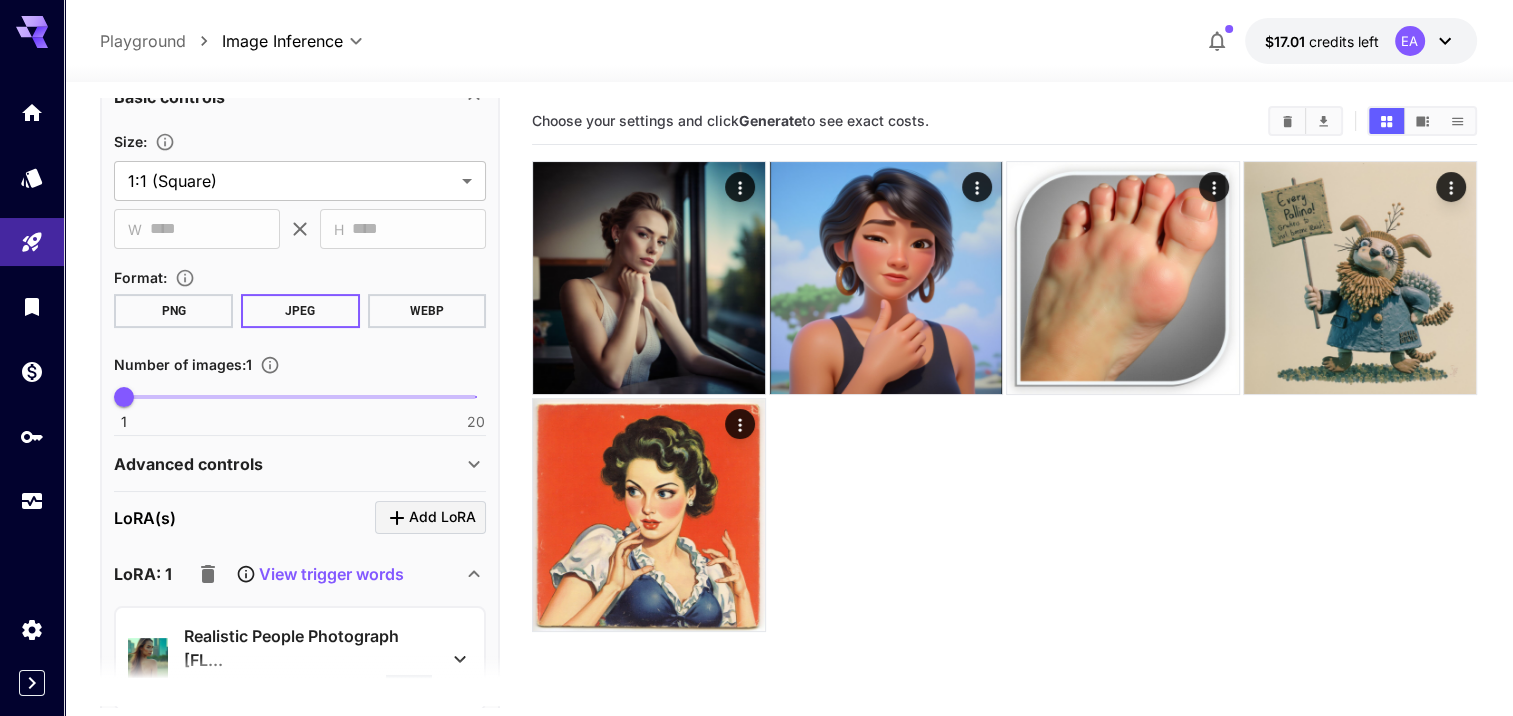 click on "View trigger words" at bounding box center (296, 574) 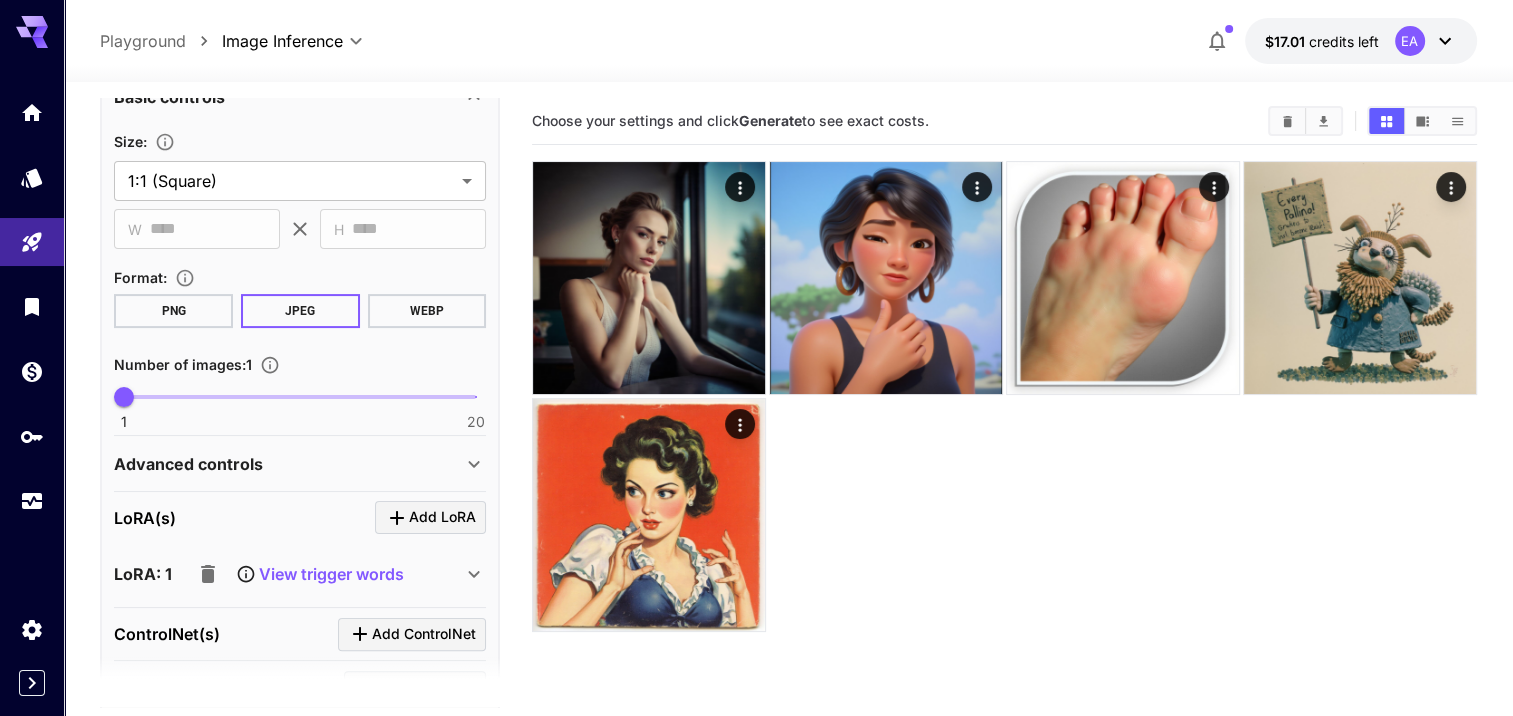 click on "LoRA: 1 View trigger words" at bounding box center (288, 574) 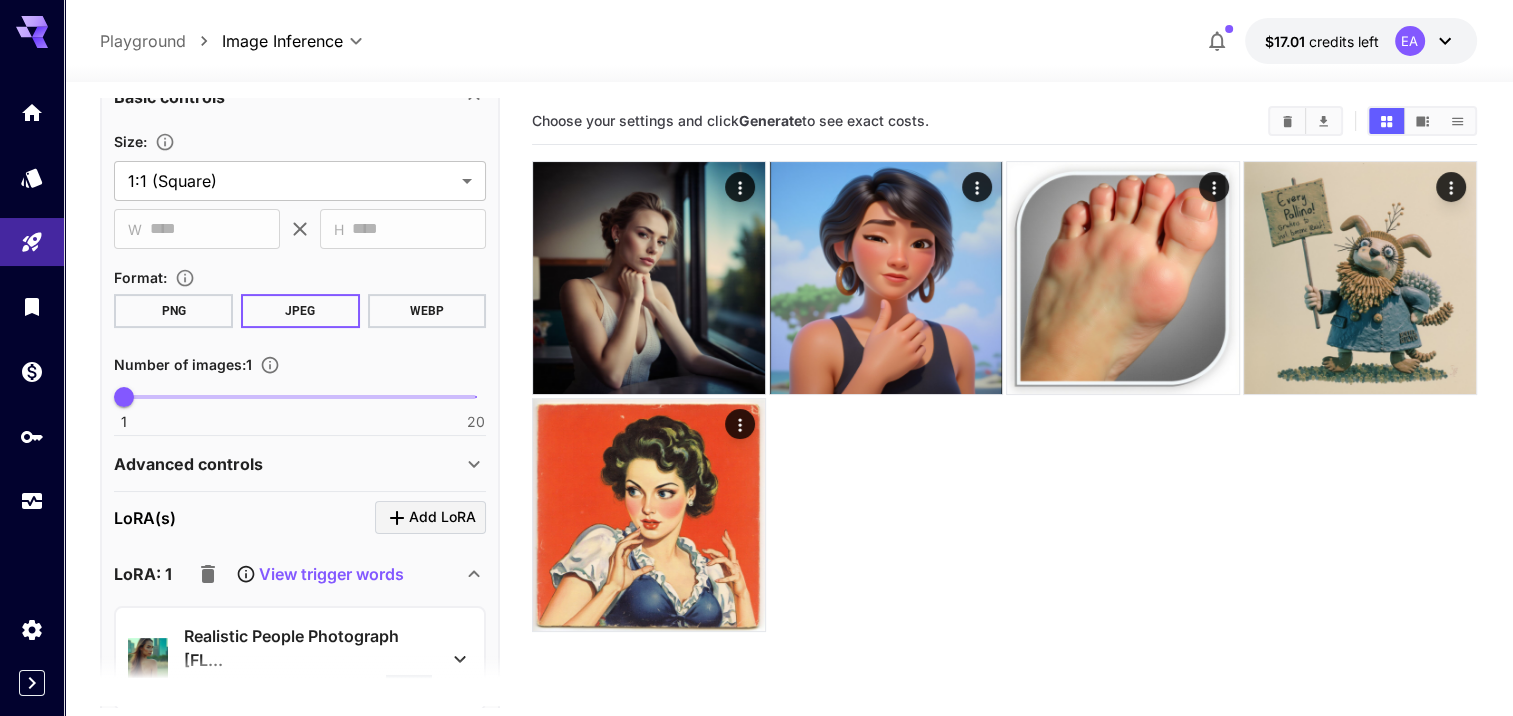 click on "View trigger words" at bounding box center [331, 574] 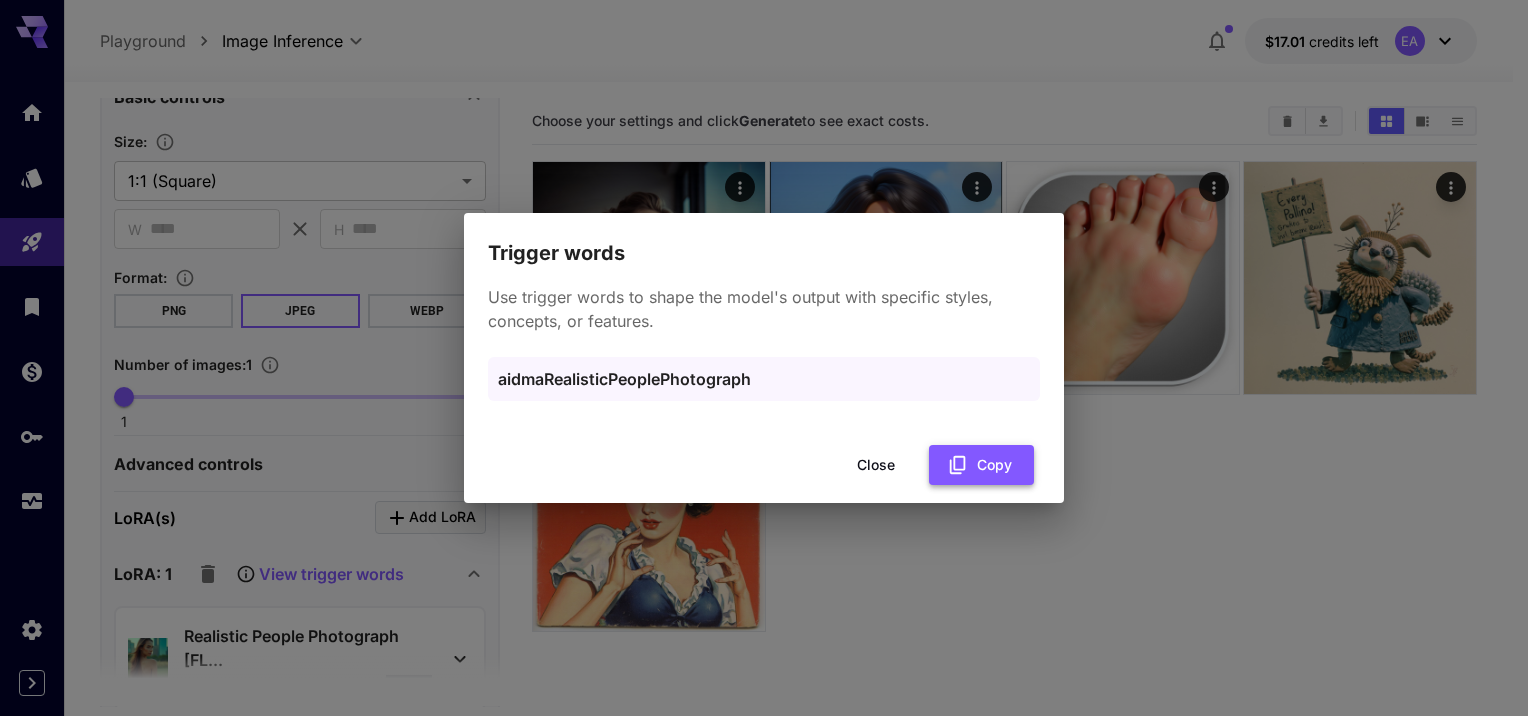 click on "Copy" at bounding box center (981, 465) 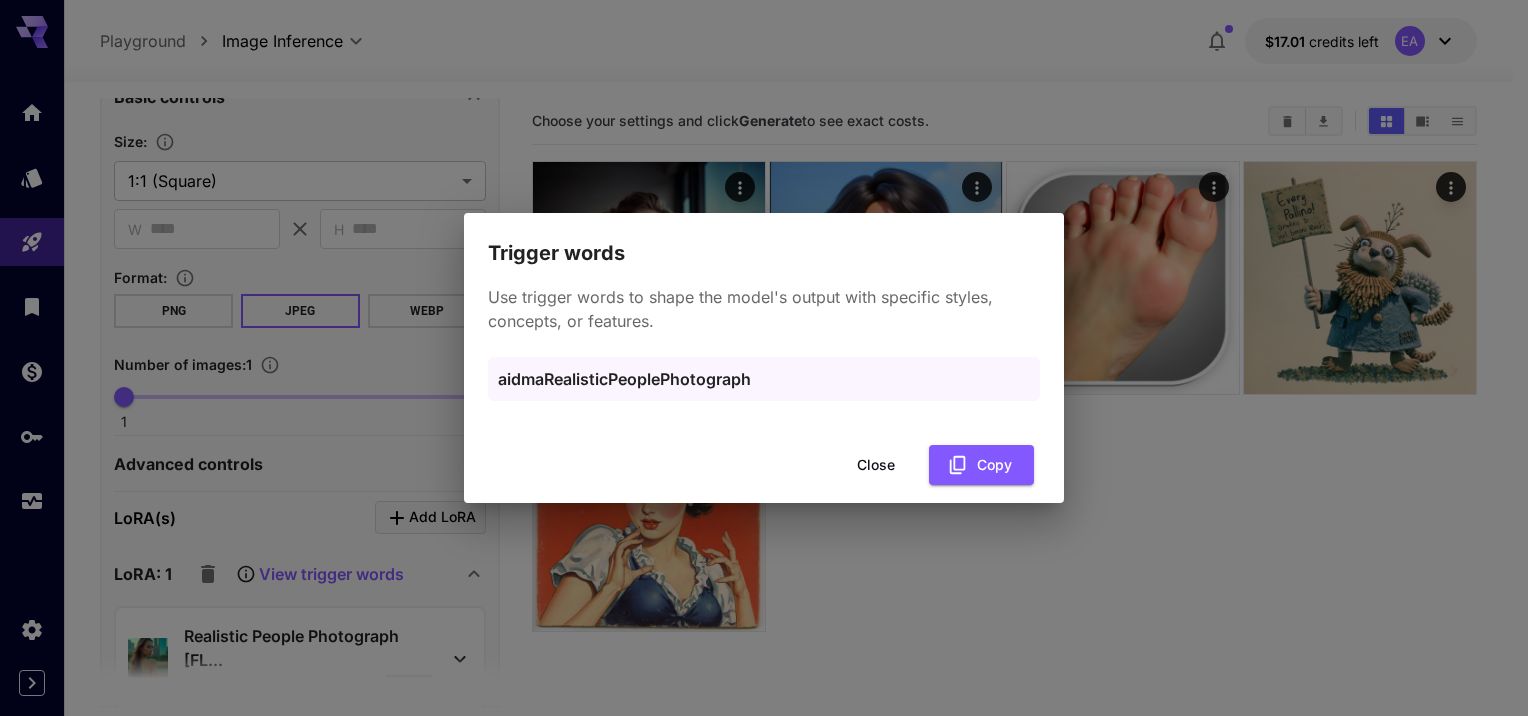 click on "Close" at bounding box center [876, 465] 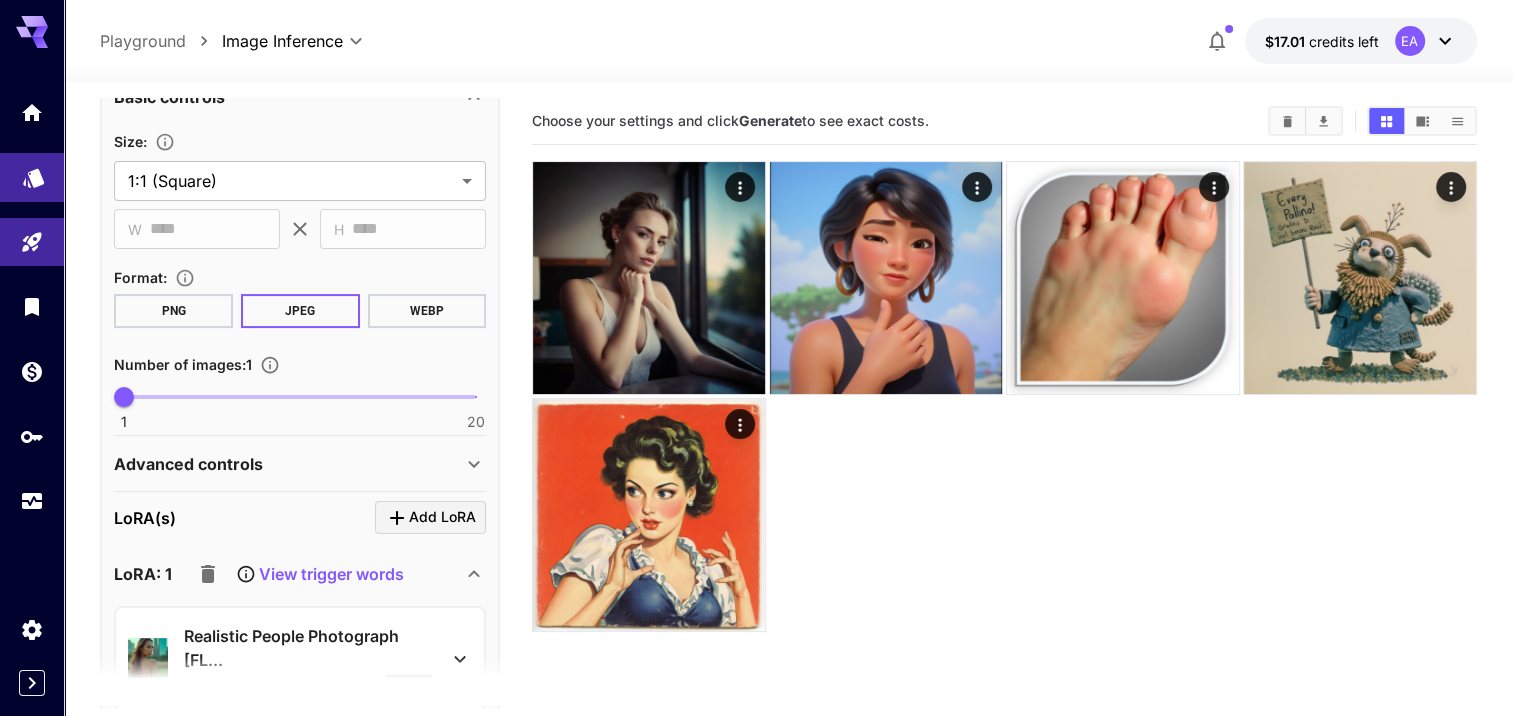 click at bounding box center (32, 177) 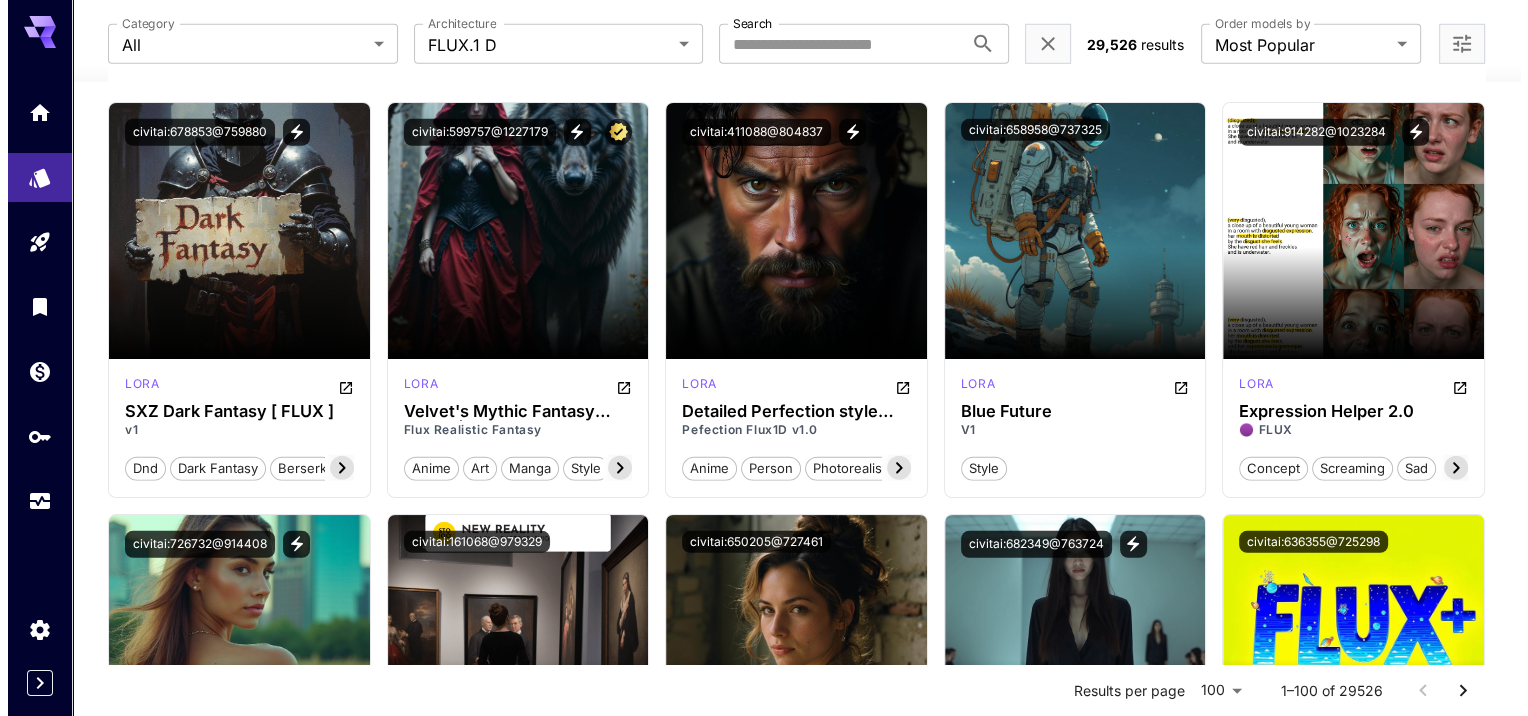 scroll, scrollTop: 6200, scrollLeft: 0, axis: vertical 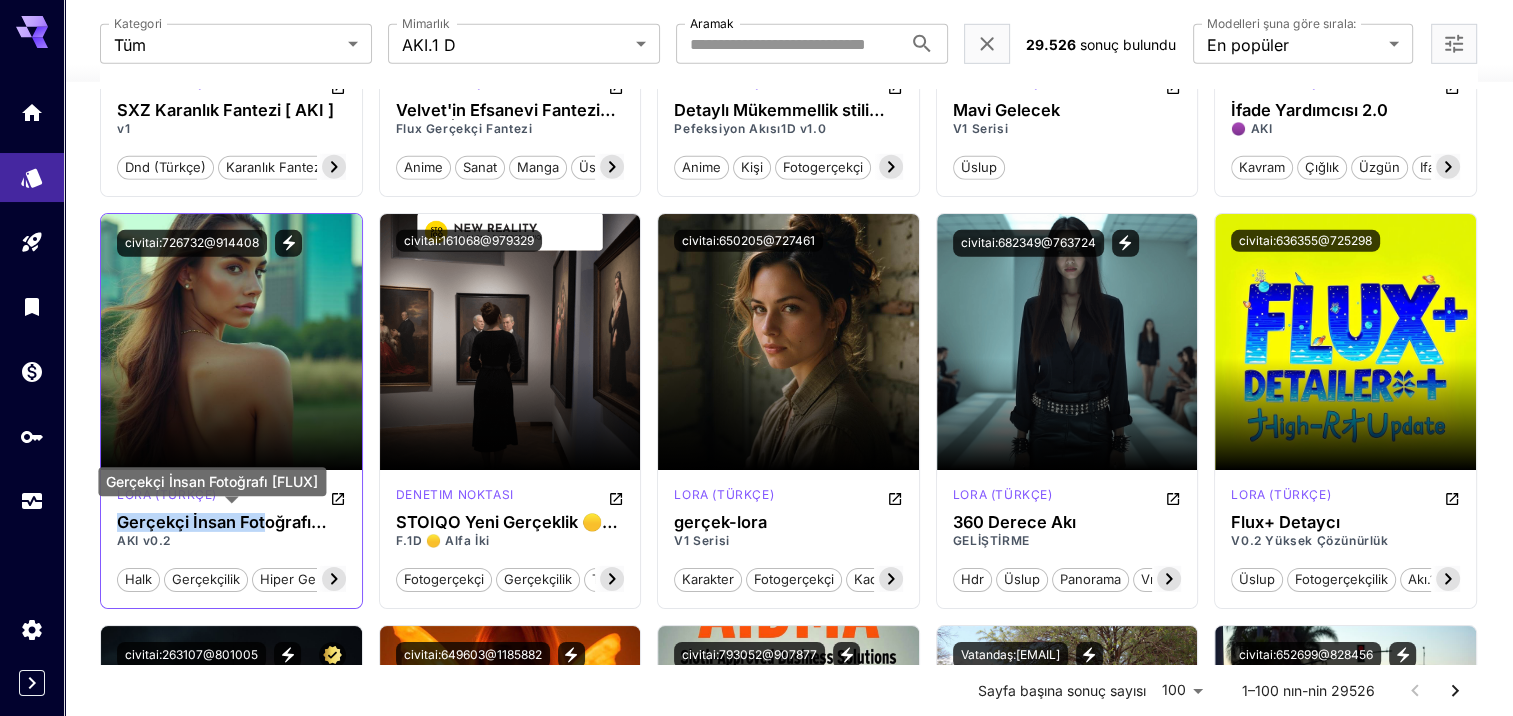 drag, startPoint x: 120, startPoint y: 521, endPoint x: 271, endPoint y: 510, distance: 151.40013 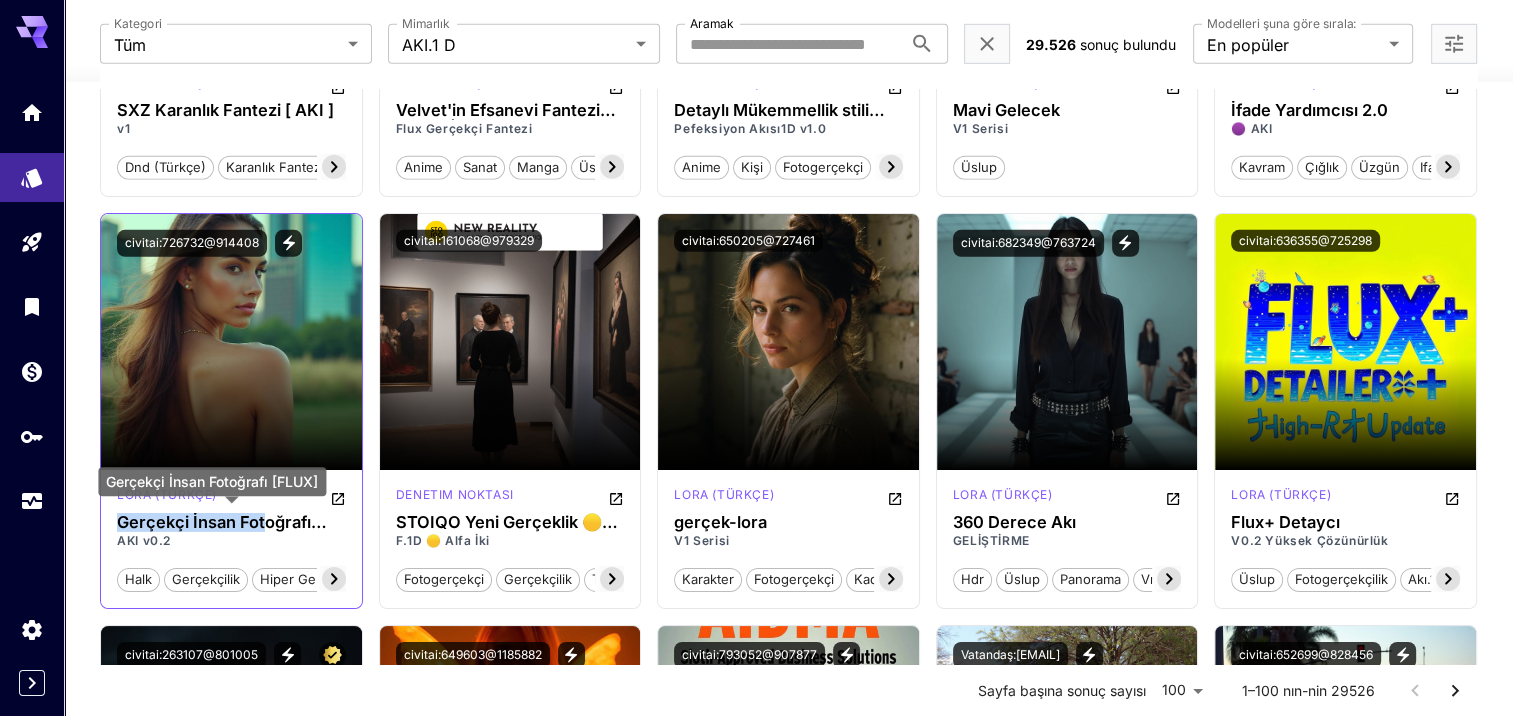 click on "Gerçekçi İnsan Fotoğrafı [FLUX]" at bounding box center (231, 522) 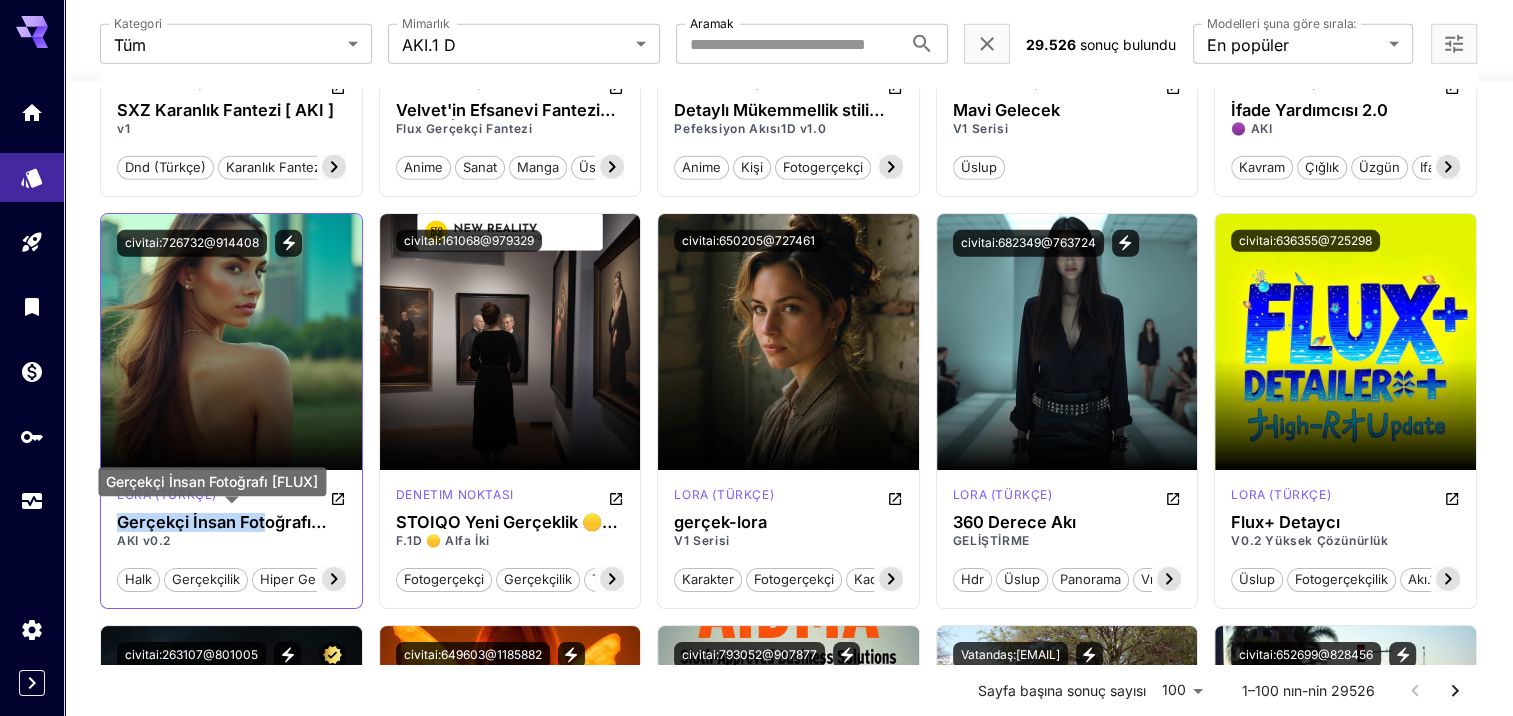 click on "Gerçekçi İnsan Fotoğrafı [FLUX]" at bounding box center [231, 522] 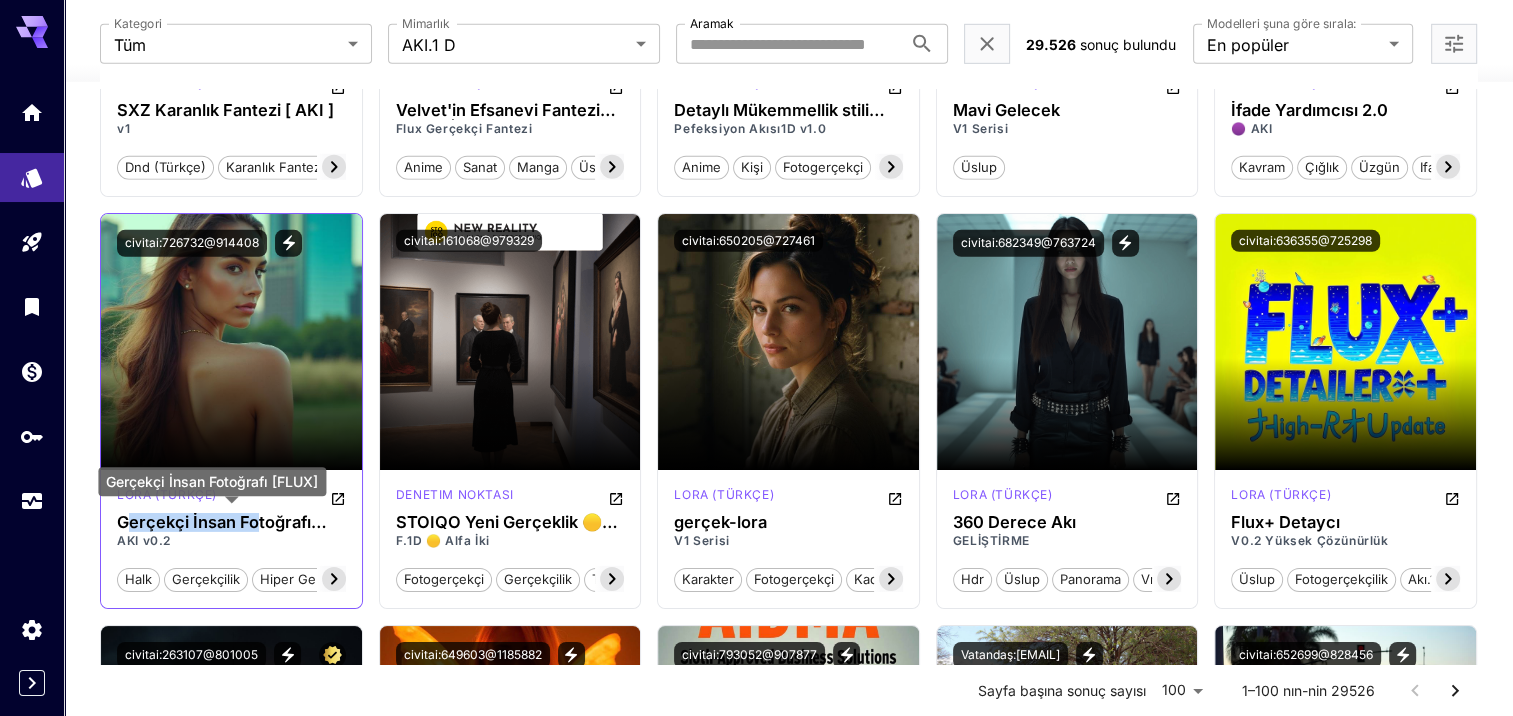 drag, startPoint x: 124, startPoint y: 521, endPoint x: 256, endPoint y: 515, distance: 132.13629 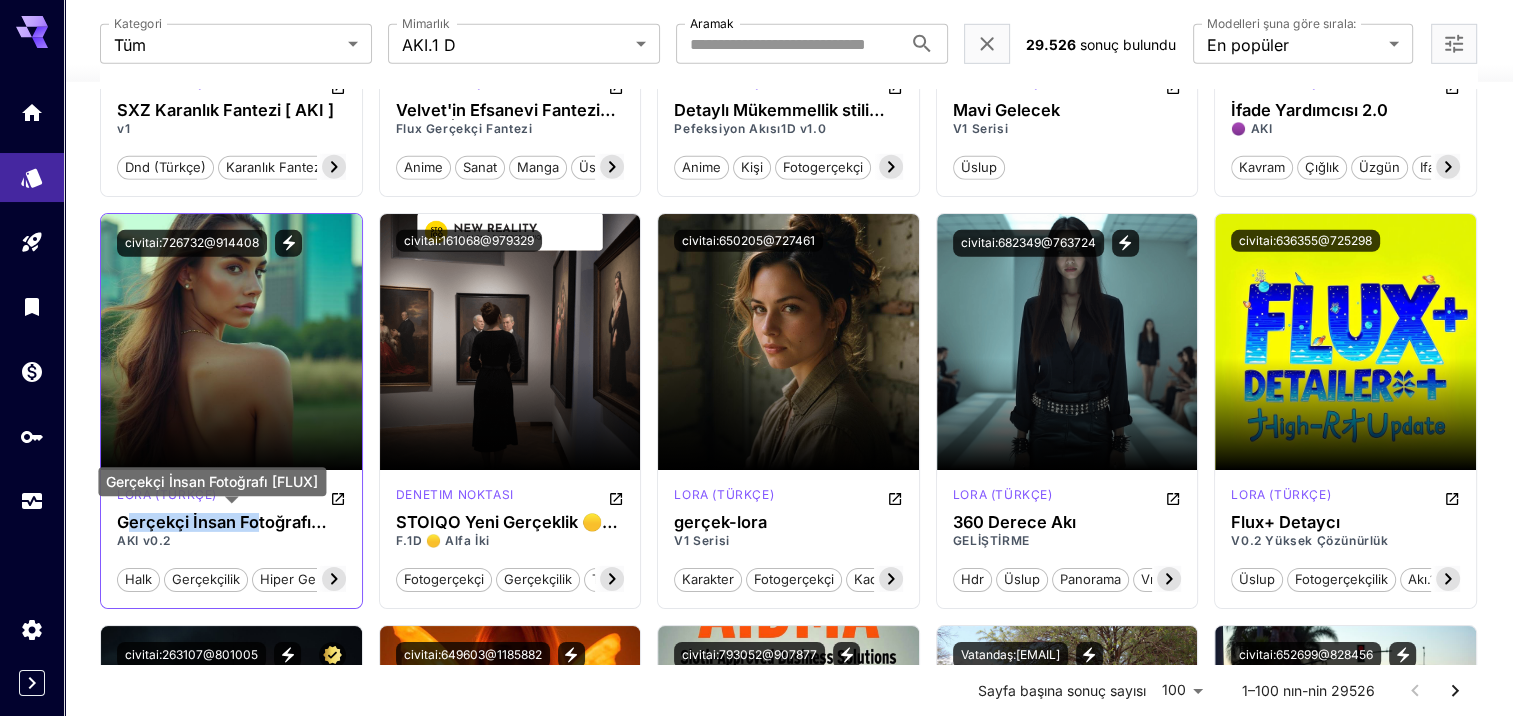click on "Gerçekçi İnsan Fotoğrafı [FLUX]" at bounding box center (231, 522) 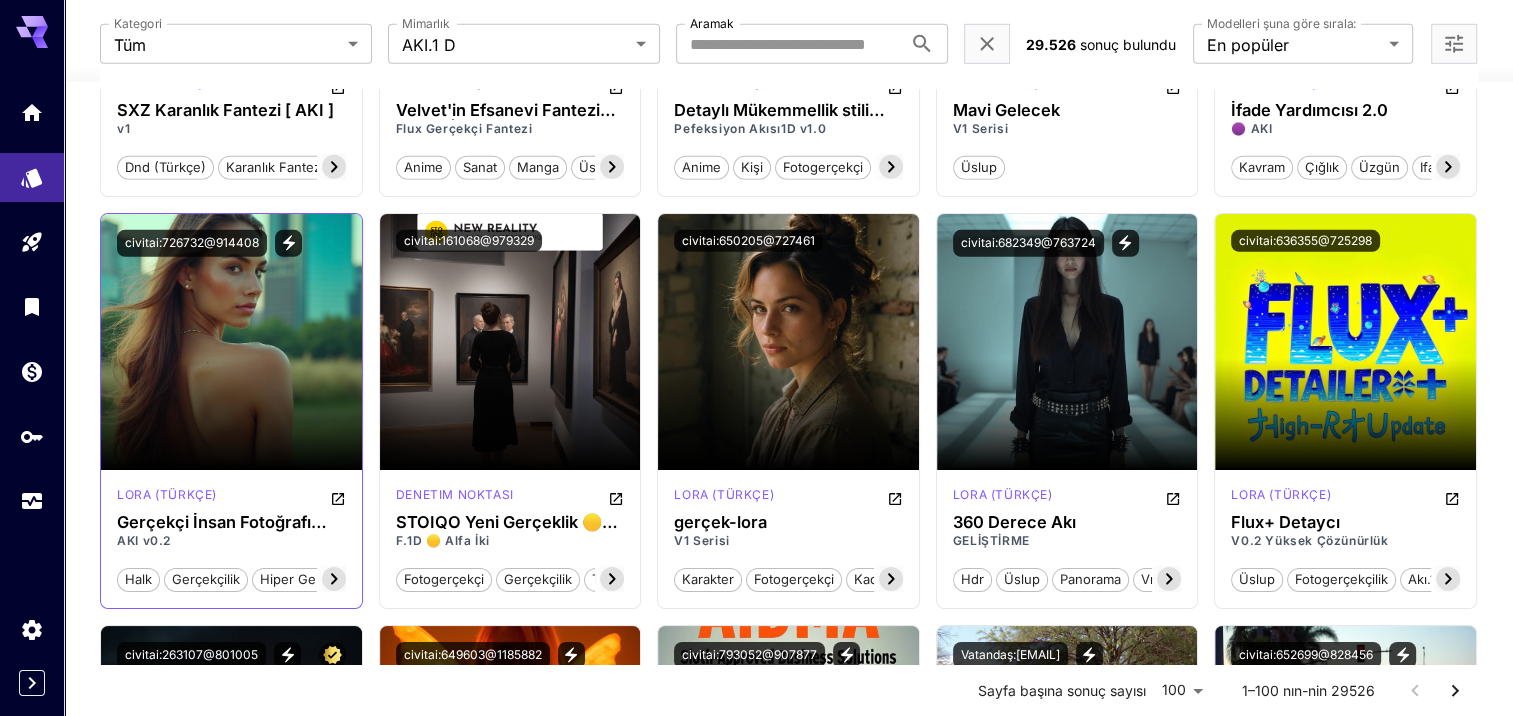 drag, startPoint x: 256, startPoint y: 515, endPoint x: 104, endPoint y: 525, distance: 152.3286 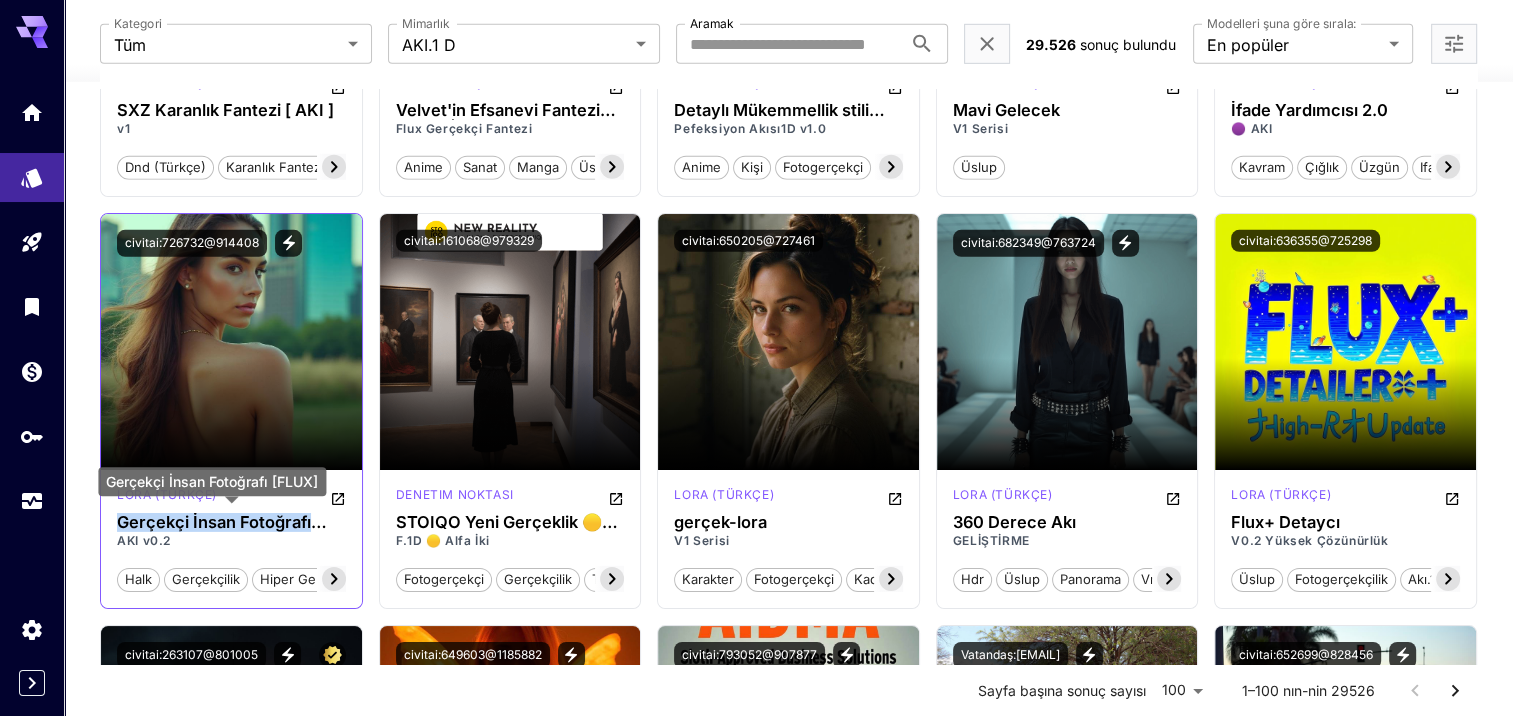 drag, startPoint x: 104, startPoint y: 525, endPoint x: 328, endPoint y: 523, distance: 224.00893 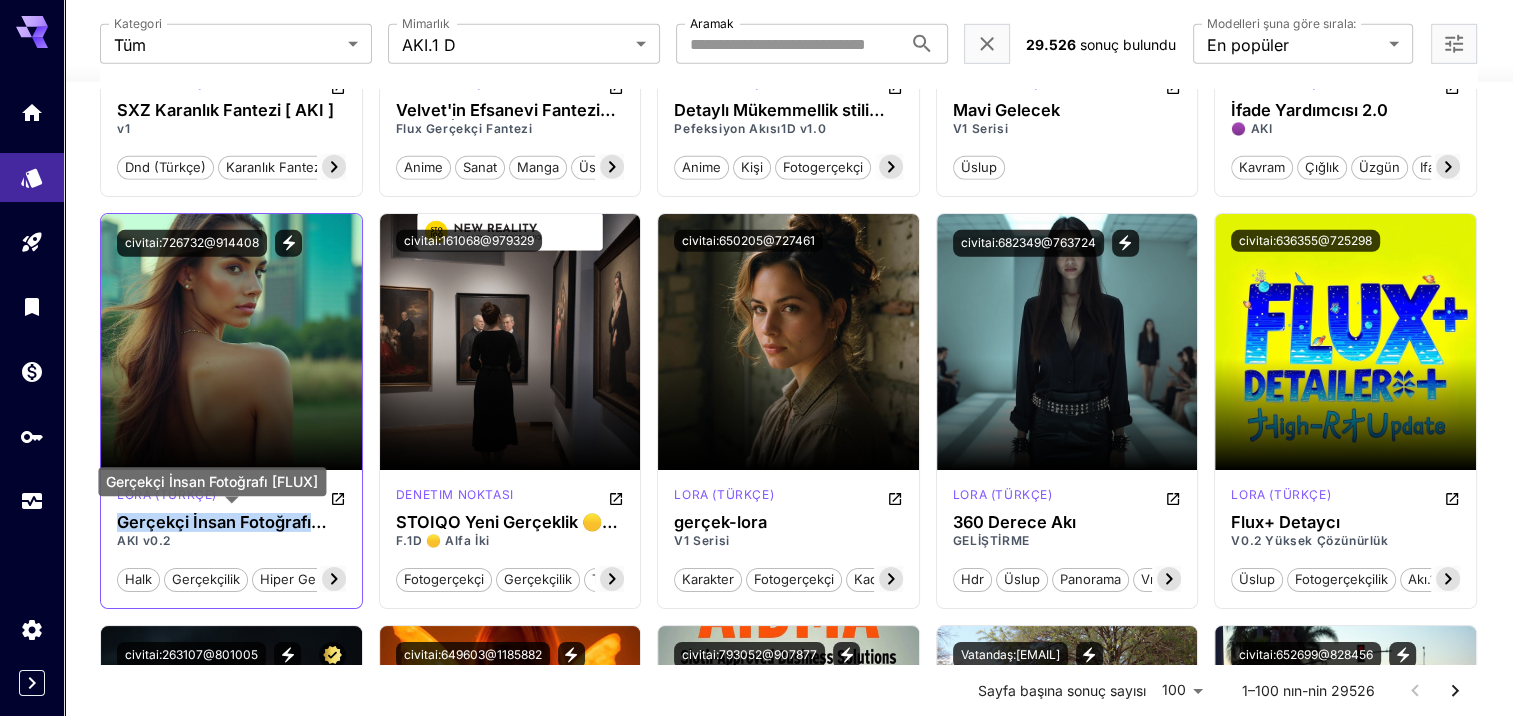 click on "Lora (Türkçe) Gerçekçi İnsan Fotoğrafı [FLUX] AKI v0.2 halk gerçekçilik hiper gerçekçilik fotoğraf üslup kadın adam stüdyo gerçekçi profesyonel" at bounding box center [231, 539] 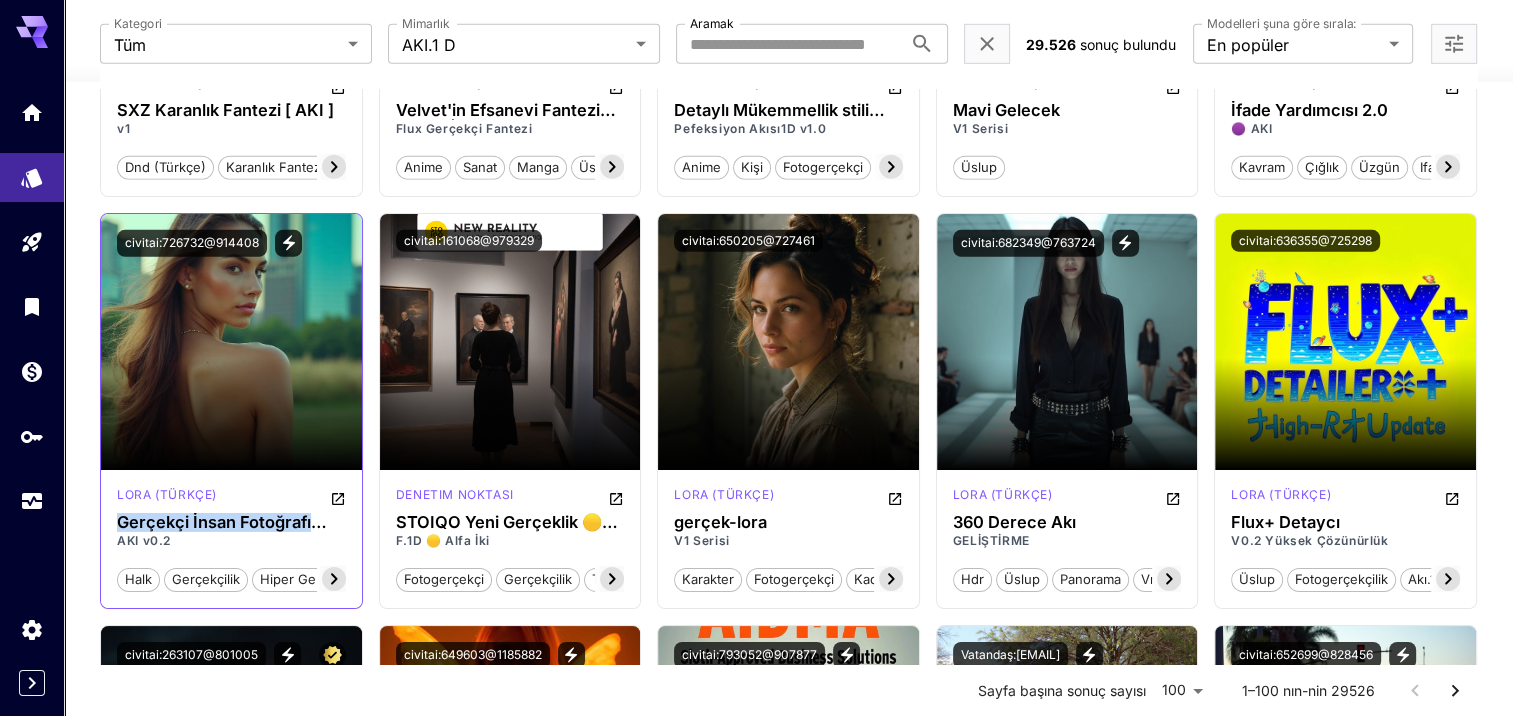 copy on "Gerçekçi İnsan Fotoğrafı" 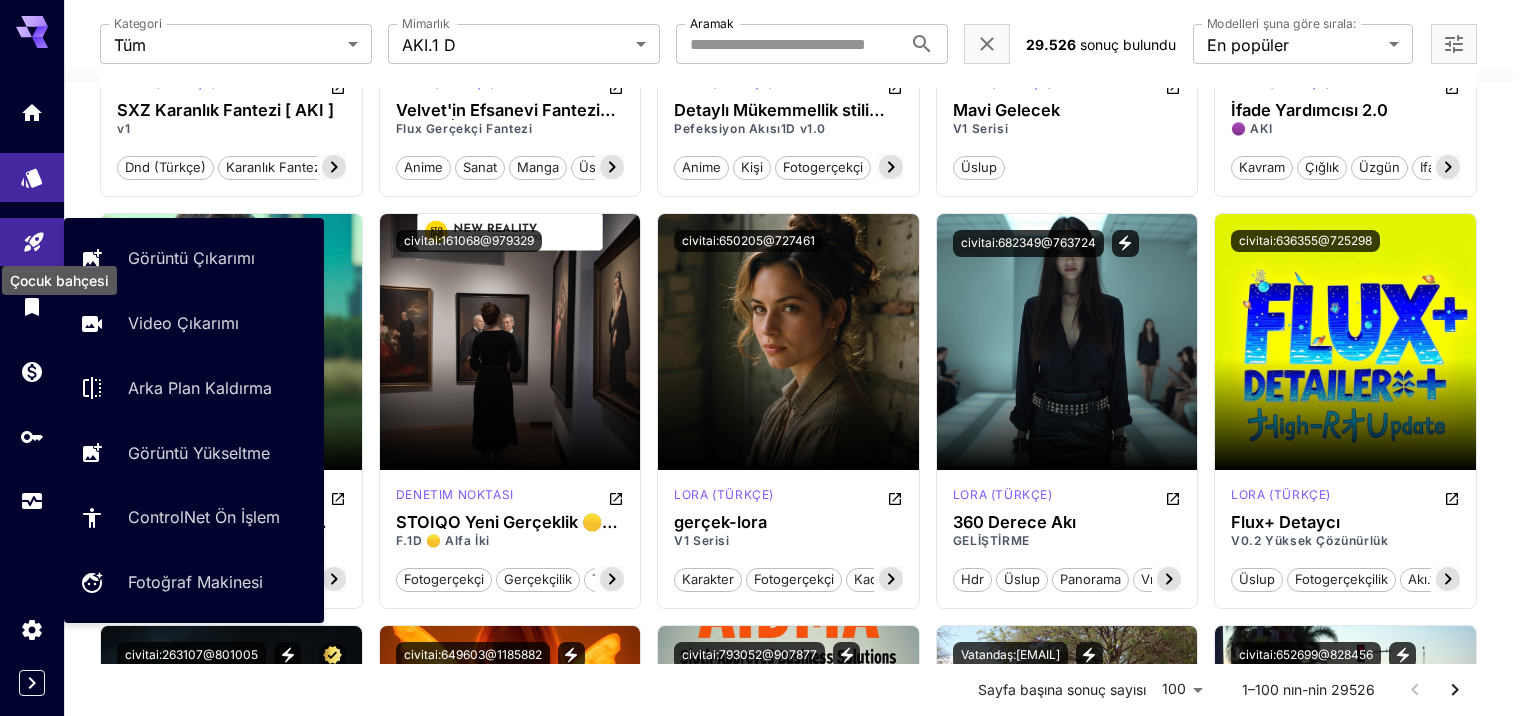 click 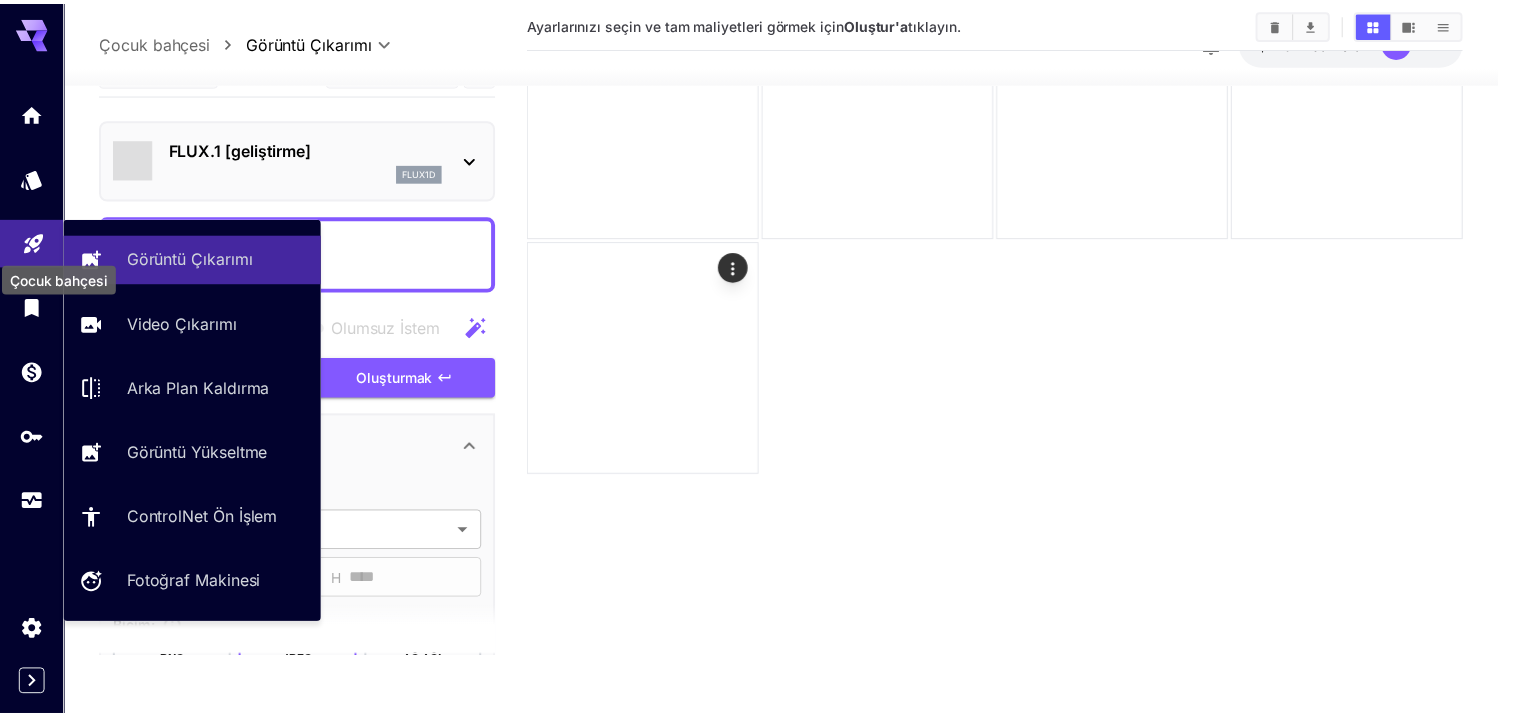 scroll, scrollTop: 158, scrollLeft: 0, axis: vertical 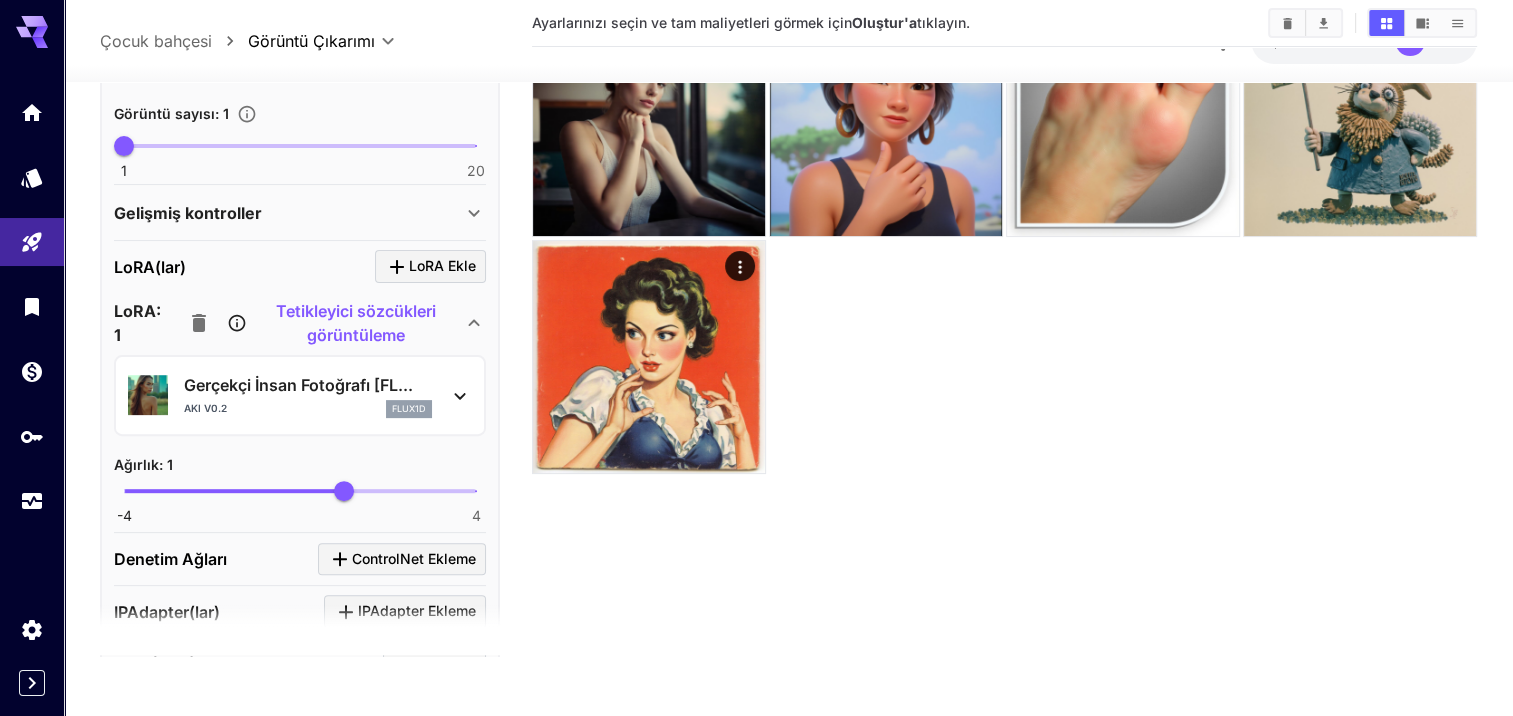 click on "Tetikleyici sözcükleri görüntüleme" at bounding box center (357, 323) 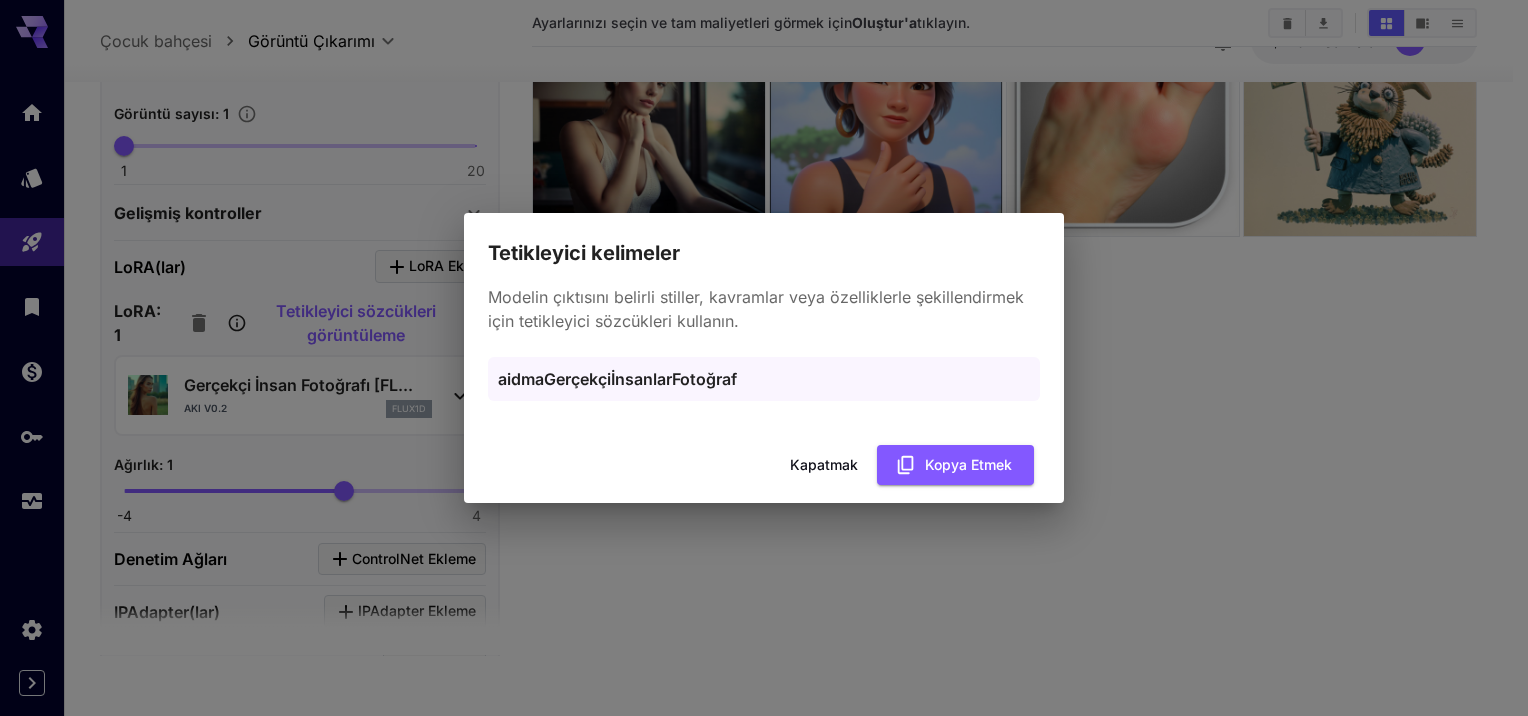 click on "Tetikleyici kelimeler Modelin çıktısını belirli stiller, kavramlar veya özelliklerle şekillendirmek için tetikleyici sözcükleri kullanın. aidmaGerçekçiİnsanlarFotoğraf Kapatmak Kopya etmek" at bounding box center (764, 358) 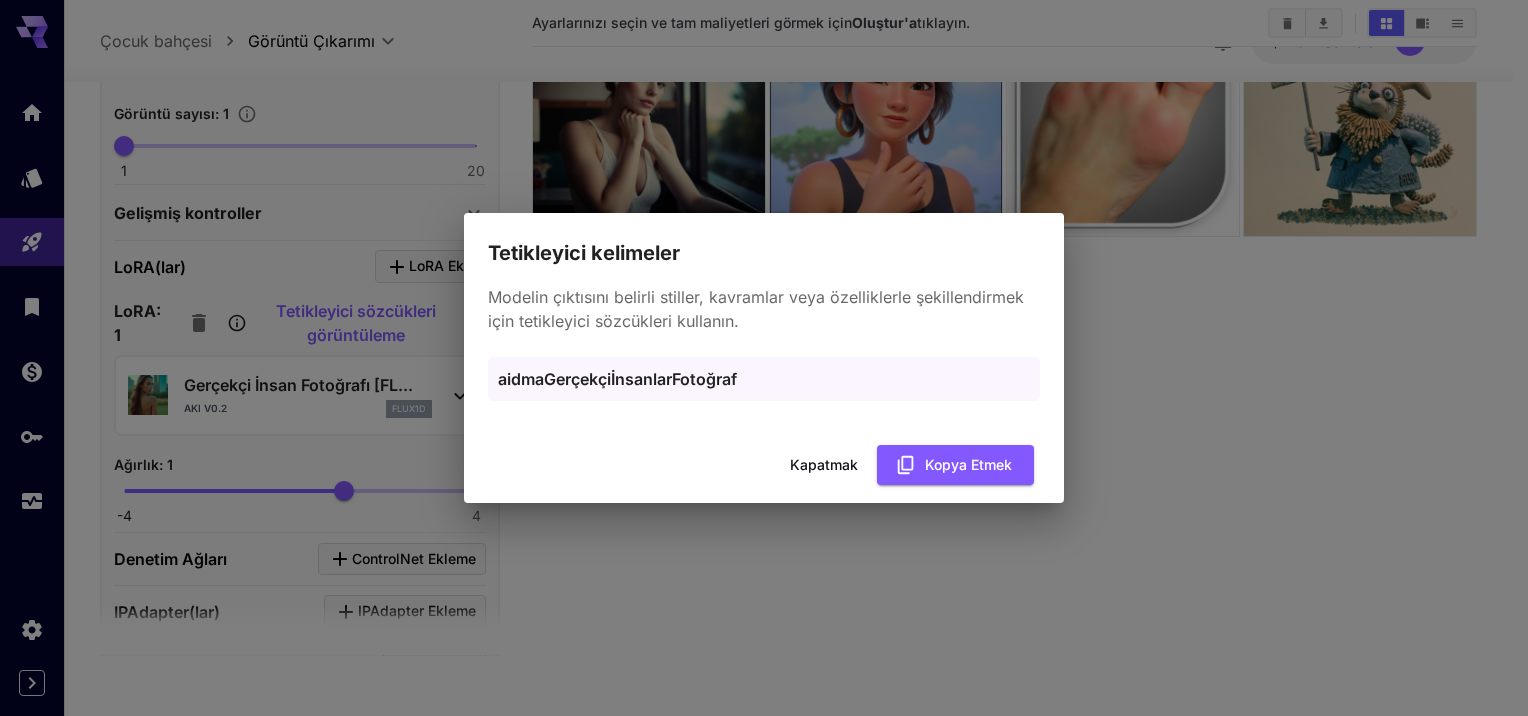 click on "Kapatmak Kopya etmek" at bounding box center [764, 465] 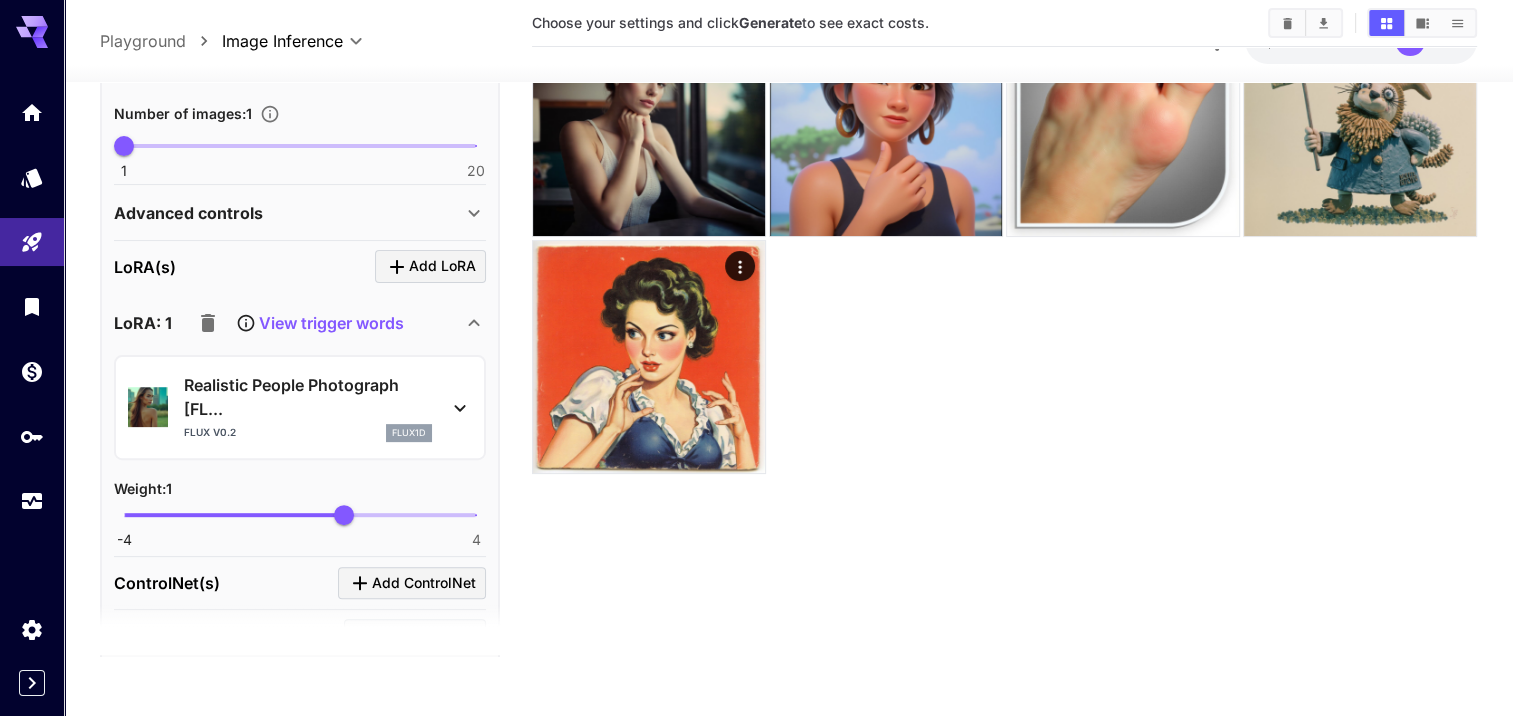 click on "View trigger words" at bounding box center [331, 323] 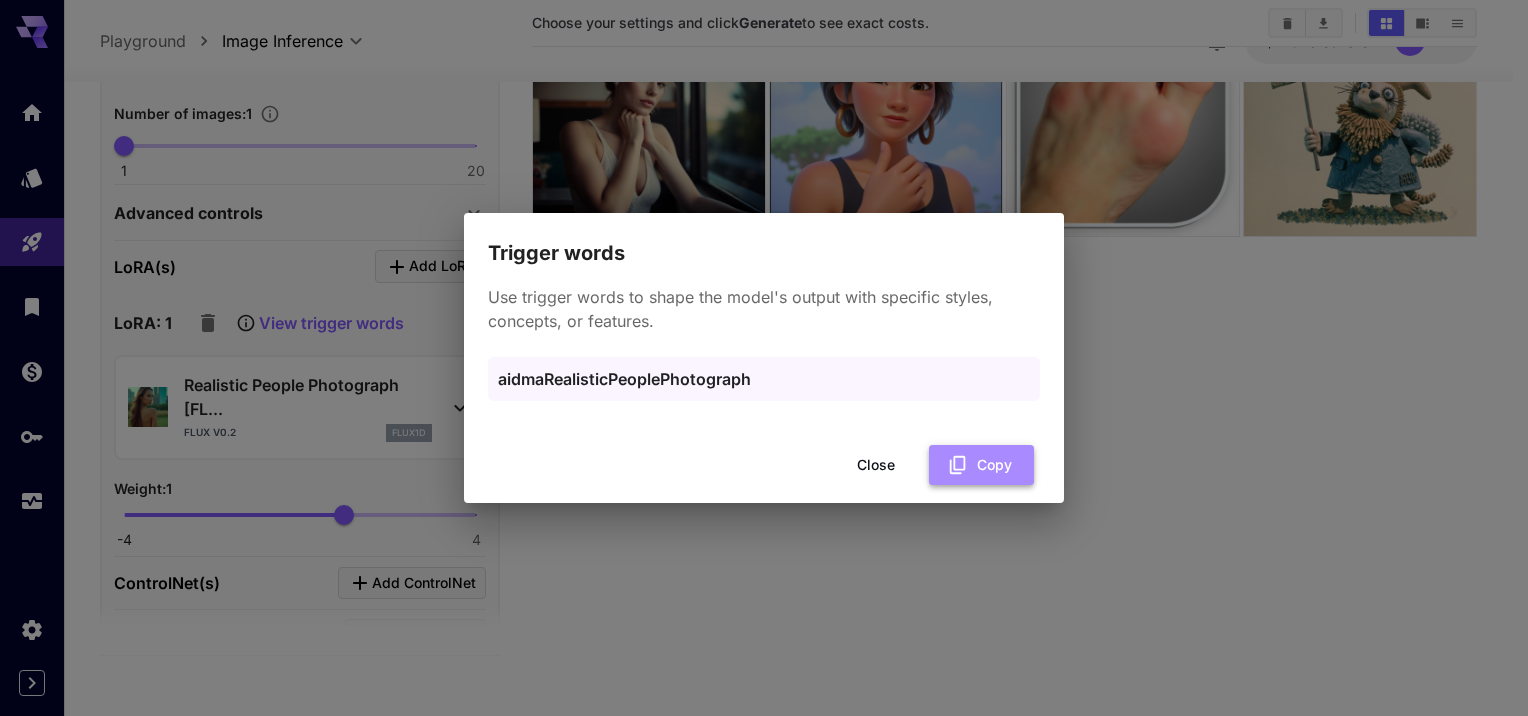 click on "Copy" at bounding box center (981, 465) 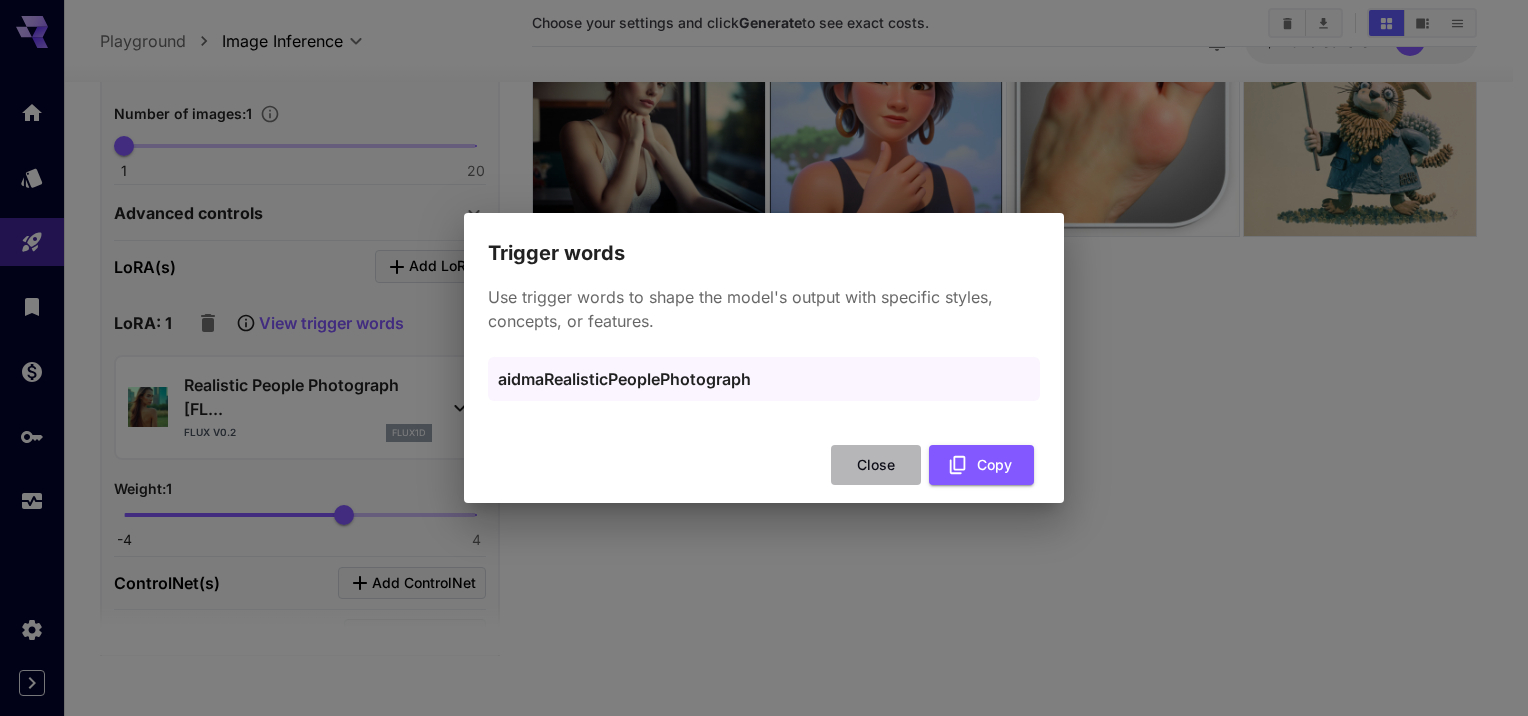 click on "Close" at bounding box center [876, 465] 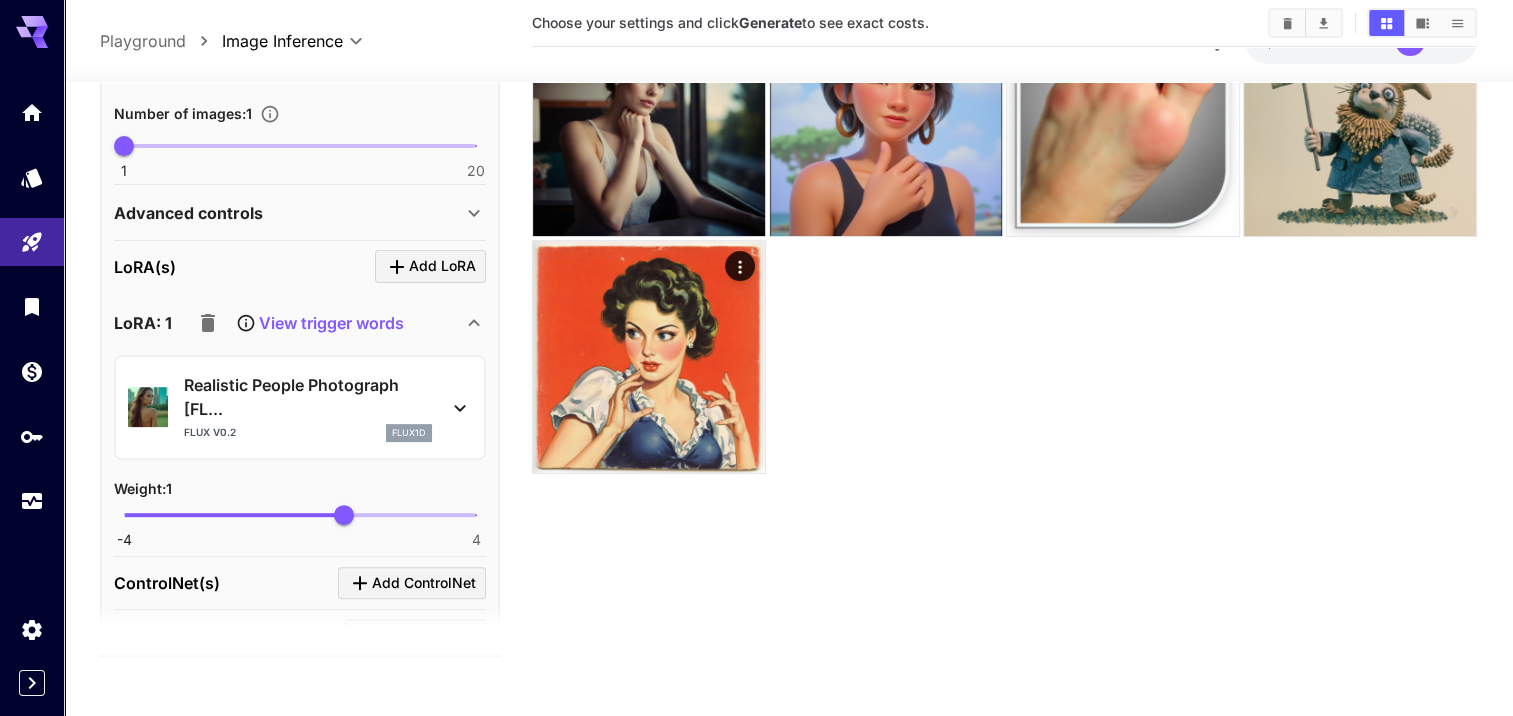 click at bounding box center [208, 323] 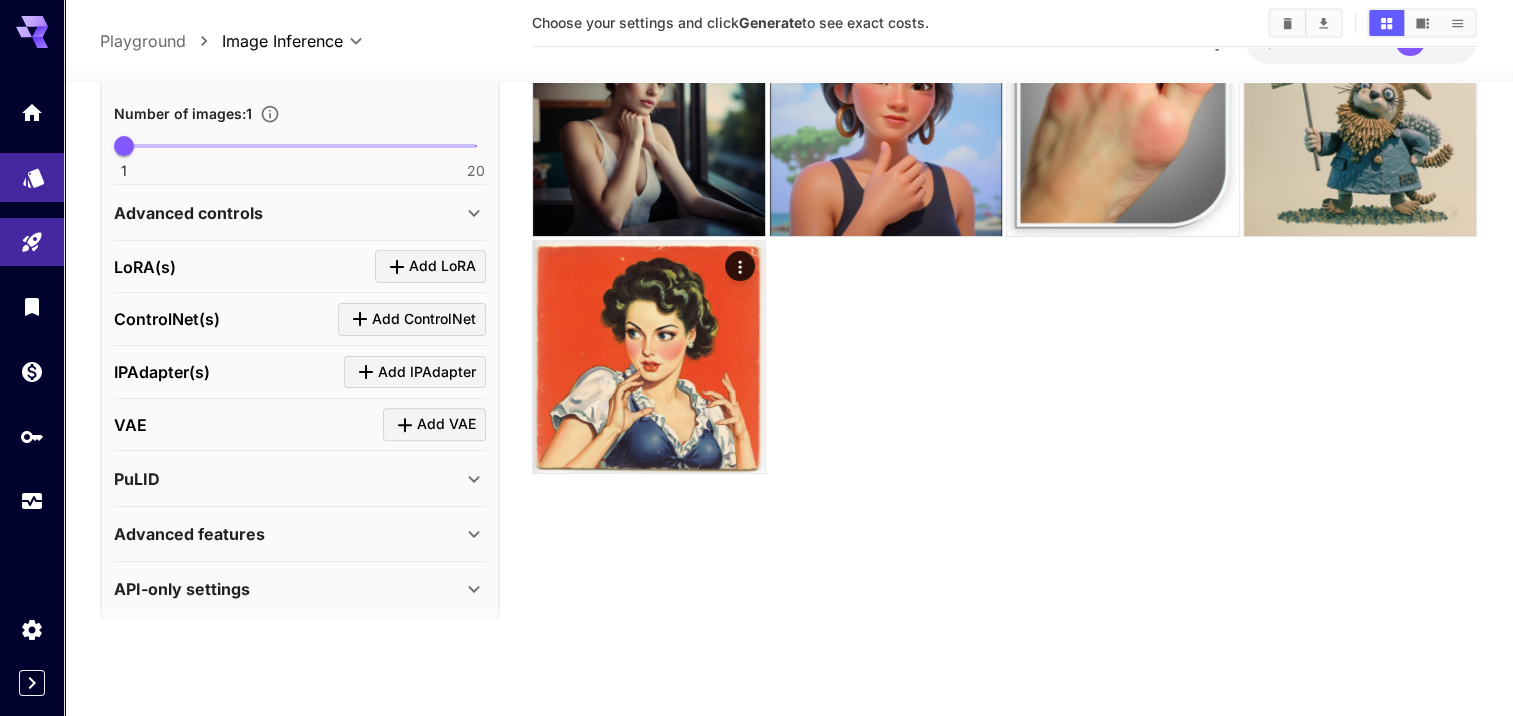 click at bounding box center (32, 177) 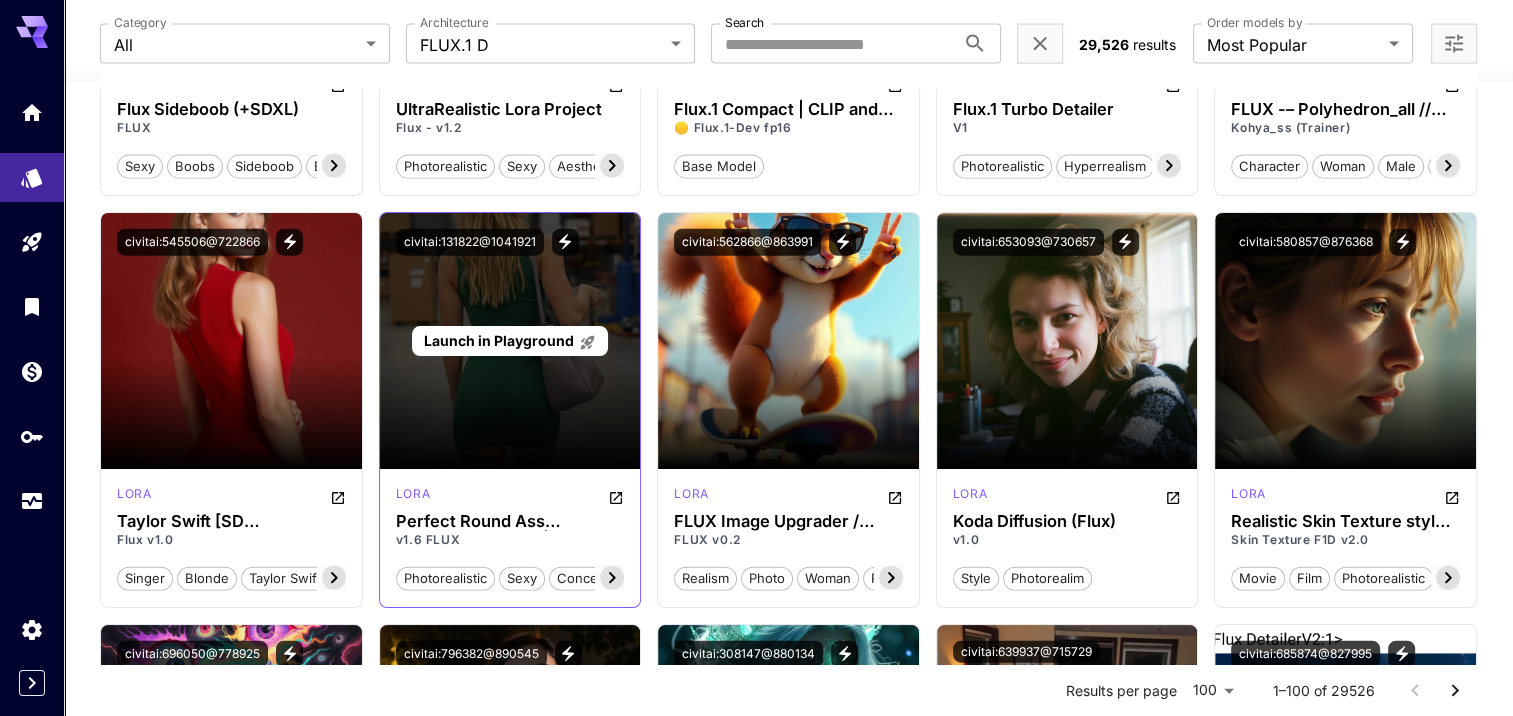 scroll, scrollTop: 4458, scrollLeft: 0, axis: vertical 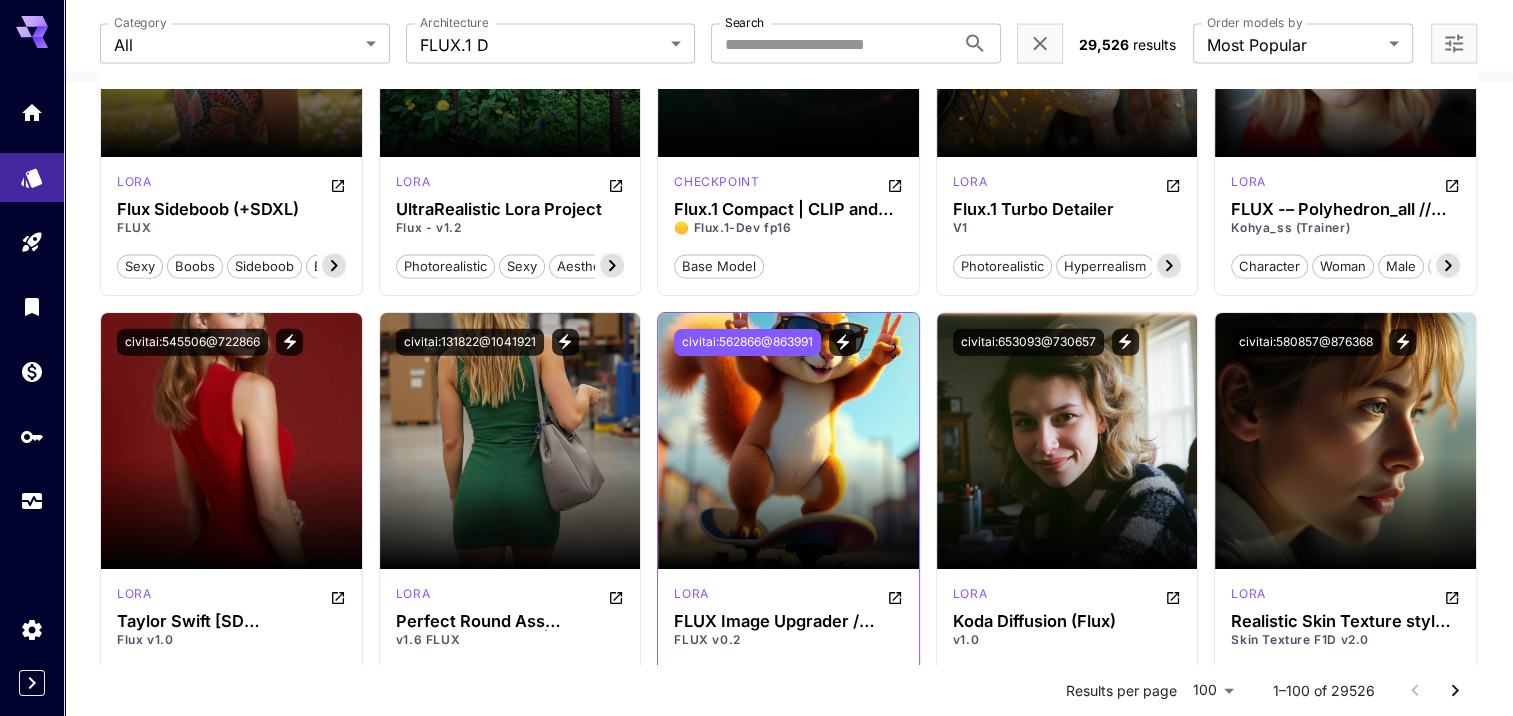 click on "civitai:562866@863991" at bounding box center [747, 342] 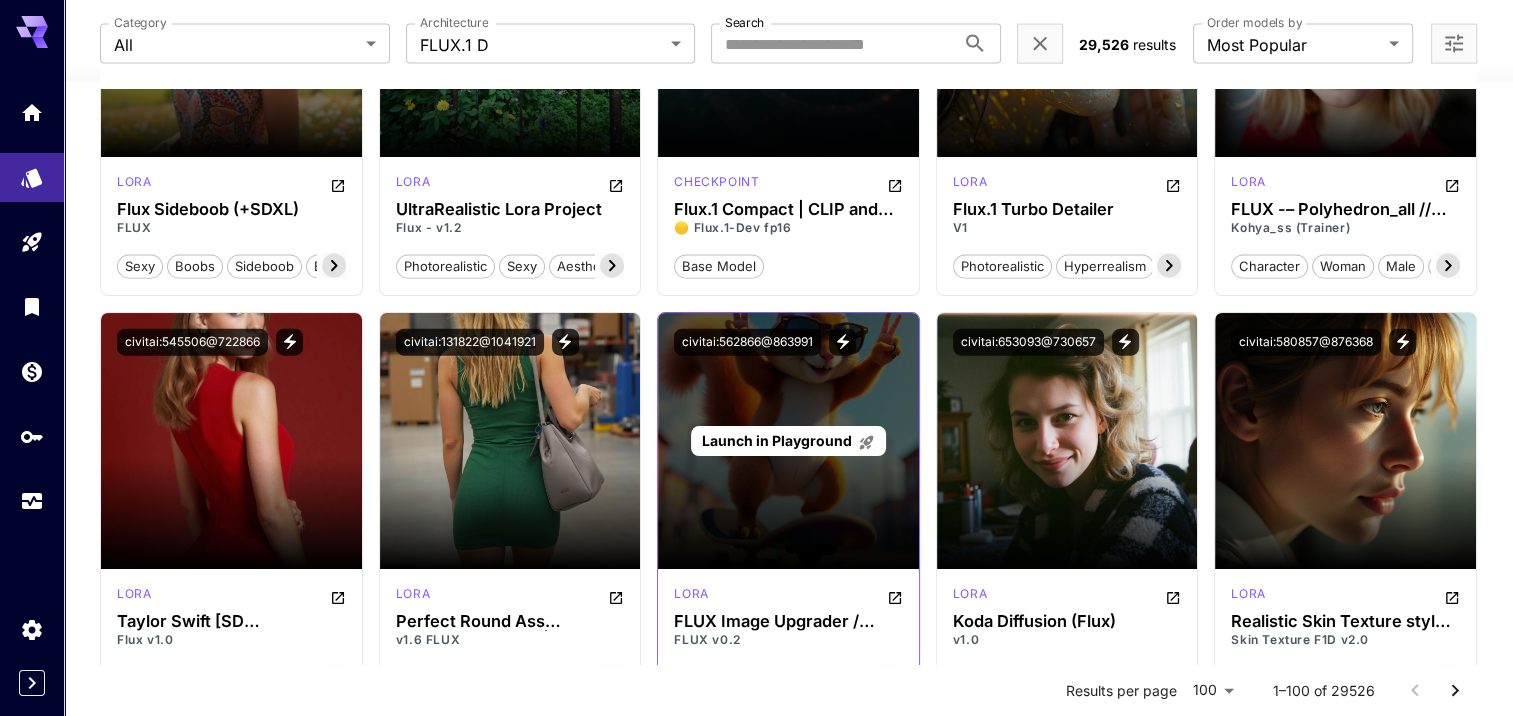 click on "Launch in Playground" at bounding box center [777, 440] 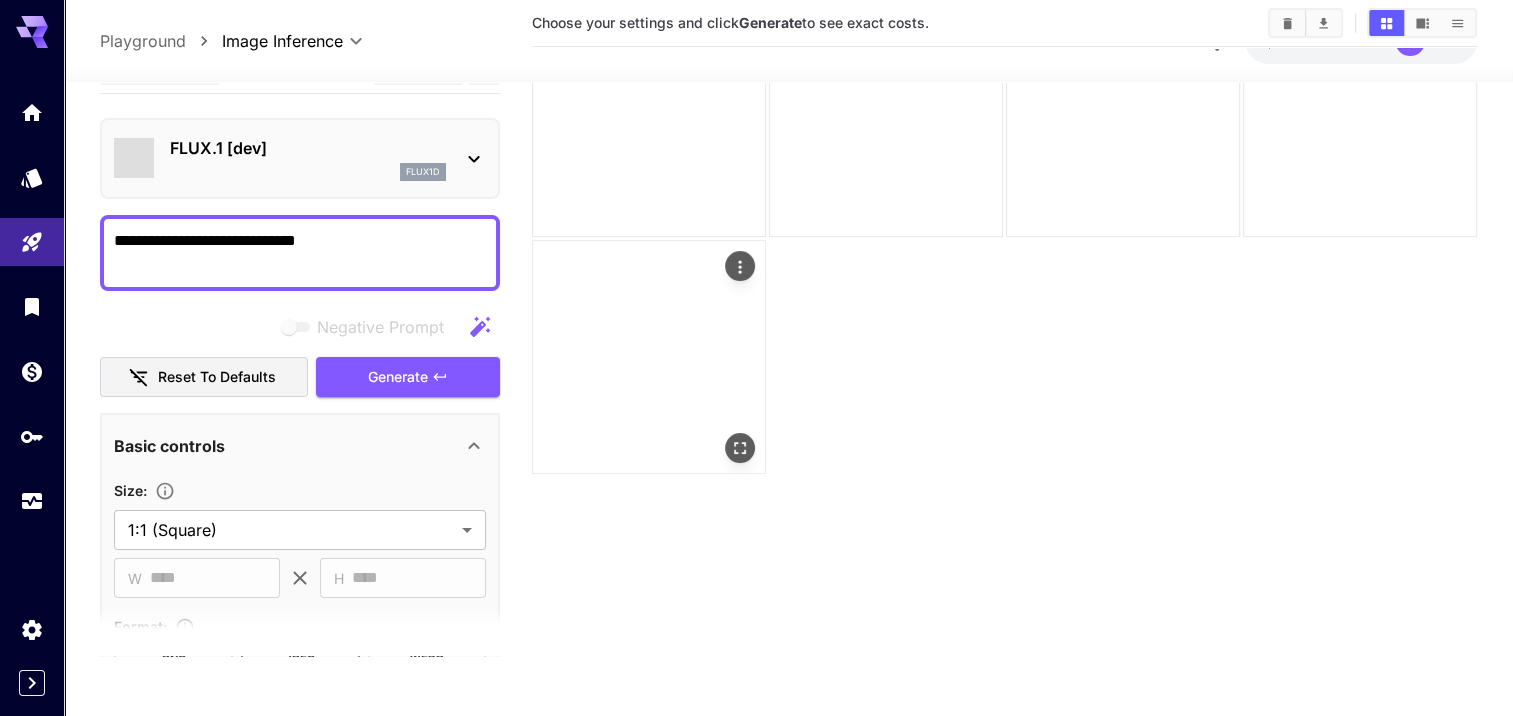 scroll, scrollTop: 158, scrollLeft: 0, axis: vertical 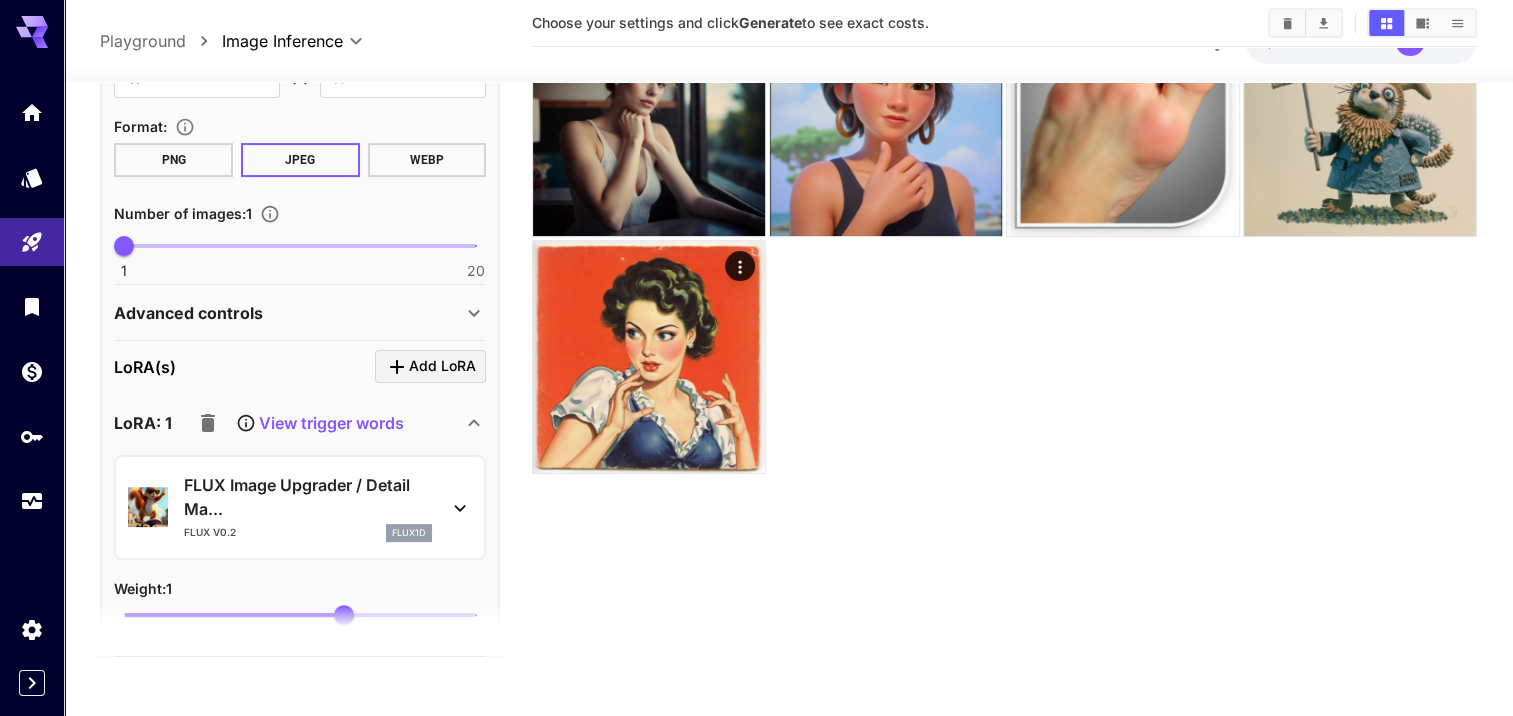 click on "View trigger words" at bounding box center [296, 423] 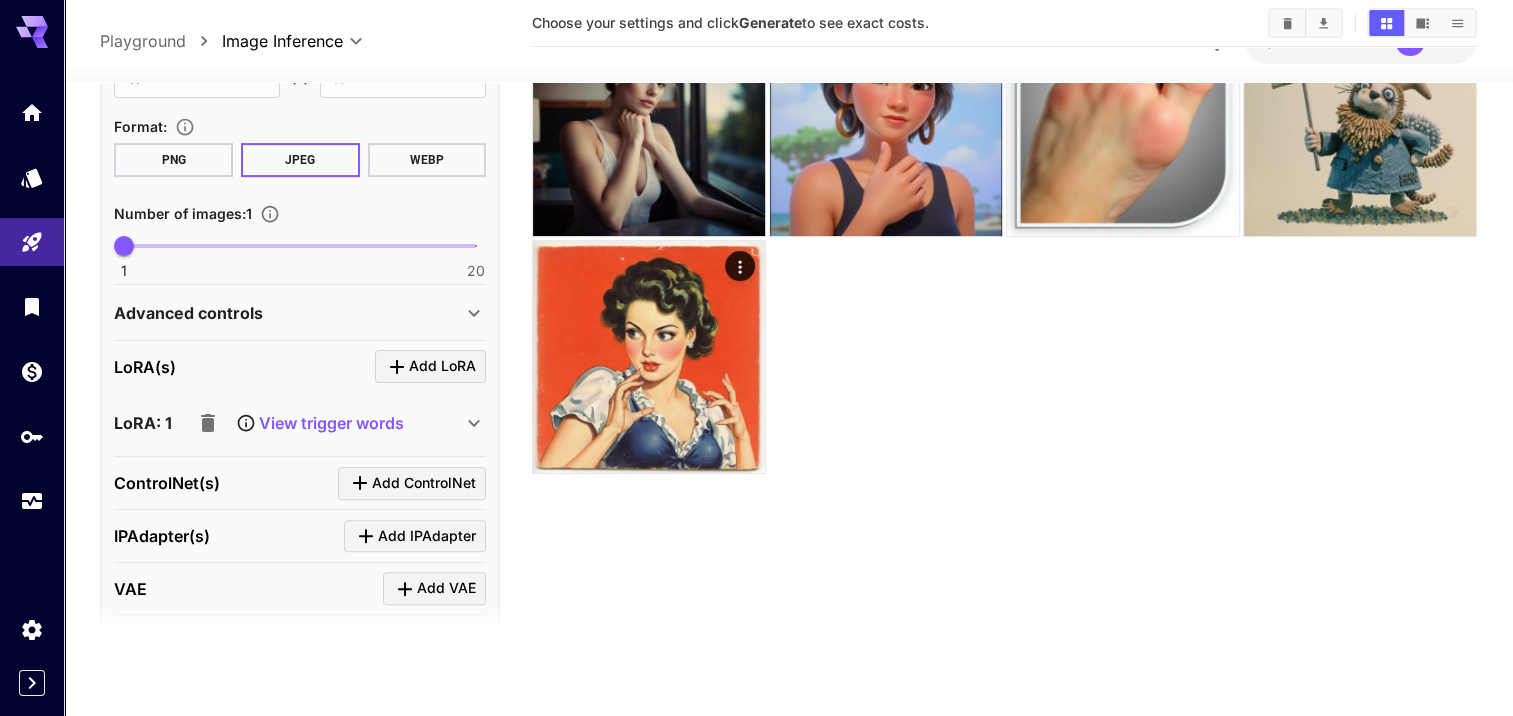 click on "View trigger words" at bounding box center [331, 423] 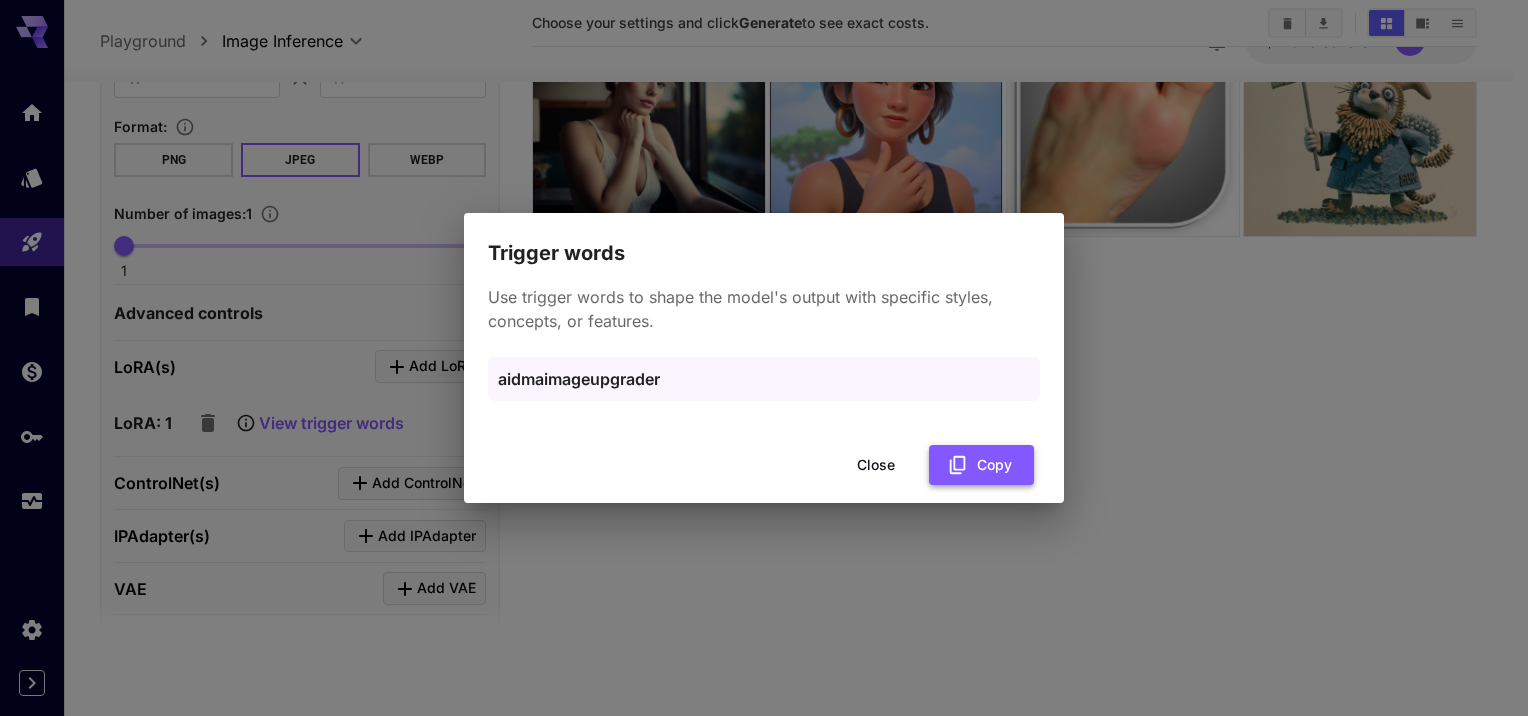 click on "Copy" at bounding box center (981, 465) 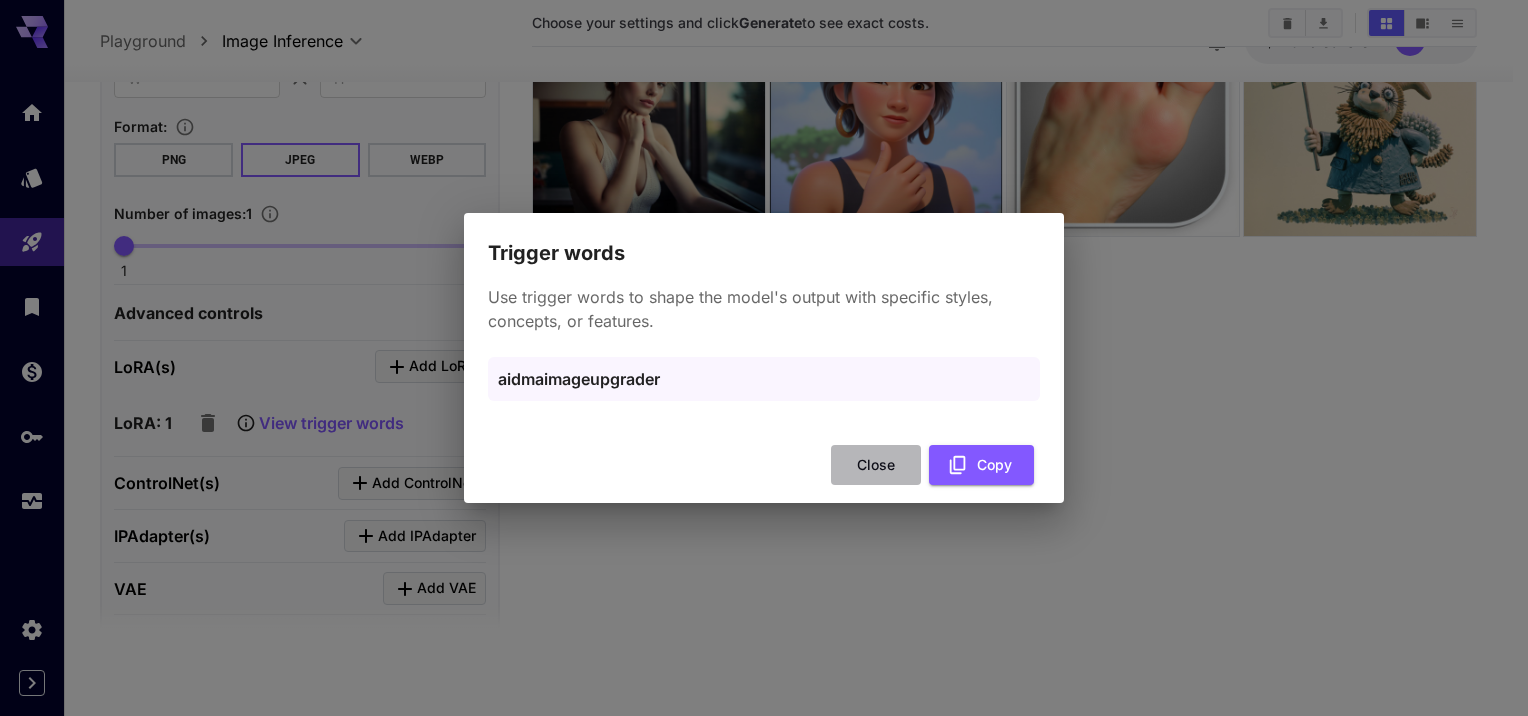 click on "Close" at bounding box center (876, 465) 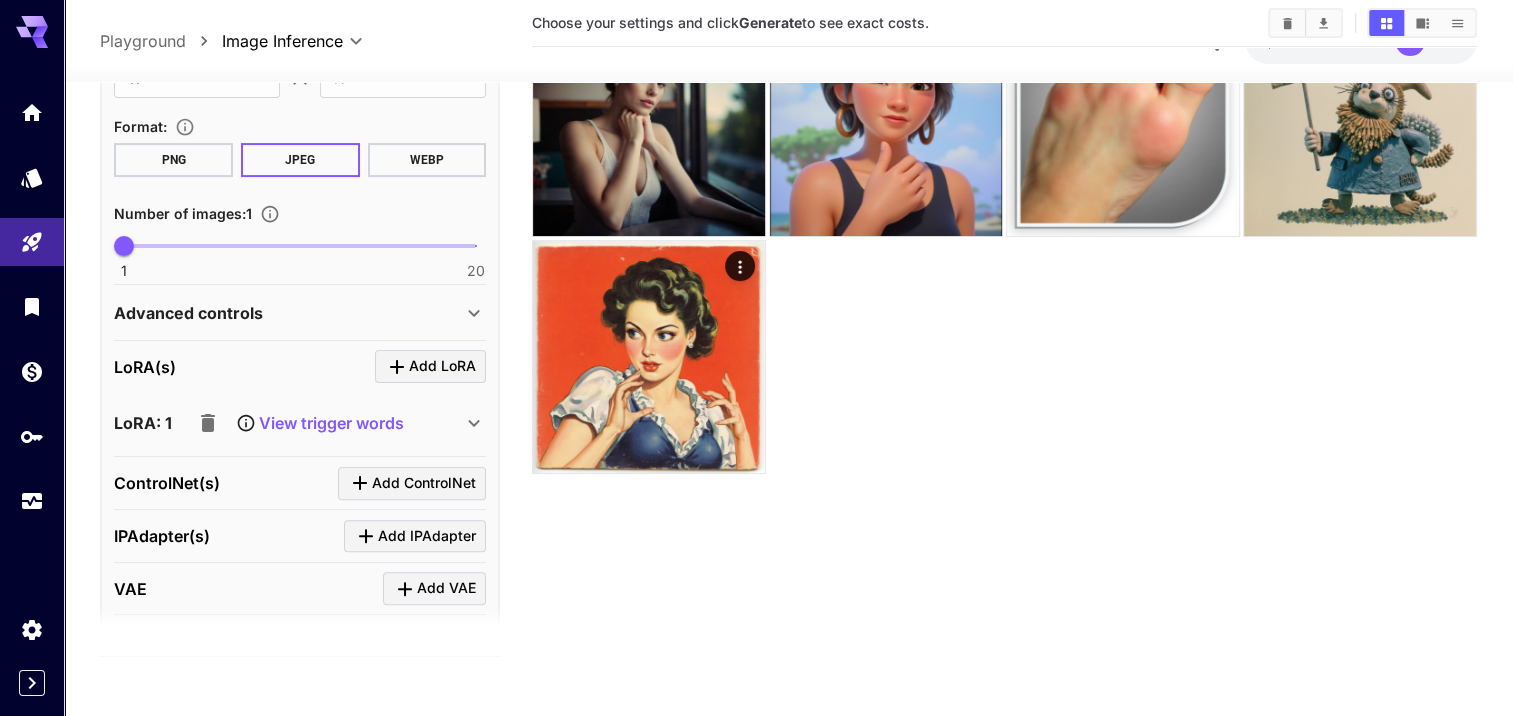 scroll, scrollTop: 0, scrollLeft: 0, axis: both 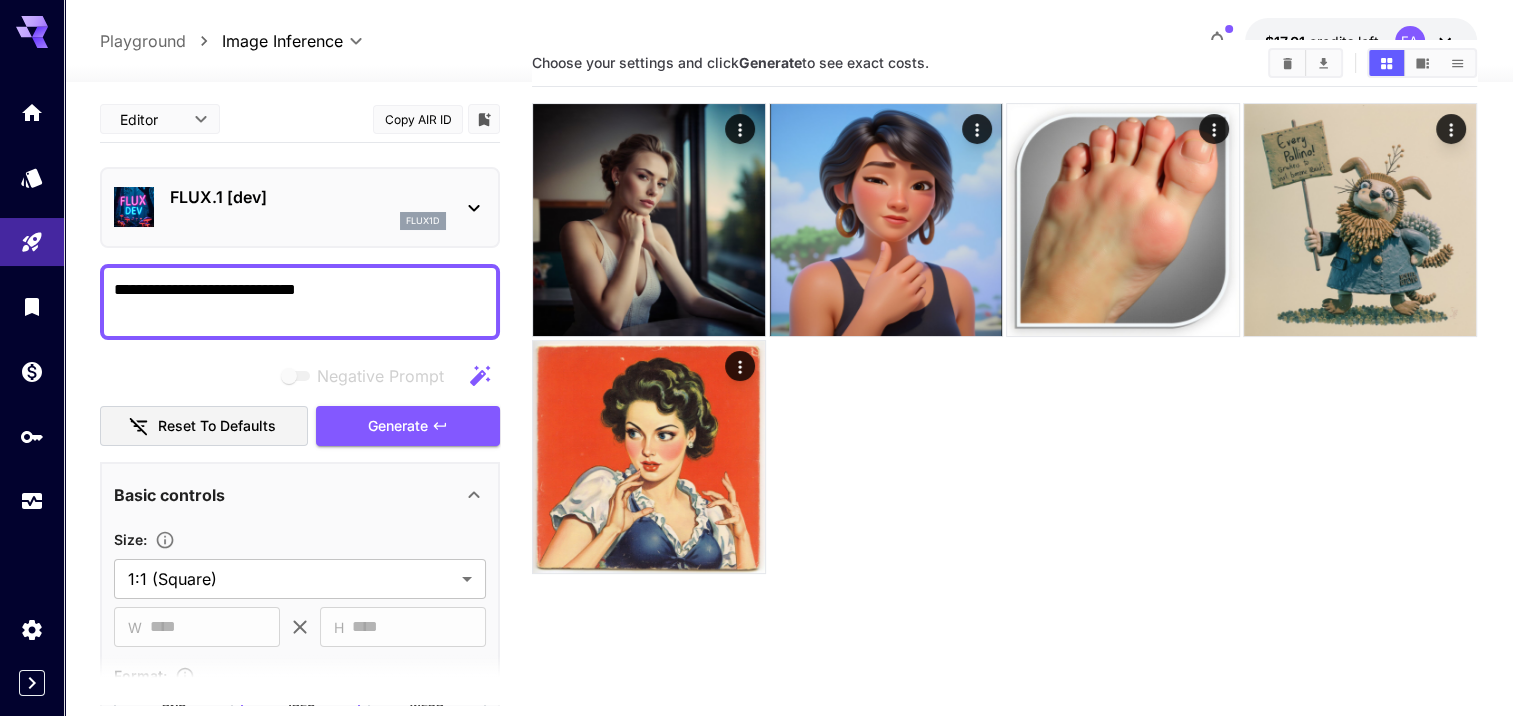 drag, startPoint x: 403, startPoint y: 284, endPoint x: -4, endPoint y: 155, distance: 426.9543 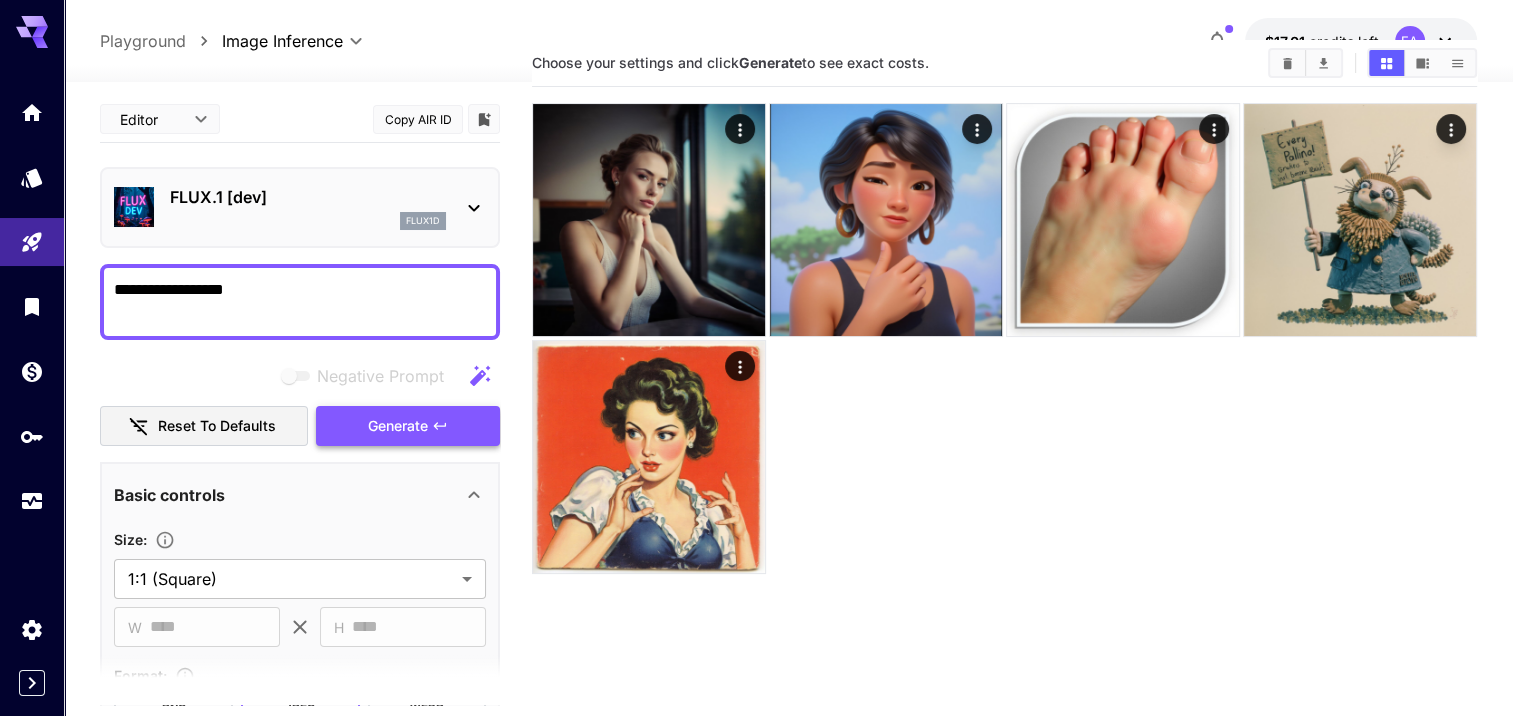 type on "**********" 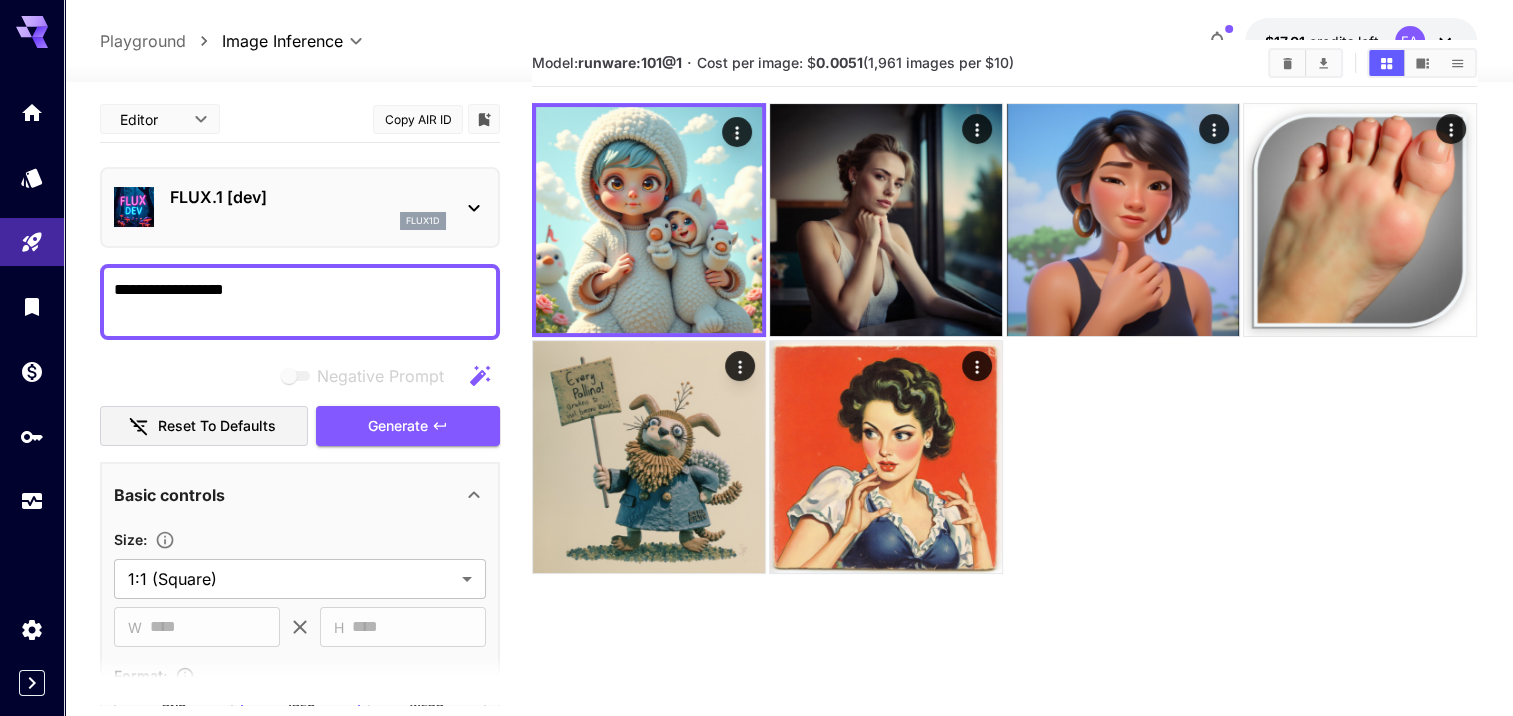 scroll, scrollTop: 158, scrollLeft: 0, axis: vertical 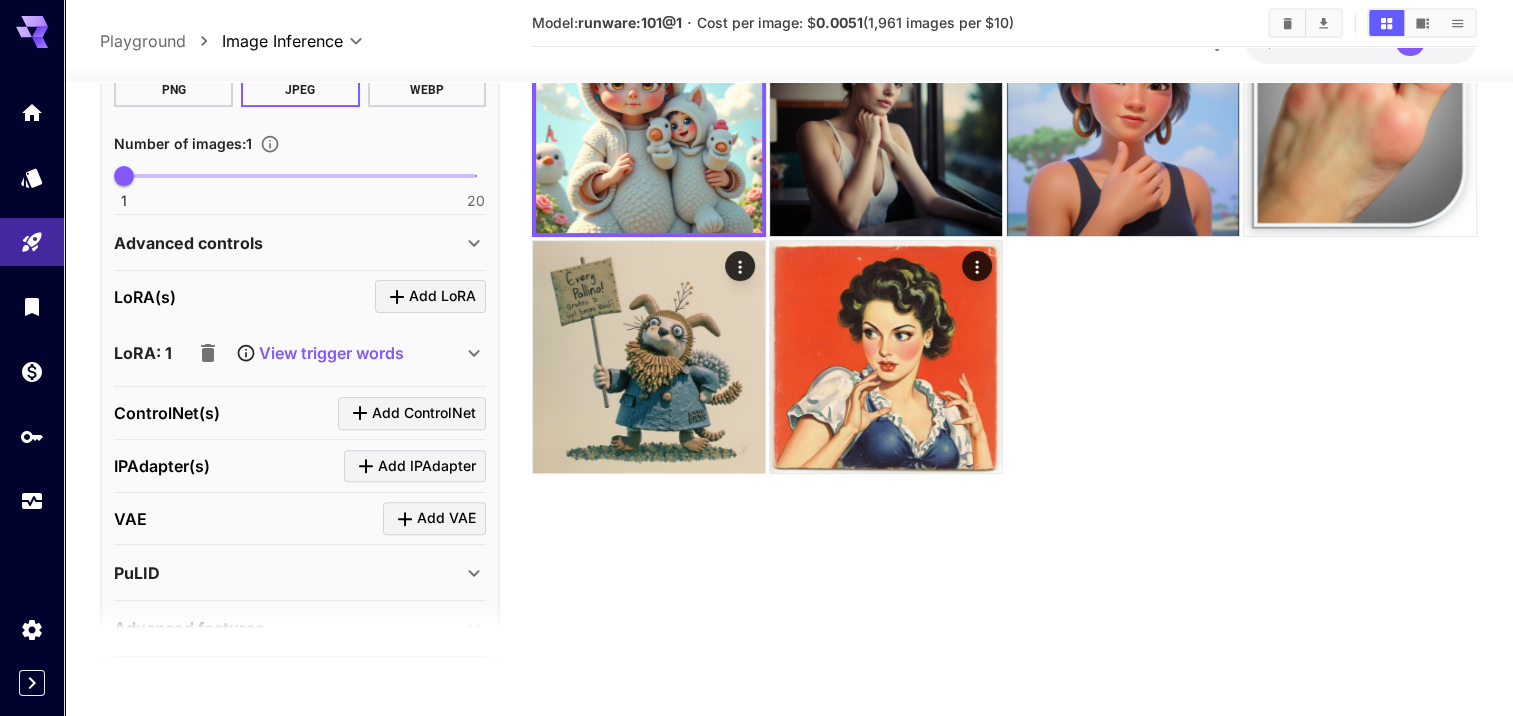 click on "View trigger words" at bounding box center [331, 353] 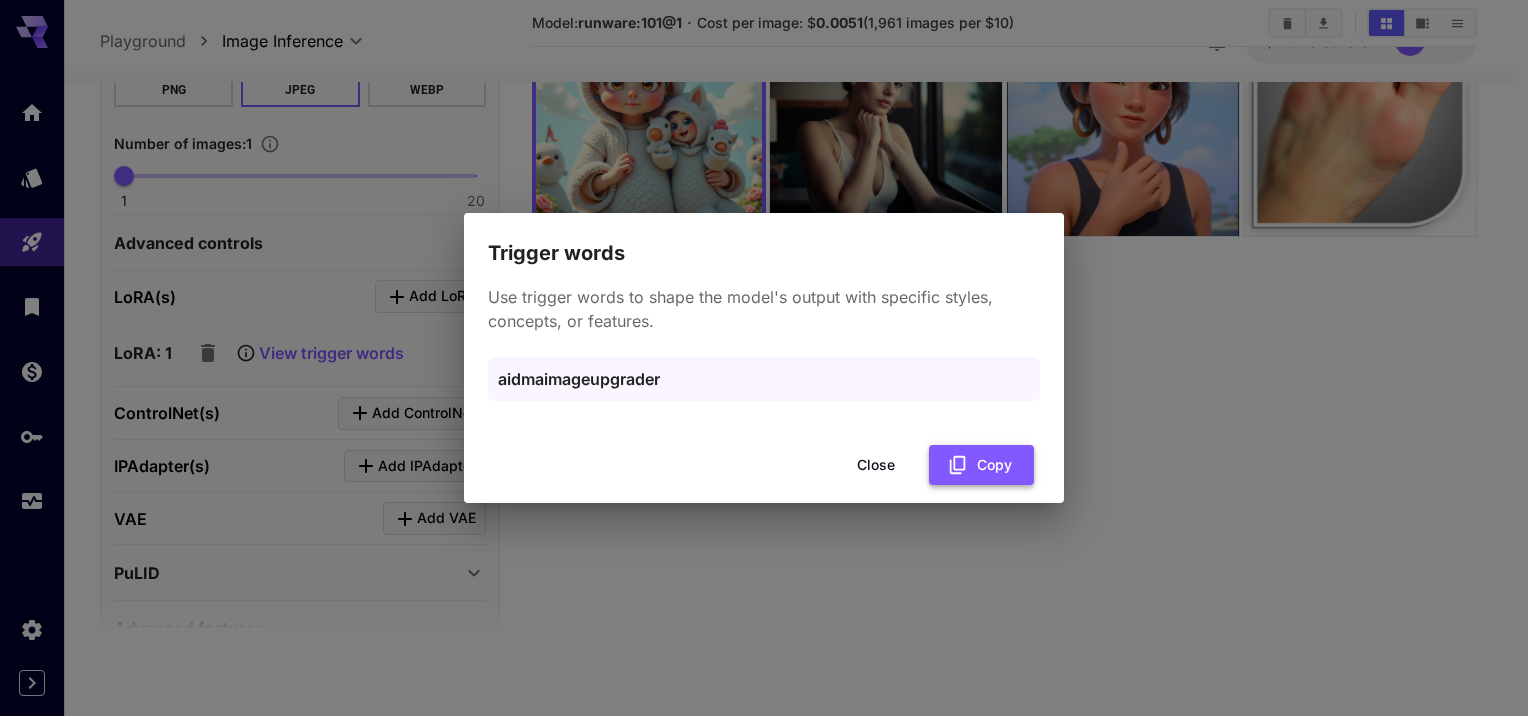 click on "Copy" at bounding box center [981, 465] 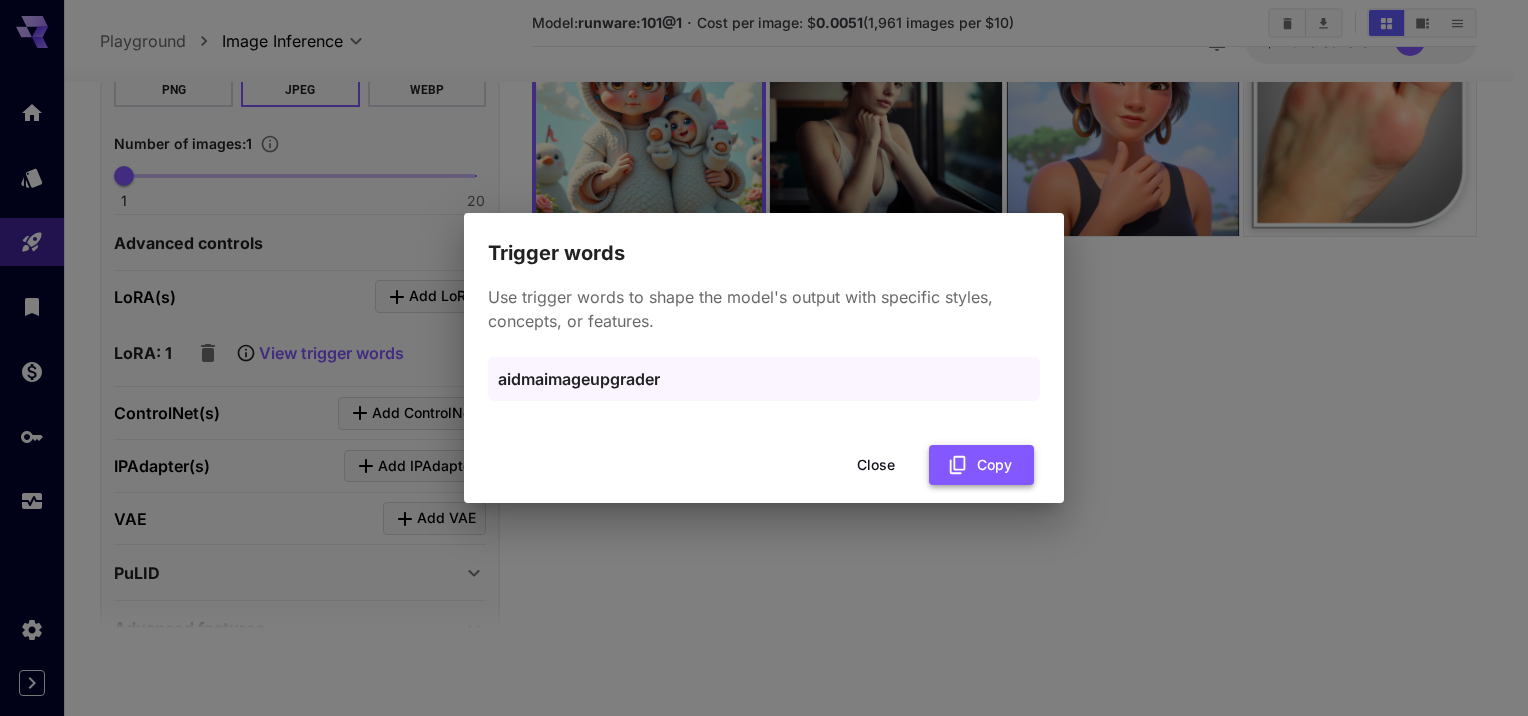 click 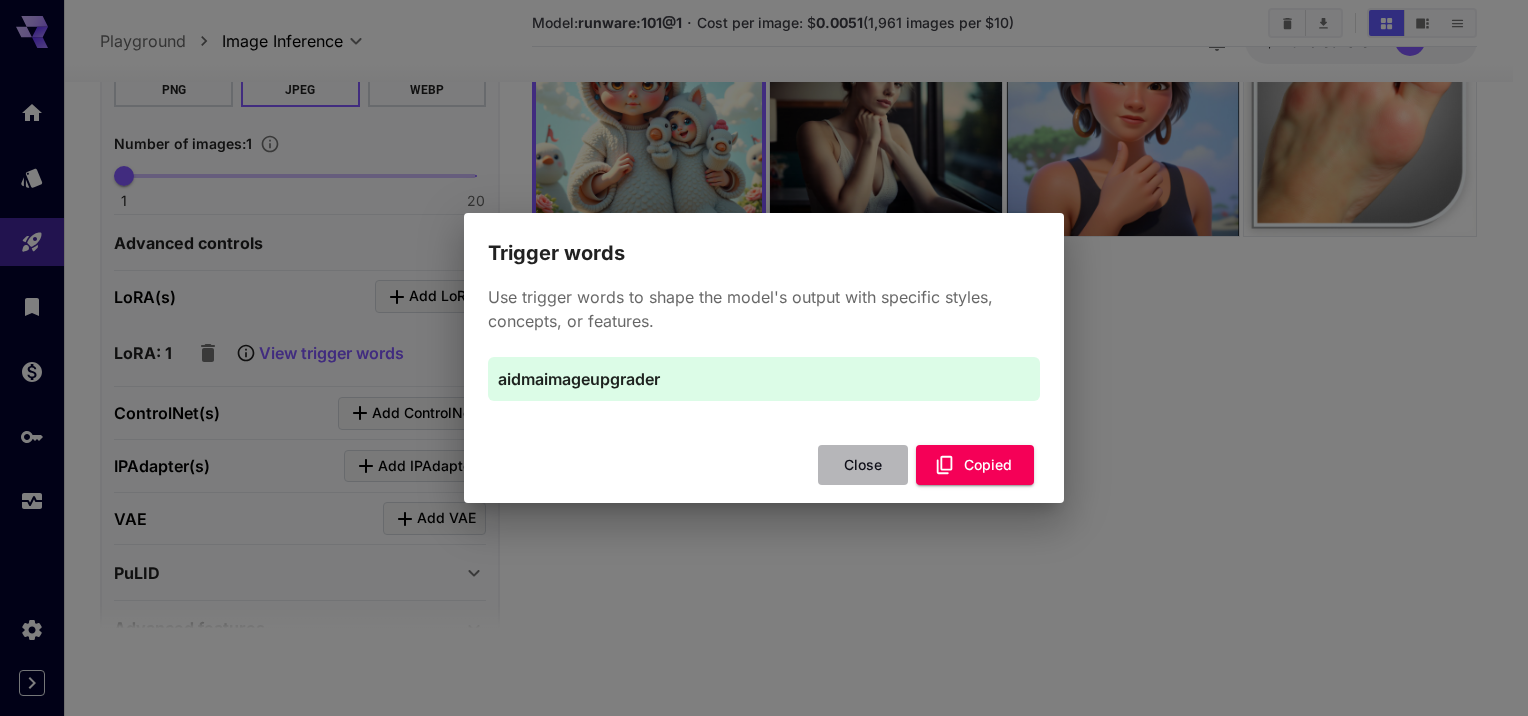click on "Close" at bounding box center [863, 465] 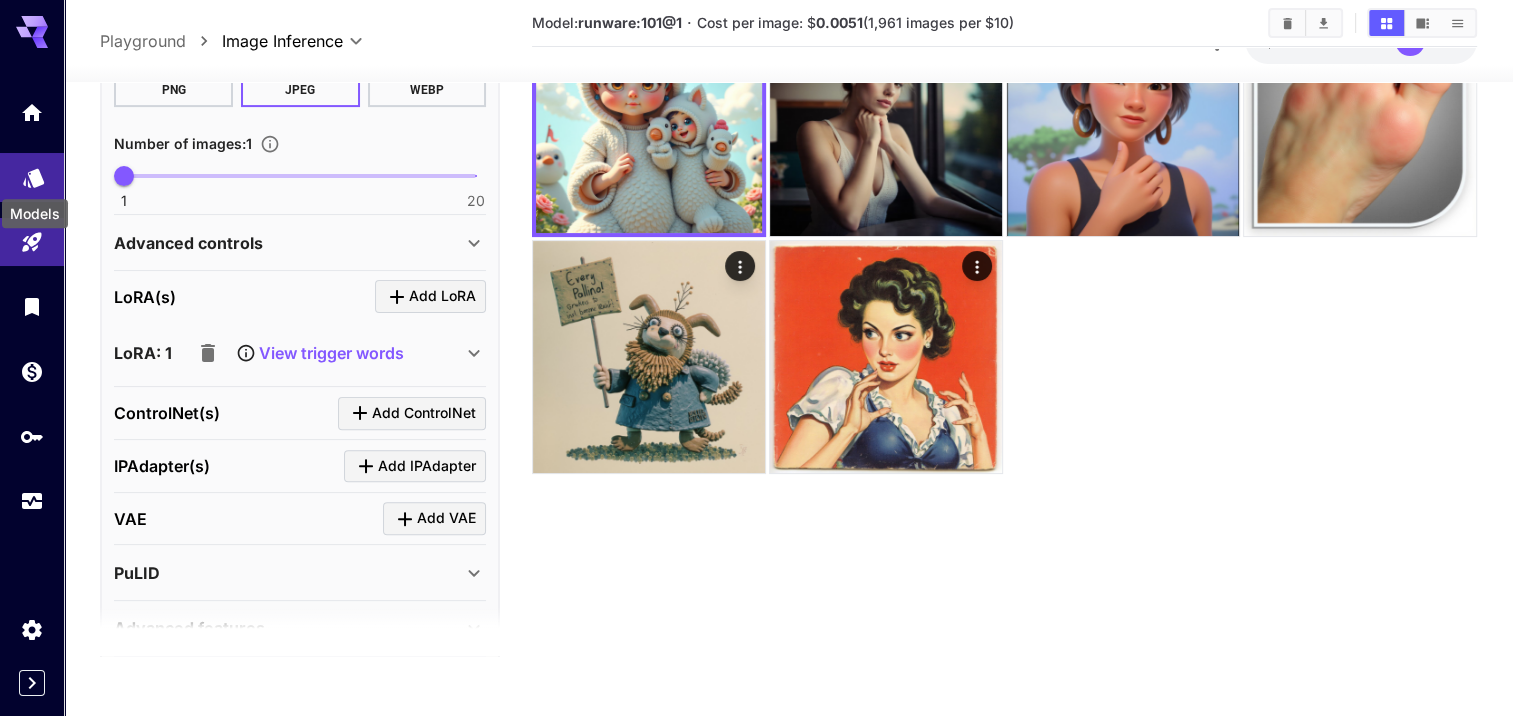 click 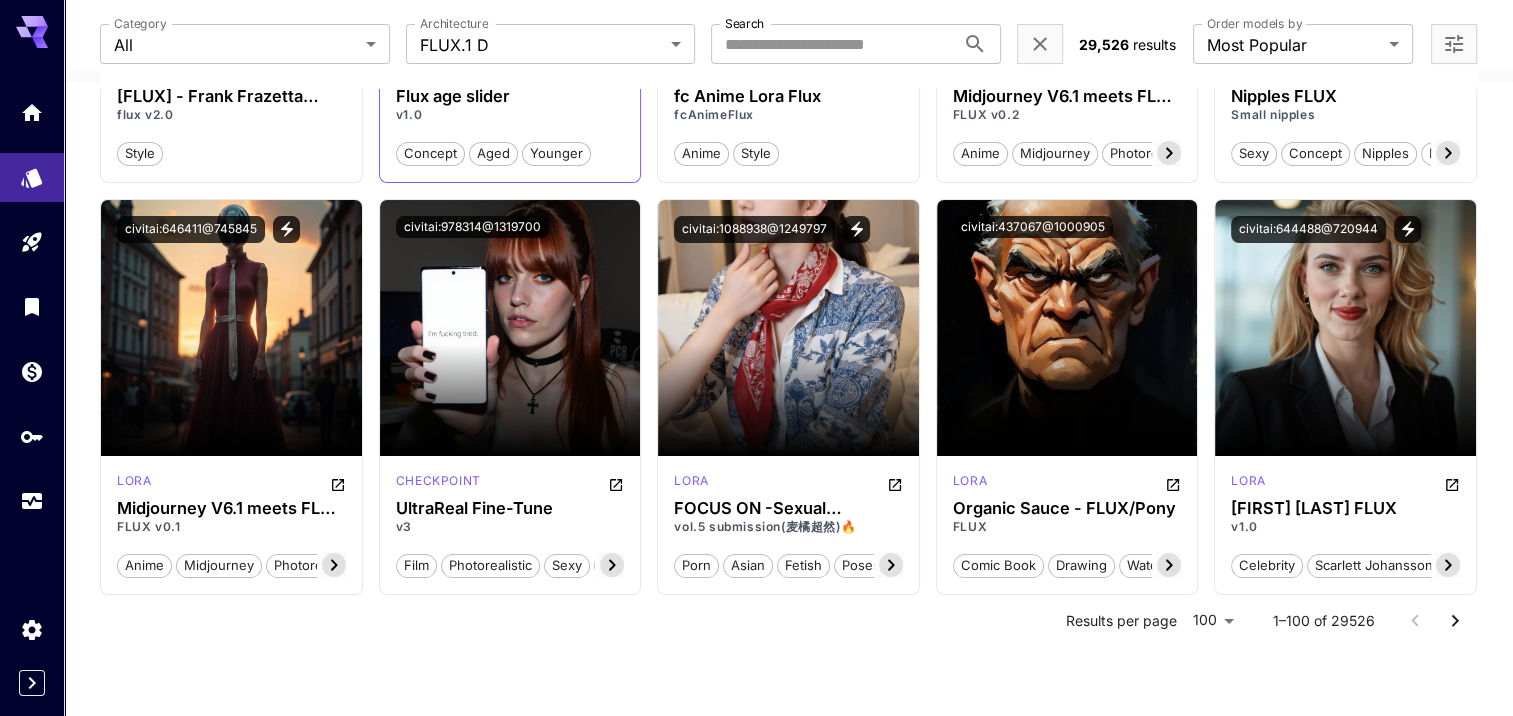 scroll, scrollTop: 7873, scrollLeft: 0, axis: vertical 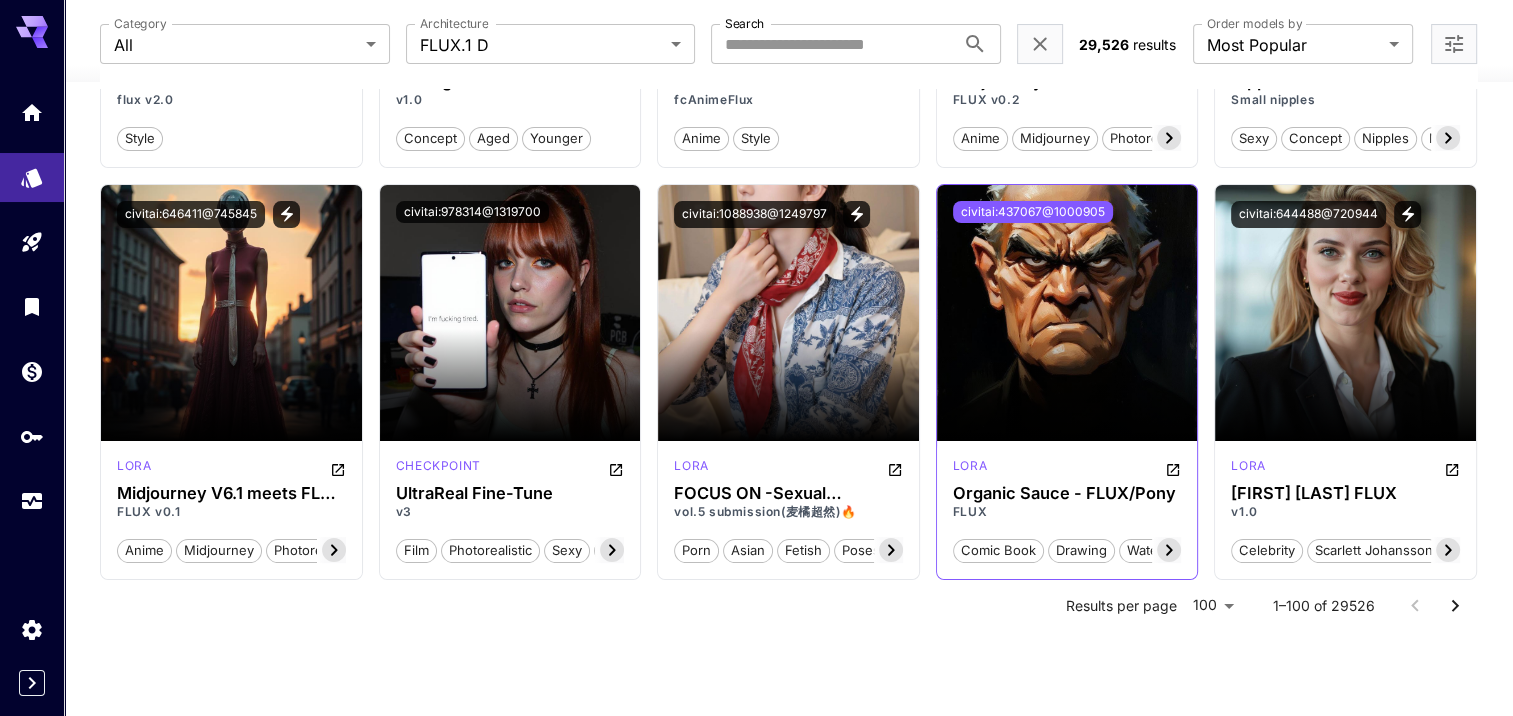 click on "civitai:437067@1000905" at bounding box center [1033, 212] 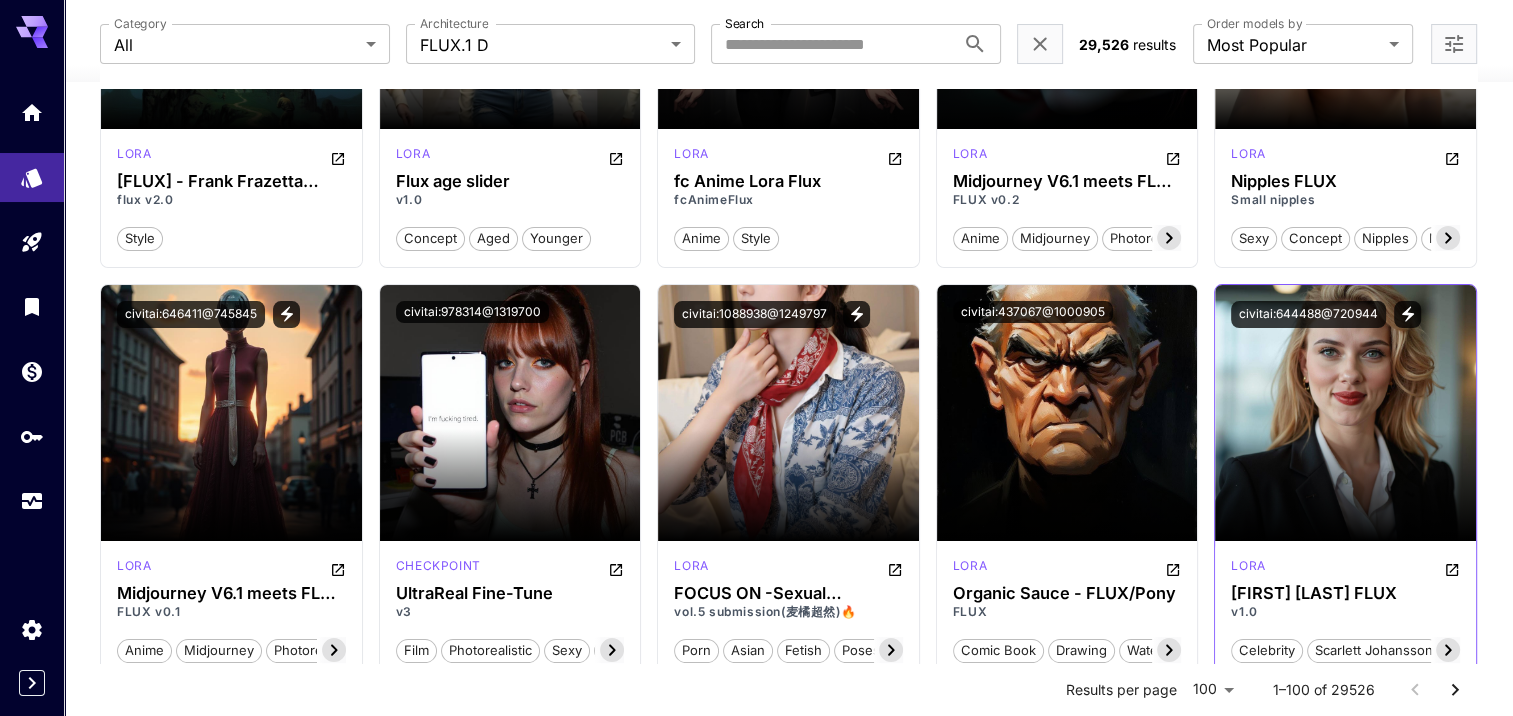 scroll, scrollTop: 7873, scrollLeft: 0, axis: vertical 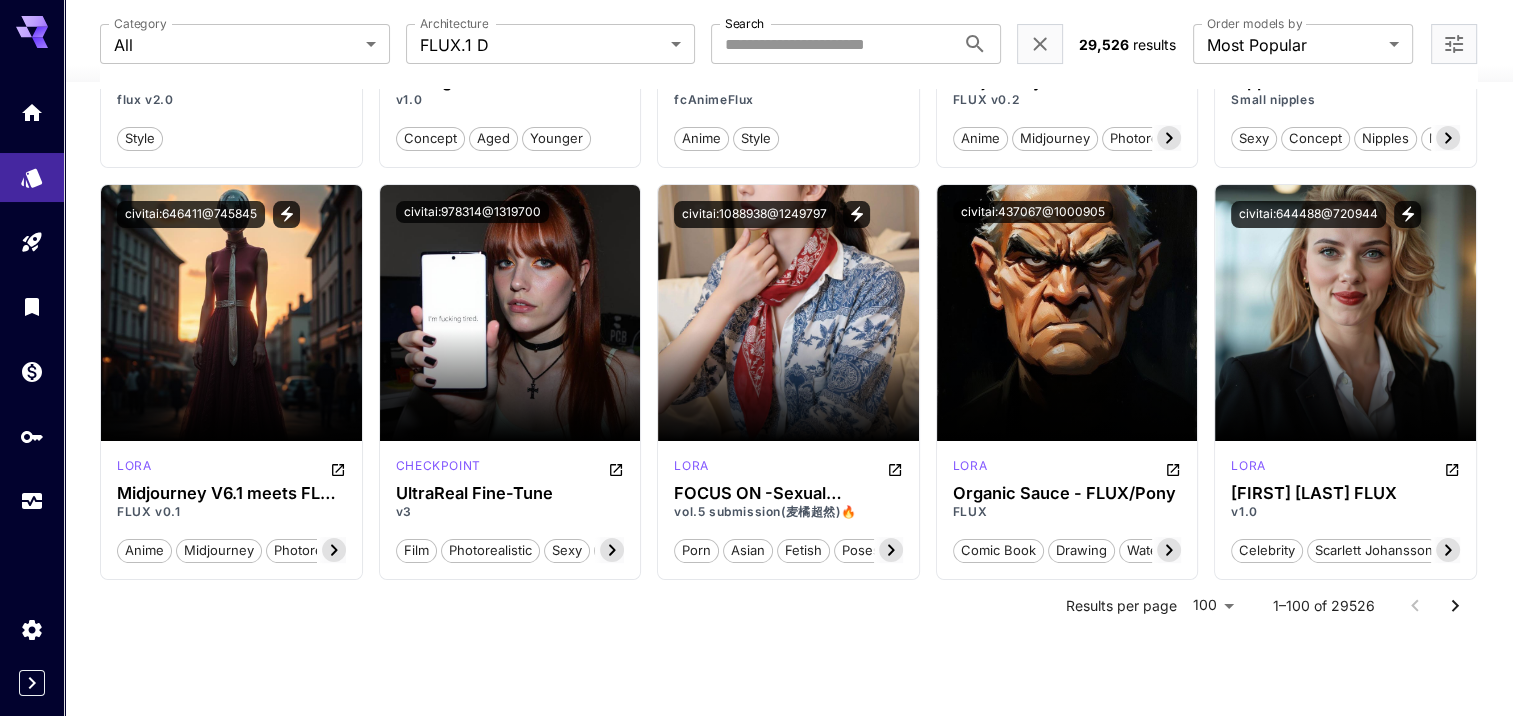 click 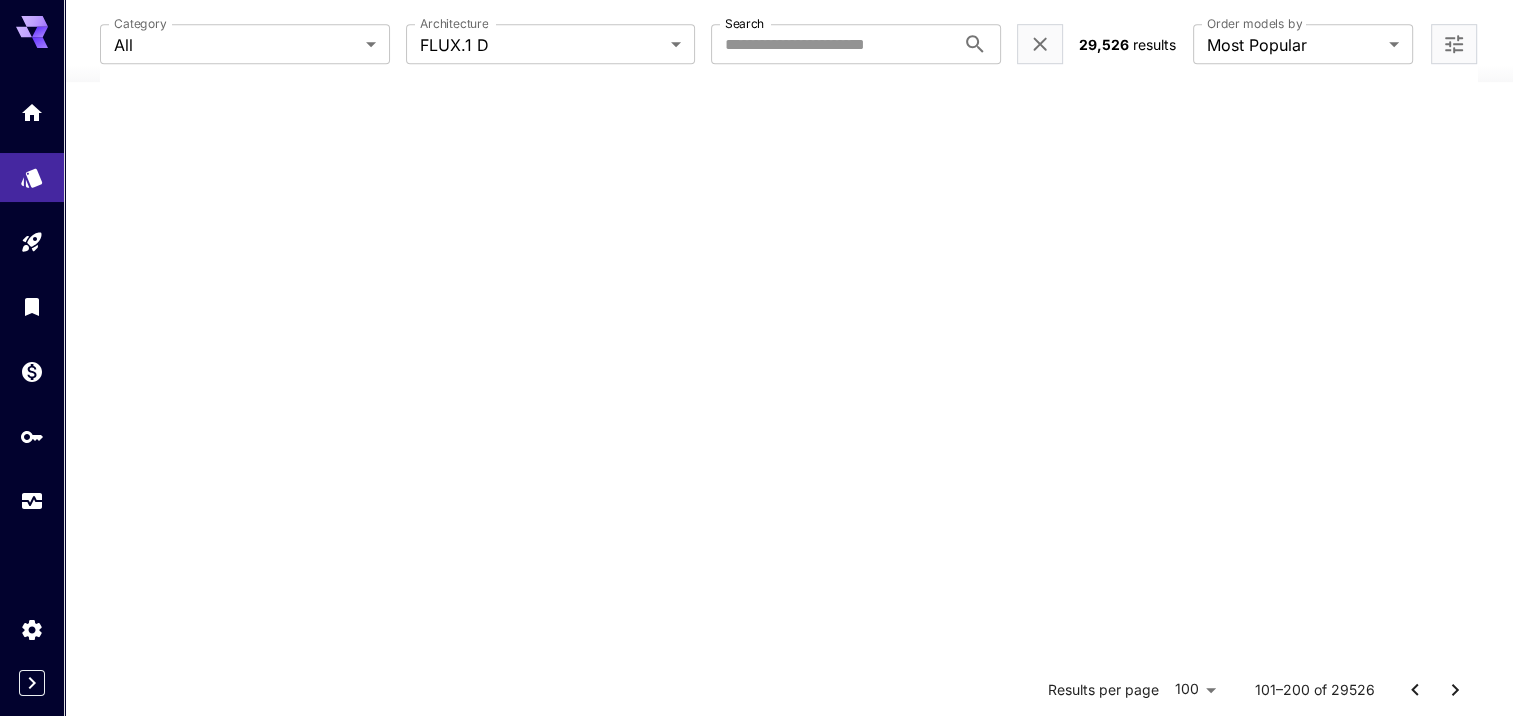 scroll, scrollTop: 7873, scrollLeft: 0, axis: vertical 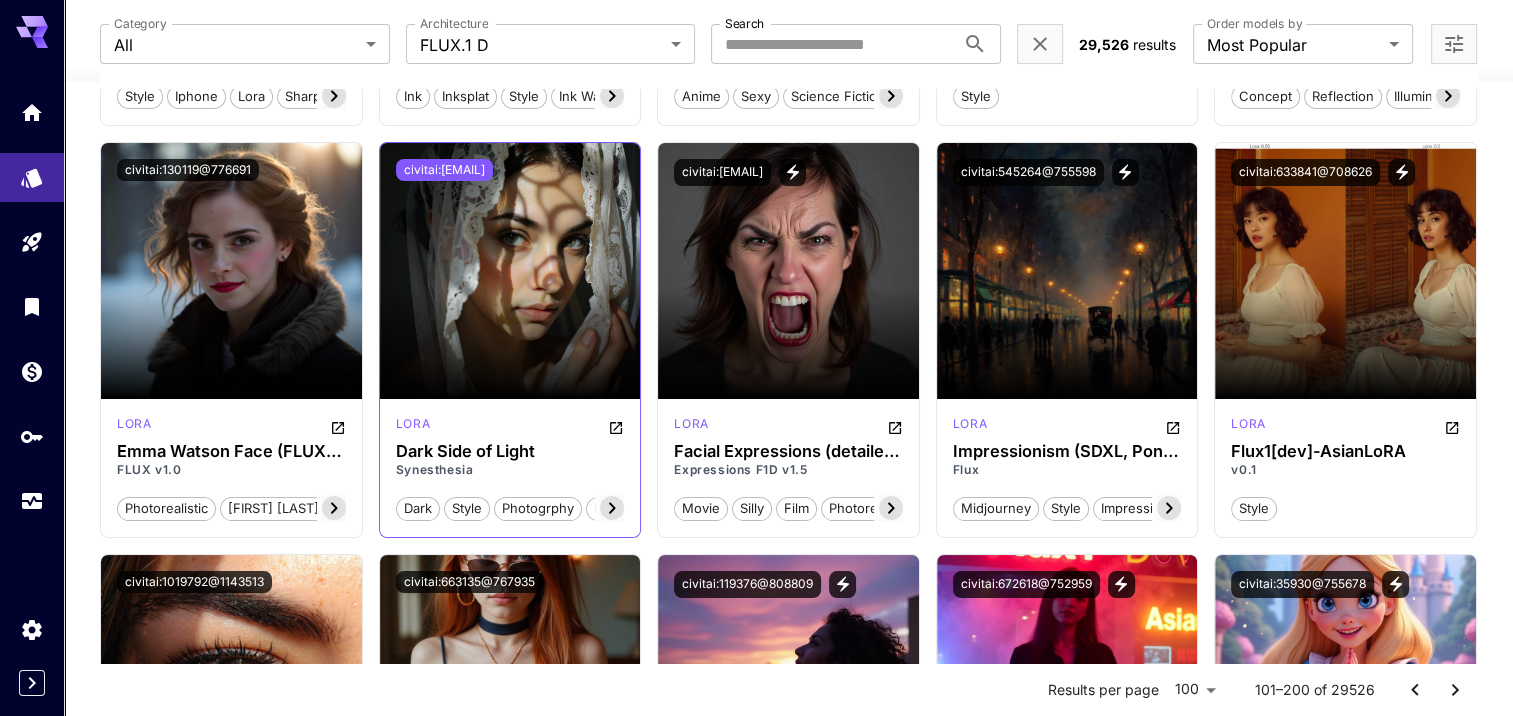 click on "civitai:[EMAIL]" at bounding box center (444, 170) 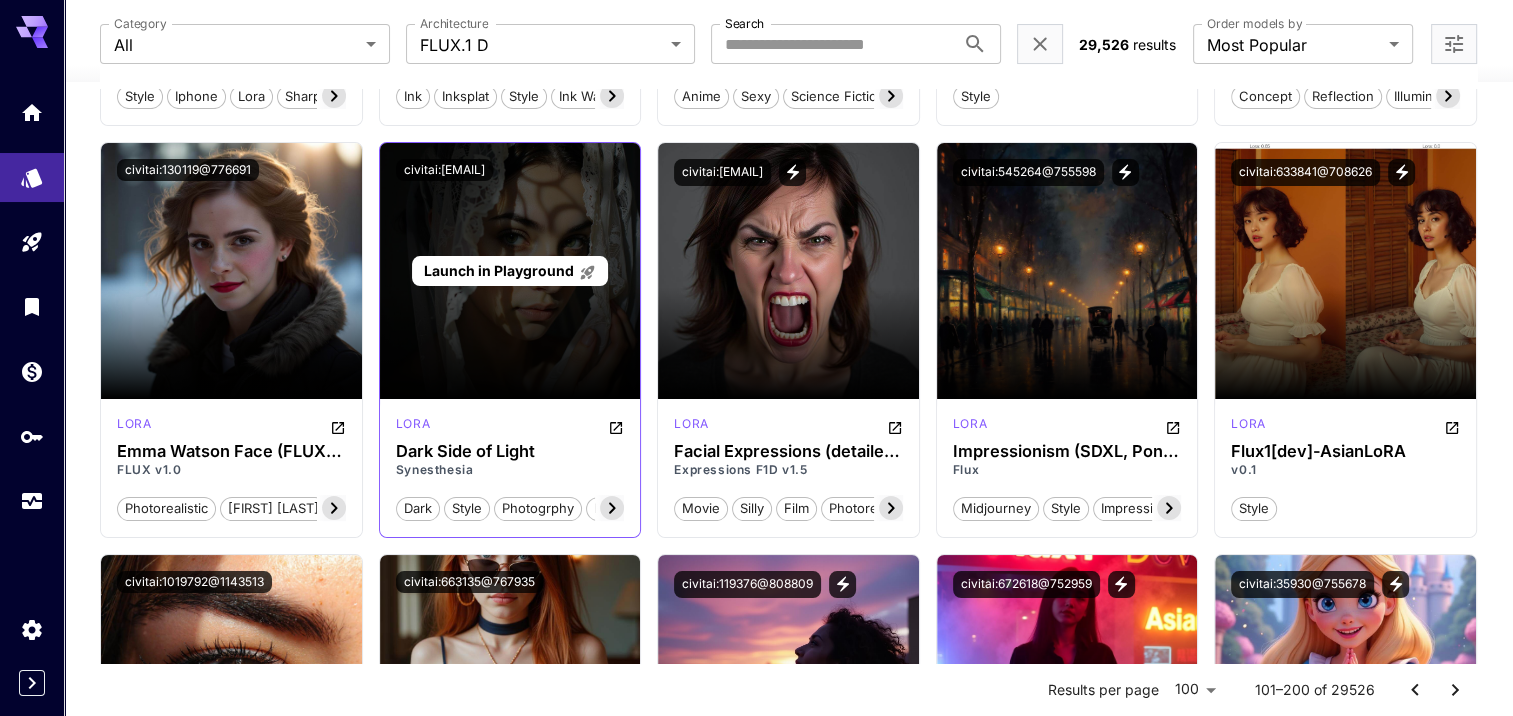 click on "Launch in Playground" at bounding box center [498, 270] 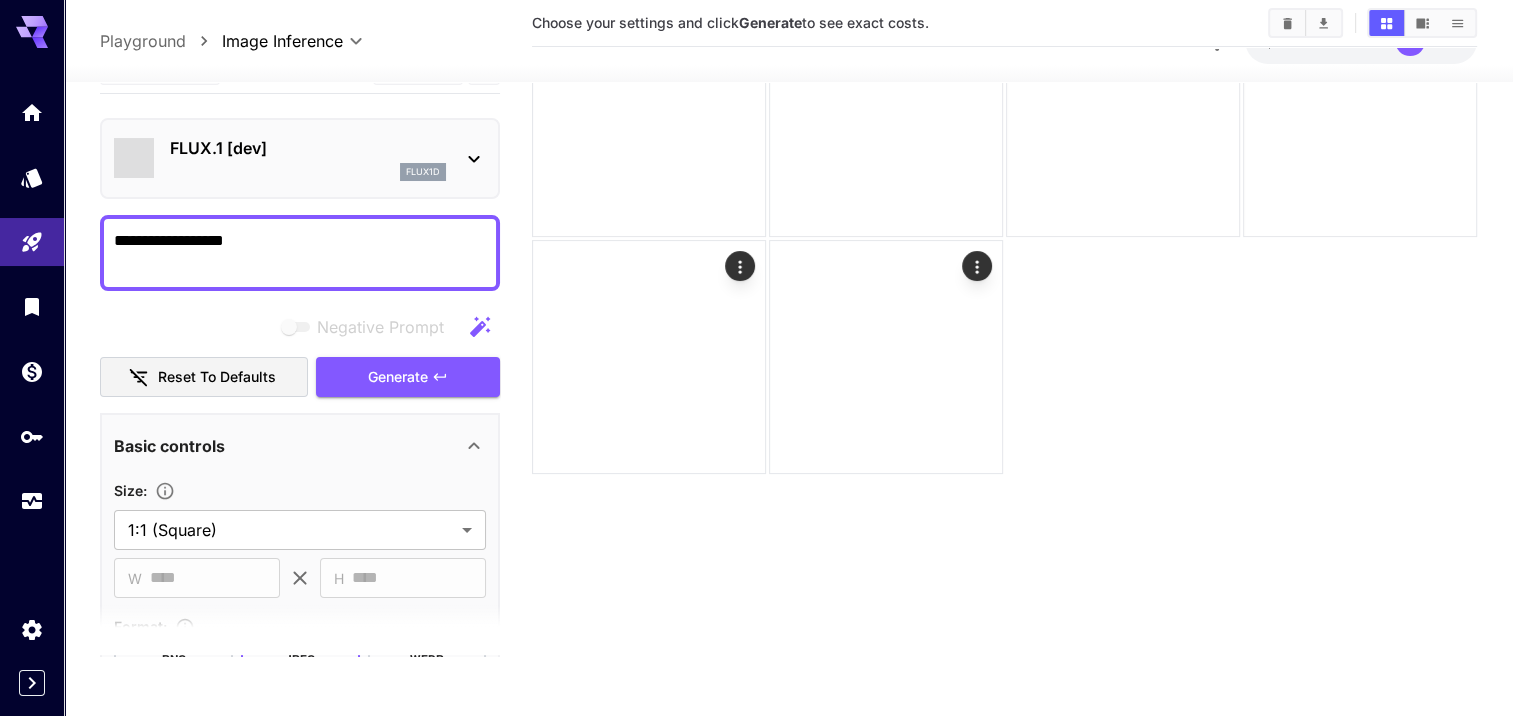 scroll, scrollTop: 158, scrollLeft: 0, axis: vertical 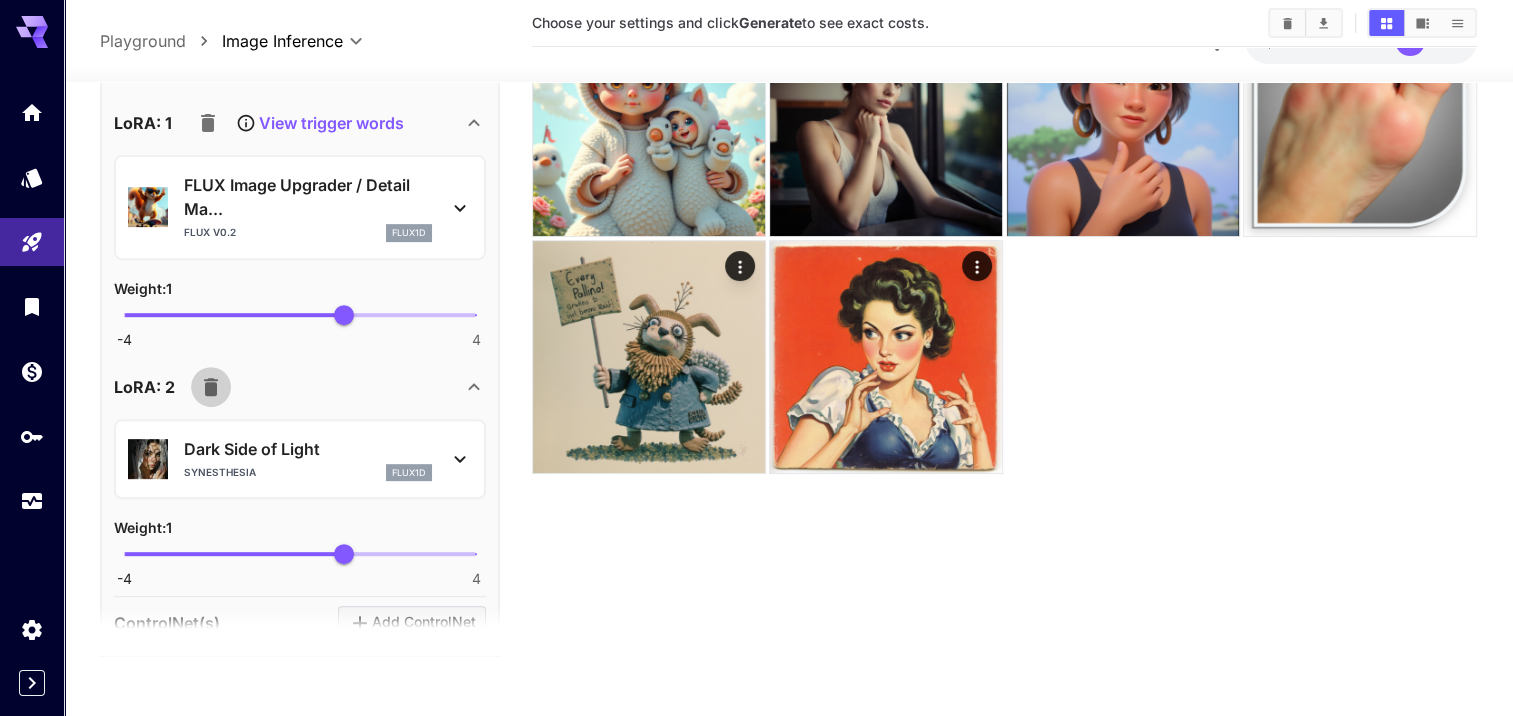 click at bounding box center (211, 387) 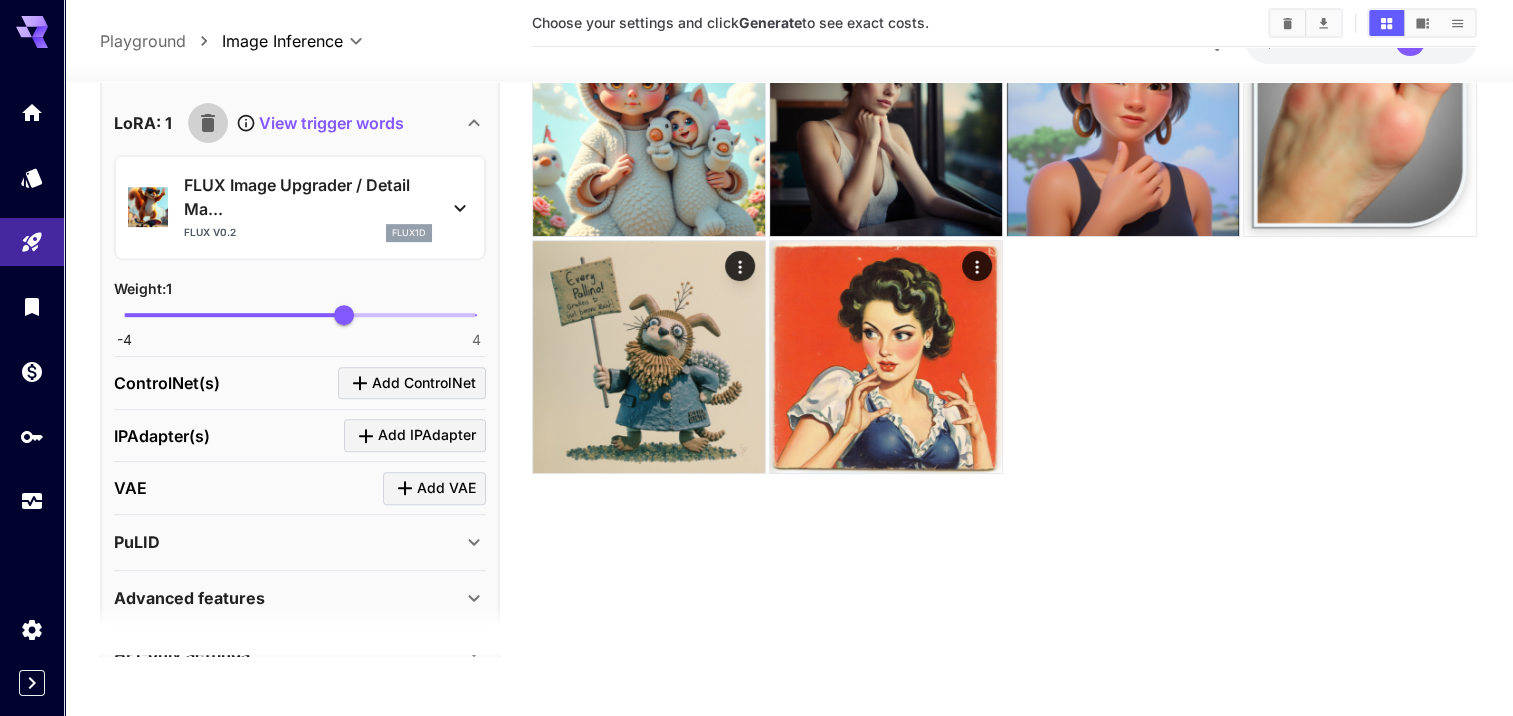 click at bounding box center [208, 123] 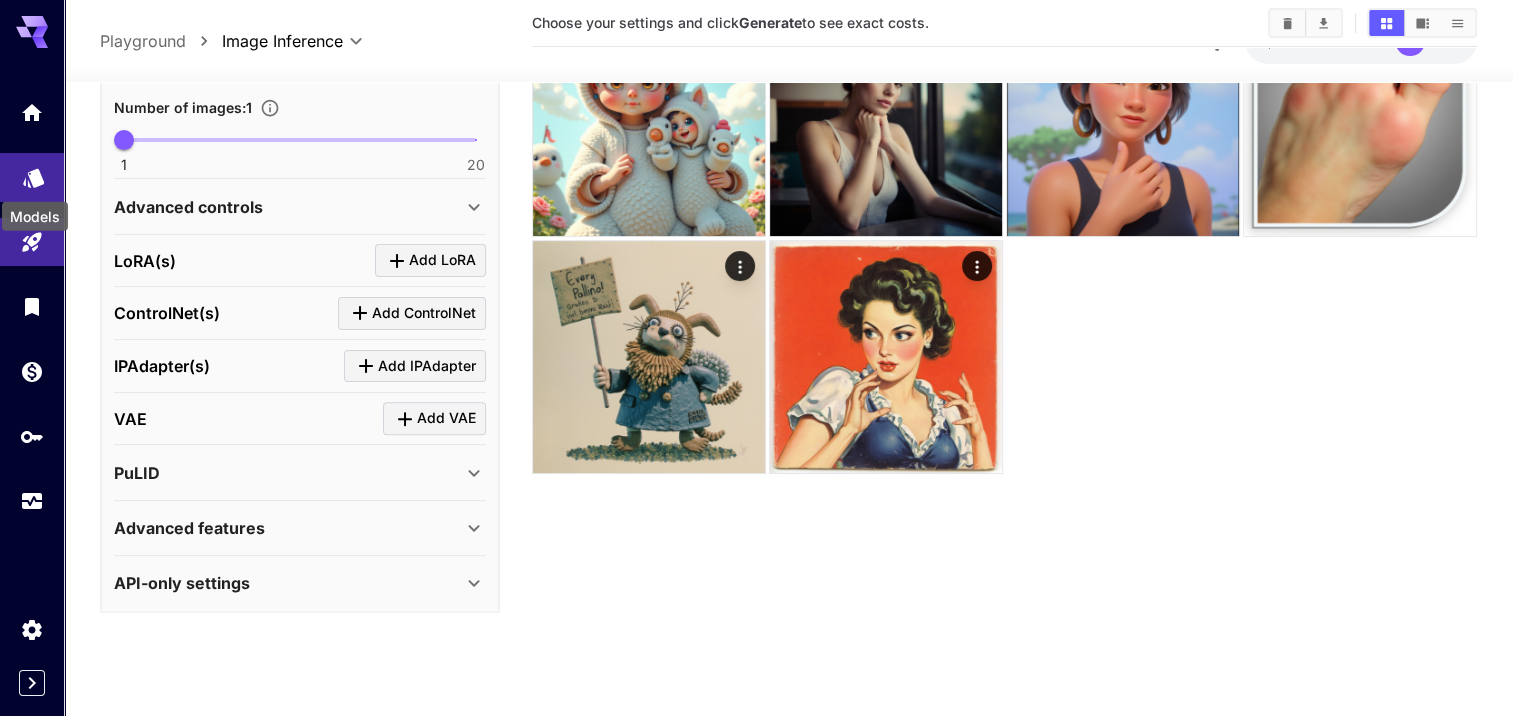 click 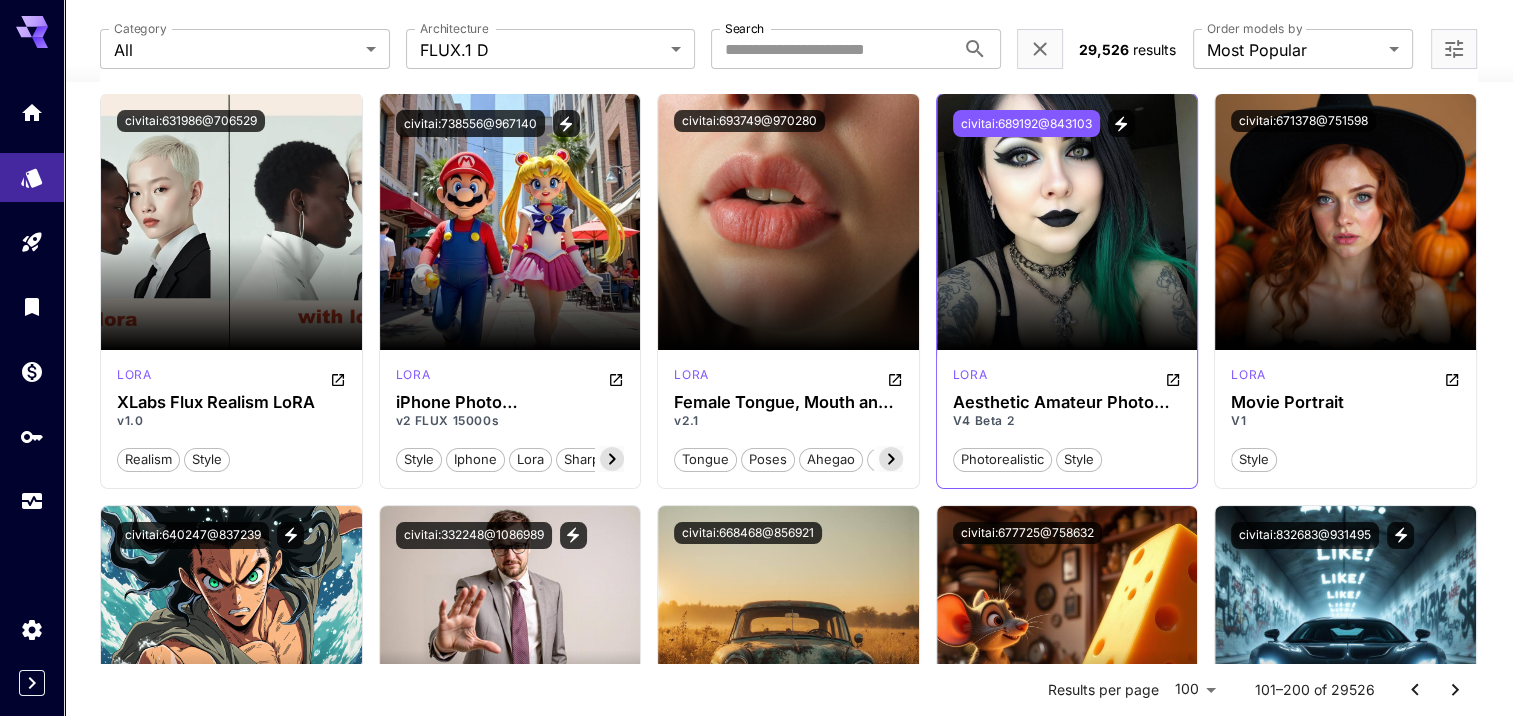 click on "civitai:689192@843103" at bounding box center [1026, 123] 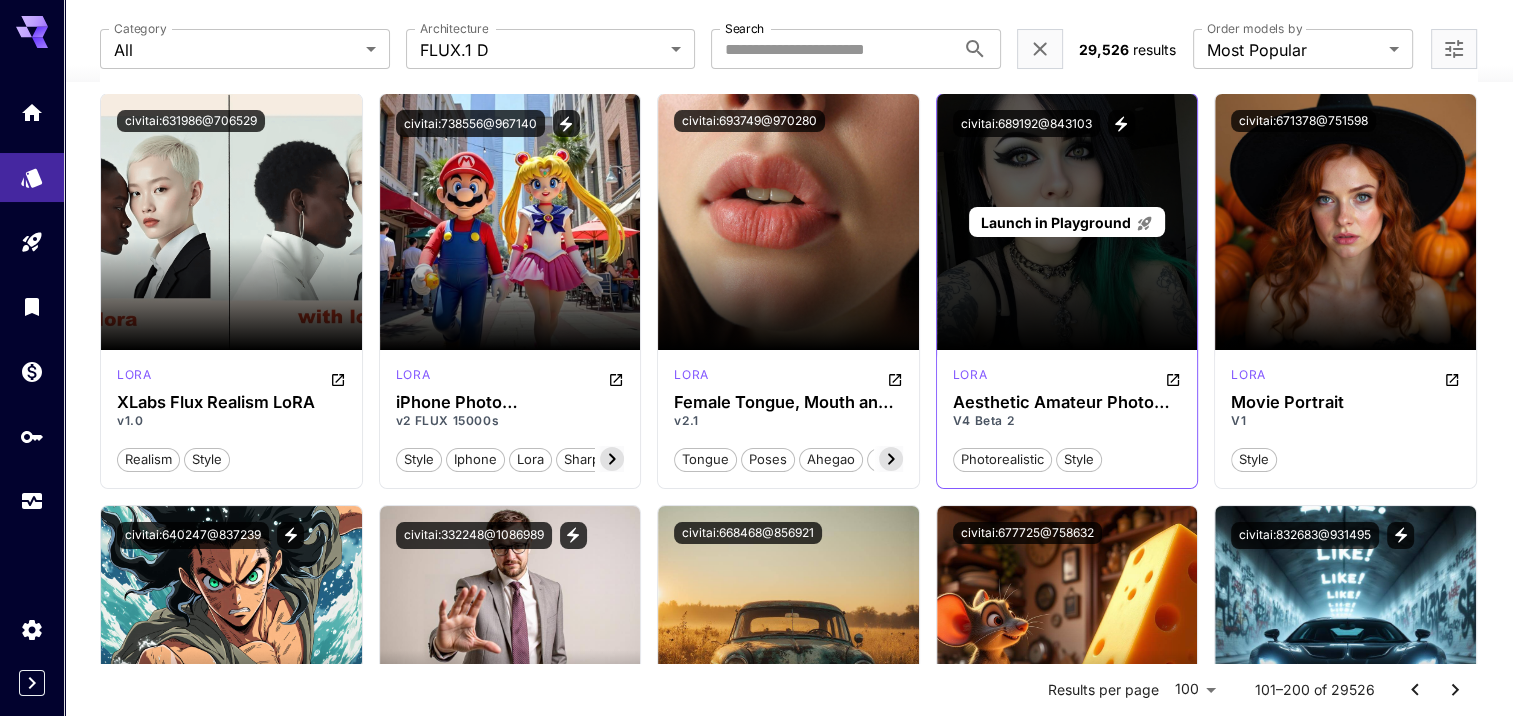 click on "Launch in Playground" at bounding box center (1055, 222) 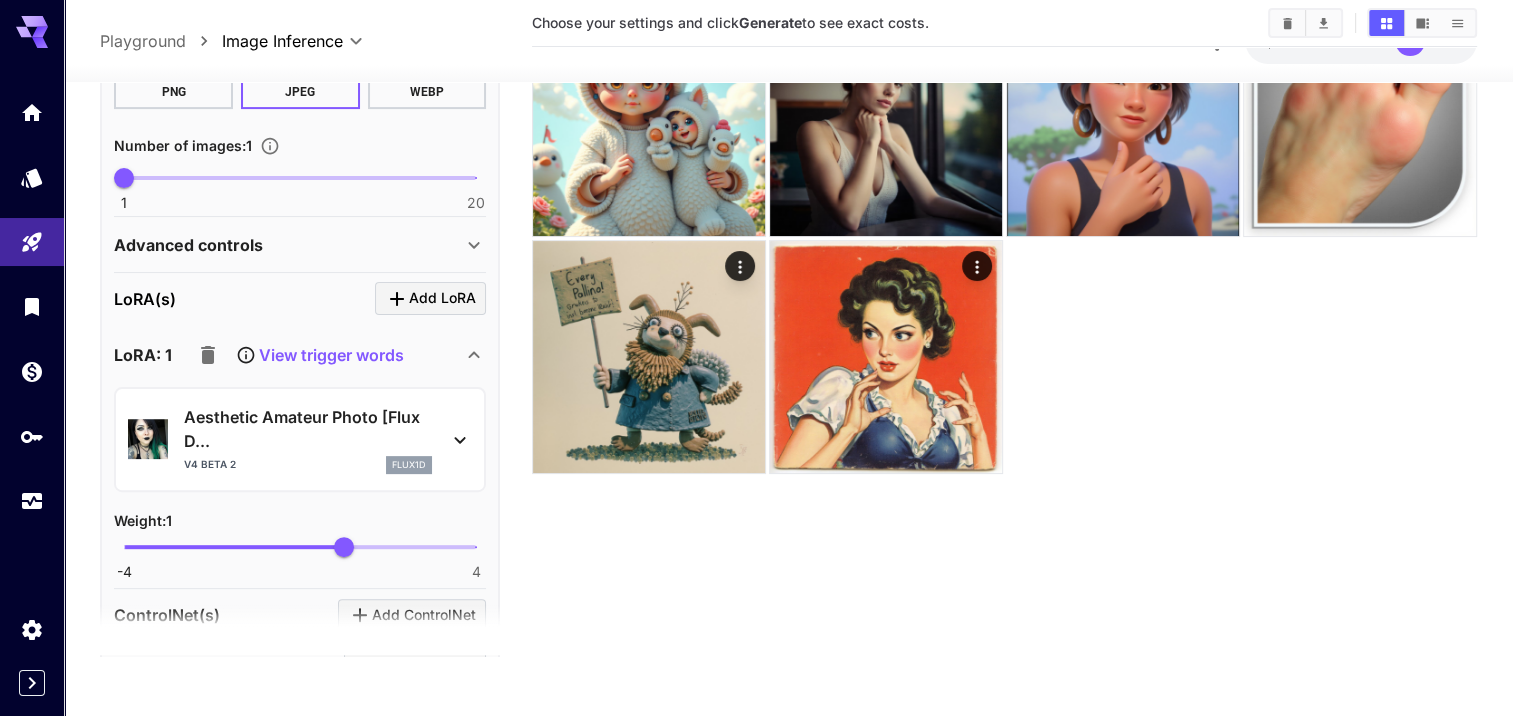 scroll, scrollTop: 468, scrollLeft: 0, axis: vertical 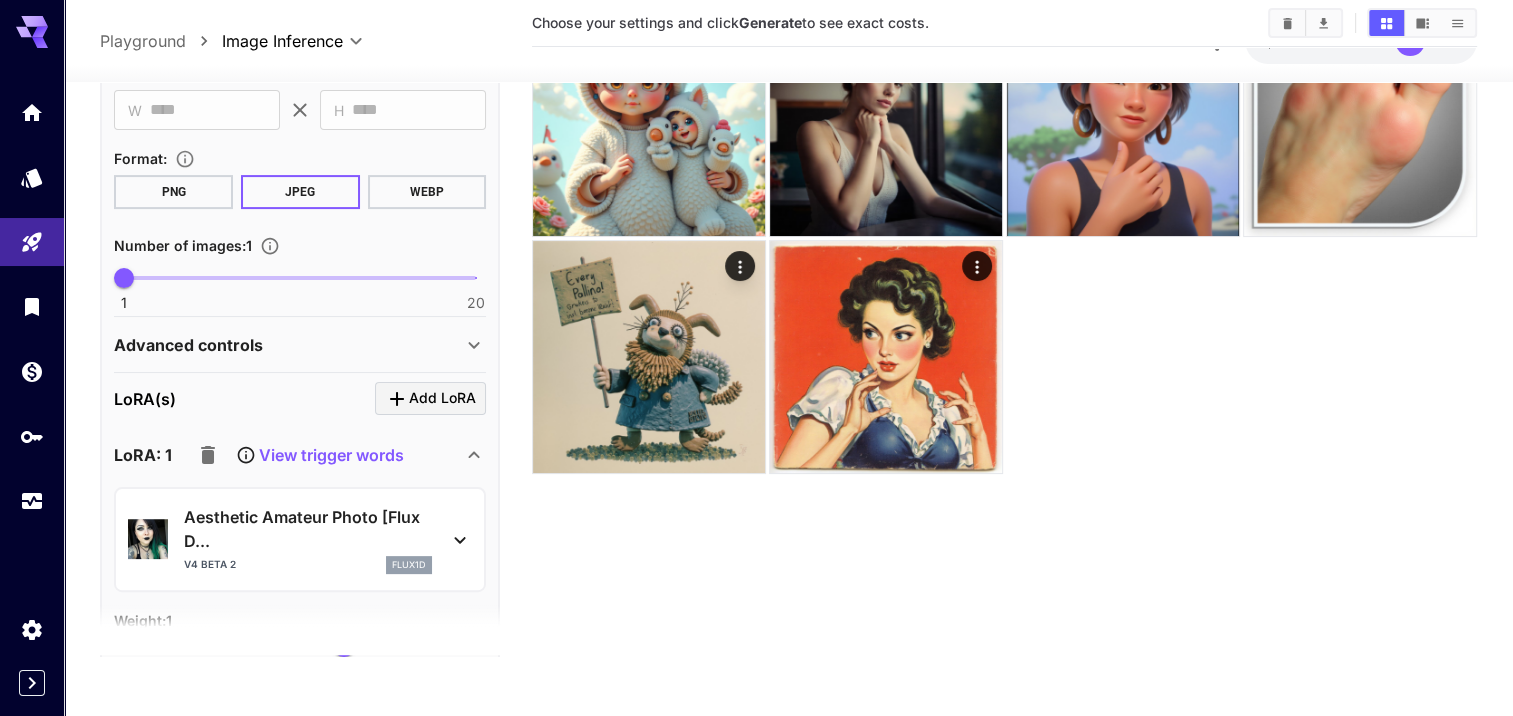 click on "View trigger words" at bounding box center [331, 455] 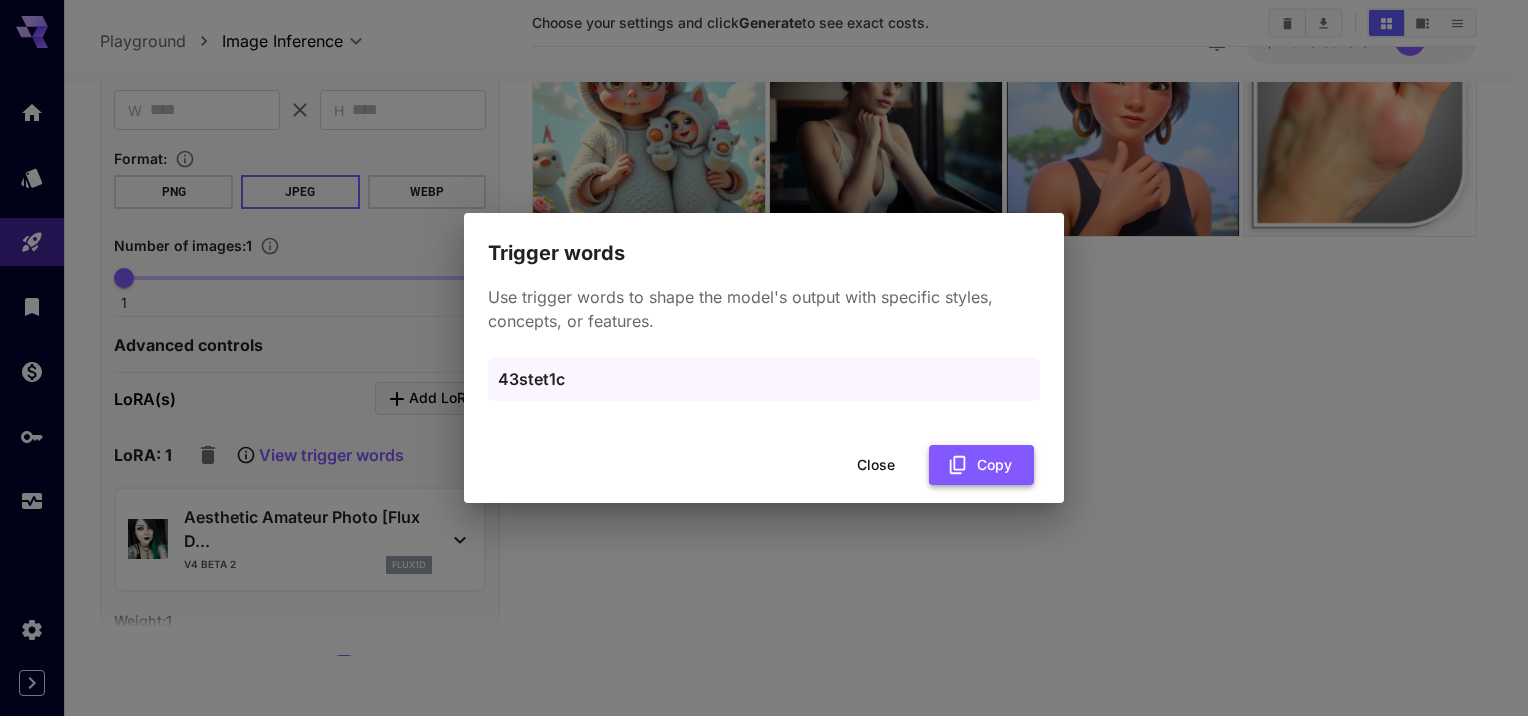 click 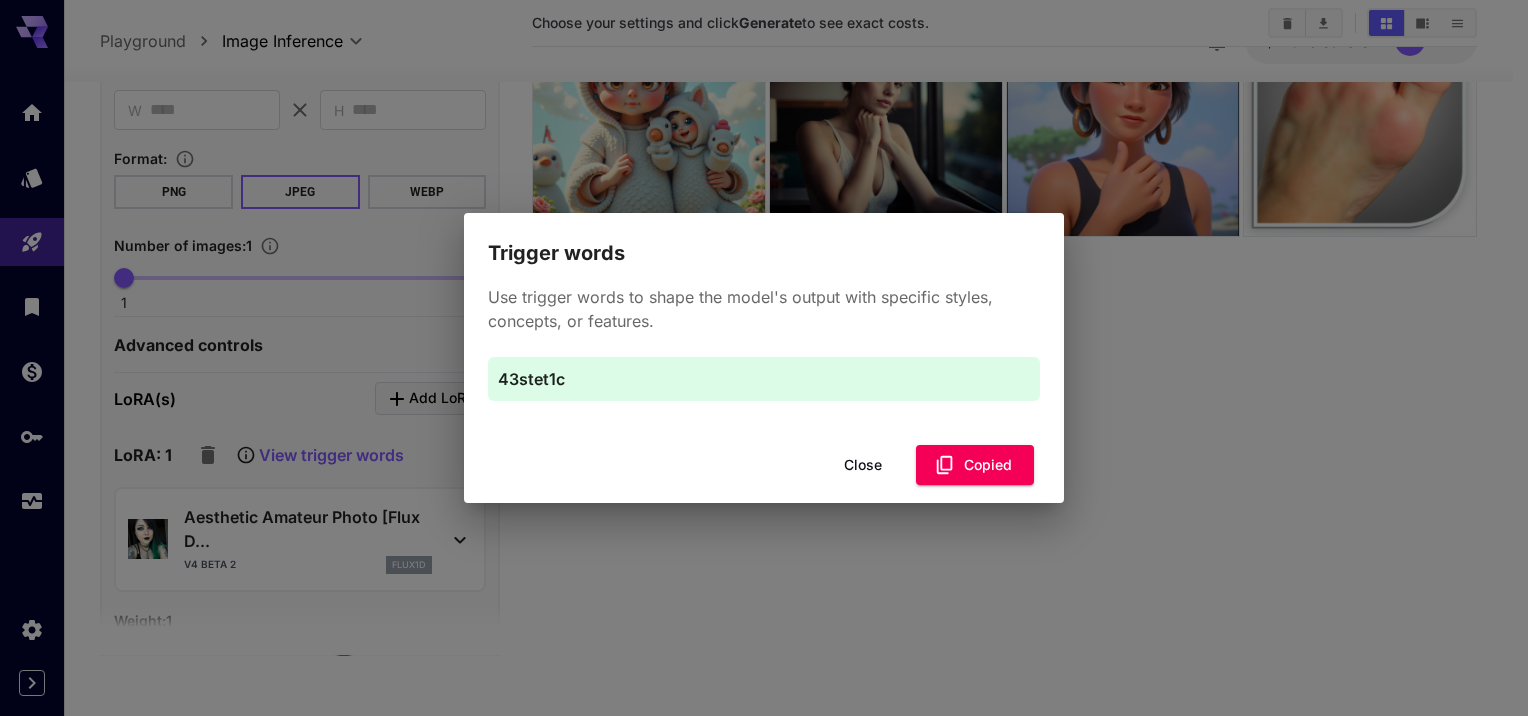click on "Close" at bounding box center (863, 465) 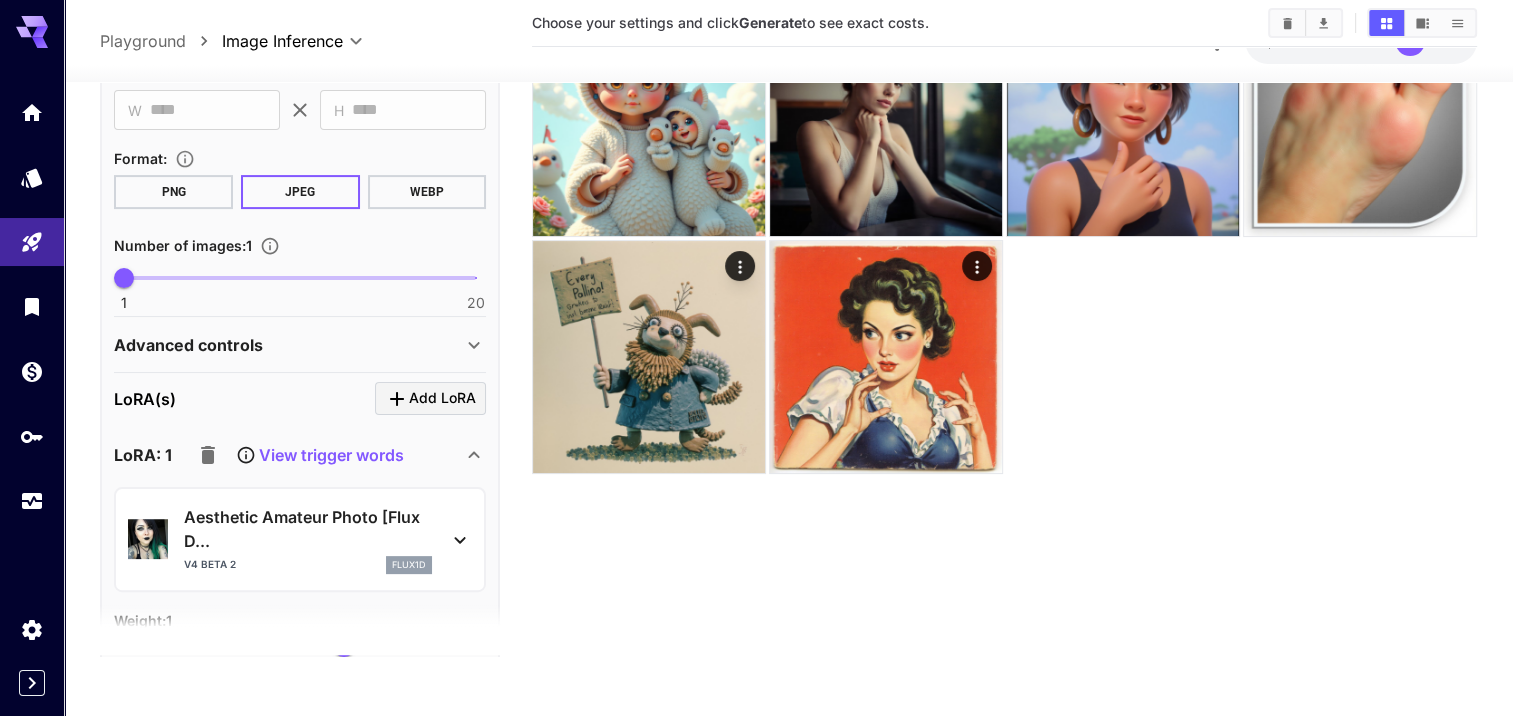 scroll, scrollTop: 0, scrollLeft: 0, axis: both 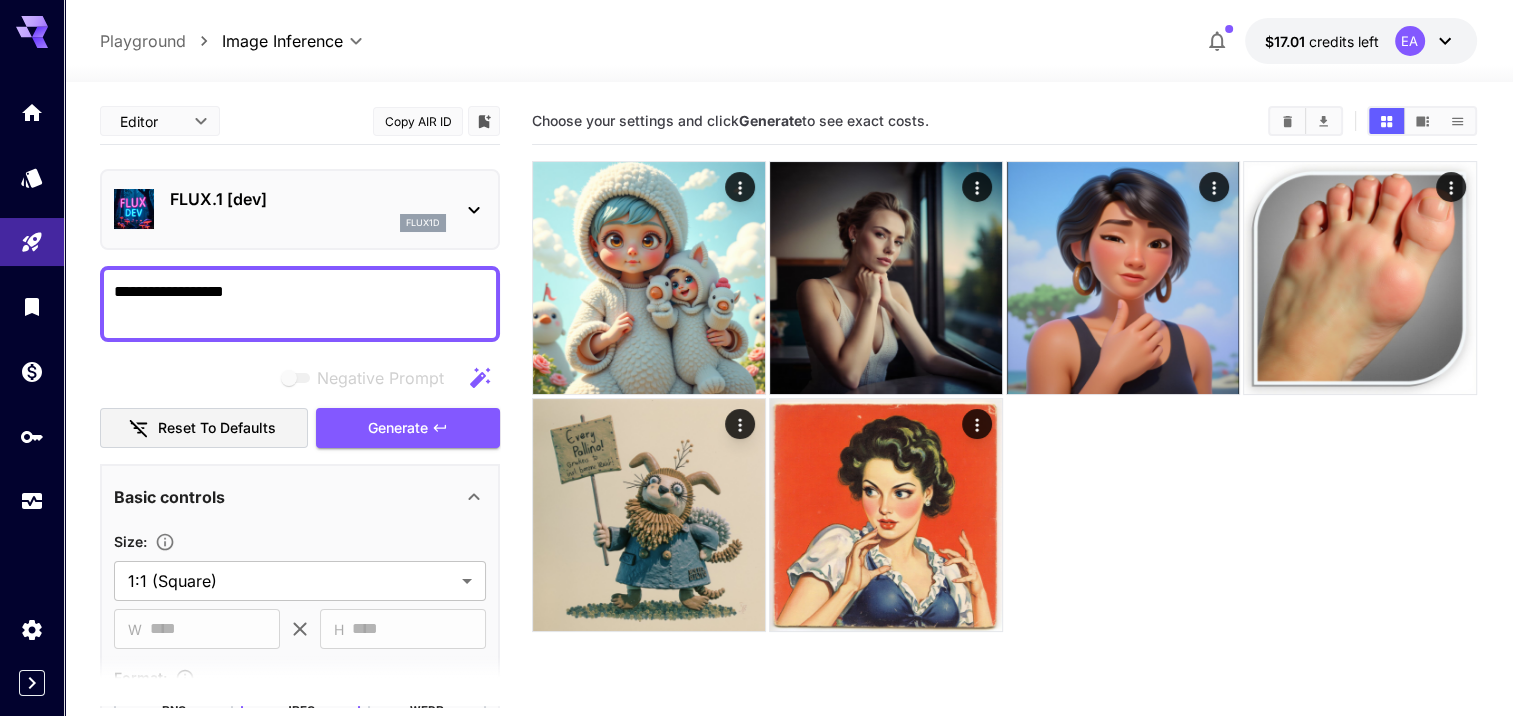 click on "**********" at bounding box center [300, 304] 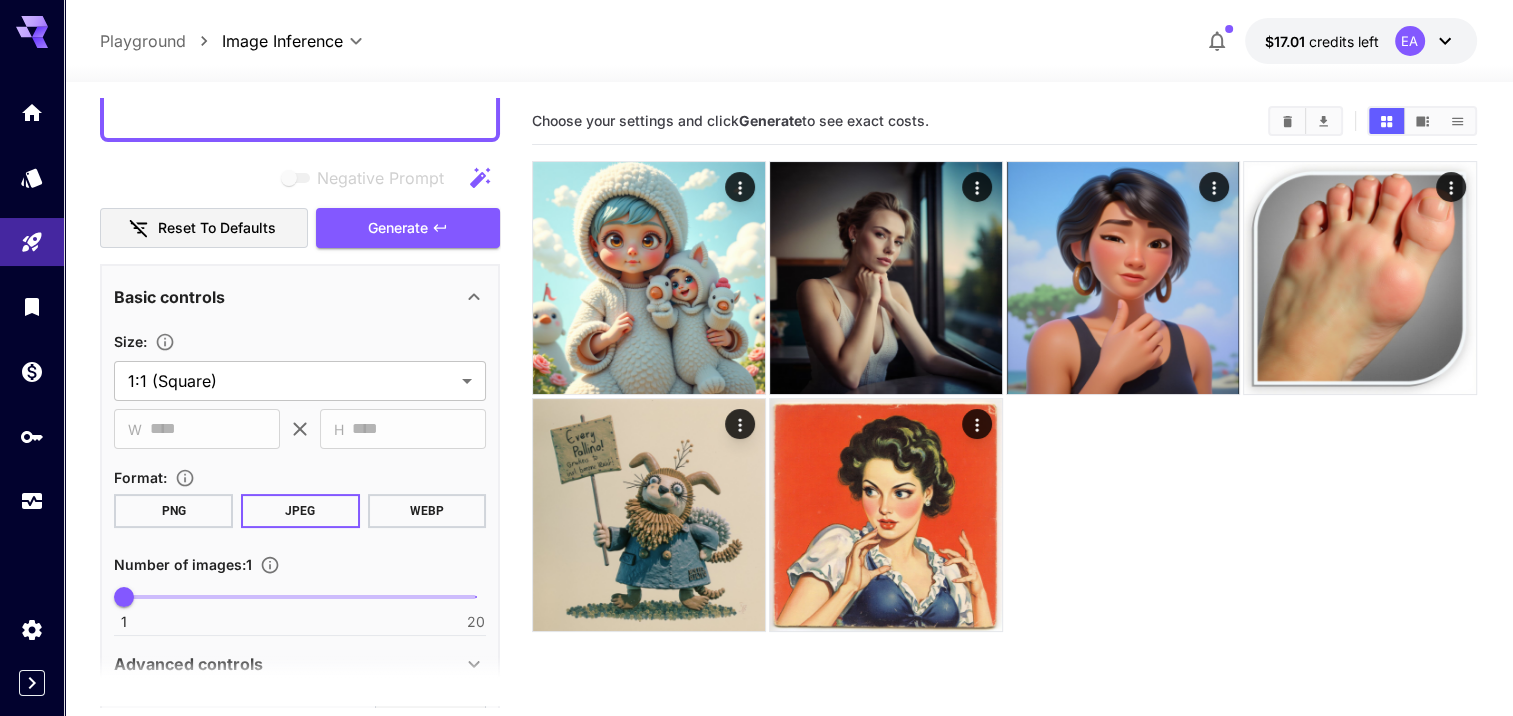 scroll, scrollTop: 100, scrollLeft: 0, axis: vertical 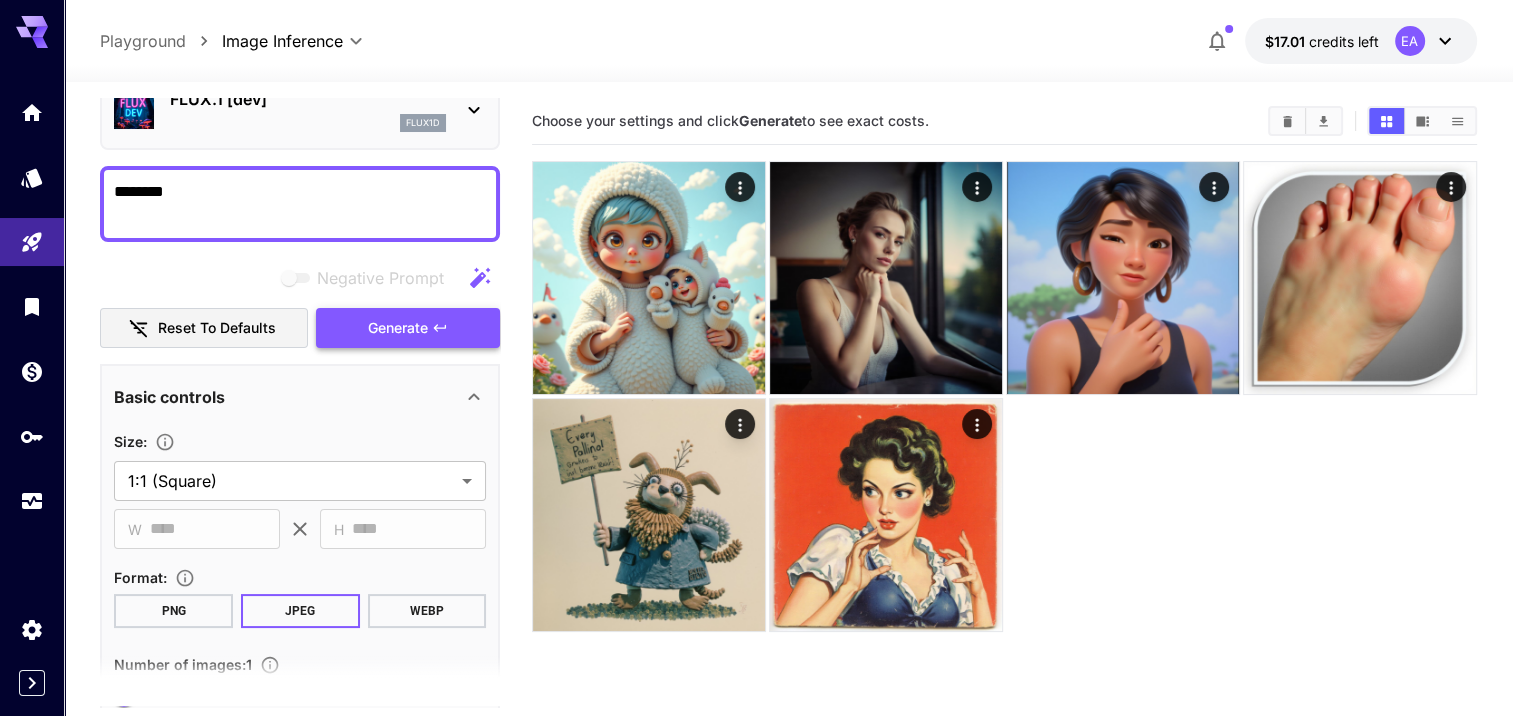 type on "********" 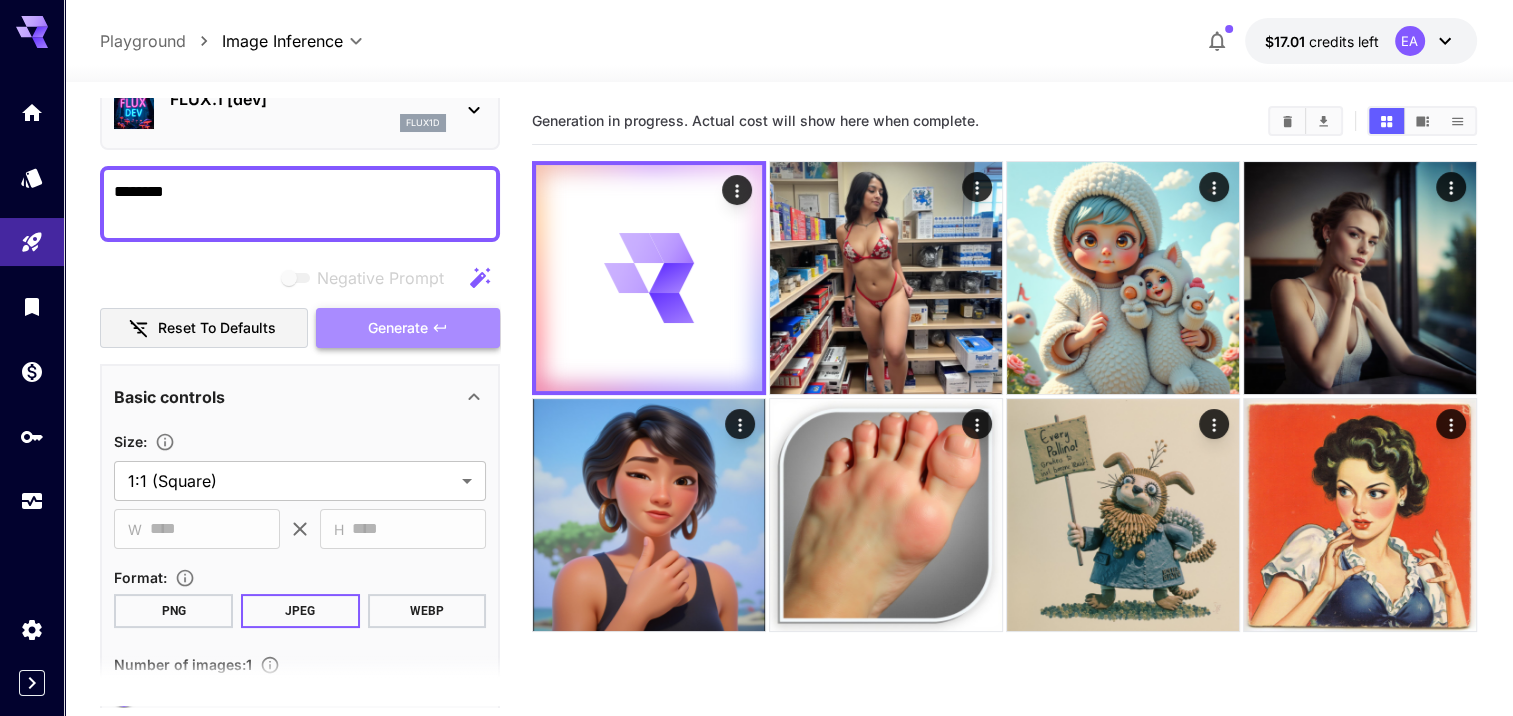 click on "**********" at bounding box center [300, 715] 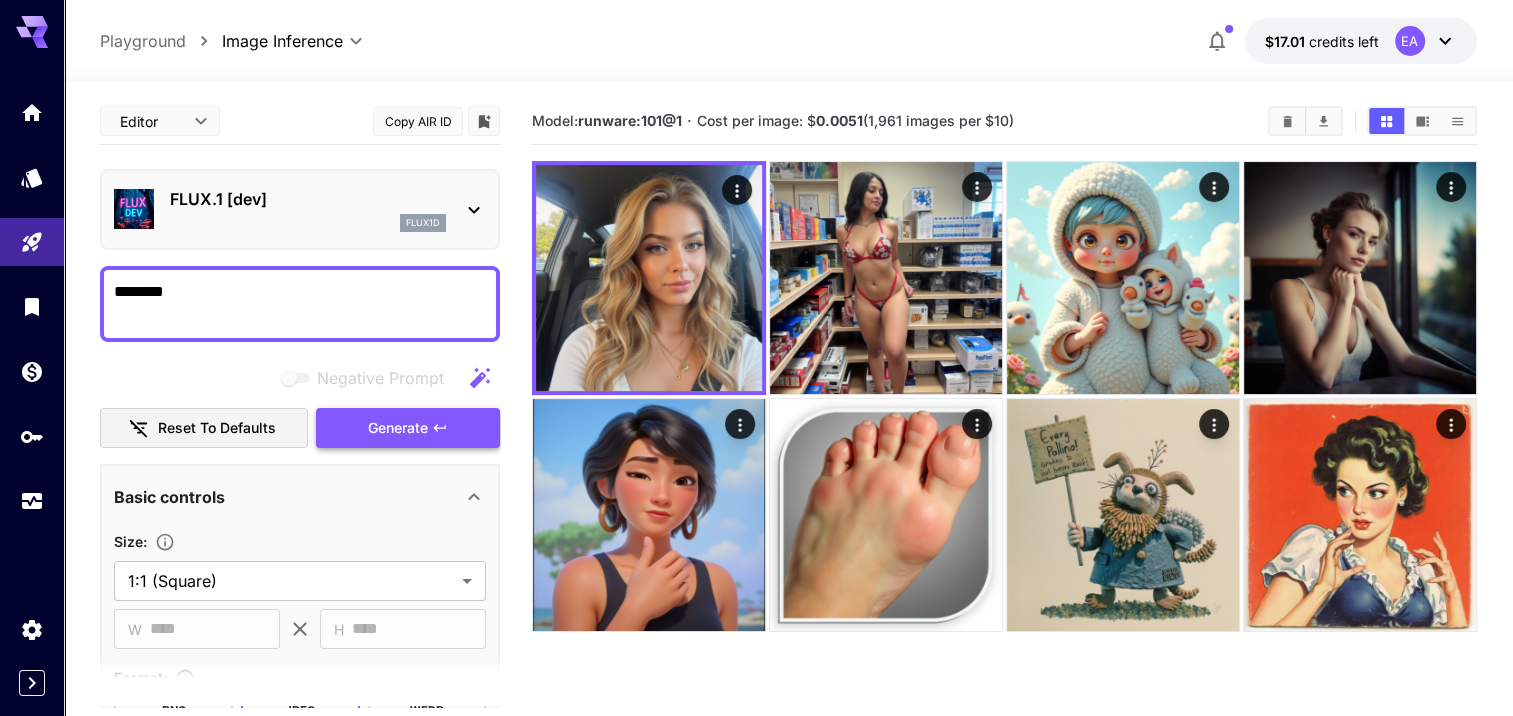 click 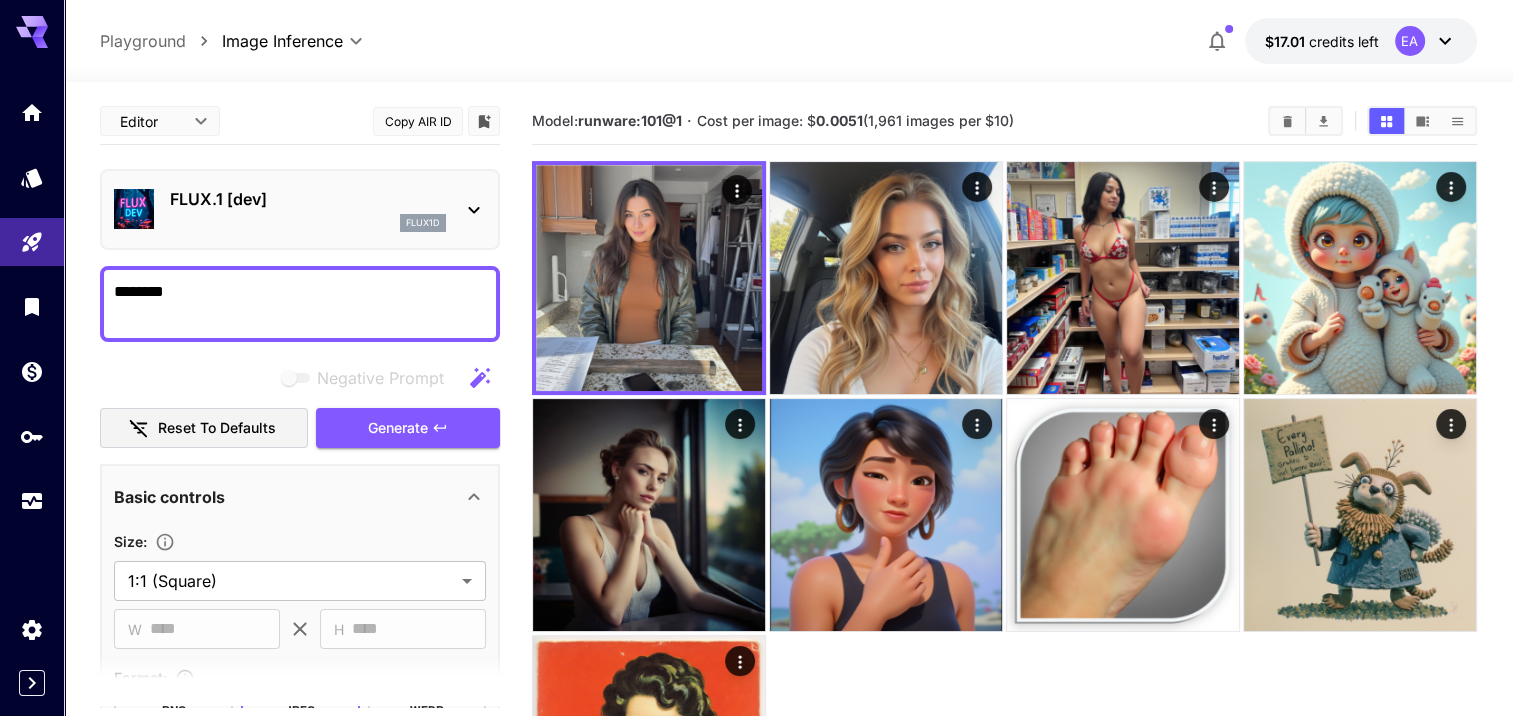scroll, scrollTop: 212, scrollLeft: 0, axis: vertical 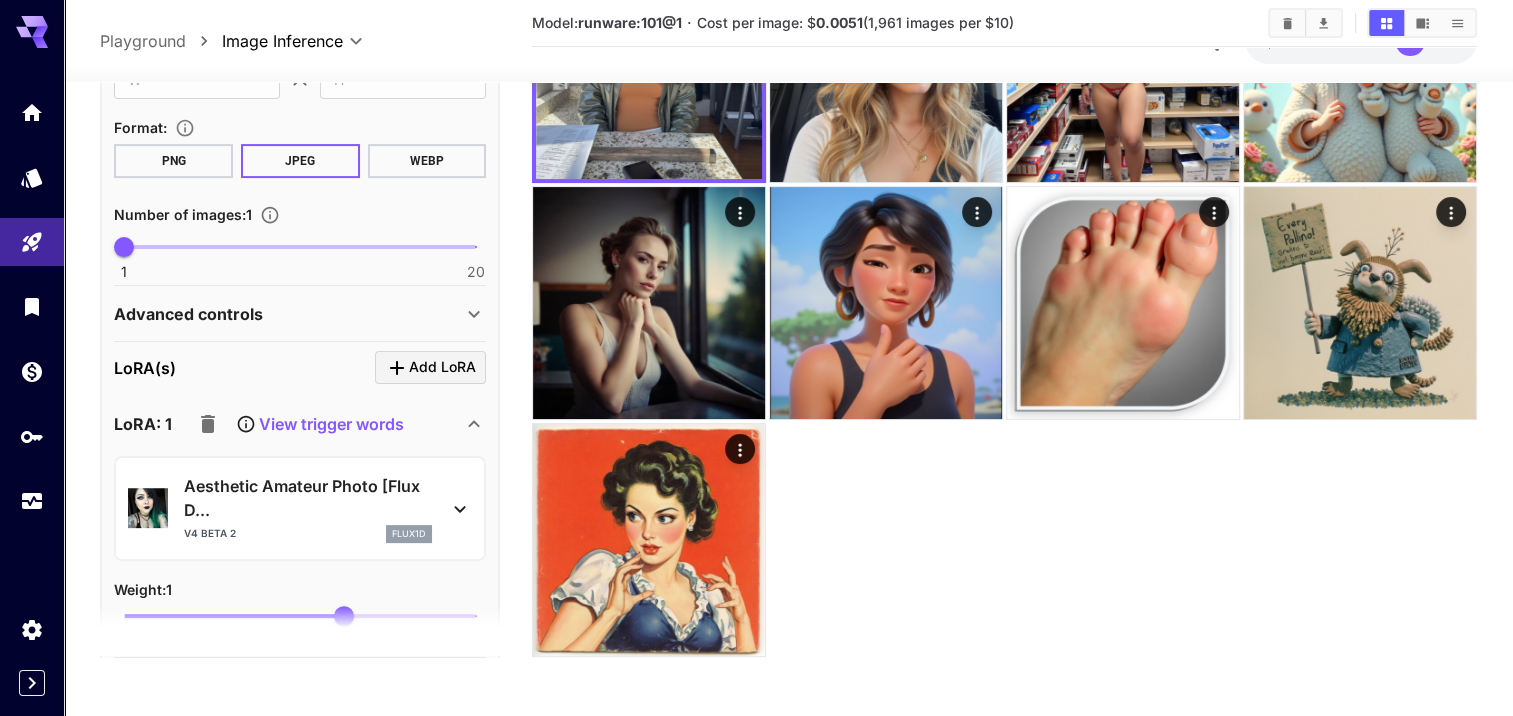 click on "View trigger words" at bounding box center [331, 424] 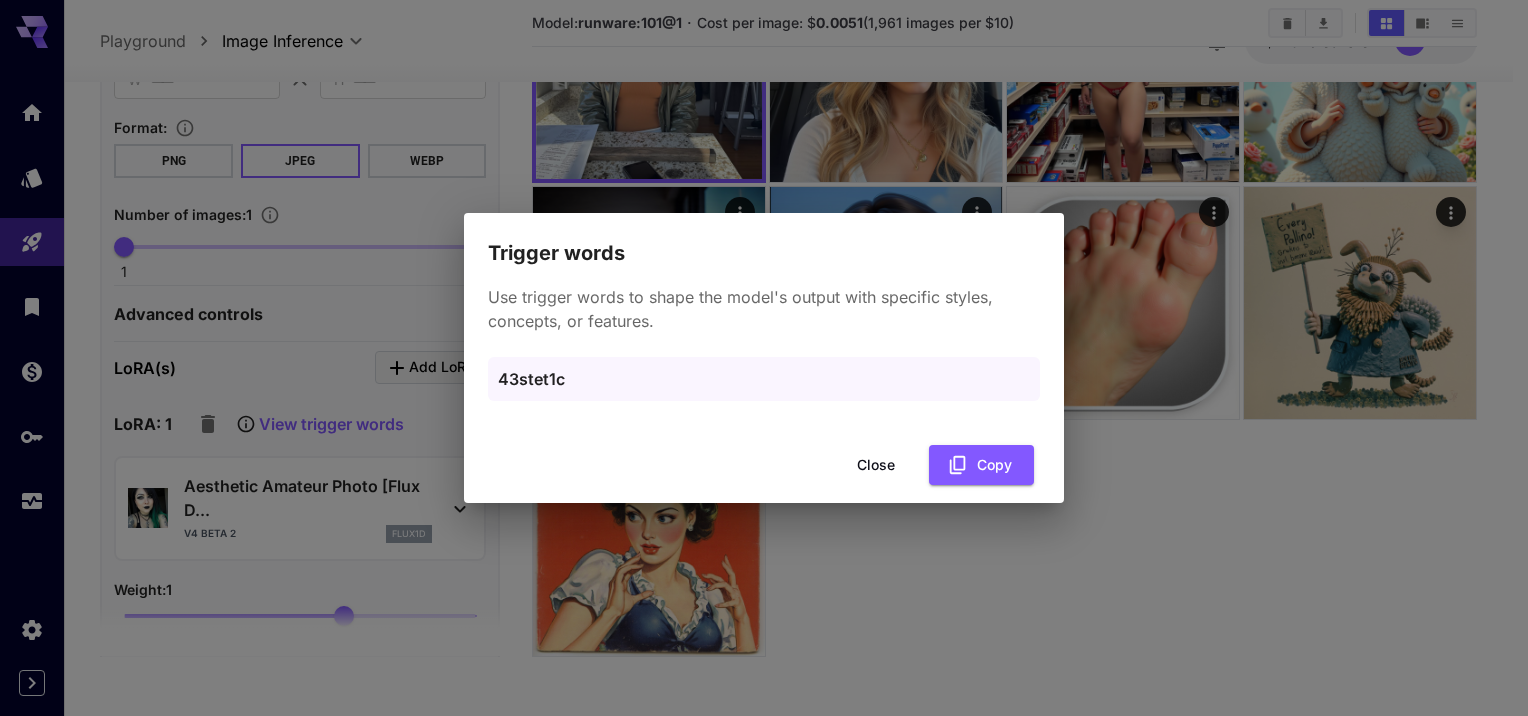 click on "Close" at bounding box center (876, 465) 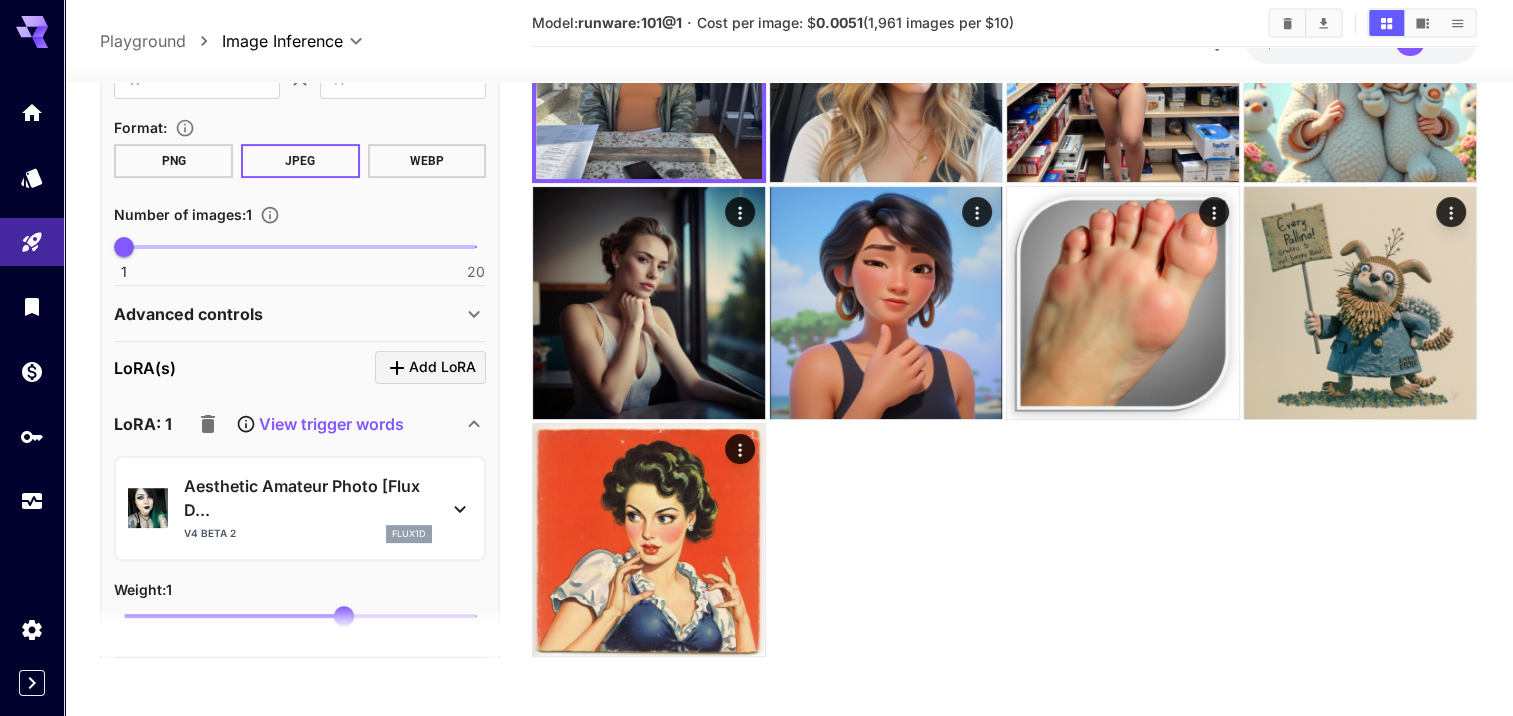 click on "View trigger words" at bounding box center [331, 424] 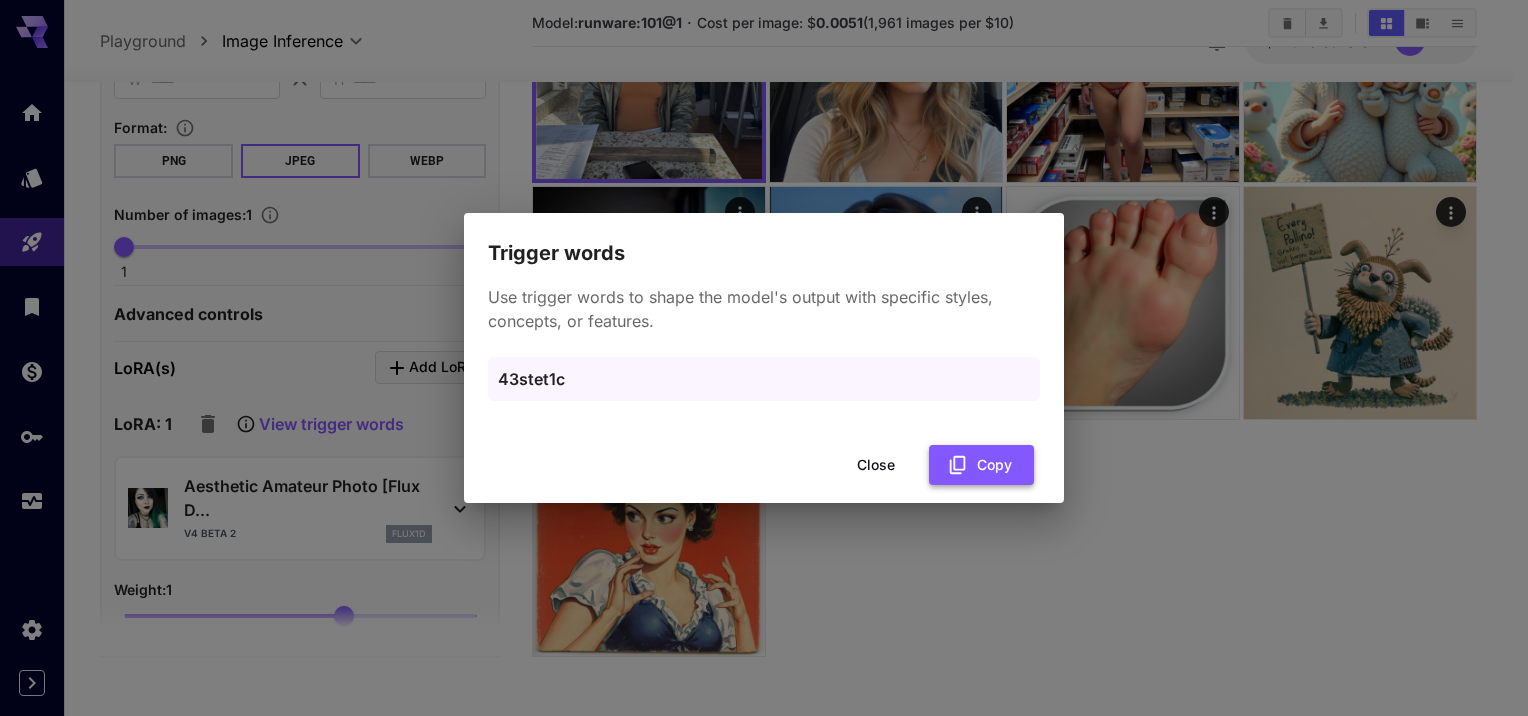 click on "Copy" at bounding box center (981, 465) 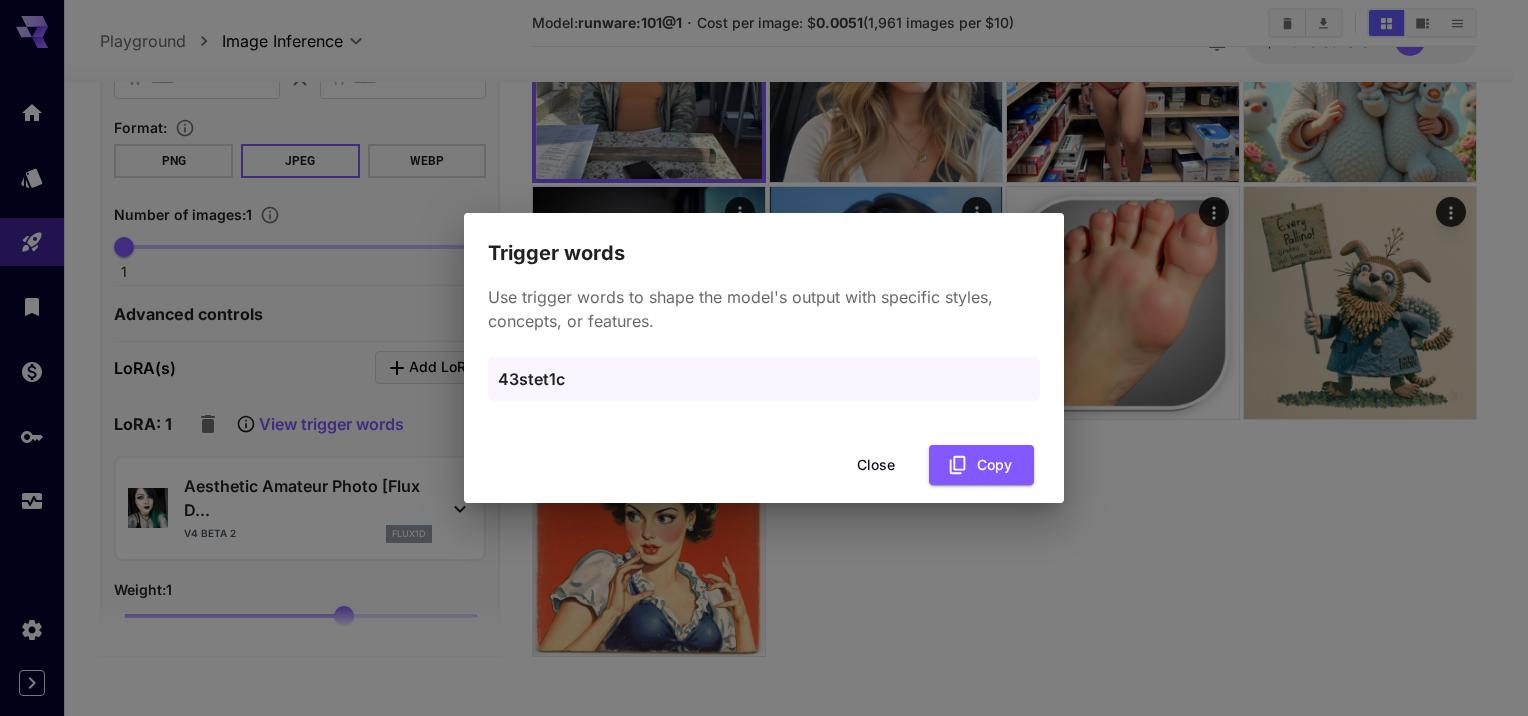 click on "Close" at bounding box center [876, 465] 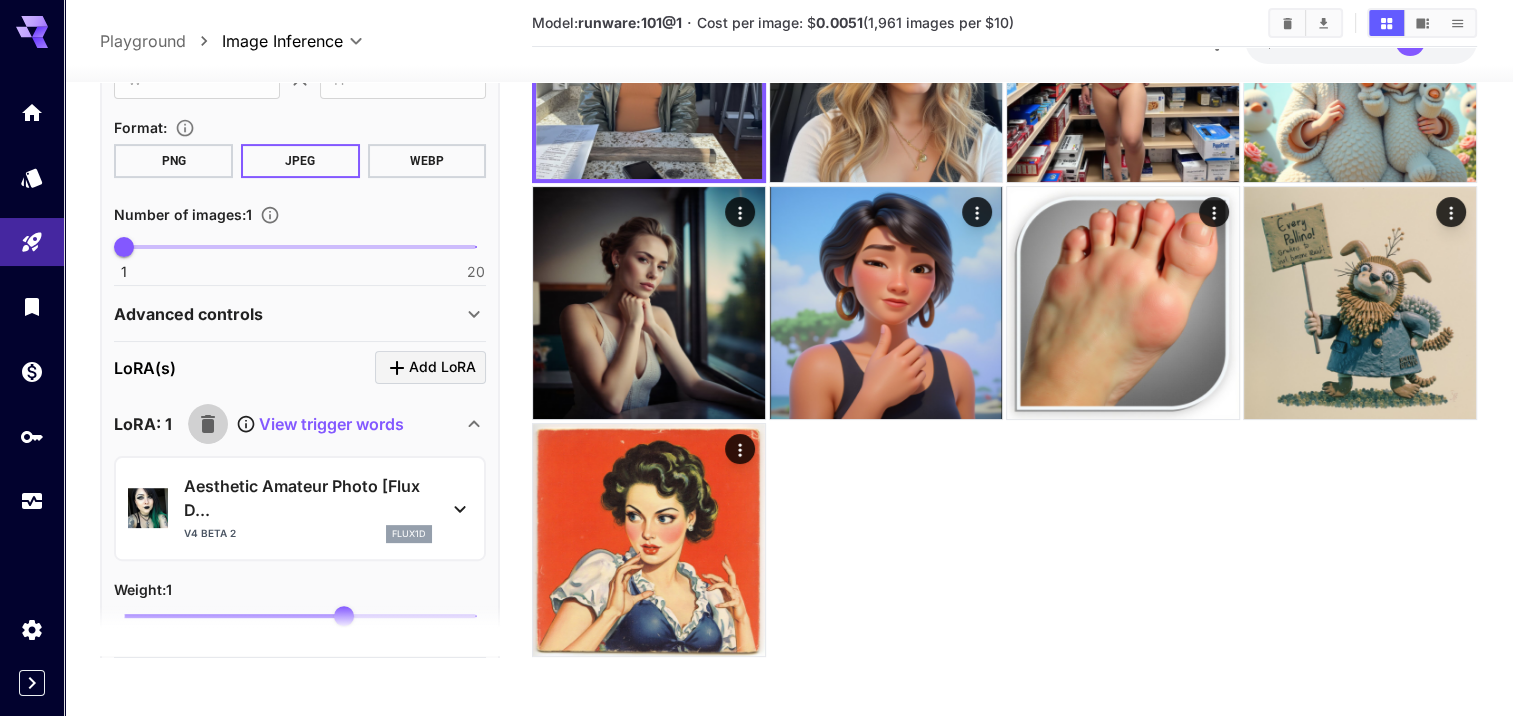 click 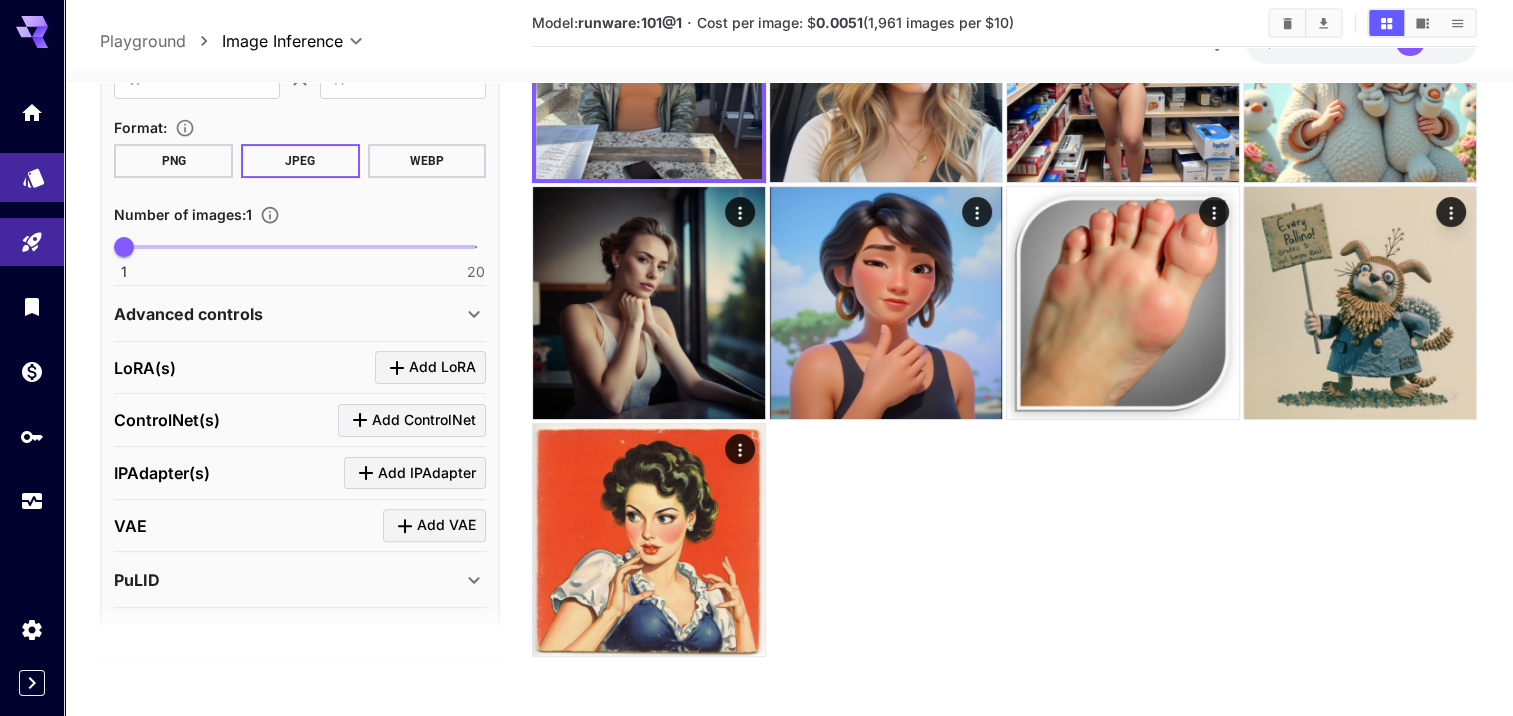 click 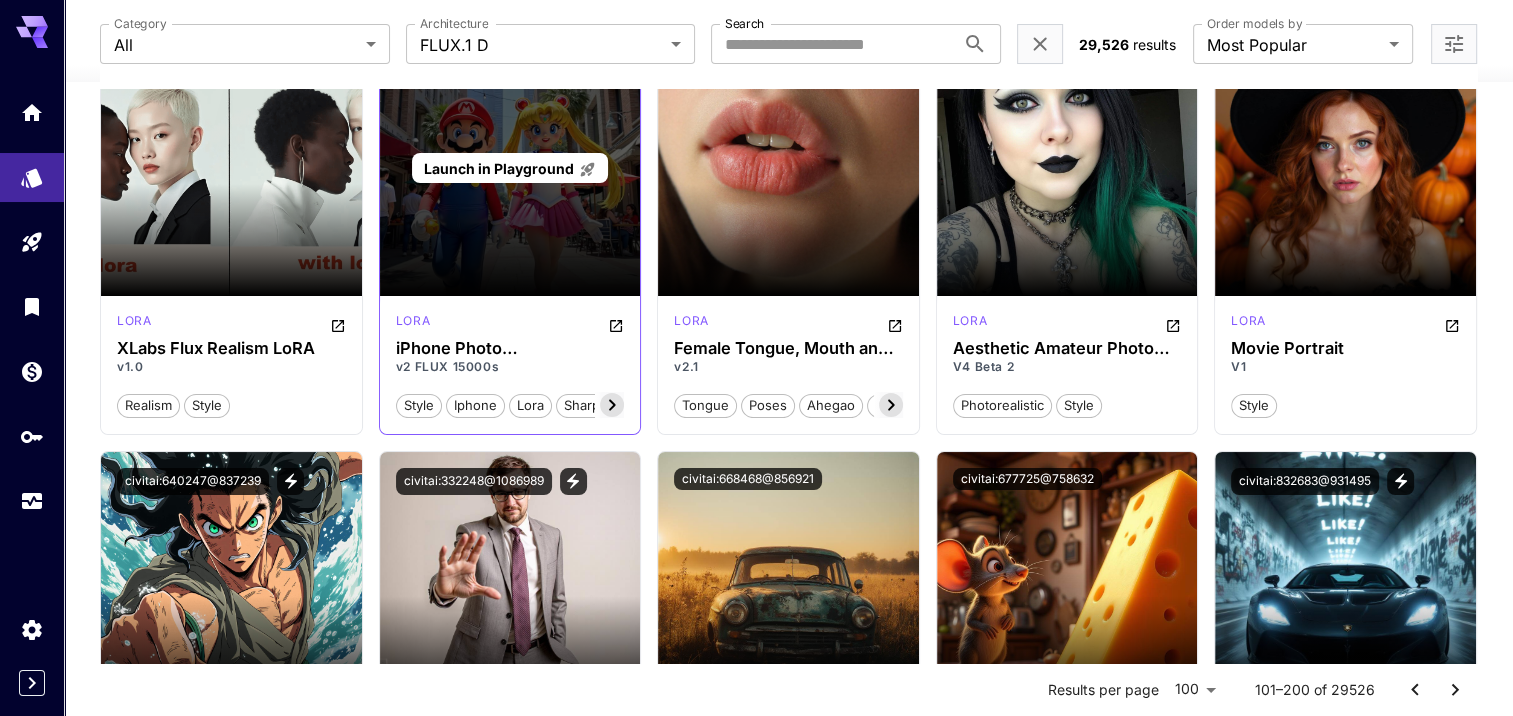 click 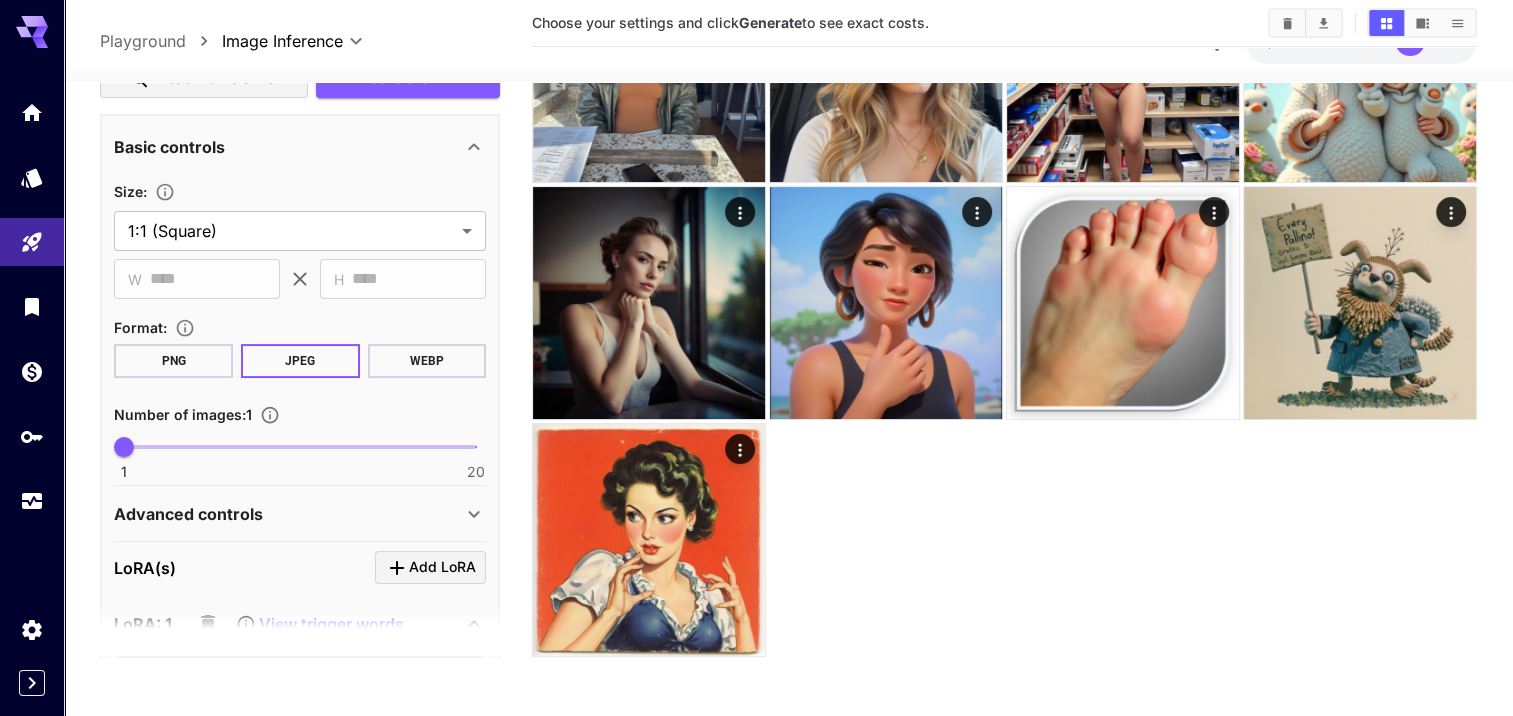 scroll, scrollTop: 200, scrollLeft: 0, axis: vertical 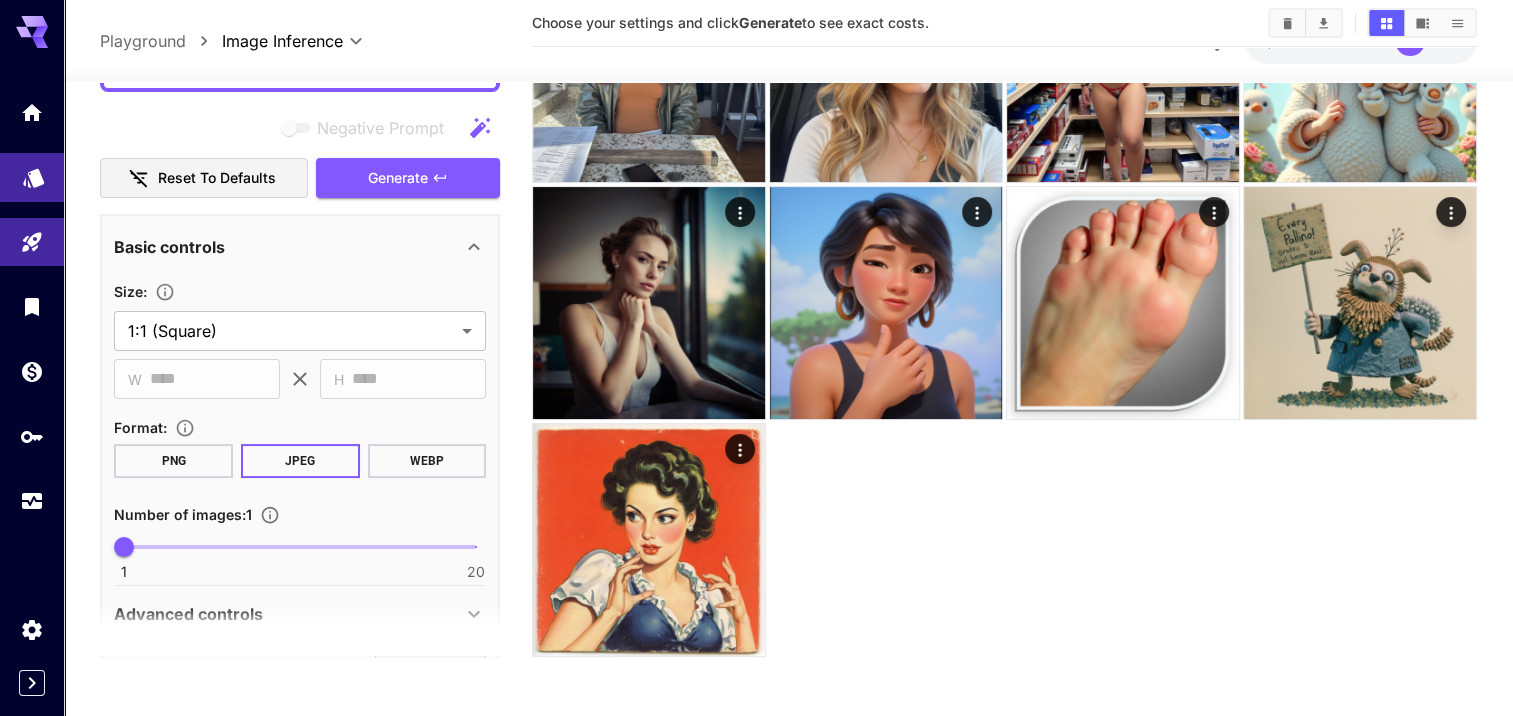 click 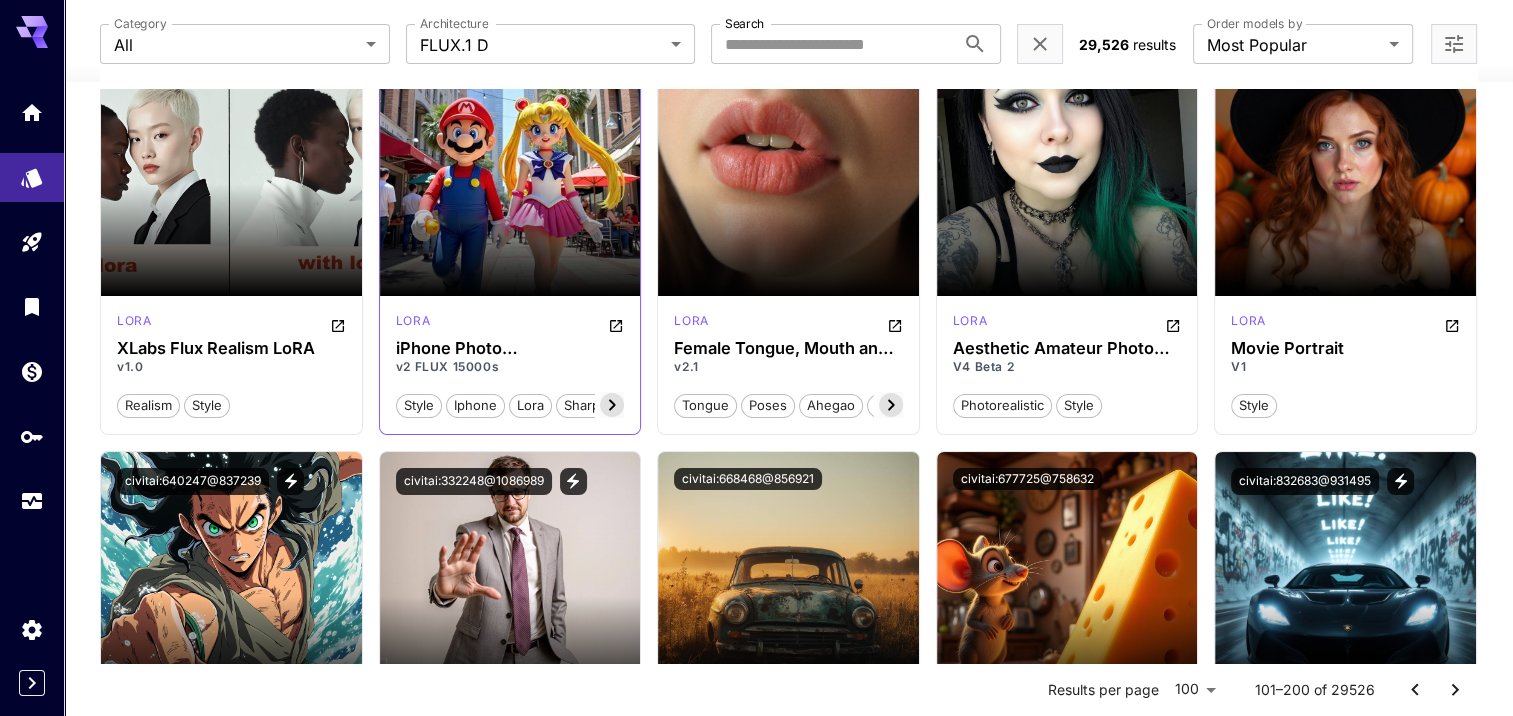 scroll, scrollTop: 12, scrollLeft: 0, axis: vertical 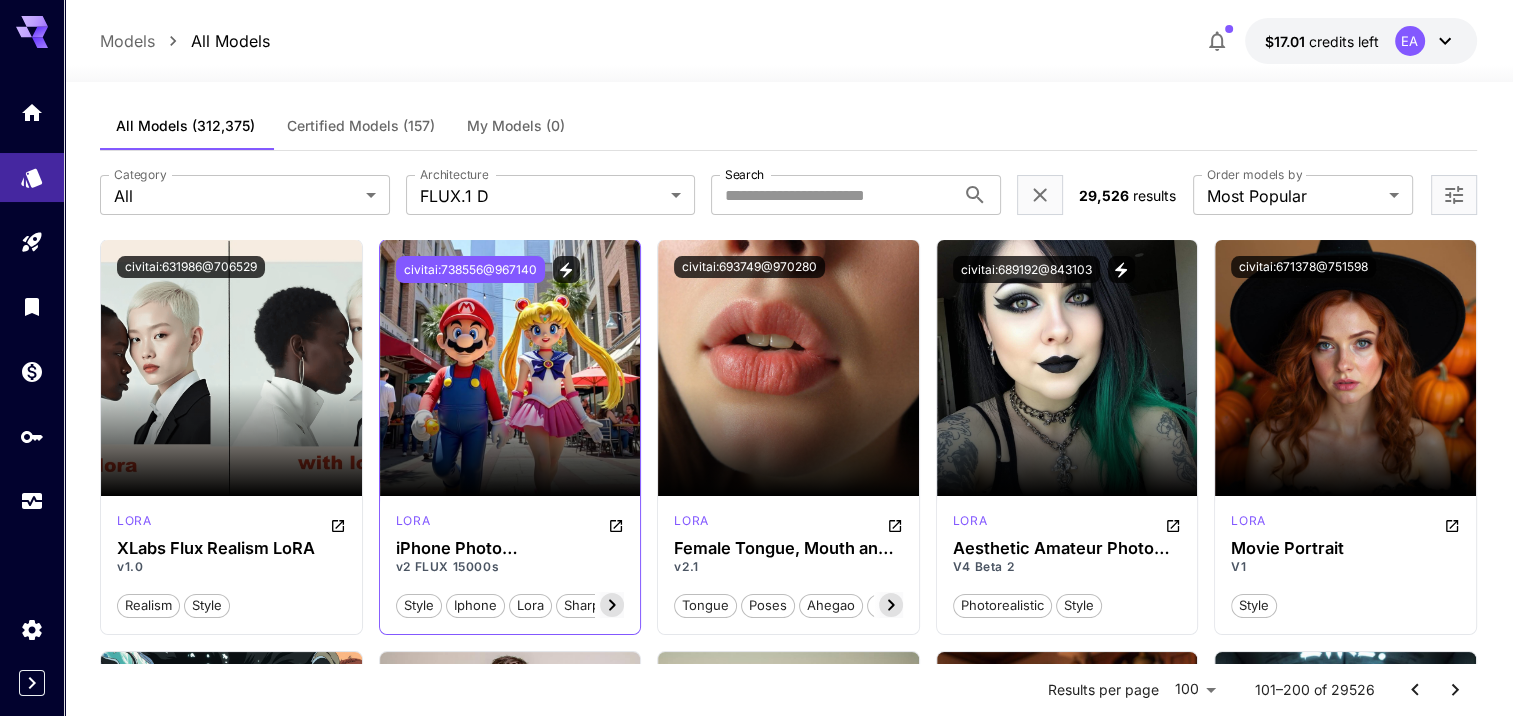 click on "civitai:738556@967140" at bounding box center (470, 269) 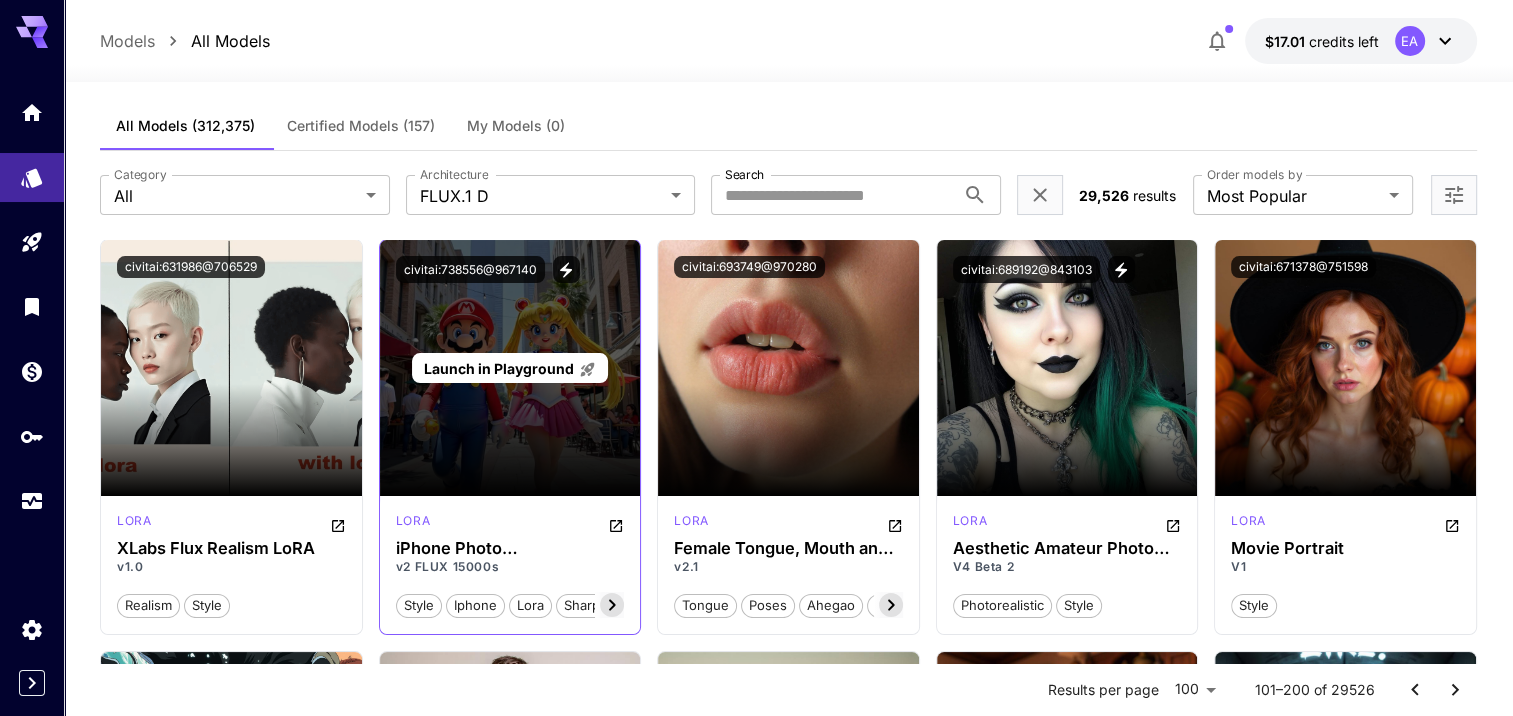 click on "Launch in Playground" at bounding box center (498, 368) 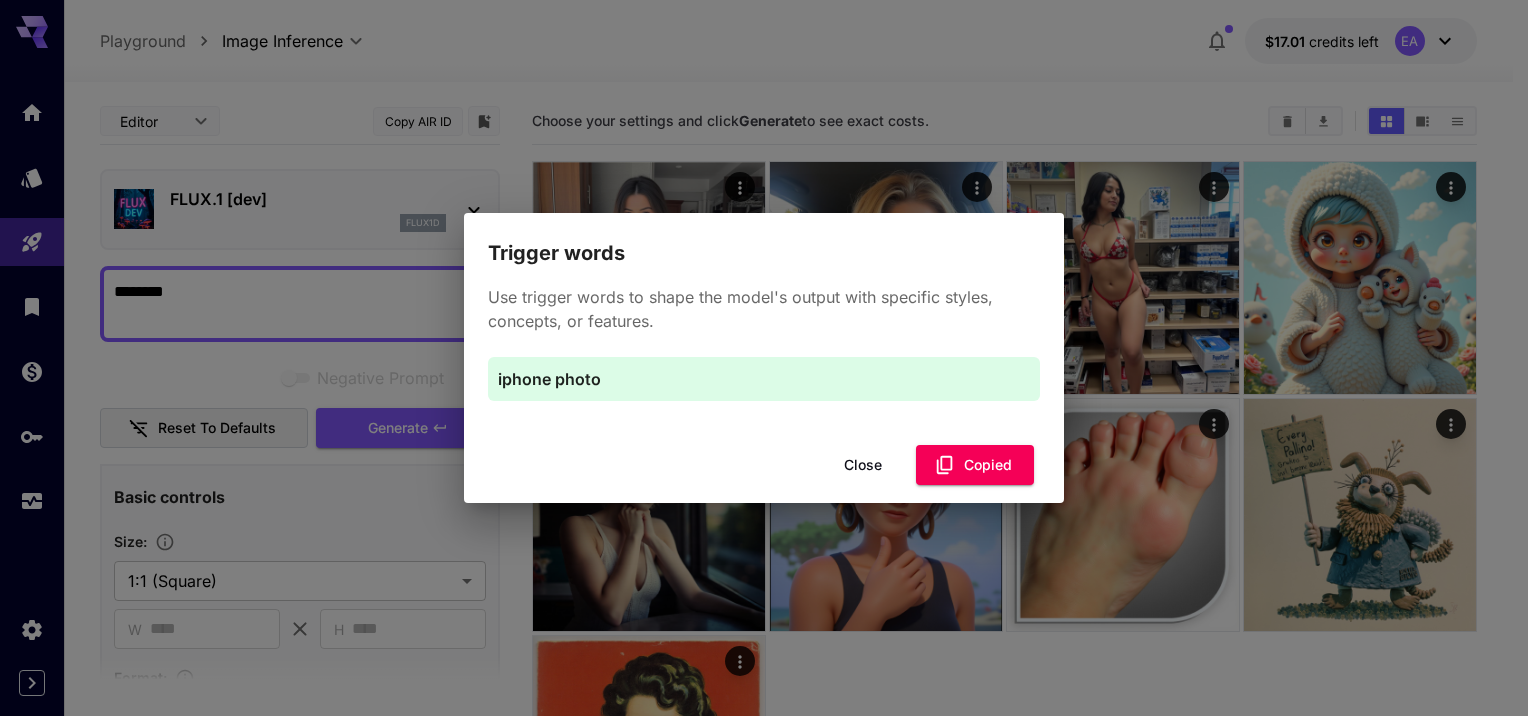 scroll, scrollTop: 12, scrollLeft: 0, axis: vertical 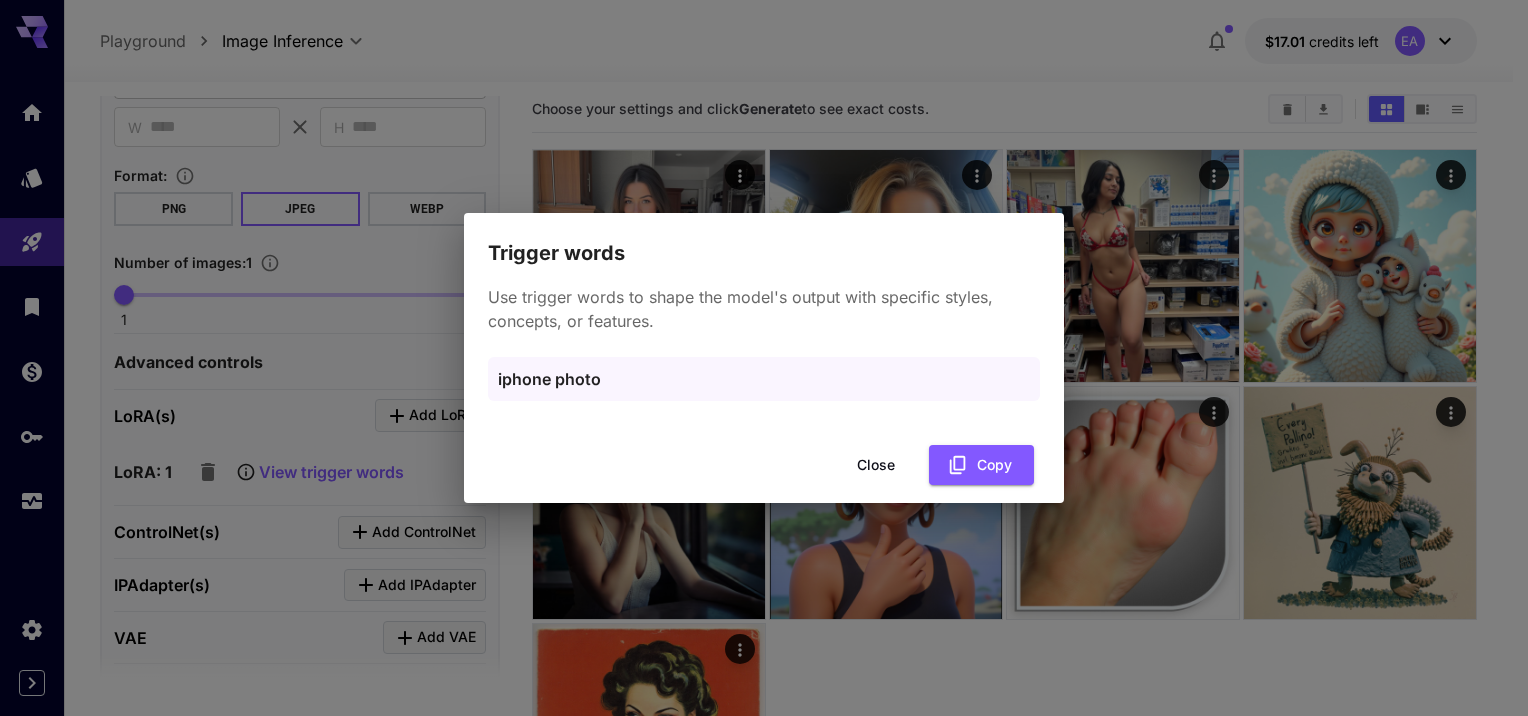 click on "Close" at bounding box center [876, 465] 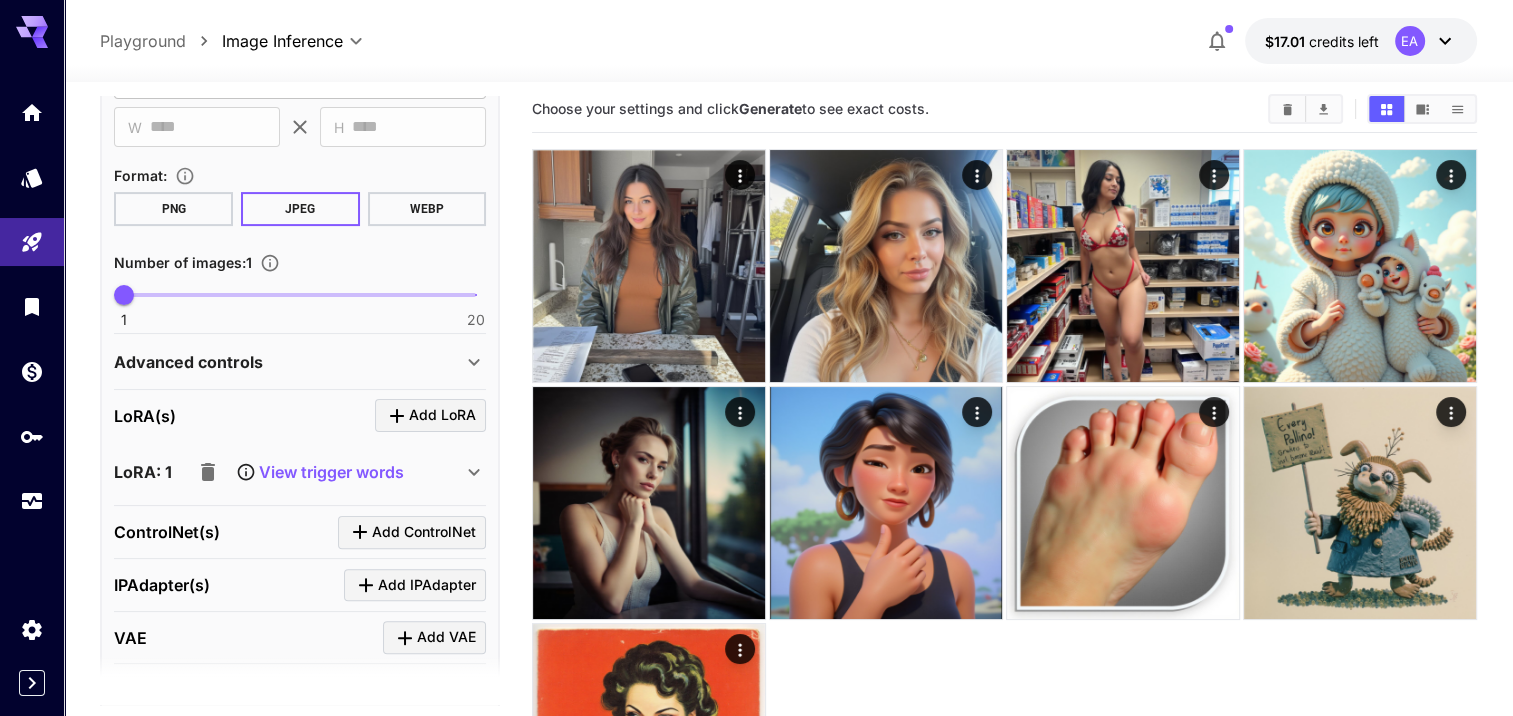 scroll, scrollTop: 100, scrollLeft: 0, axis: vertical 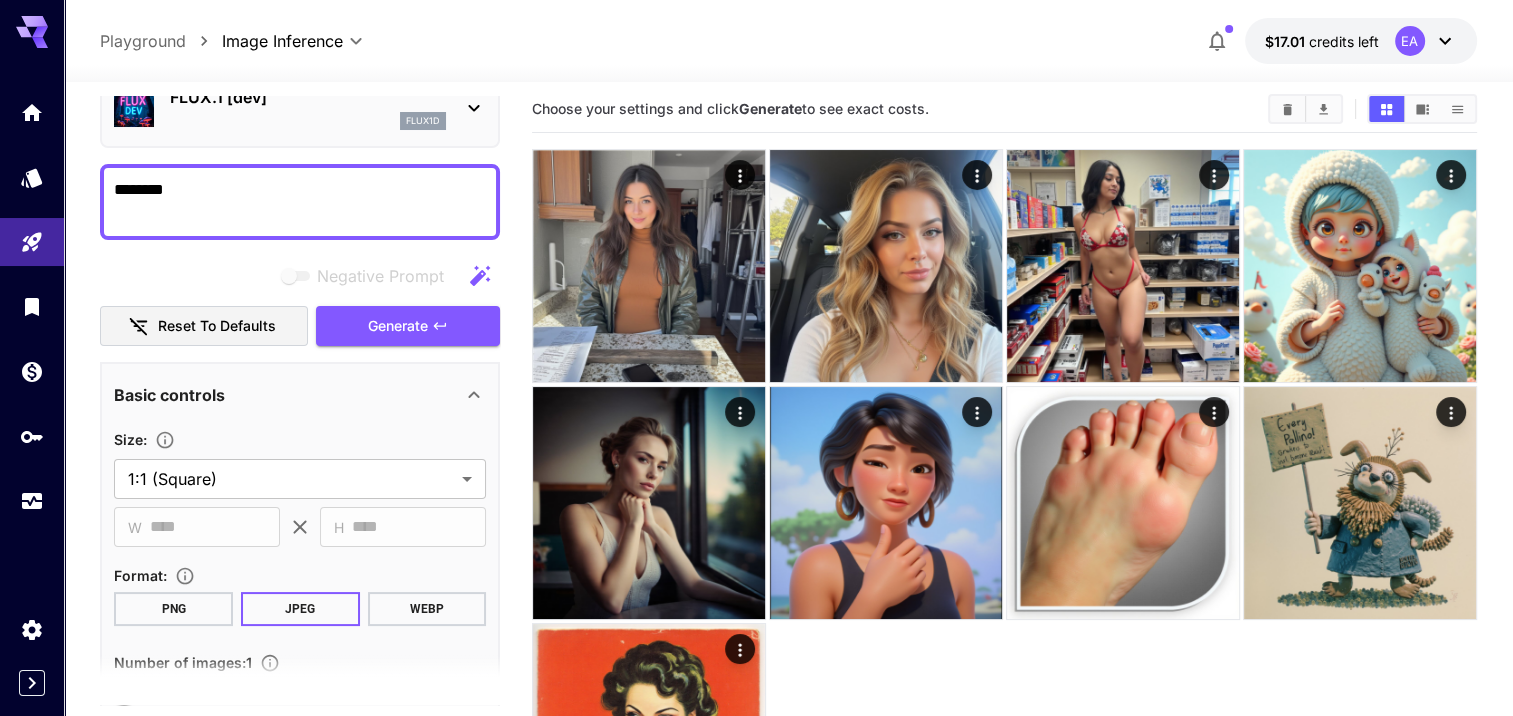 click on "********" at bounding box center (300, 202) 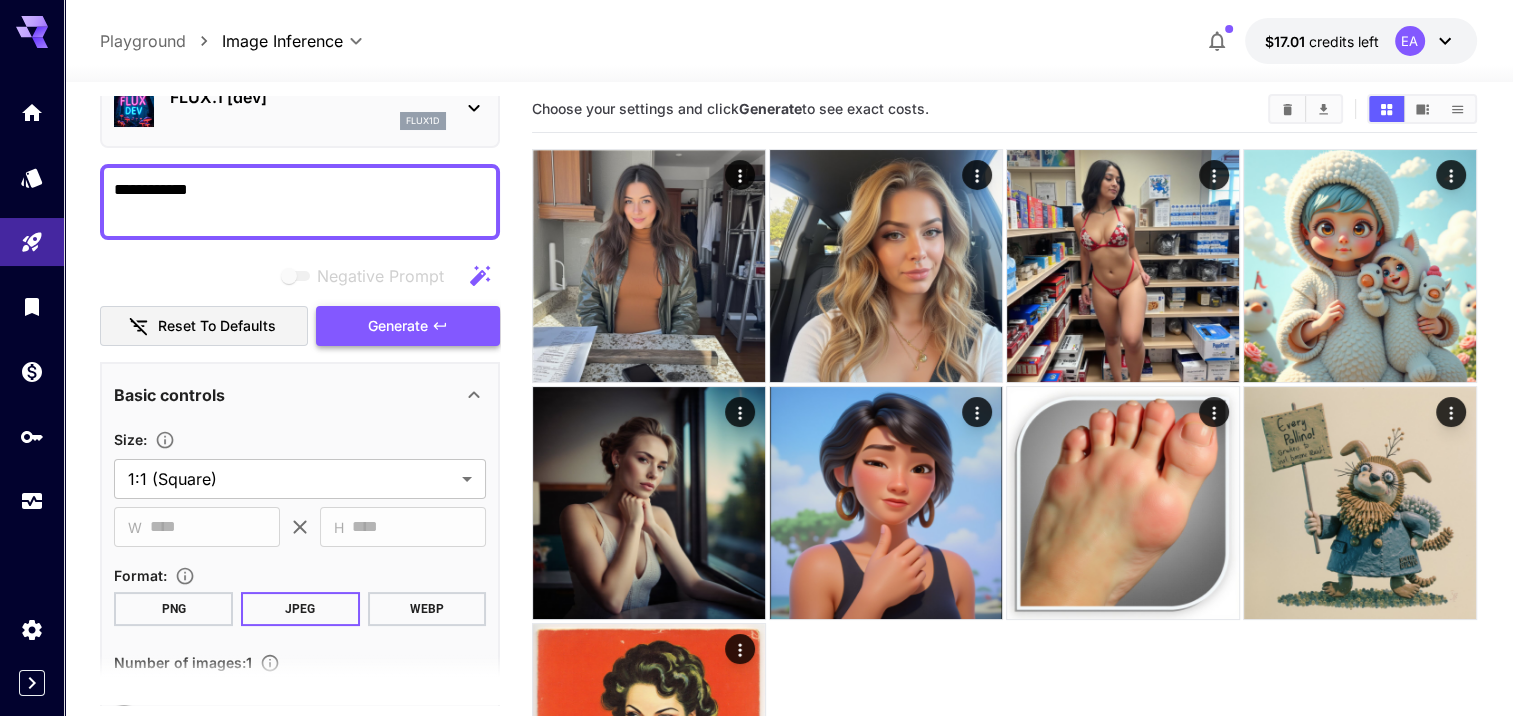 type on "**********" 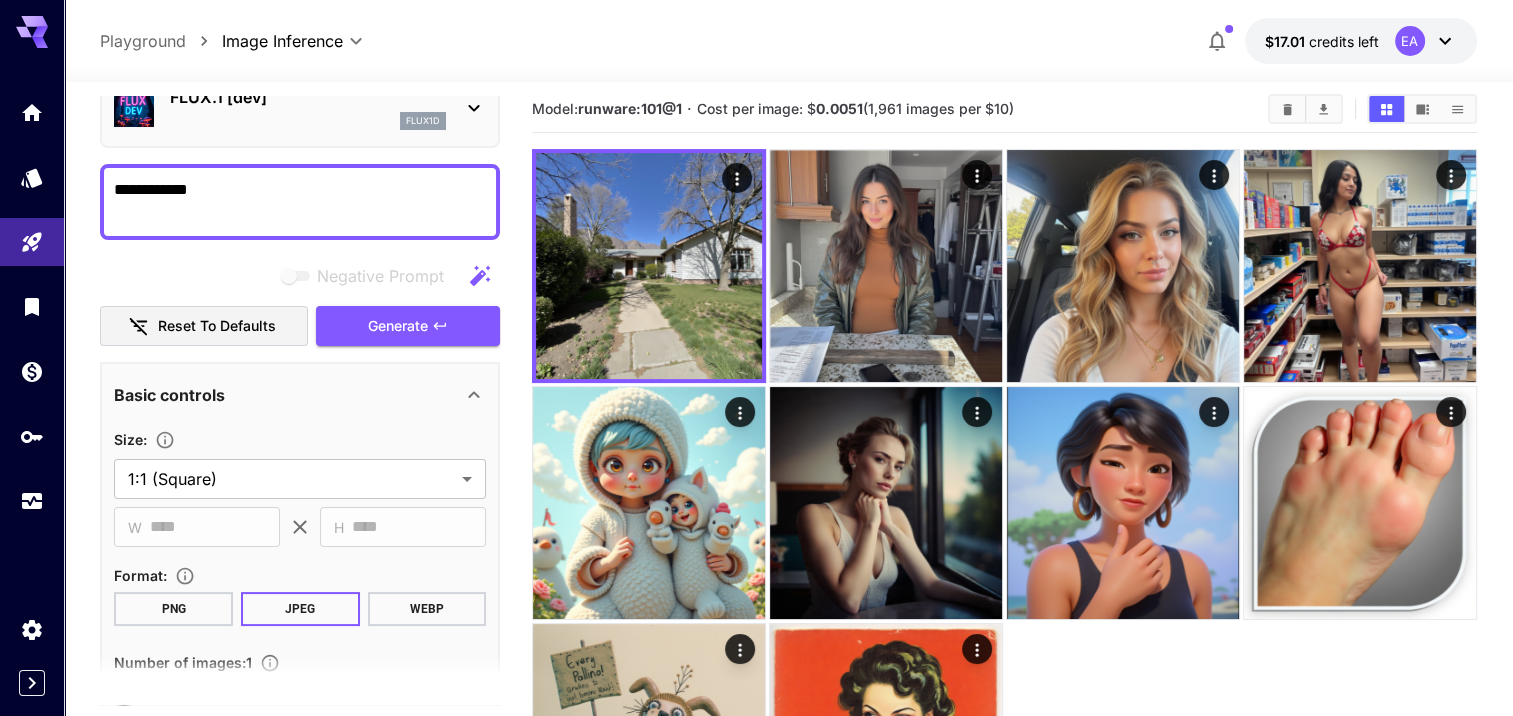 scroll, scrollTop: 600, scrollLeft: 0, axis: vertical 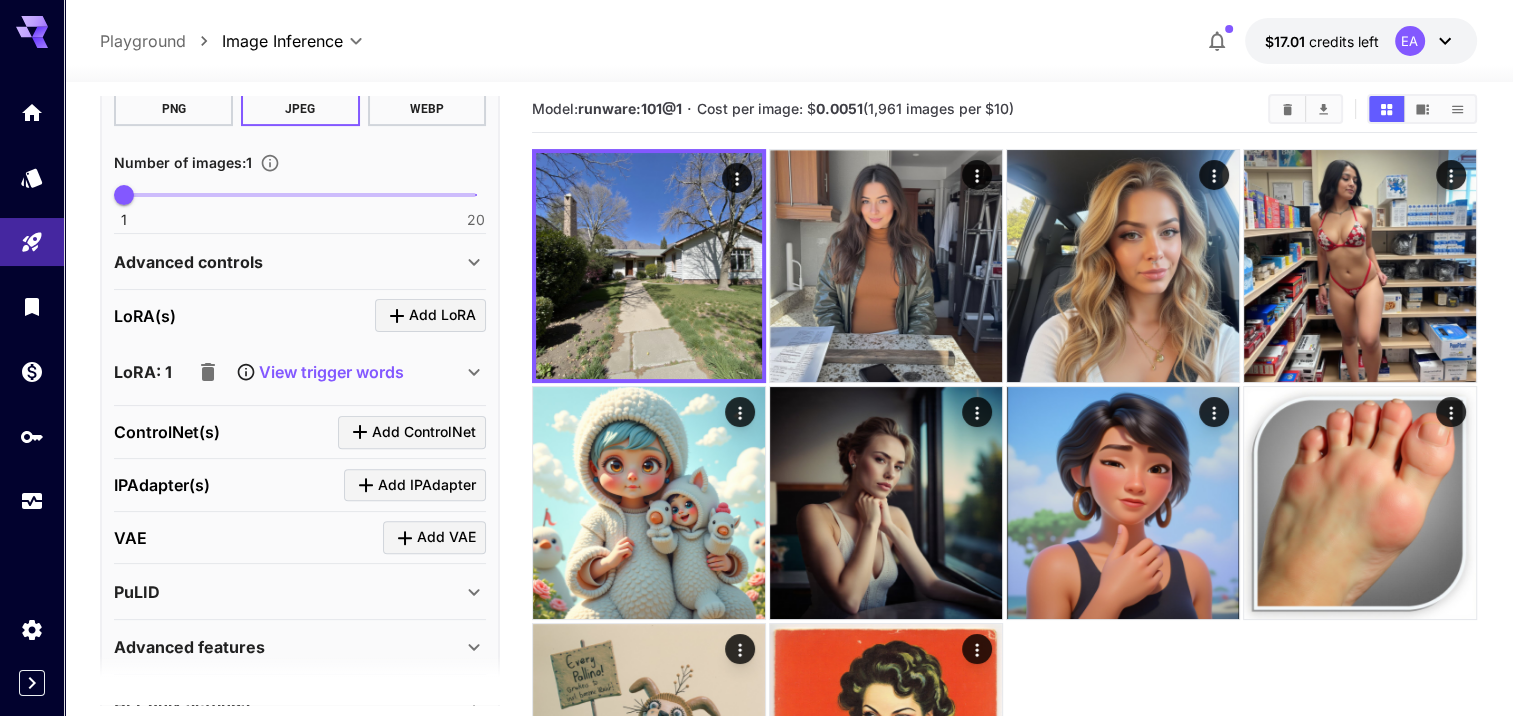 click on "View trigger words" at bounding box center [331, 372] 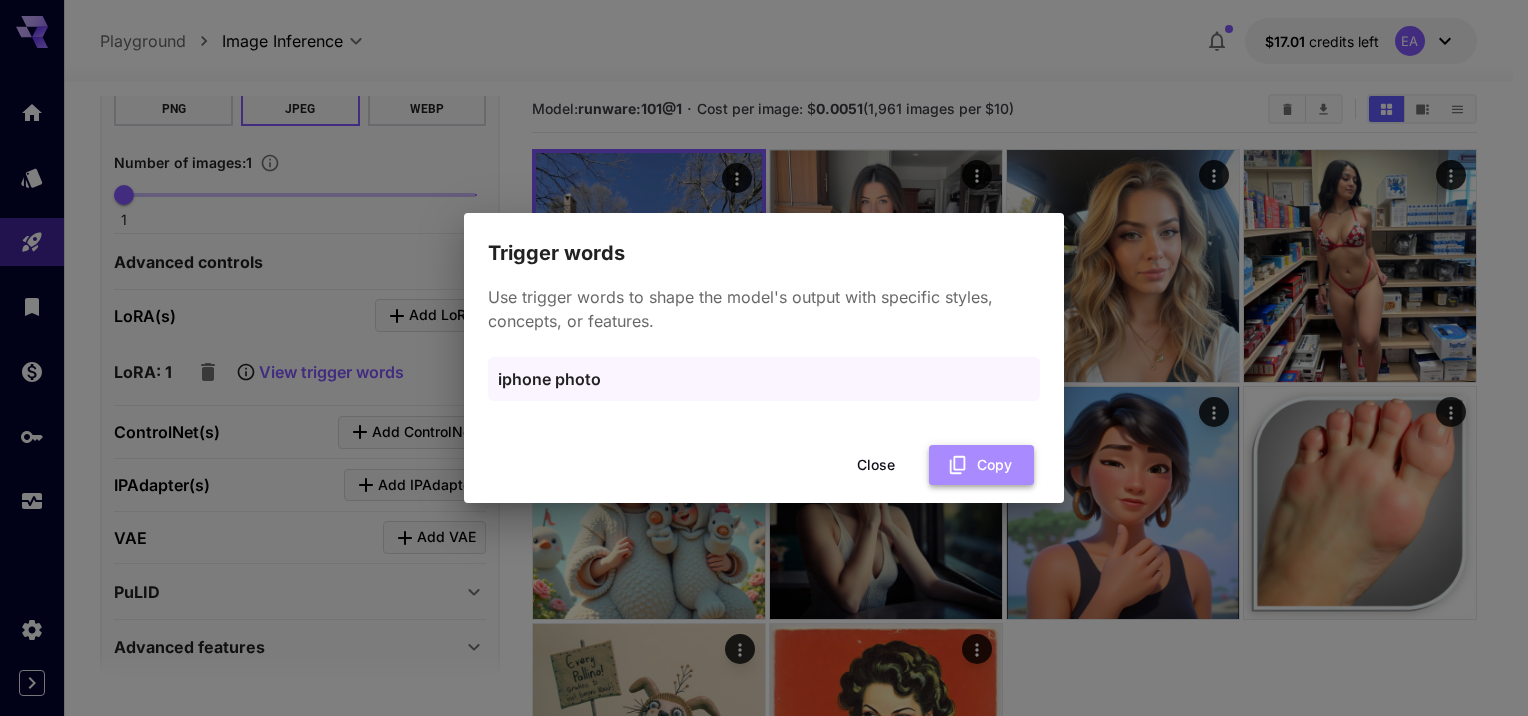drag, startPoint x: 987, startPoint y: 459, endPoint x: 998, endPoint y: 460, distance: 11.045361 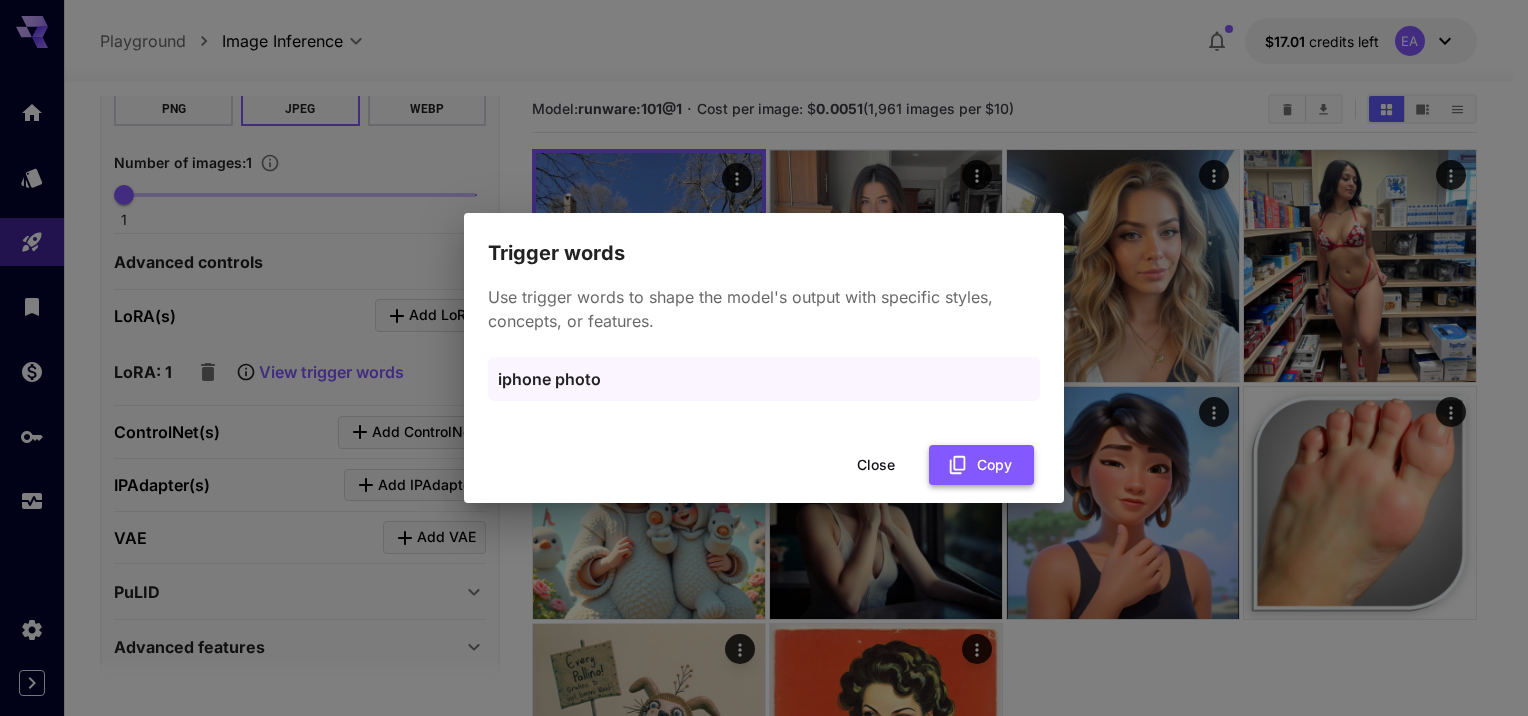 click on "Copy" at bounding box center [981, 465] 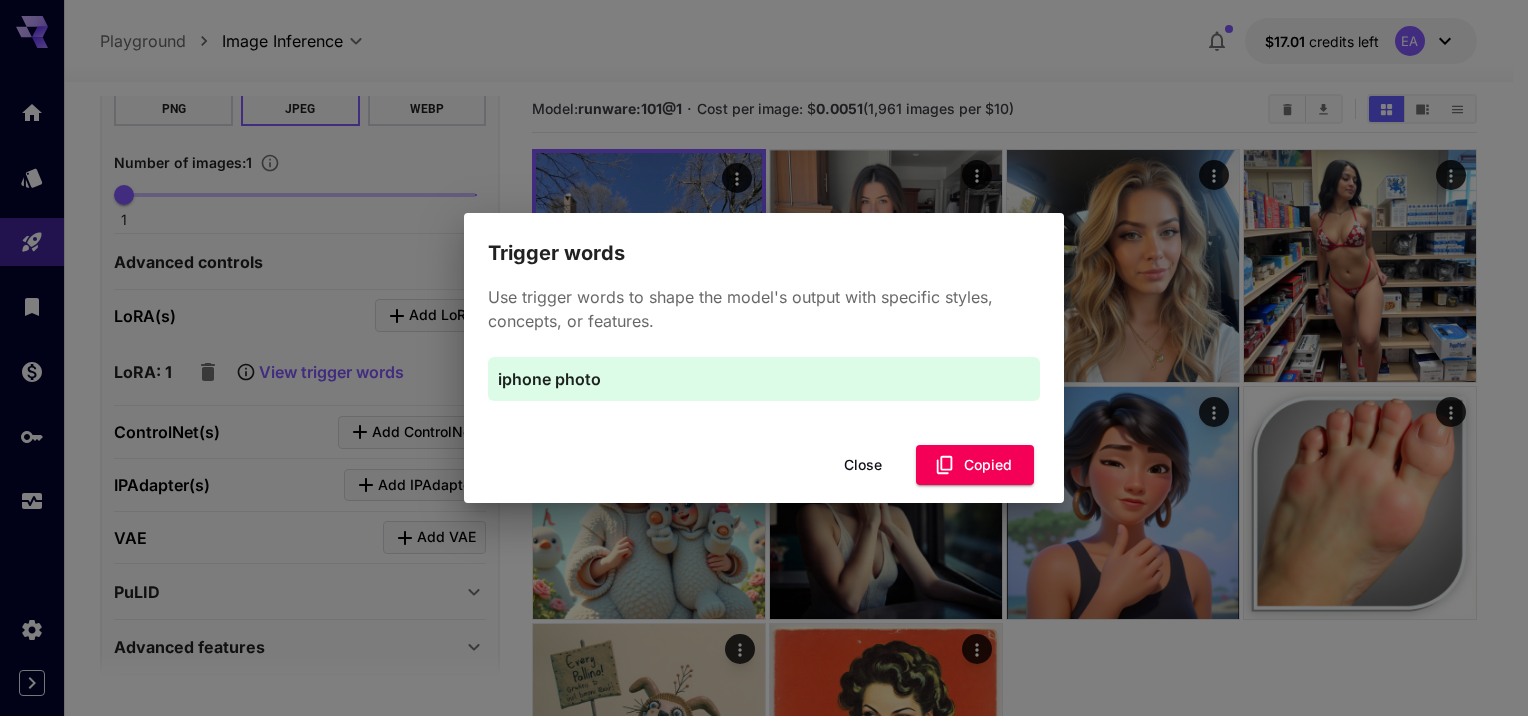 click on "Close" at bounding box center (863, 465) 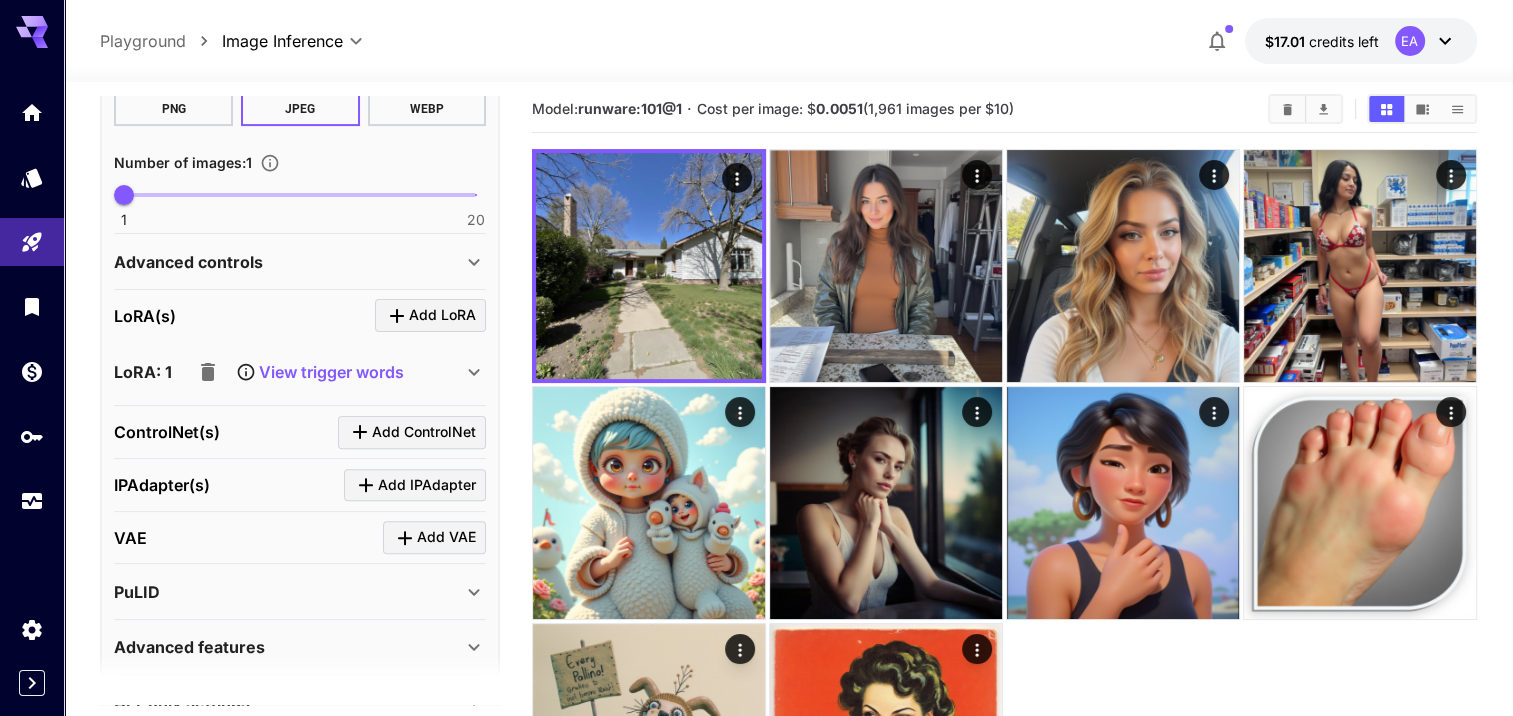 scroll, scrollTop: 400, scrollLeft: 0, axis: vertical 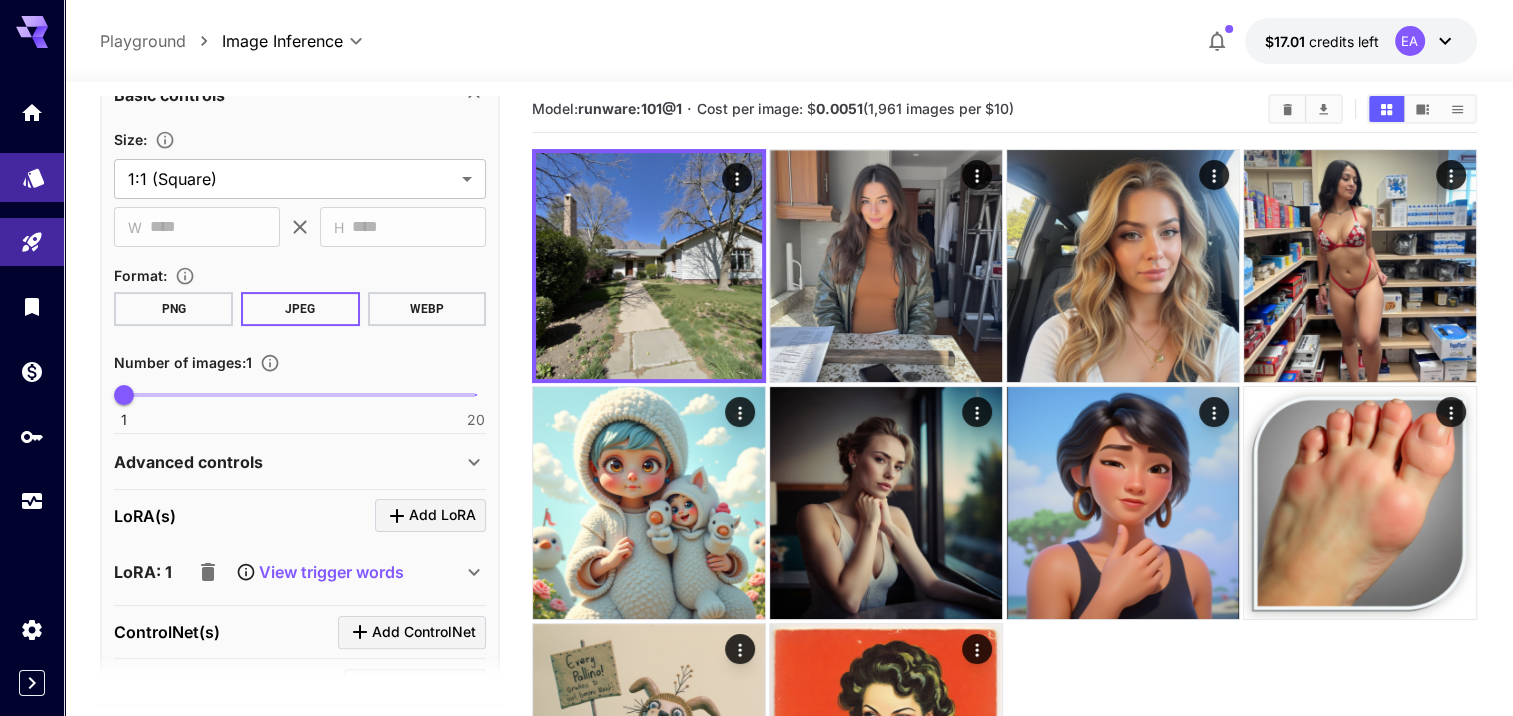 click at bounding box center [32, 177] 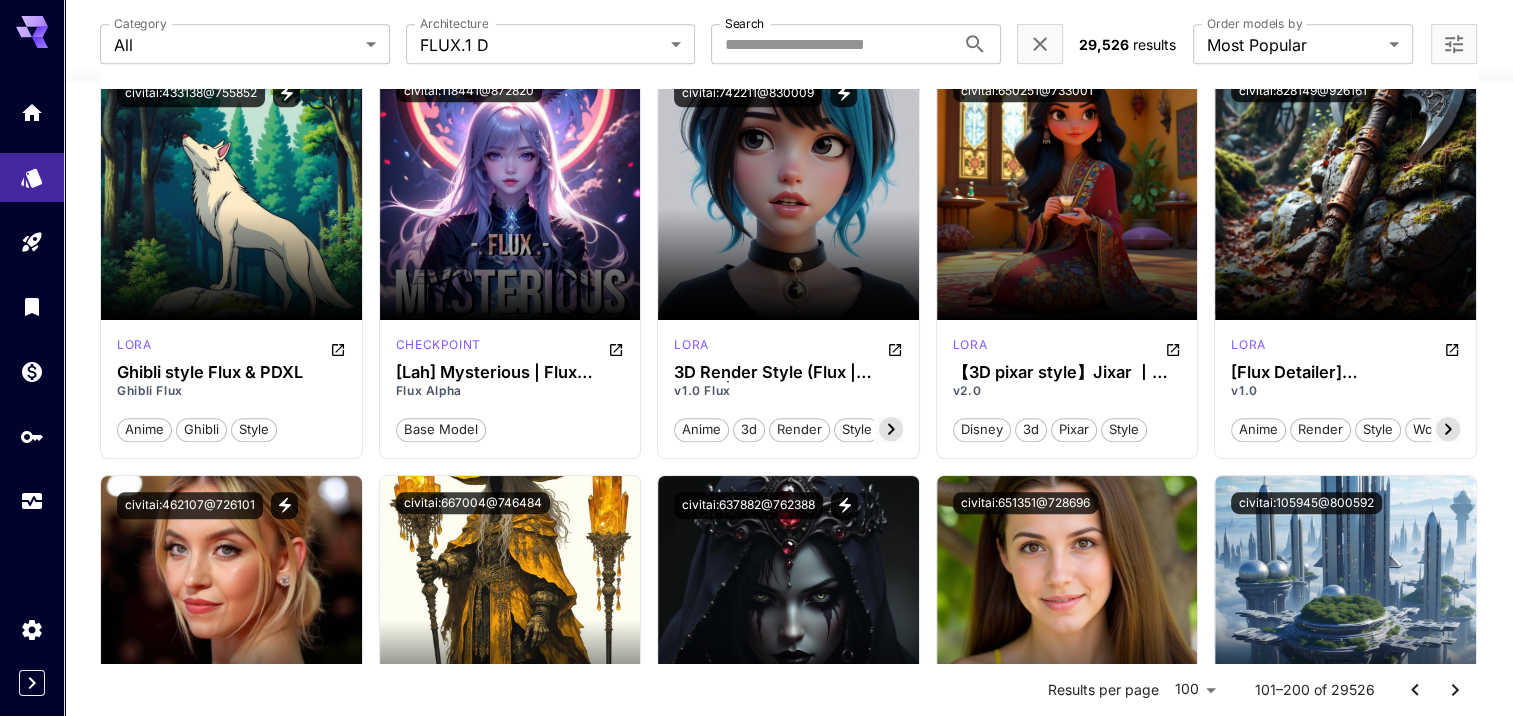 scroll, scrollTop: 912, scrollLeft: 0, axis: vertical 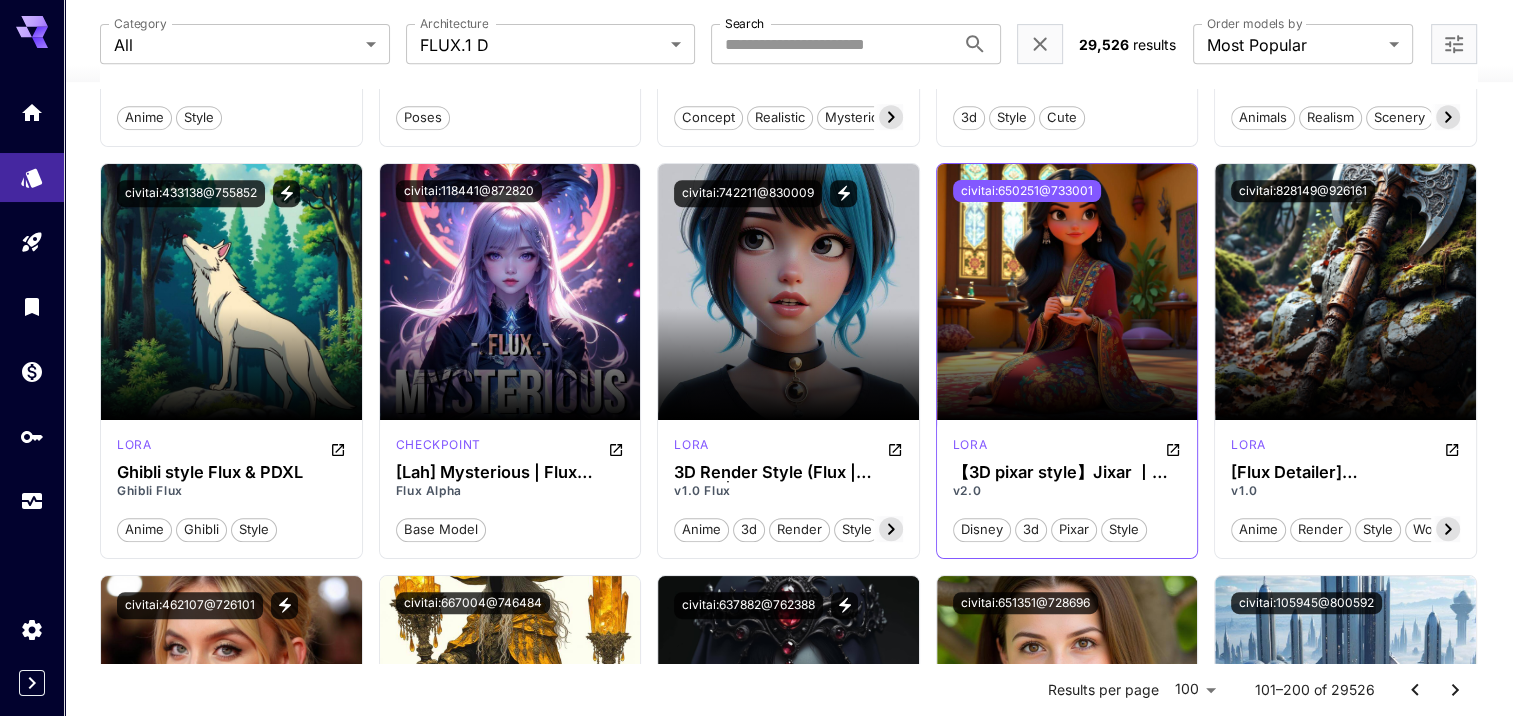 click on "civitai:650251@733001" at bounding box center [1027, 191] 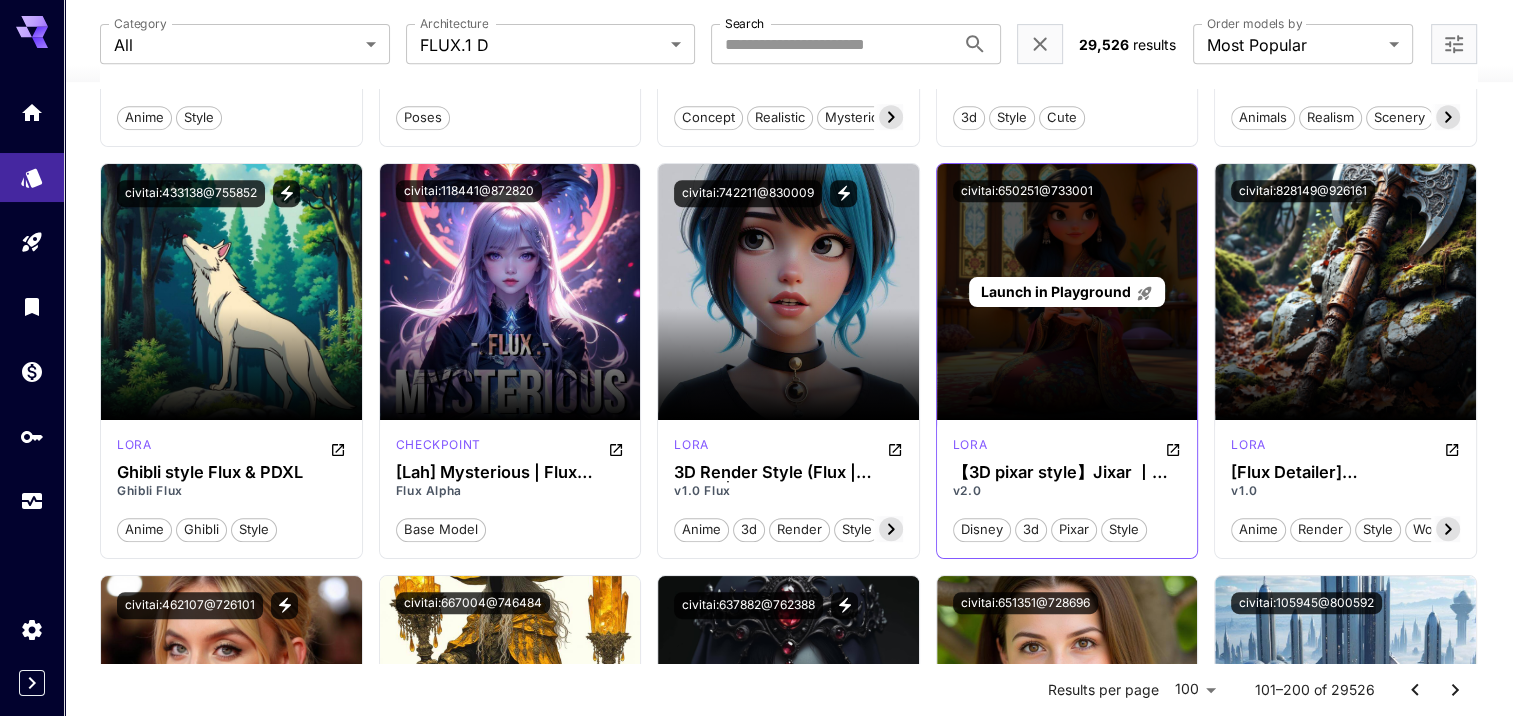 click on "Launch in Playground" at bounding box center (1055, 291) 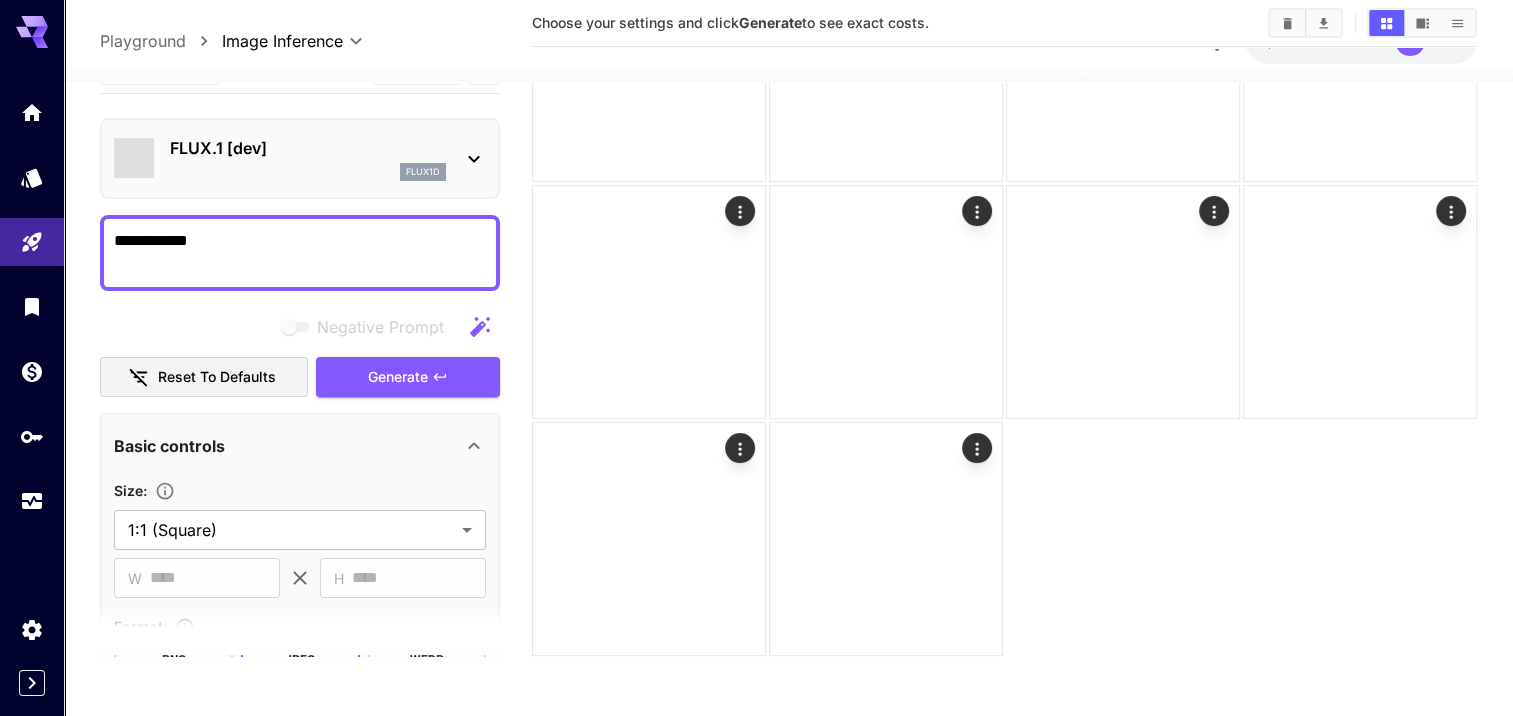 scroll, scrollTop: 212, scrollLeft: 0, axis: vertical 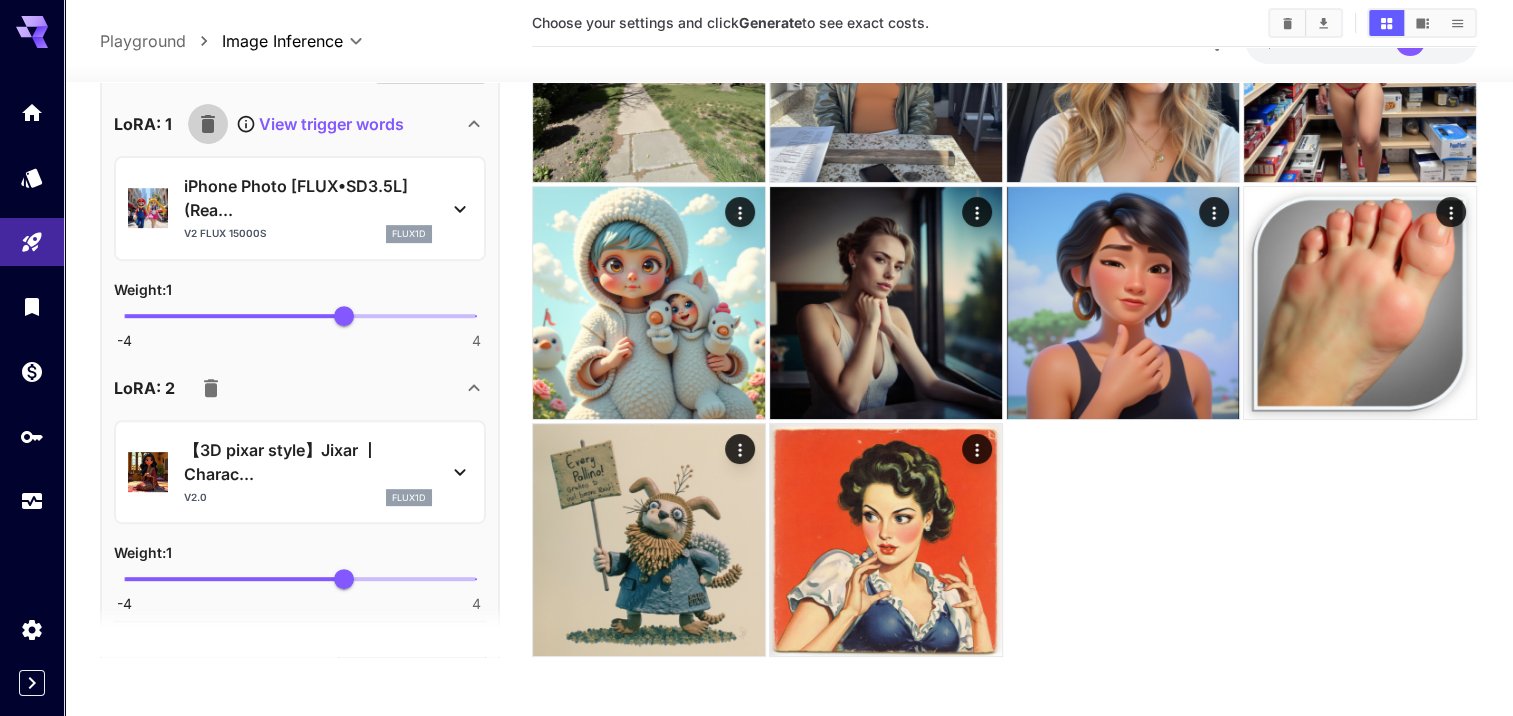 click 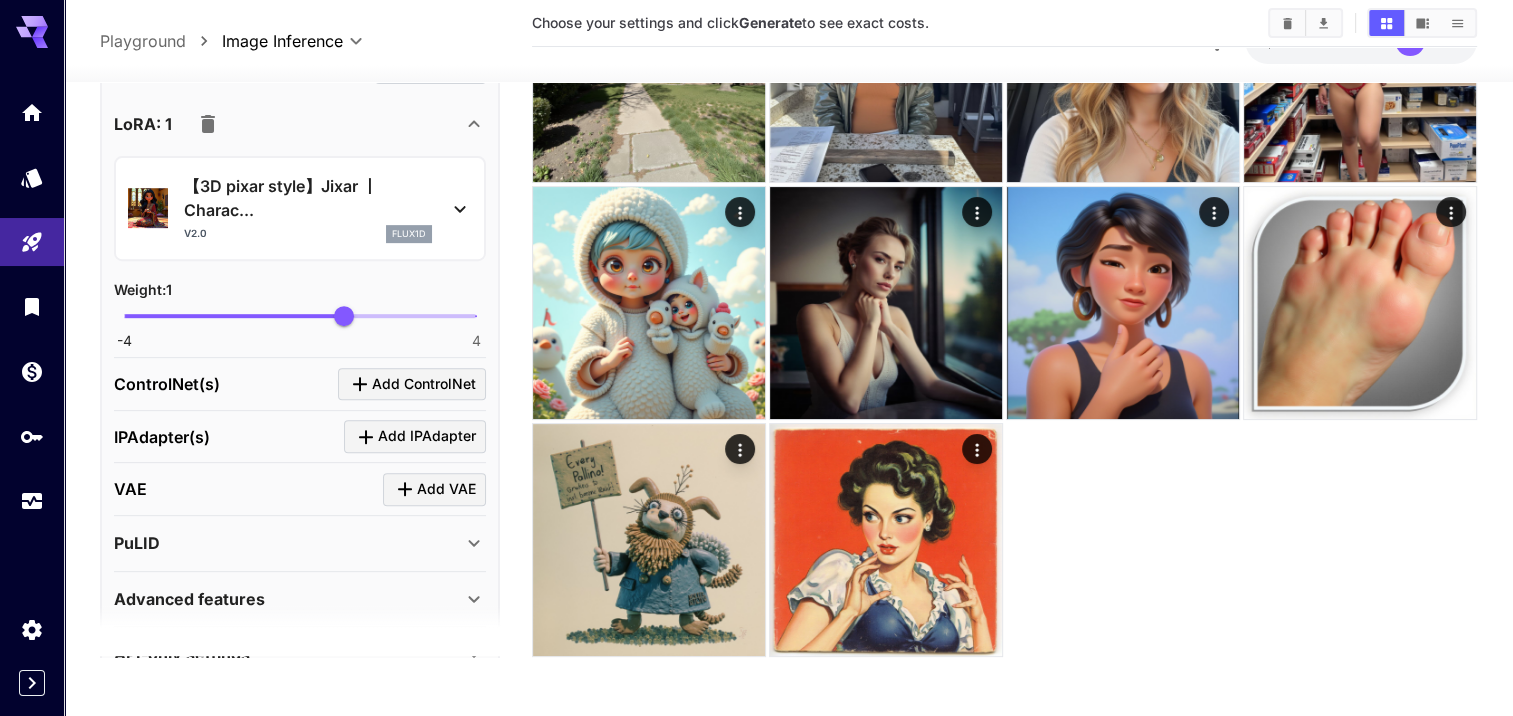 click 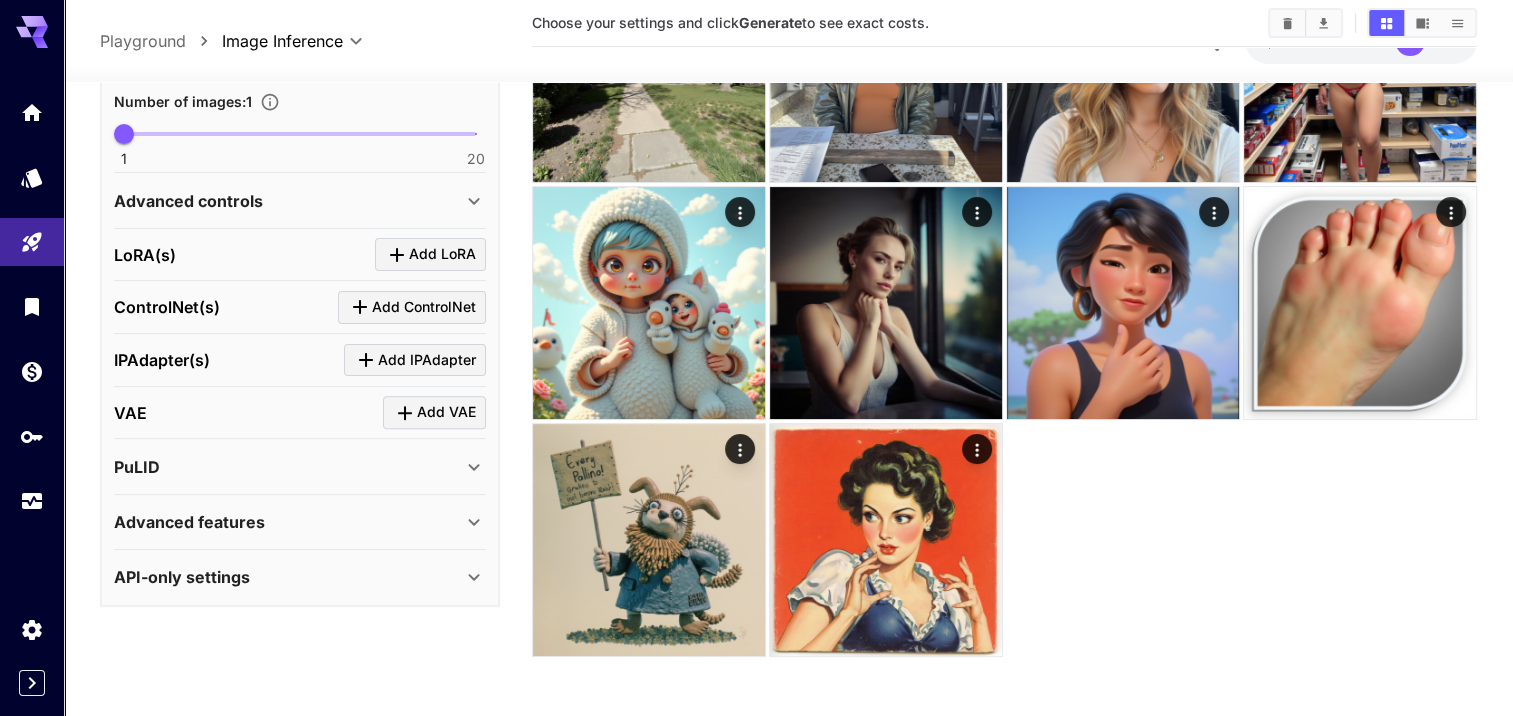 scroll, scrollTop: 606, scrollLeft: 0, axis: vertical 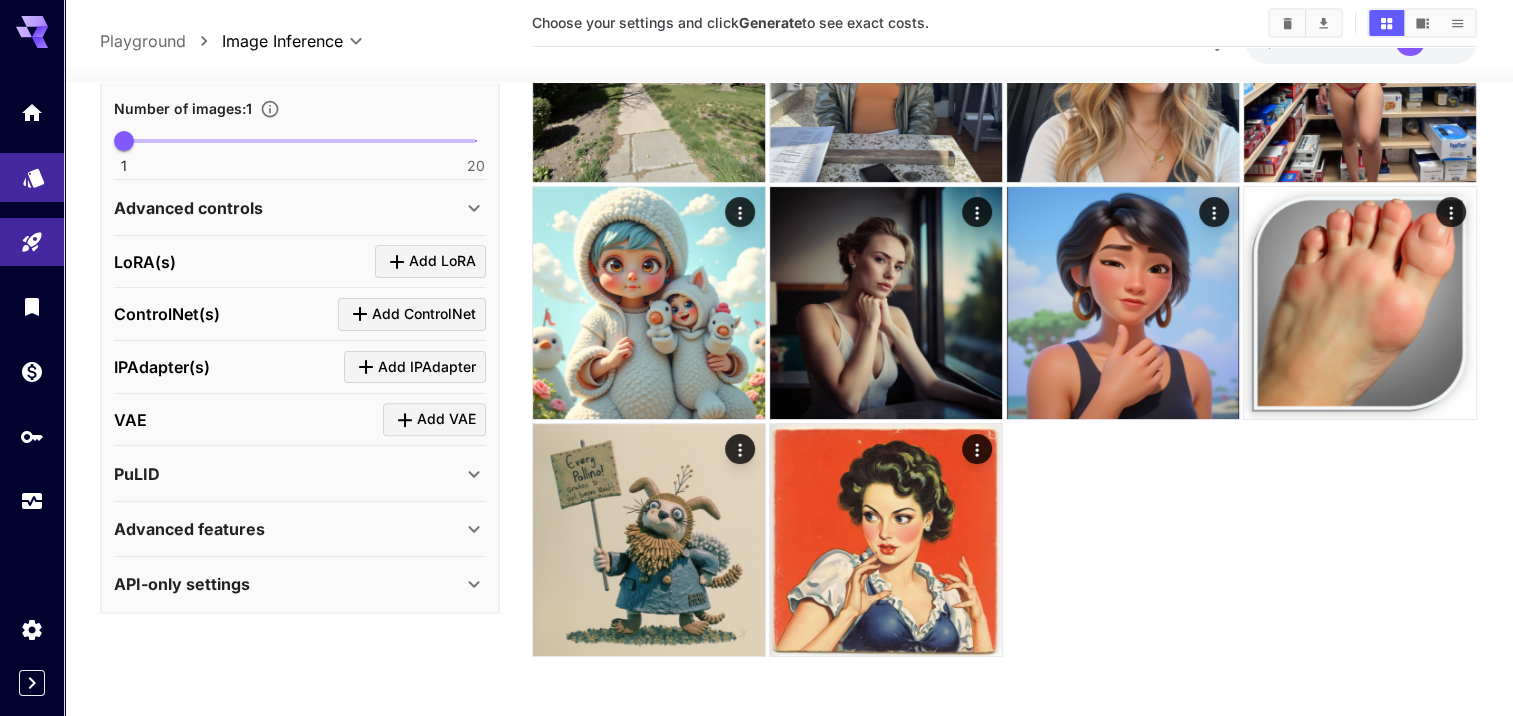 click at bounding box center (32, 177) 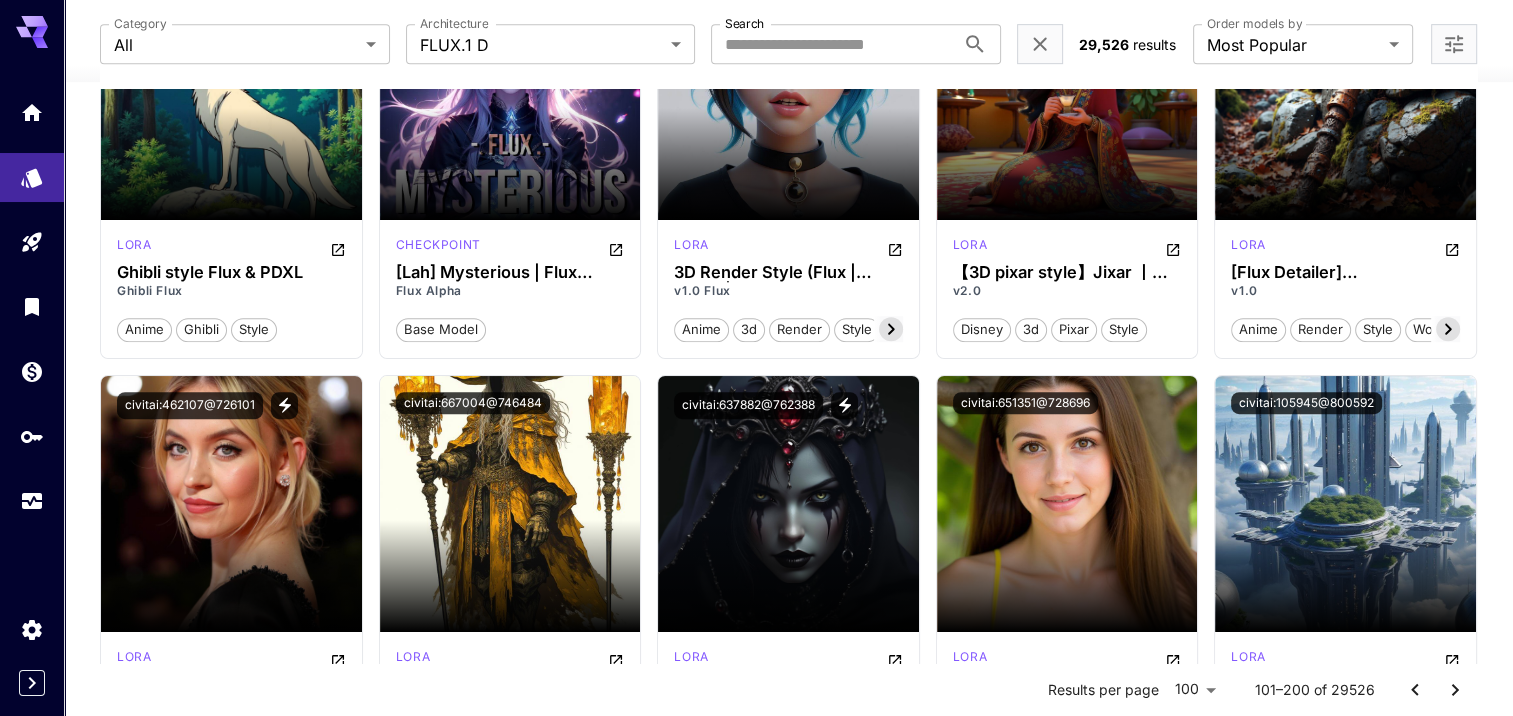 scroll, scrollTop: 1212, scrollLeft: 0, axis: vertical 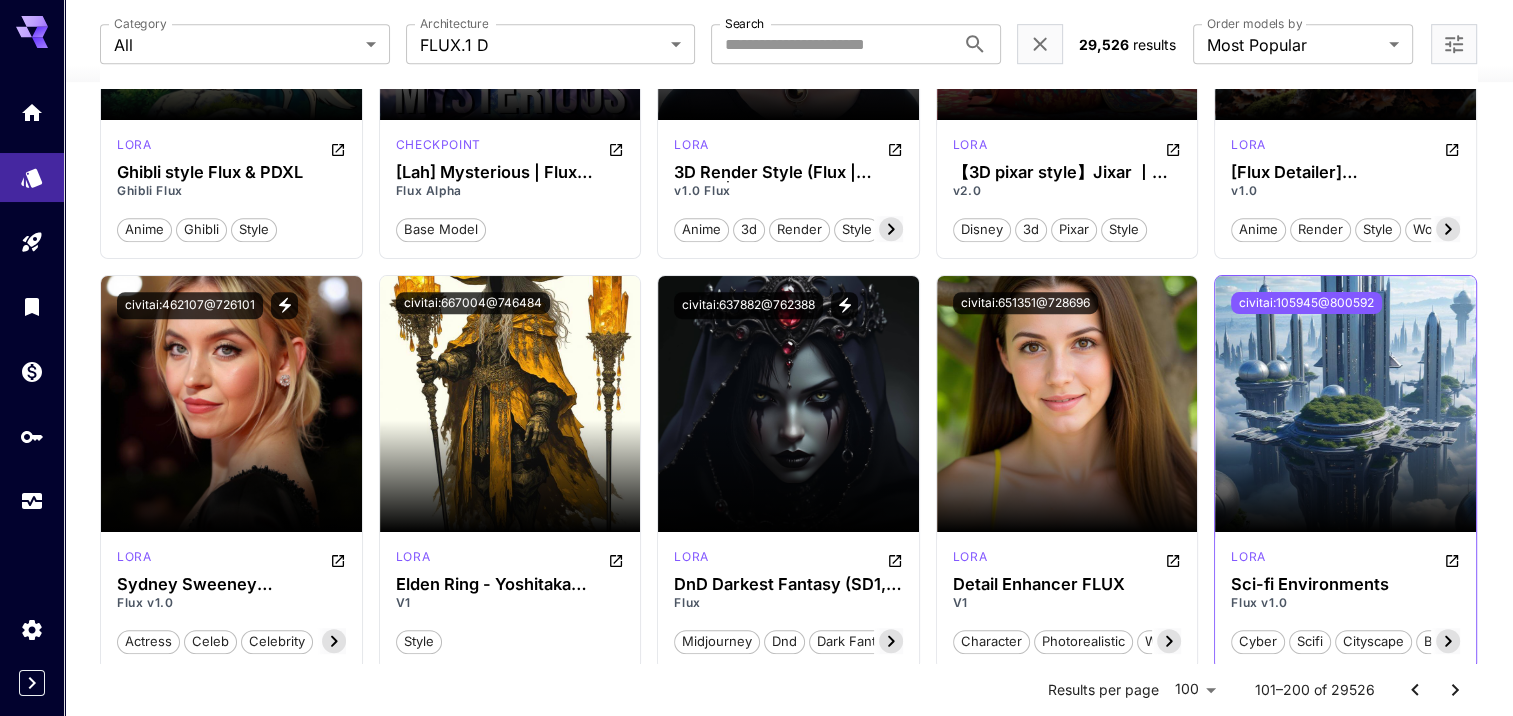 click on "civitai:105945@800592" at bounding box center [1306, 303] 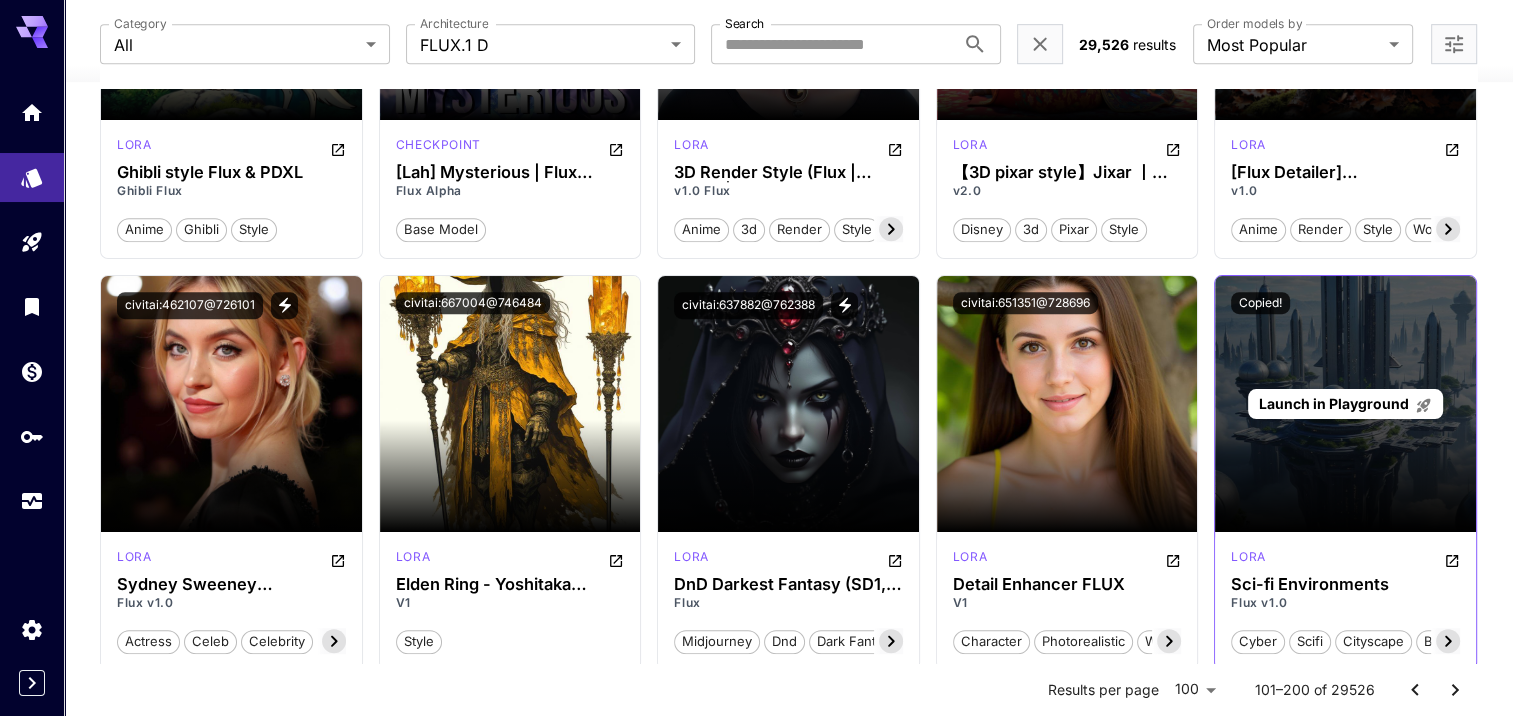click on "Launch in Playground" at bounding box center [1334, 403] 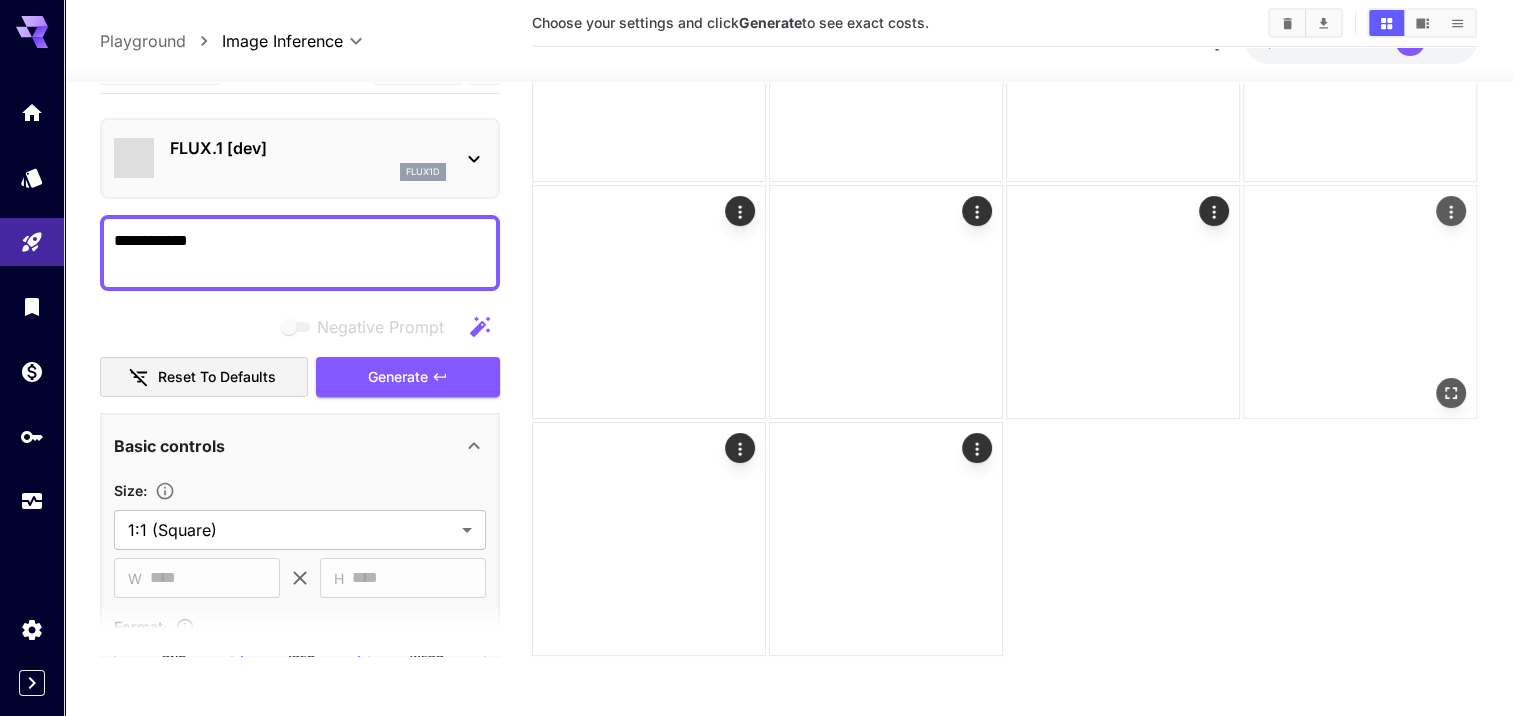 scroll, scrollTop: 212, scrollLeft: 0, axis: vertical 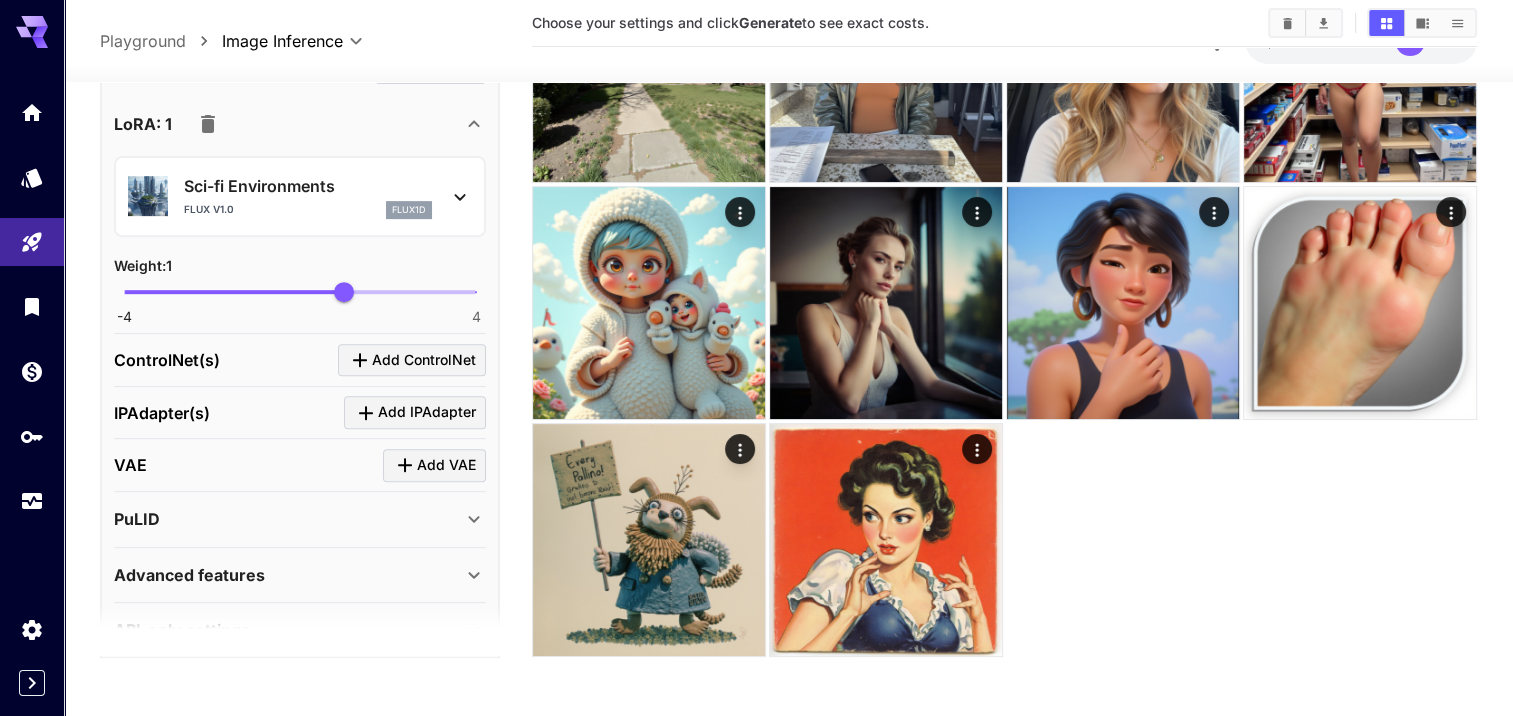 click 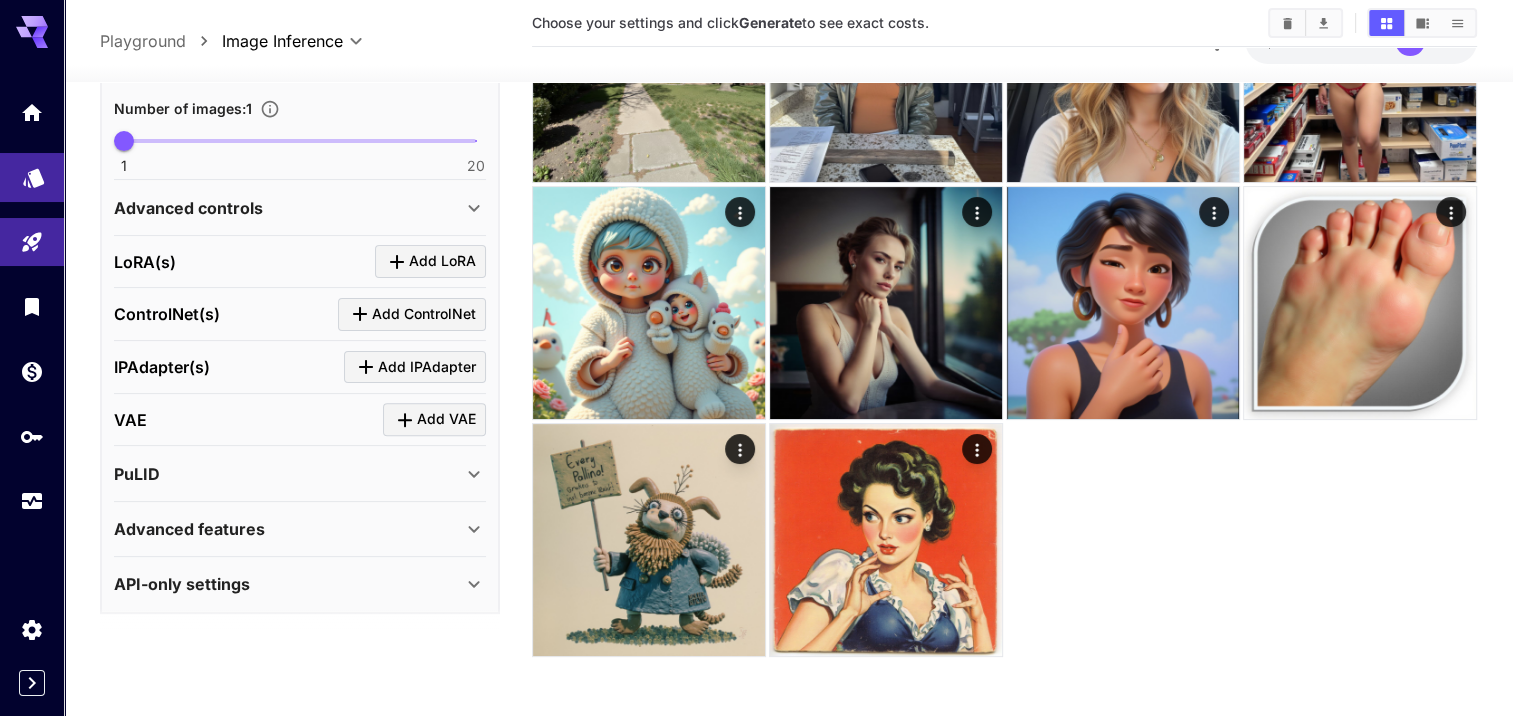 click at bounding box center (32, 177) 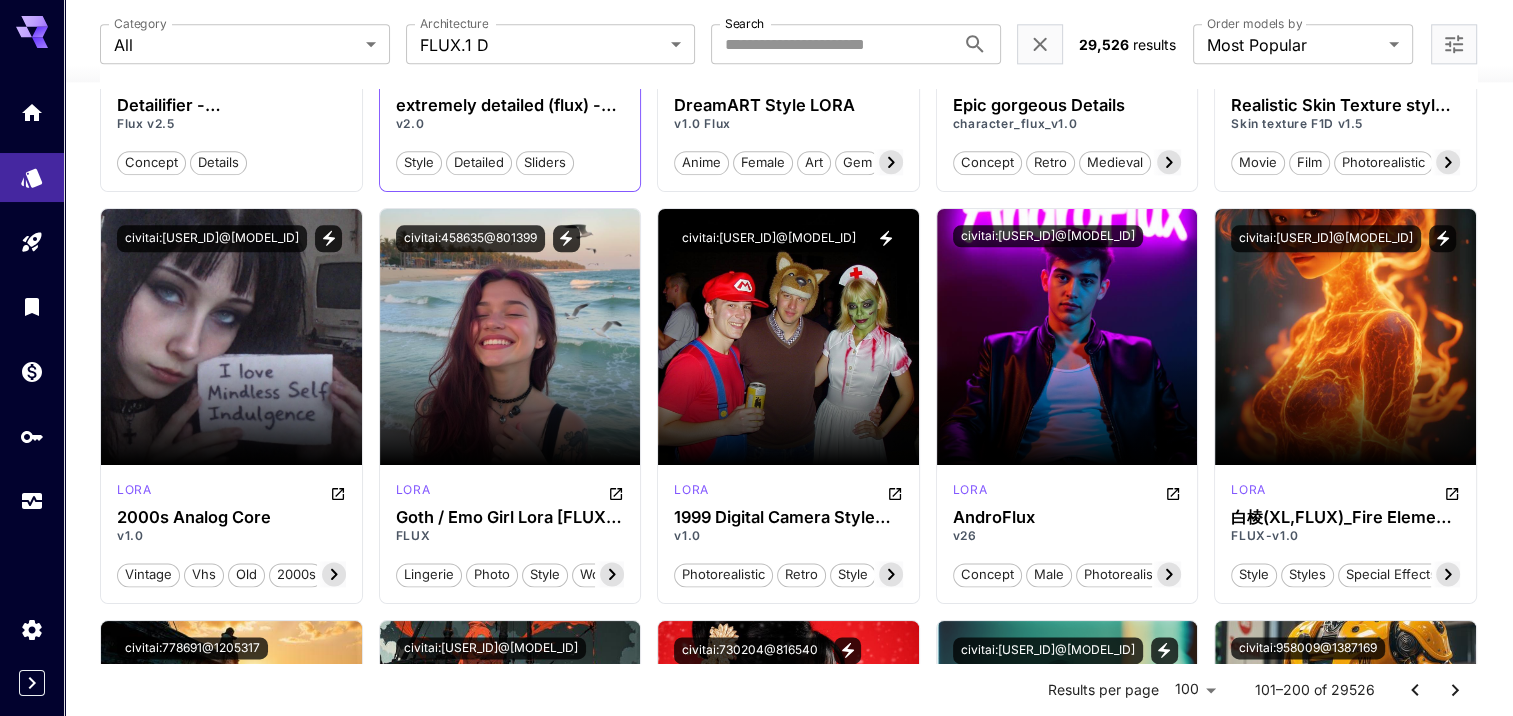 scroll, scrollTop: 2612, scrollLeft: 0, axis: vertical 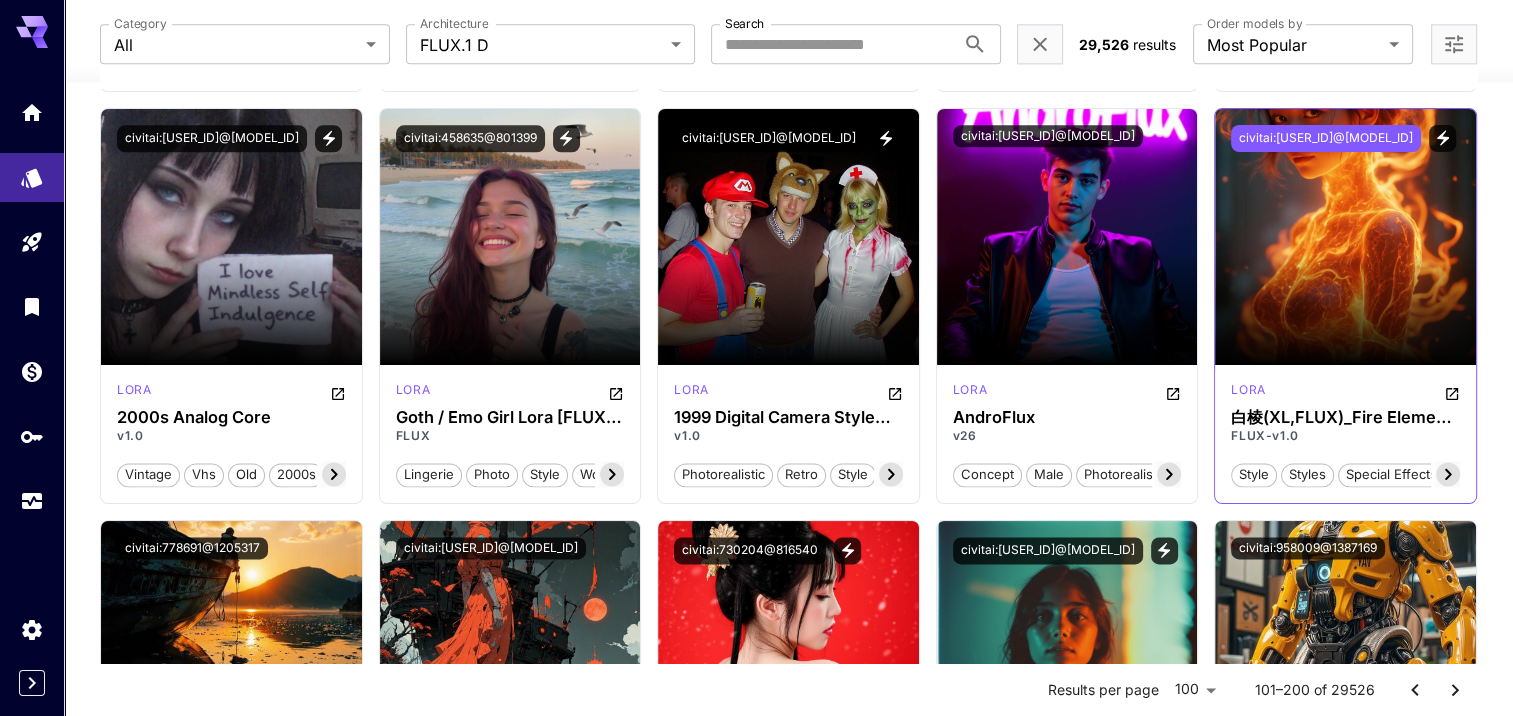 click on "civitai:[EMAIL]" at bounding box center (1326, 138) 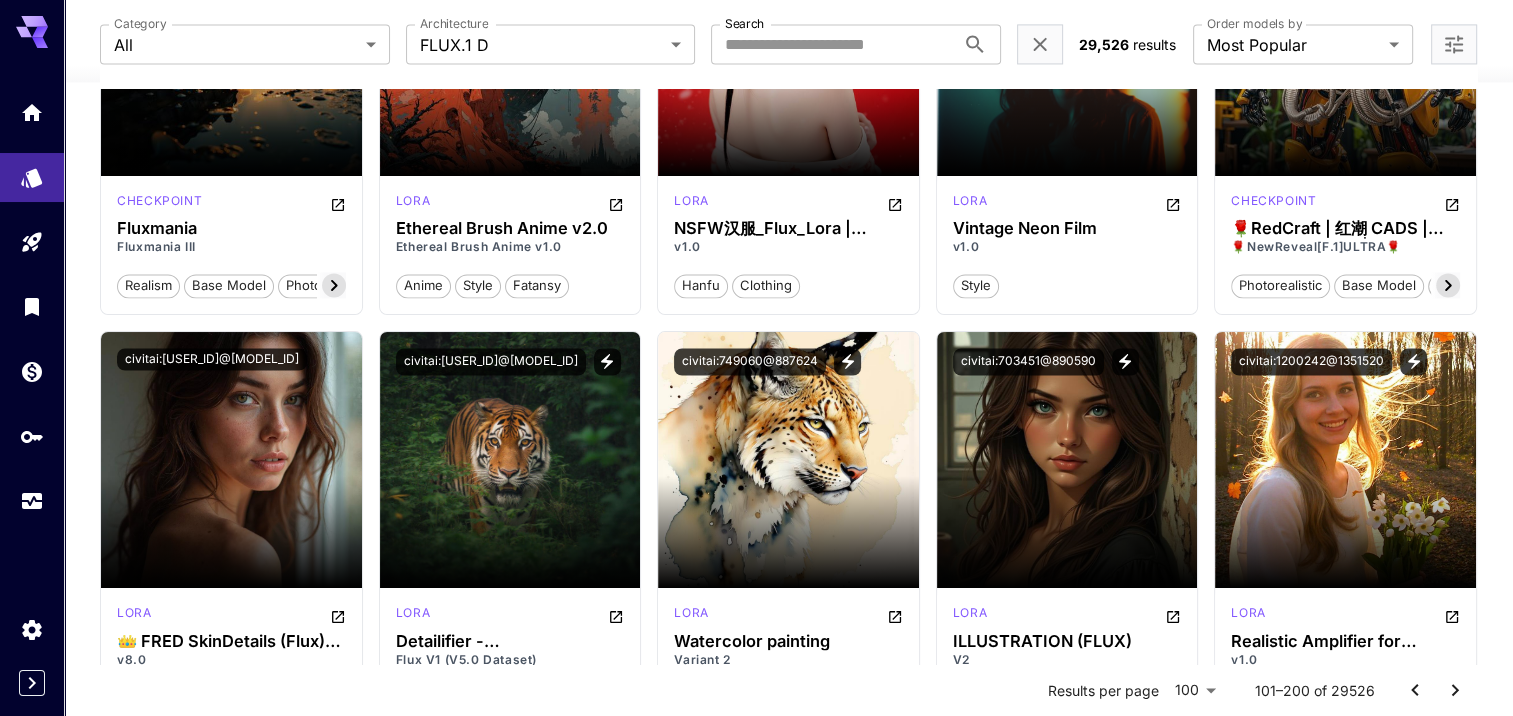 scroll, scrollTop: 3412, scrollLeft: 0, axis: vertical 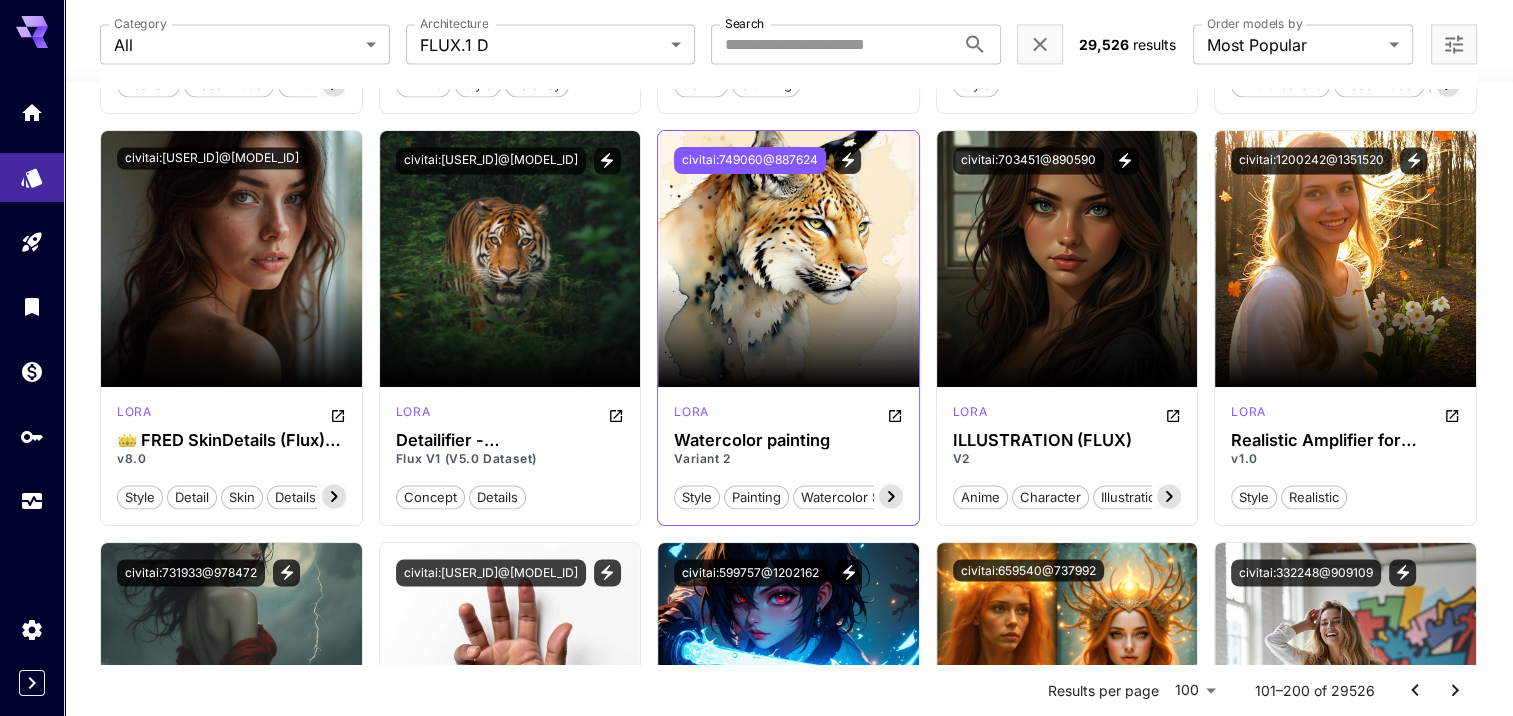 click on "civitai:749060@887624" at bounding box center [750, 160] 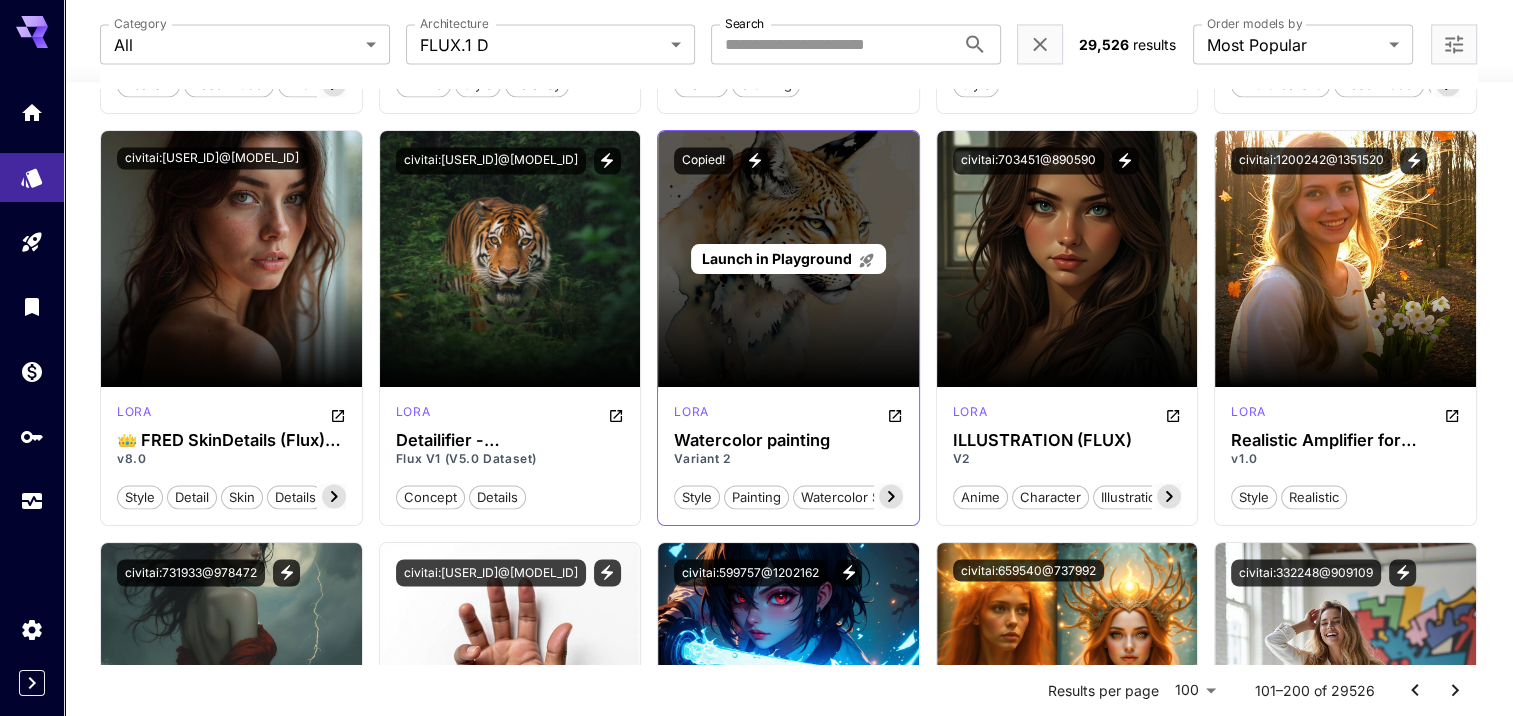 click on "Launch in Playground" at bounding box center (777, 258) 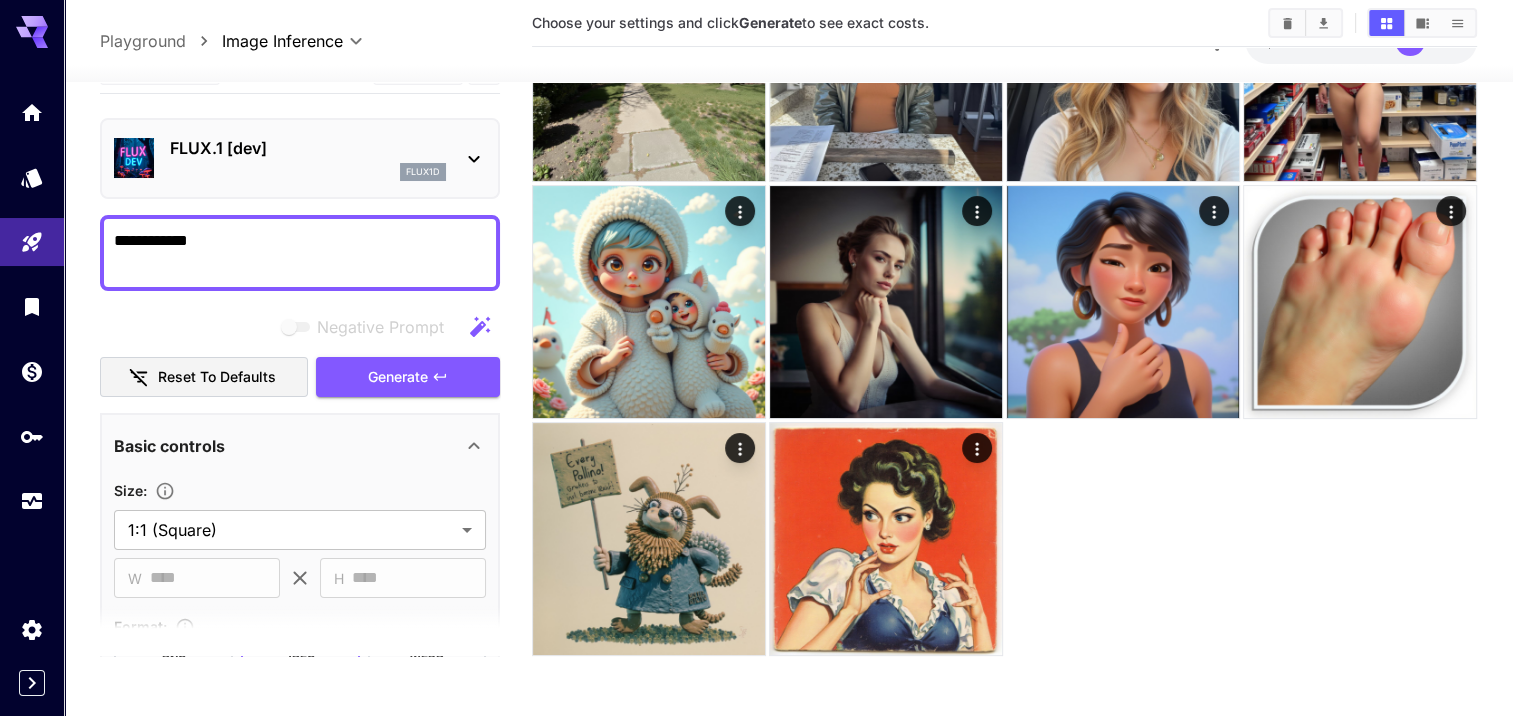 scroll, scrollTop: 212, scrollLeft: 0, axis: vertical 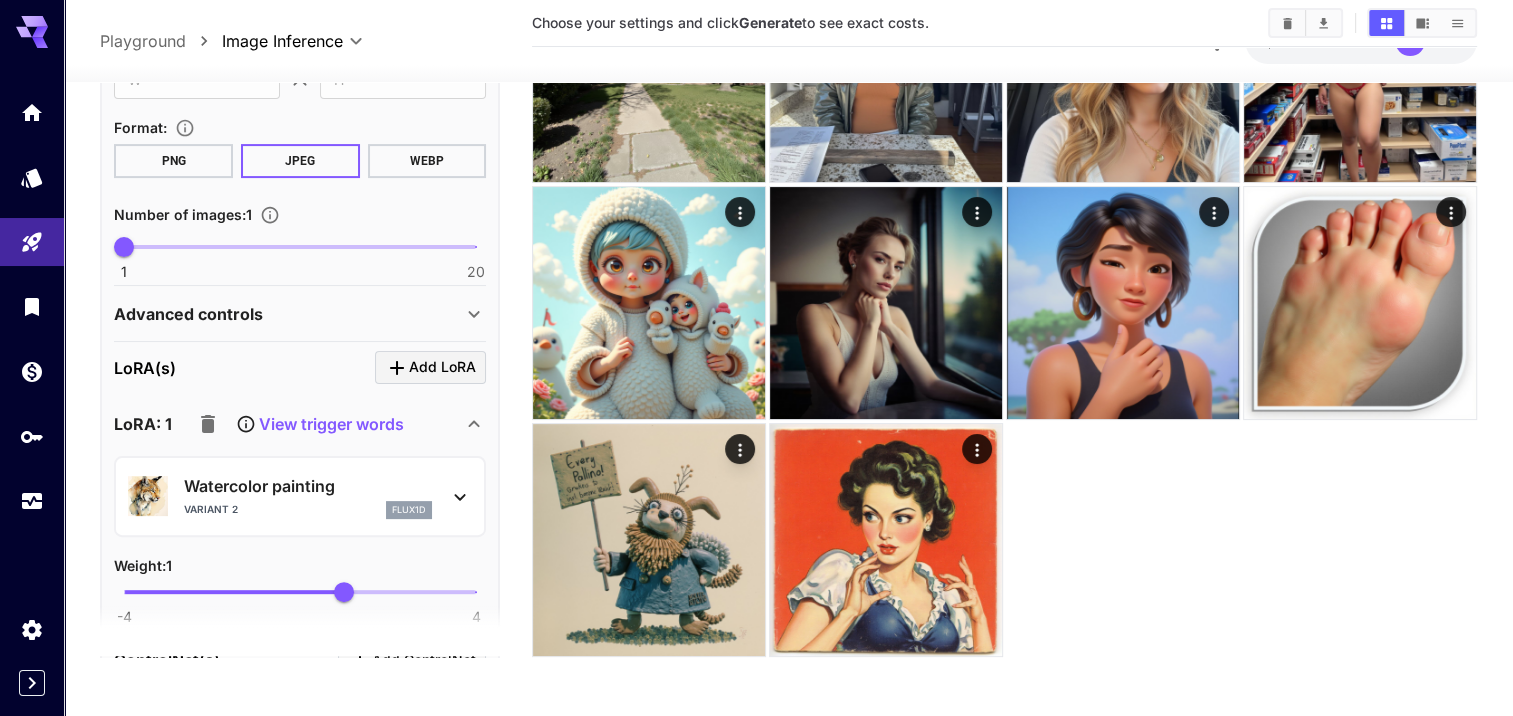 click on "View trigger words" at bounding box center (331, 424) 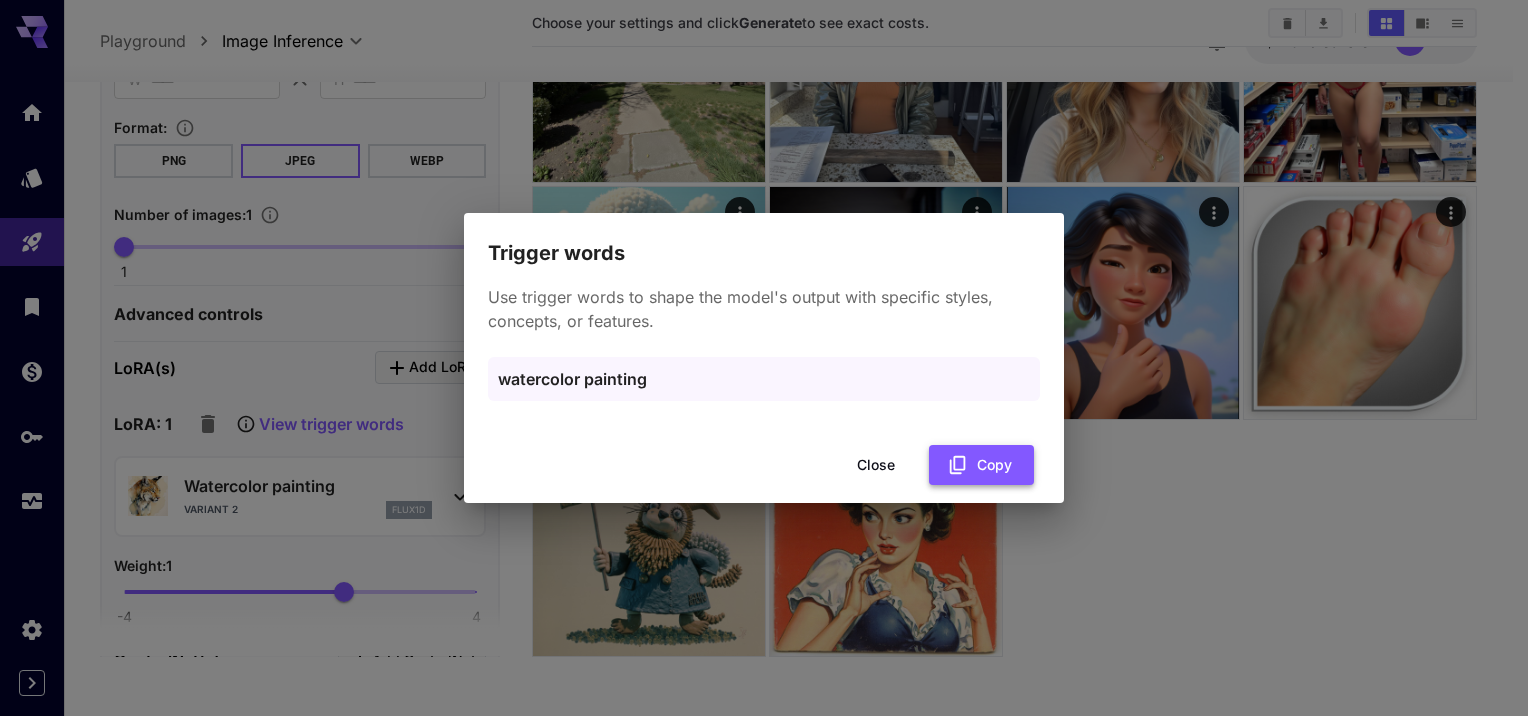 click on "Copy" at bounding box center (981, 465) 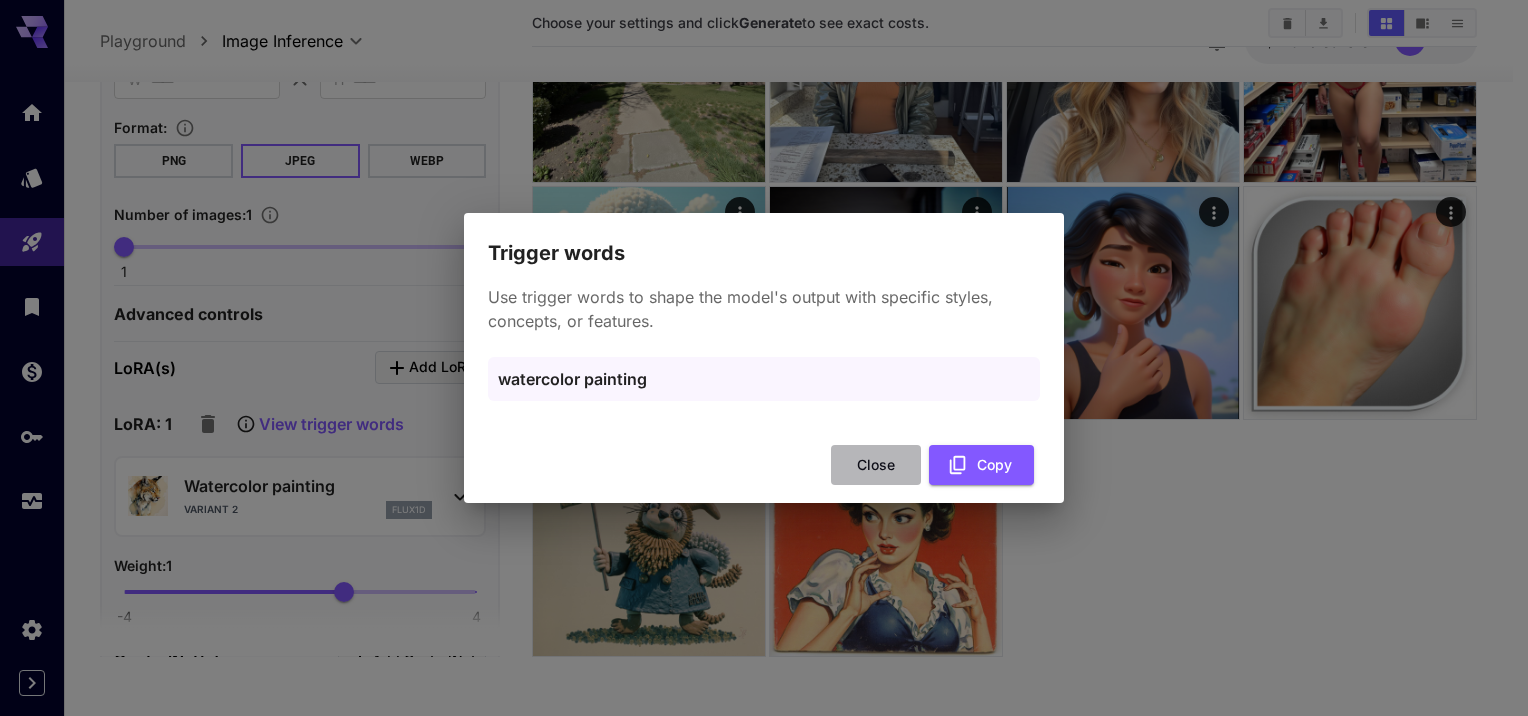 click on "Close" at bounding box center (876, 465) 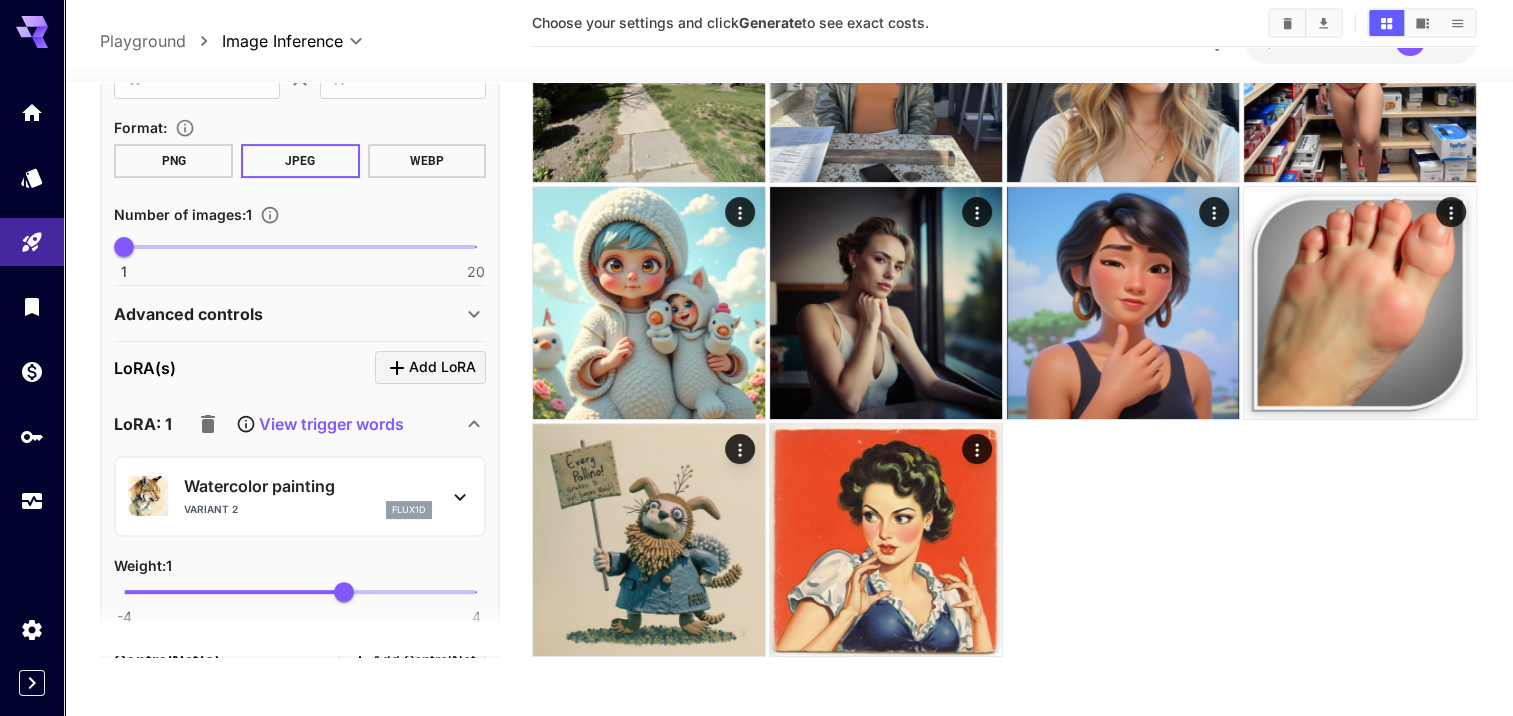 scroll, scrollTop: 0, scrollLeft: 0, axis: both 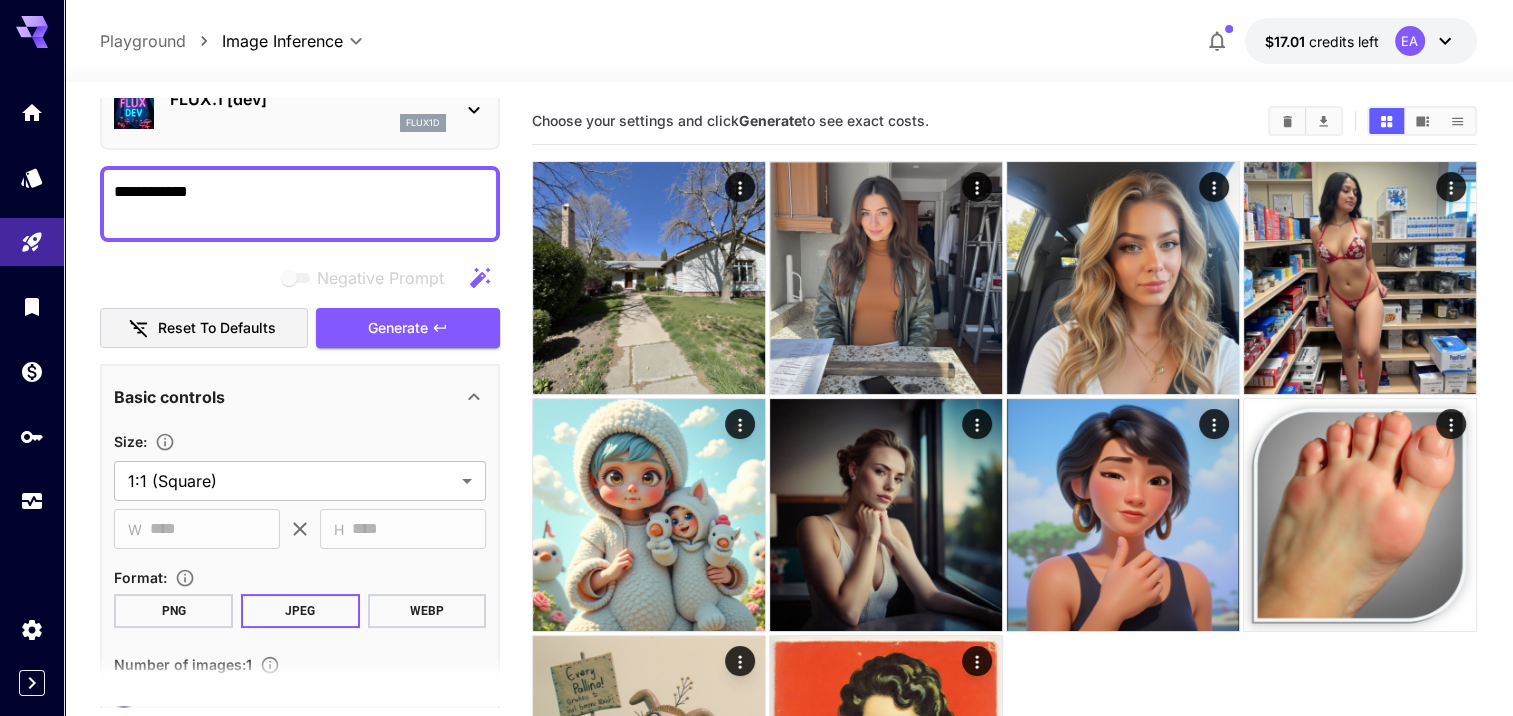 click on "**********" at bounding box center [300, 204] 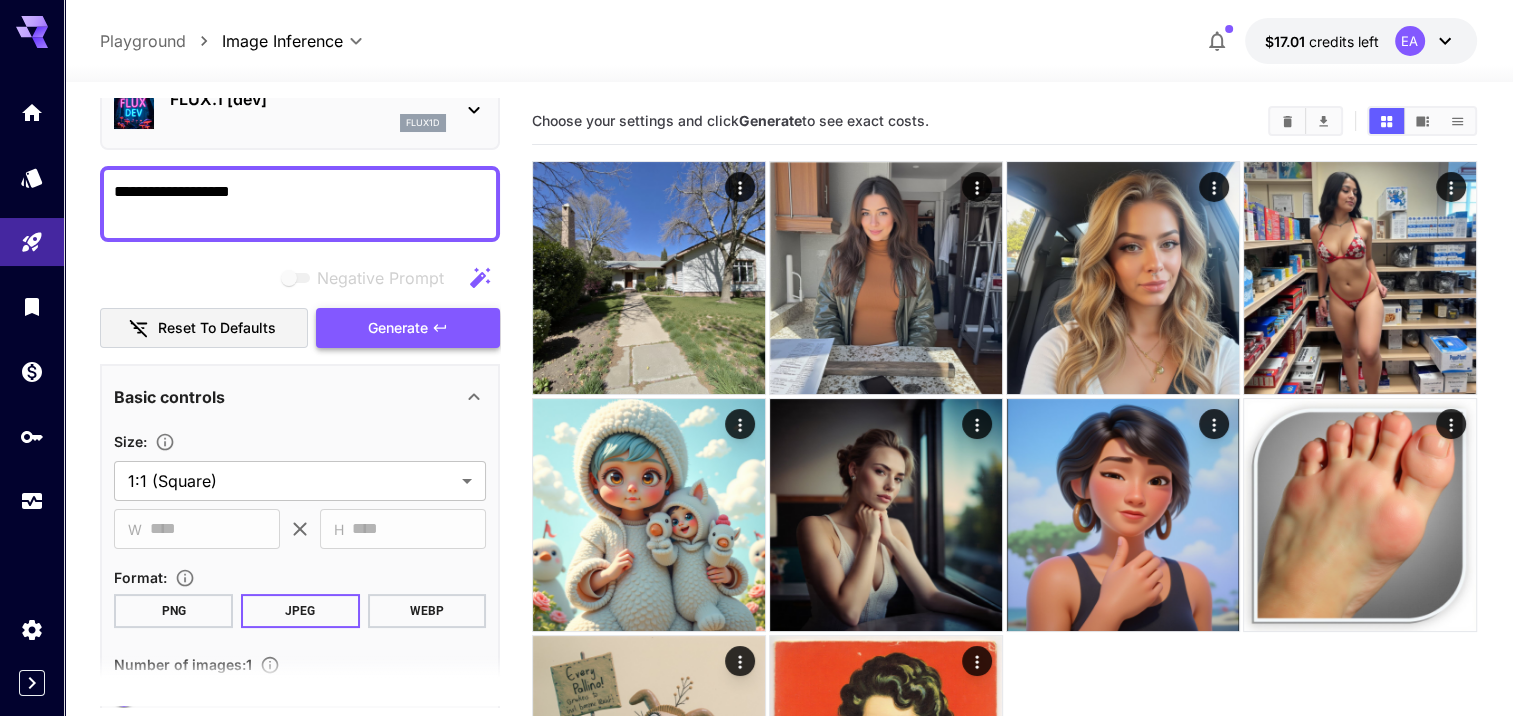 type on "**********" 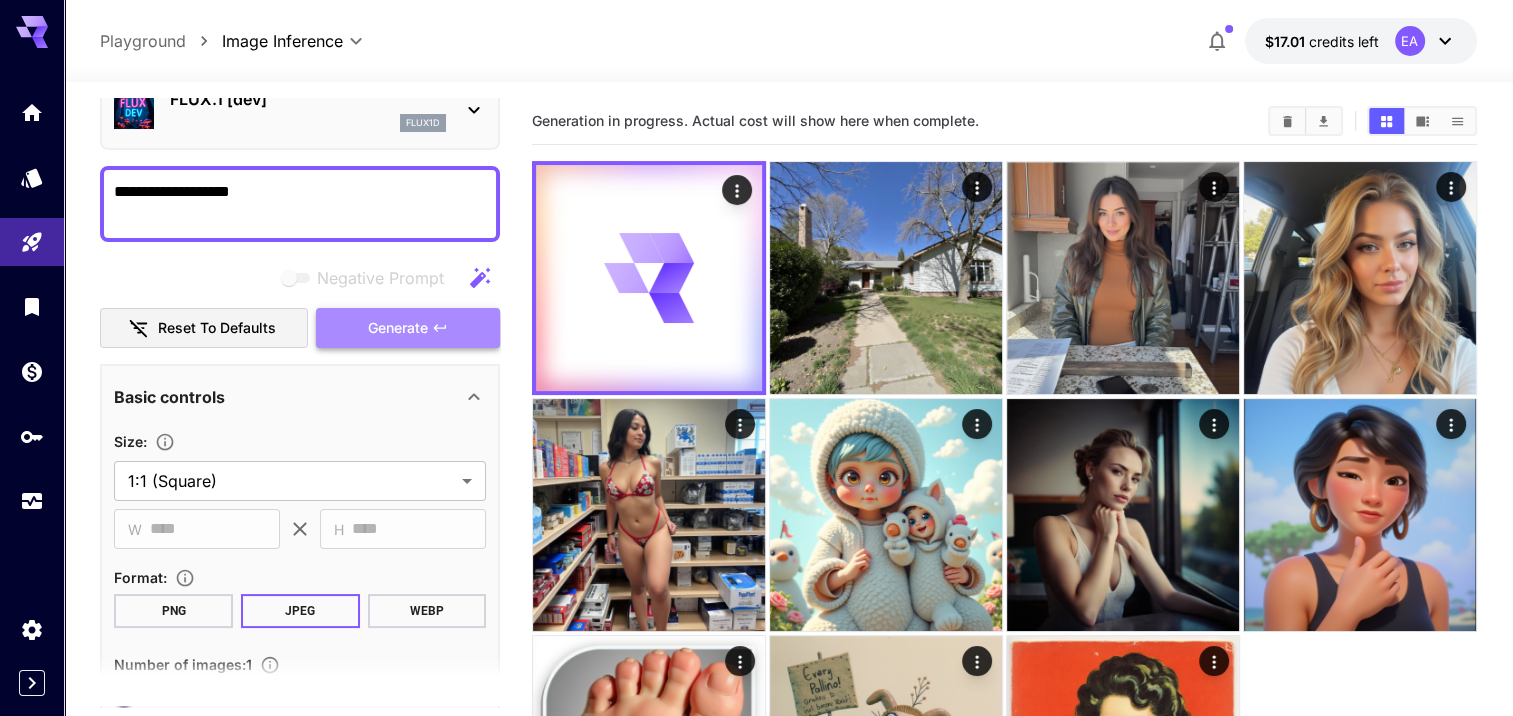 click on "Generate" at bounding box center [398, 328] 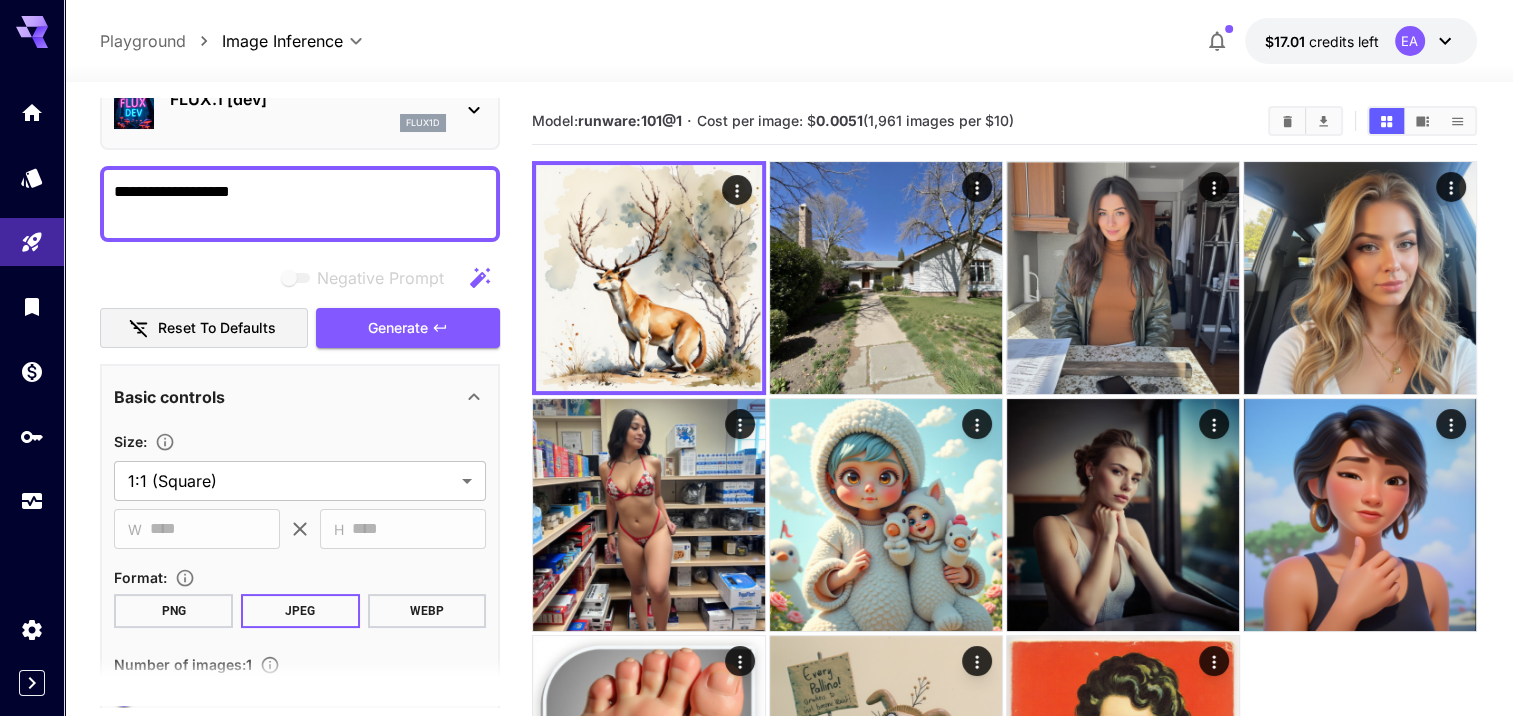 scroll, scrollTop: 100, scrollLeft: 0, axis: vertical 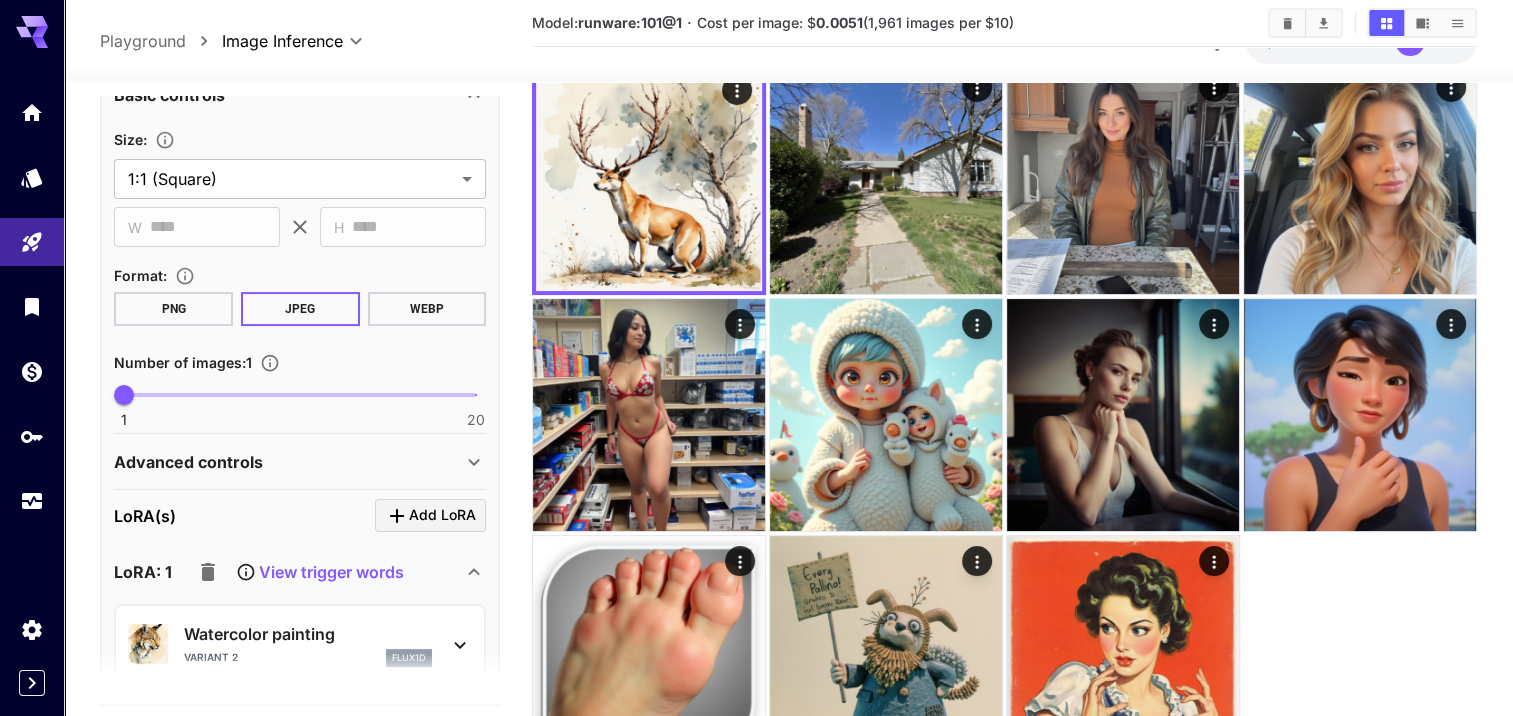 click on "View trigger words" at bounding box center [331, 572] 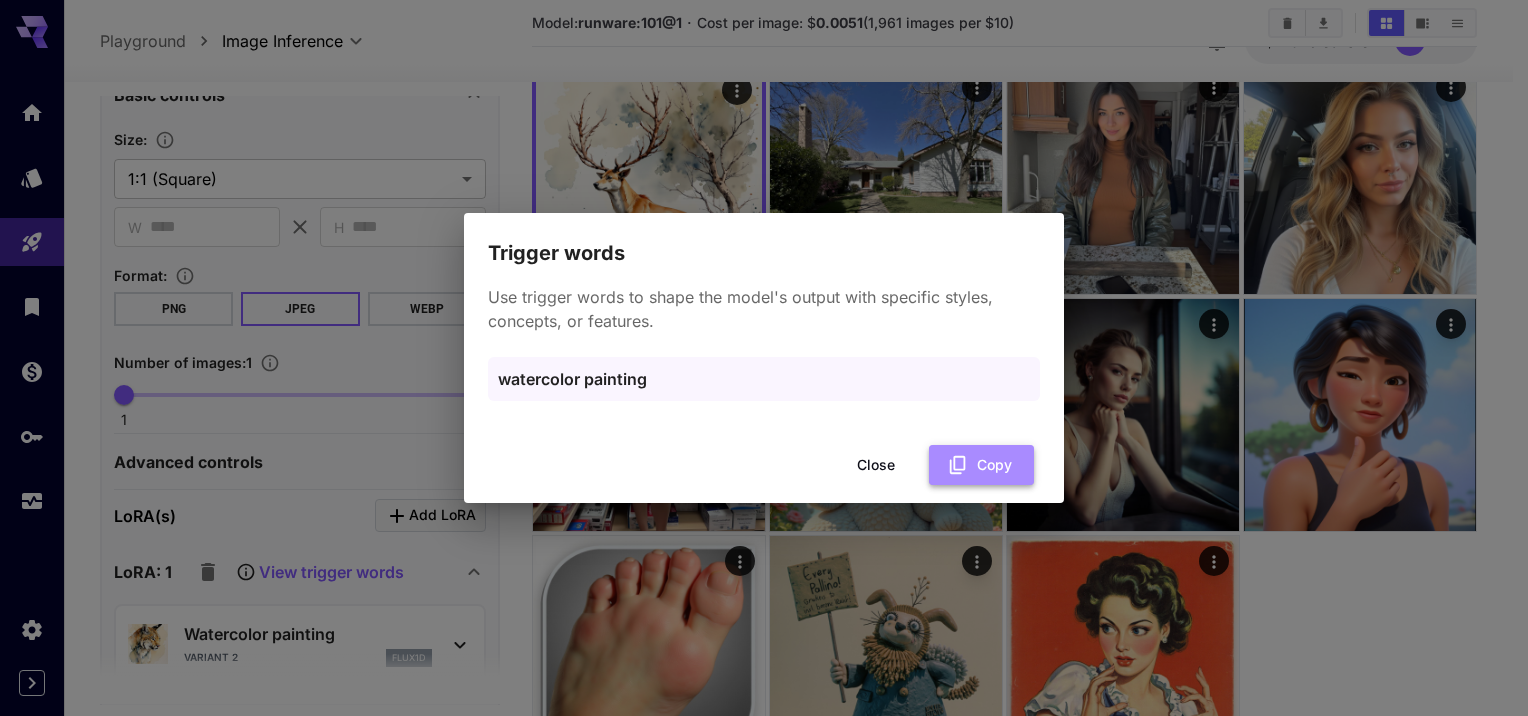 click on "Copy" at bounding box center (981, 465) 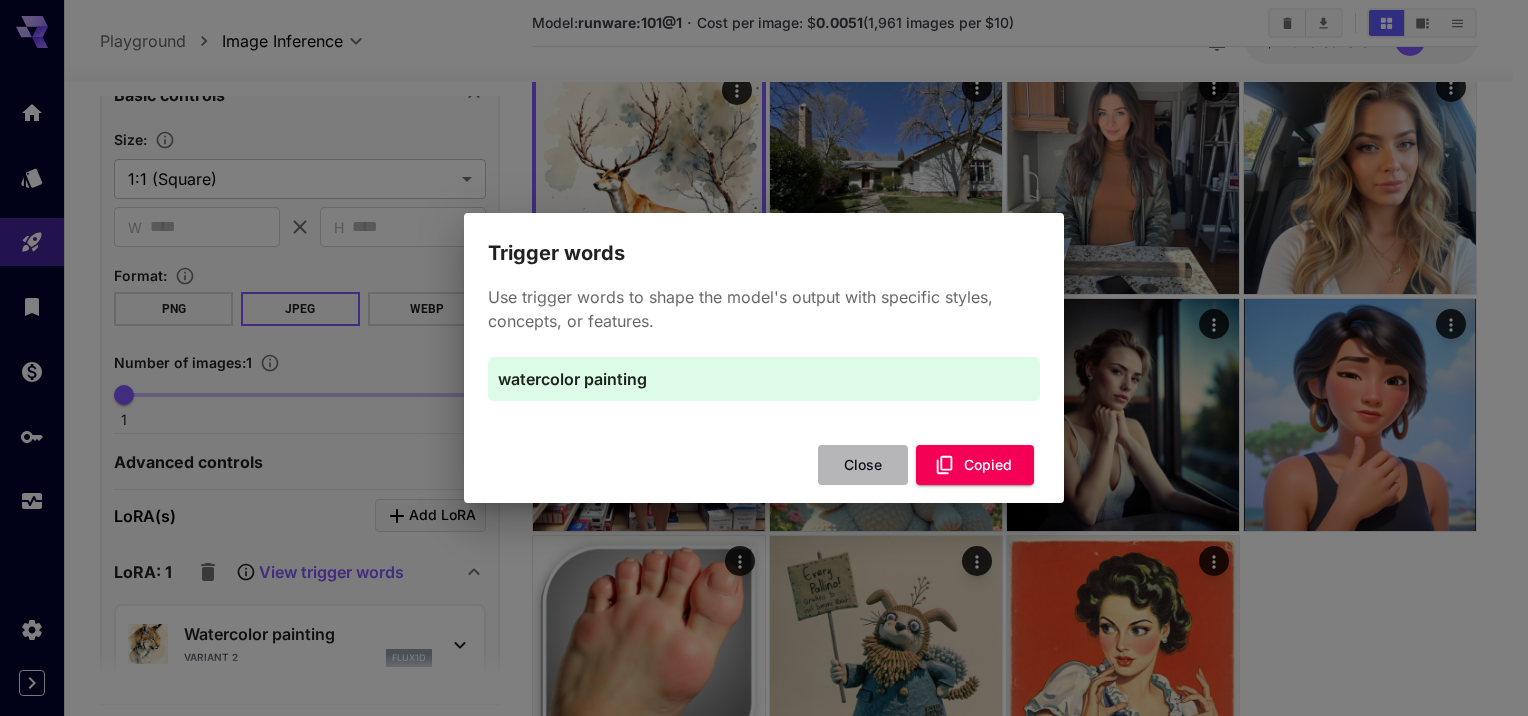click on "Close" at bounding box center [863, 465] 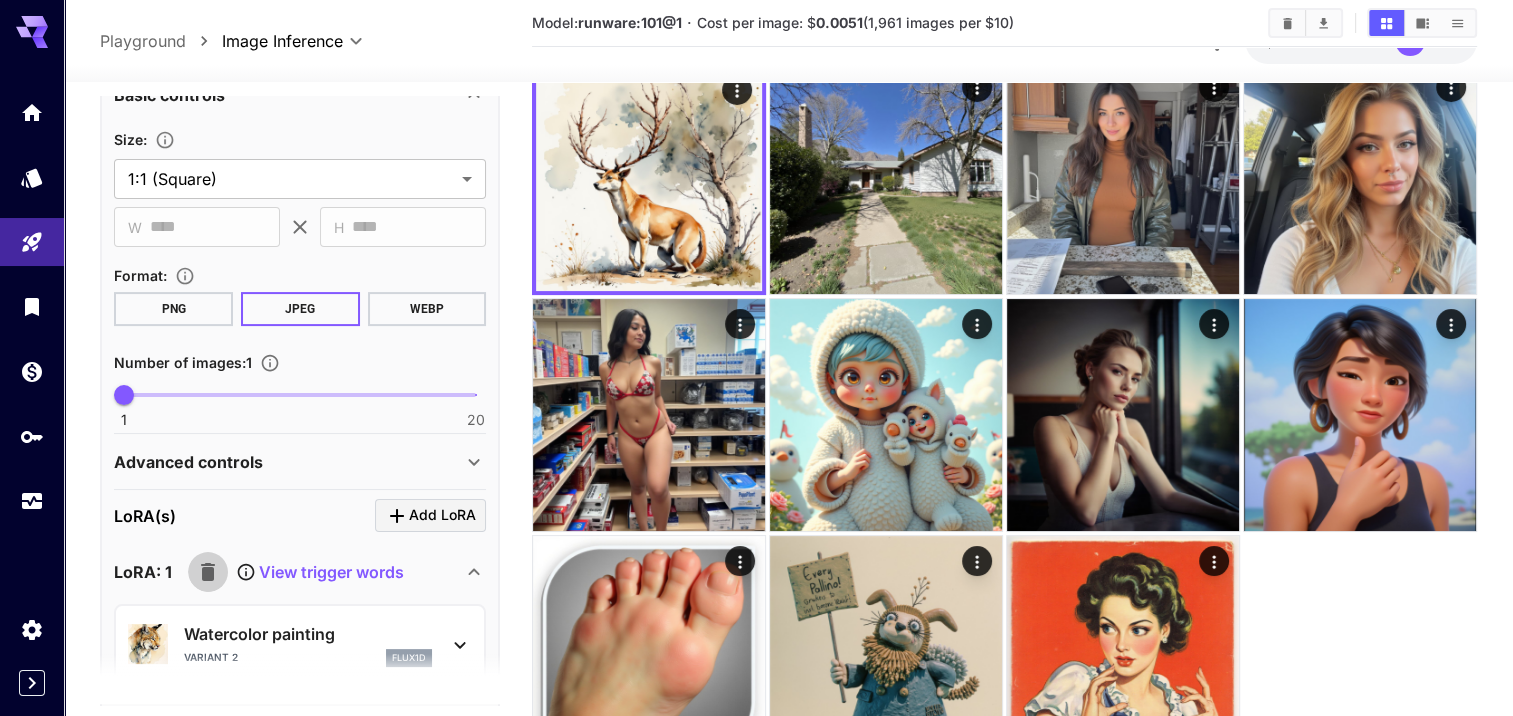 click 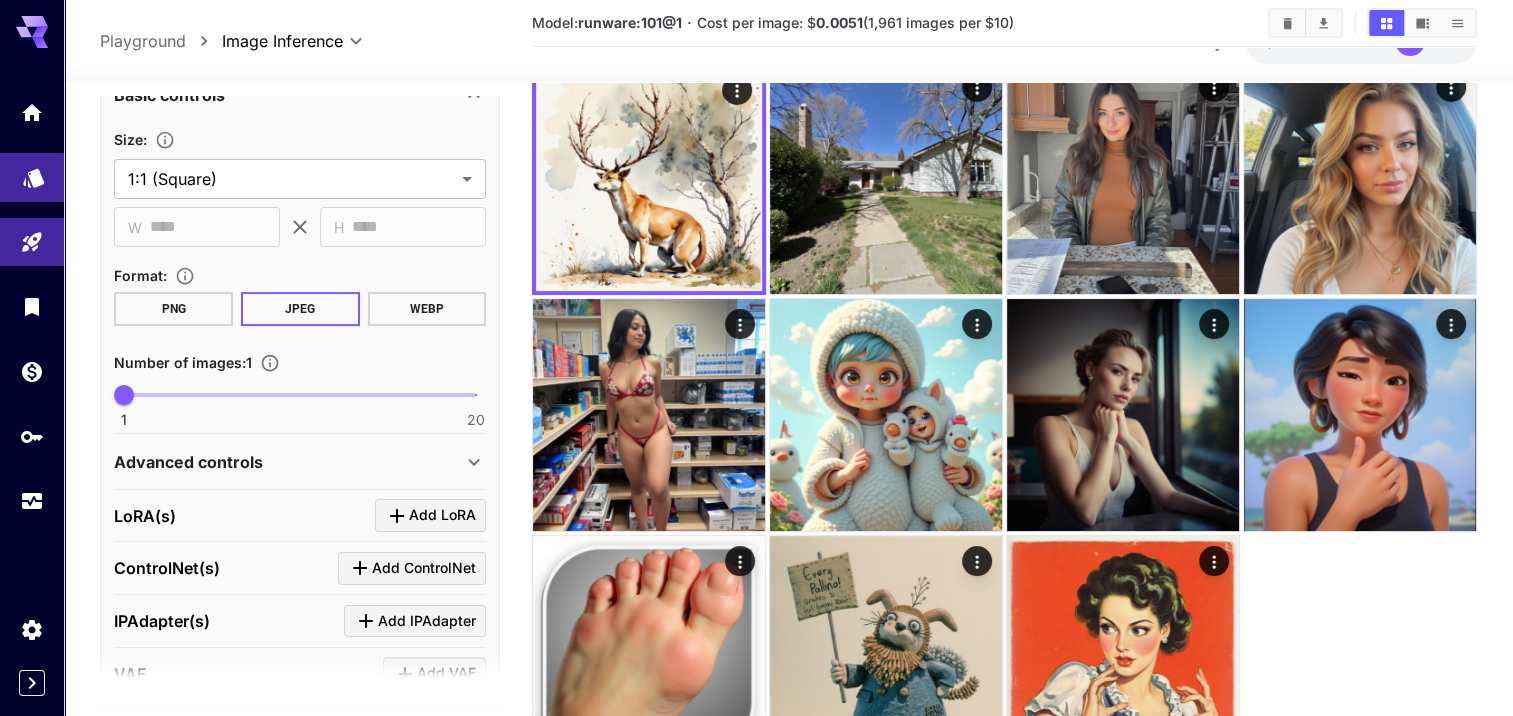 click at bounding box center (32, 177) 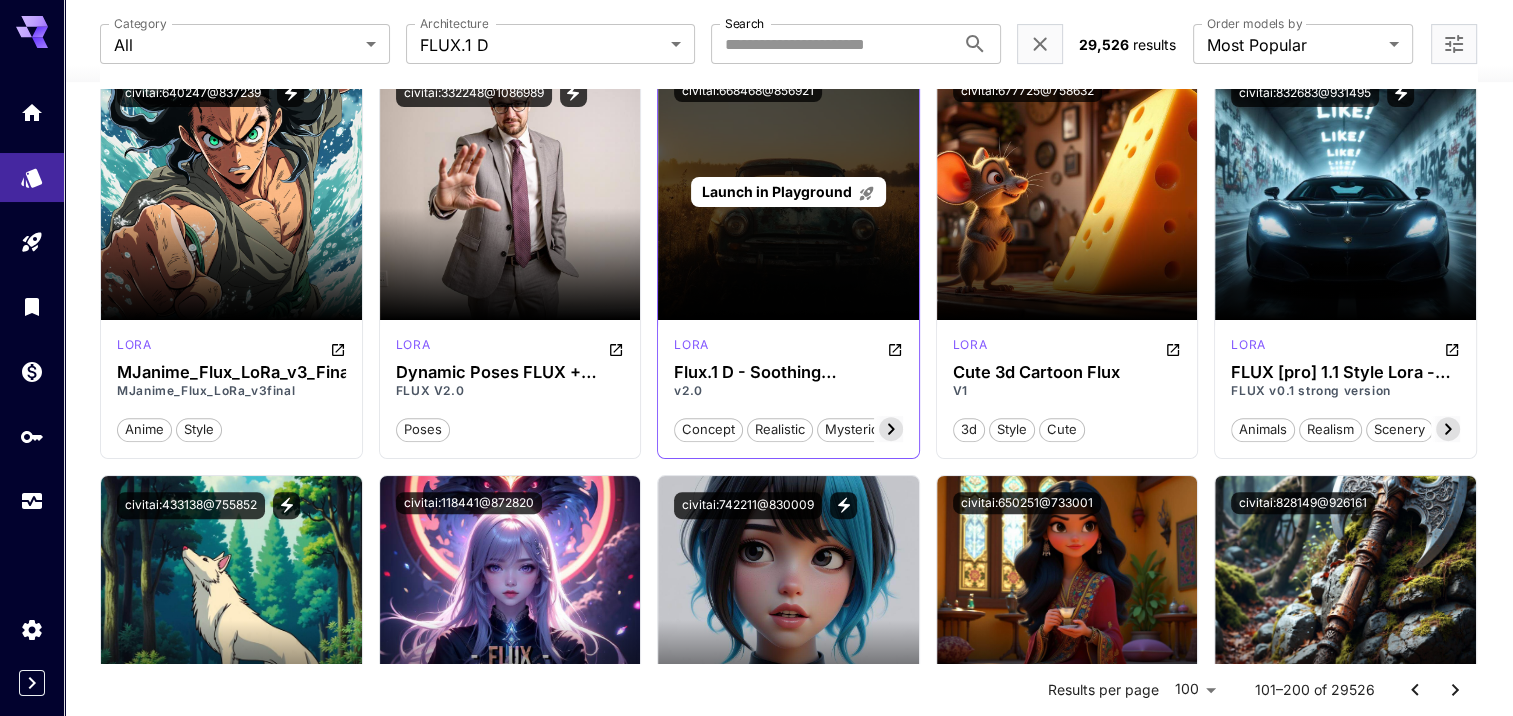 scroll, scrollTop: 500, scrollLeft: 0, axis: vertical 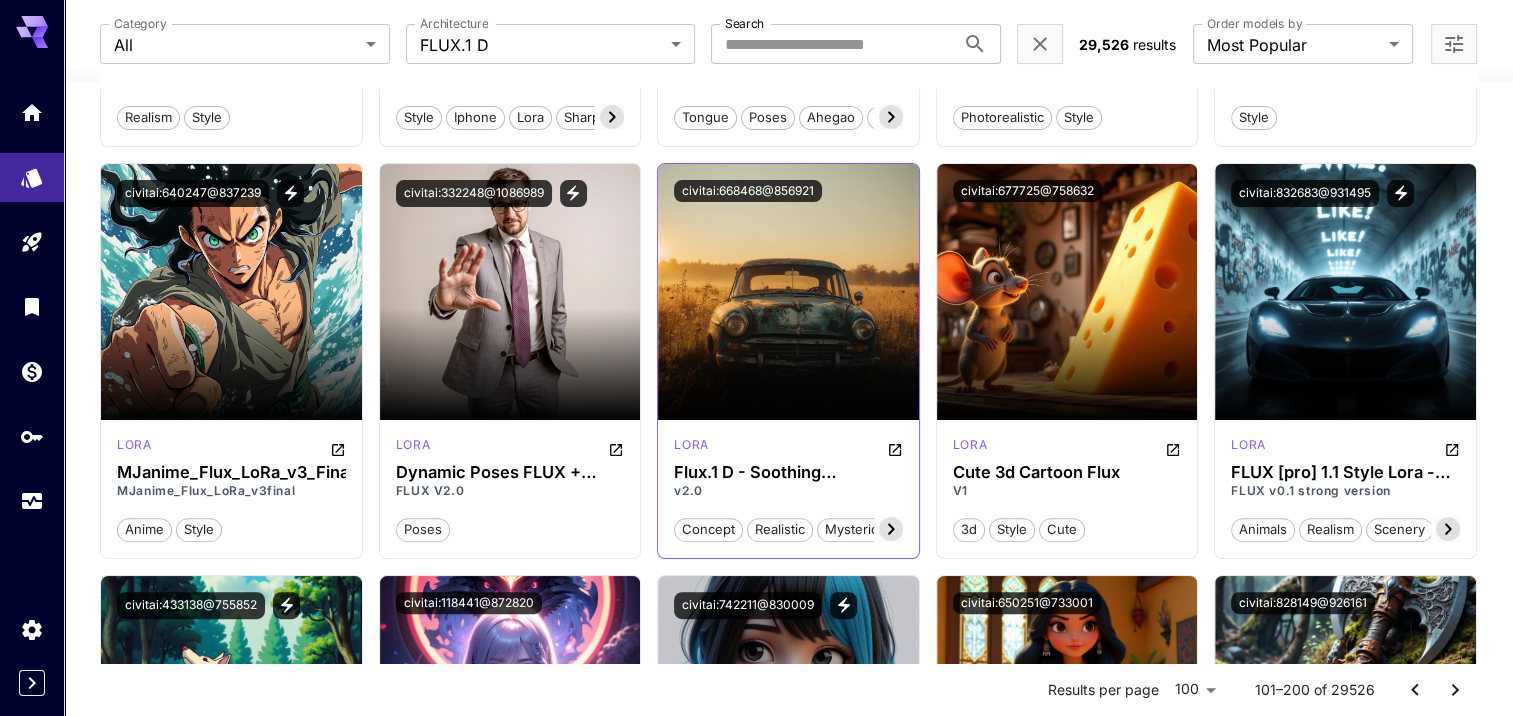 click on "civitai:668468@856921" at bounding box center (788, 191) 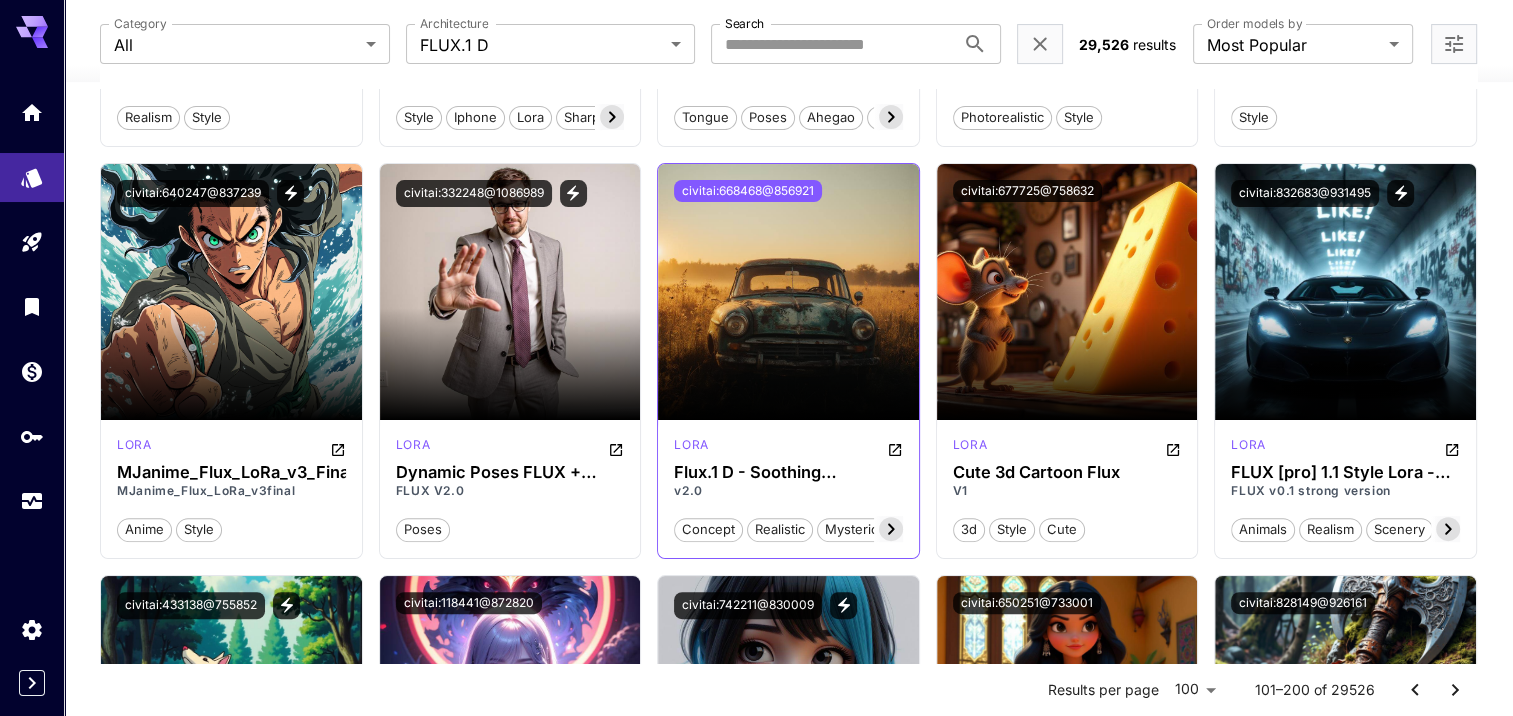 click on "civitai:668468@856921" at bounding box center [748, 191] 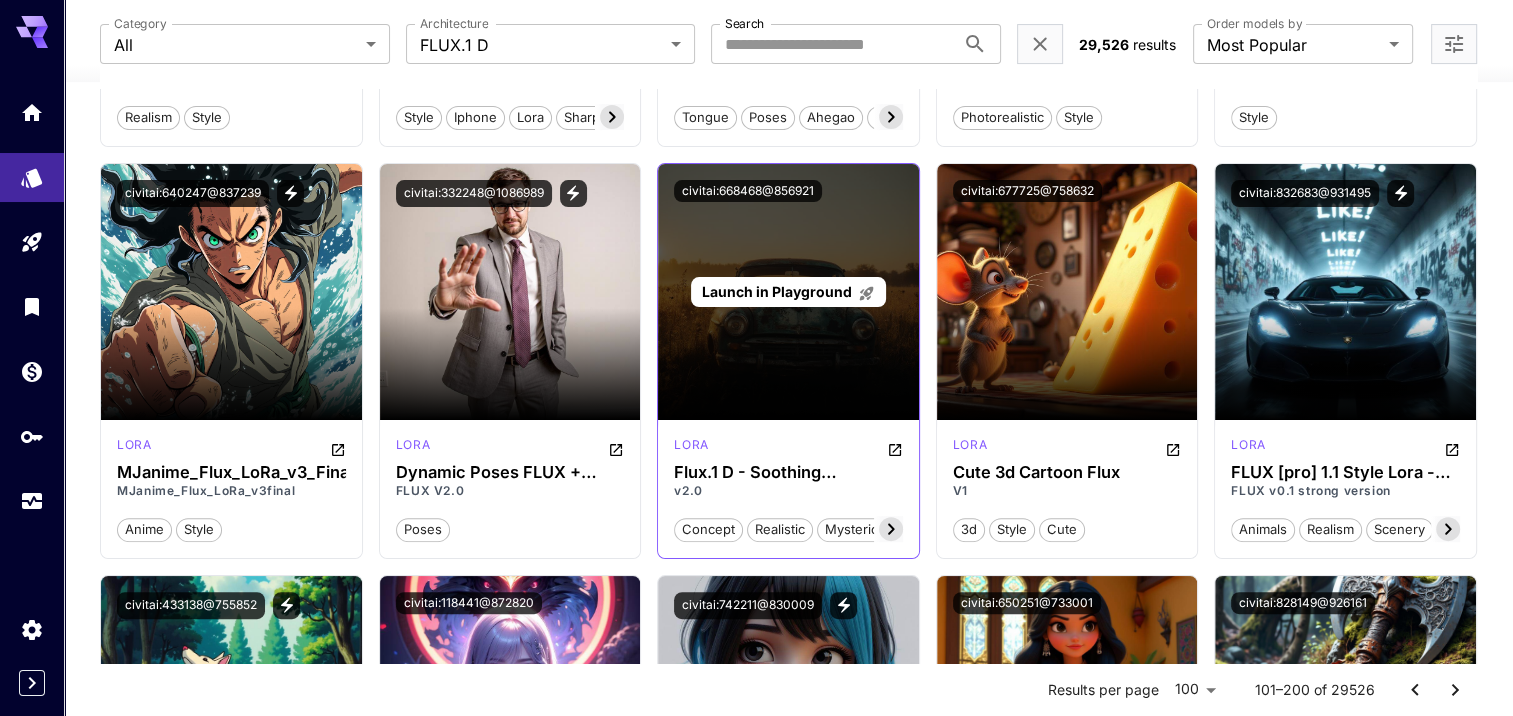 click on "Launch in Playground" at bounding box center [777, 291] 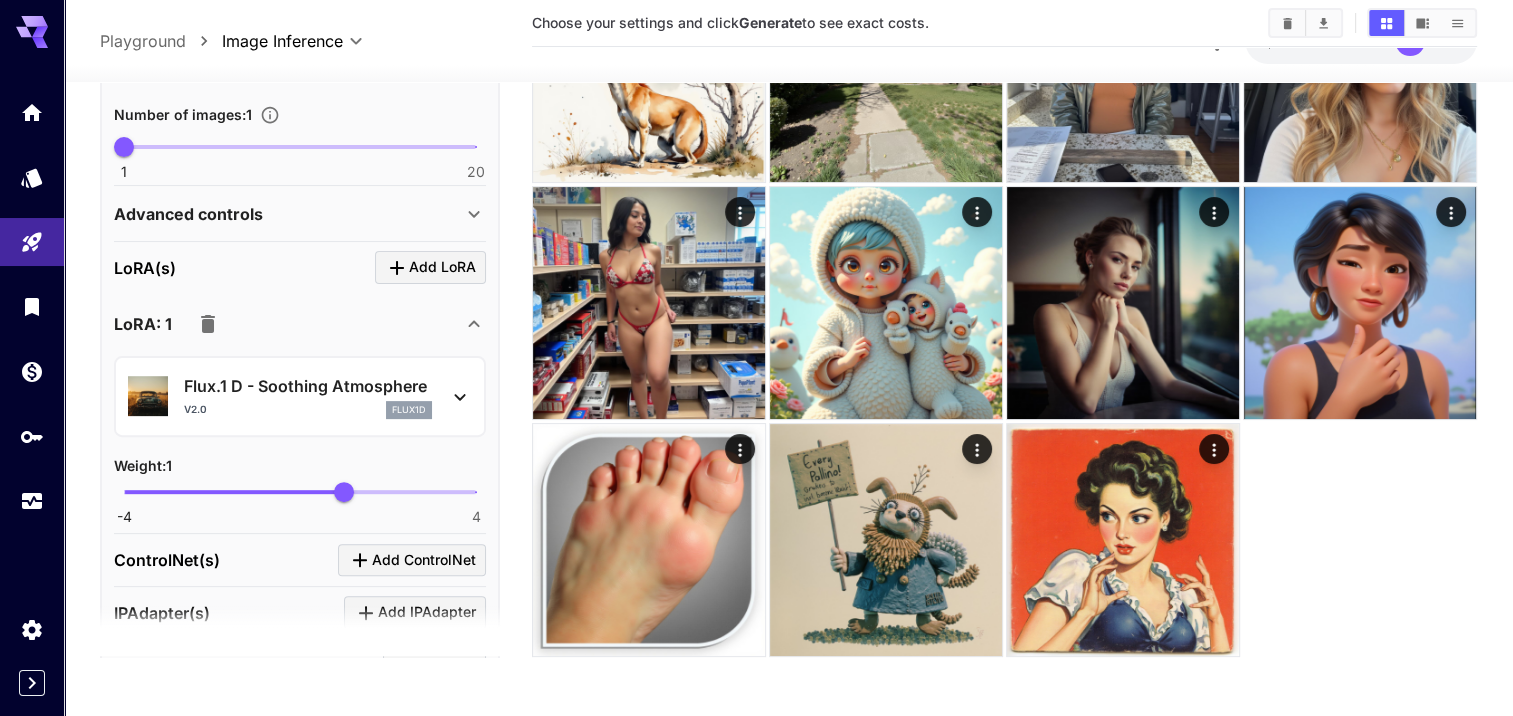 scroll, scrollTop: 500, scrollLeft: 0, axis: vertical 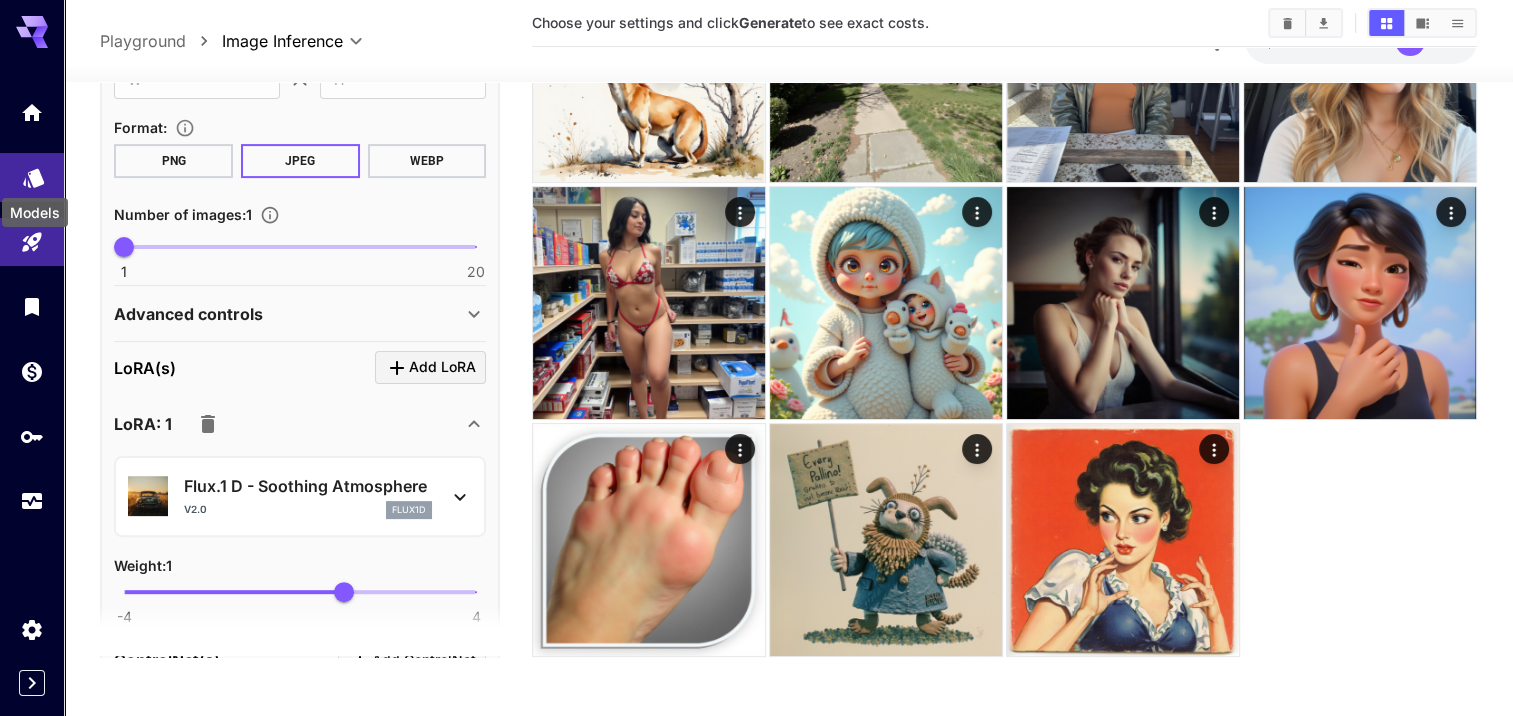 click 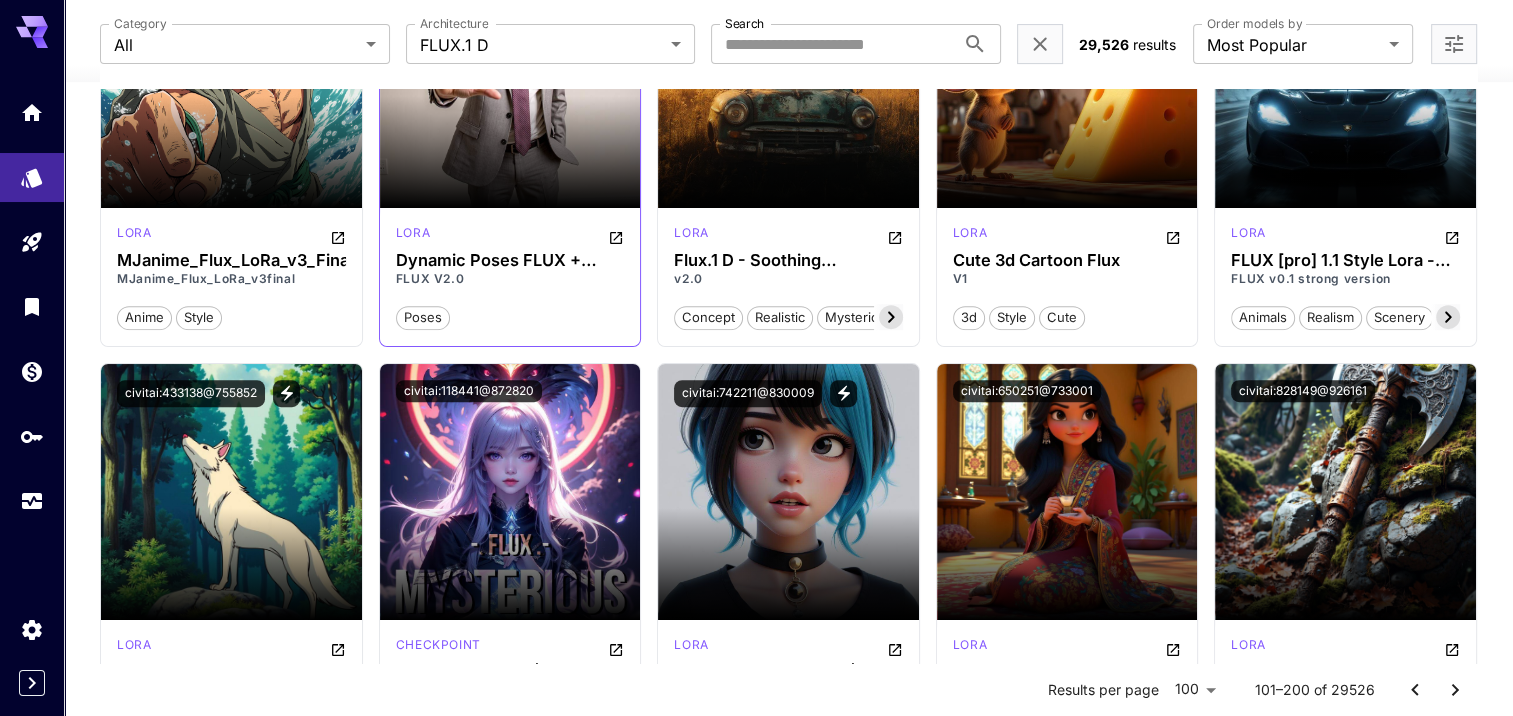 scroll, scrollTop: 512, scrollLeft: 0, axis: vertical 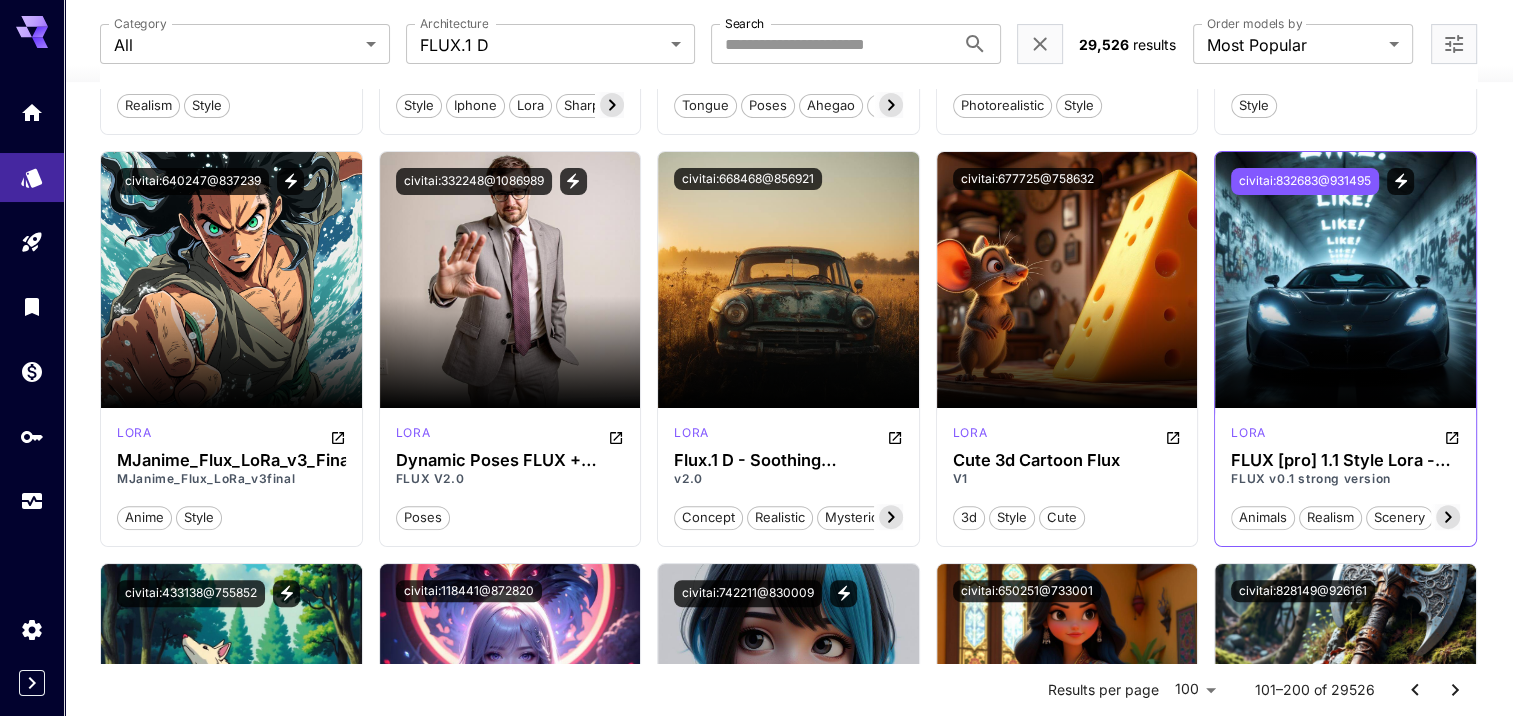 click on "civitai:832683@931495" at bounding box center [1305, 181] 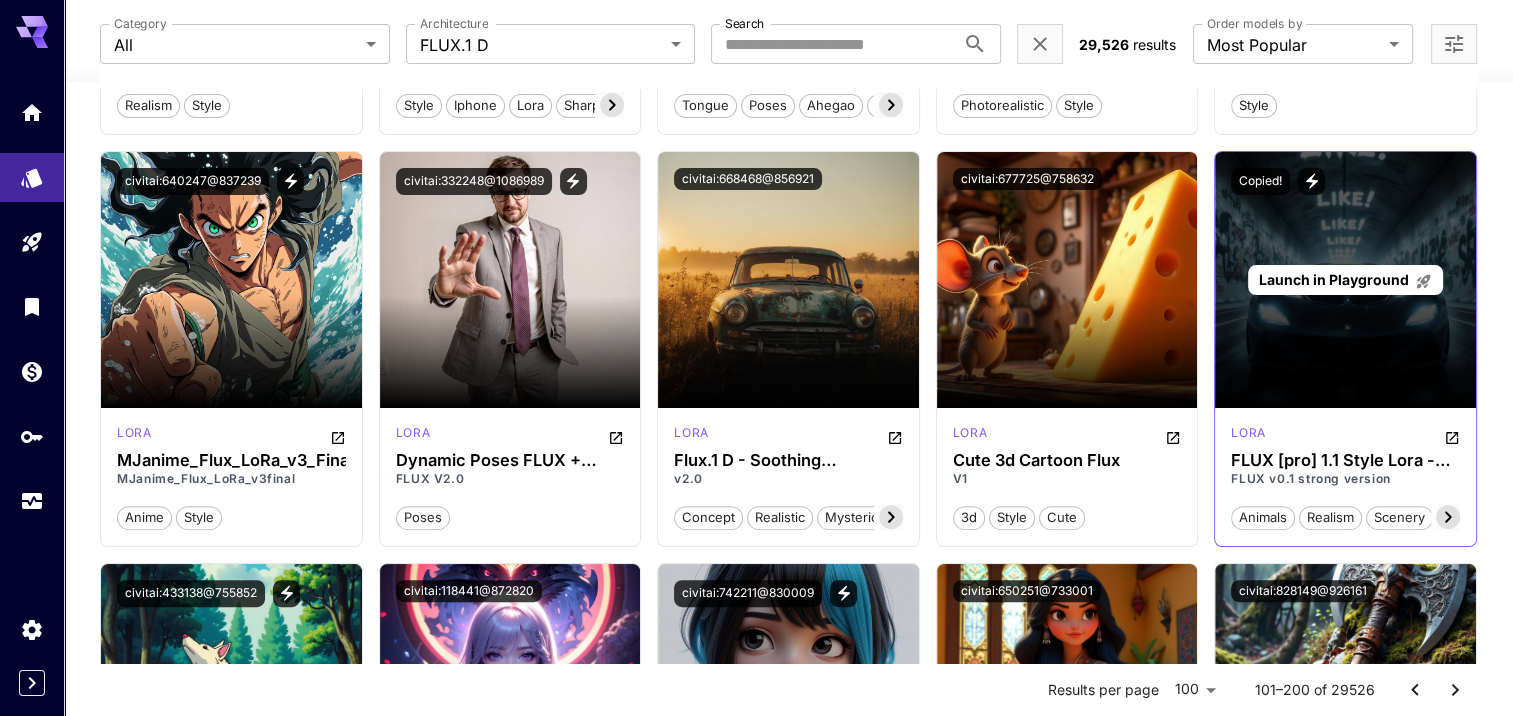click on "Launch in Playground" at bounding box center [1345, 280] 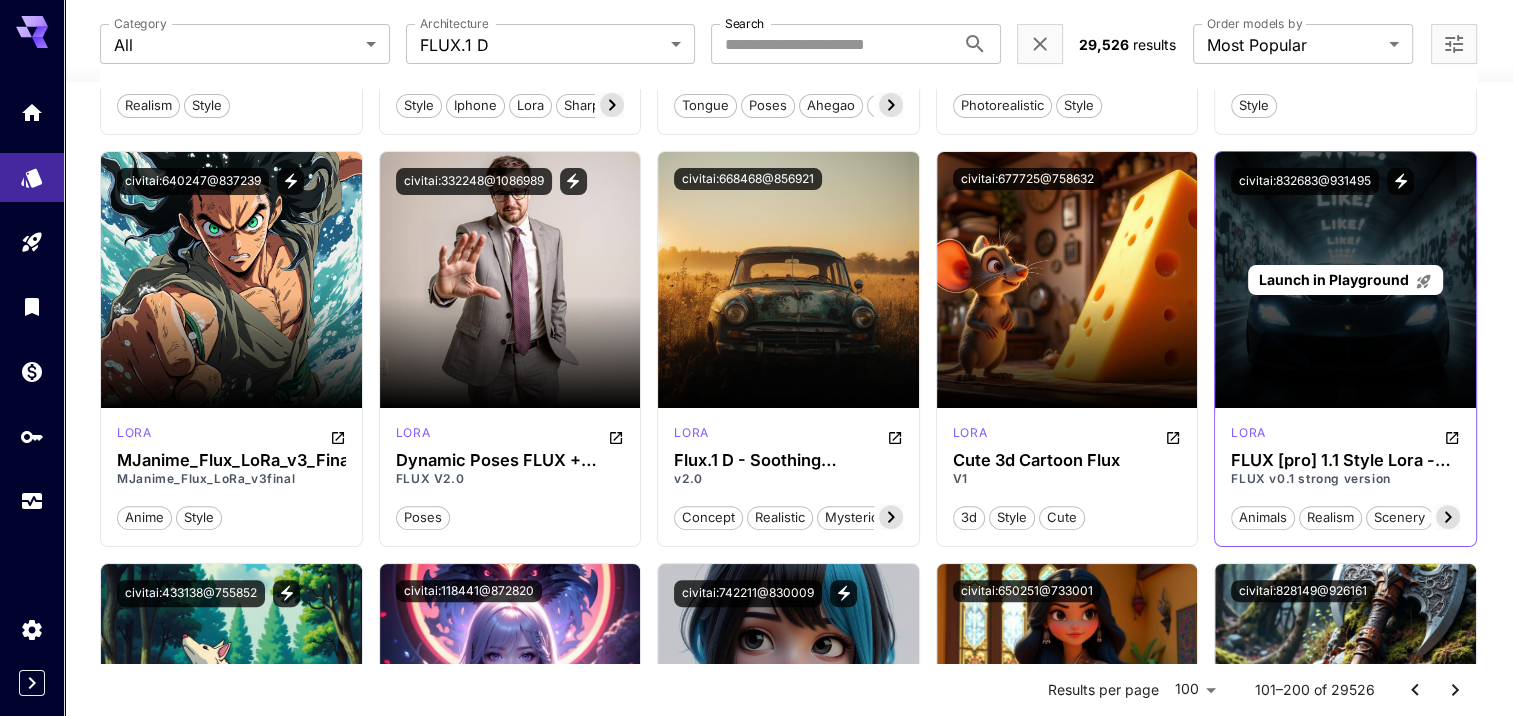 click on "Launch in Playground" at bounding box center [1345, 280] 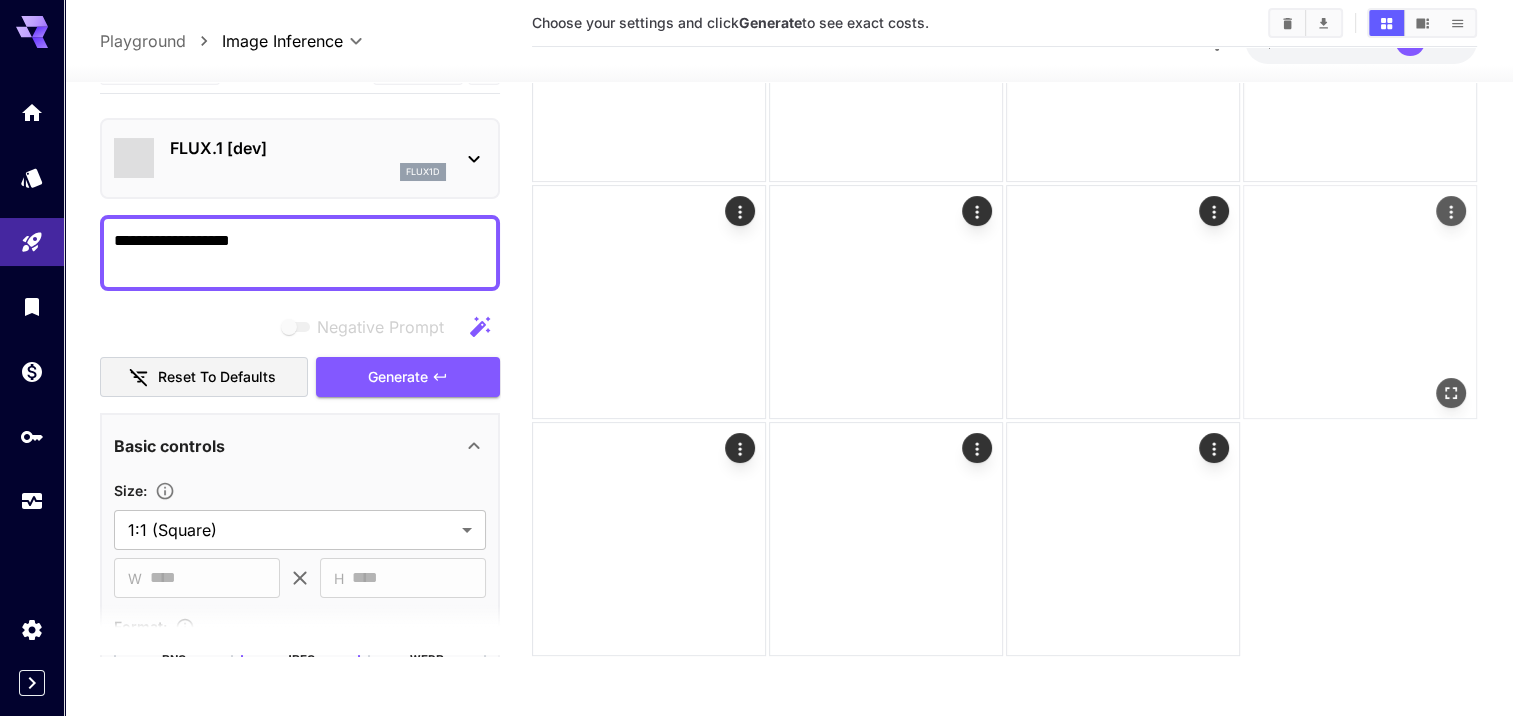 scroll, scrollTop: 212, scrollLeft: 0, axis: vertical 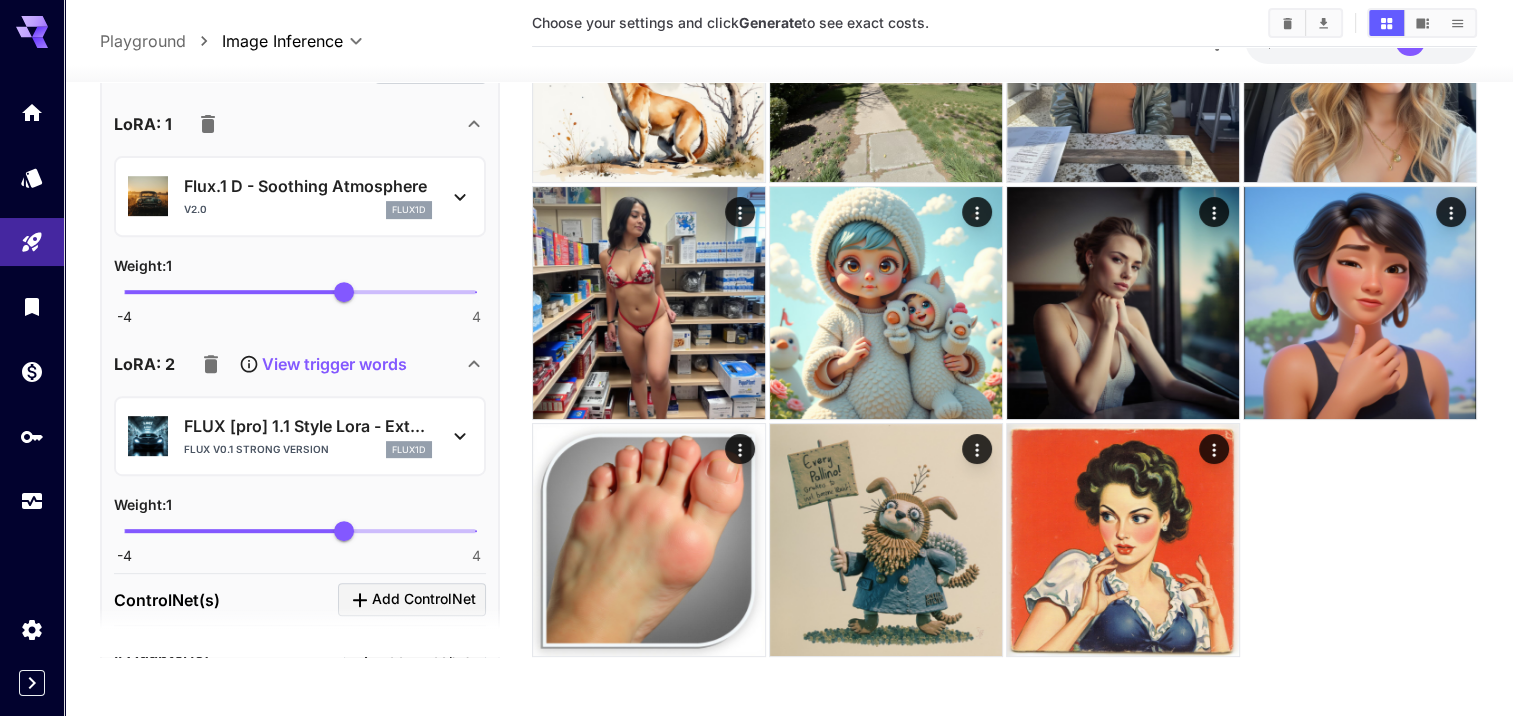 click 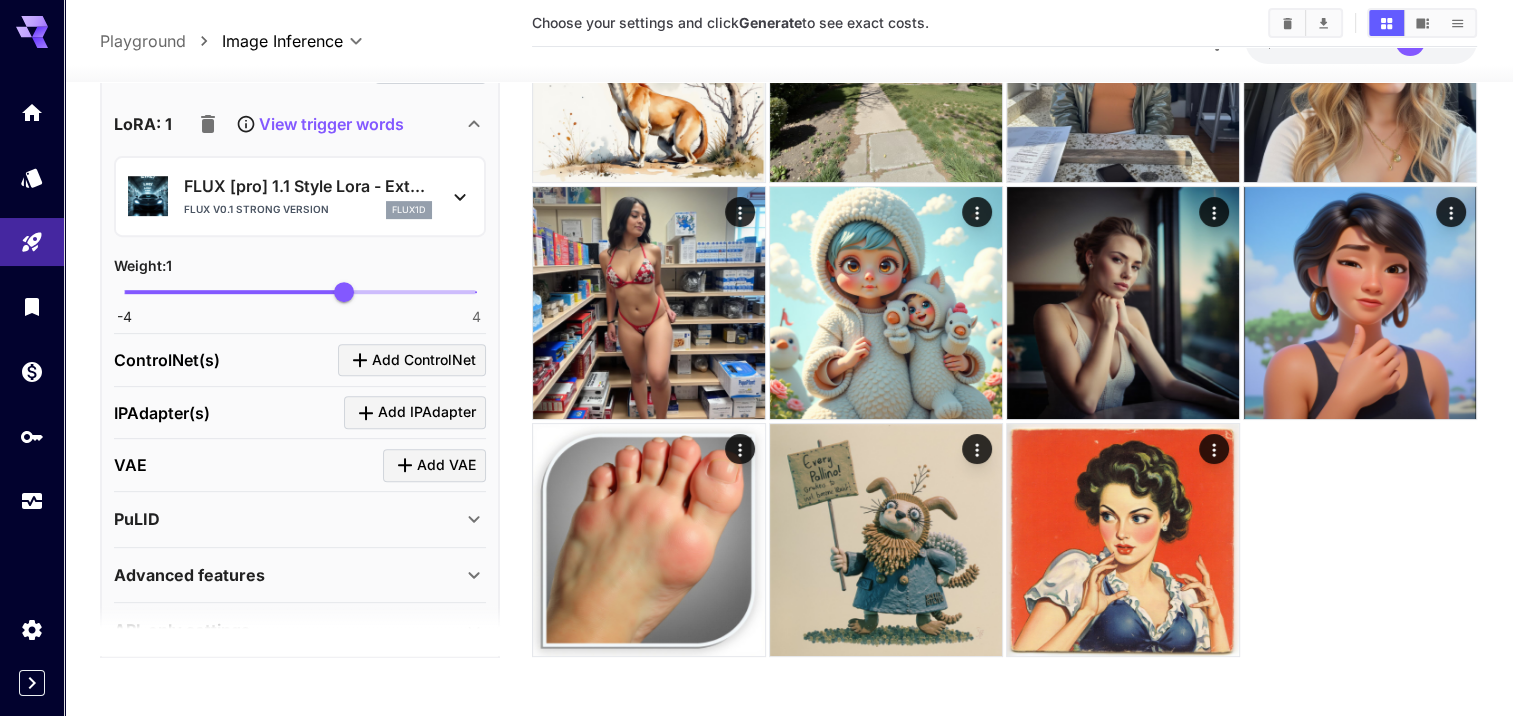 click on "View trigger words" at bounding box center (296, 124) 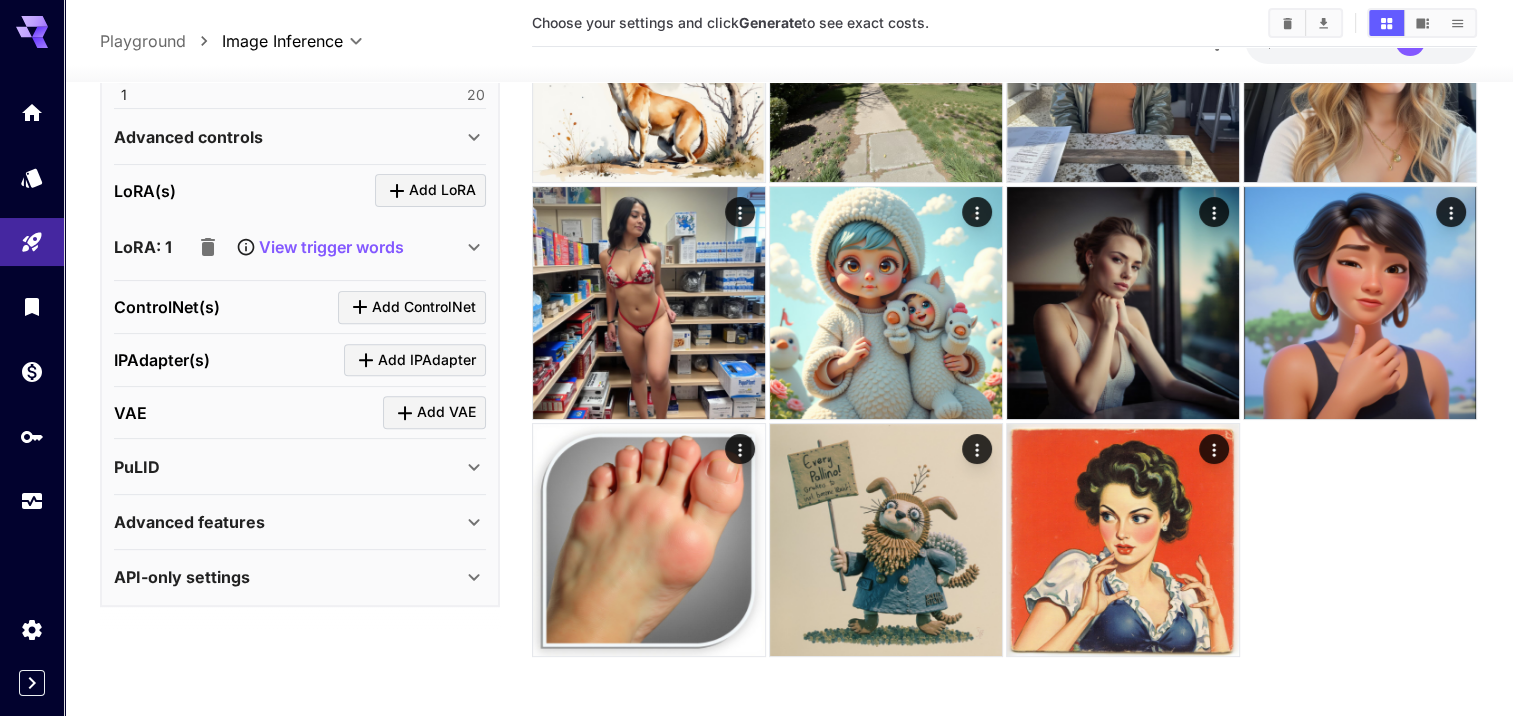 scroll, scrollTop: 670, scrollLeft: 0, axis: vertical 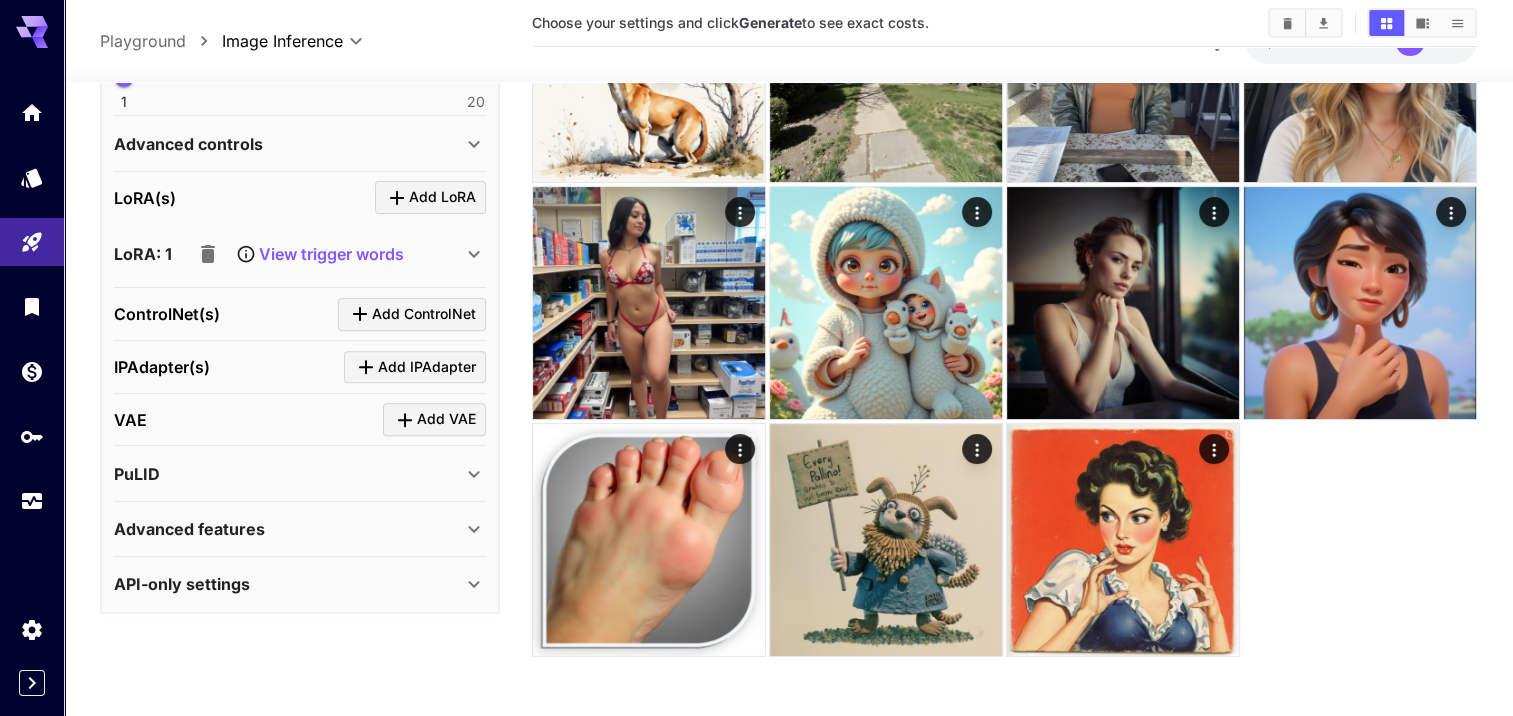 click on "View trigger words" at bounding box center [331, 254] 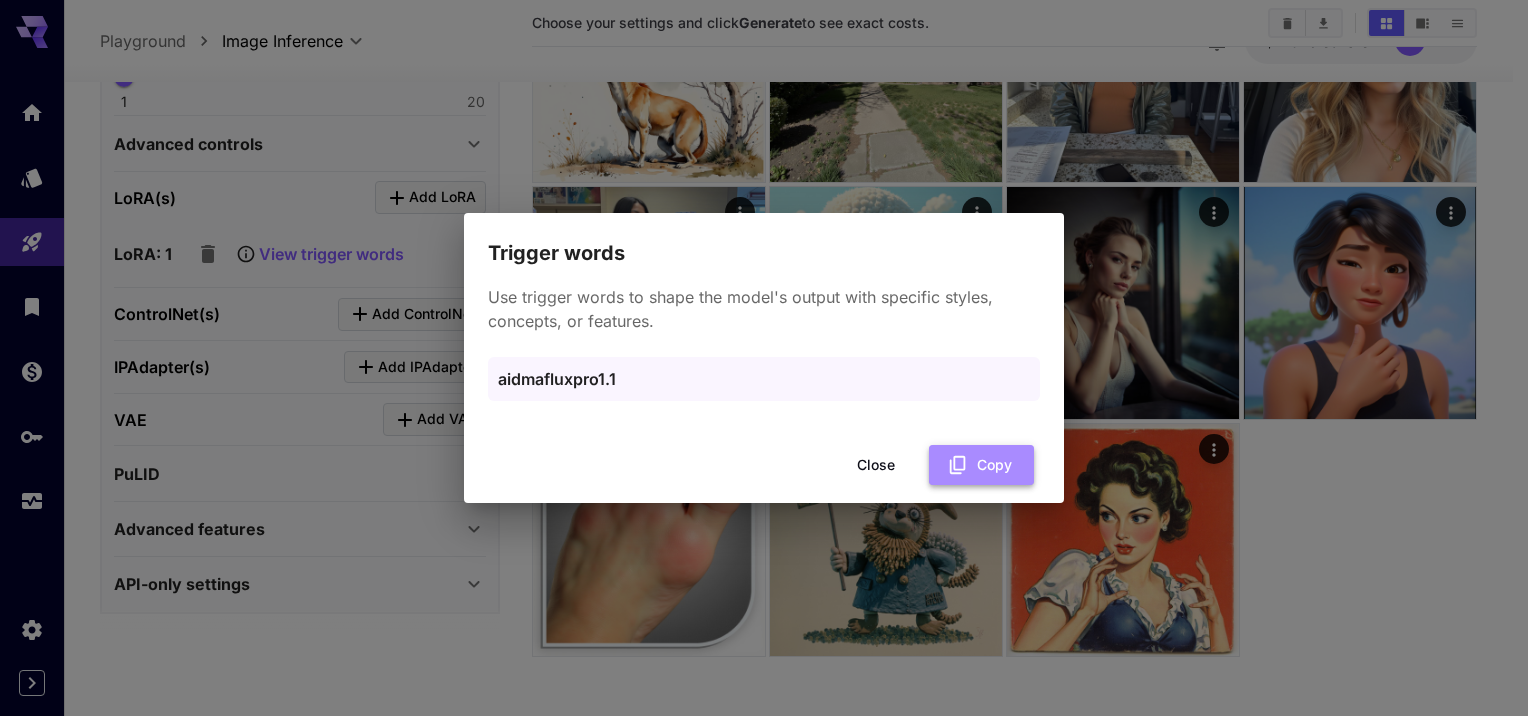 click on "Copy" at bounding box center [981, 465] 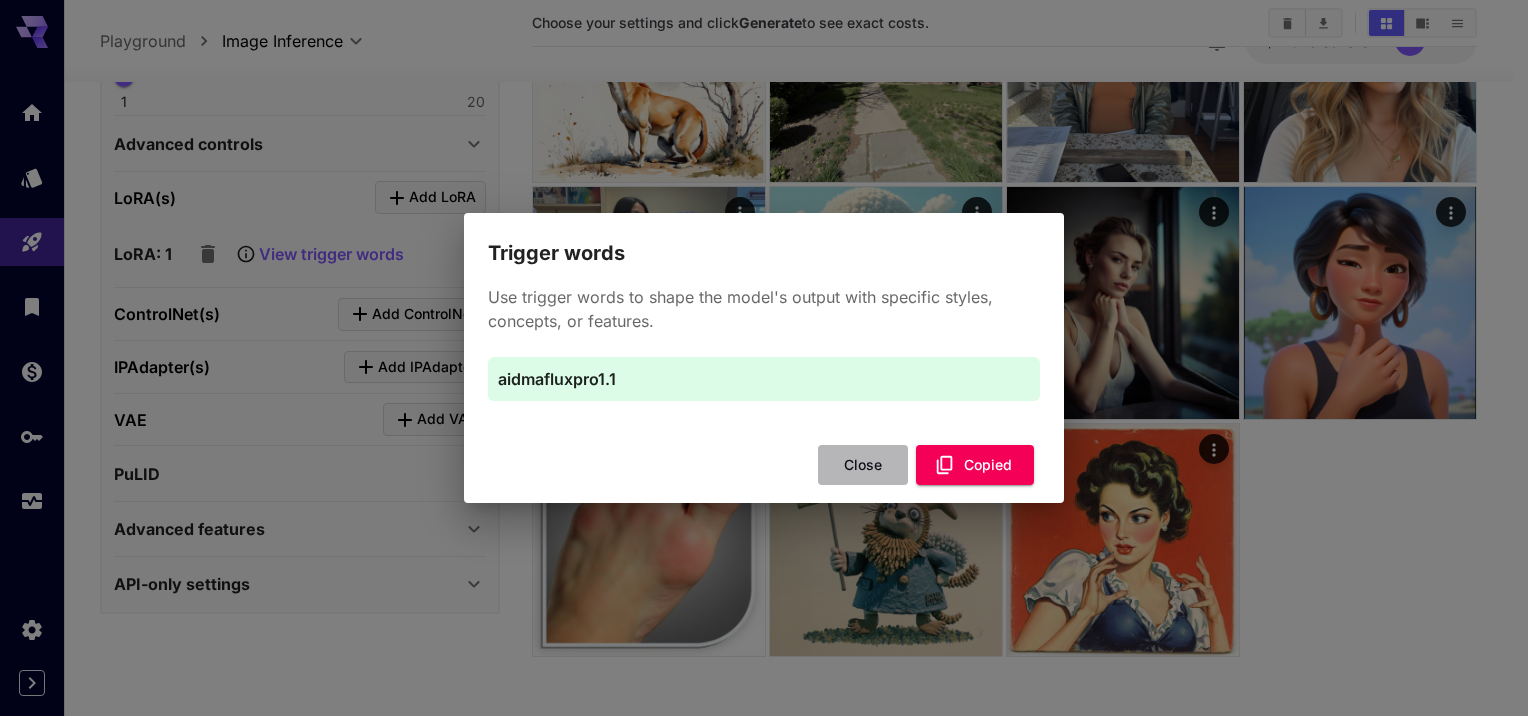 click on "Close" at bounding box center [863, 465] 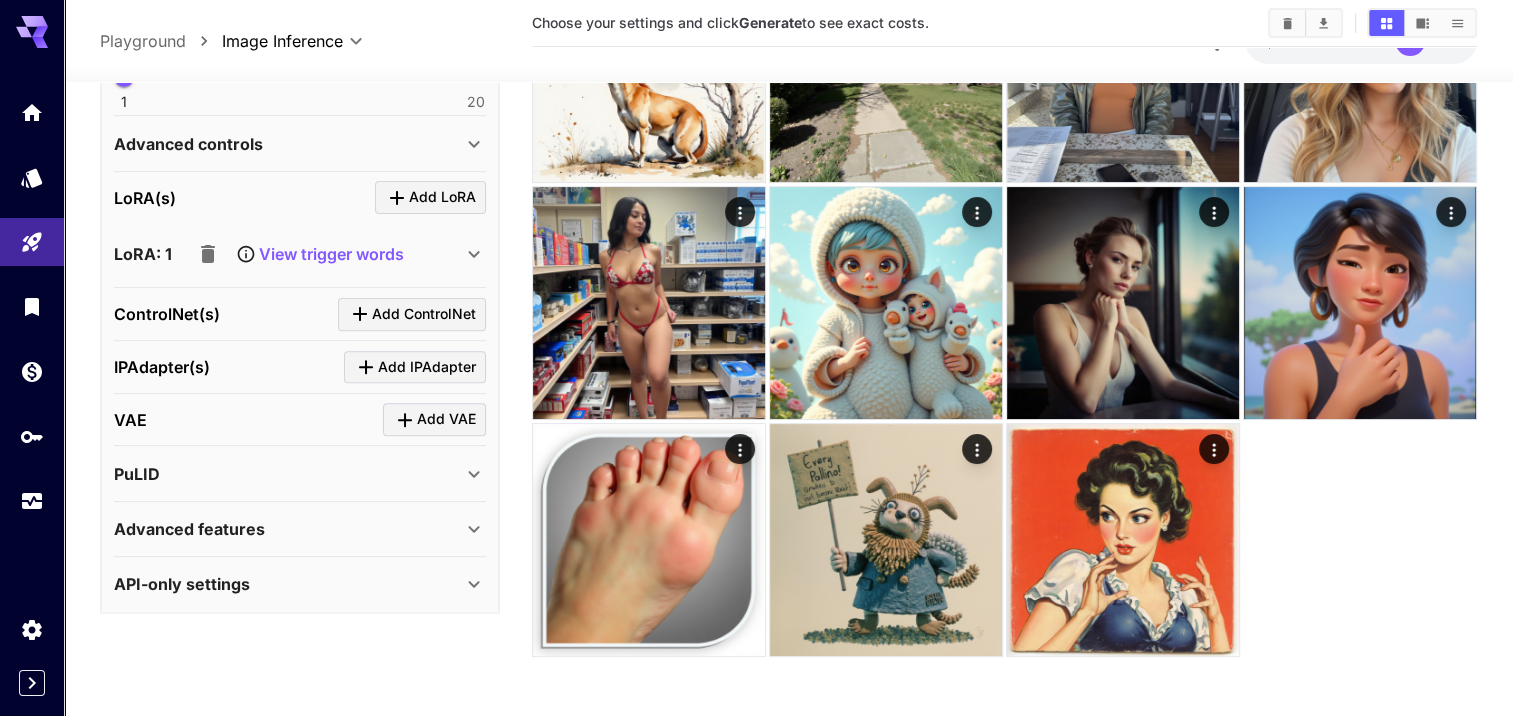 scroll, scrollTop: 0, scrollLeft: 0, axis: both 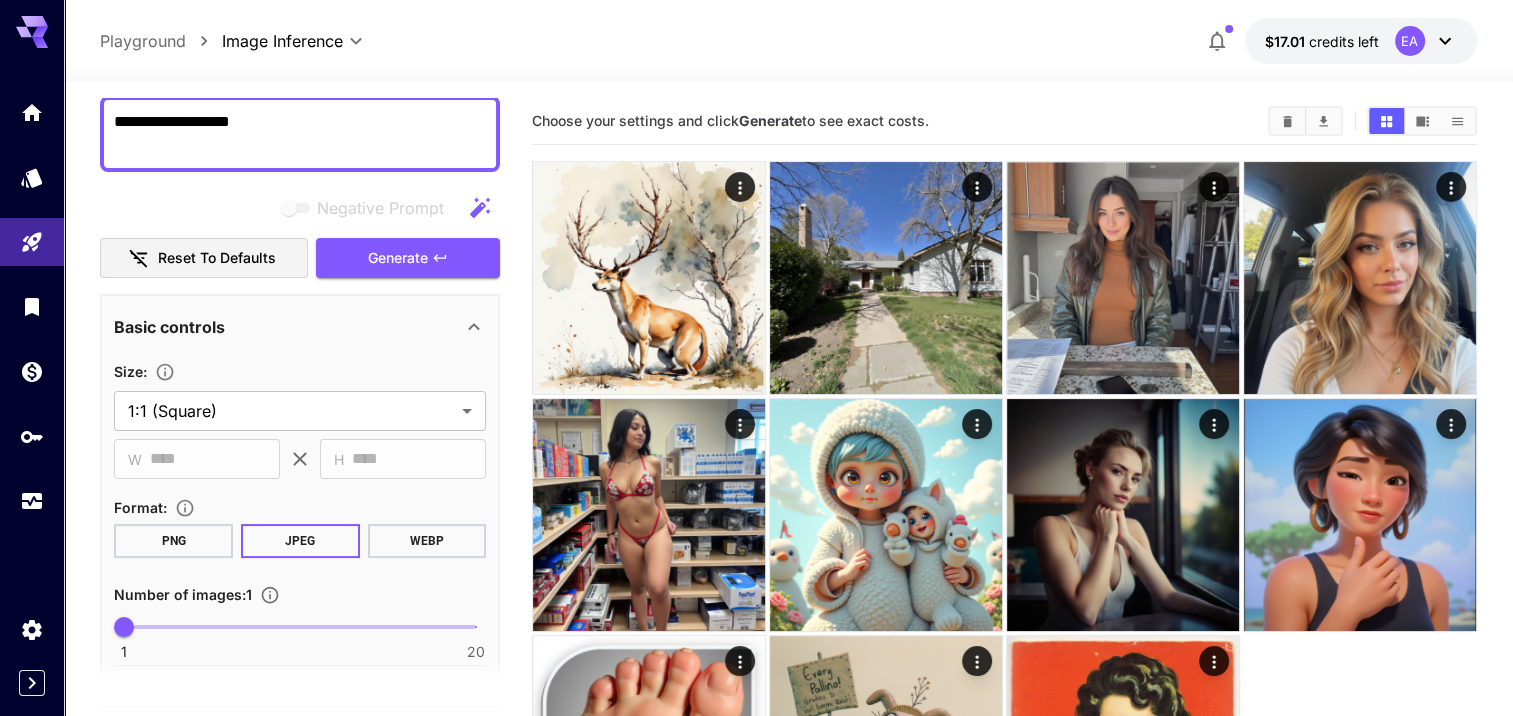 click on "**********" at bounding box center [300, 546] 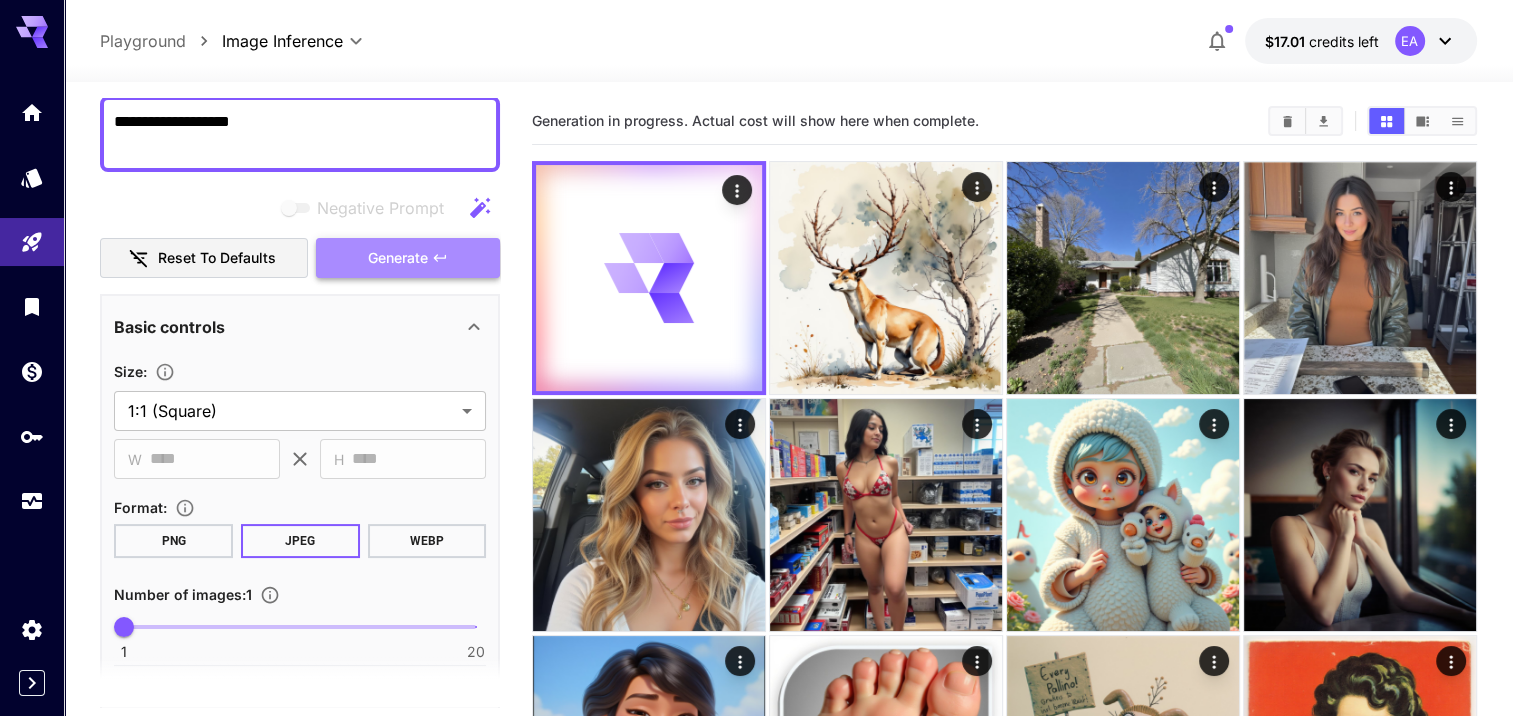 click on "Generate" at bounding box center [398, 258] 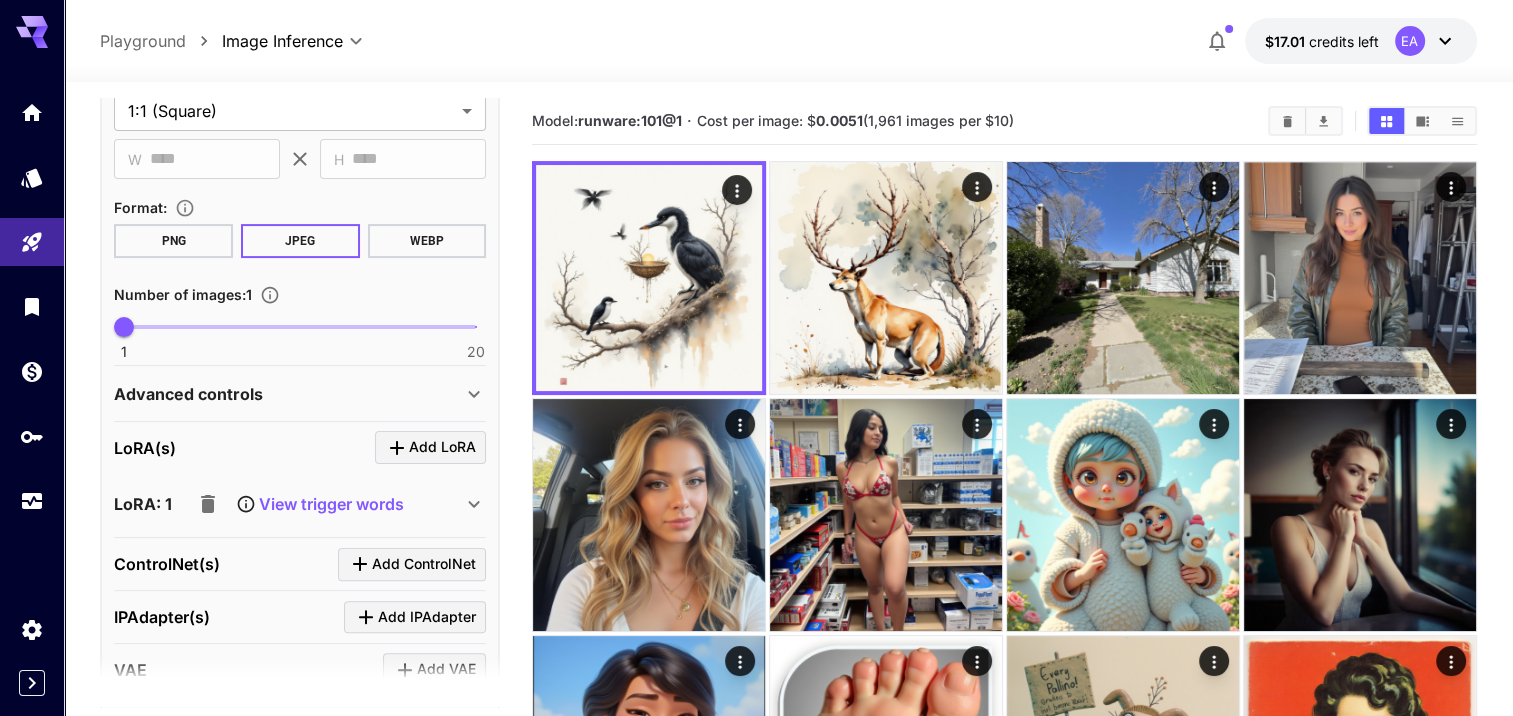 scroll, scrollTop: 670, scrollLeft: 0, axis: vertical 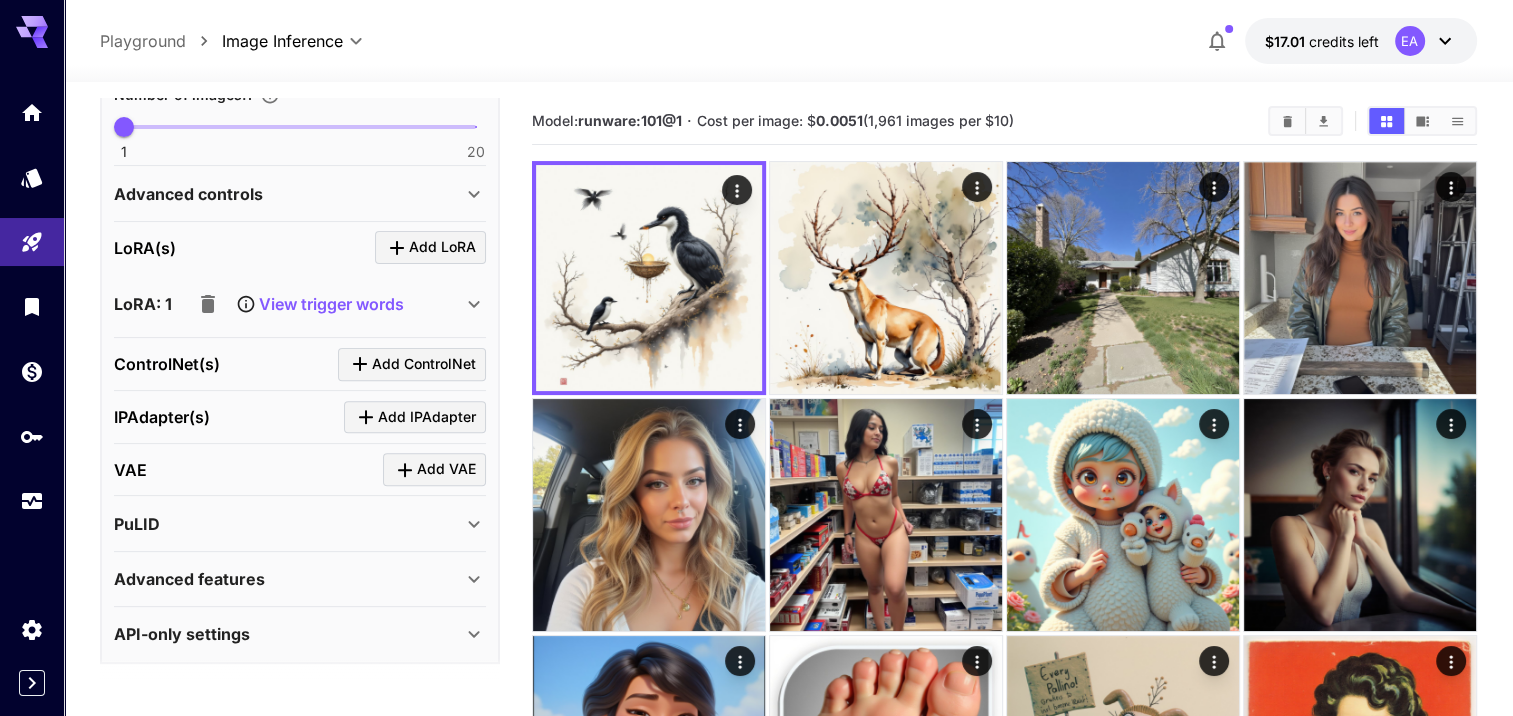 click on "View trigger words" at bounding box center [331, 304] 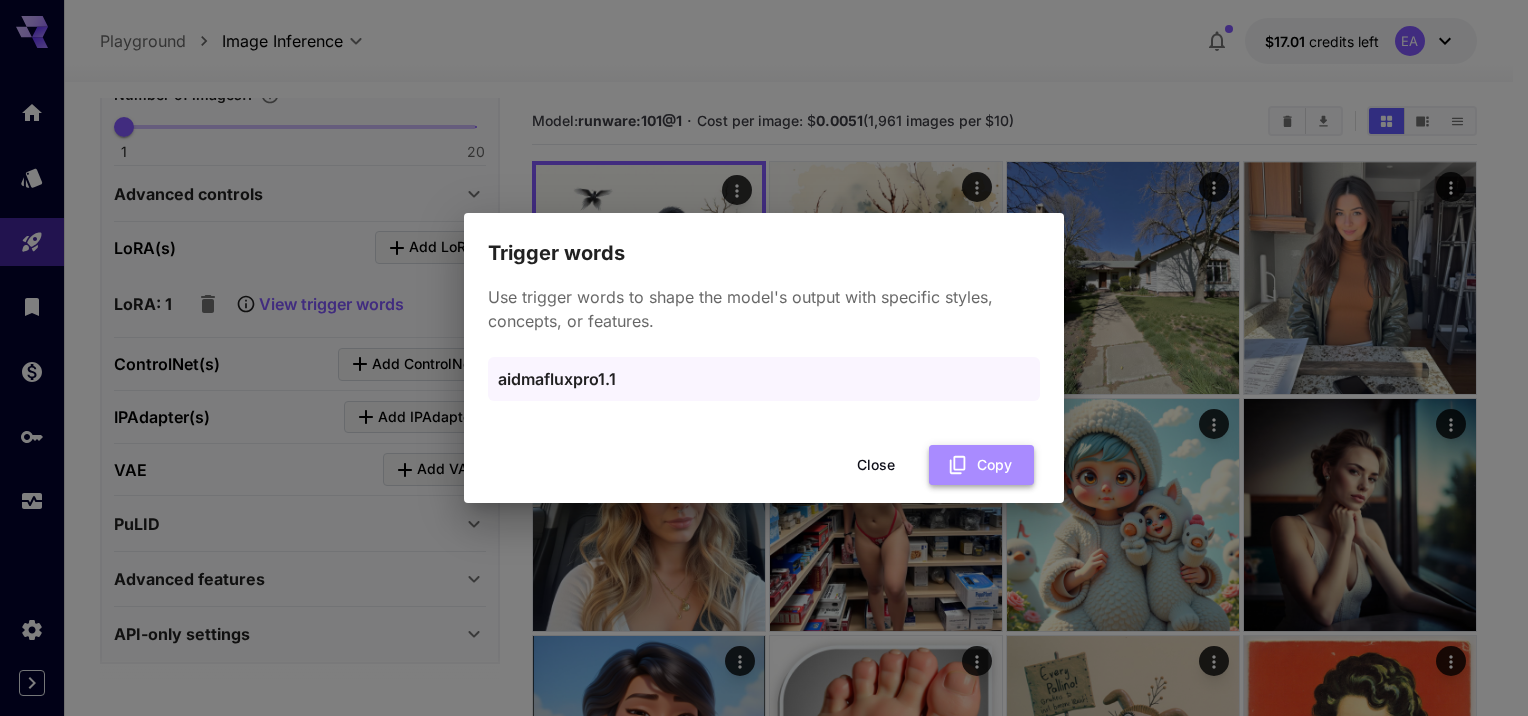 click on "Copy" at bounding box center [981, 465] 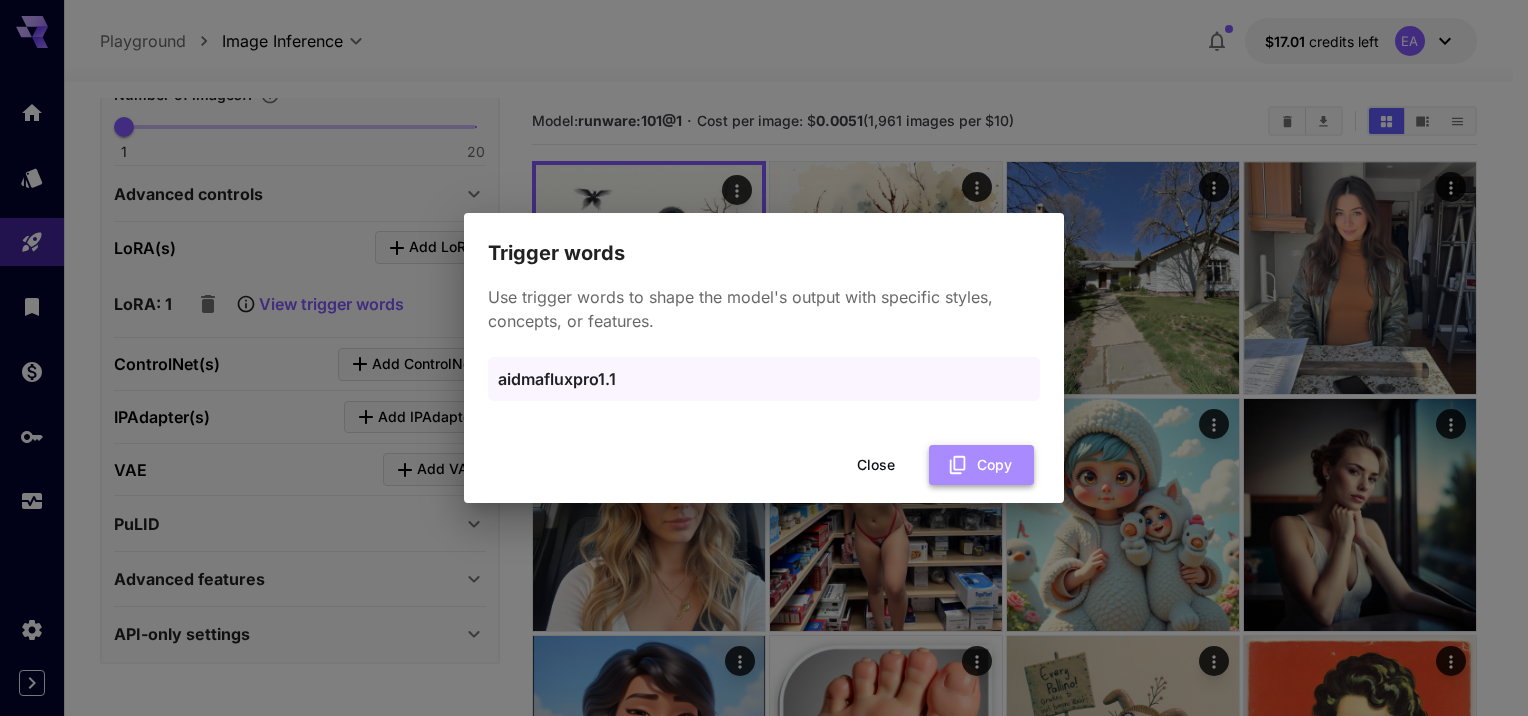click 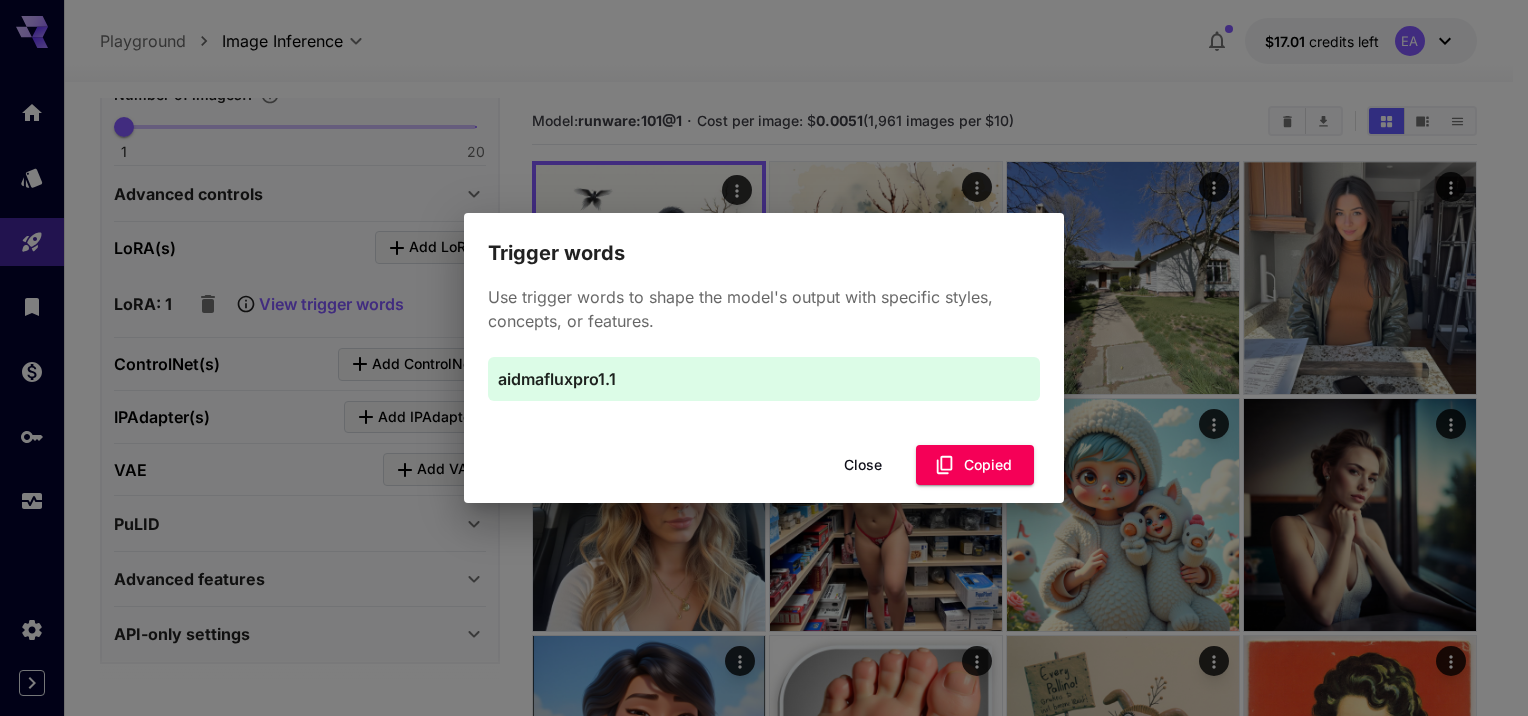 click on "Close" at bounding box center (863, 465) 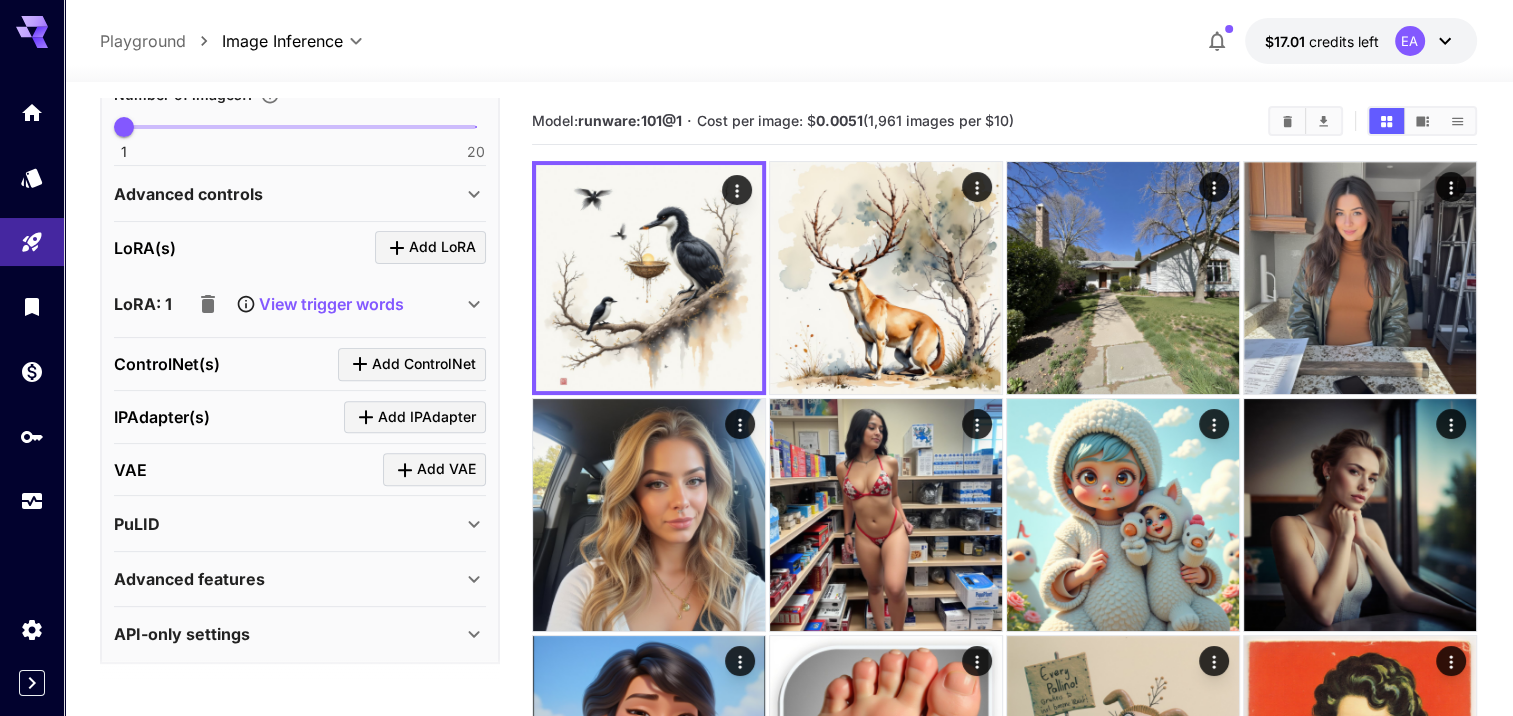 scroll, scrollTop: 0, scrollLeft: 0, axis: both 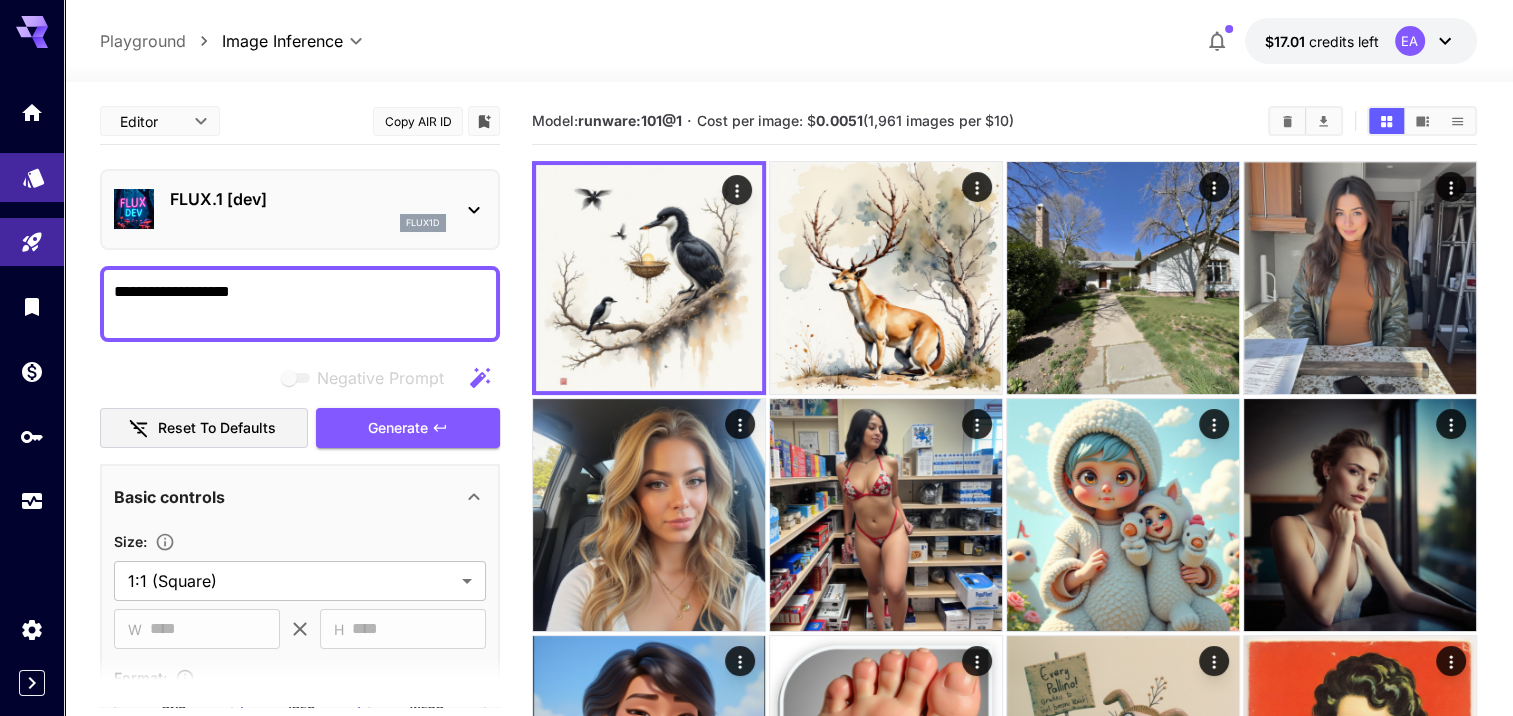 click 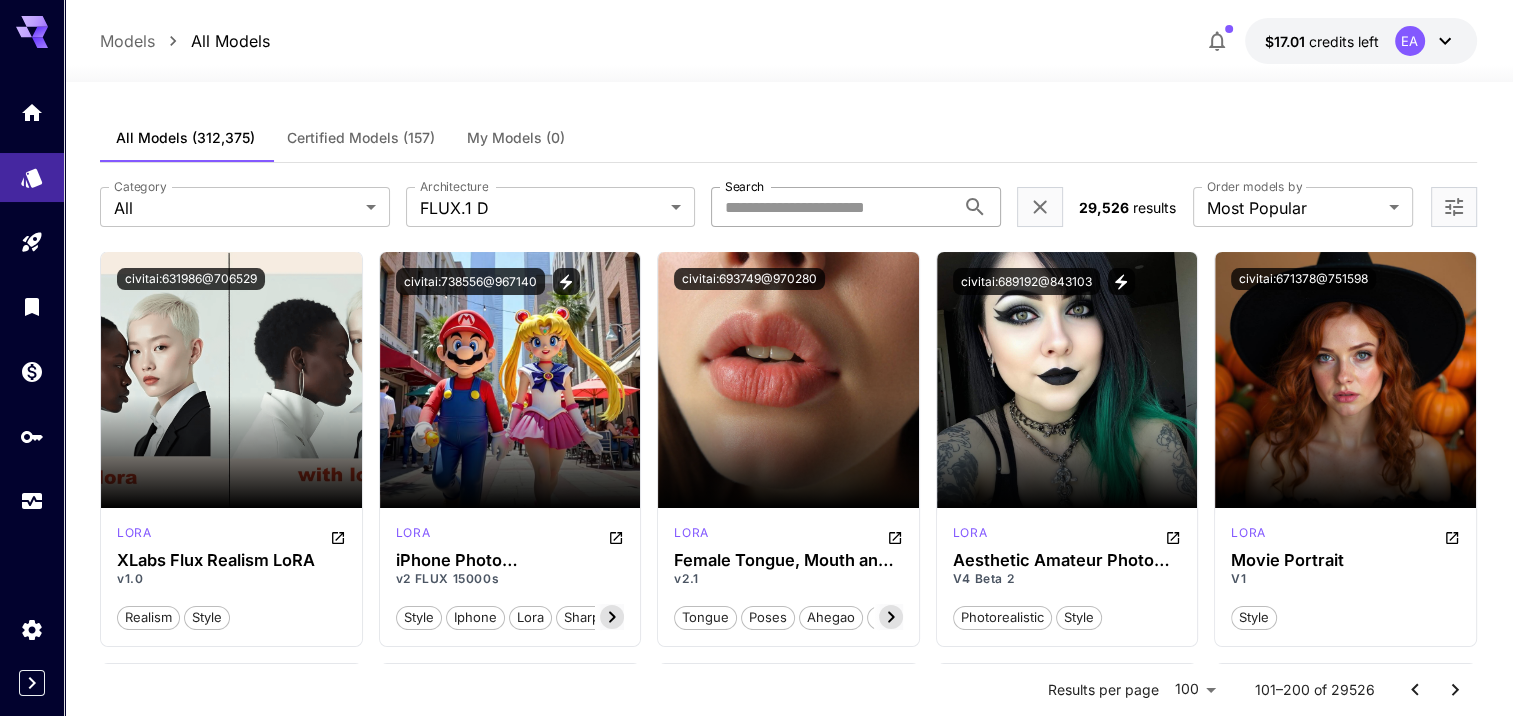 click on "Search" at bounding box center [832, 207] 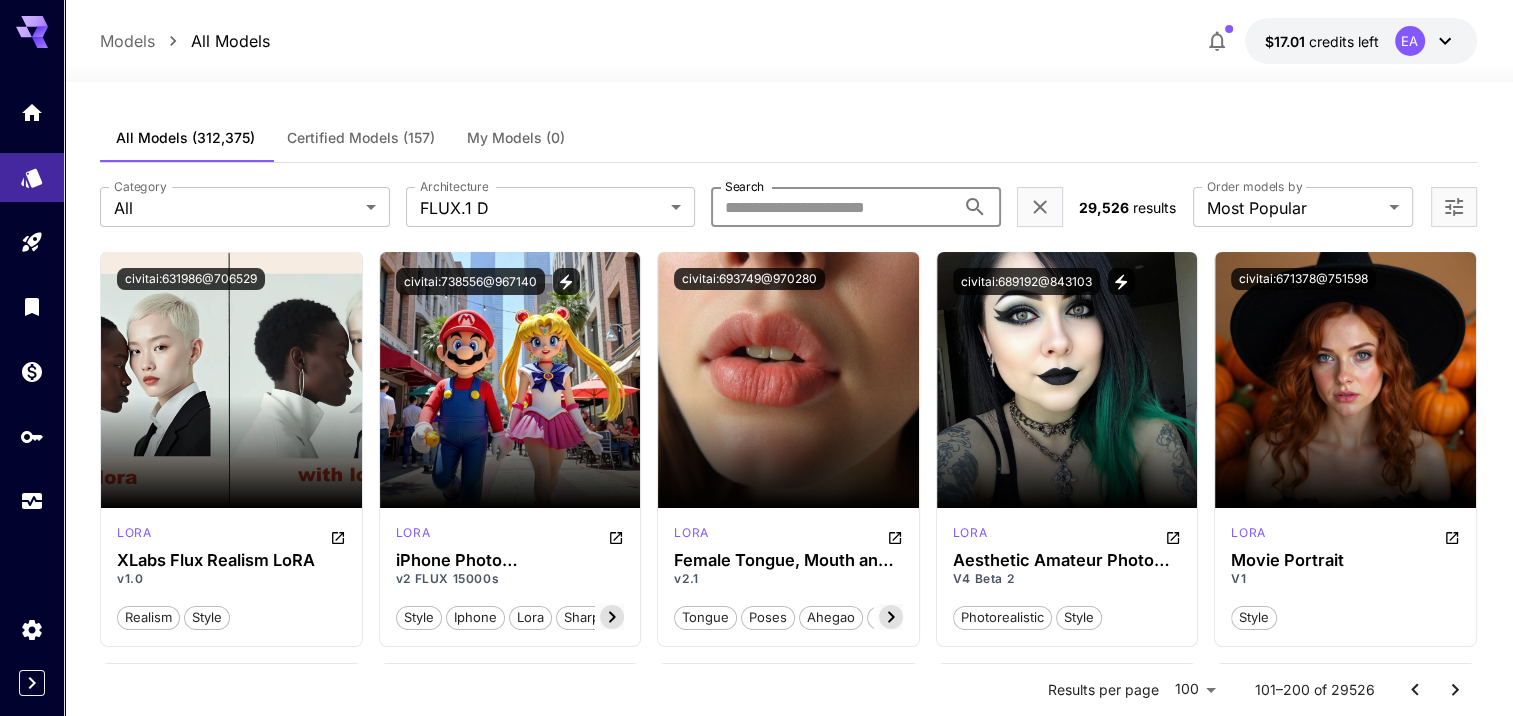paste on "**********" 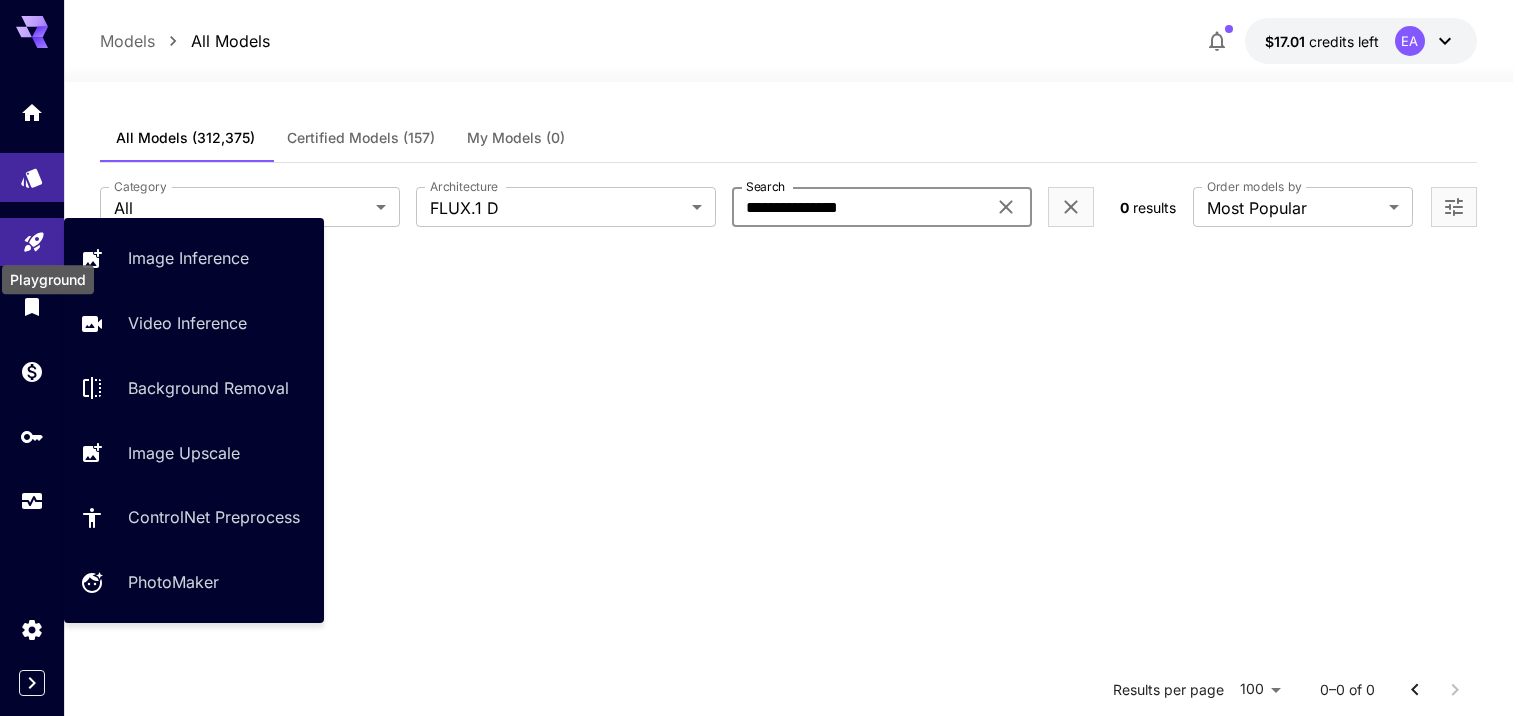 type on "**********" 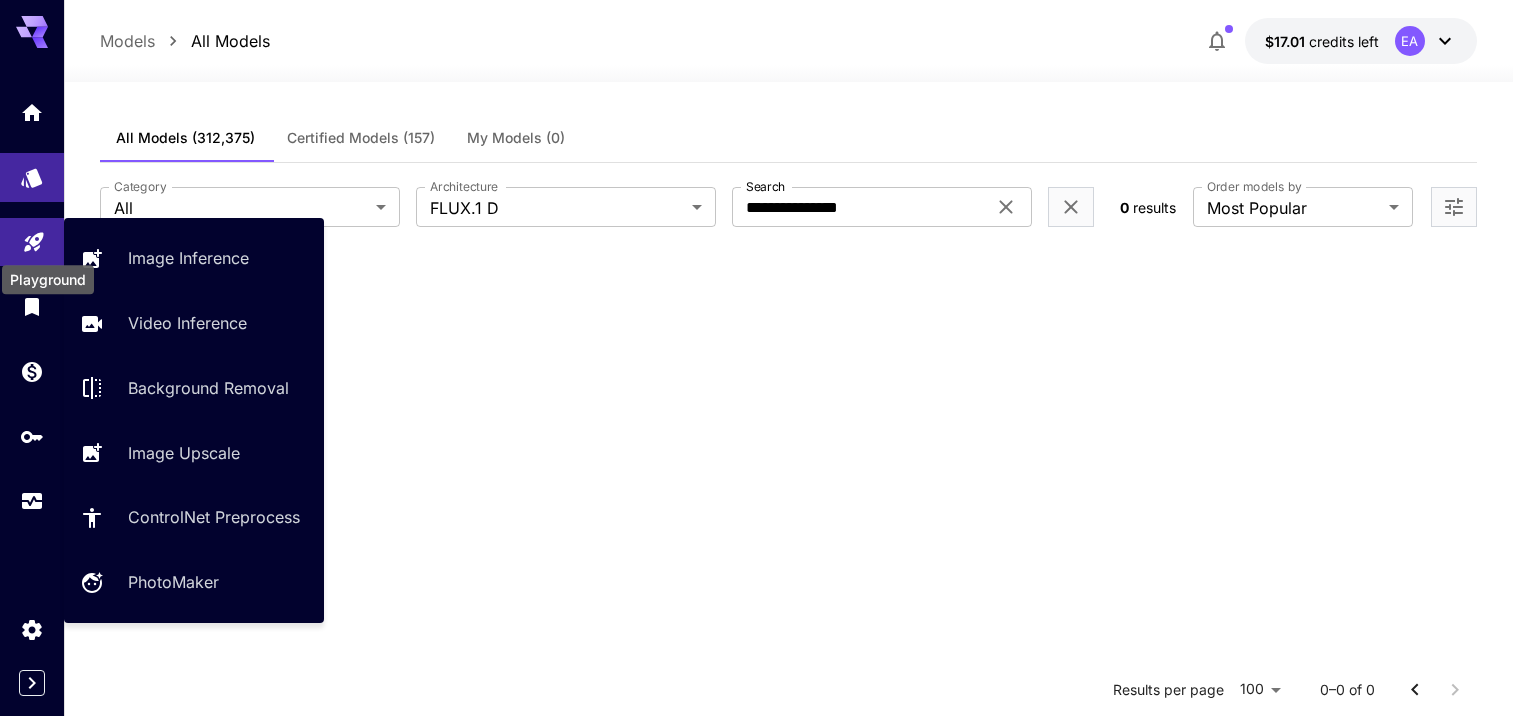click 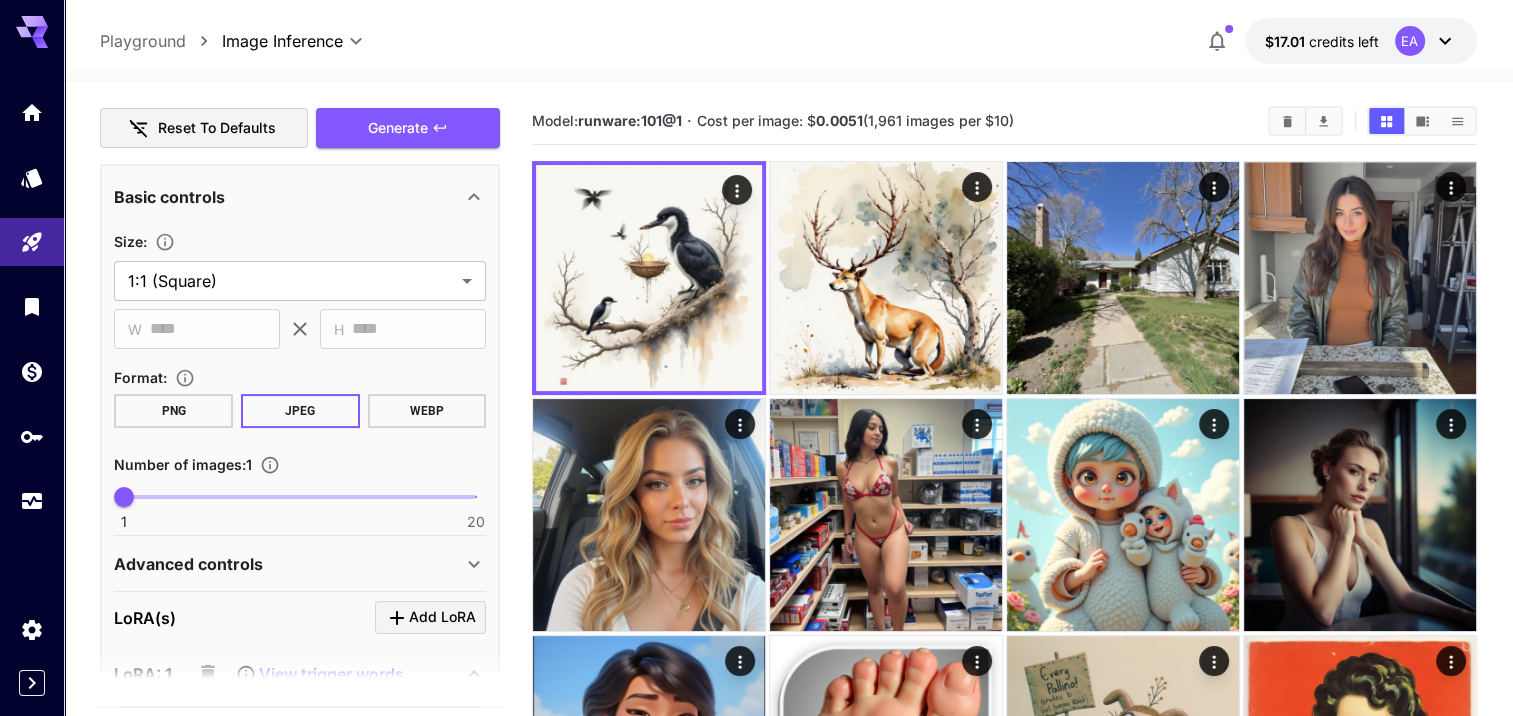 scroll, scrollTop: 600, scrollLeft: 0, axis: vertical 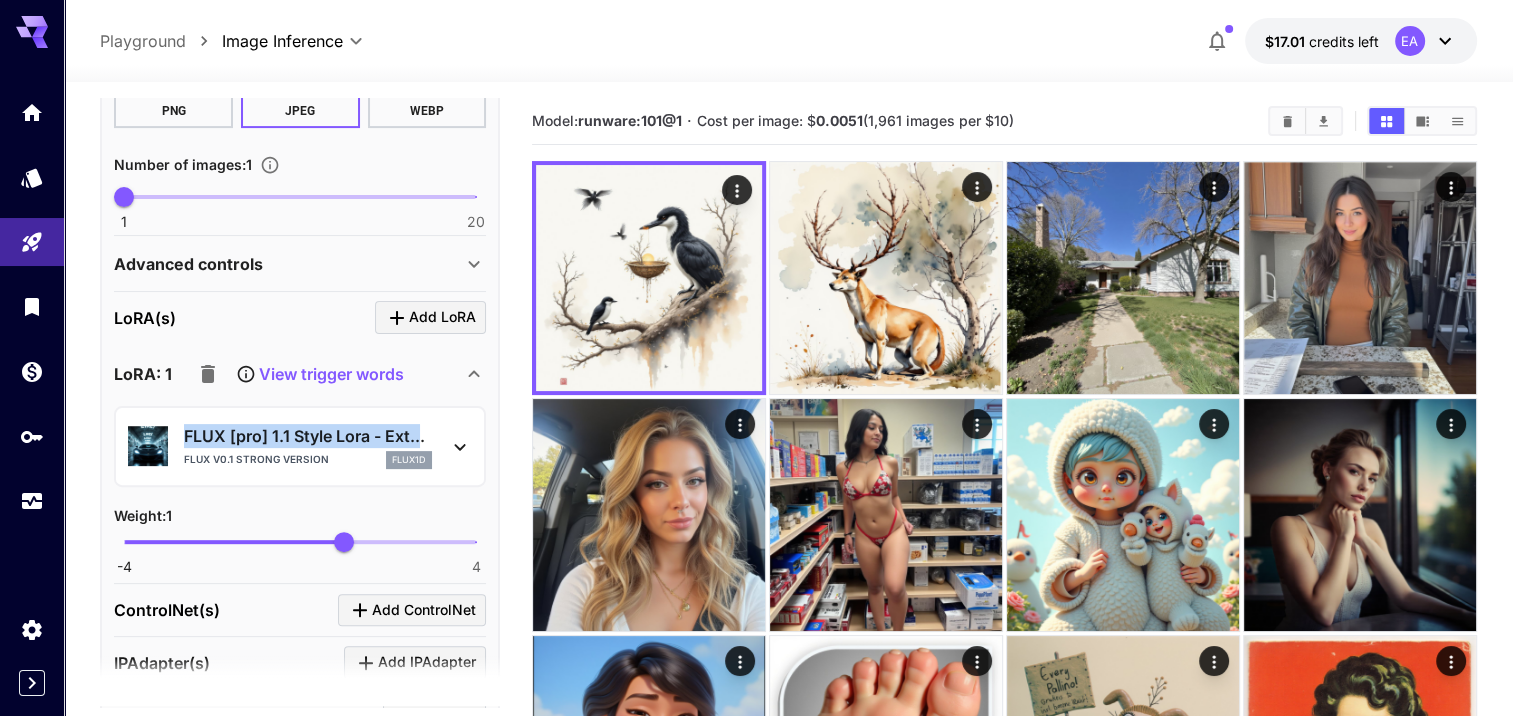 copy on "FLUX [pro] 1.1 Style Lora - Ext.." 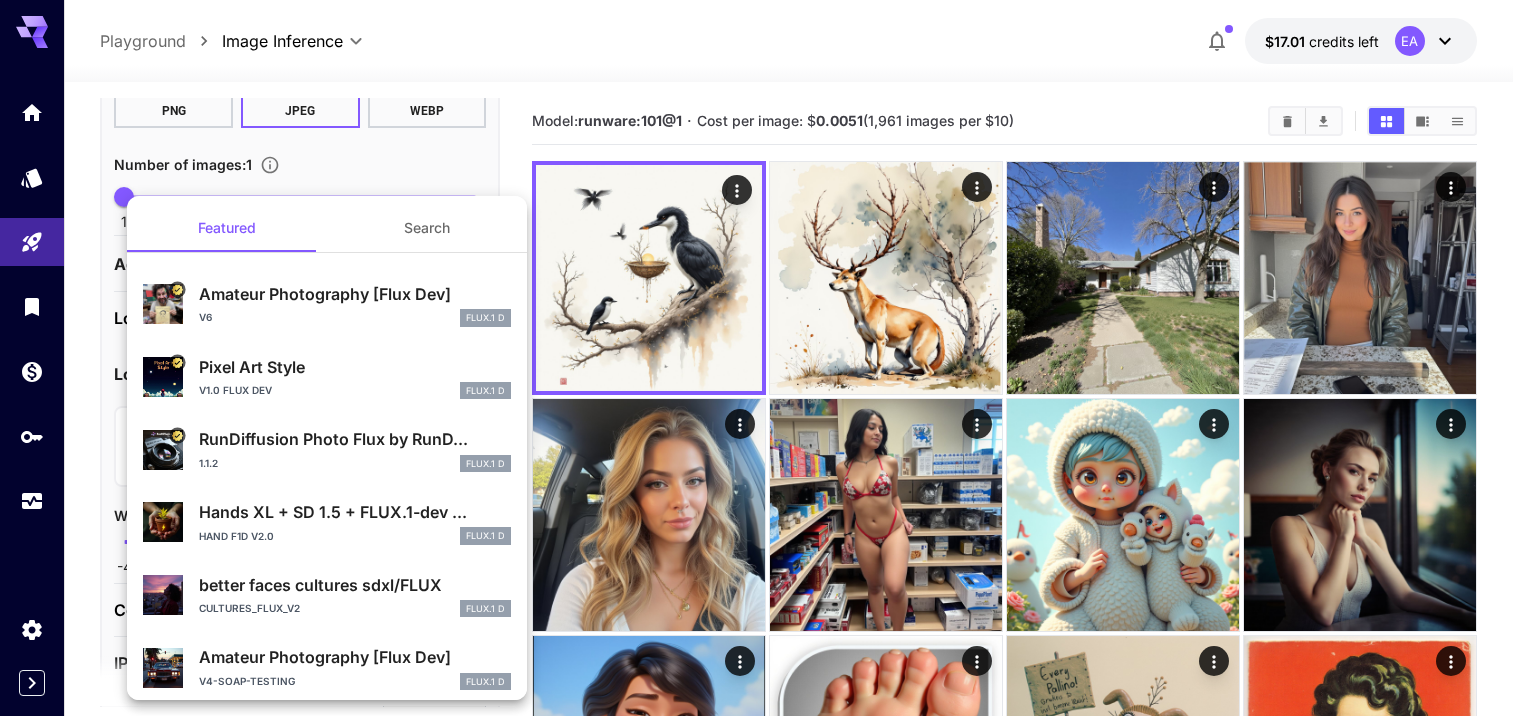 click at bounding box center [764, 358] 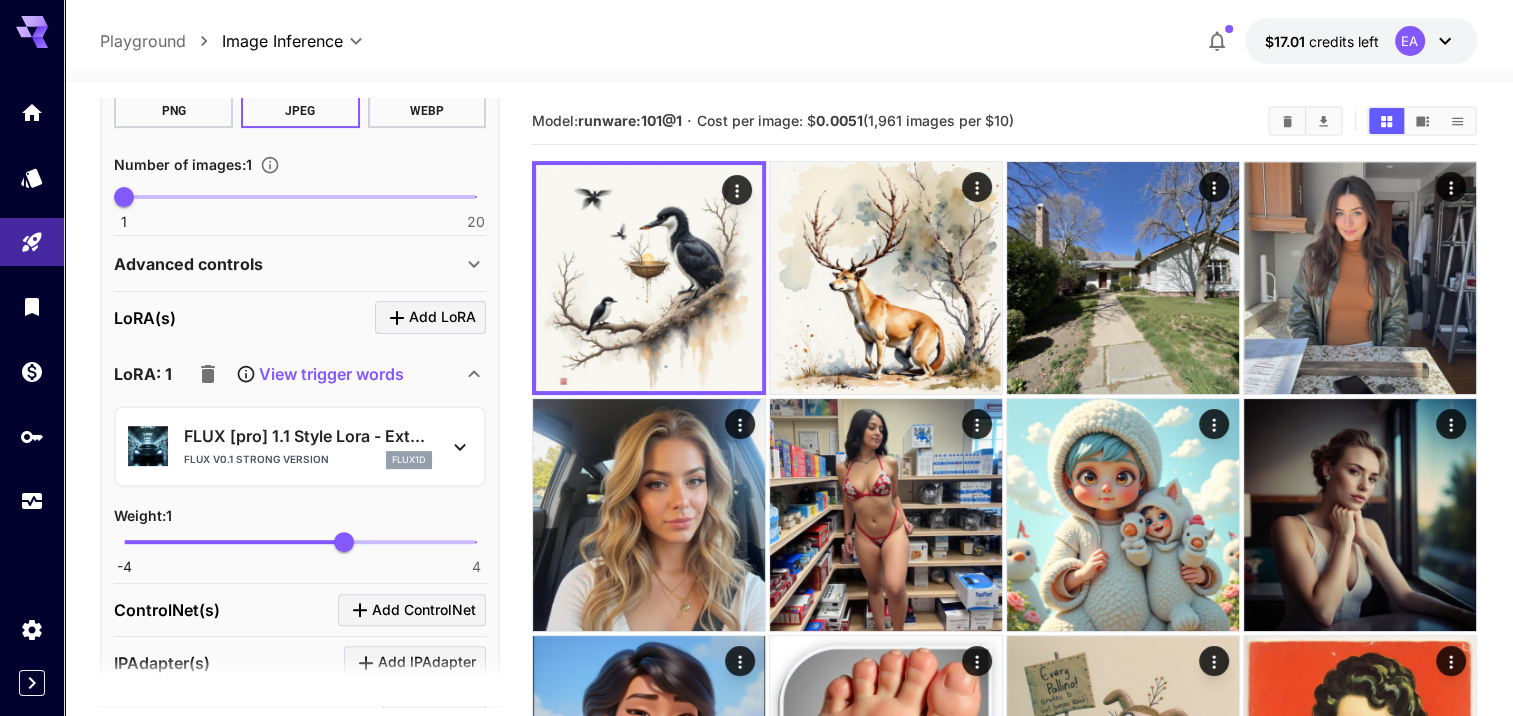 click at bounding box center (756, 358) 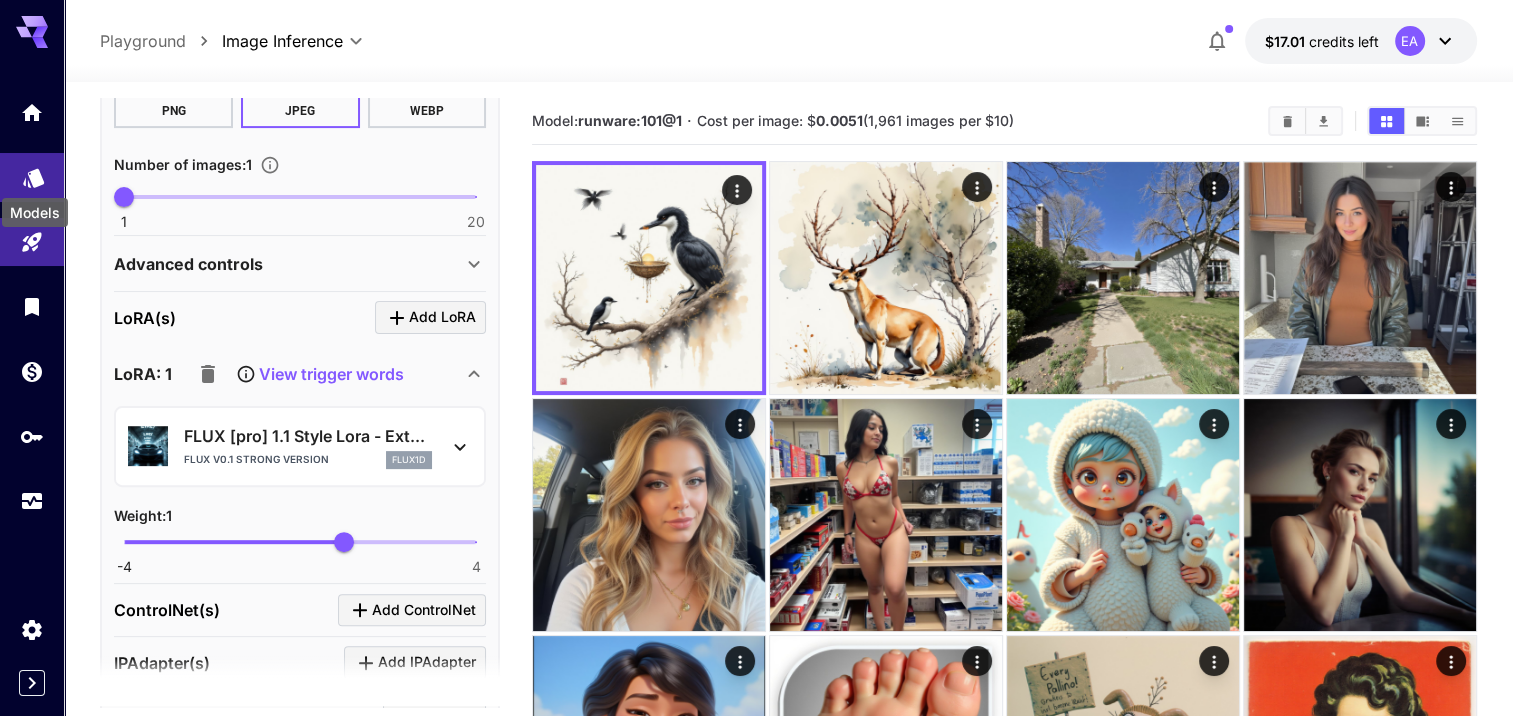 click 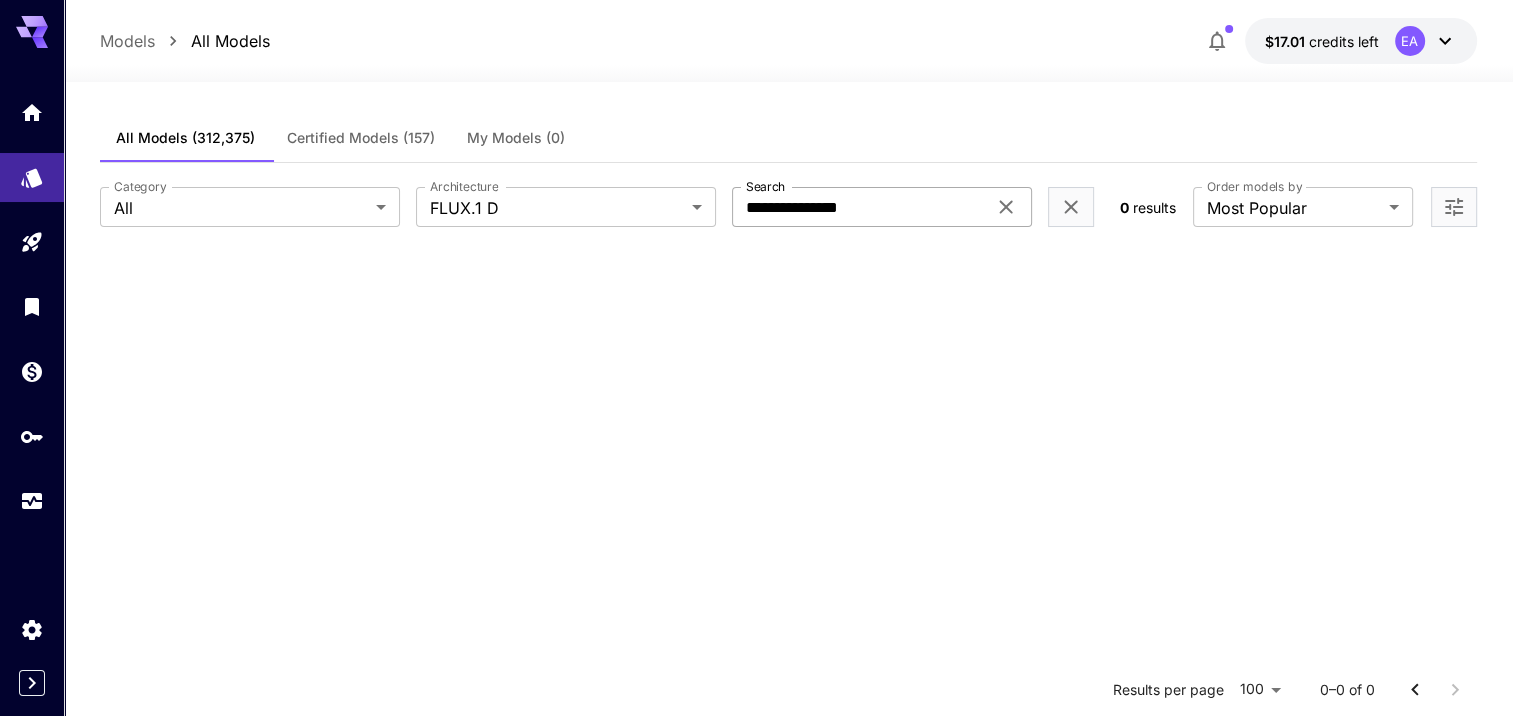 click 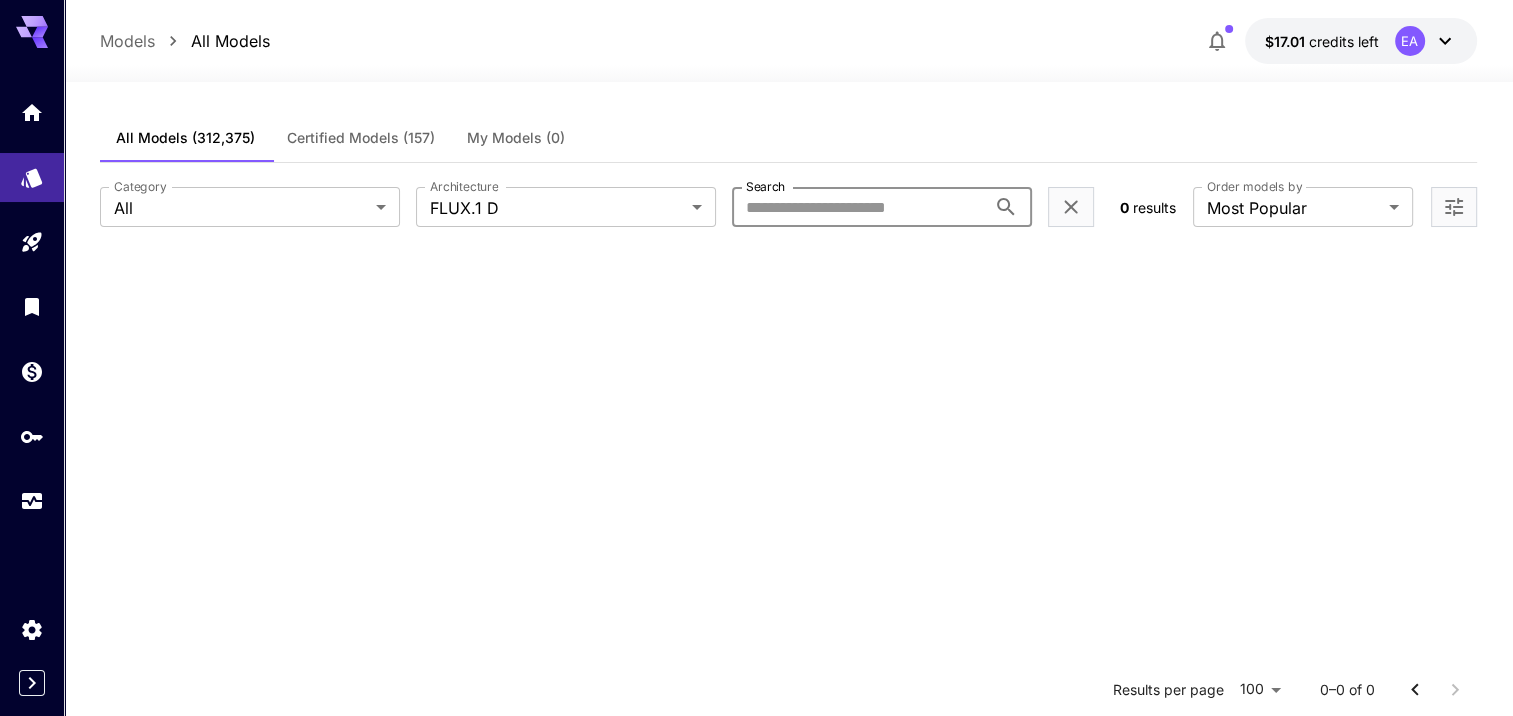 click on "Search" at bounding box center (859, 207) 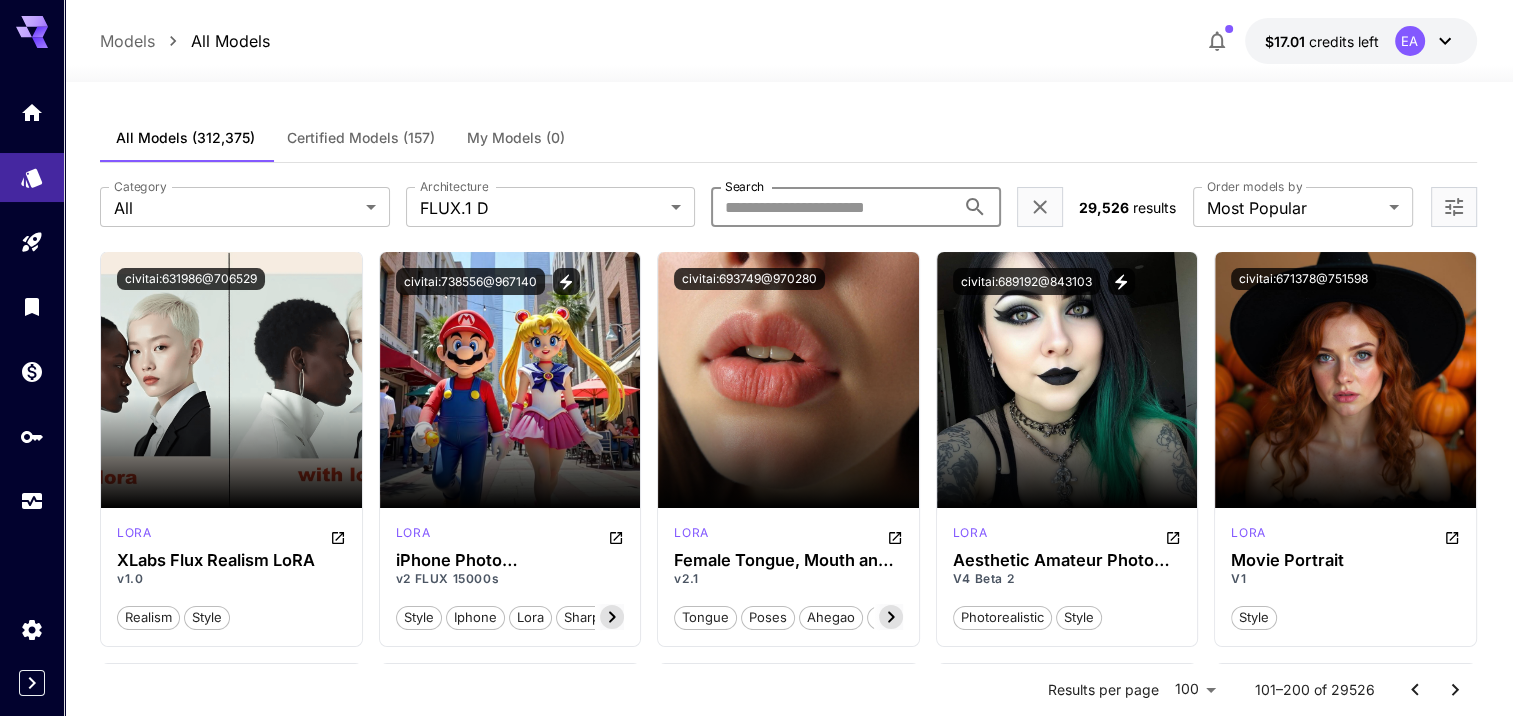 paste on "**********" 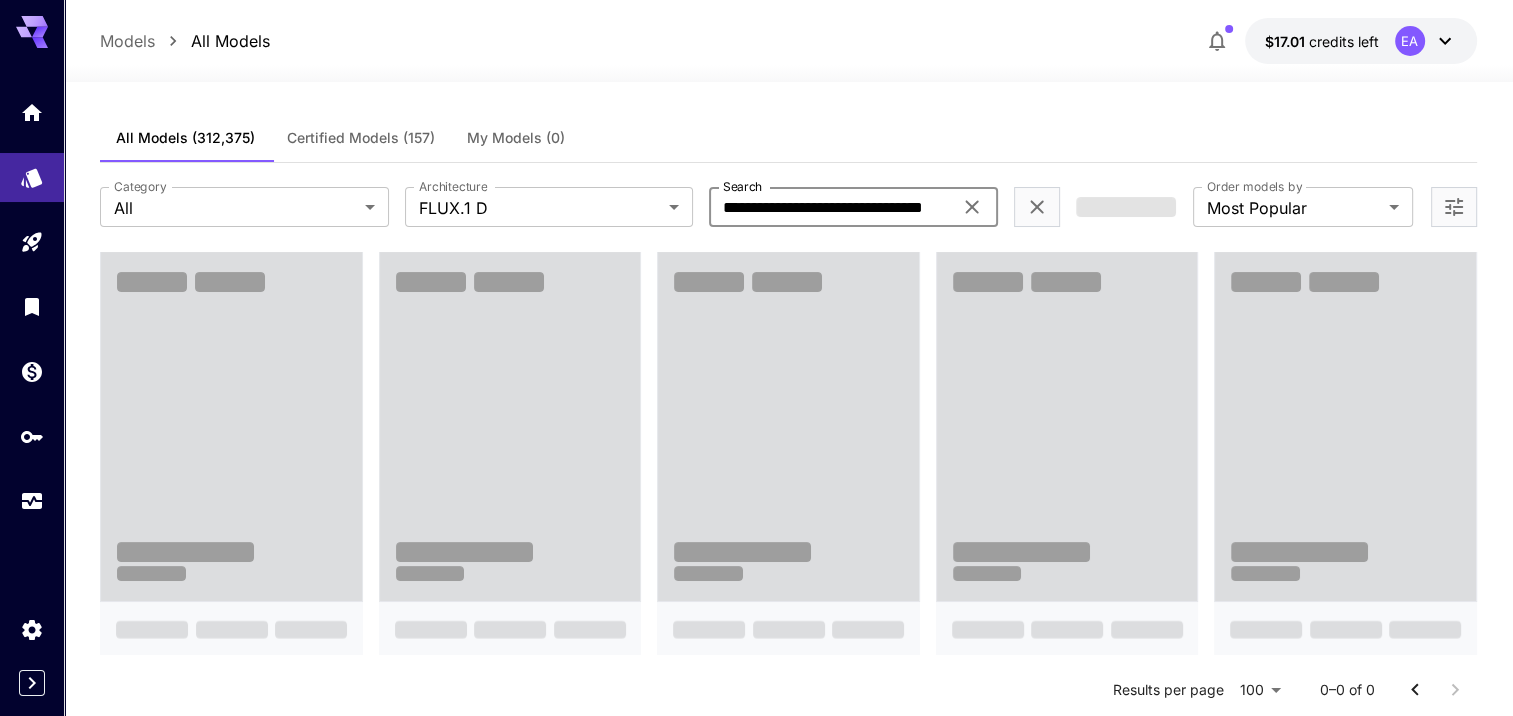 scroll, scrollTop: 0, scrollLeft: 0, axis: both 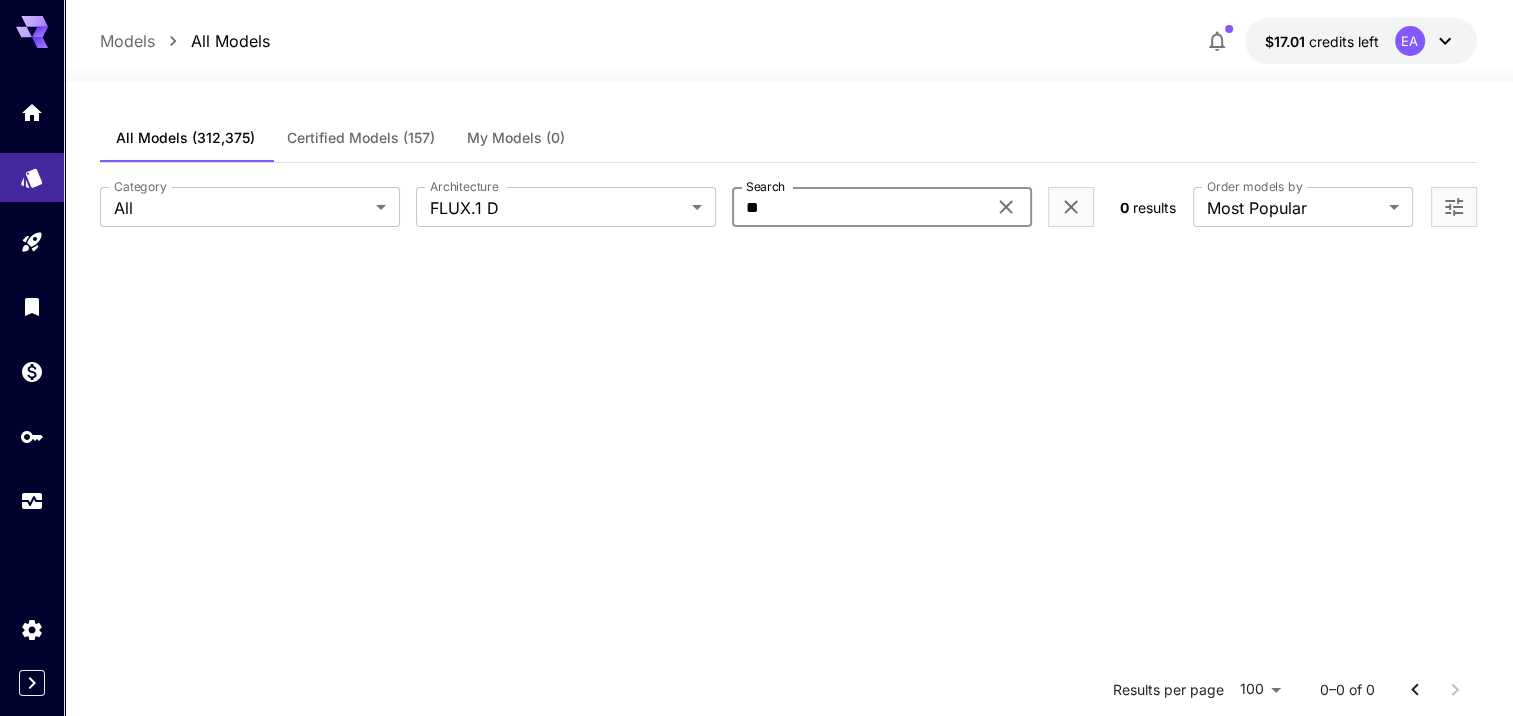 type on "*" 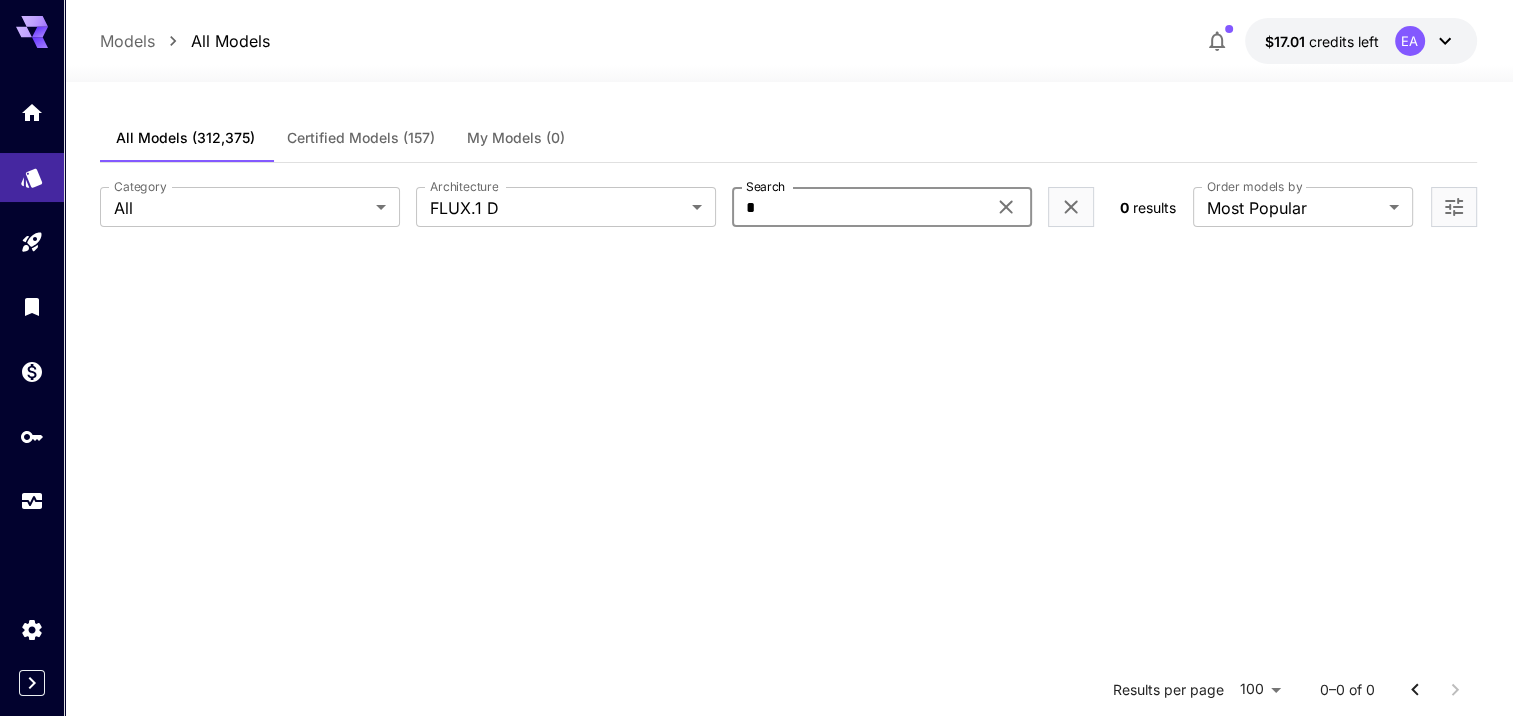 type 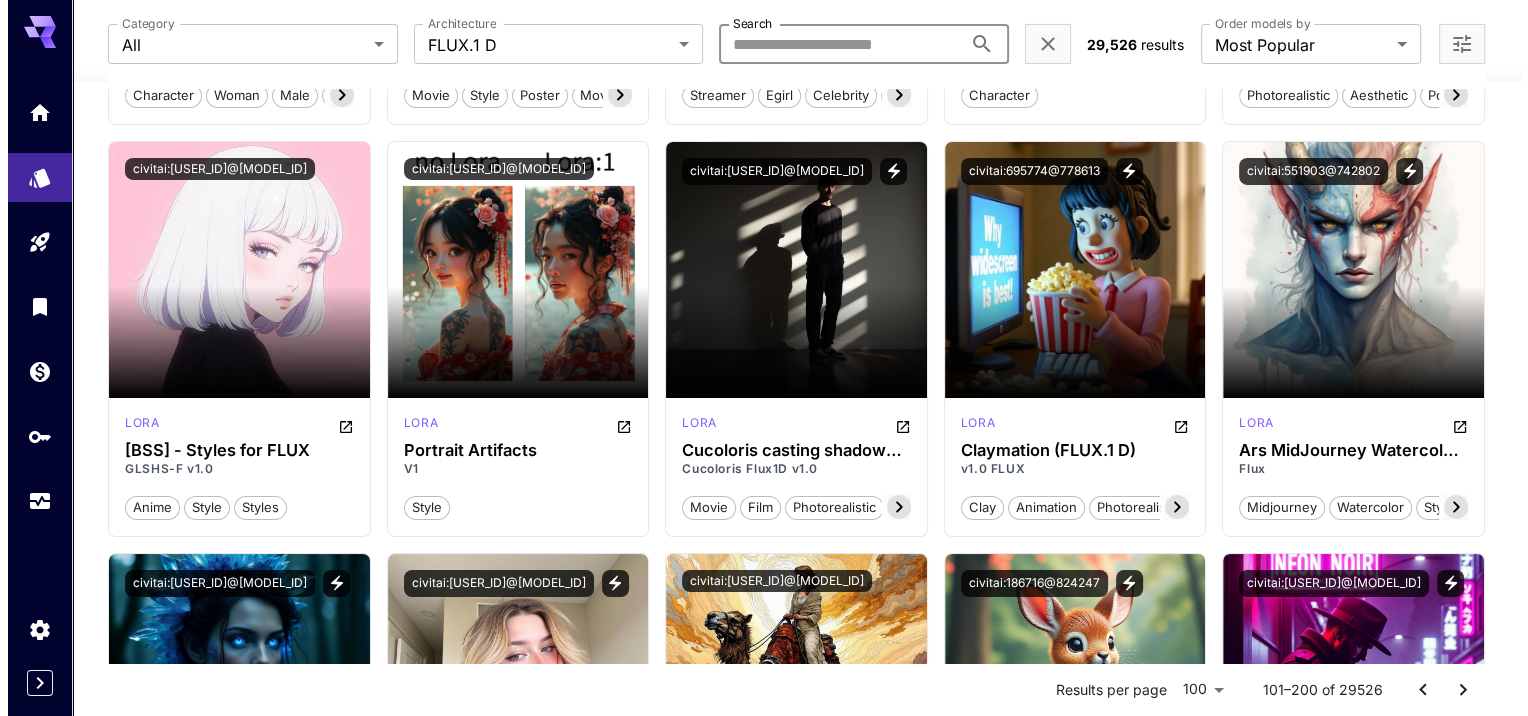scroll, scrollTop: 7000, scrollLeft: 0, axis: vertical 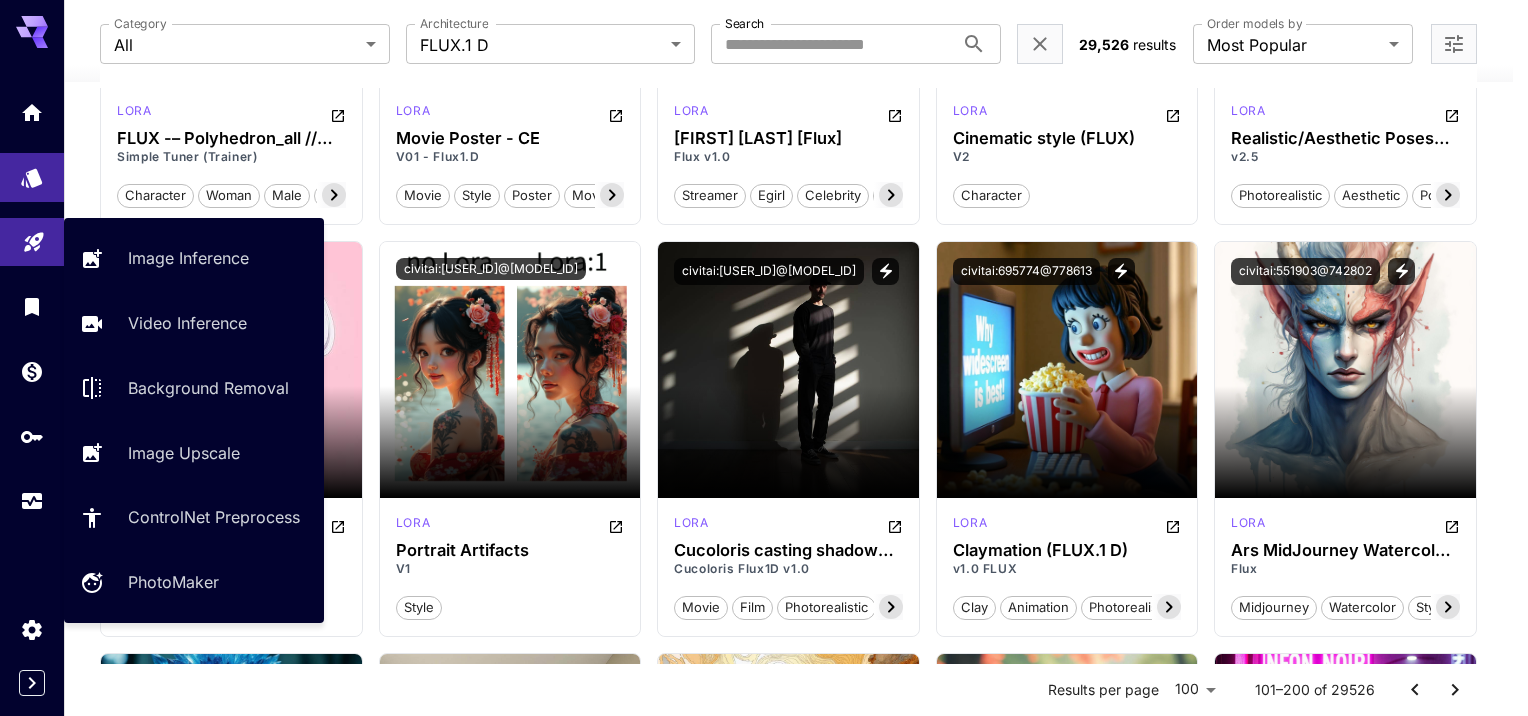 click at bounding box center (32, 242) 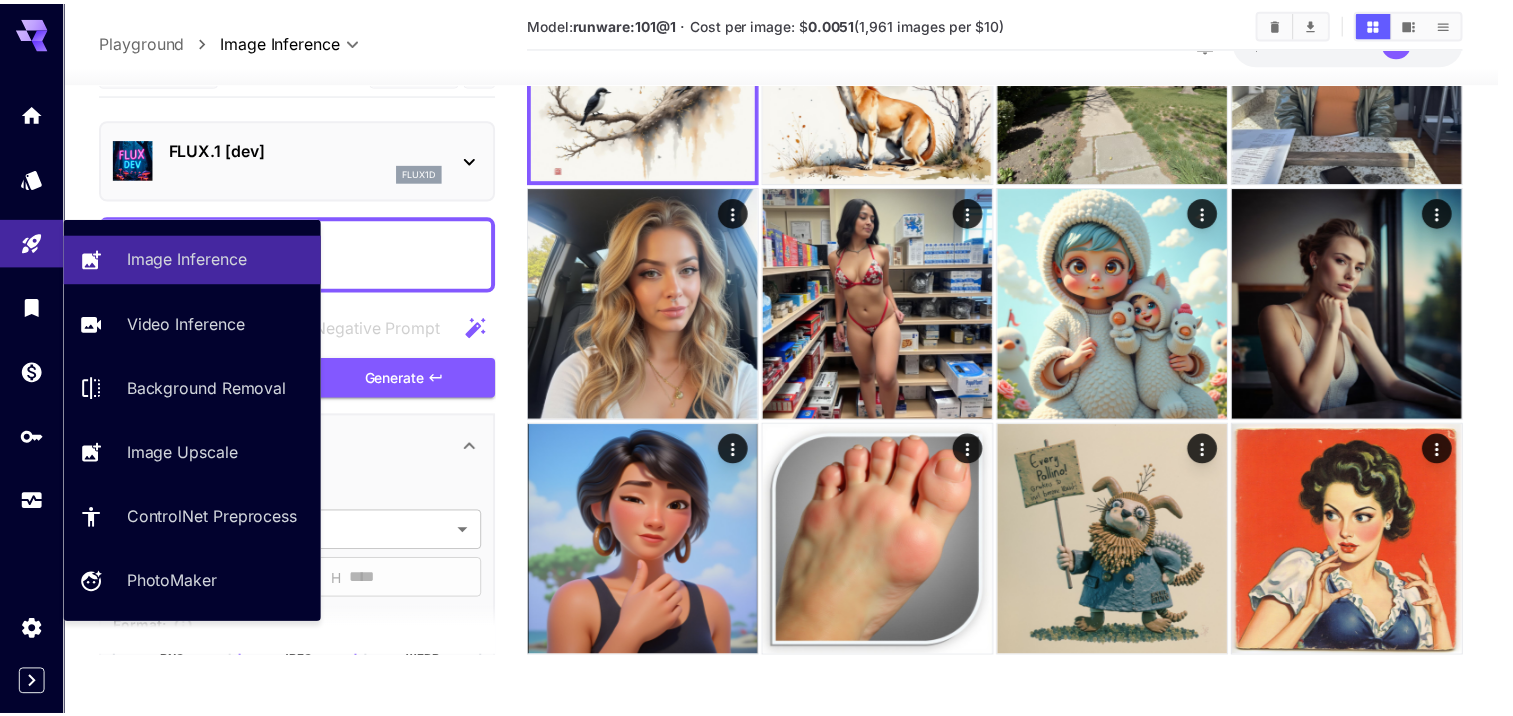 scroll, scrollTop: 212, scrollLeft: 0, axis: vertical 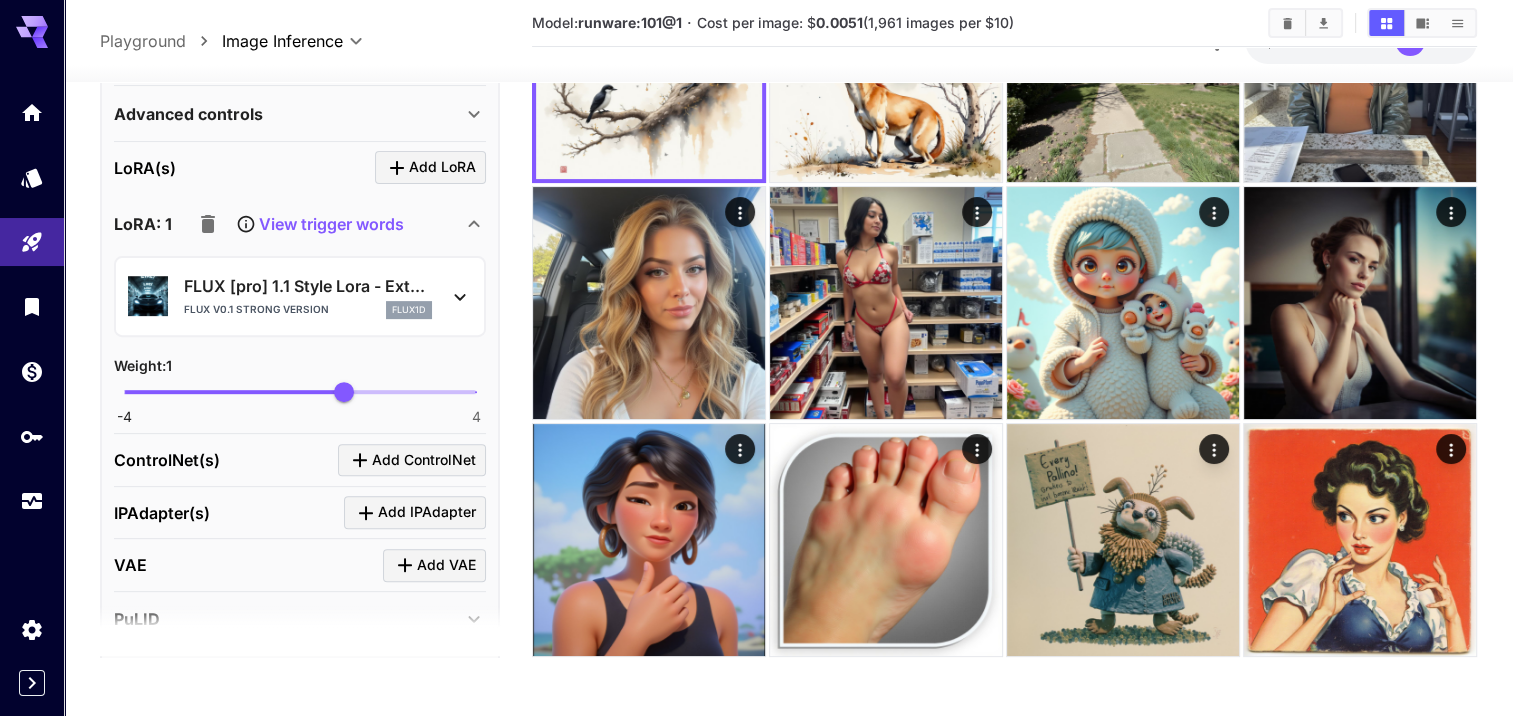 click on "FLUX v0.1 strong version" at bounding box center [256, 309] 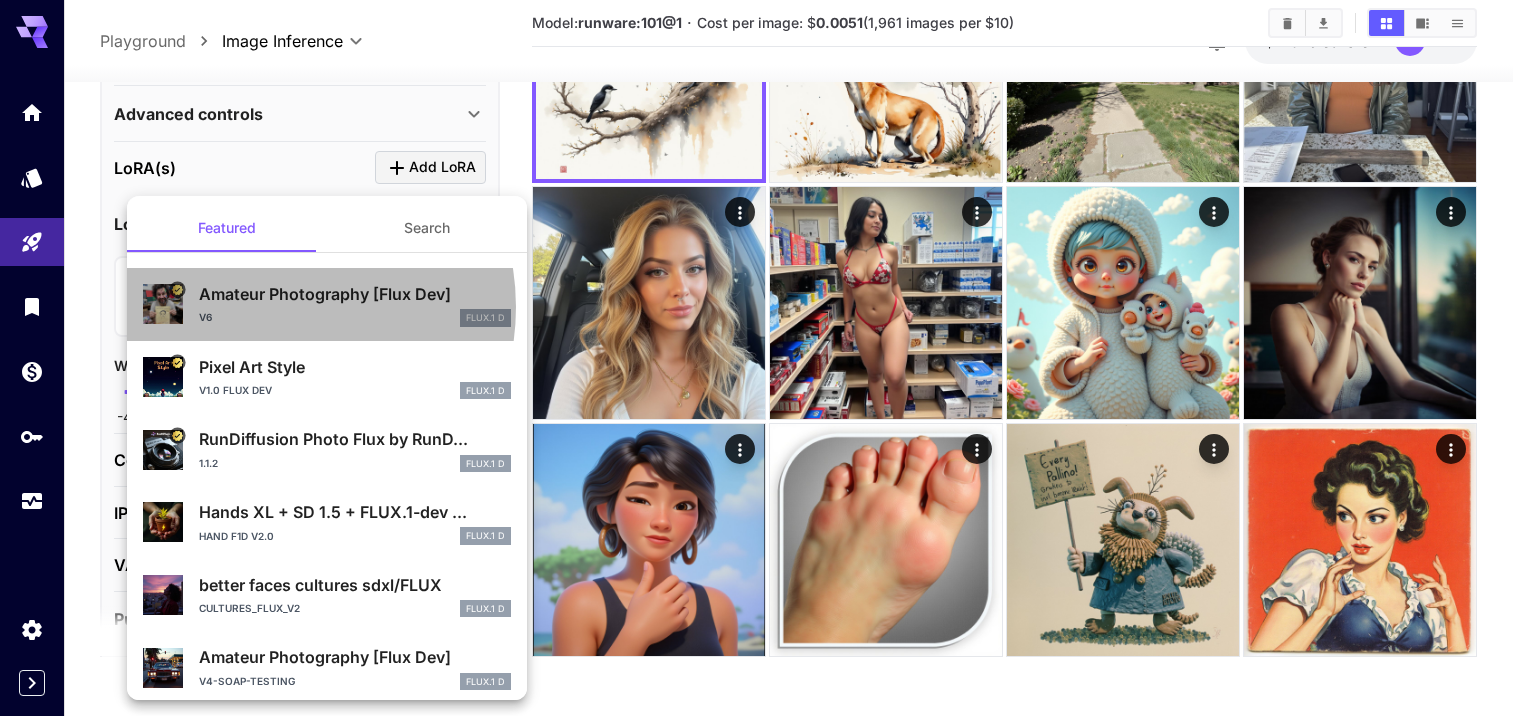 type 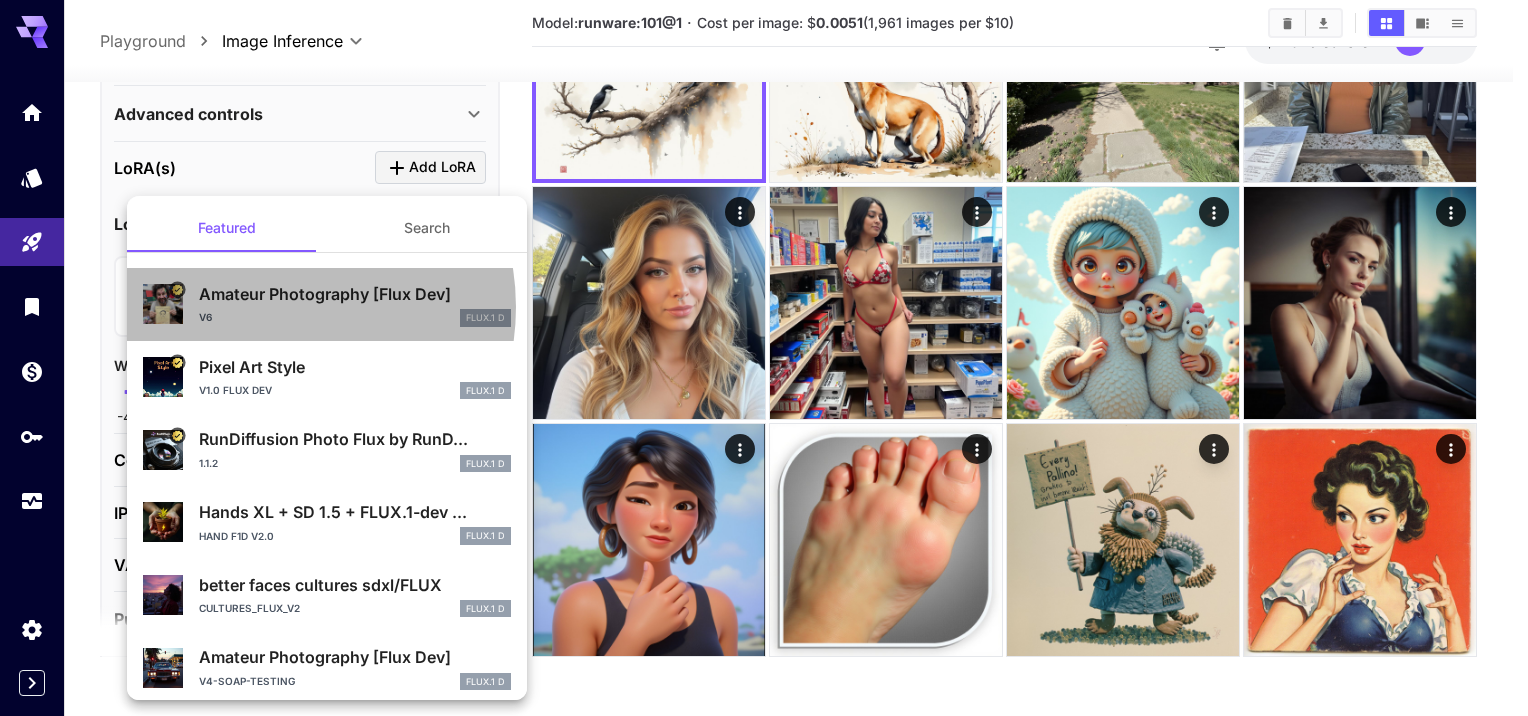 click on "Amateur Photography [Flux Dev] v6 FLUX.1 D" at bounding box center (355, 304) 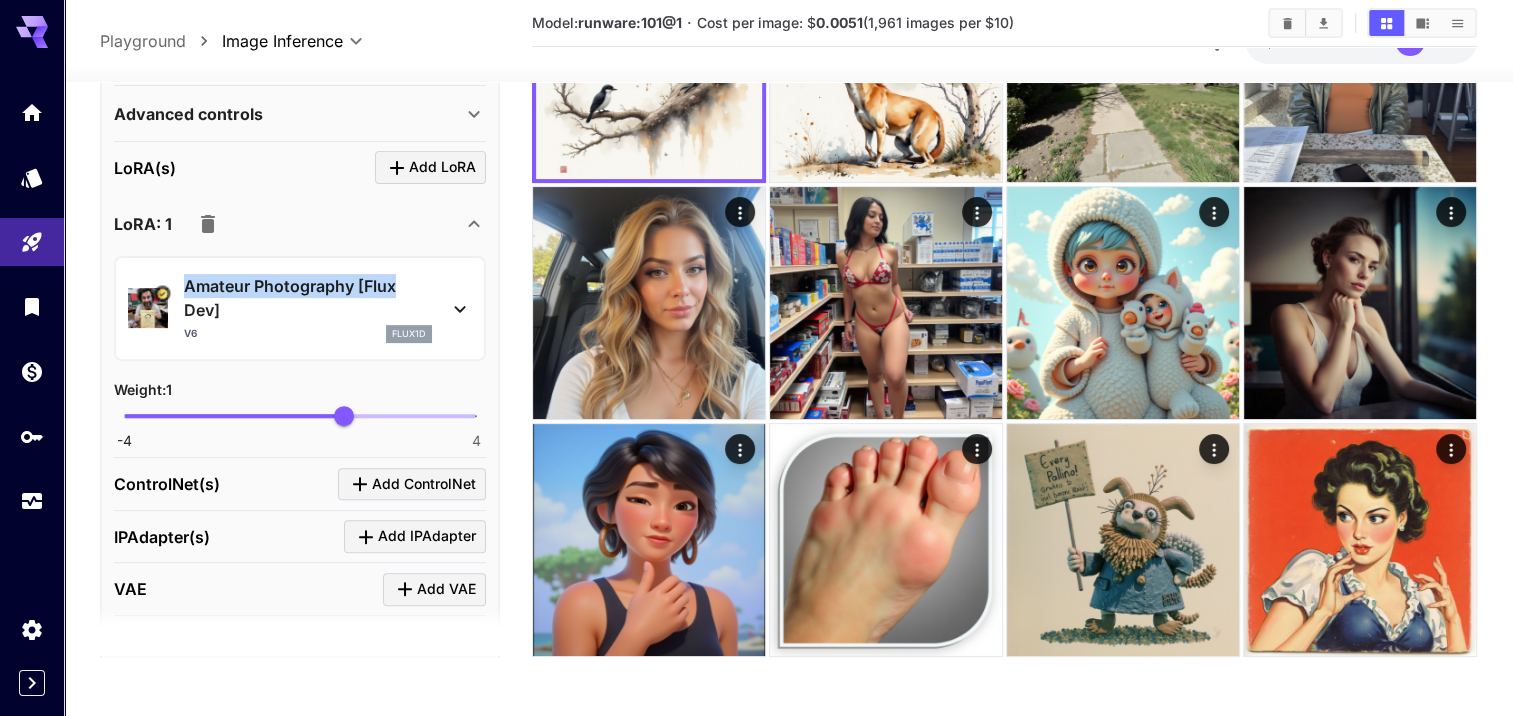 copy on "Amateur Photography [Flux" 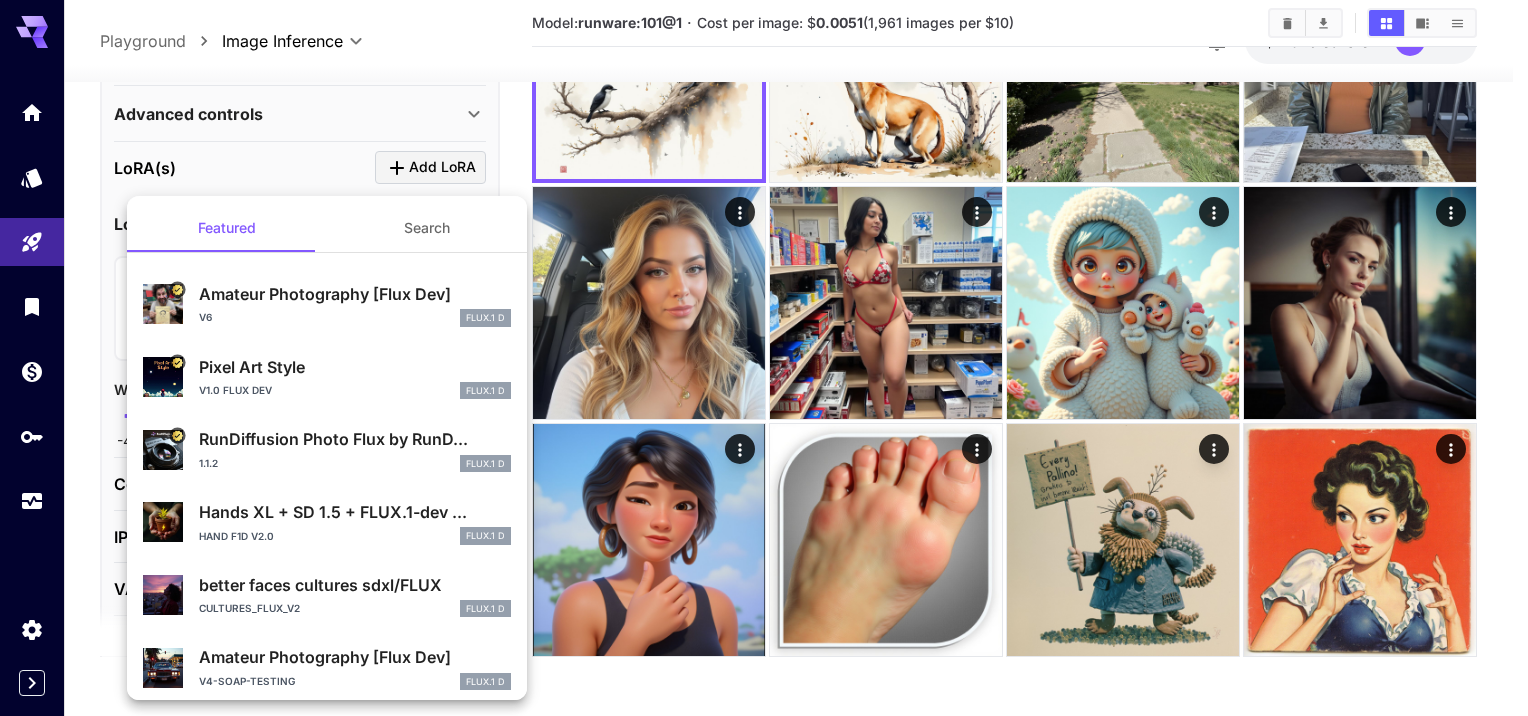 click at bounding box center (764, 358) 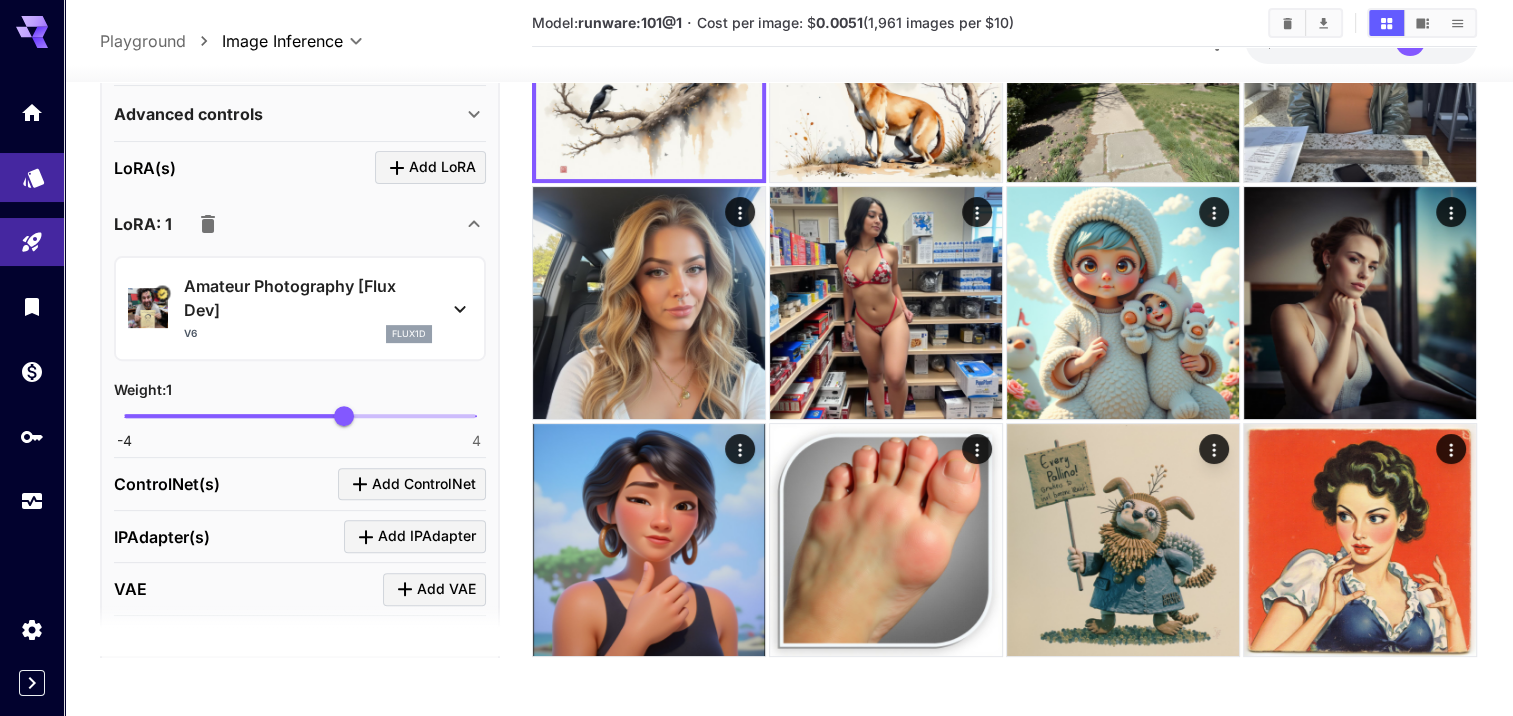 click at bounding box center [32, 177] 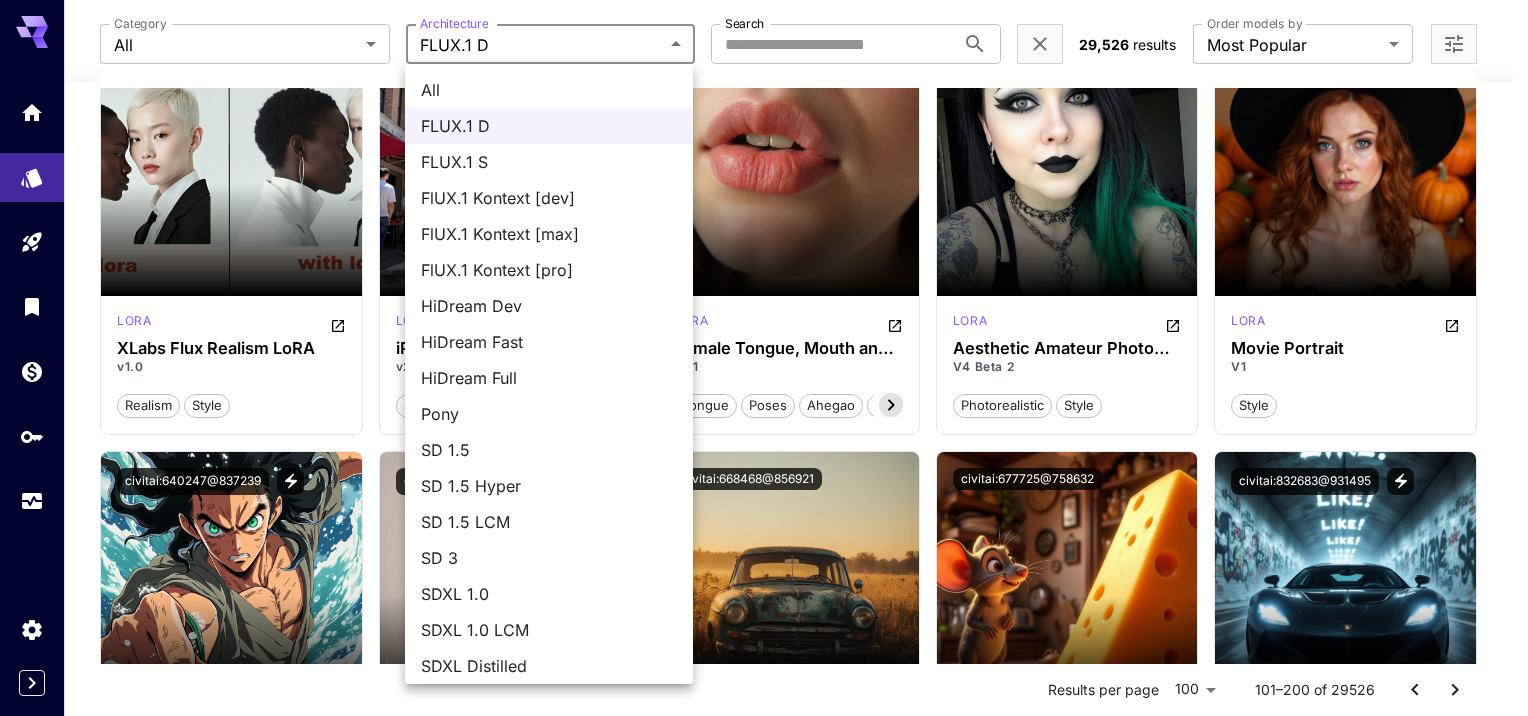 click on "**********" at bounding box center [764, 7111] 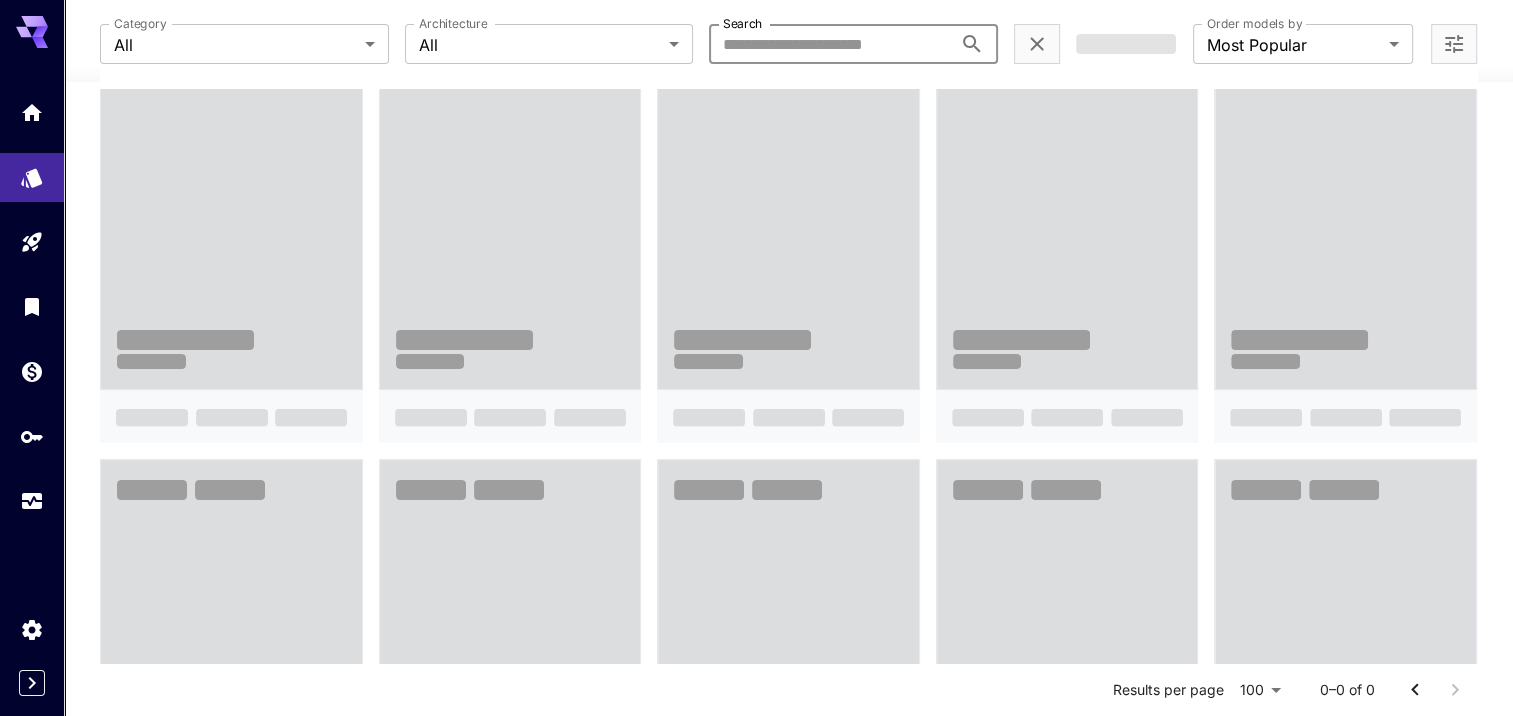 click on "Search" at bounding box center [830, 44] 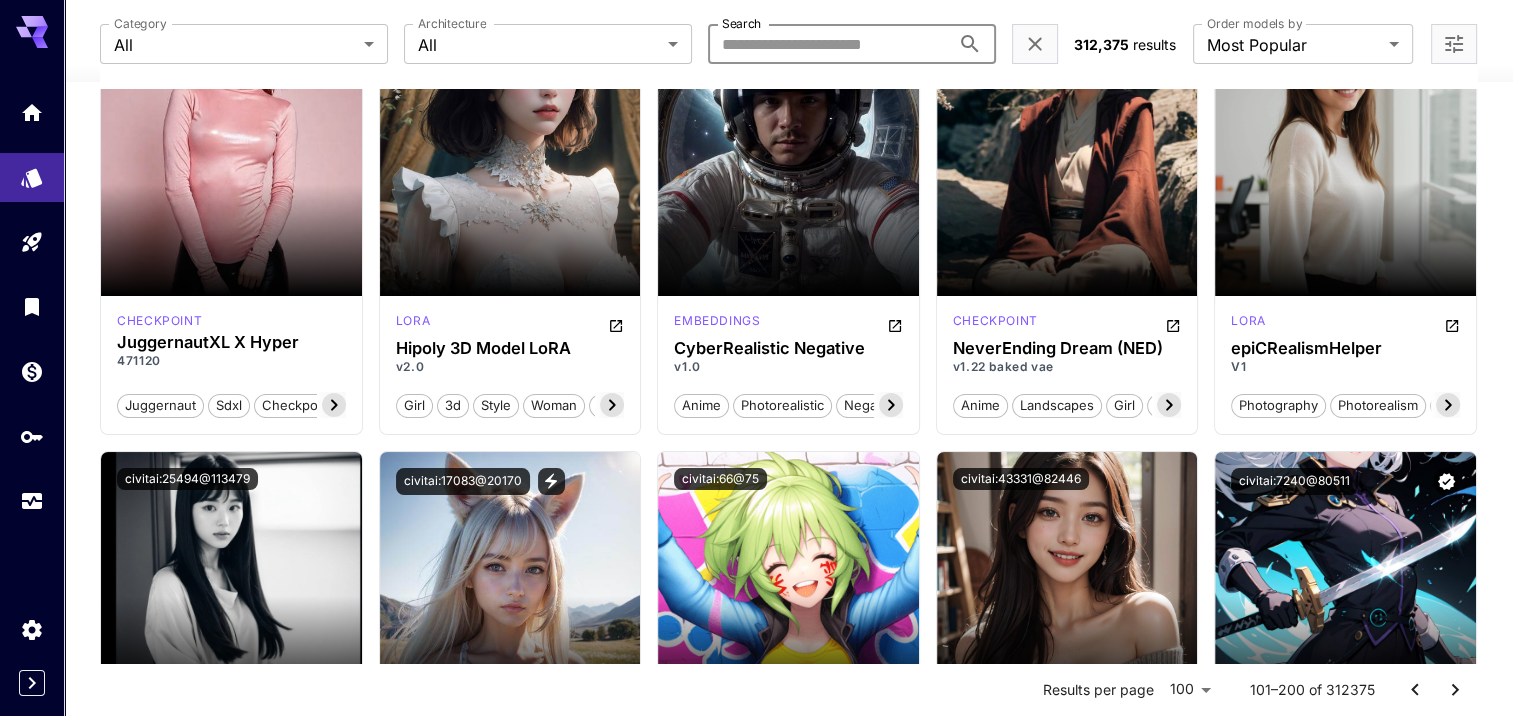 paste on "**********" 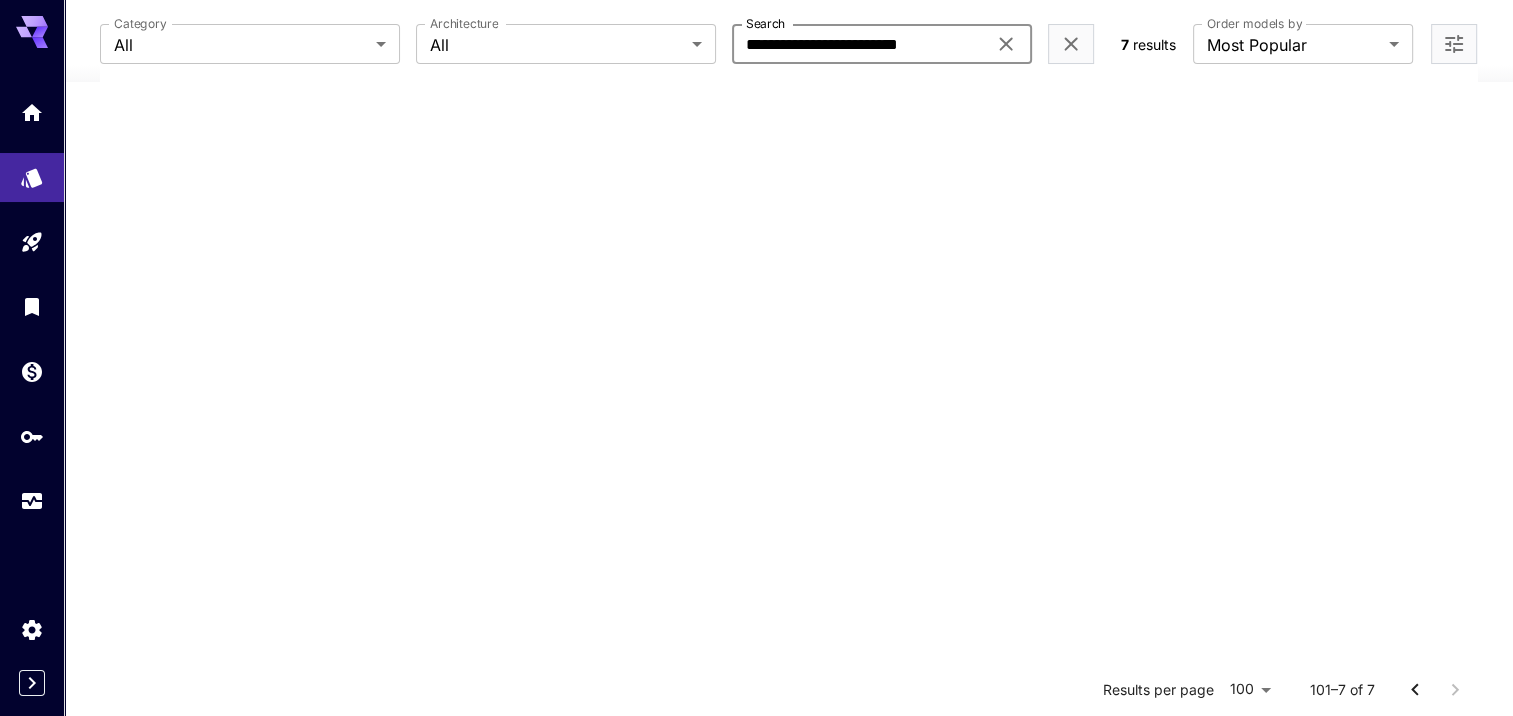 drag, startPoint x: 952, startPoint y: 44, endPoint x: 820, endPoint y: 63, distance: 133.36041 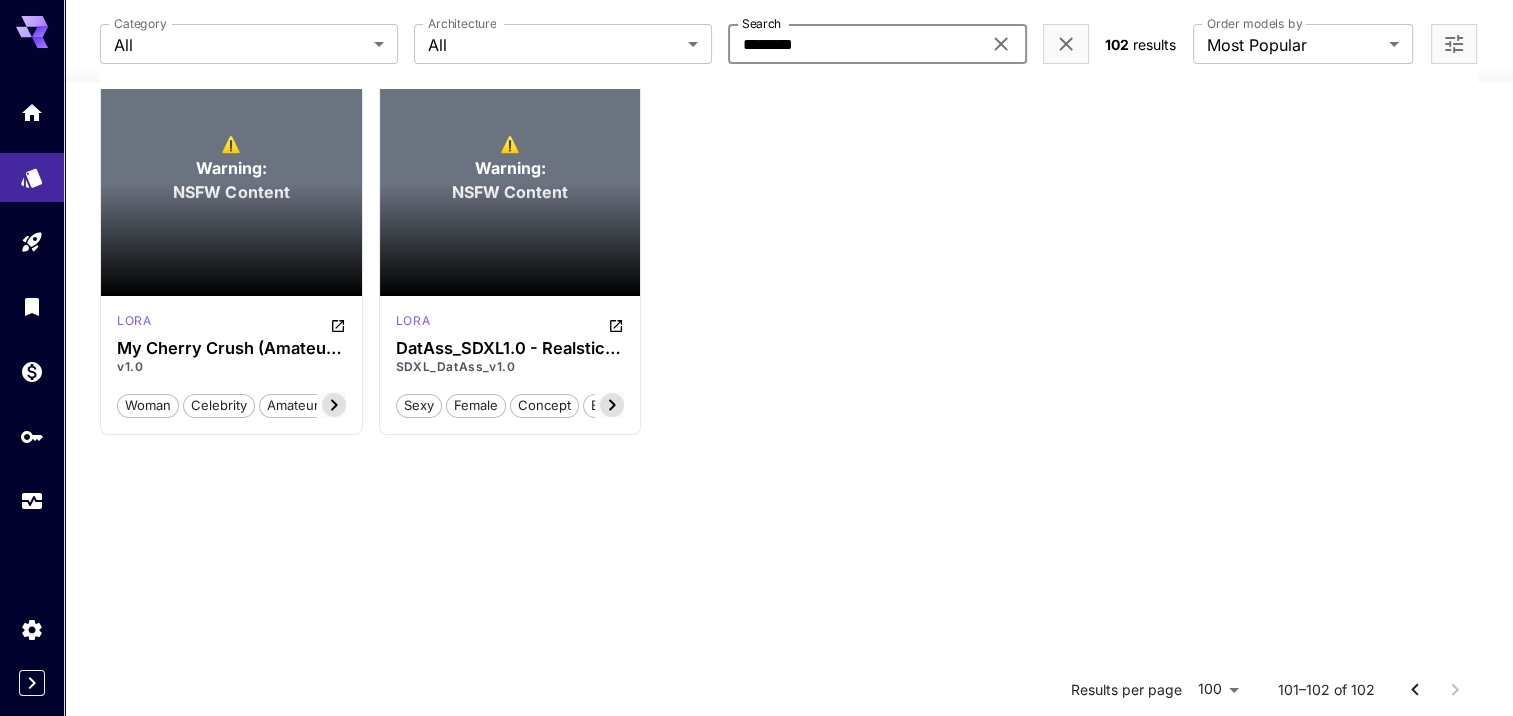 type on "*******" 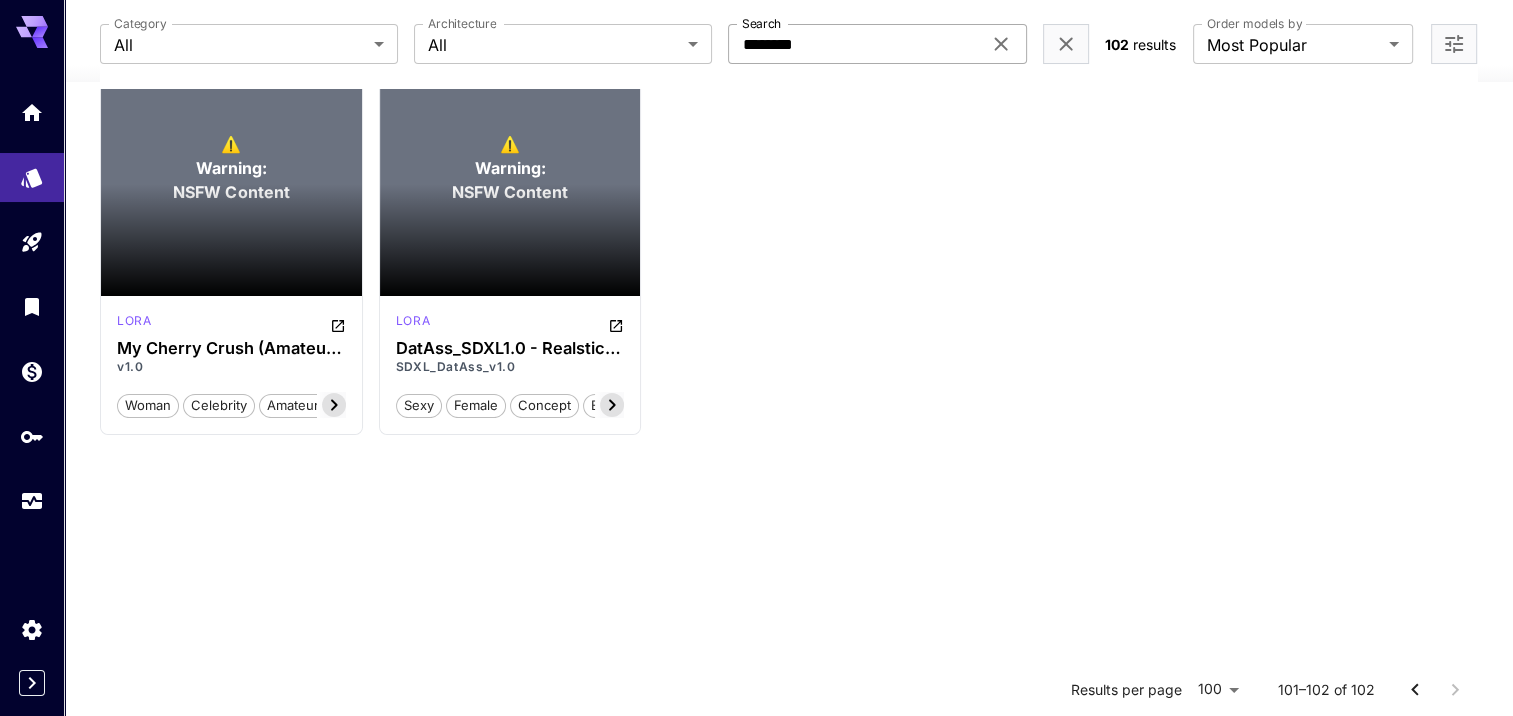 click 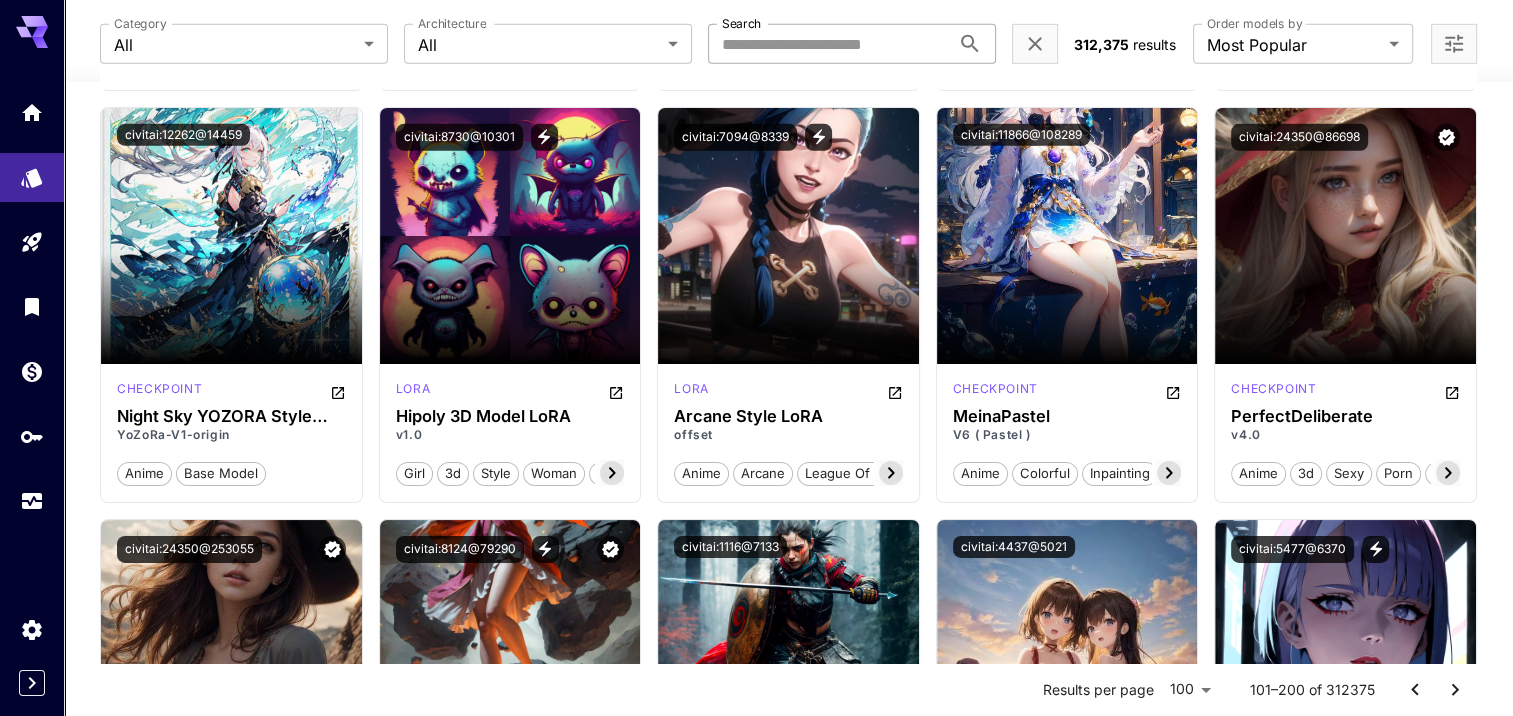 scroll, scrollTop: 6212, scrollLeft: 0, axis: vertical 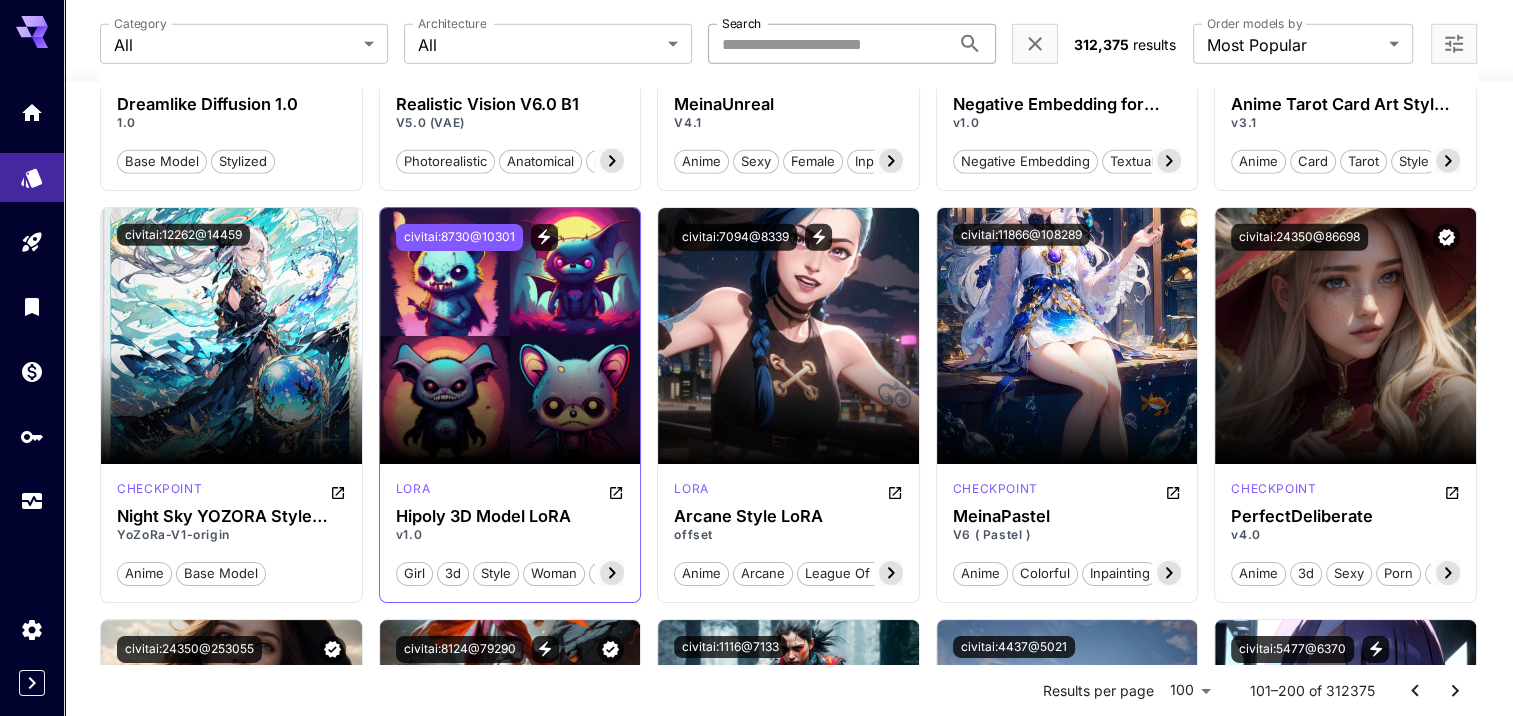 click on "civitai:8730@10301" at bounding box center [459, 237] 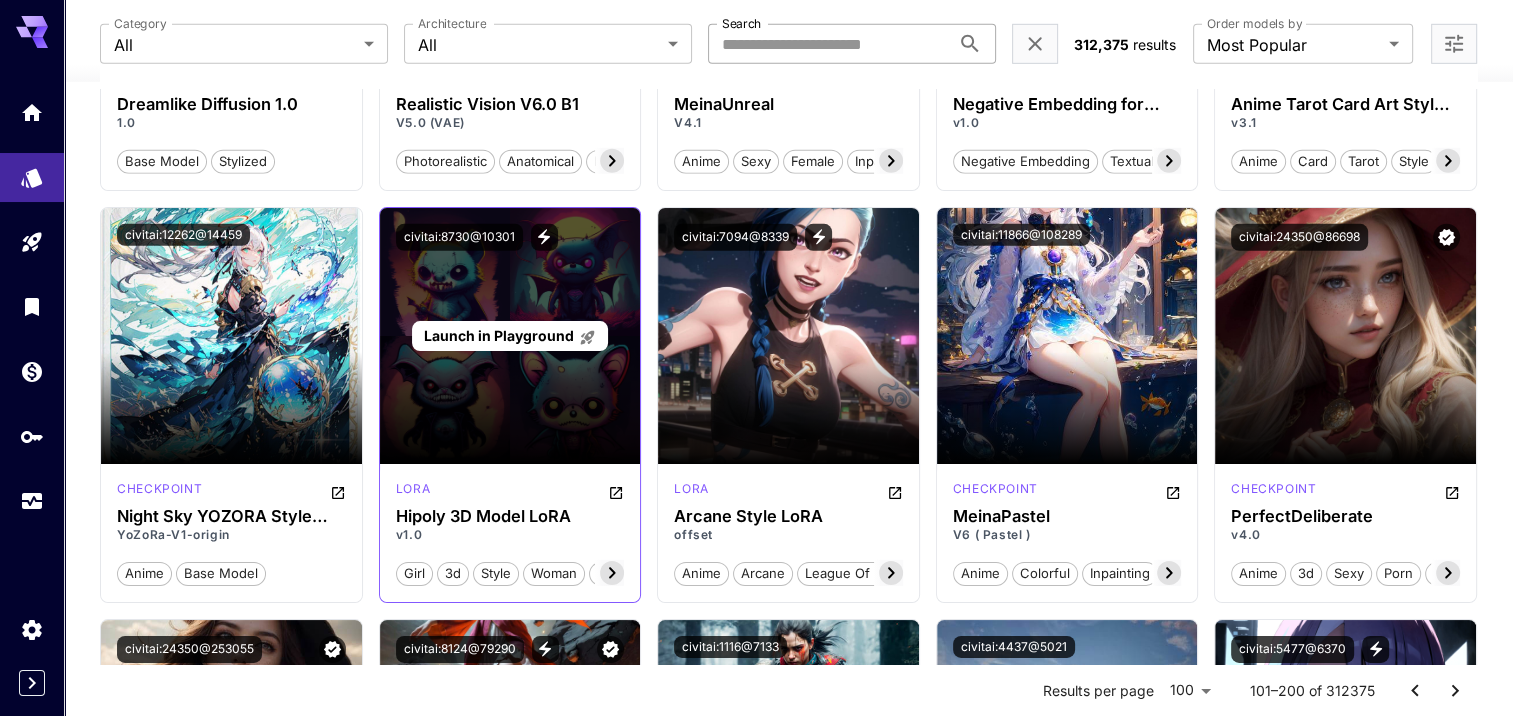 click on "Launch in Playground" at bounding box center (498, 335) 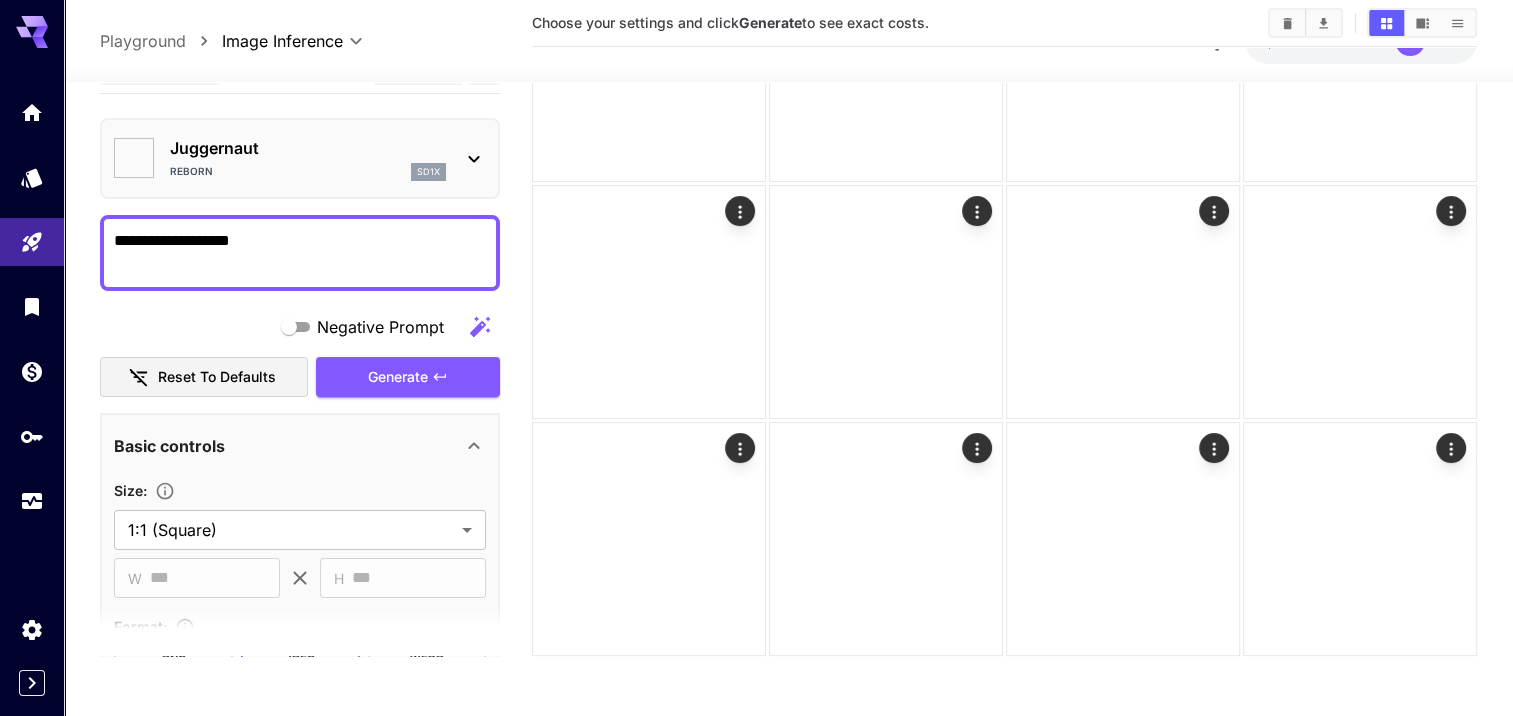 type on "*******" 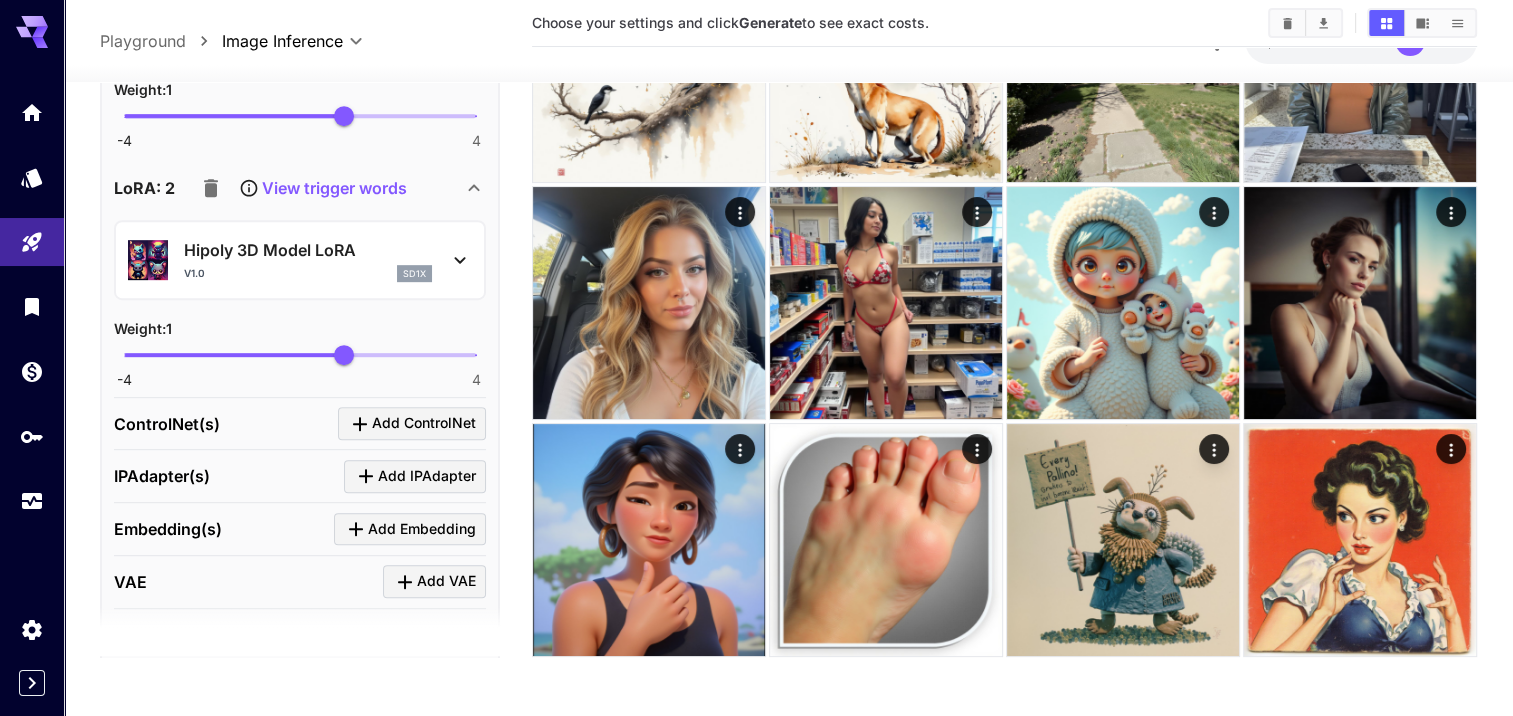 scroll, scrollTop: 800, scrollLeft: 0, axis: vertical 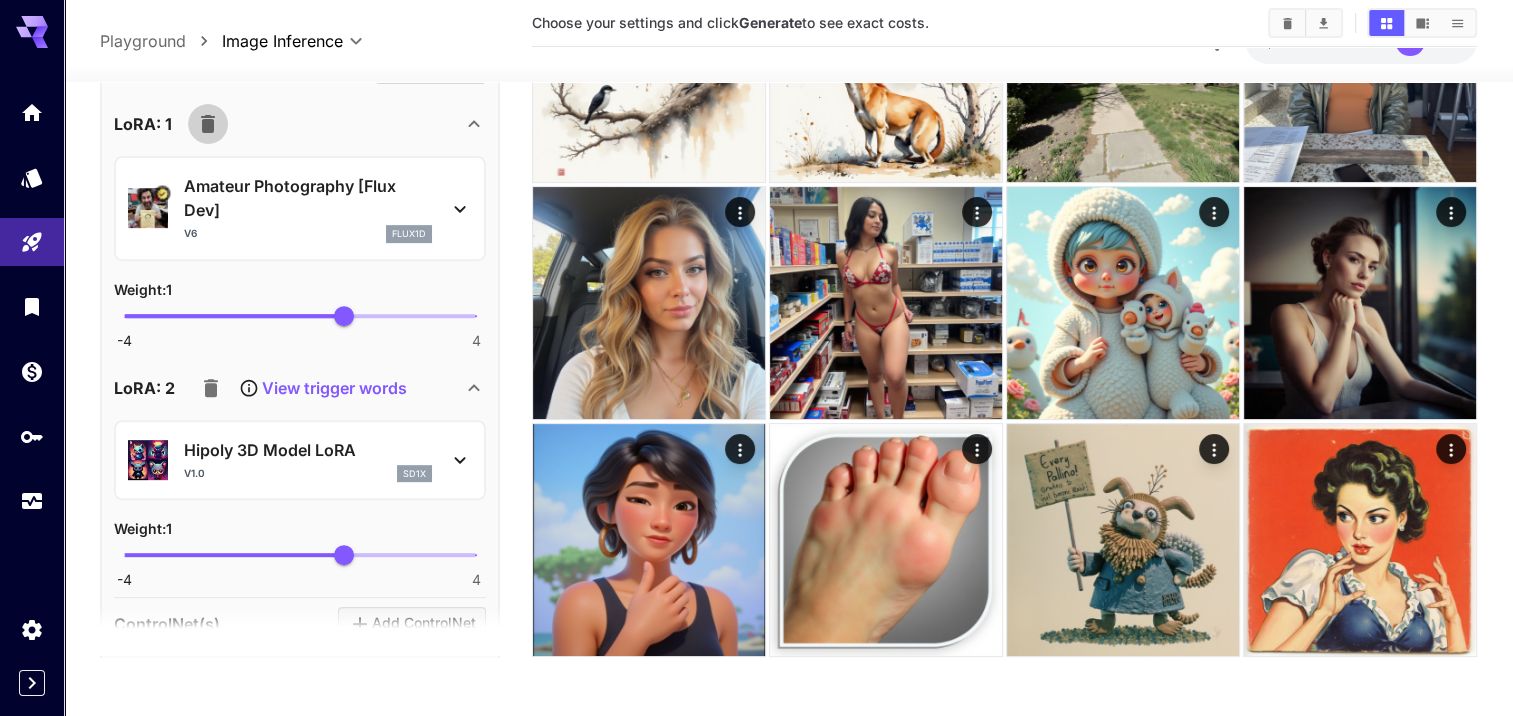 click at bounding box center (208, 124) 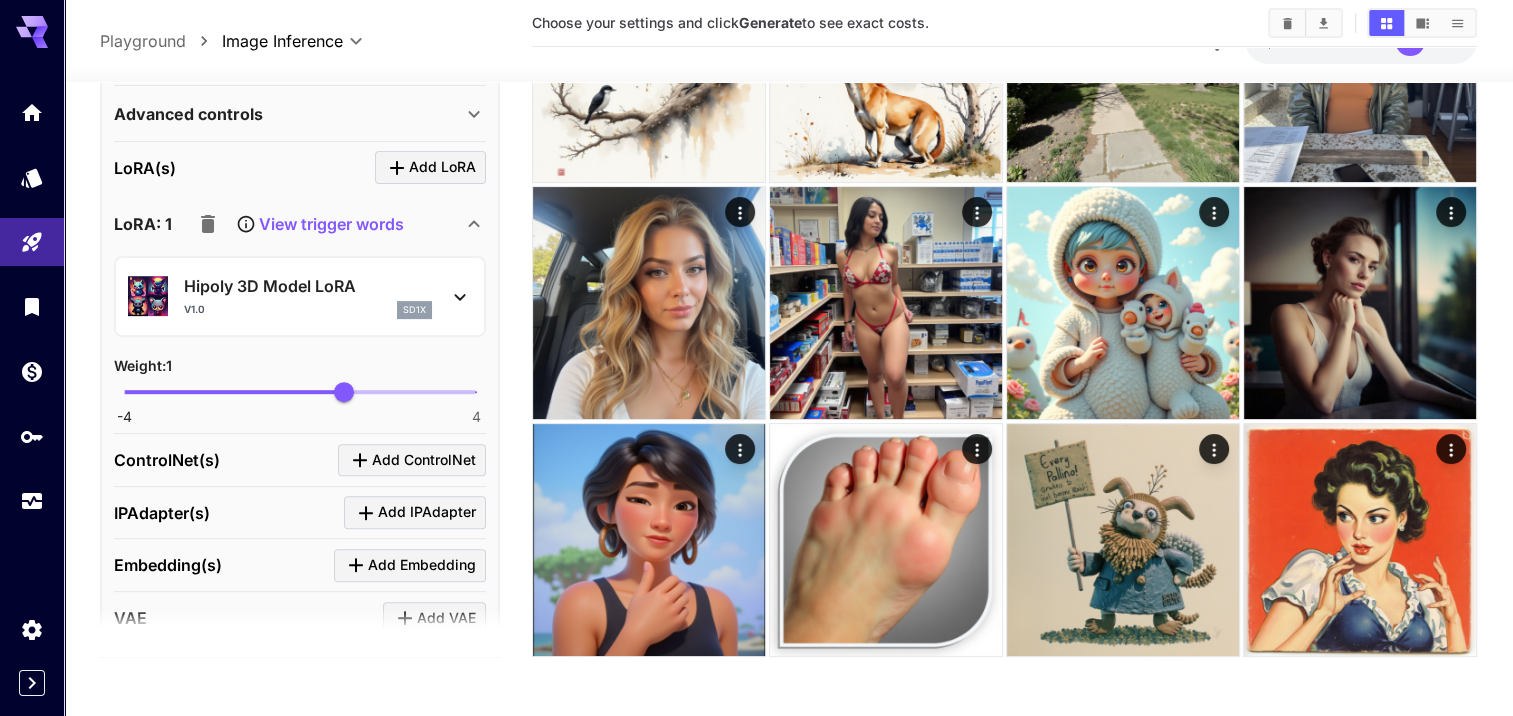 scroll, scrollTop: 600, scrollLeft: 0, axis: vertical 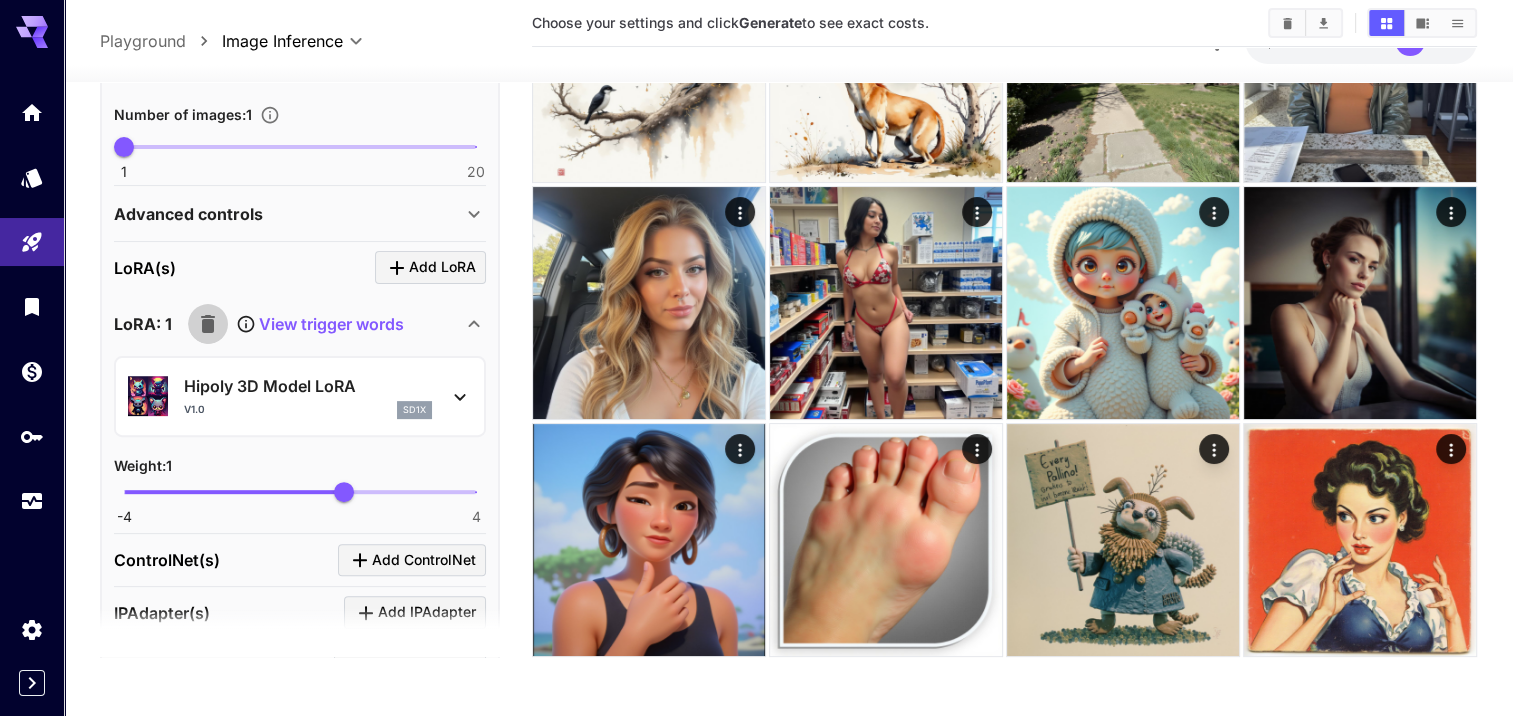 click 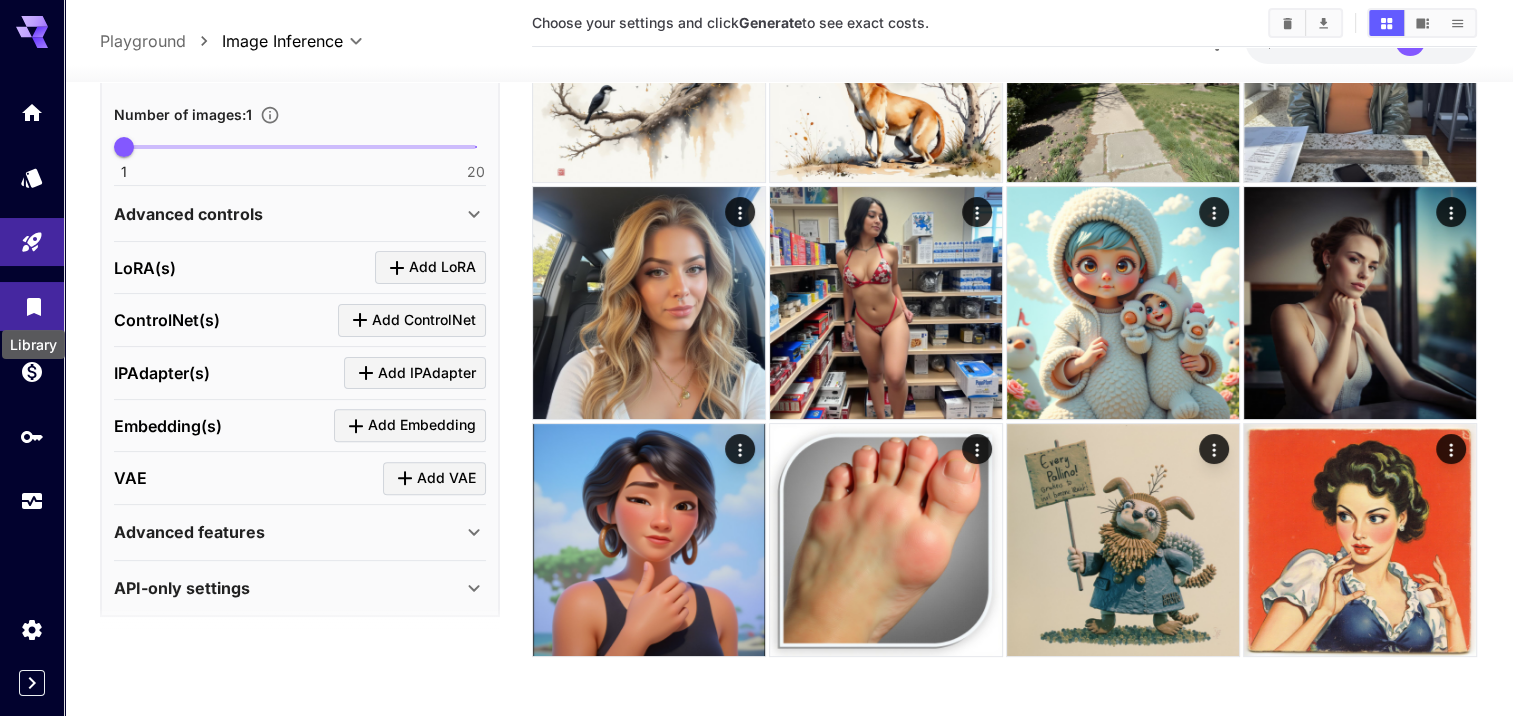 click 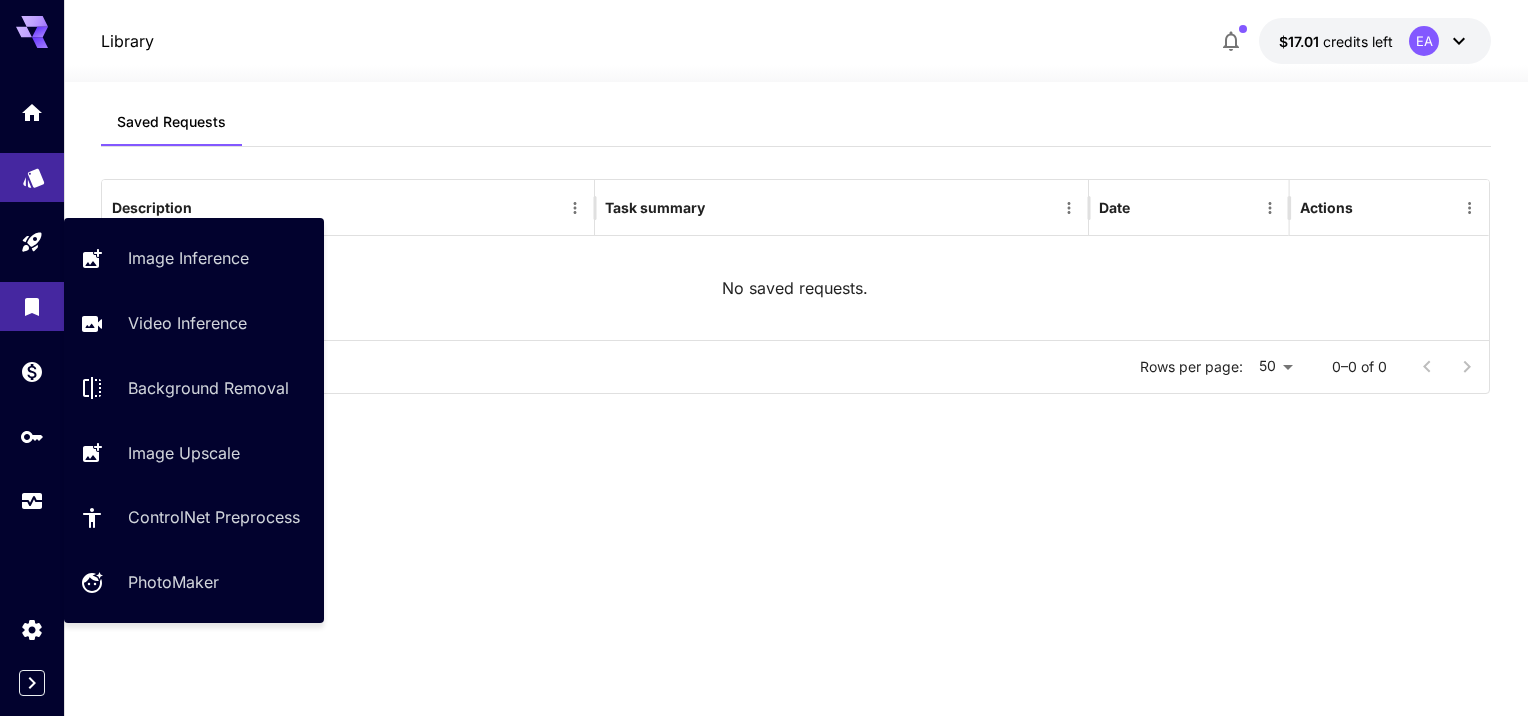 drag, startPoint x: 58, startPoint y: 240, endPoint x: 30, endPoint y: 197, distance: 51.312767 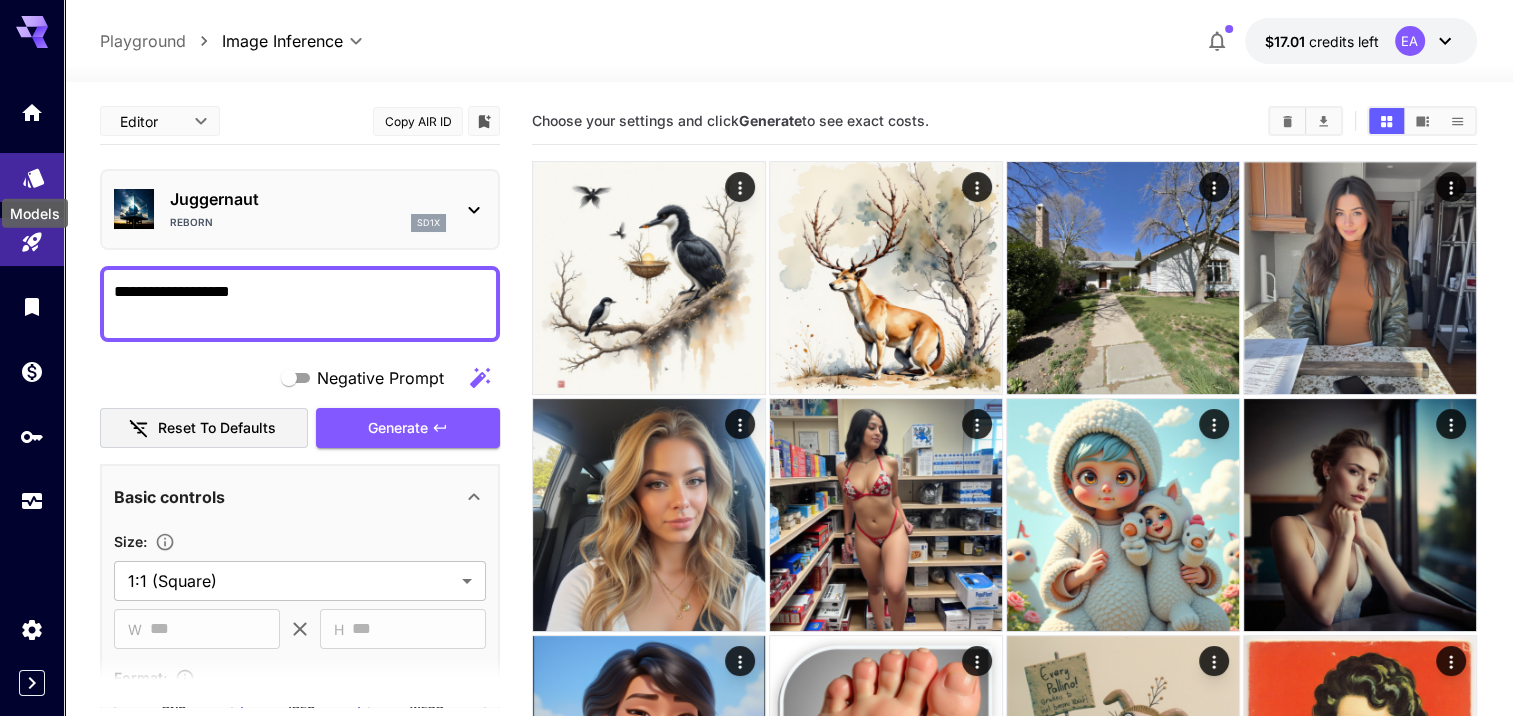 click 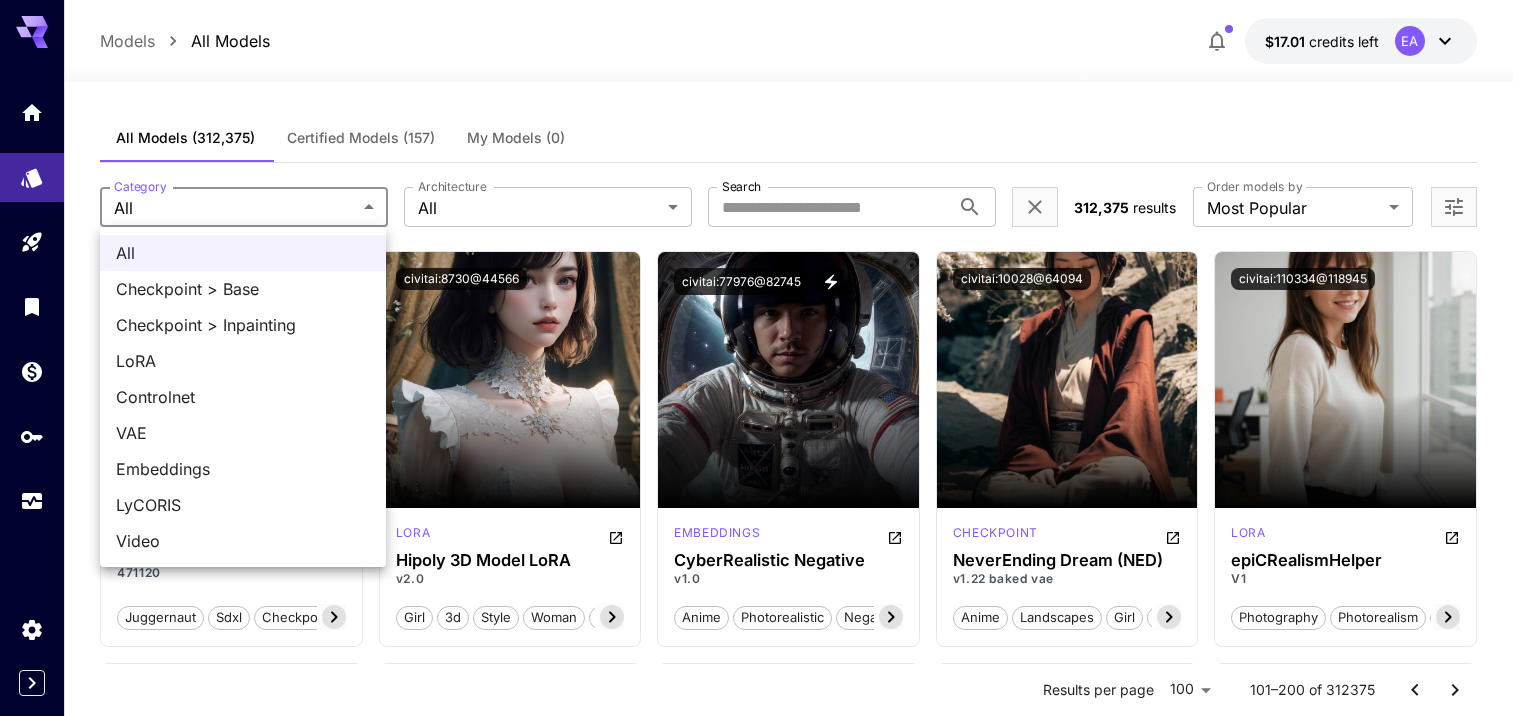 click on "**********" at bounding box center (764, 7525) 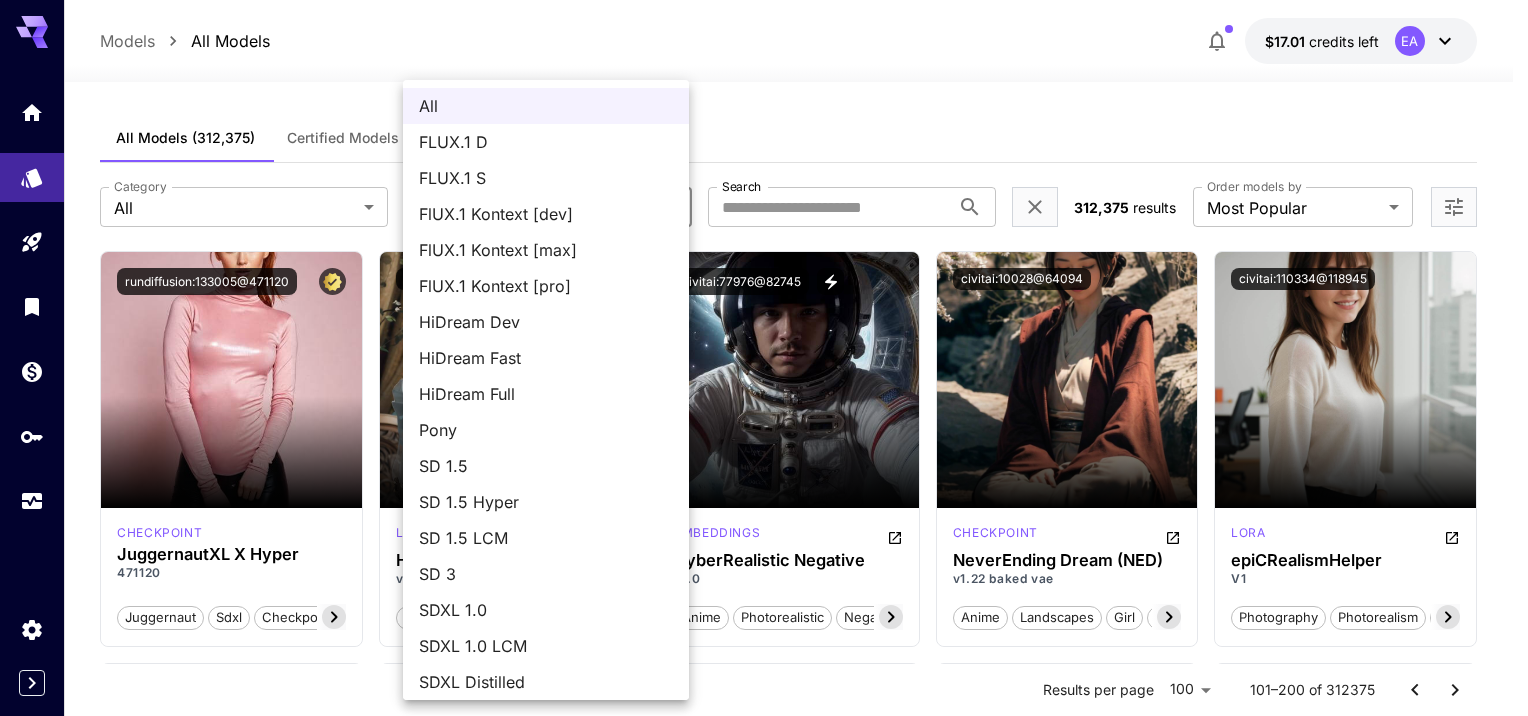 click on "**********" at bounding box center (764, 7525) 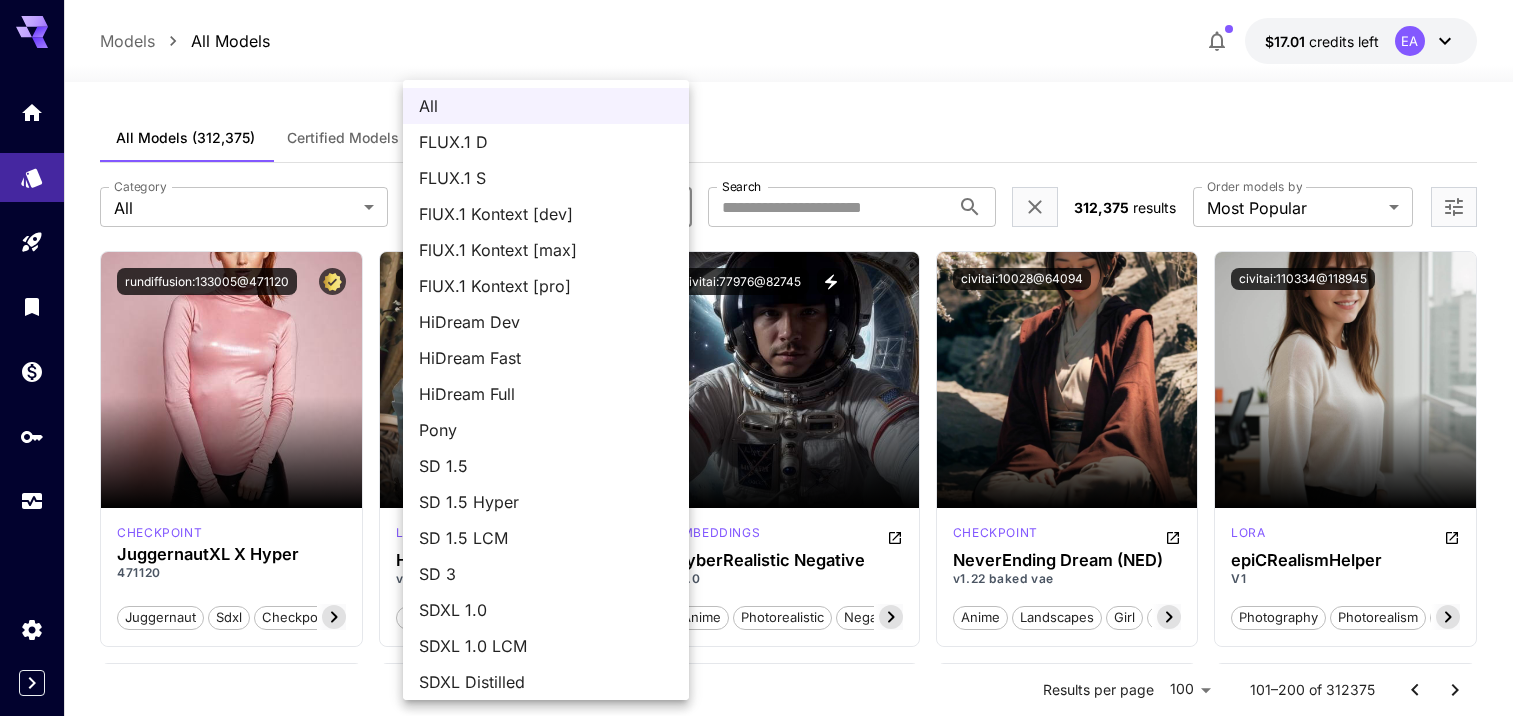 click on "FLUX.1 D" at bounding box center [546, 142] 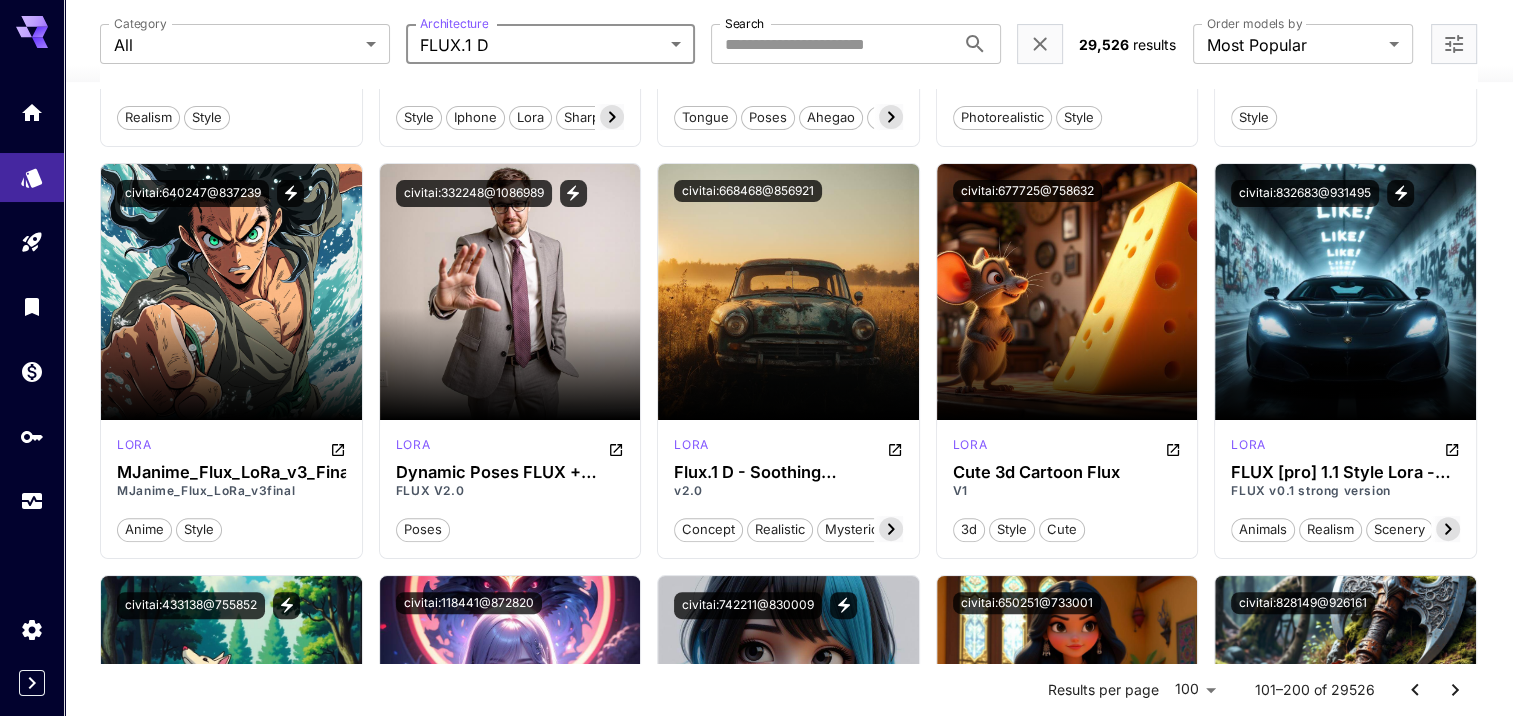 scroll, scrollTop: 400, scrollLeft: 0, axis: vertical 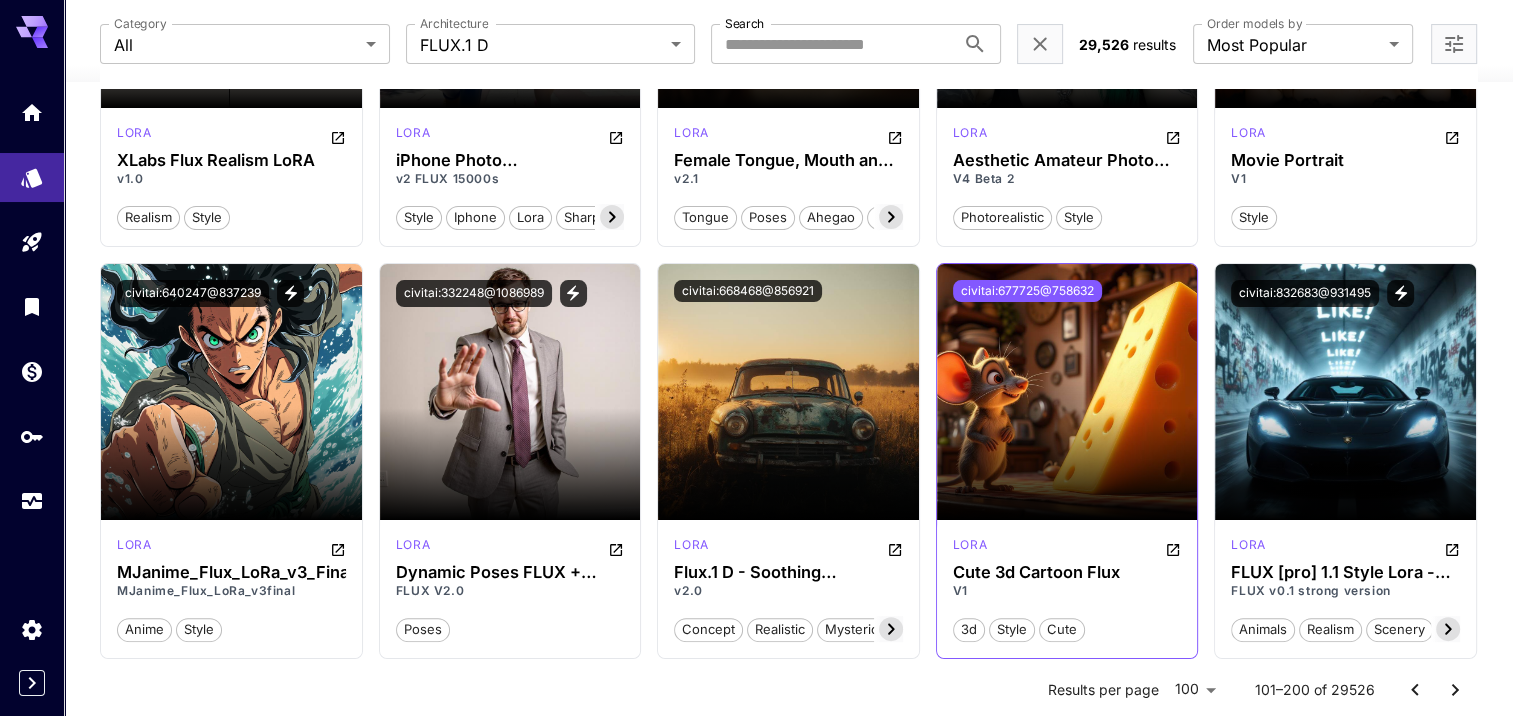 click on "civitai:677725@758632" at bounding box center (1027, 291) 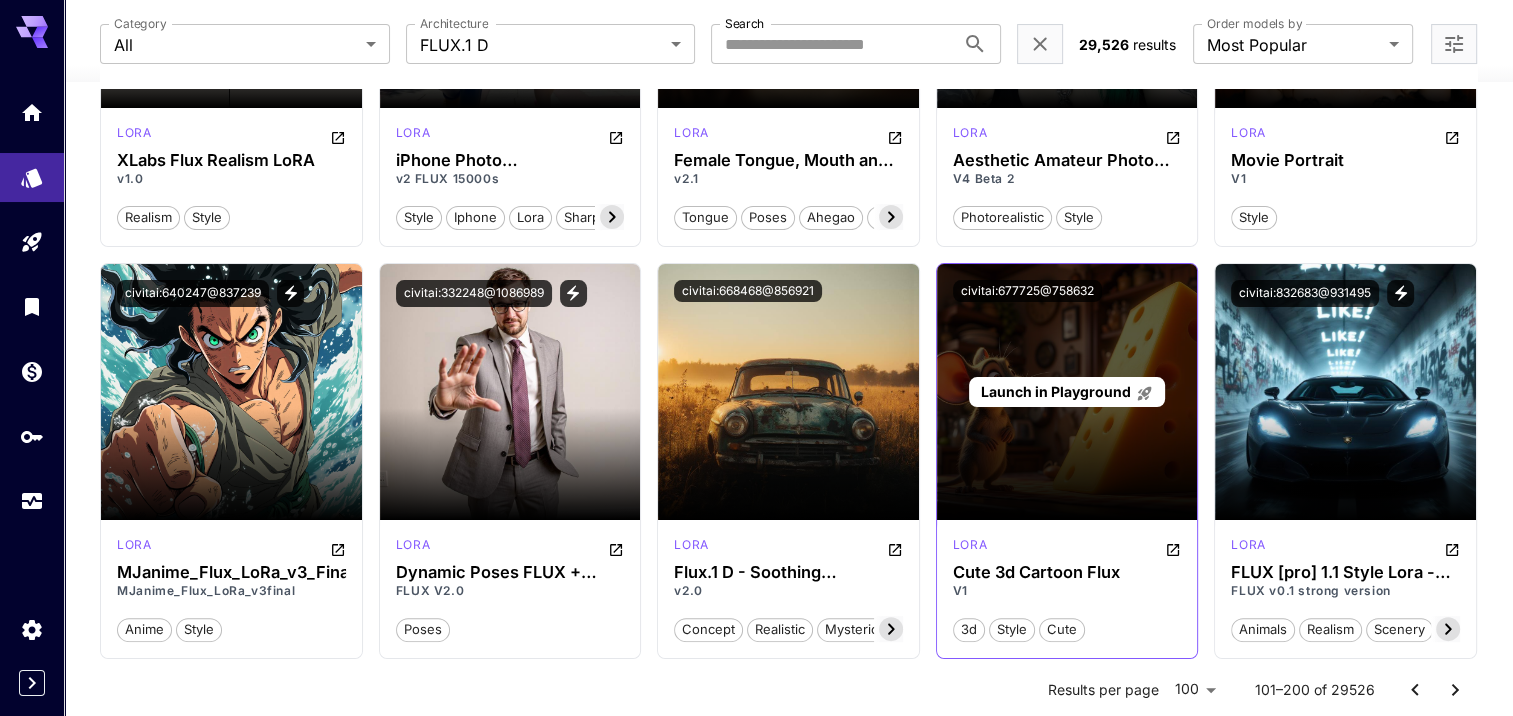 click on "Launch in Playground" at bounding box center [1067, 392] 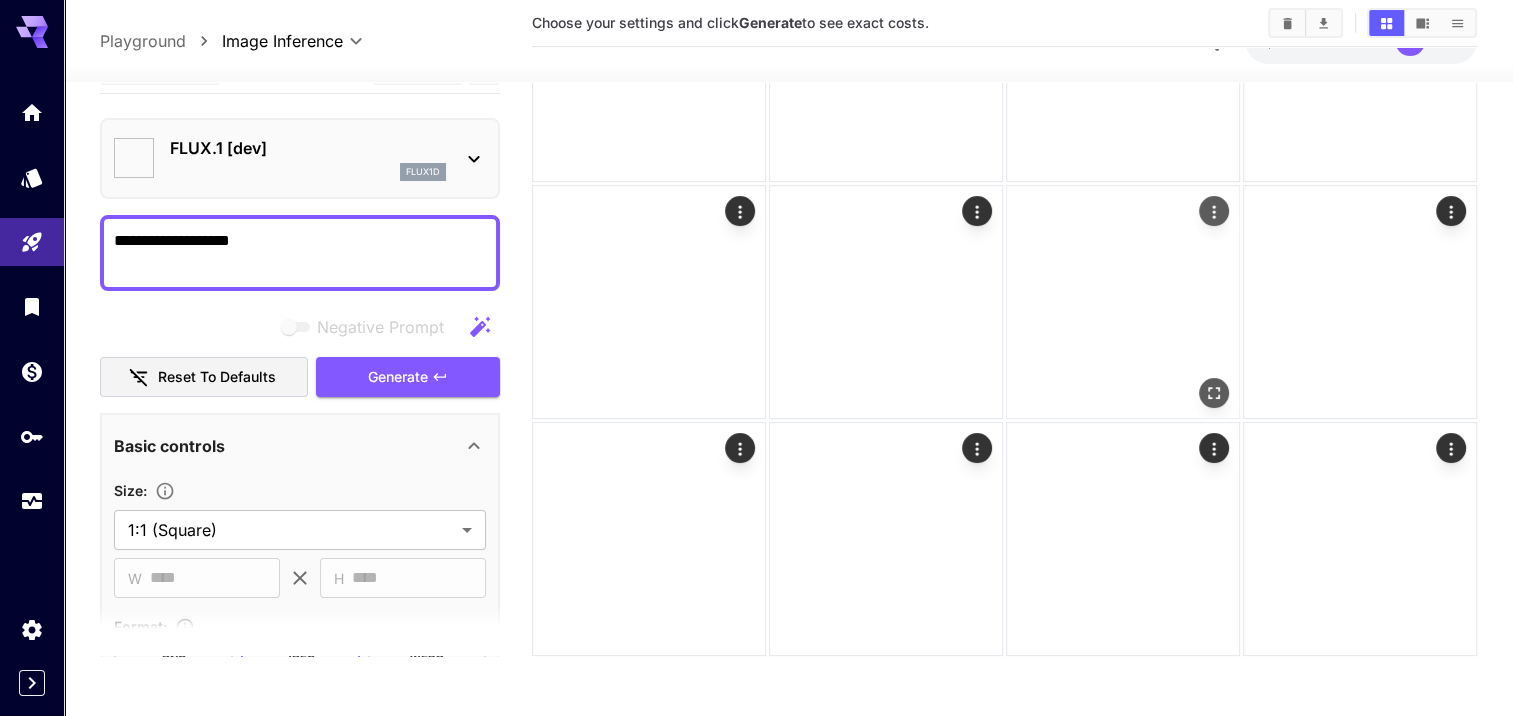 type on "**********" 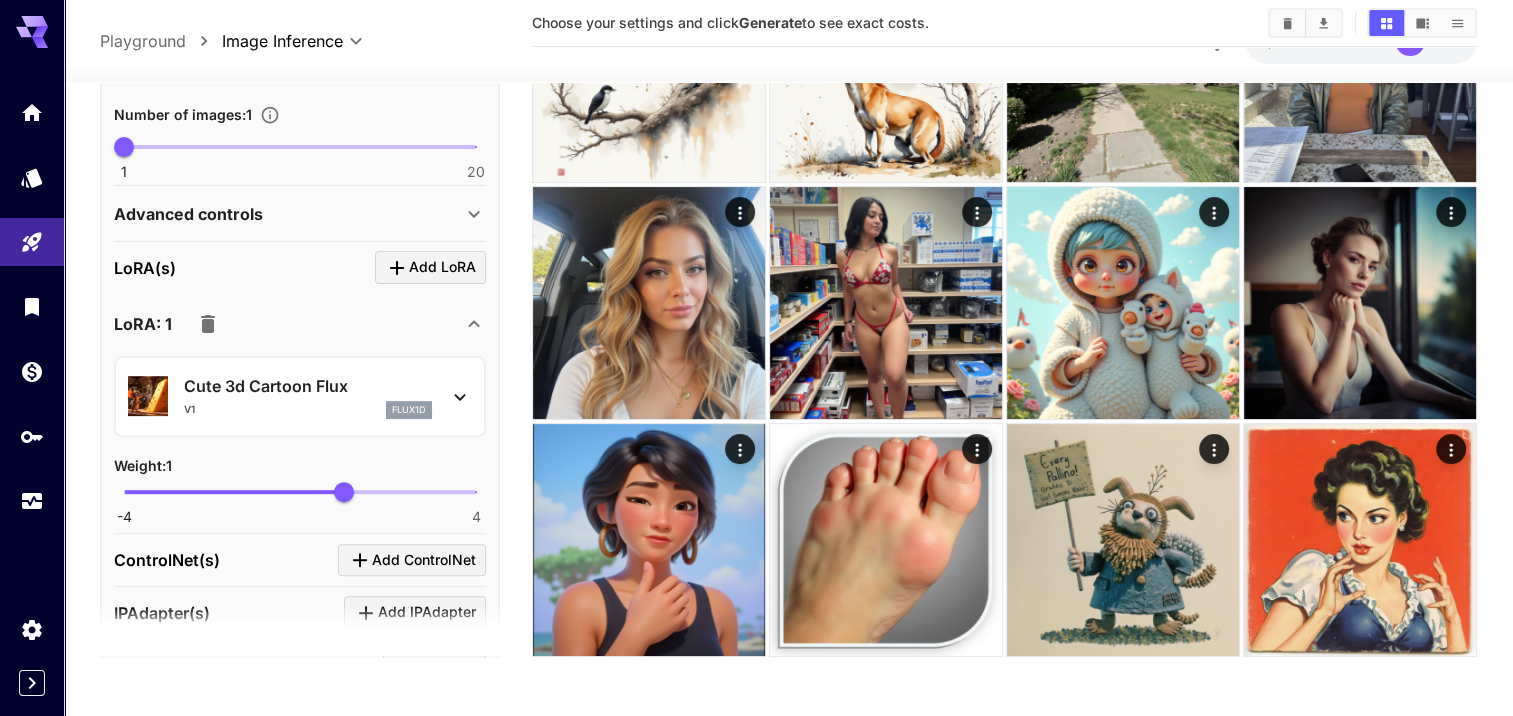 scroll, scrollTop: 400, scrollLeft: 0, axis: vertical 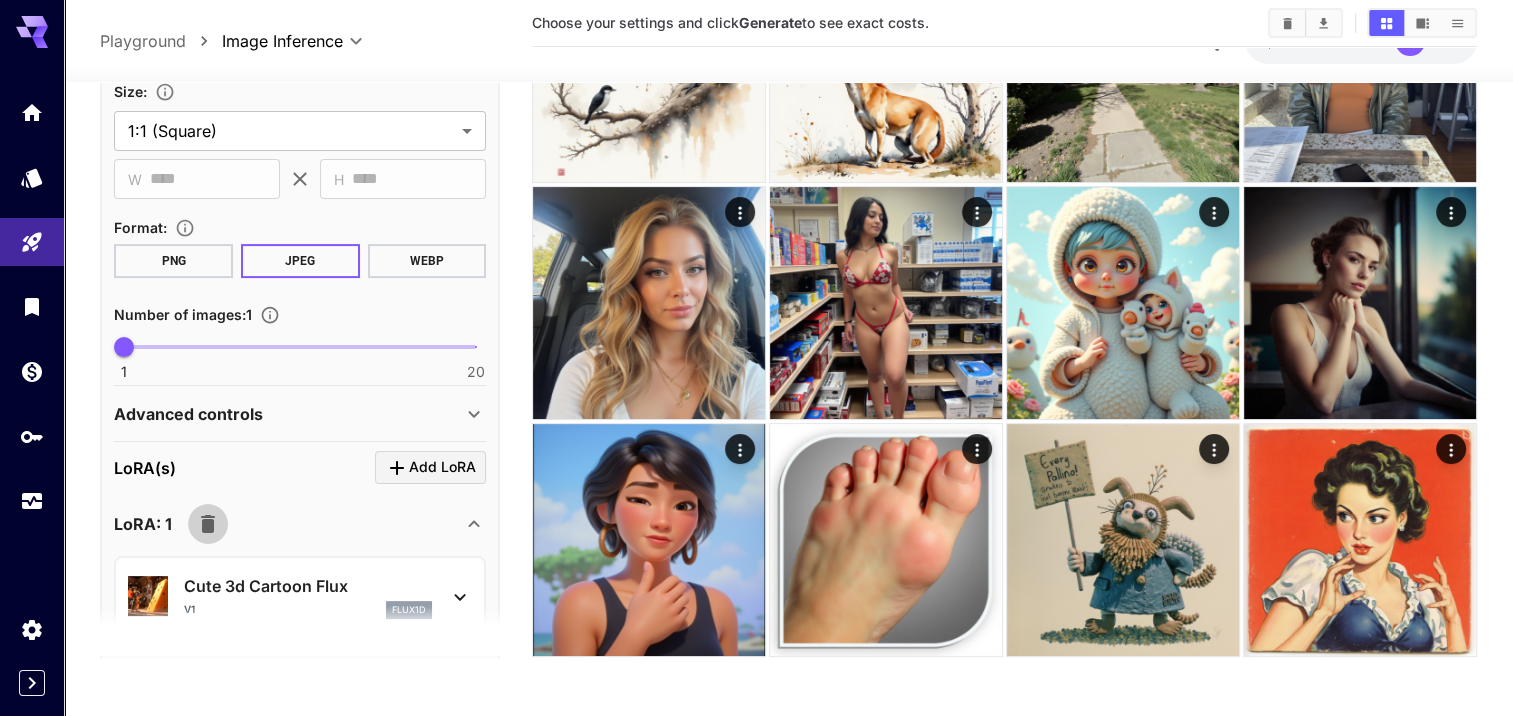 click 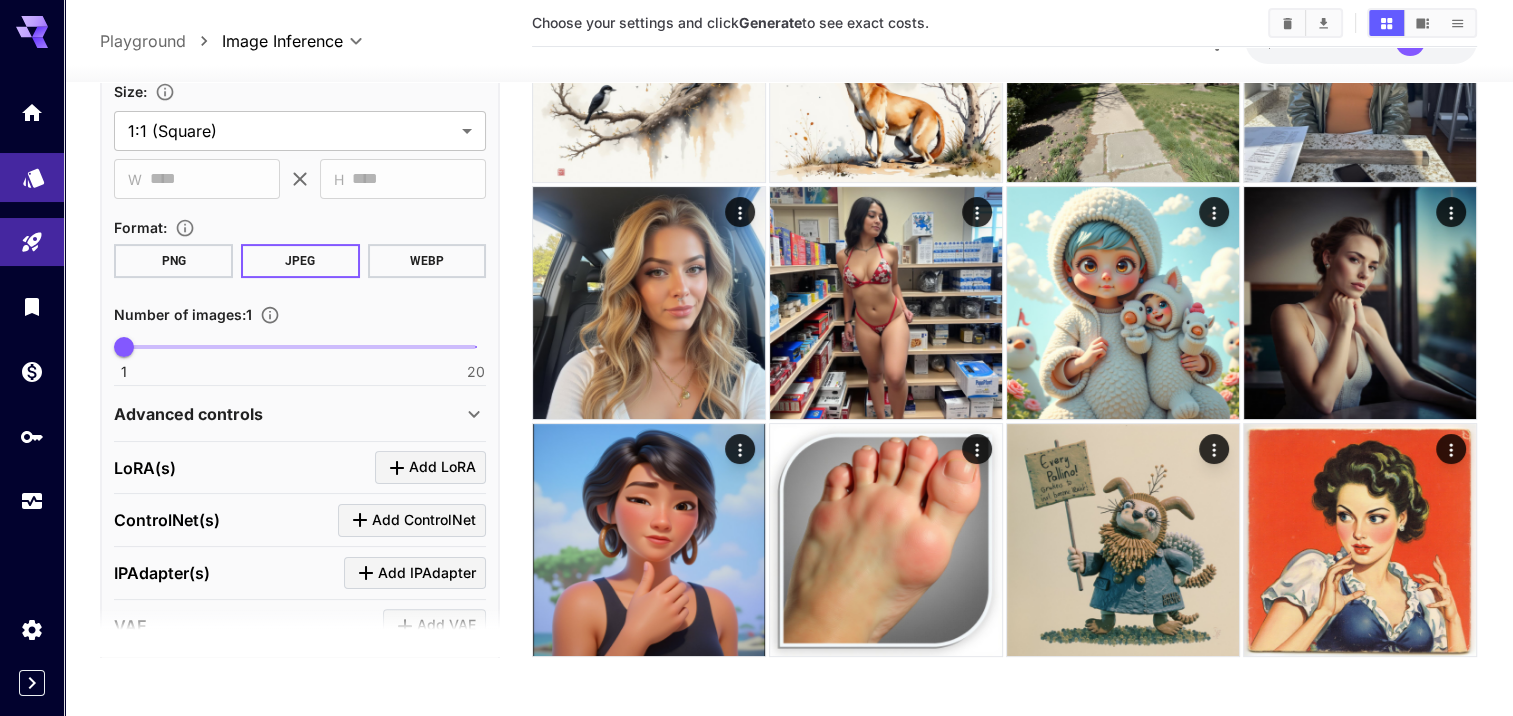 click at bounding box center [32, 177] 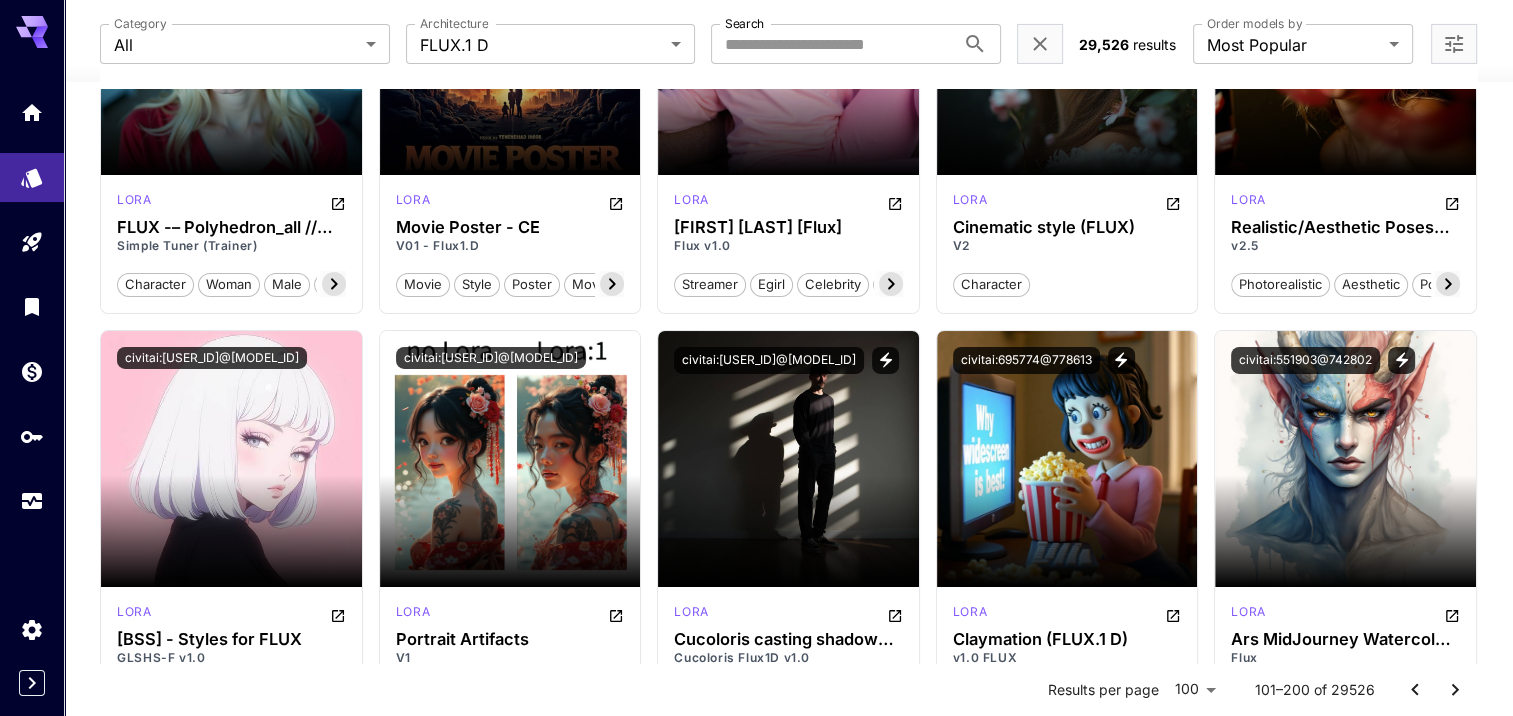 scroll, scrollTop: 7012, scrollLeft: 0, axis: vertical 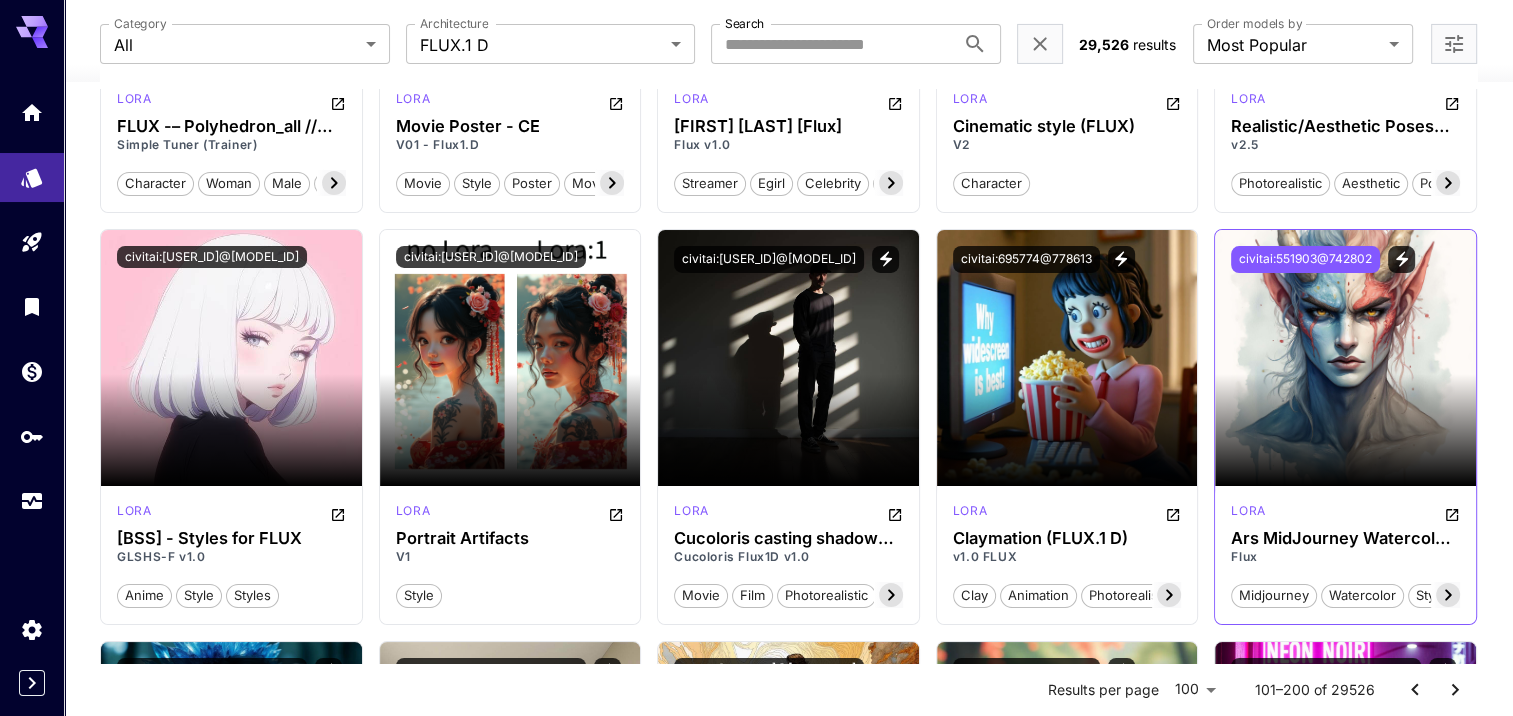 click on "civitai:551903@742802" at bounding box center [1305, 259] 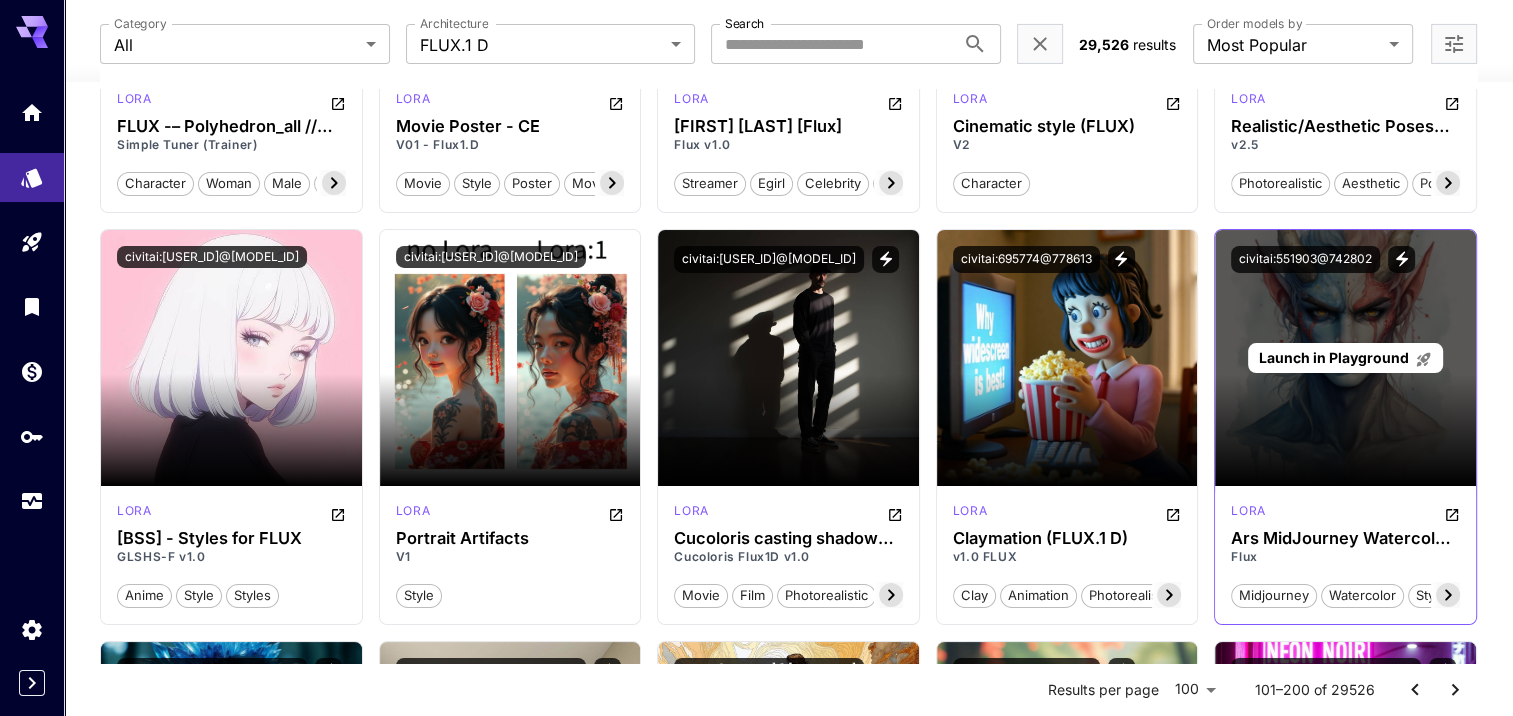 click on "Launch in Playground" at bounding box center [1334, 357] 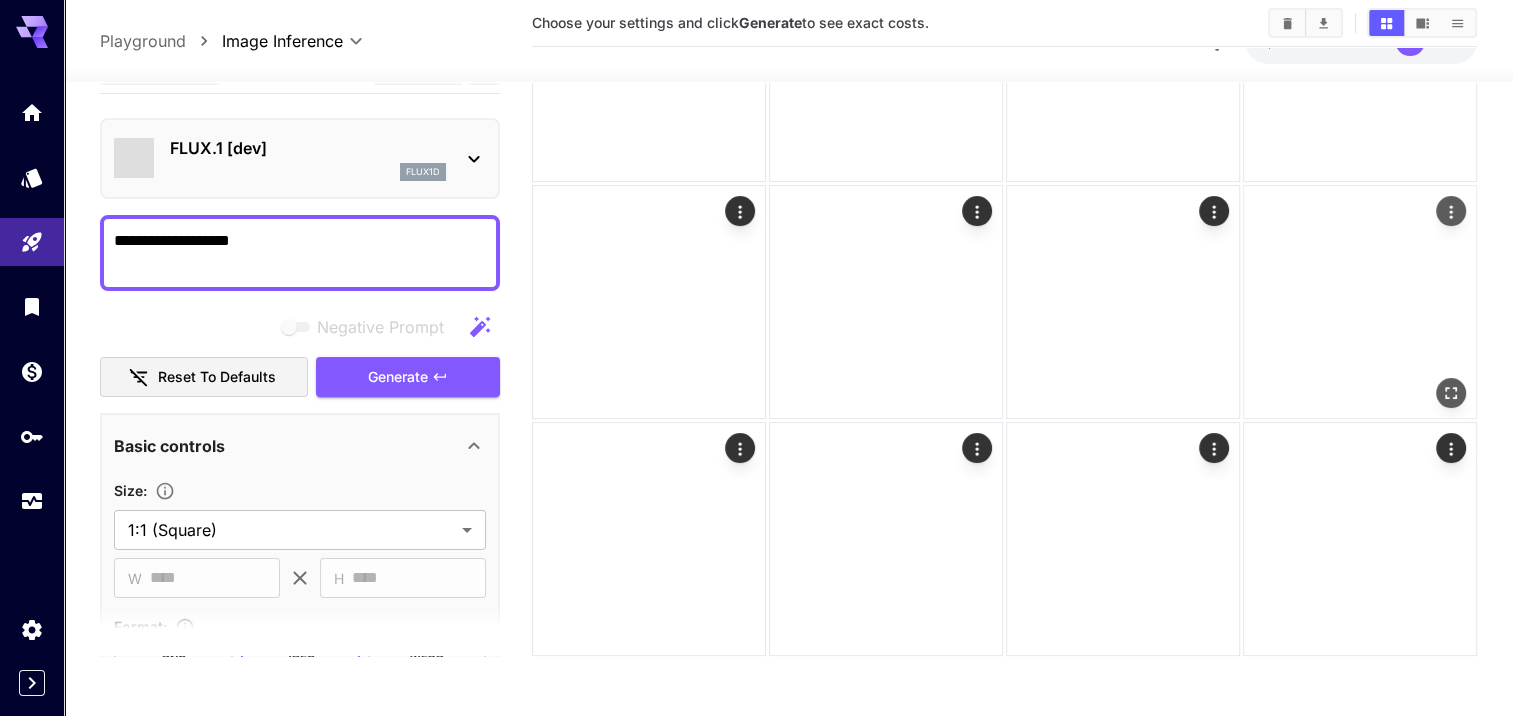 scroll, scrollTop: 212, scrollLeft: 0, axis: vertical 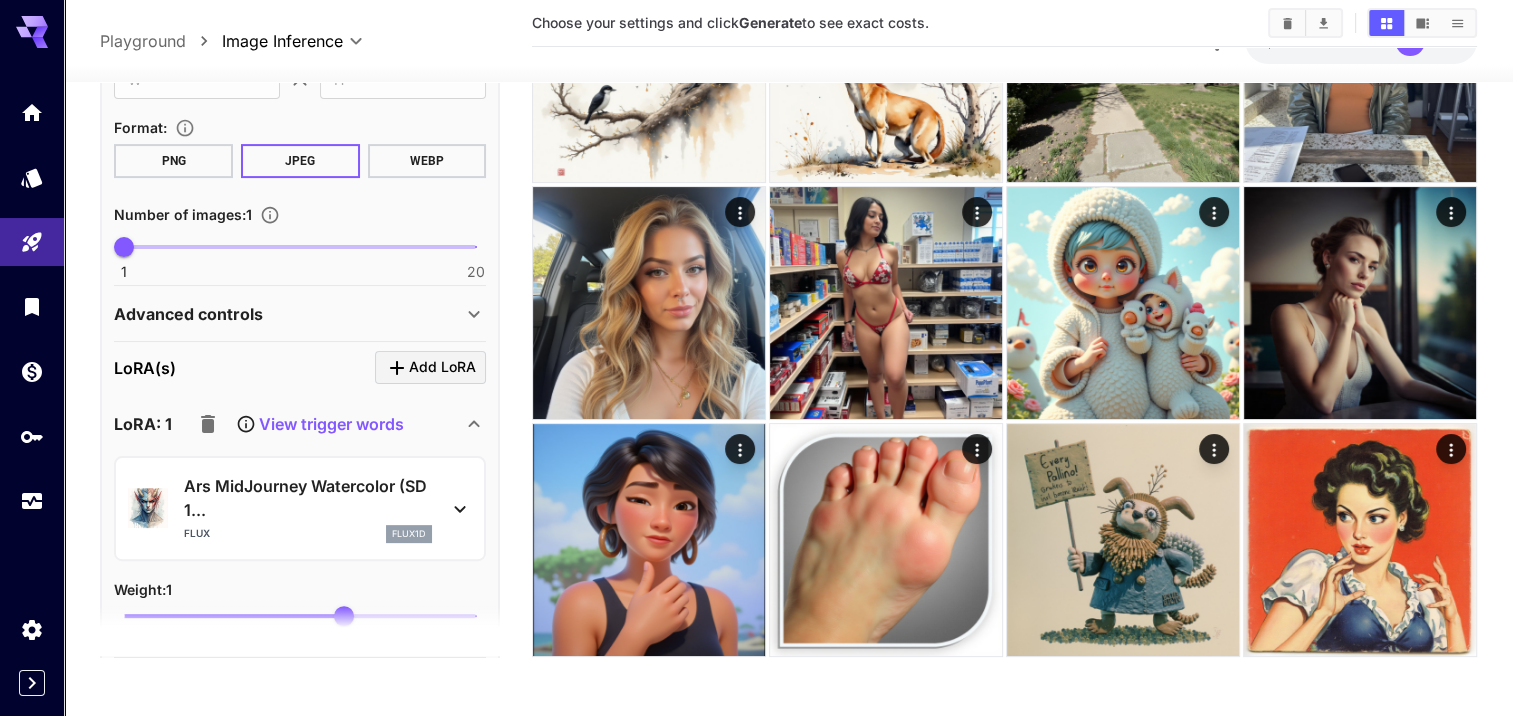 click on "View trigger words" at bounding box center (331, 424) 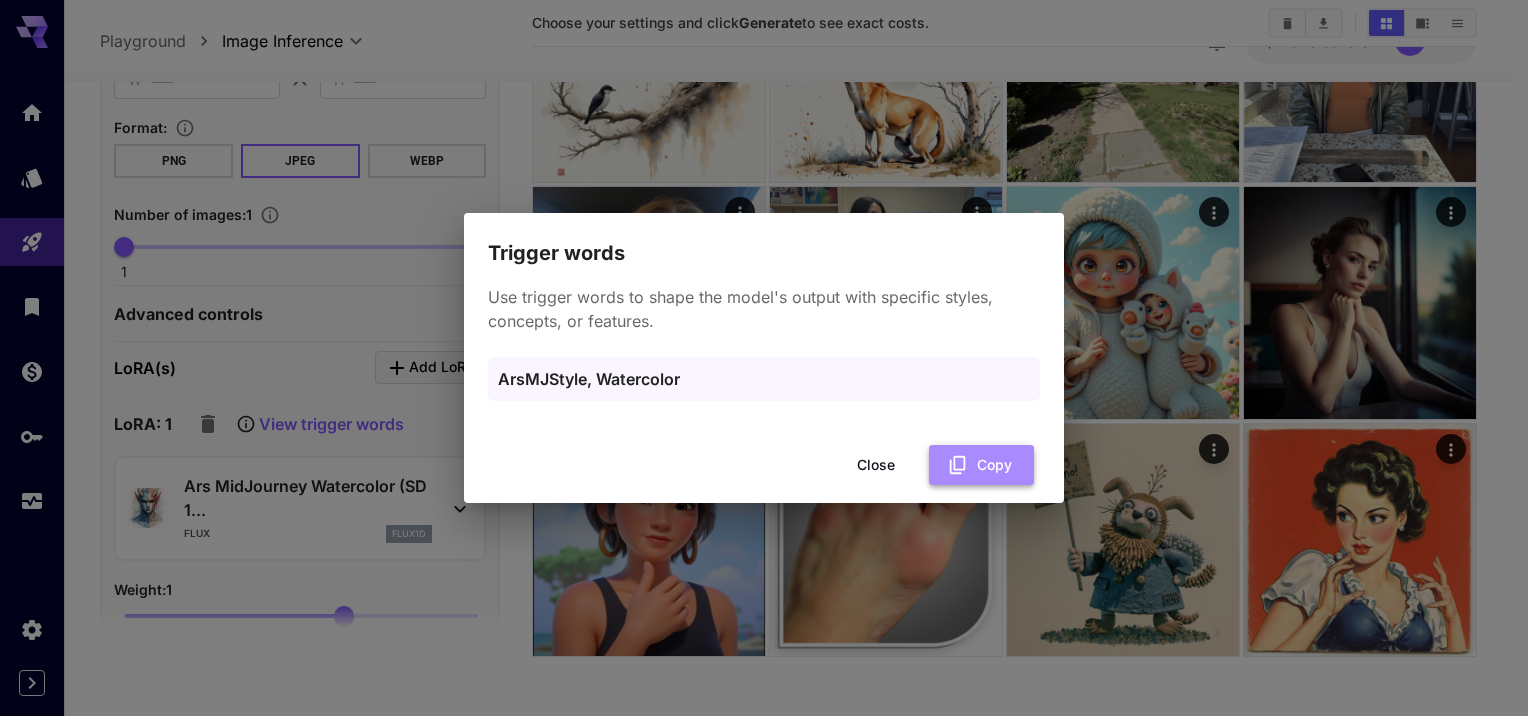 click on "Copy" at bounding box center [981, 465] 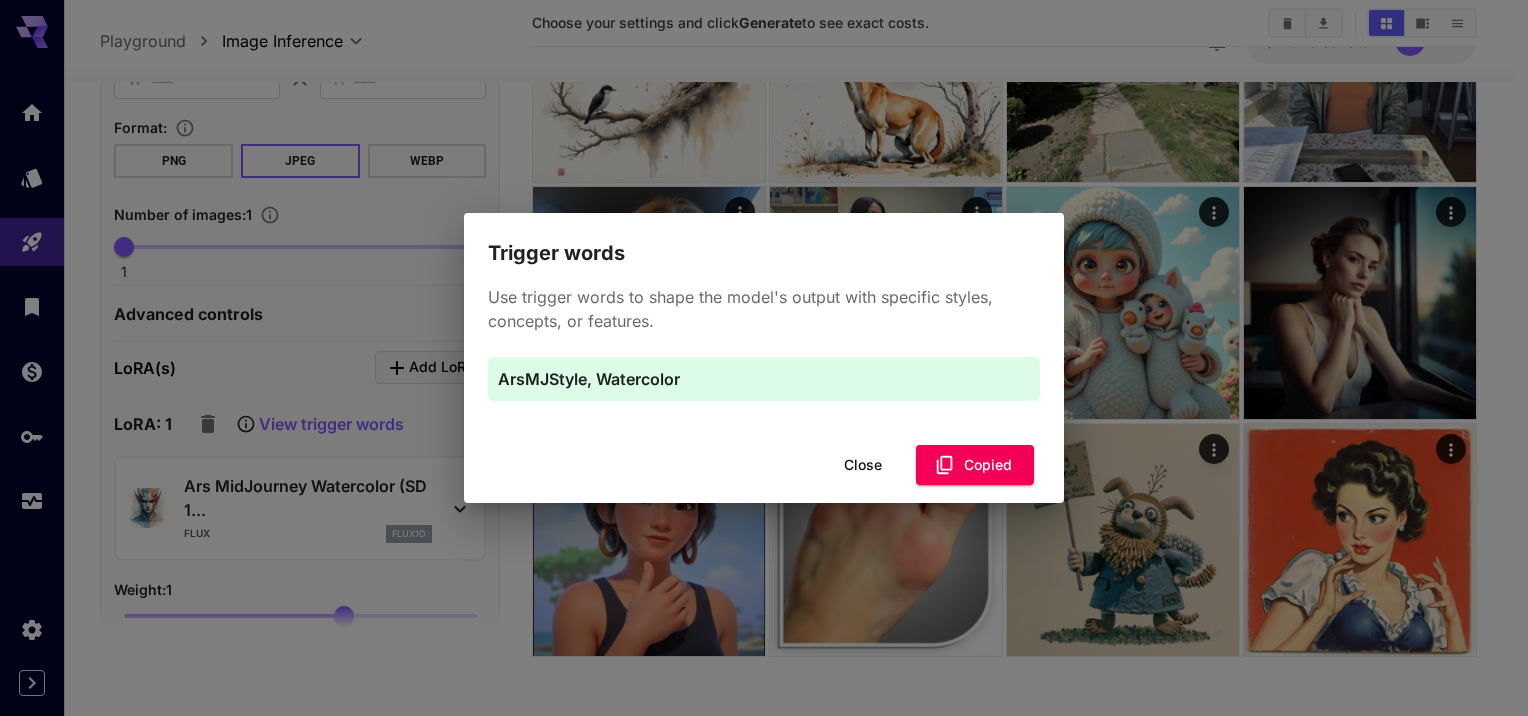 click on "Close" at bounding box center [863, 465] 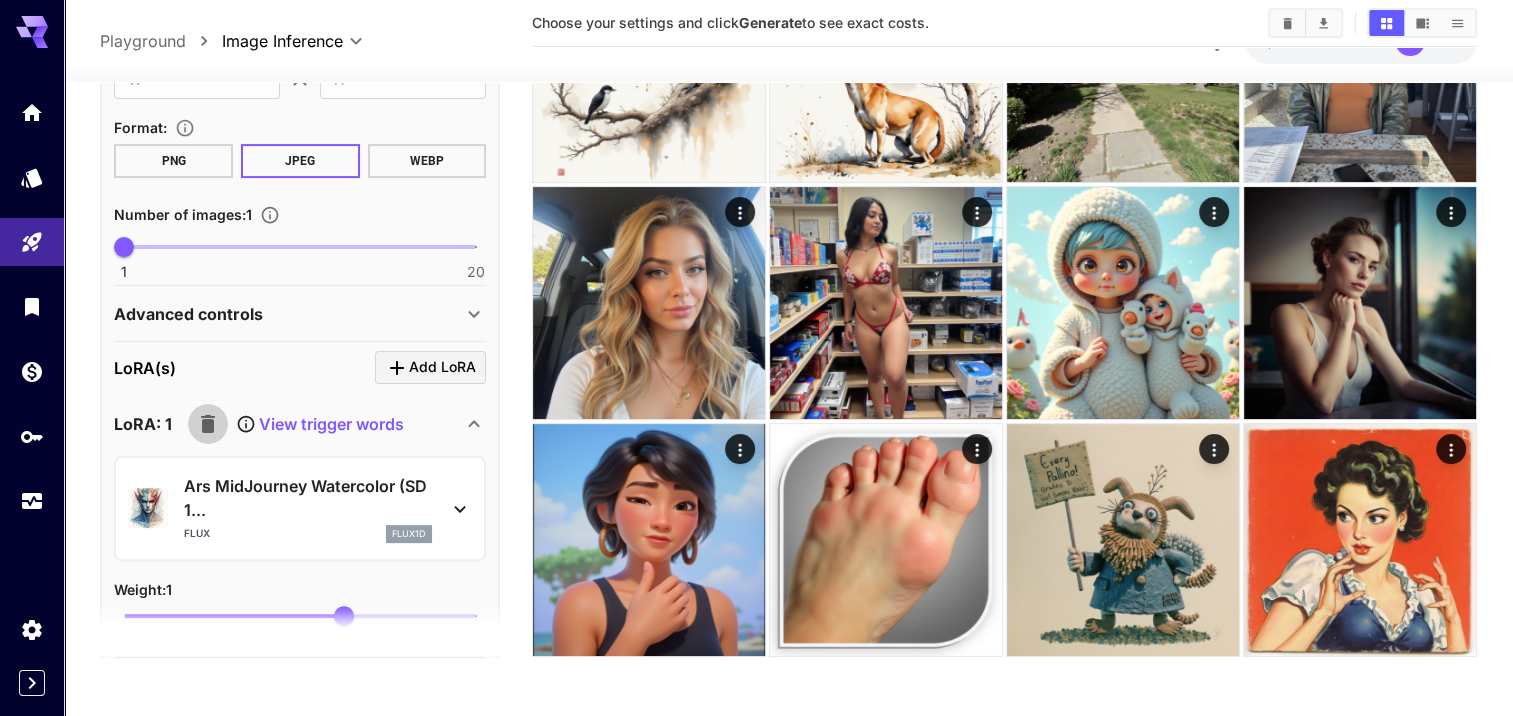 click 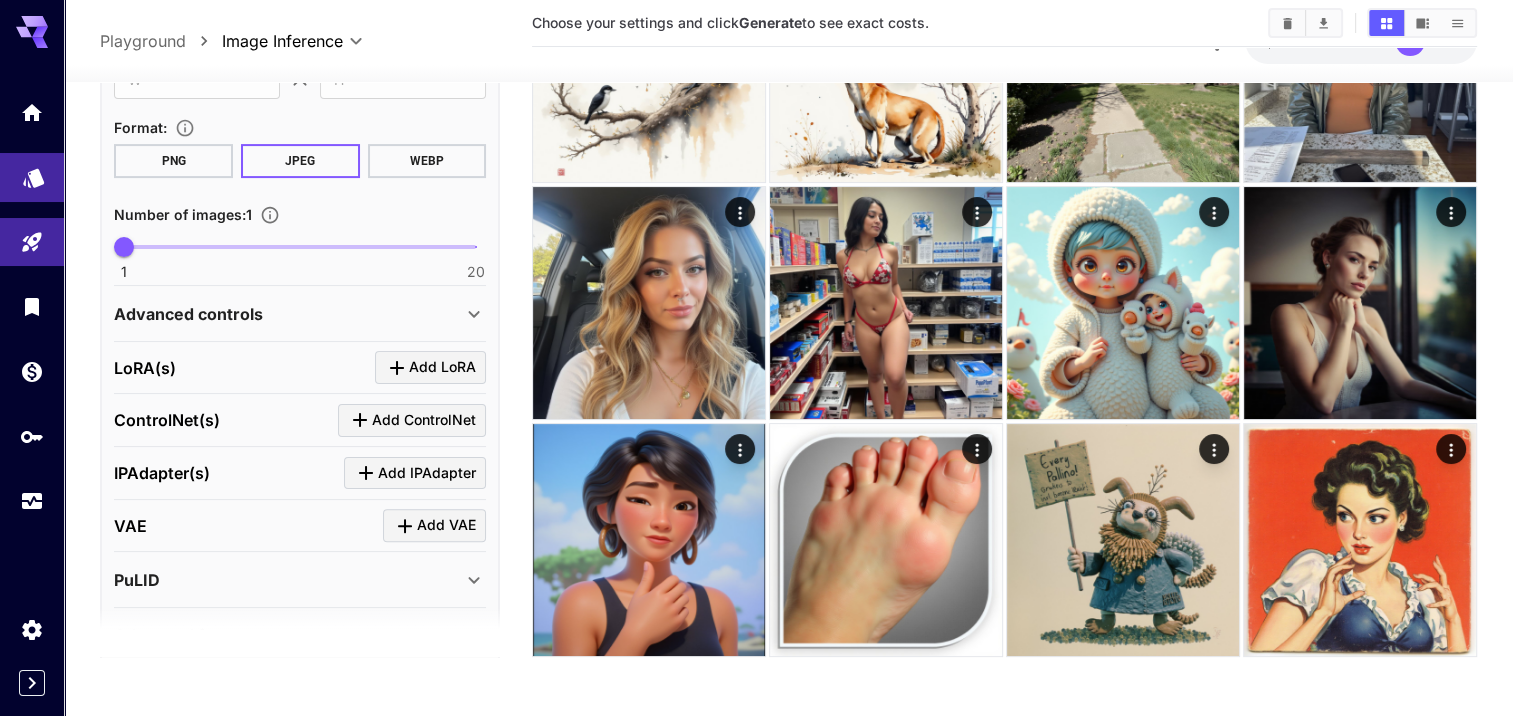 click at bounding box center (32, 177) 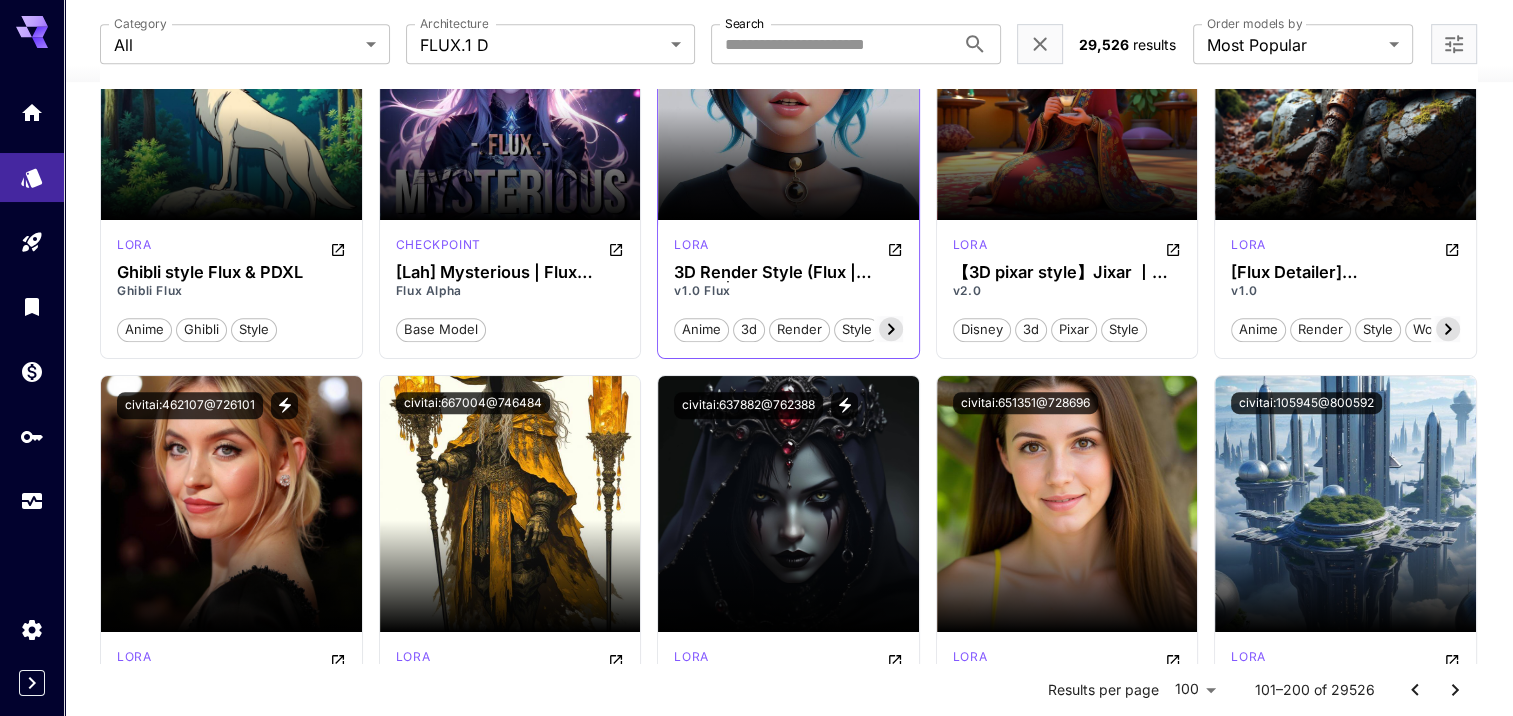 scroll, scrollTop: 1212, scrollLeft: 0, axis: vertical 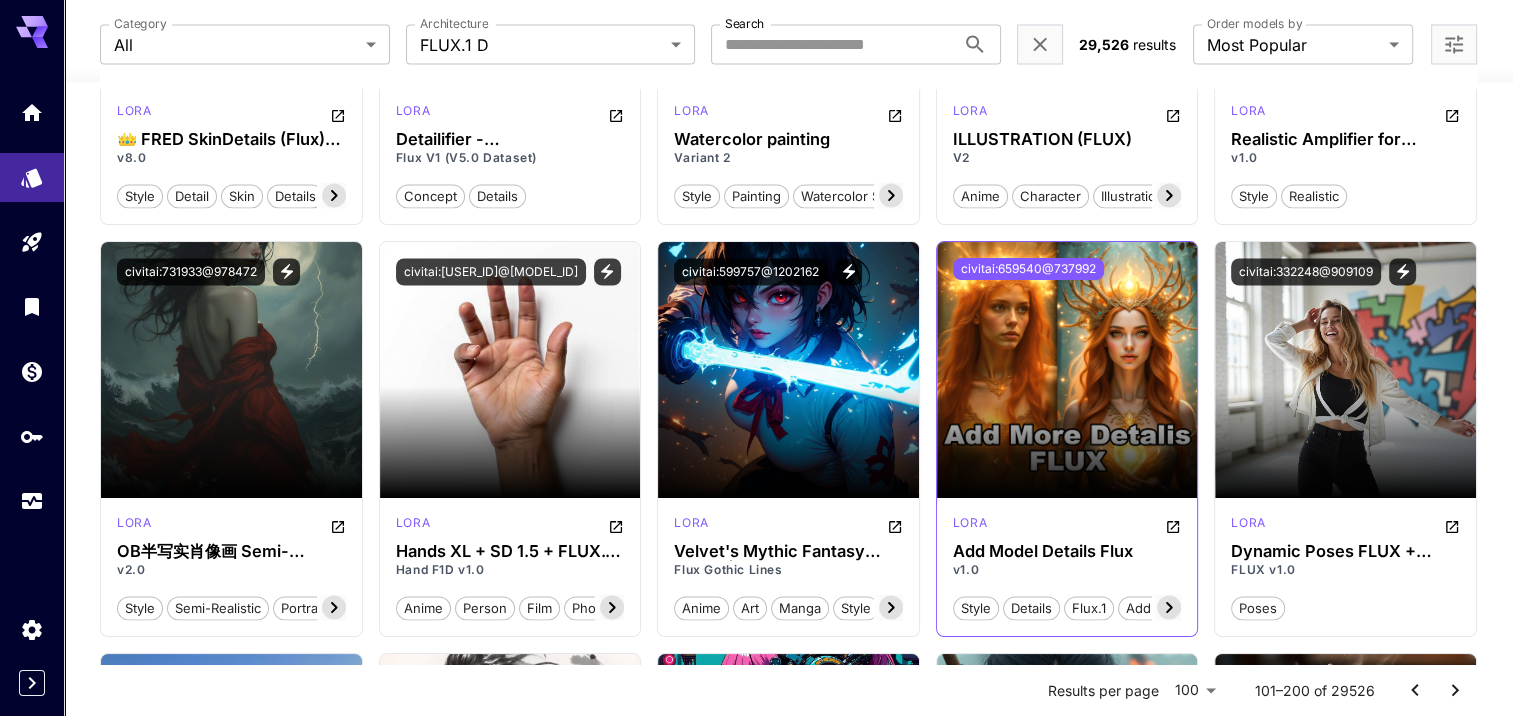 click on "civitai:659540@737992" at bounding box center [1028, 269] 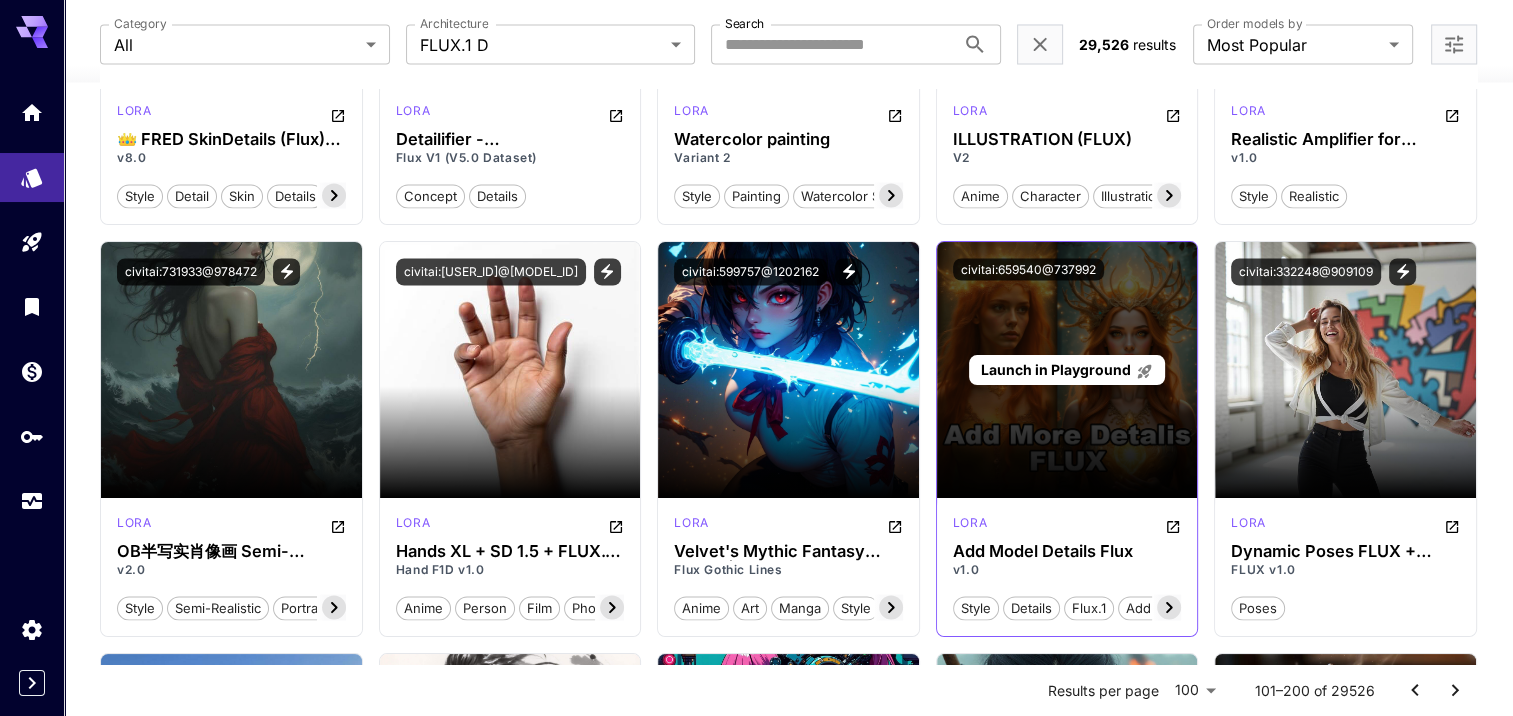 click on "Launch in Playground" at bounding box center (1055, 369) 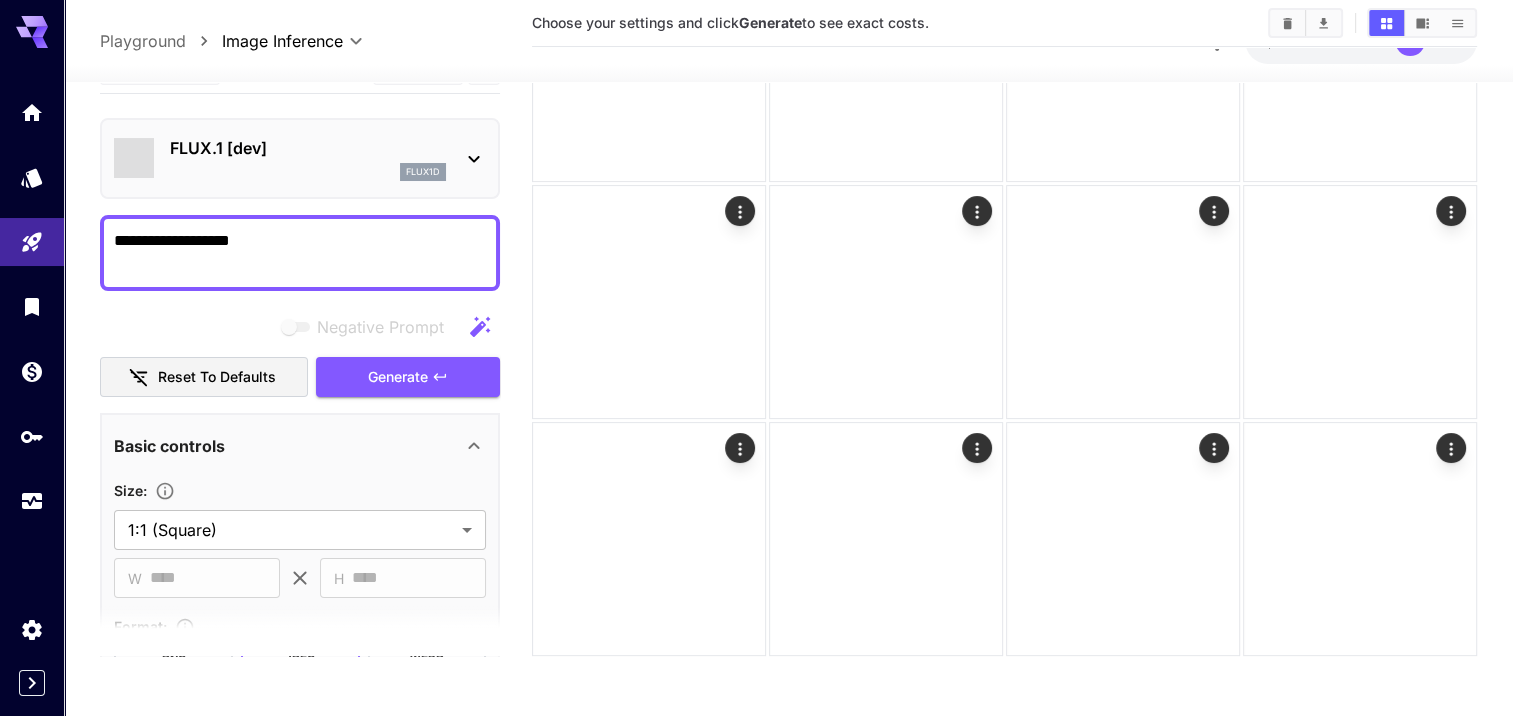scroll, scrollTop: 212, scrollLeft: 0, axis: vertical 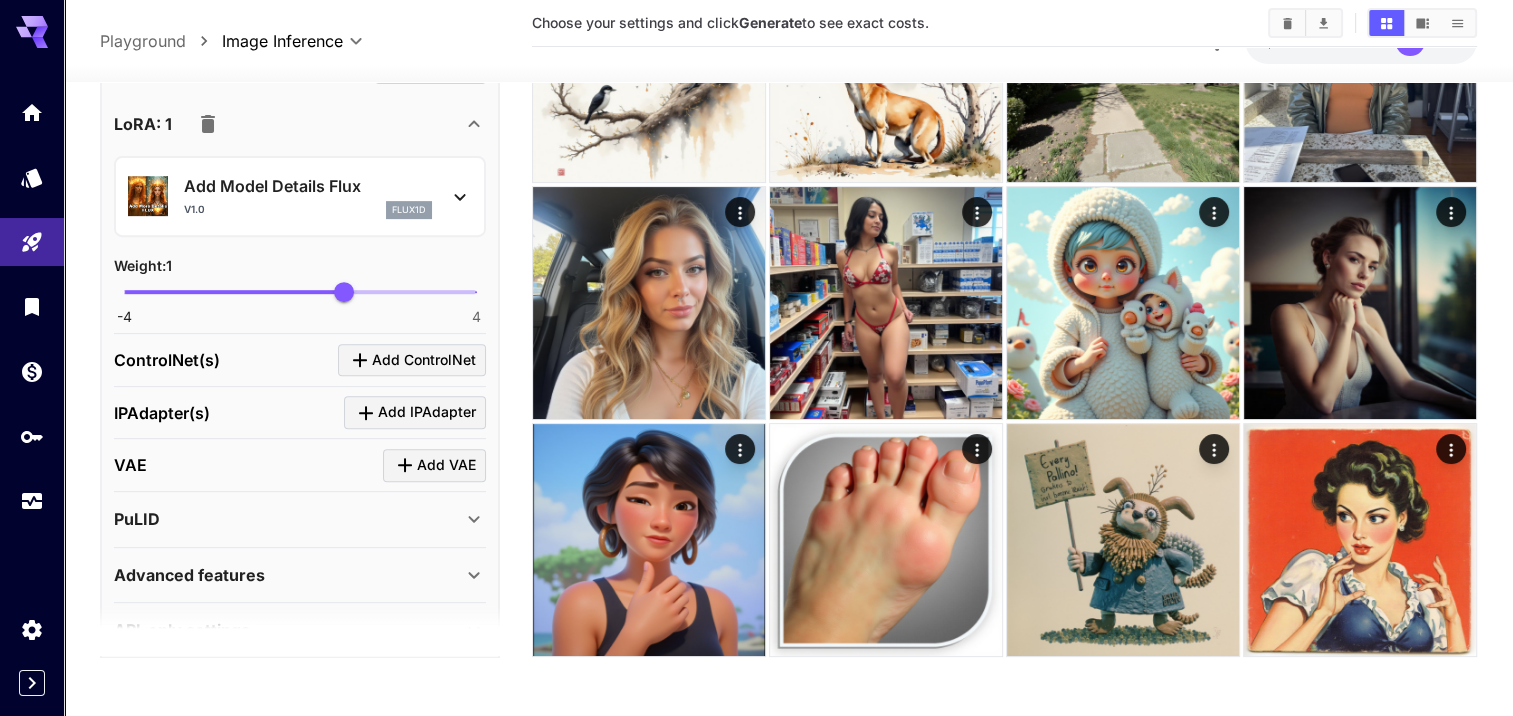 click at bounding box center [208, 124] 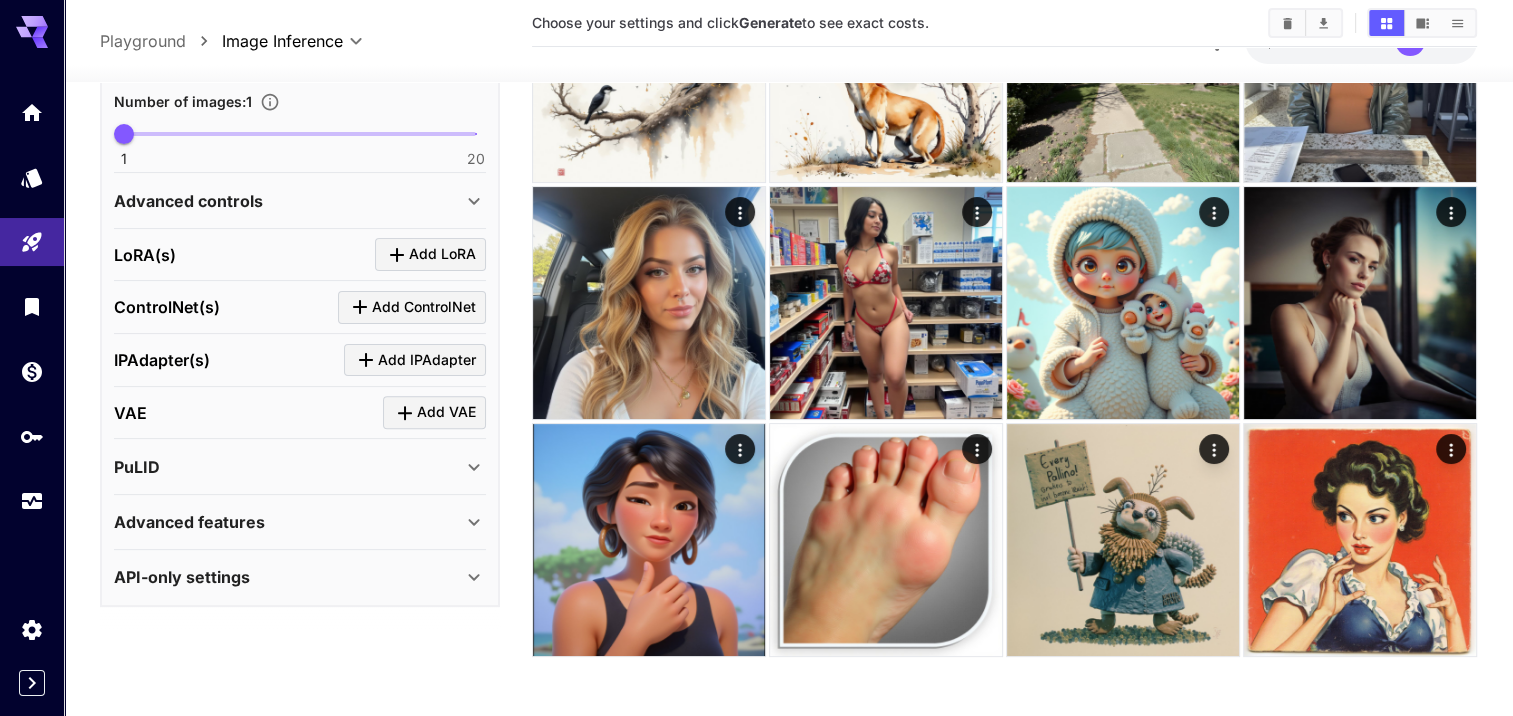 scroll, scrollTop: 606, scrollLeft: 0, axis: vertical 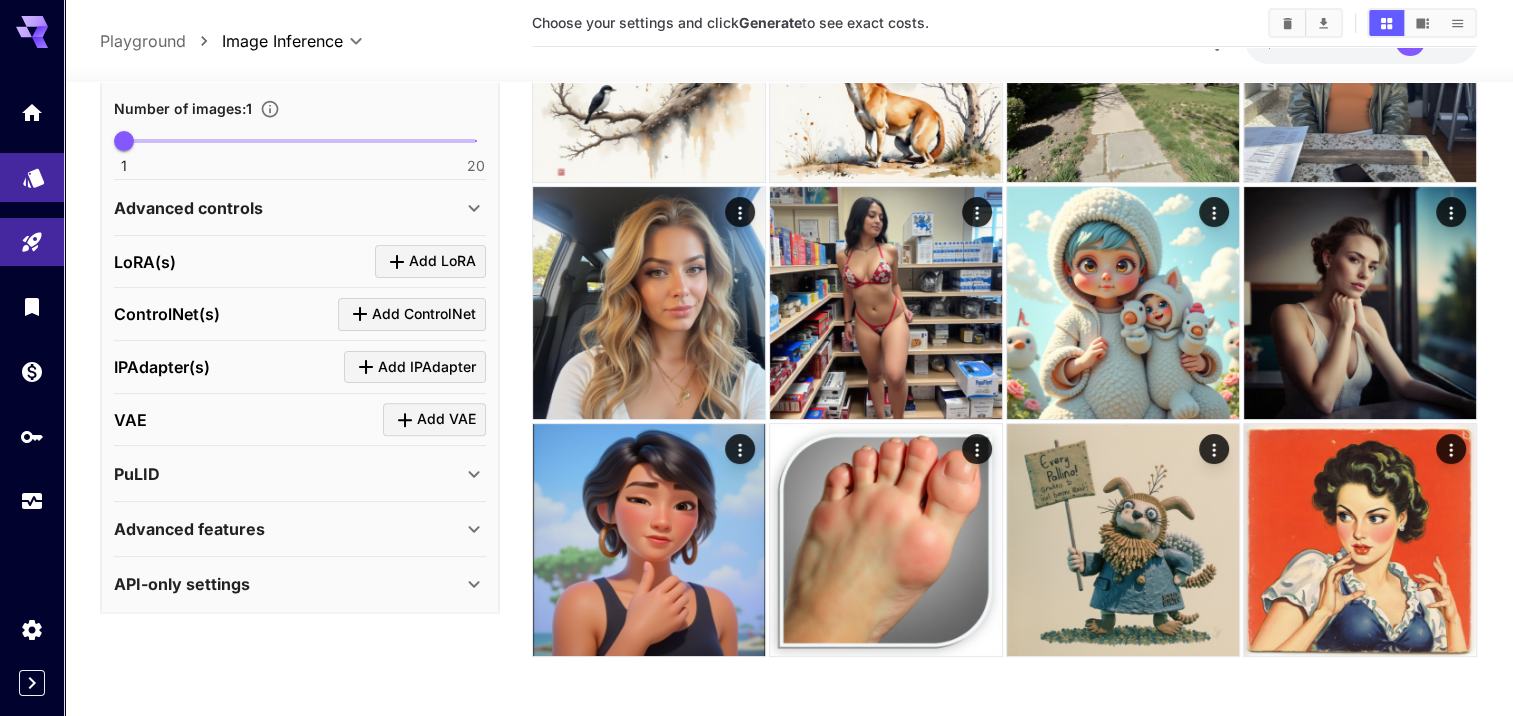 click at bounding box center (32, 177) 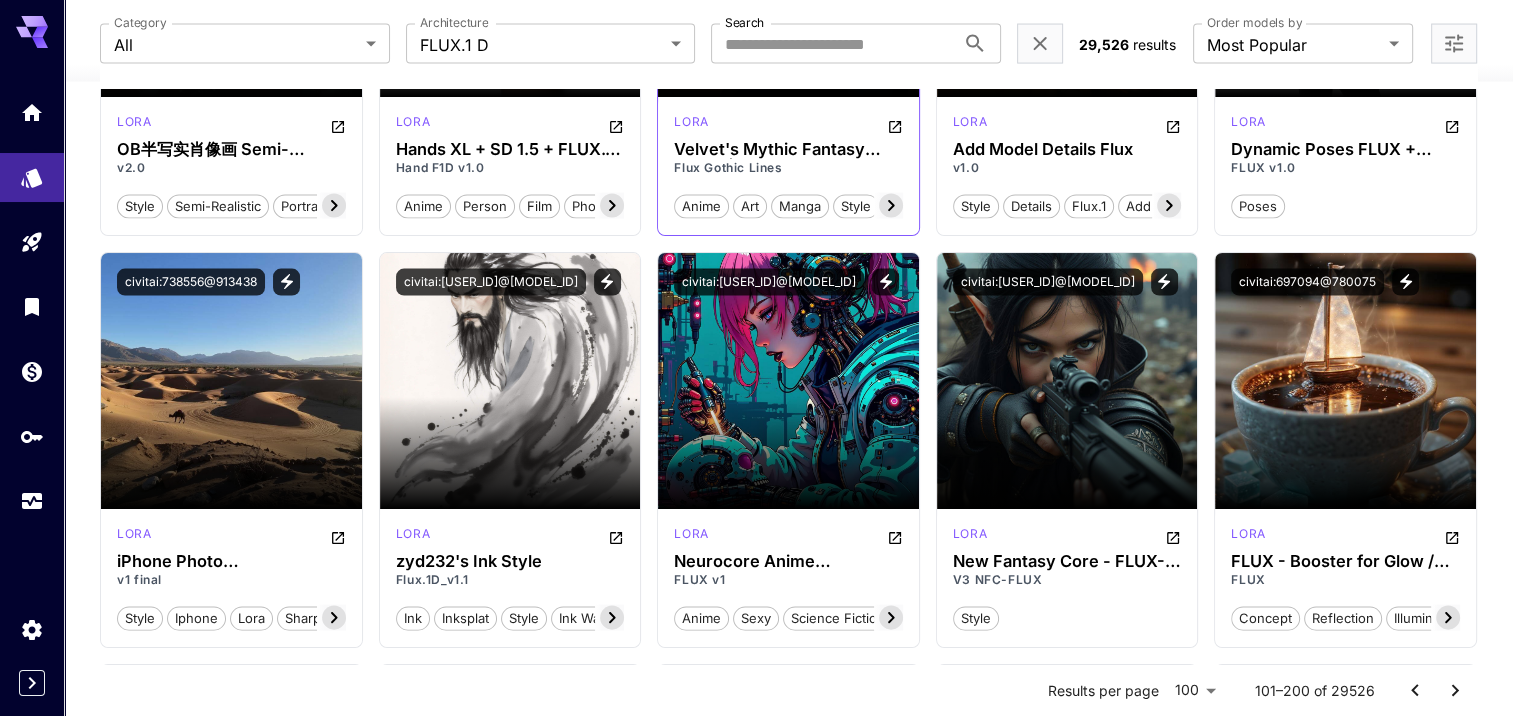 scroll, scrollTop: 4212, scrollLeft: 0, axis: vertical 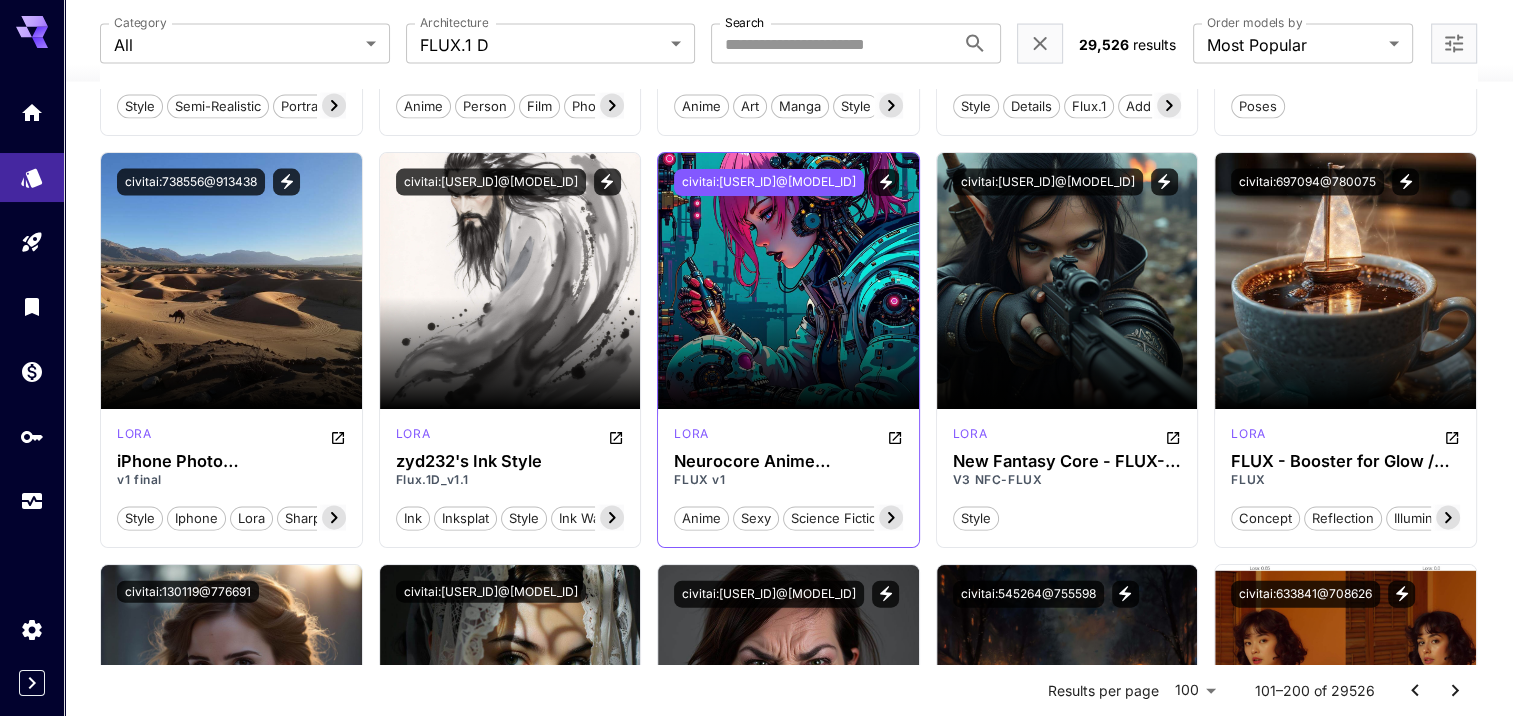 click on "civitai:[EMAIL]" at bounding box center (769, 182) 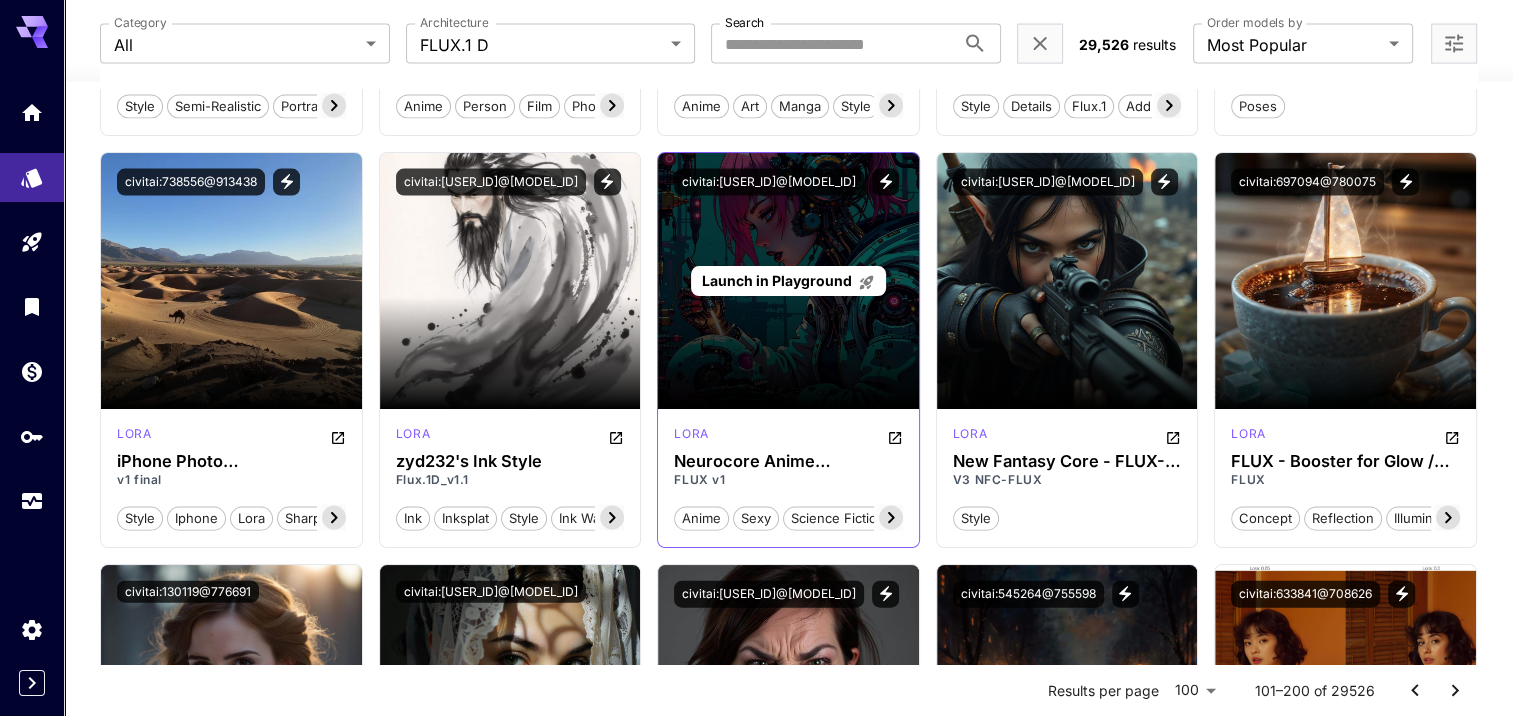 click on "Launch in Playground" at bounding box center [777, 280] 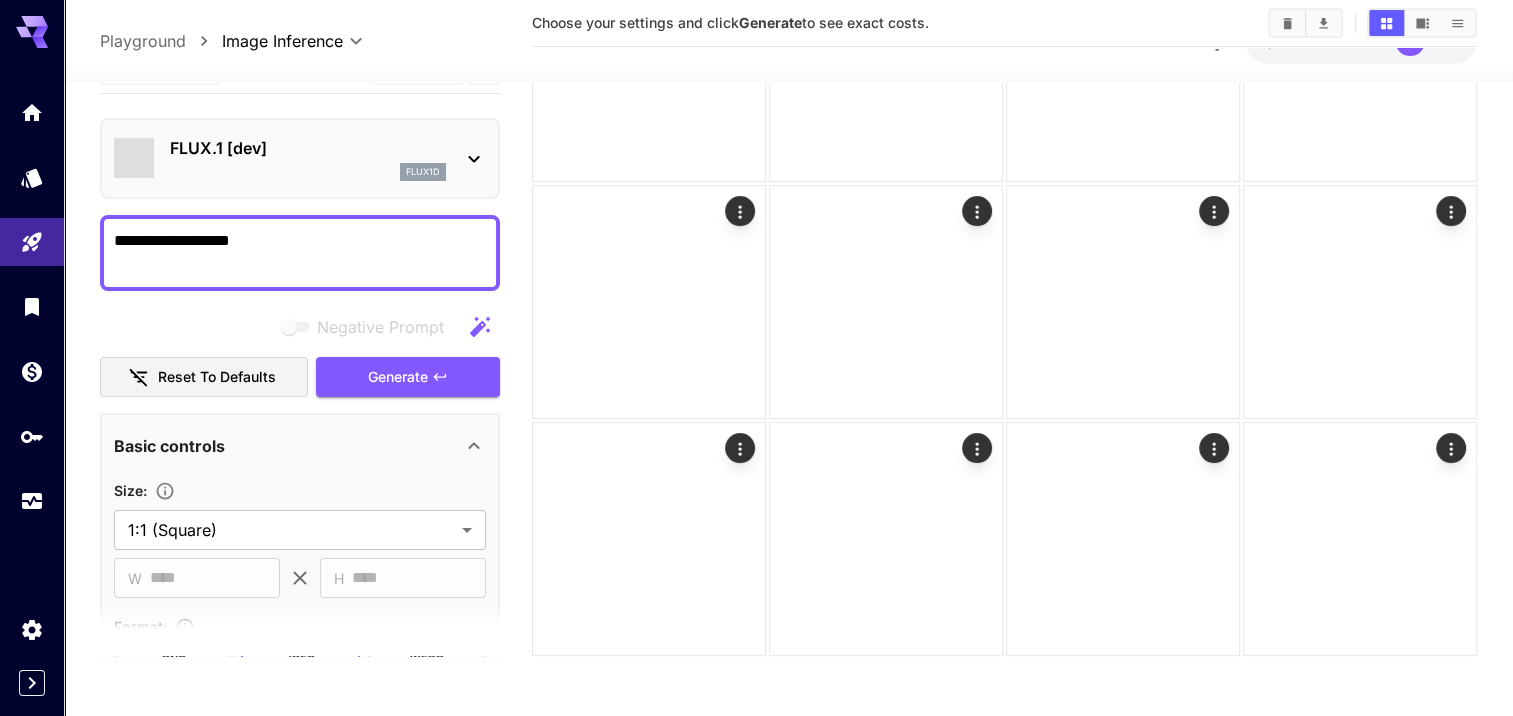 scroll, scrollTop: 212, scrollLeft: 0, axis: vertical 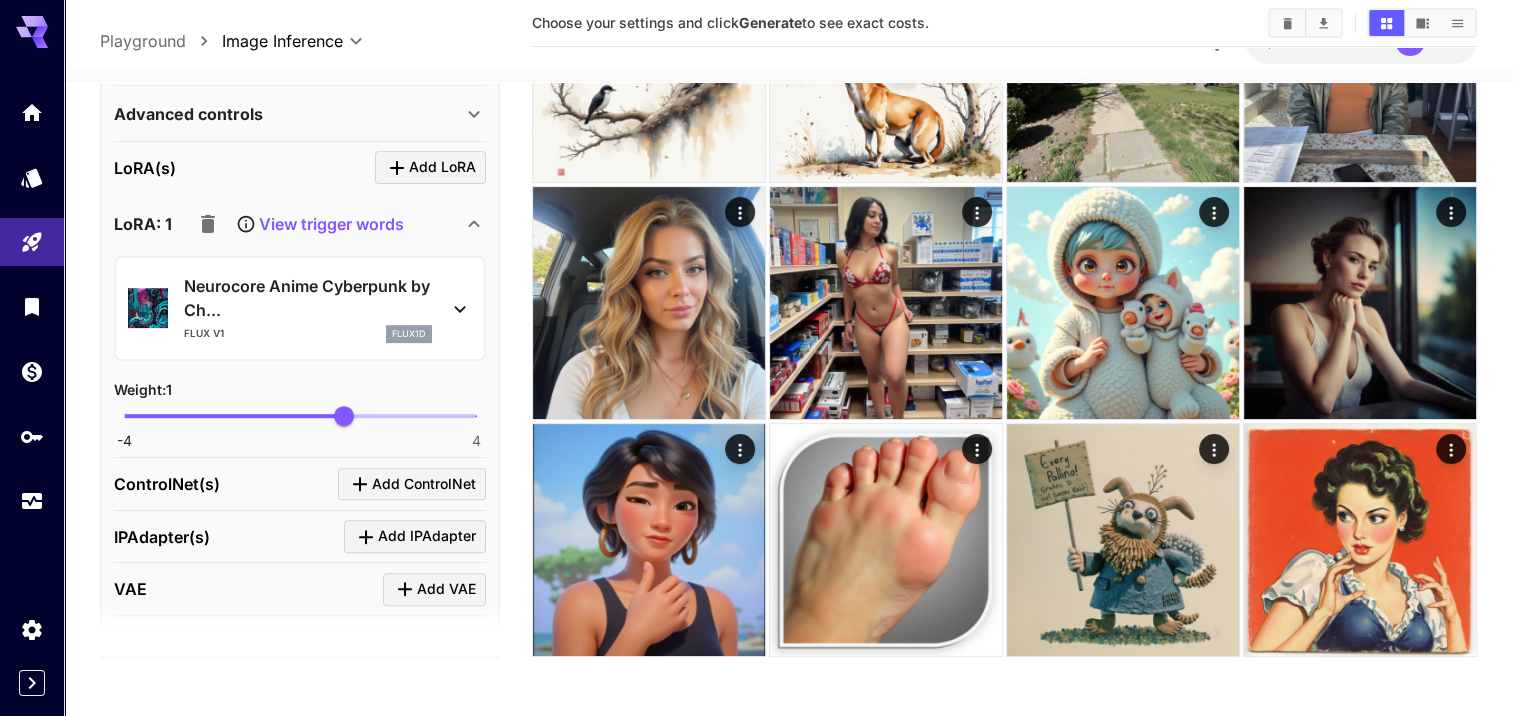 click 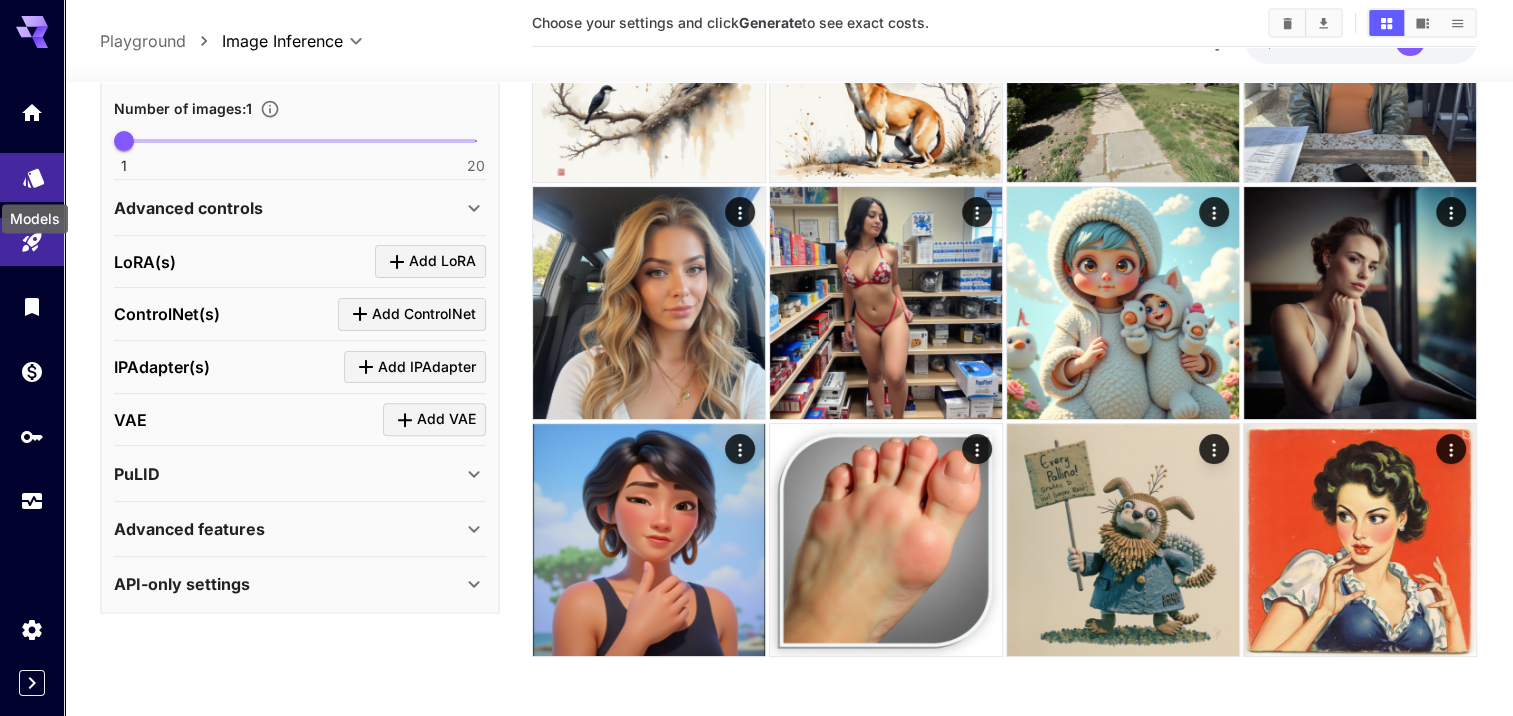 click 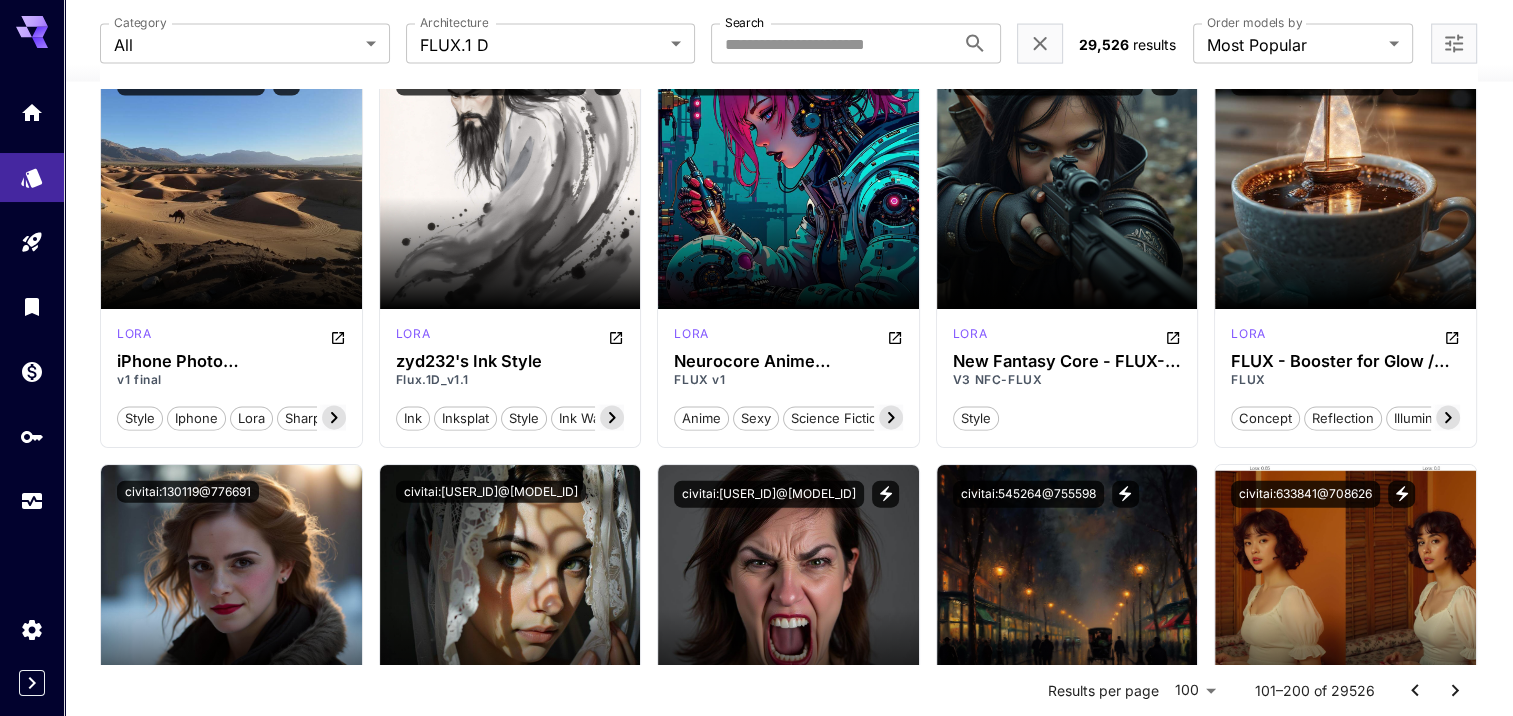 scroll, scrollTop: 4212, scrollLeft: 0, axis: vertical 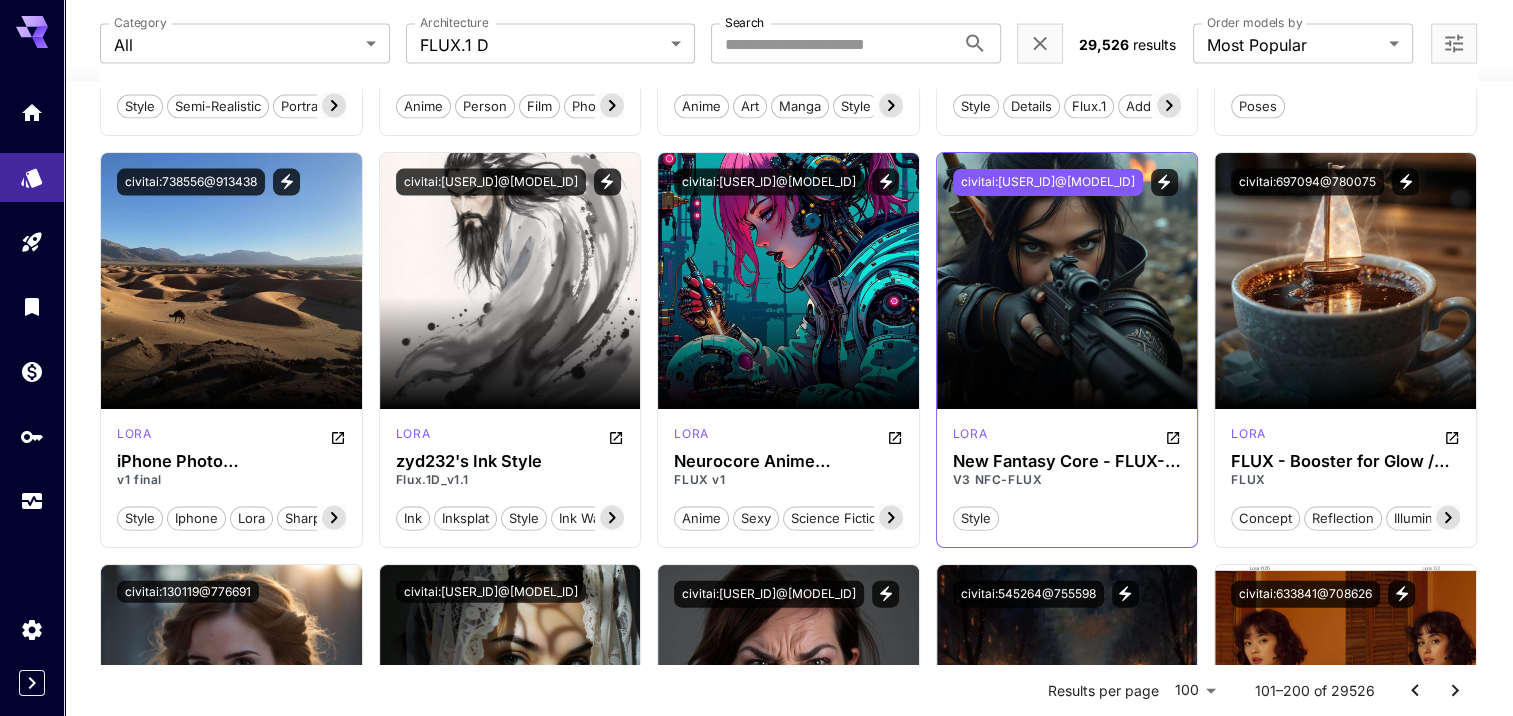 click on "civitai:[EMAIL]" at bounding box center (1048, 182) 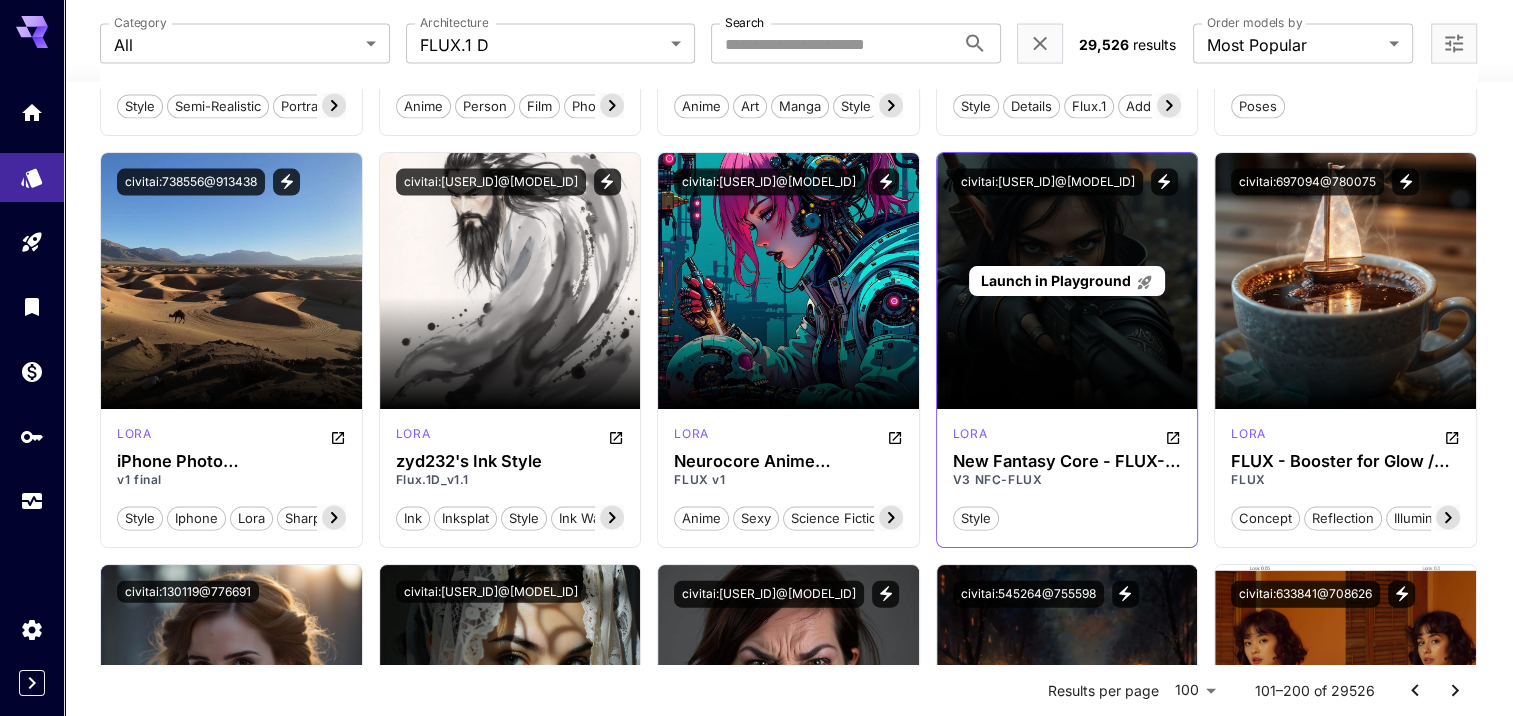 click on "Launch in Playground" at bounding box center (1066, 281) 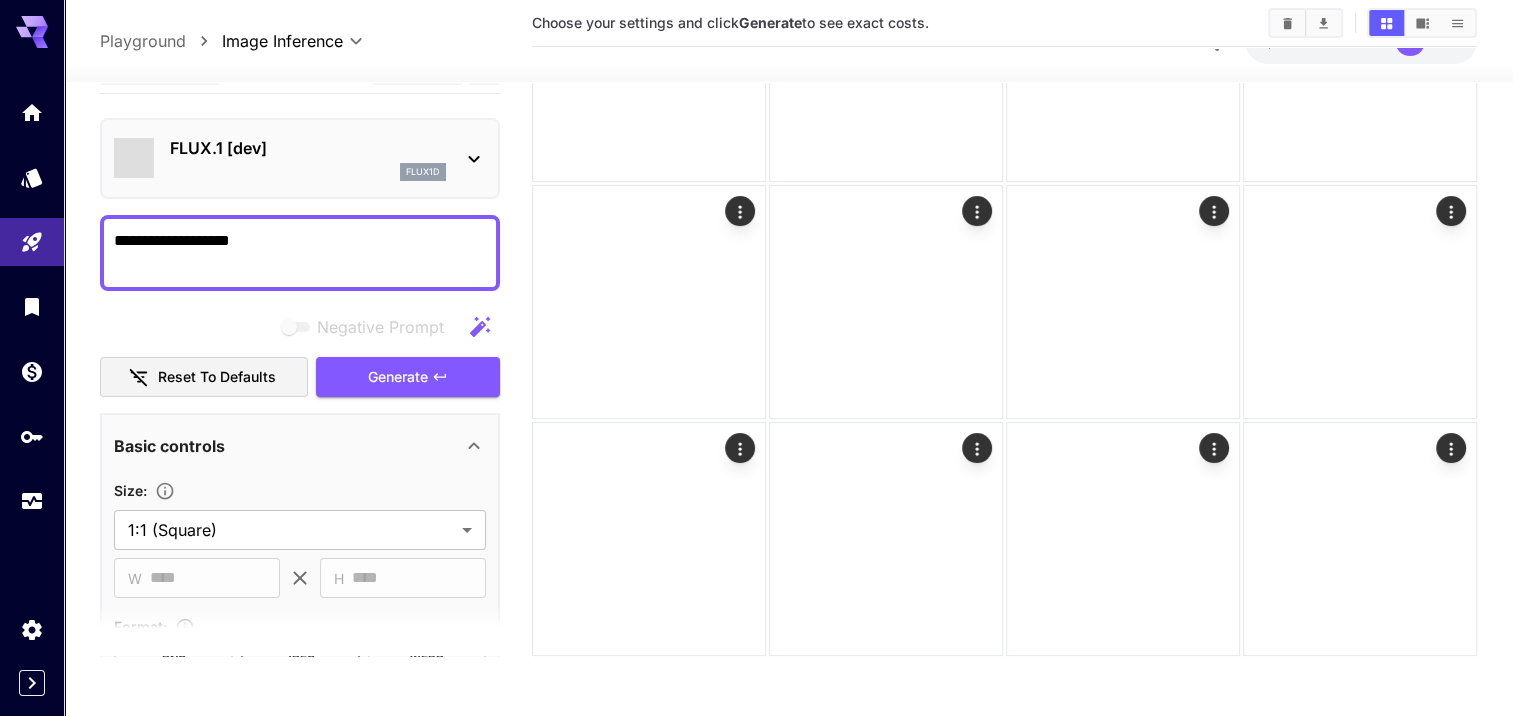 scroll, scrollTop: 212, scrollLeft: 0, axis: vertical 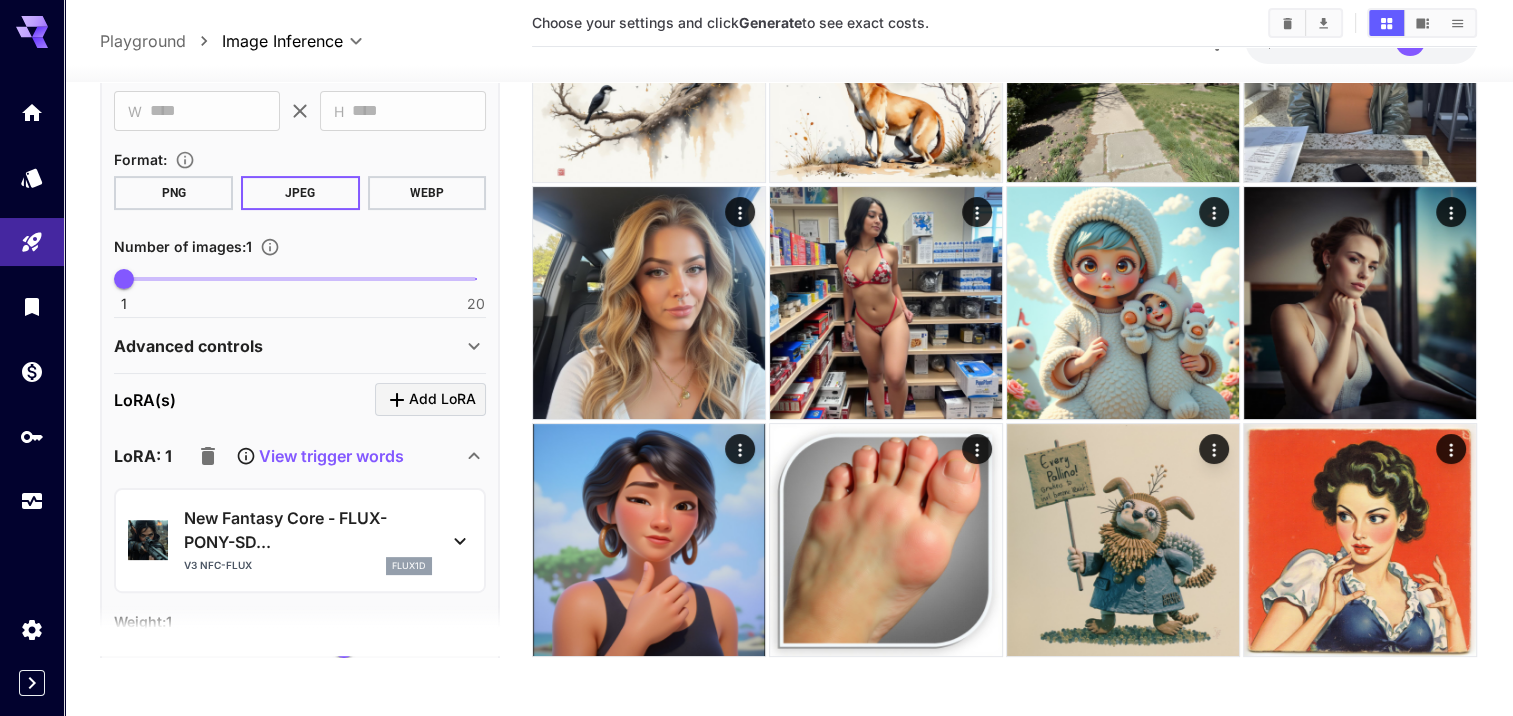 click on "View trigger words" at bounding box center [331, 456] 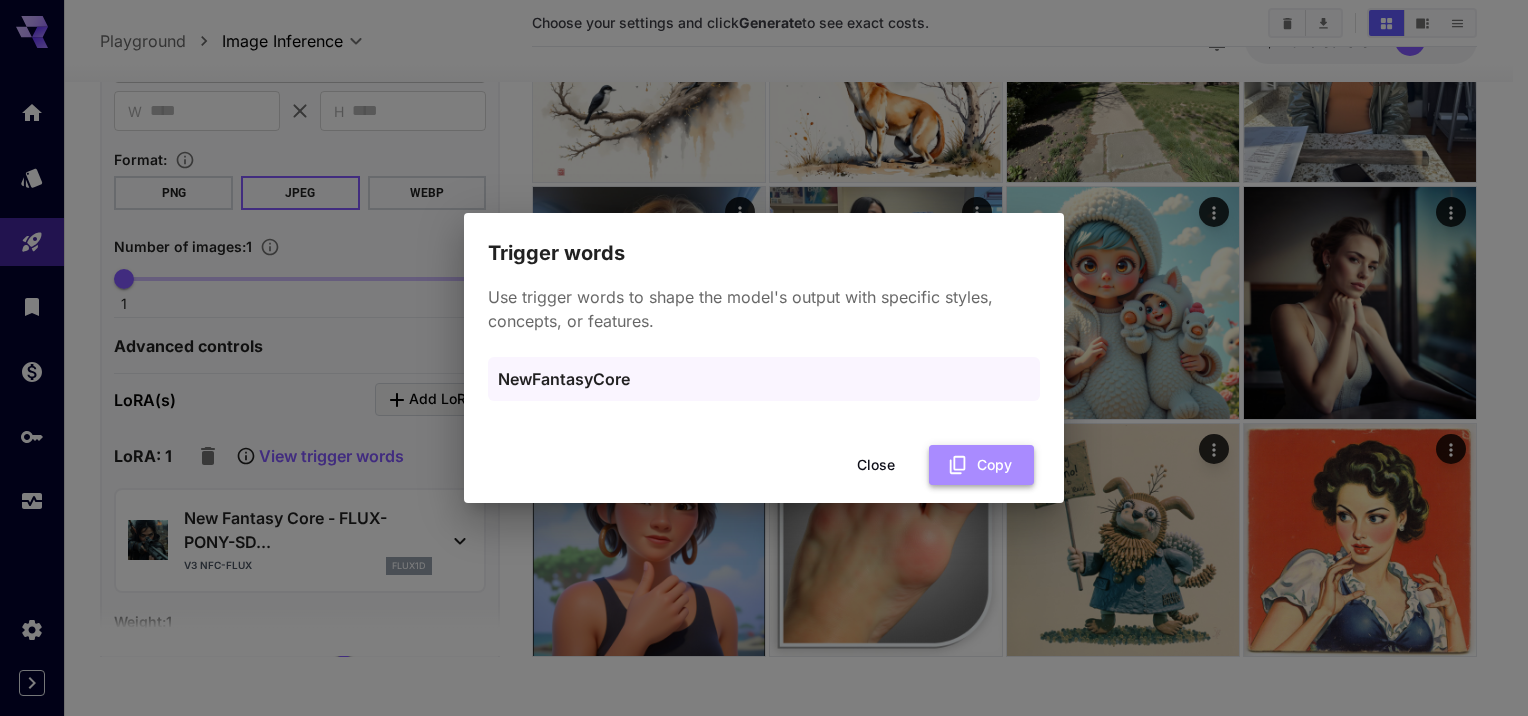 click on "Copy" at bounding box center (981, 465) 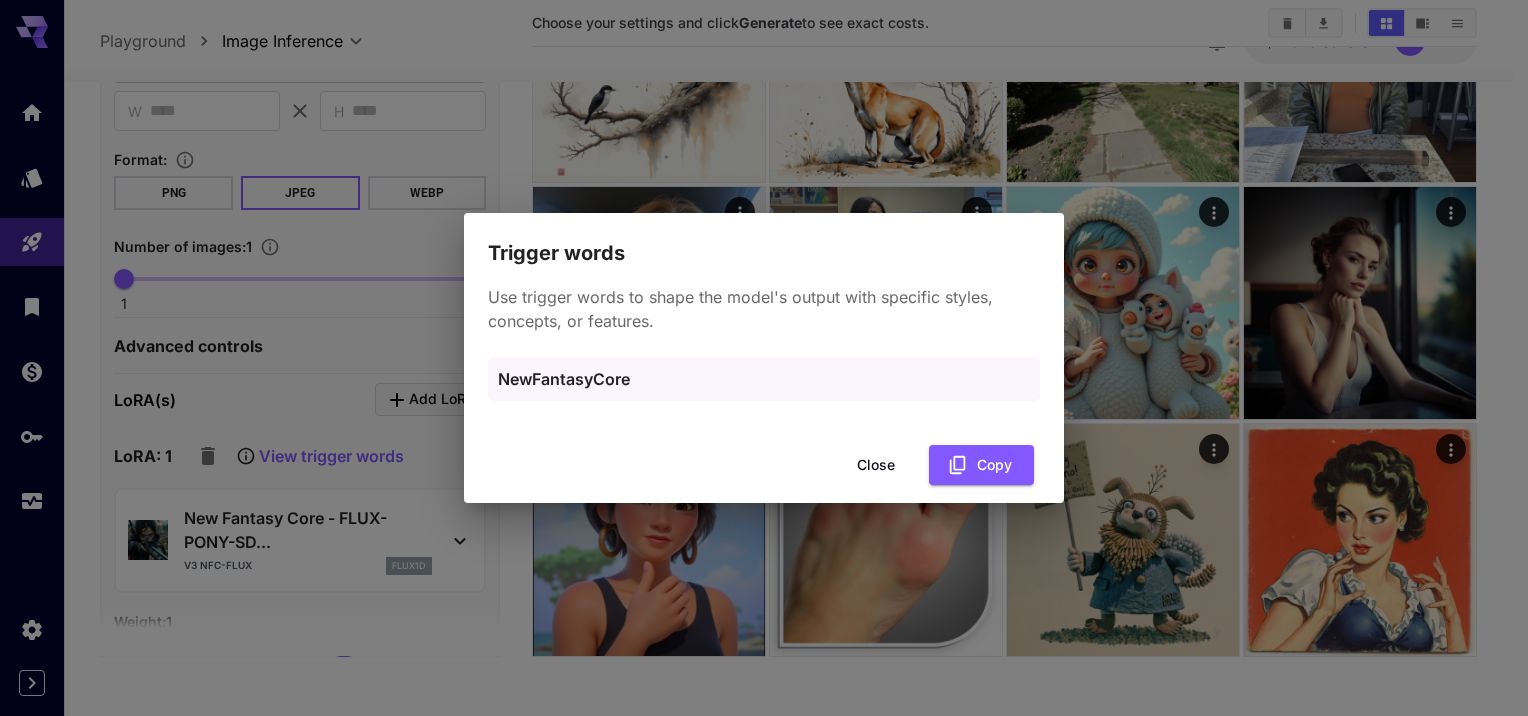 click on "Close" at bounding box center (876, 465) 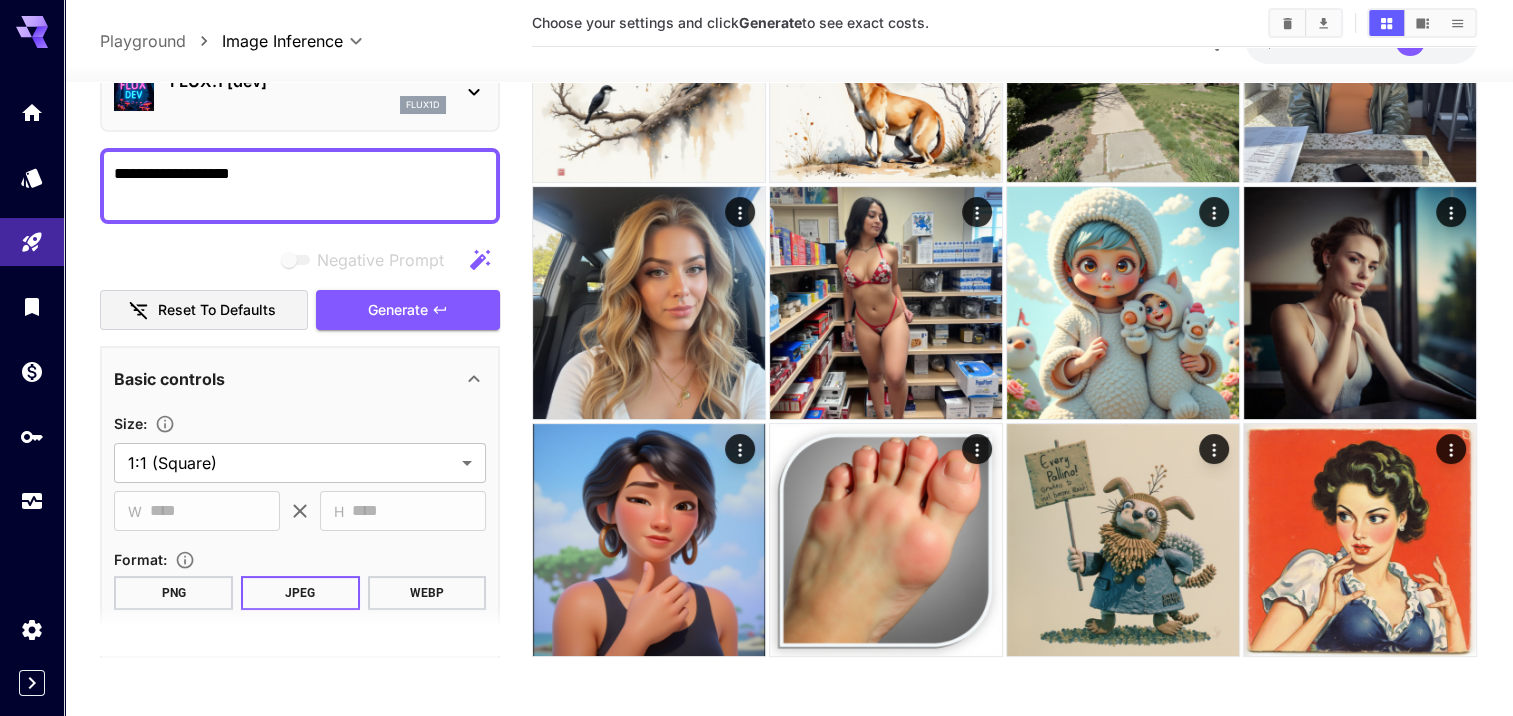 scroll, scrollTop: 0, scrollLeft: 0, axis: both 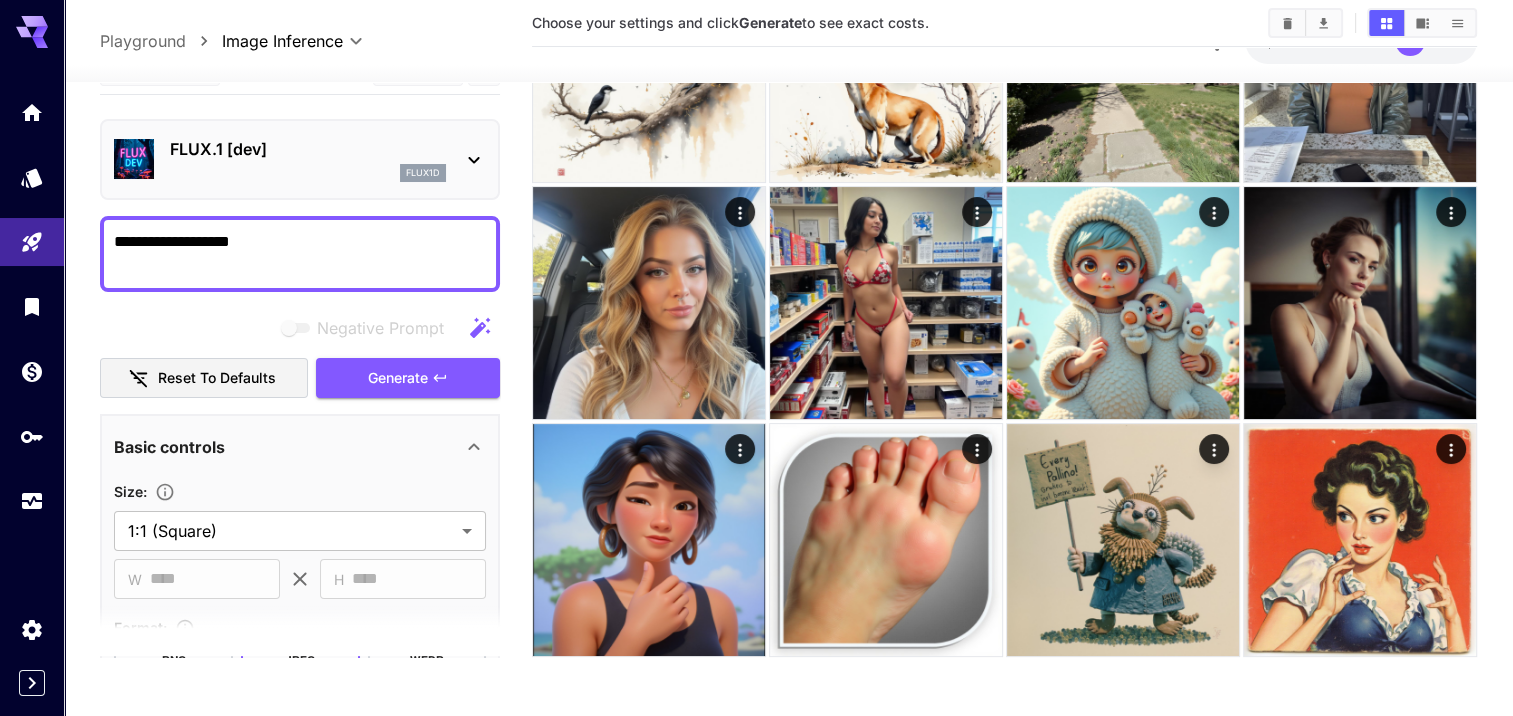 click on "**********" at bounding box center [300, 254] 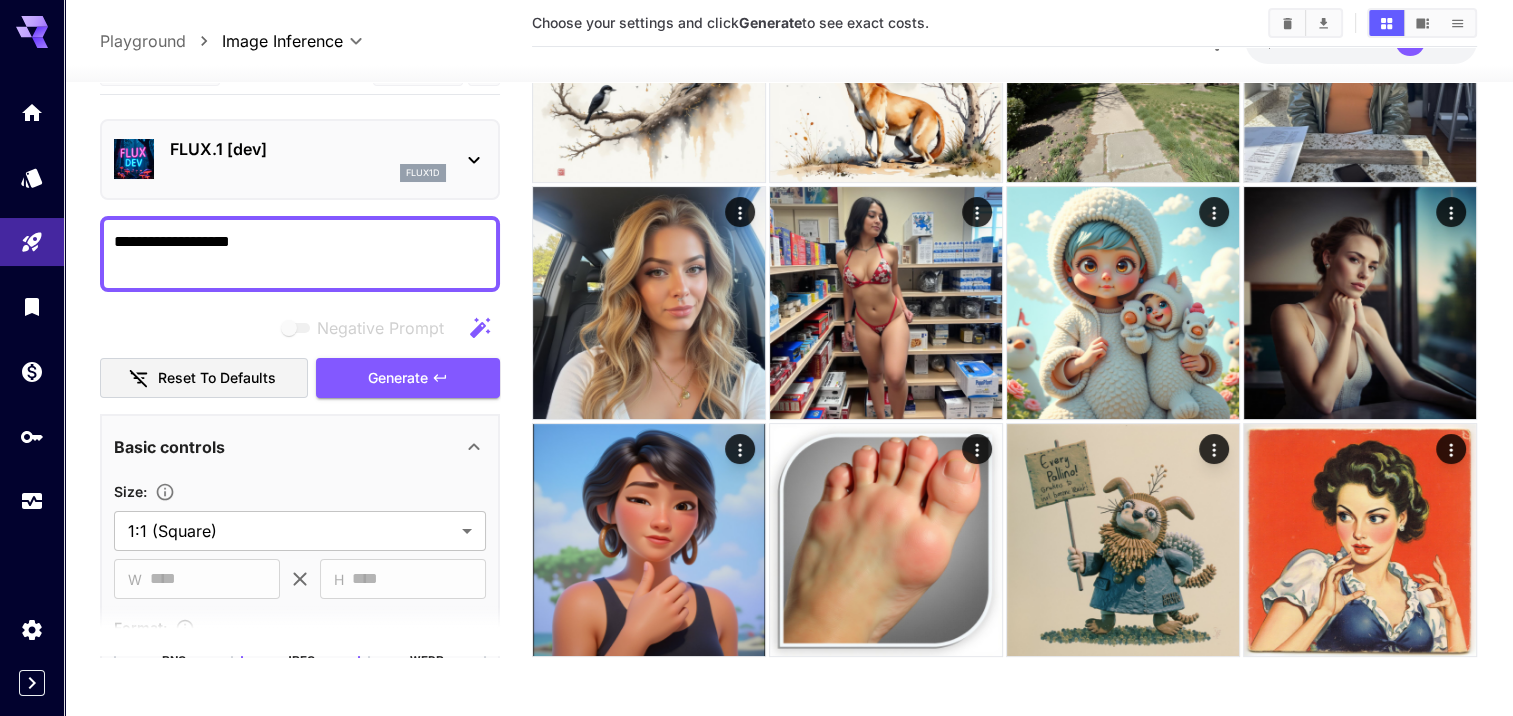 click on "**********" at bounding box center (300, 254) 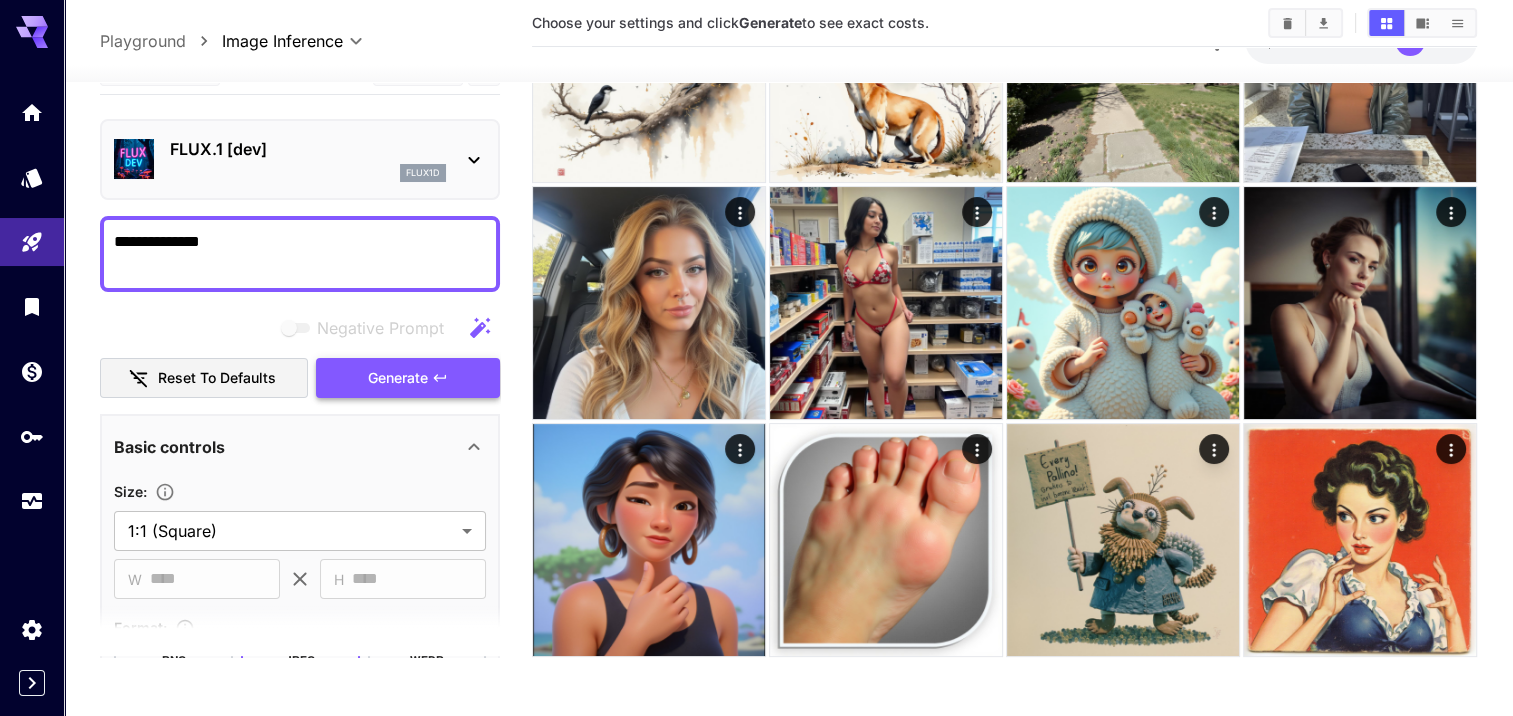 type on "**********" 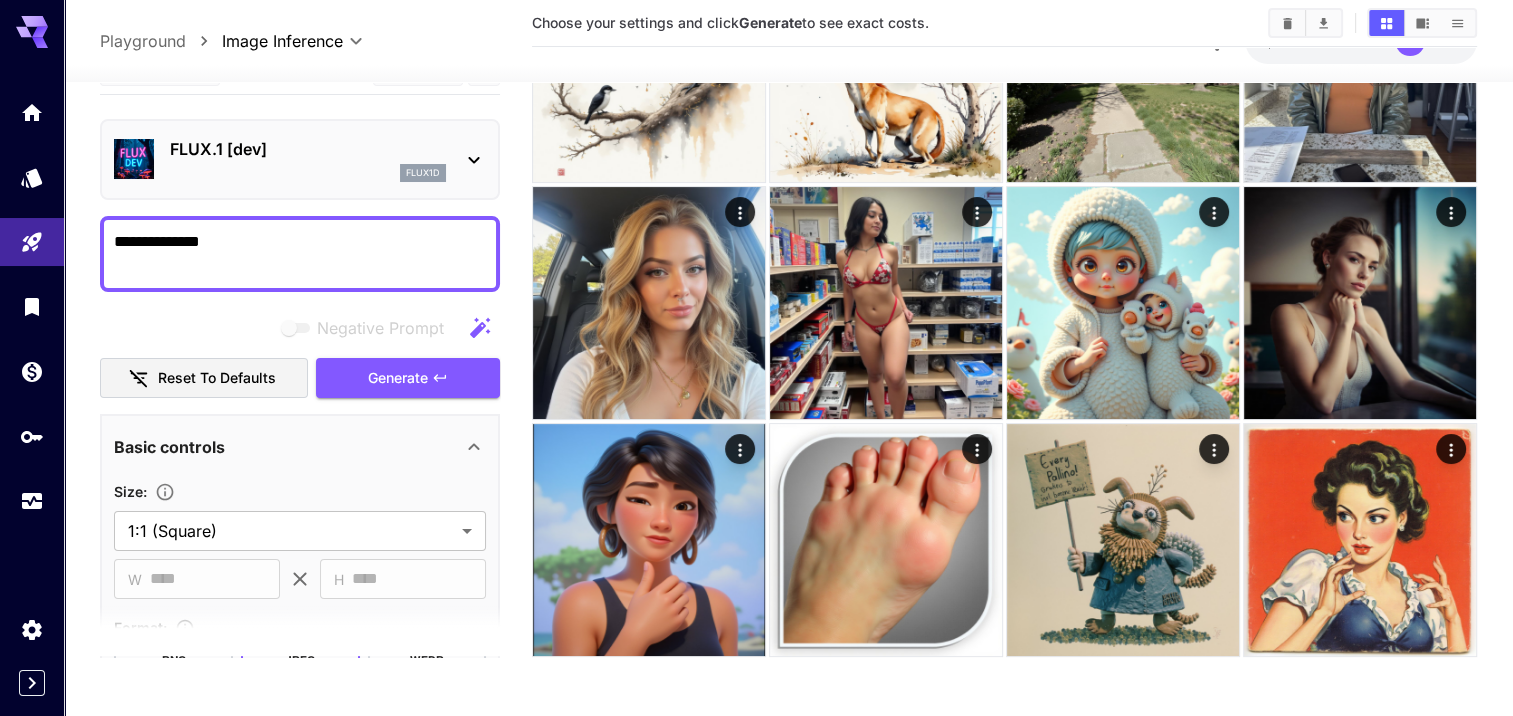 click on "Negative Prompt Reset to defaults Generate" at bounding box center [300, 353] 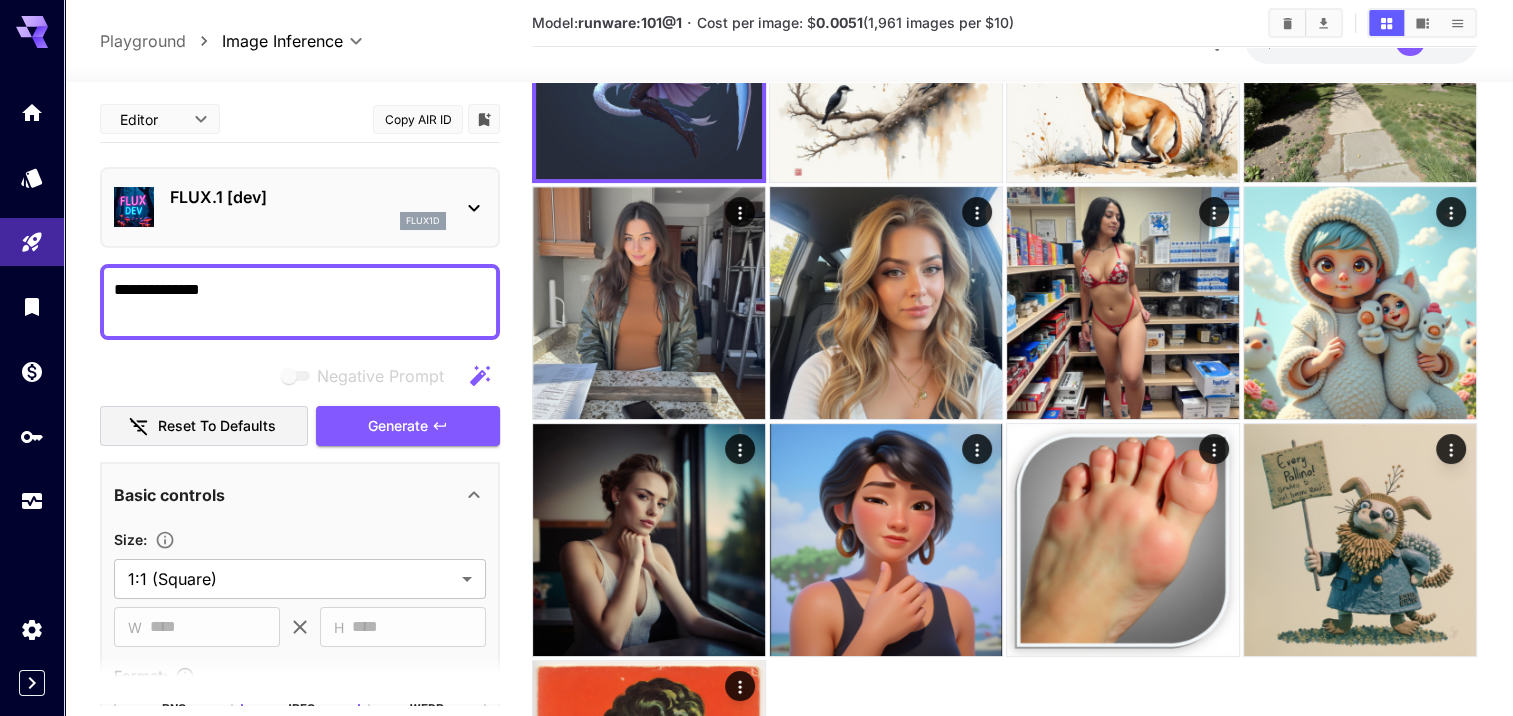 scroll, scrollTop: 0, scrollLeft: 0, axis: both 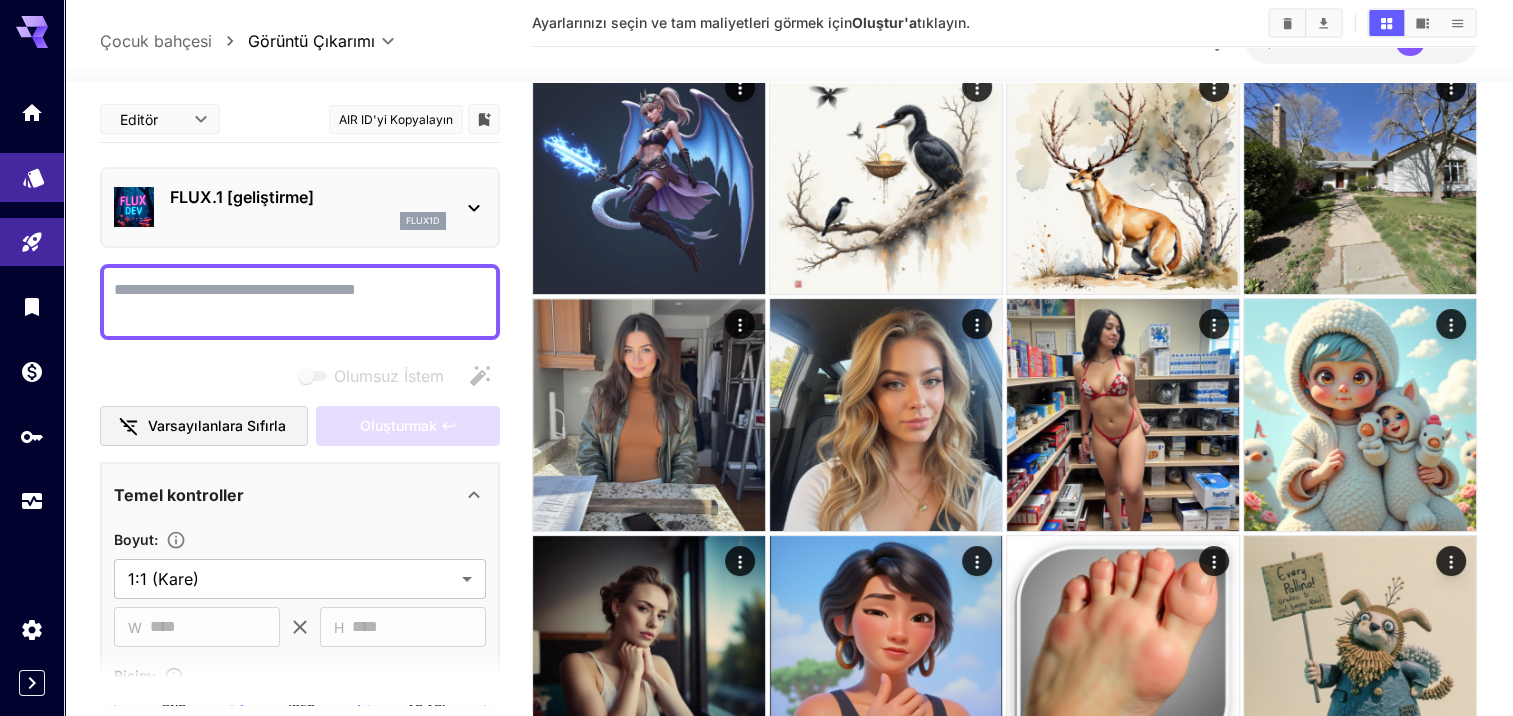 click at bounding box center [32, 177] 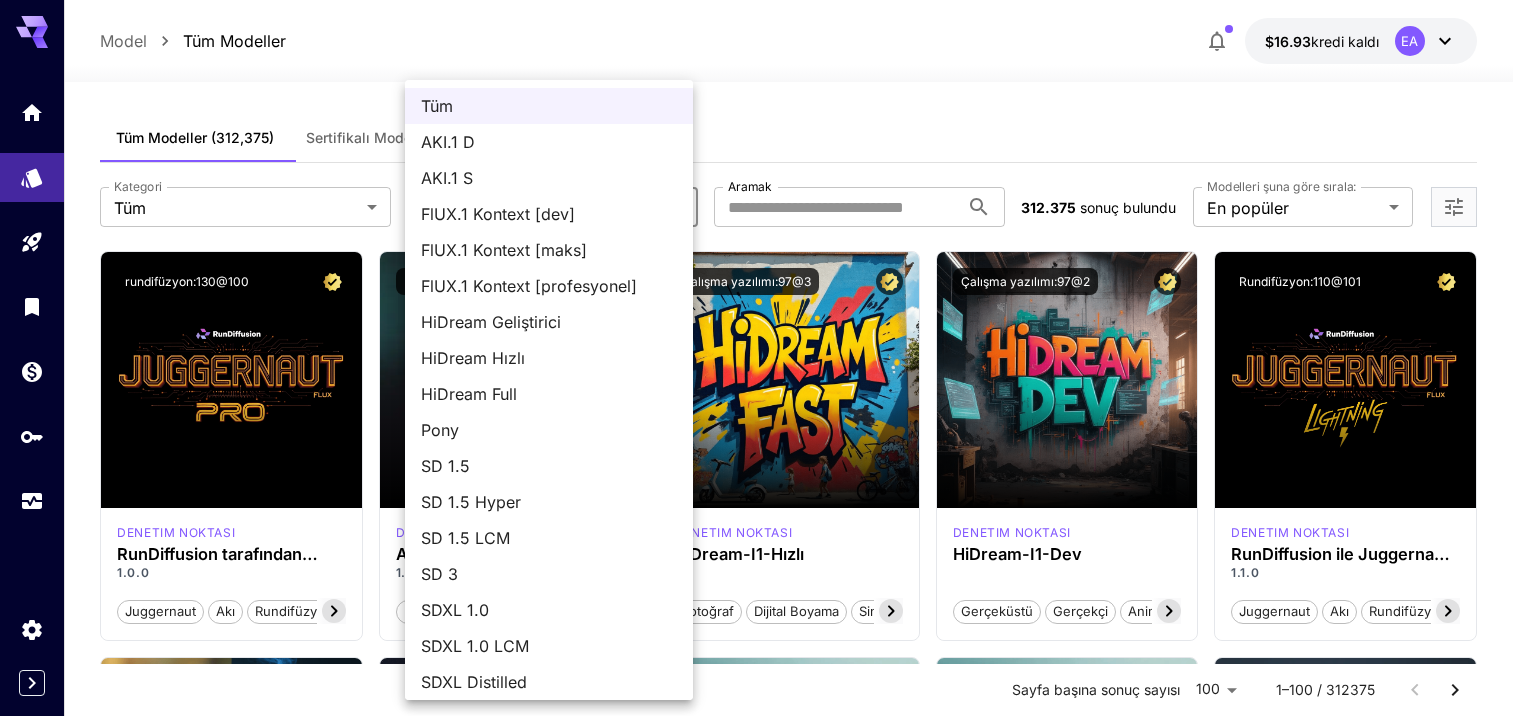click on "rundifüzyon:[EMAIL] denetim noktası RunDiffusion tarafından Juggernaut Pro Flux 1.0.0 Juggernaut akı Rundifüzyon lehinde fotogerçekçilik Playground'da Başlat BFL:[EMAIL] denetim noktası AKI.1 [profesyonel] 1.0 Kara Orman Laboratuvarları BFL (Arkadaş Canlısı AKI.1 [profesyonel] Playground'da Başlat Çalışma yazılımı:[EMAIL] denetim noktası HiDream-I1-Hızlı Fotoğraf Dijital Boyama Sinematik Bilimkurgu Playground'da Başlat Çalışma yazılımı:[EMAIL] denetim noktası HiDream-I1-Dev Gerçeküstü Gerçekçi Anime Stilize Playground'da Başlat Rundifüzyon:[EMAIL]" at bounding box center (764, 7513) 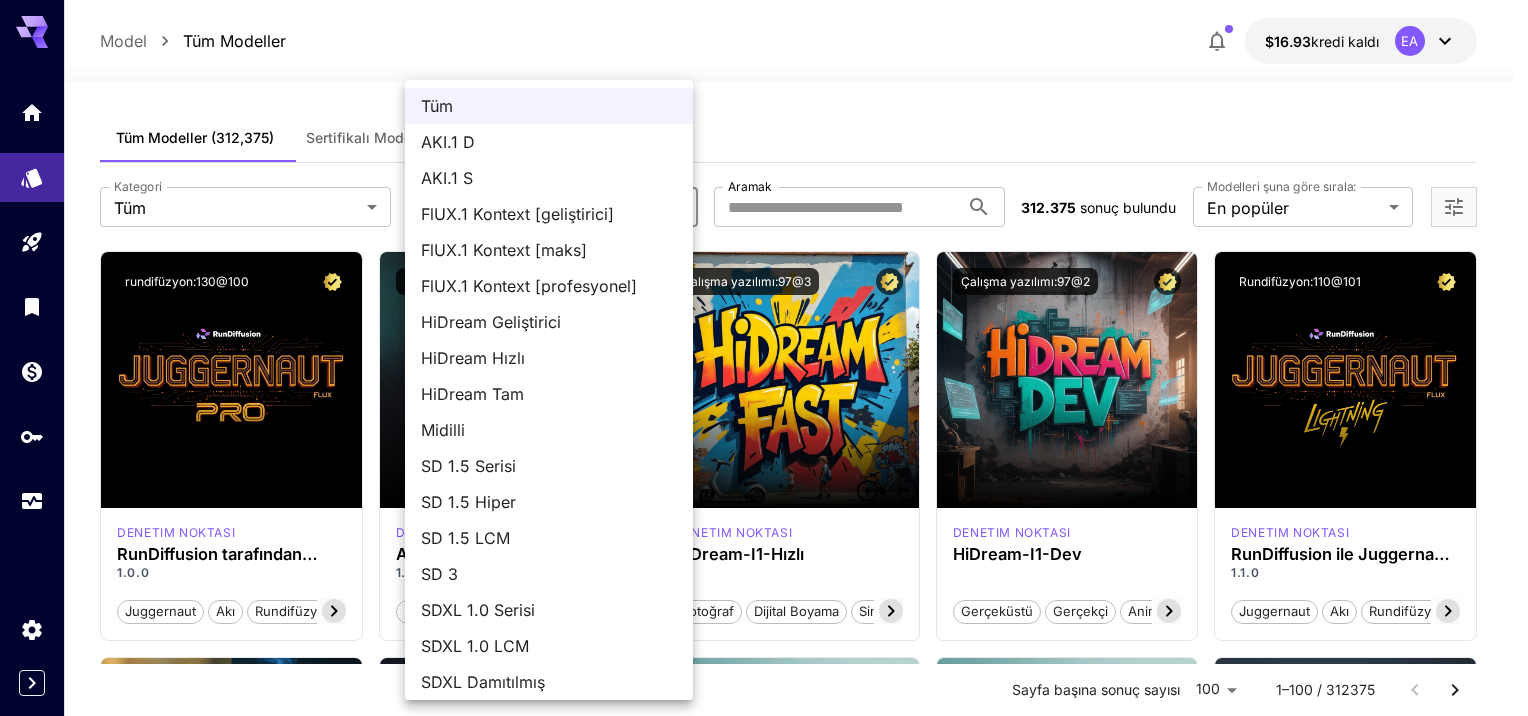 click on "AKI.1 D" at bounding box center (549, 142) 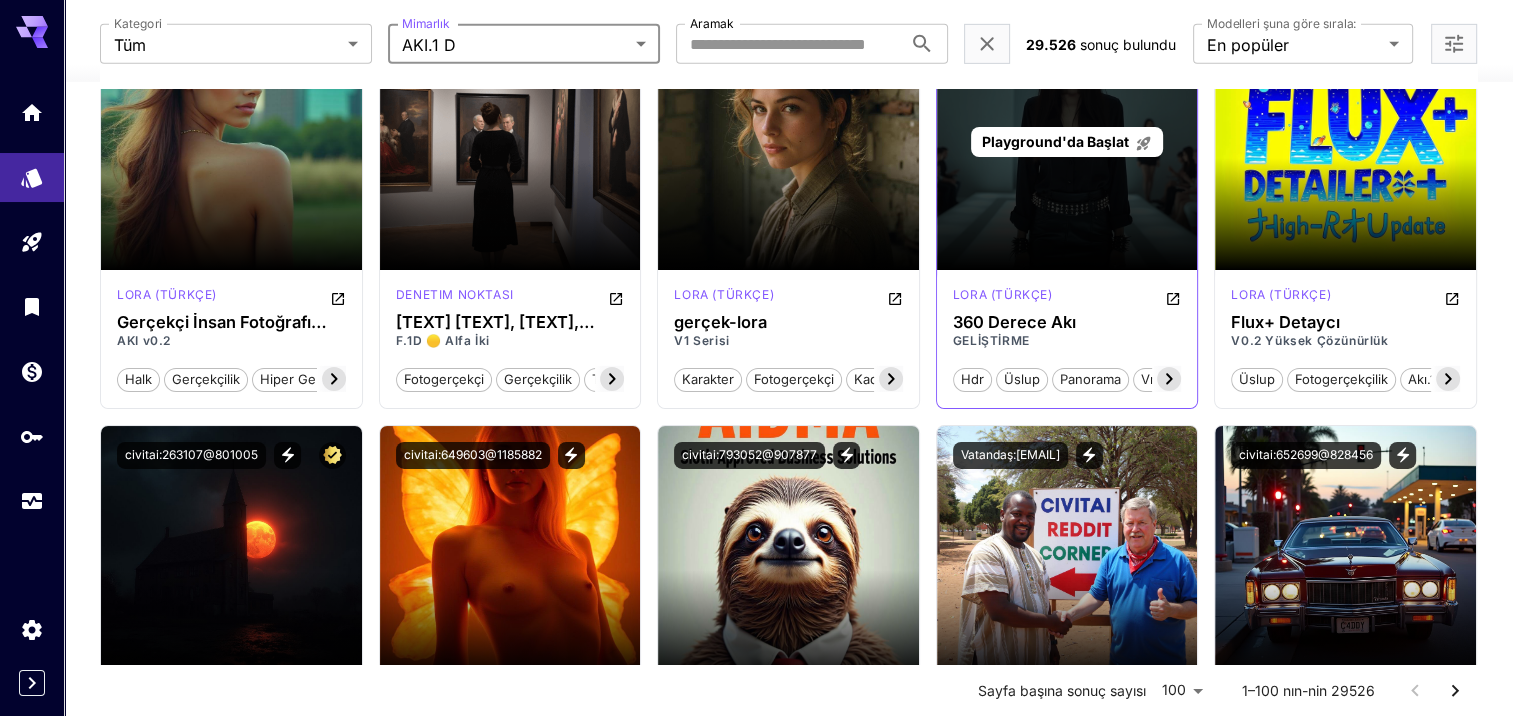 scroll, scrollTop: 6300, scrollLeft: 0, axis: vertical 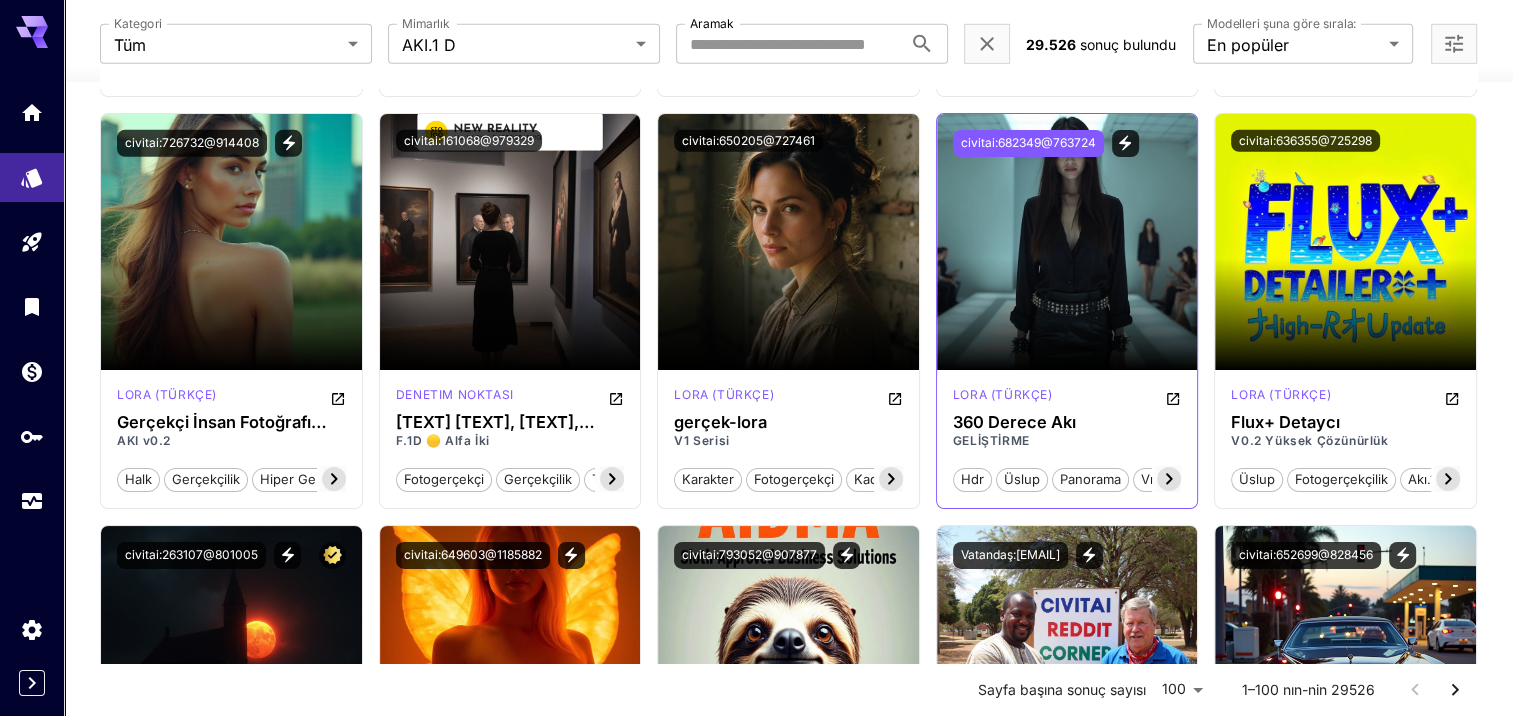 click on "civitai:682349@763724" at bounding box center (1028, 143) 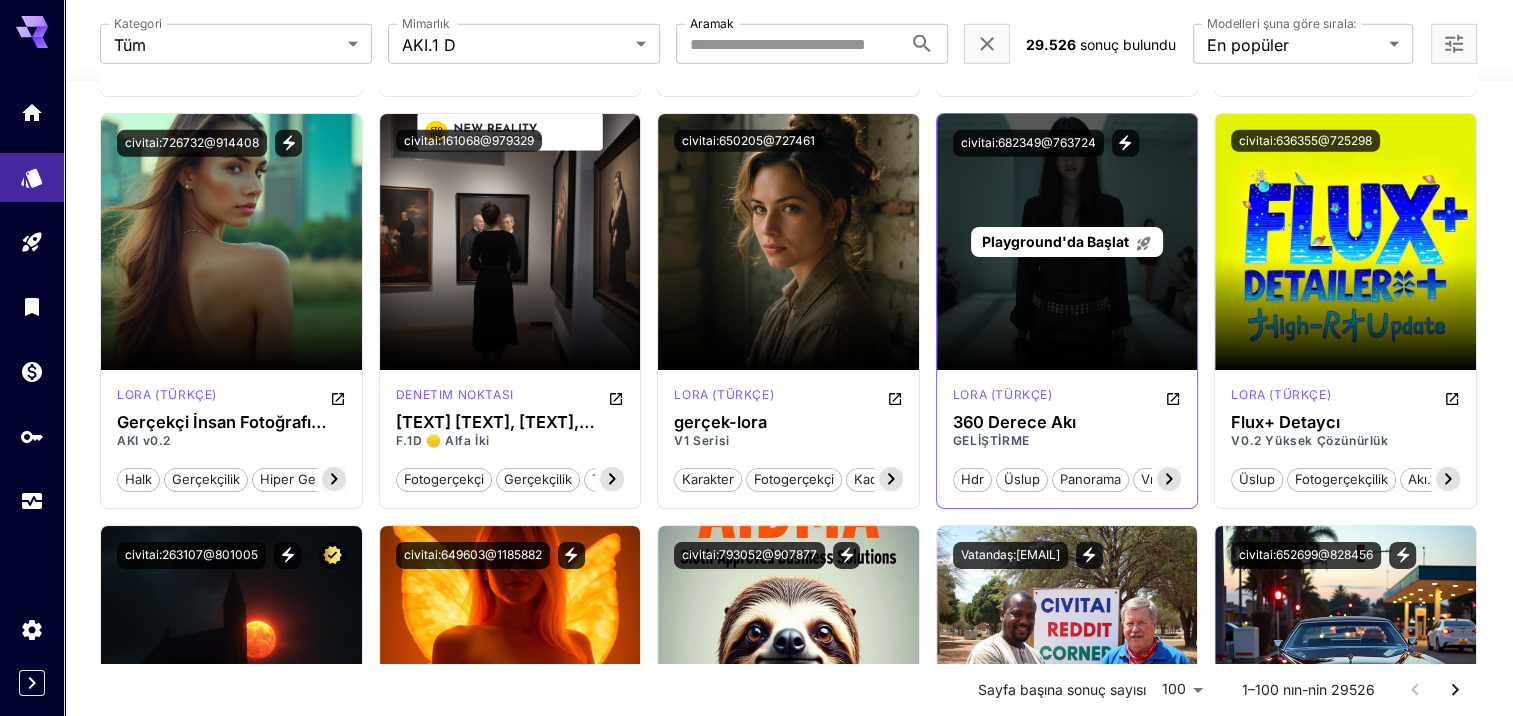 click on "Playground'da Başlat" at bounding box center (1055, 241) 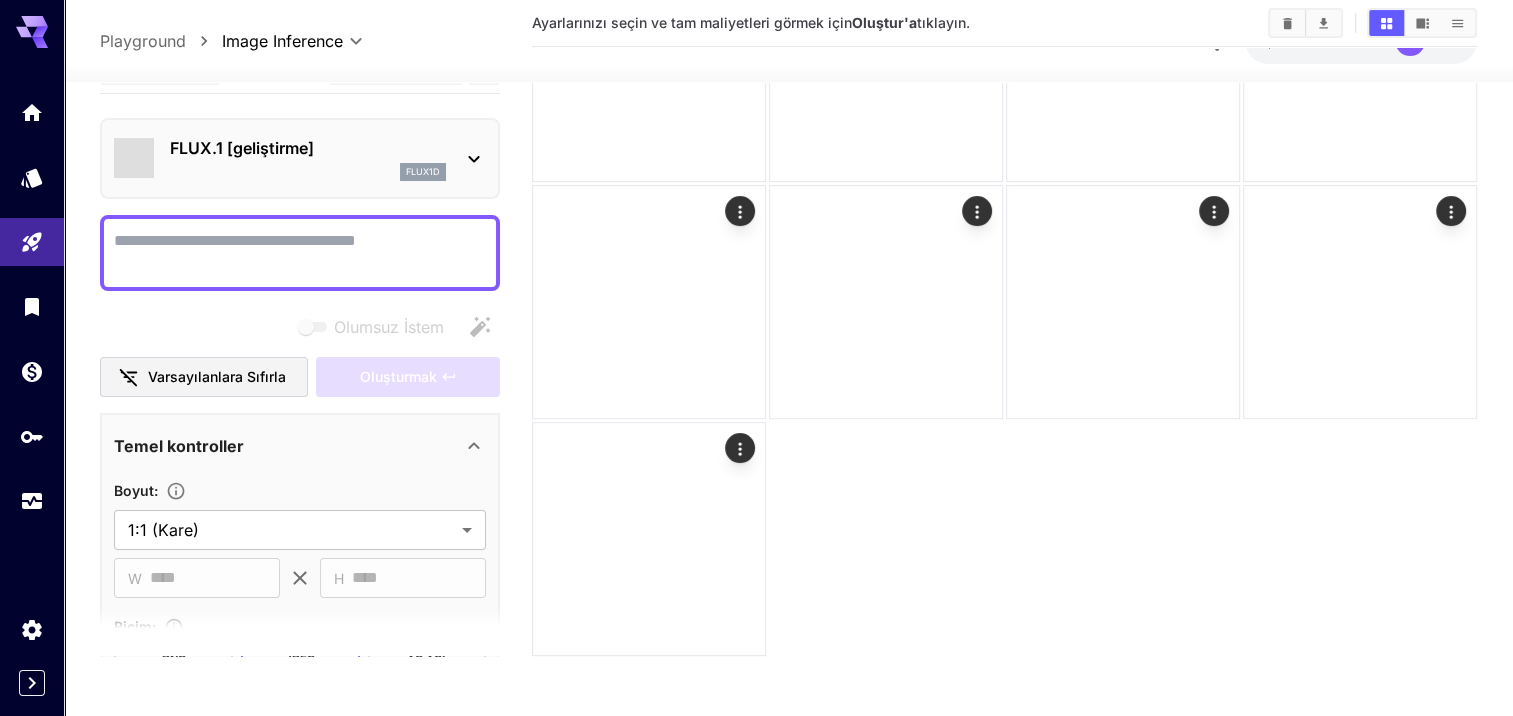 scroll, scrollTop: 448, scrollLeft: 0, axis: vertical 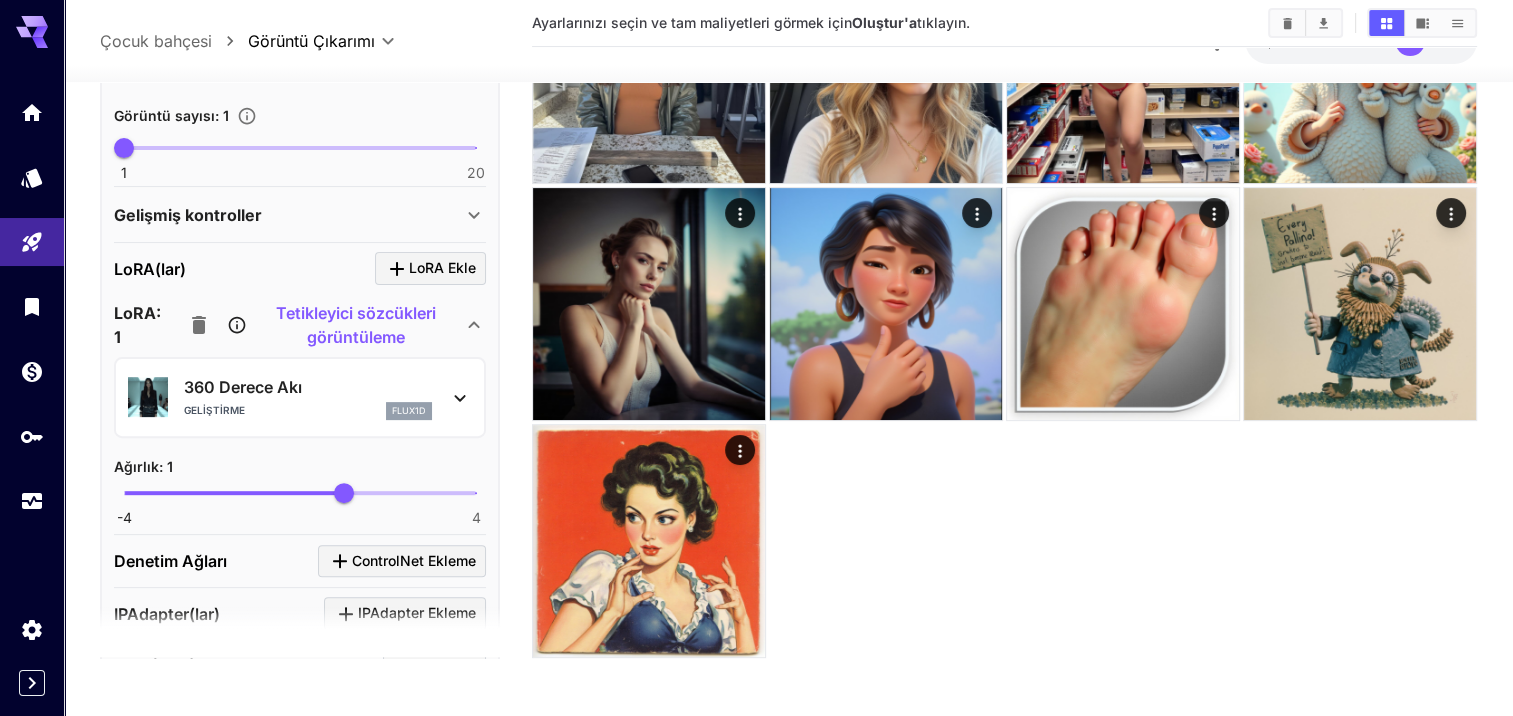 click on "Tetikleyici sözcükleri görüntüleme" at bounding box center [357, 325] 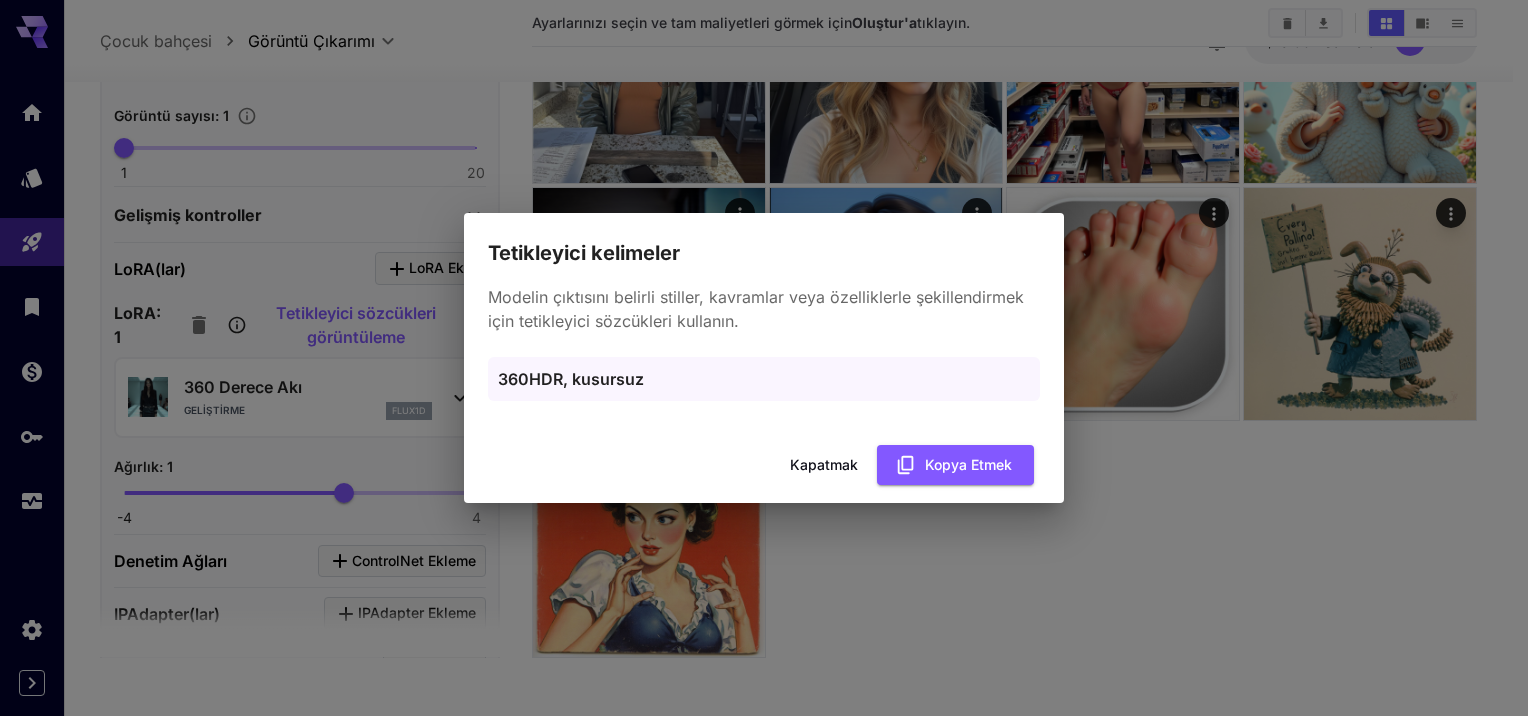 click on "Kapatmak" at bounding box center (824, 465) 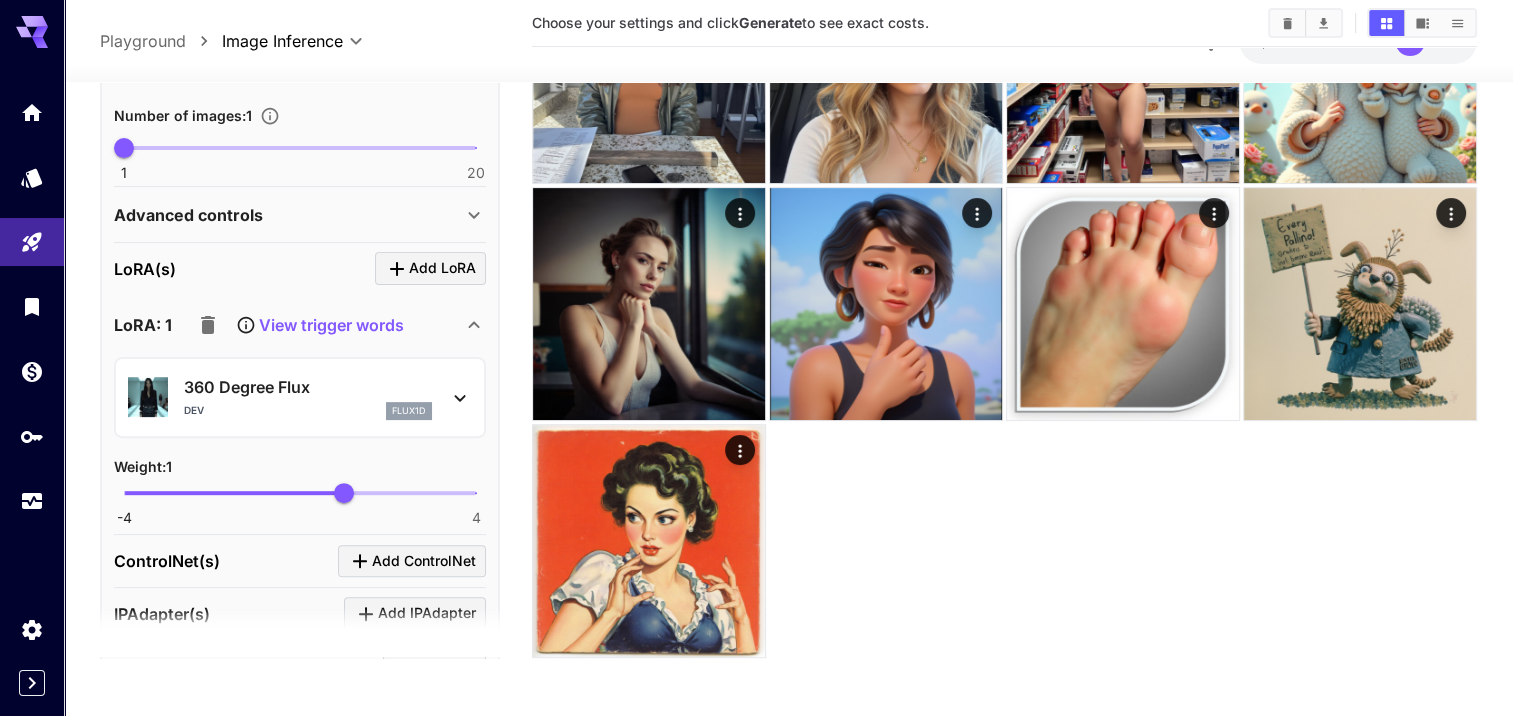click on "View trigger words" at bounding box center (331, 325) 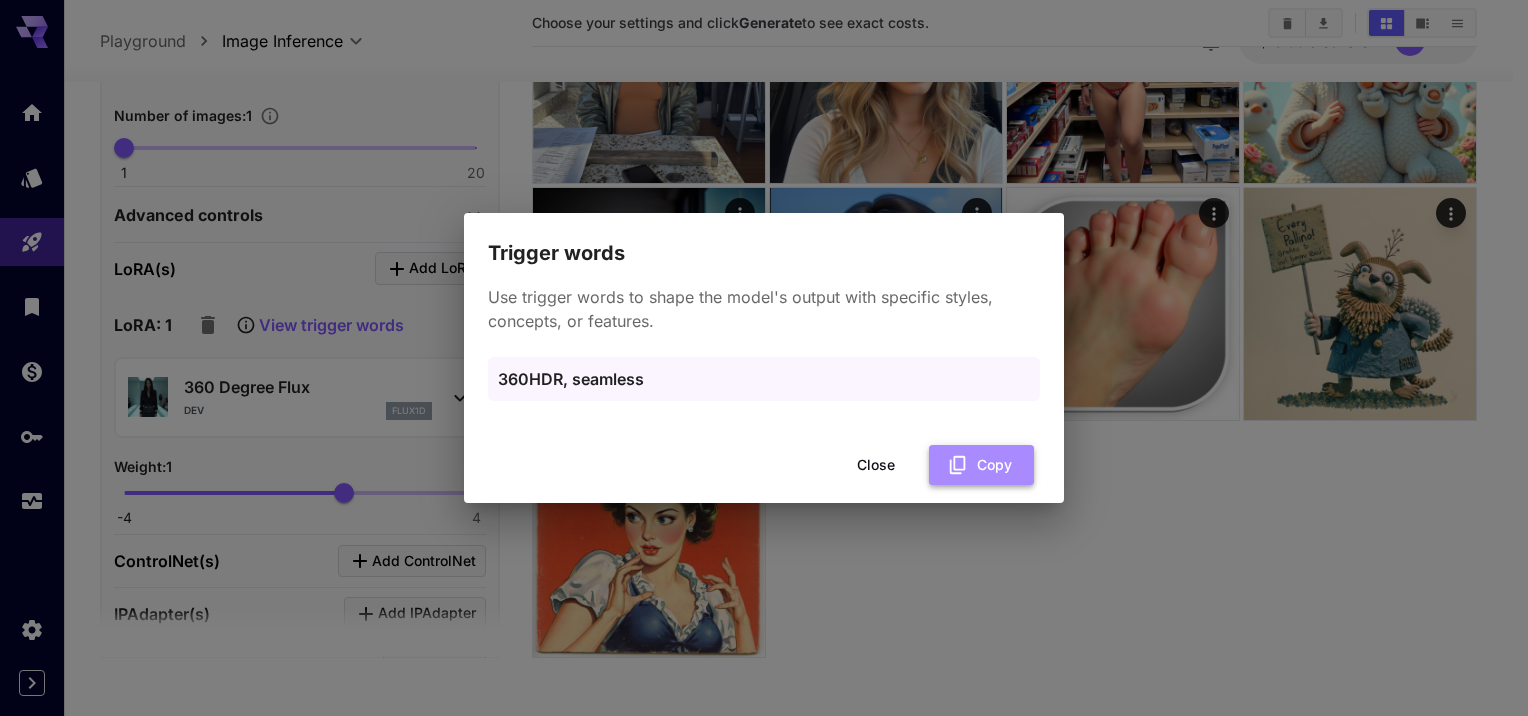 click on "Copy" at bounding box center (981, 465) 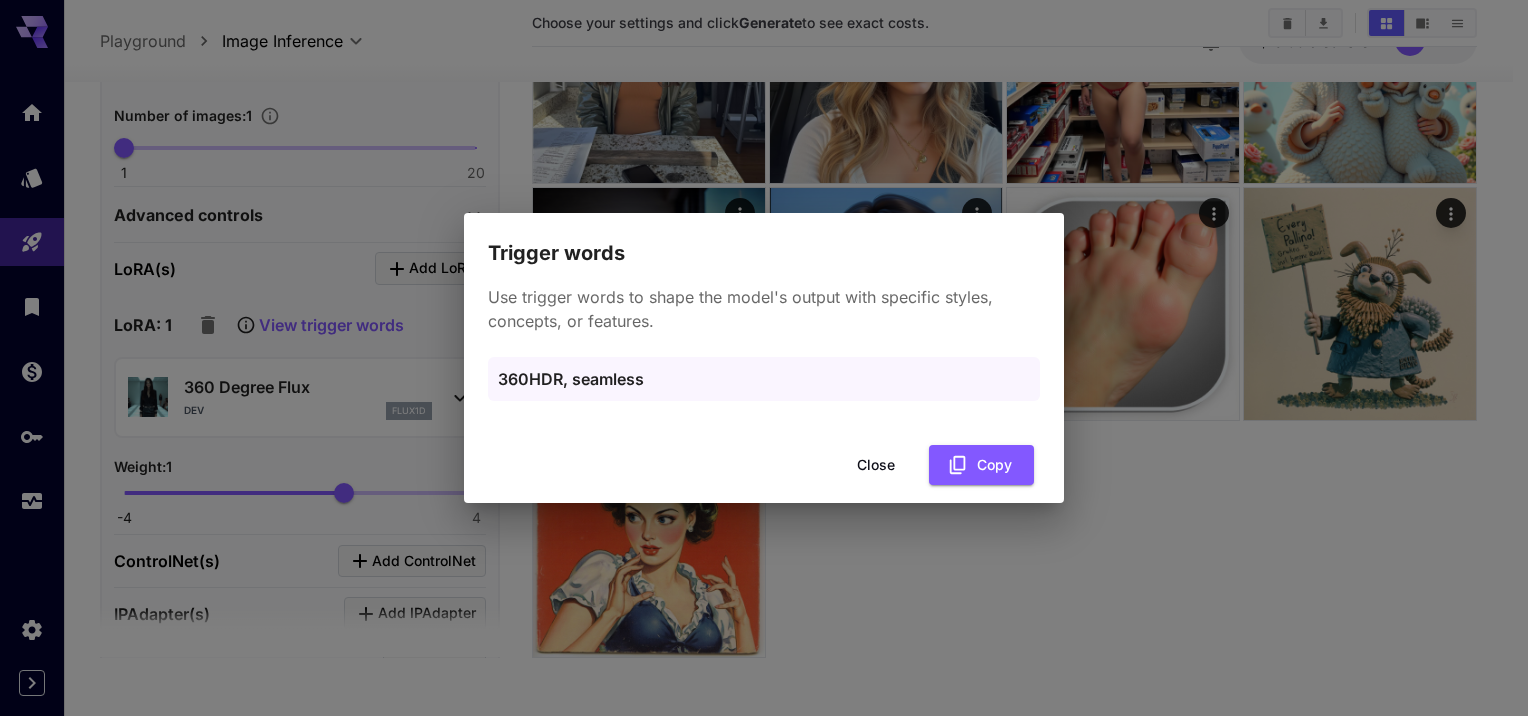 click on "Close" at bounding box center (876, 465) 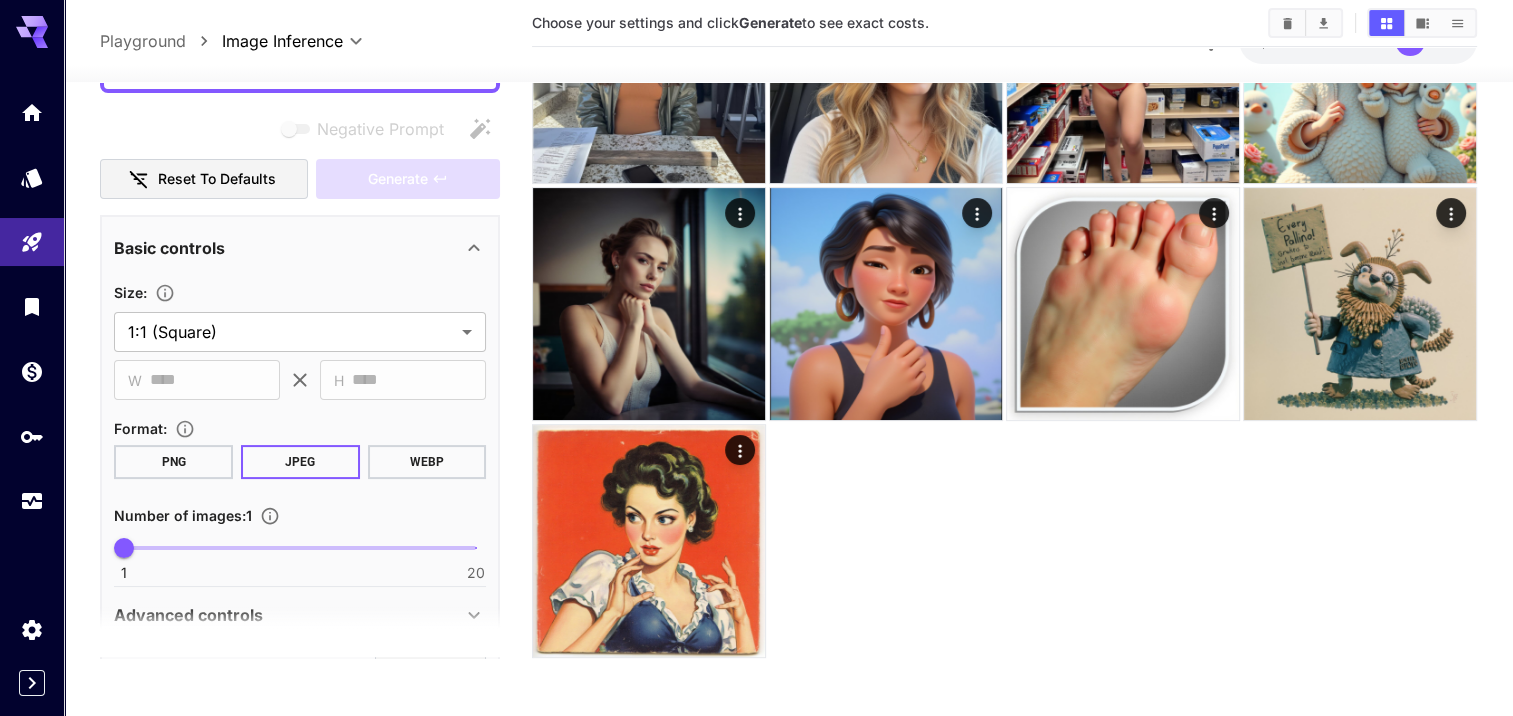 scroll, scrollTop: 100, scrollLeft: 0, axis: vertical 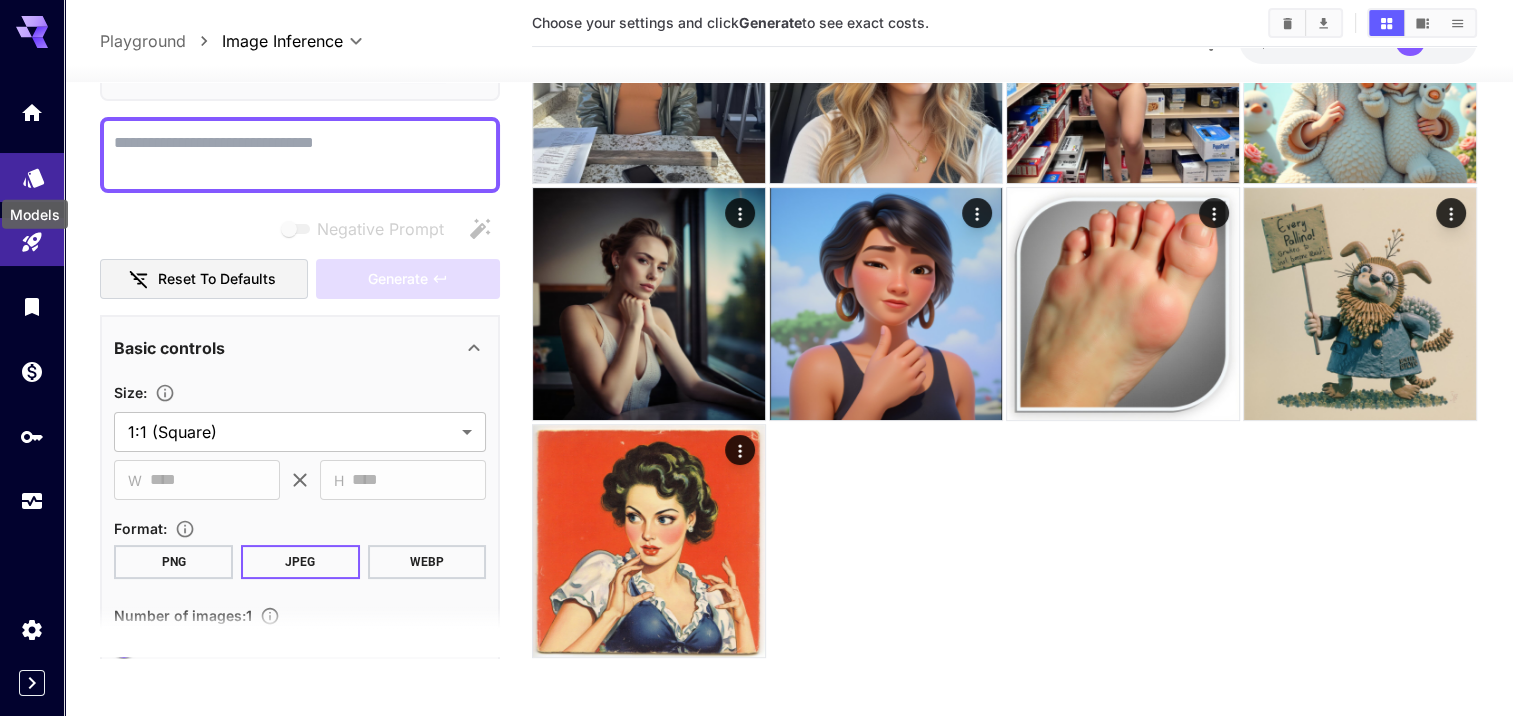 click 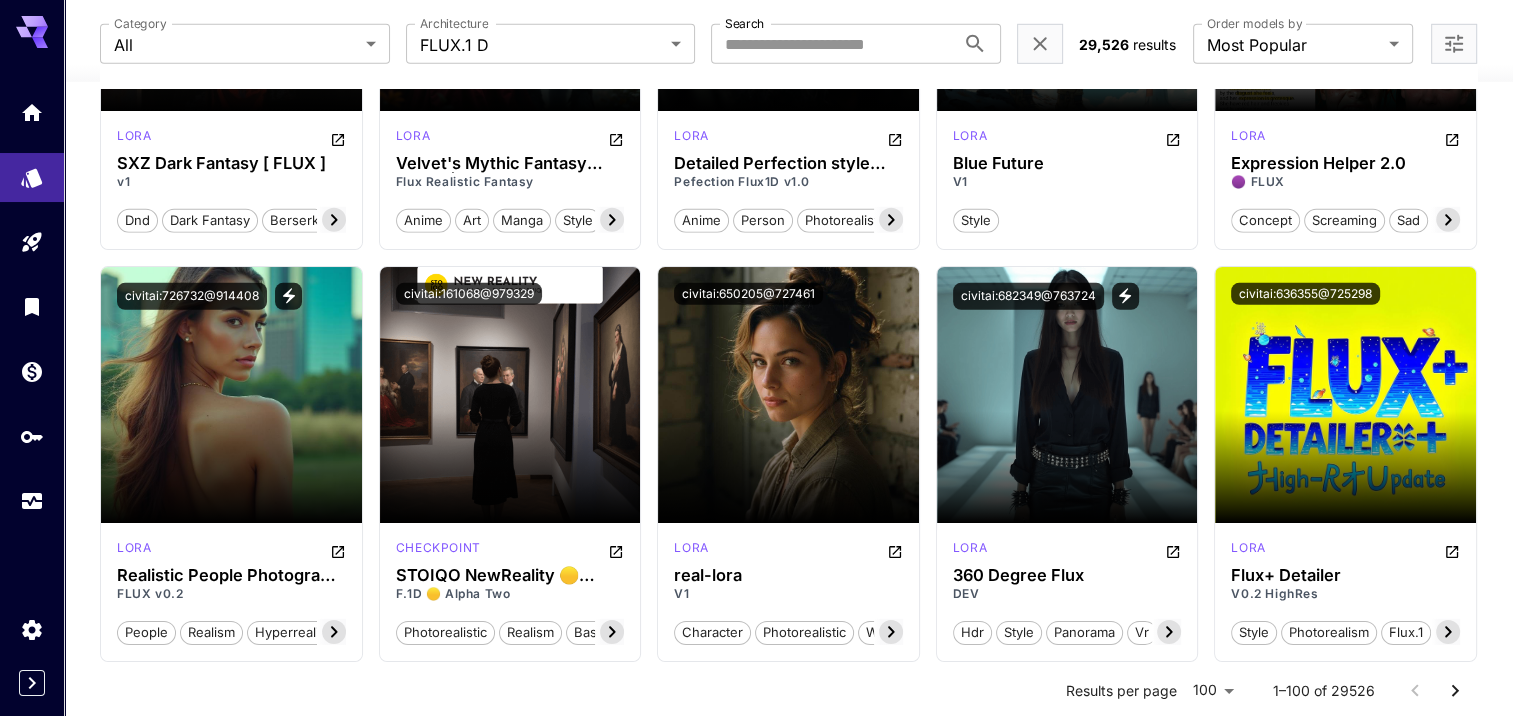 scroll, scrollTop: 6048, scrollLeft: 0, axis: vertical 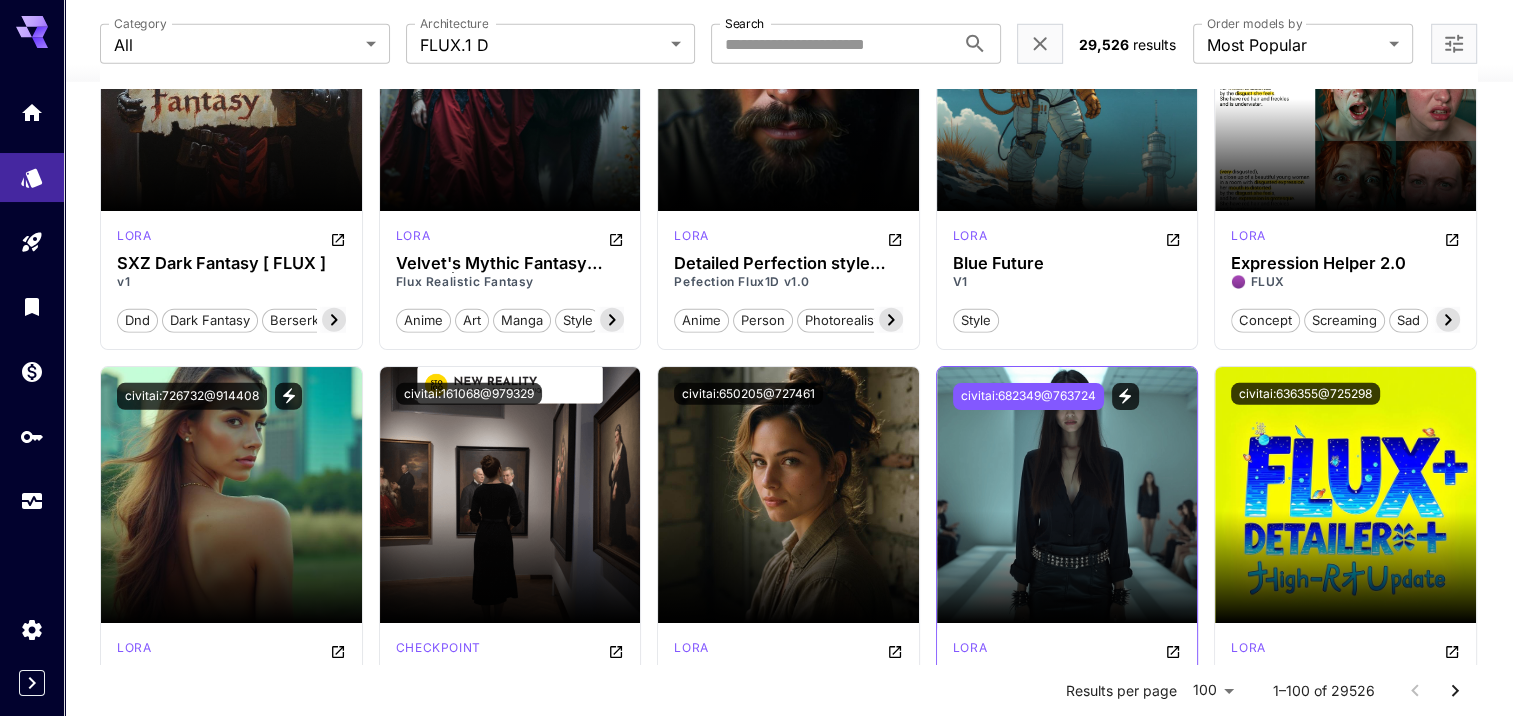 click on "civitai:682349@763724" at bounding box center [1028, 396] 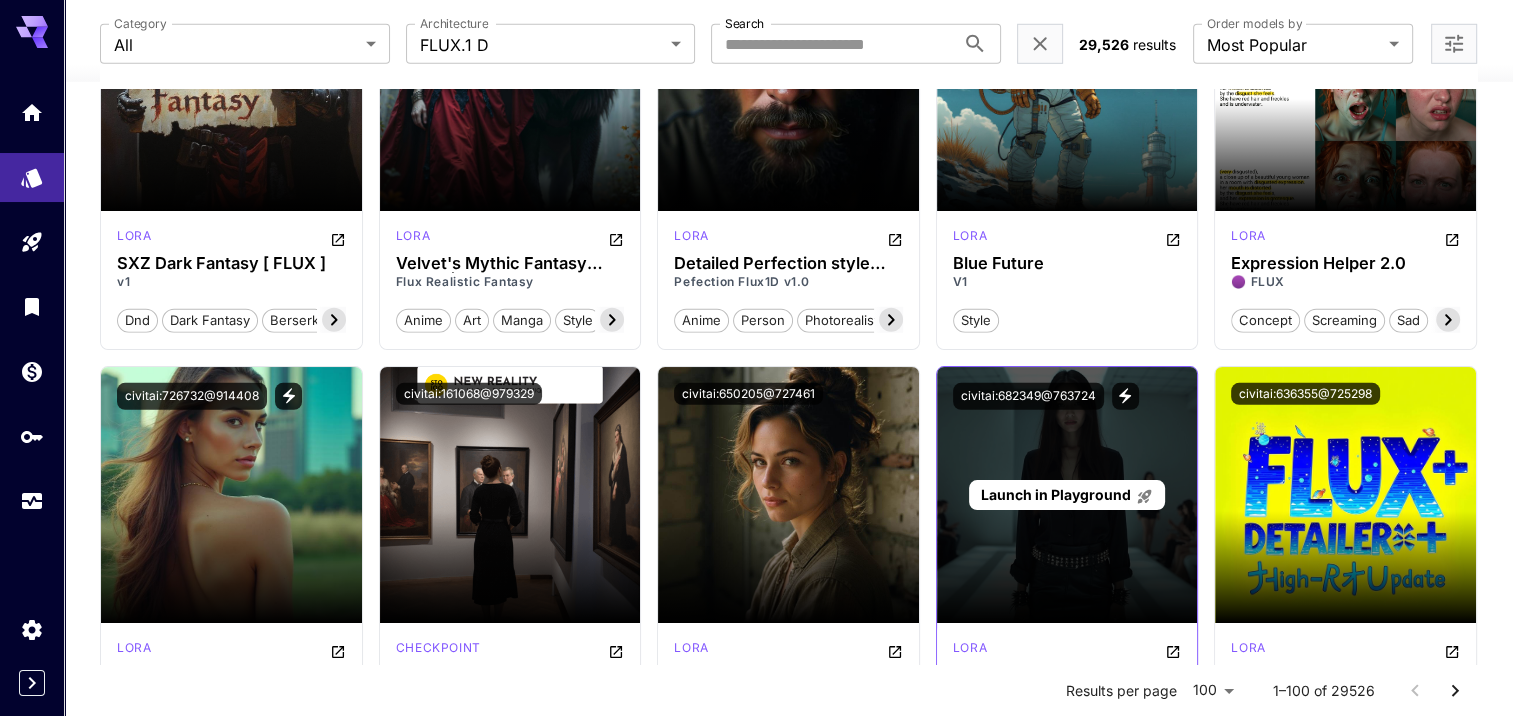 click on "Launch in Playground" at bounding box center (1055, 494) 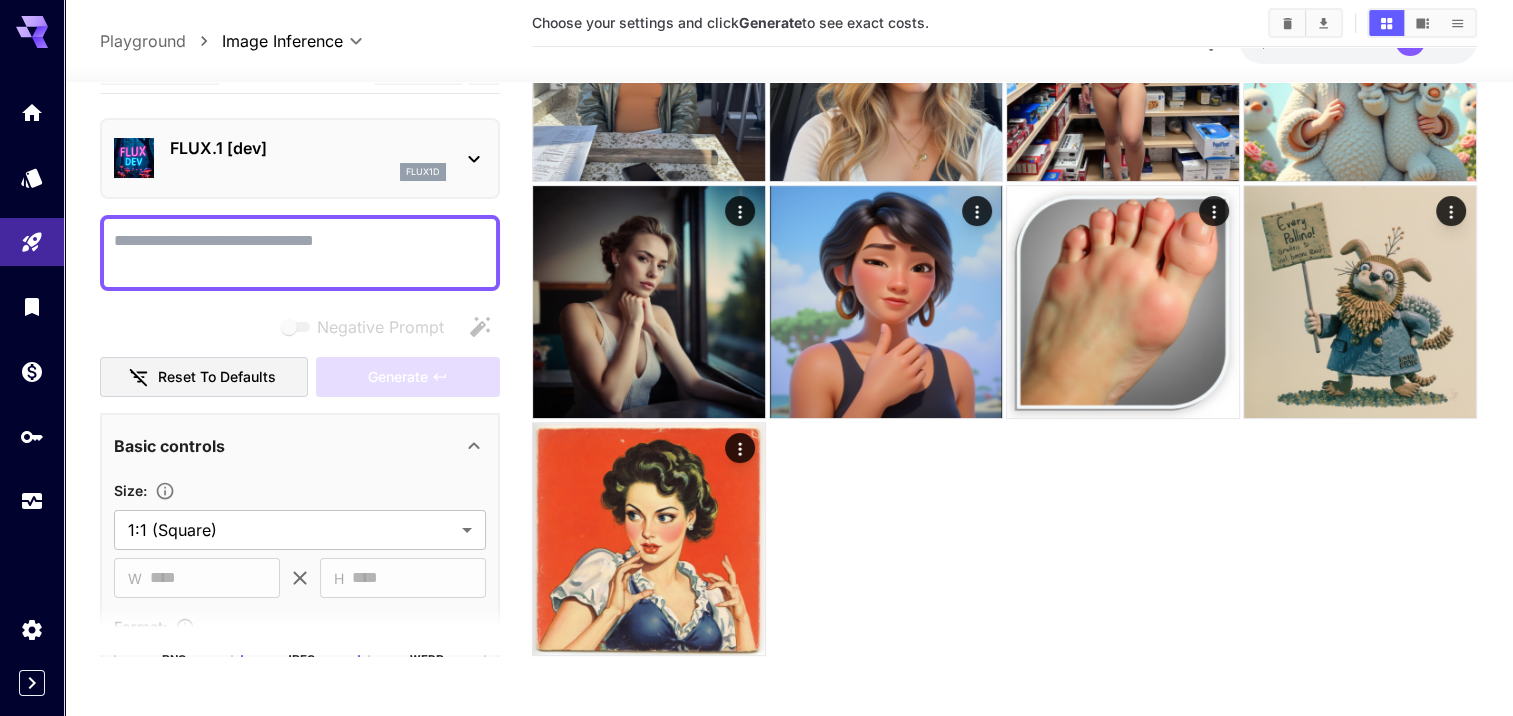 scroll, scrollTop: 448, scrollLeft: 0, axis: vertical 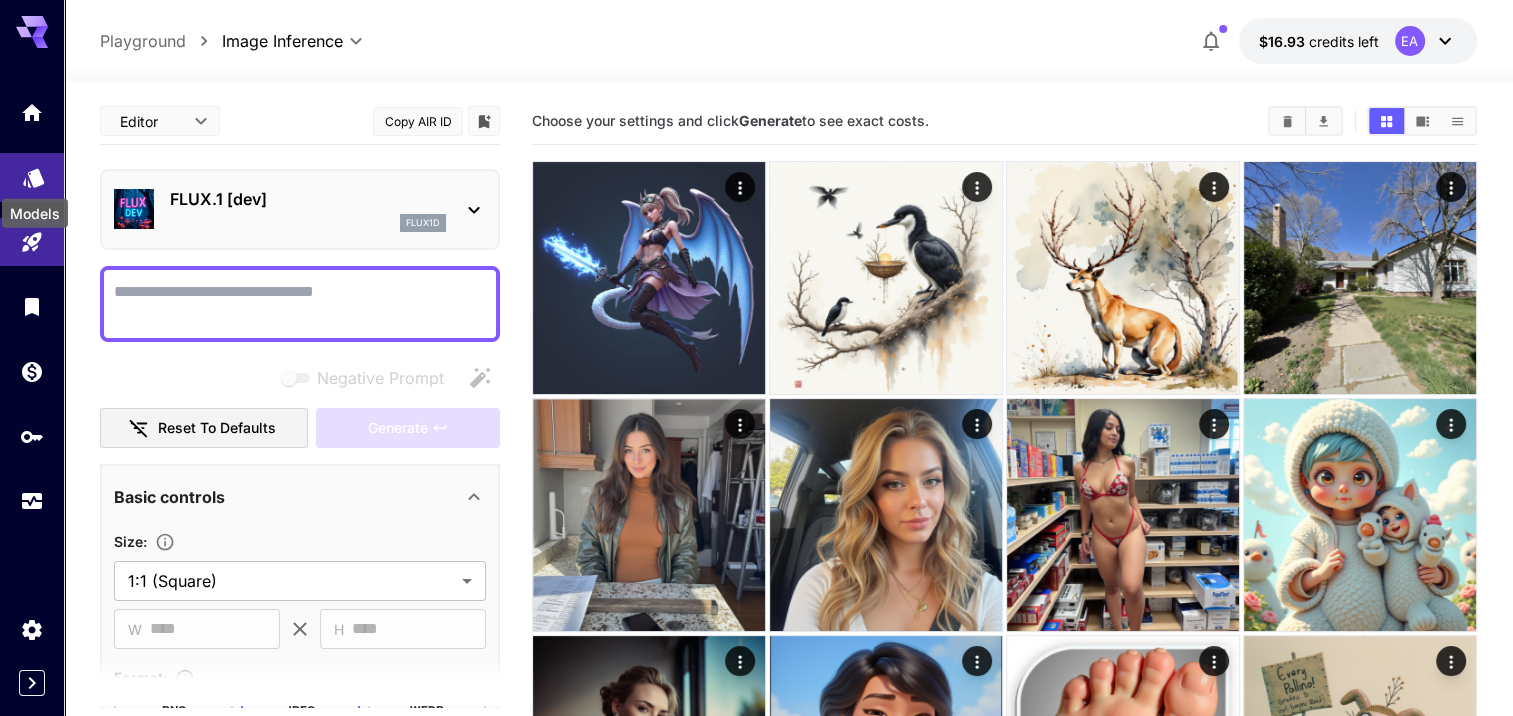 click 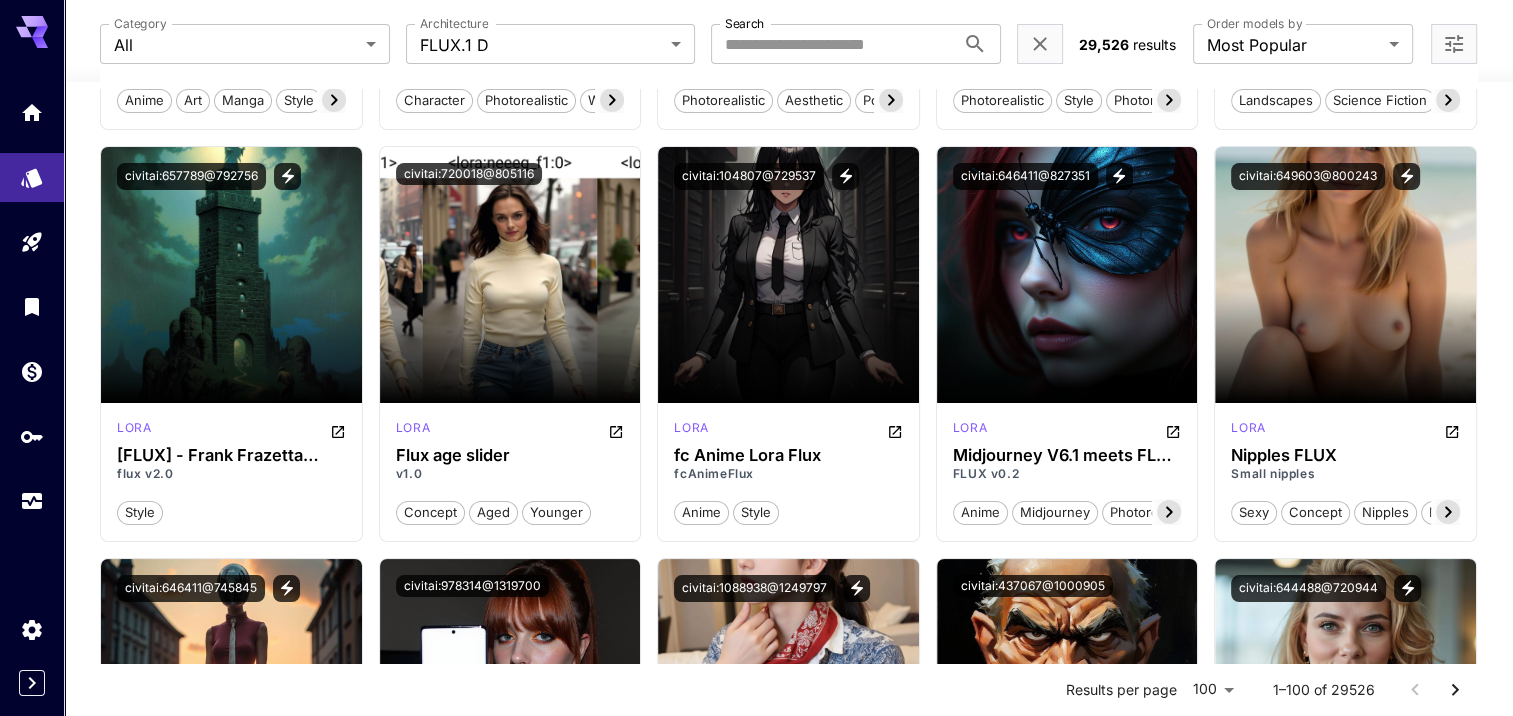 scroll, scrollTop: 7873, scrollLeft: 0, axis: vertical 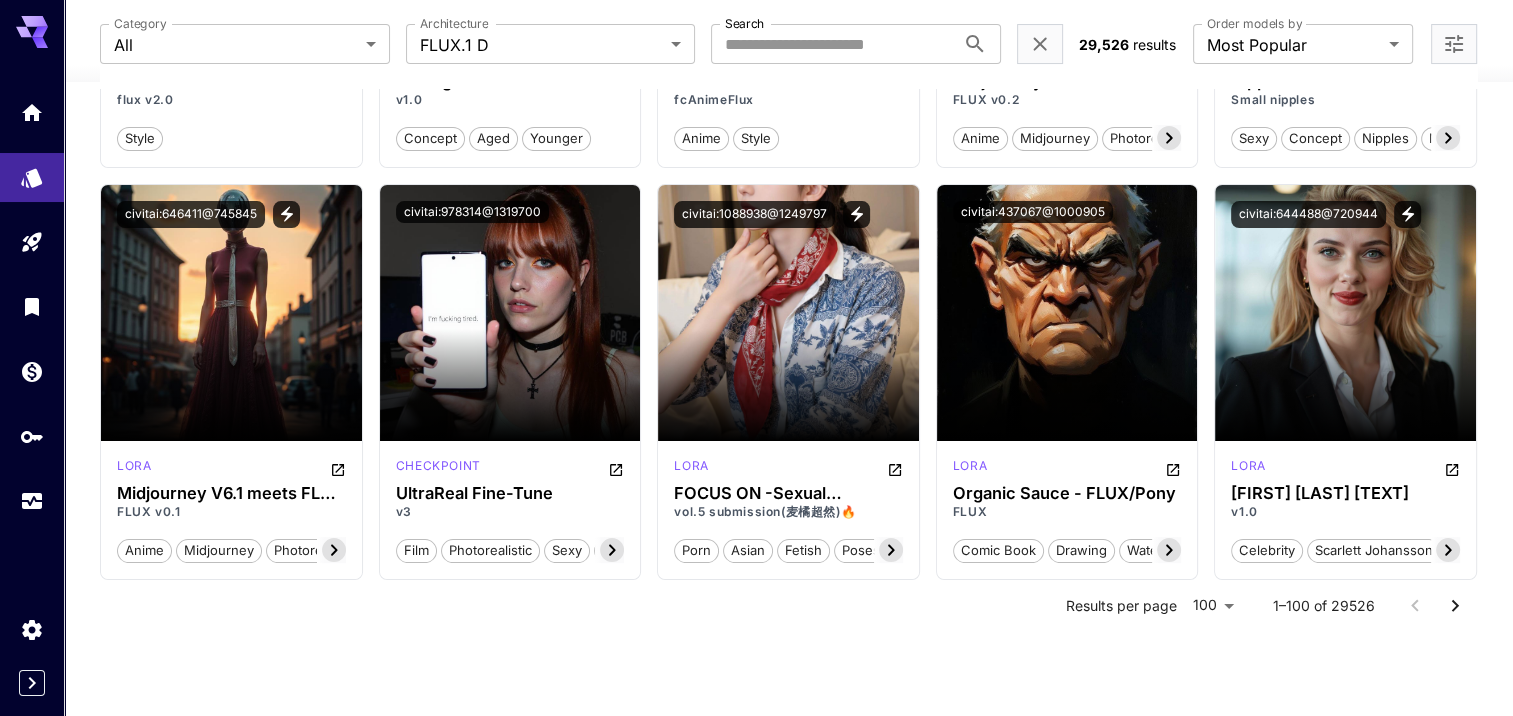 click at bounding box center [1455, 606] 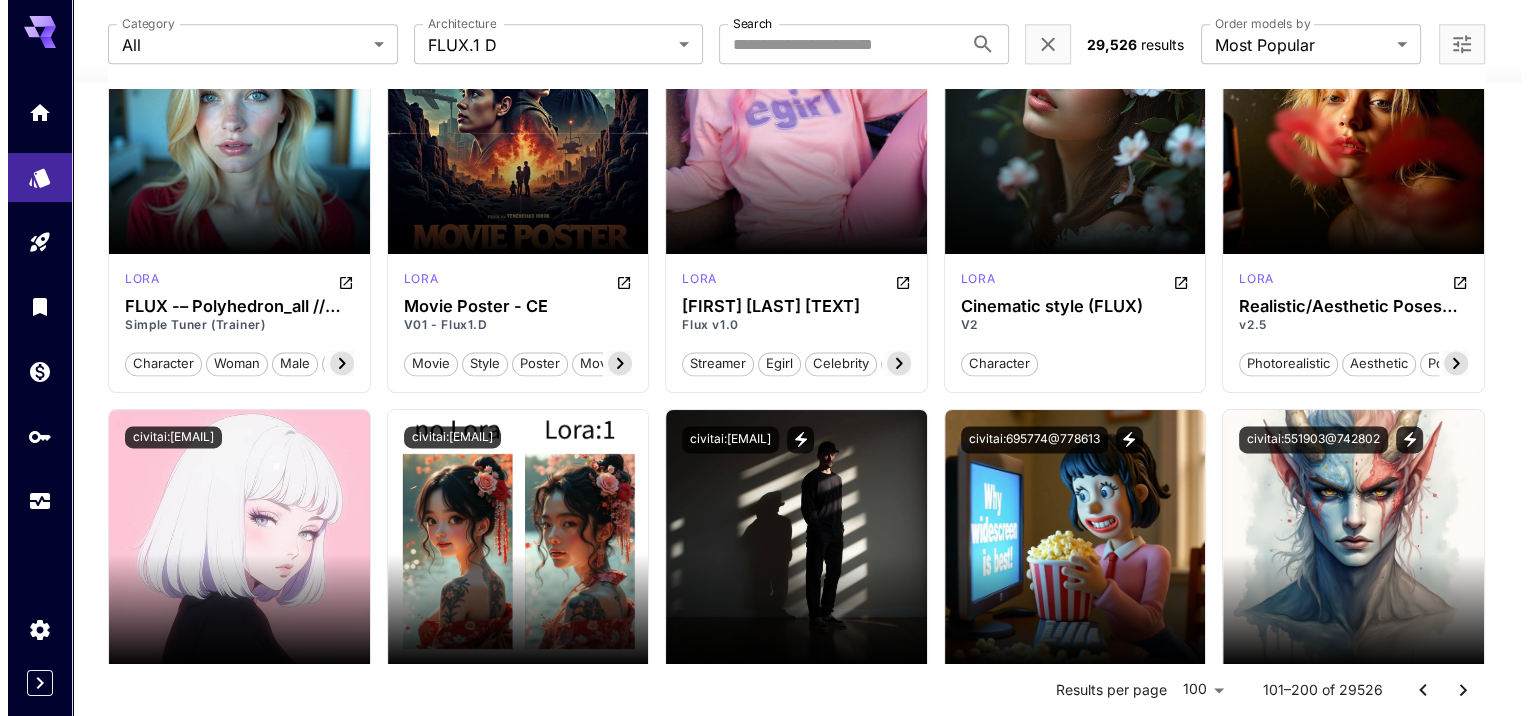 scroll, scrollTop: 10273, scrollLeft: 0, axis: vertical 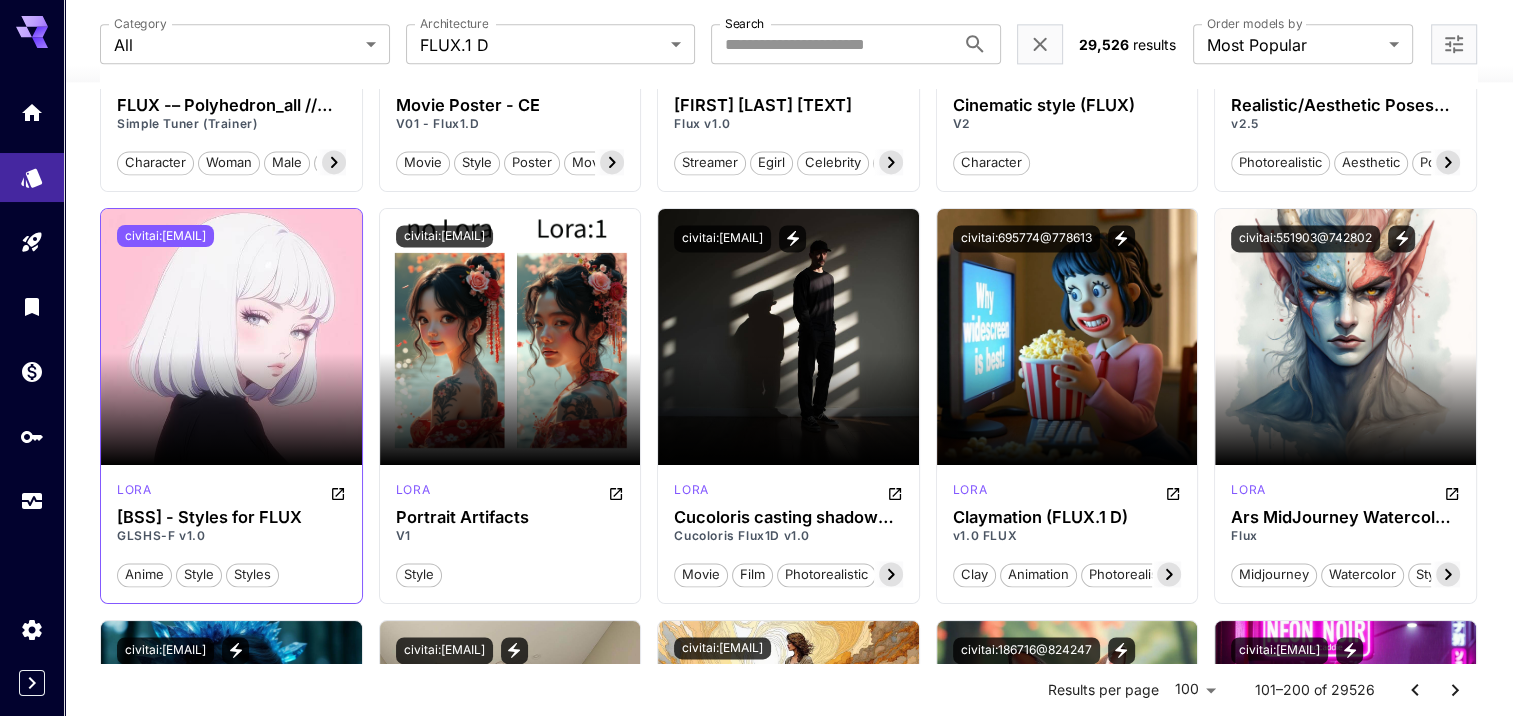 click on "civitai:[EMAIL]" at bounding box center (165, 236) 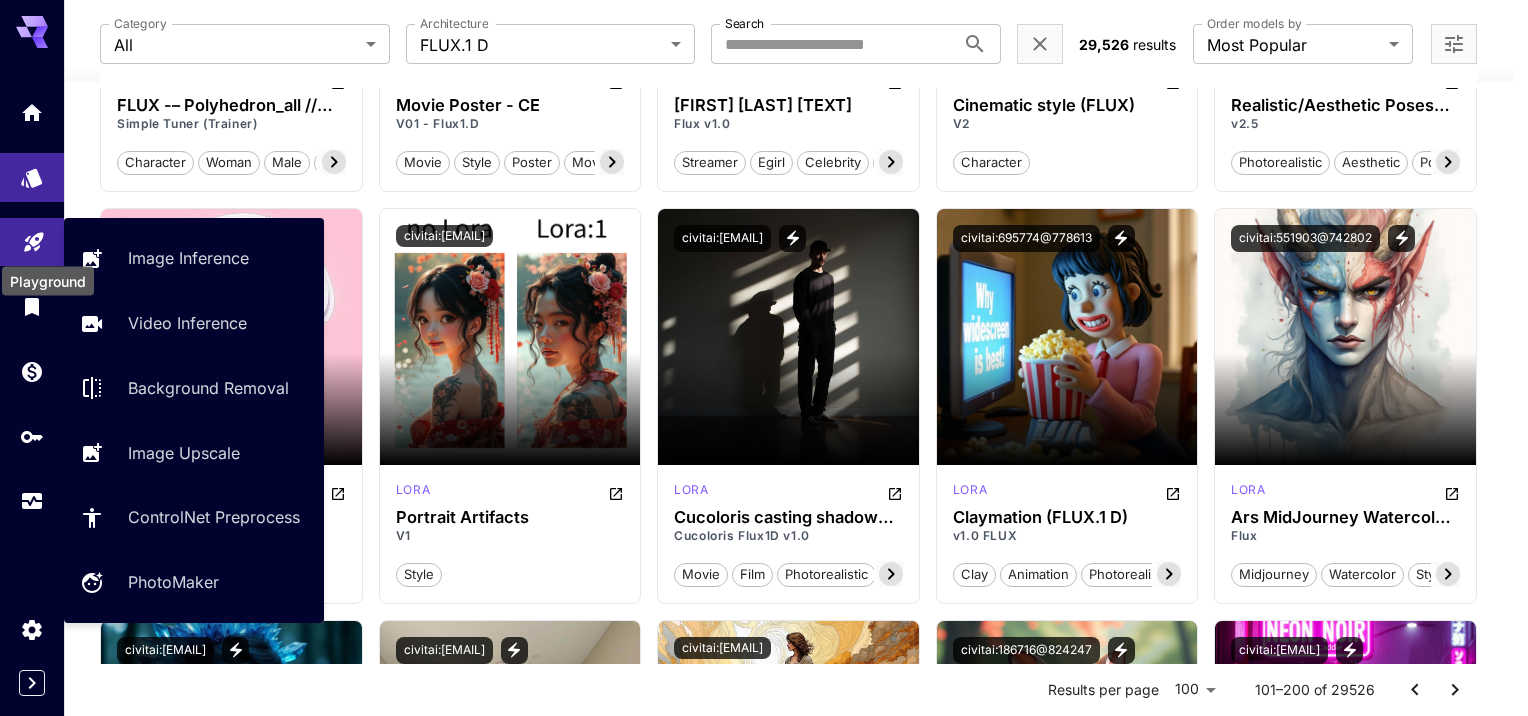 click at bounding box center (32, 242) 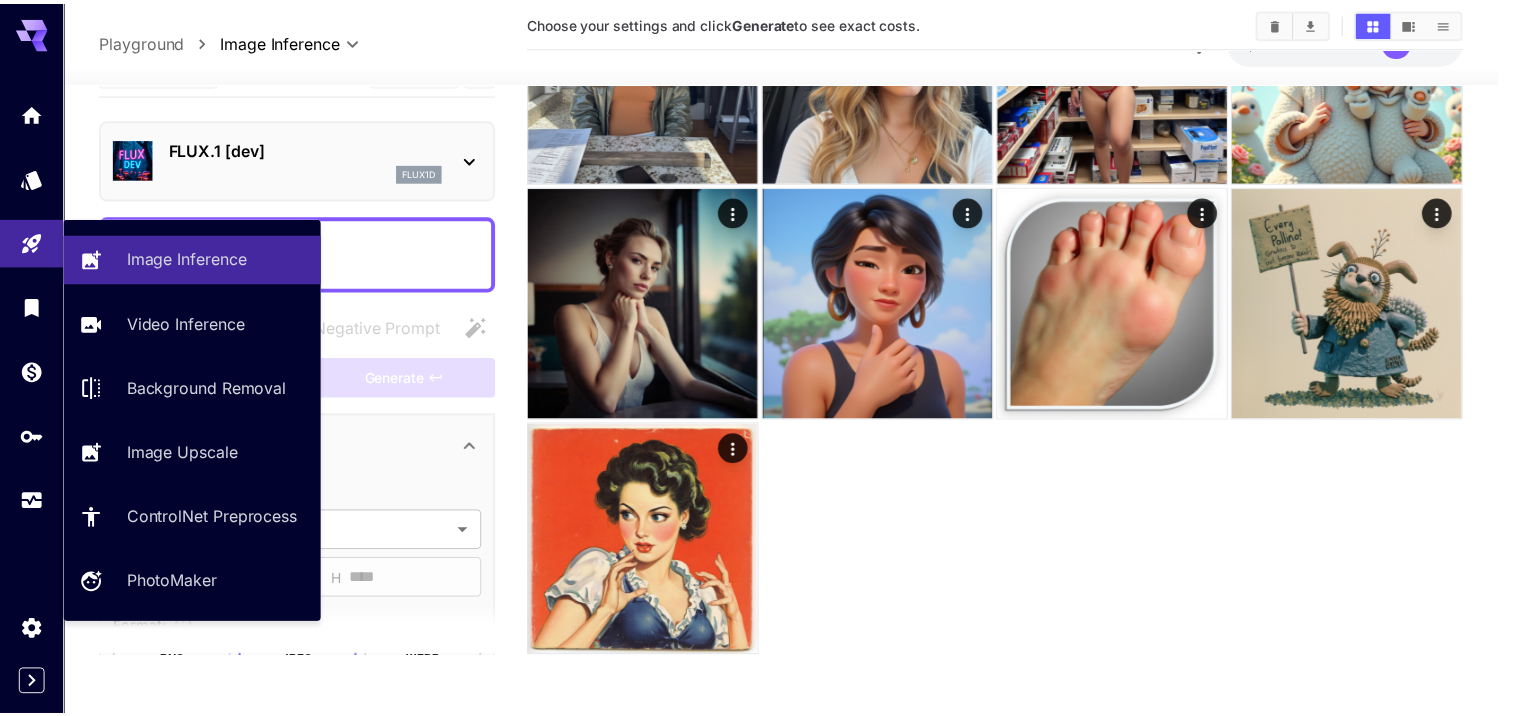 scroll, scrollTop: 448, scrollLeft: 0, axis: vertical 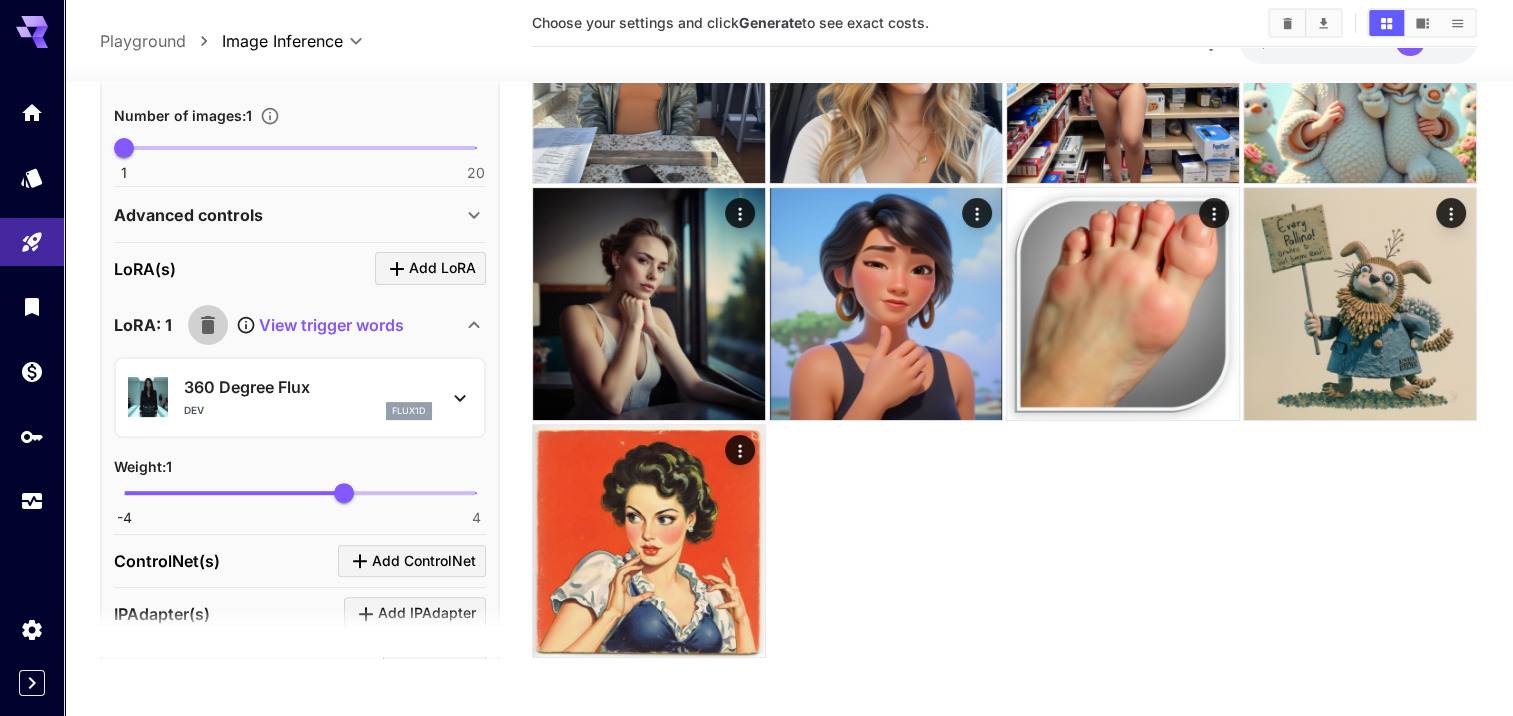 click 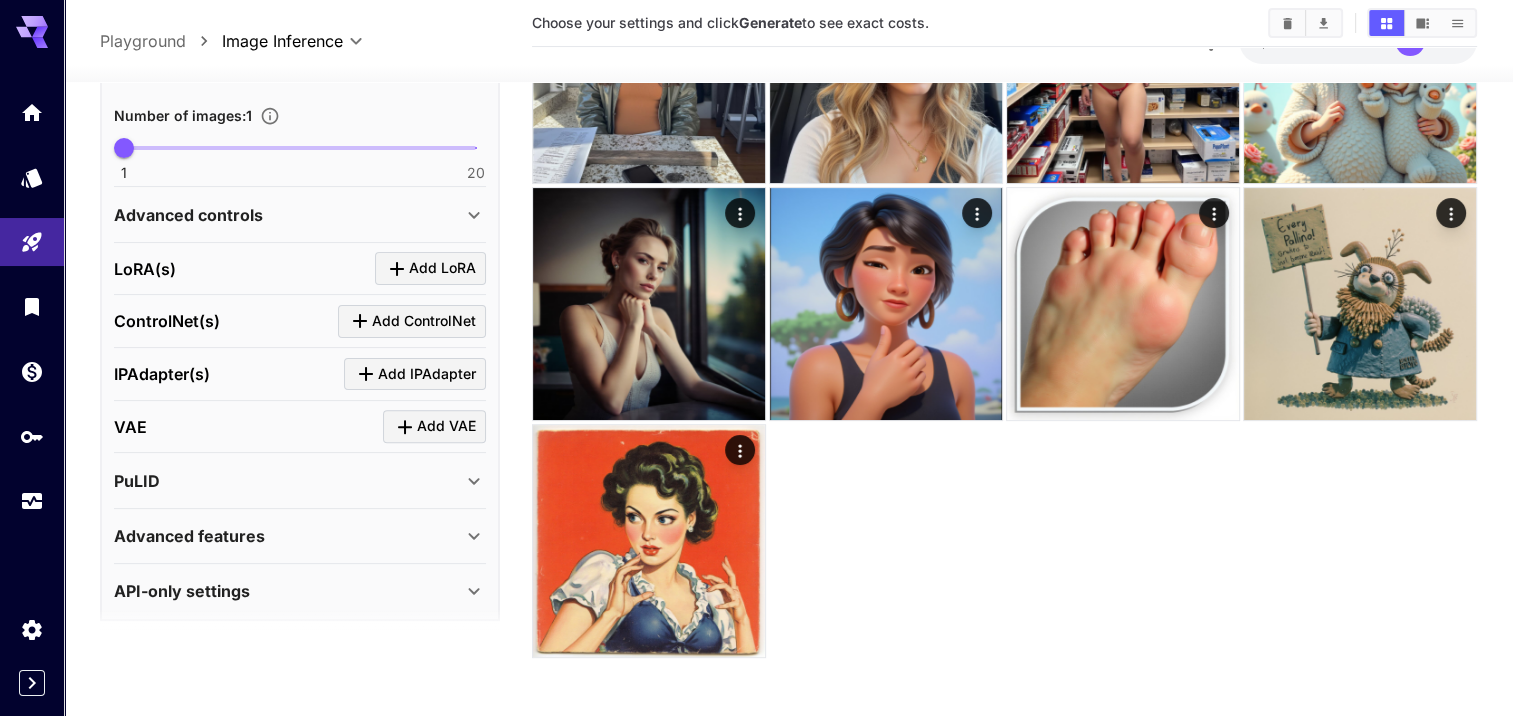 scroll, scrollTop: 400, scrollLeft: 0, axis: vertical 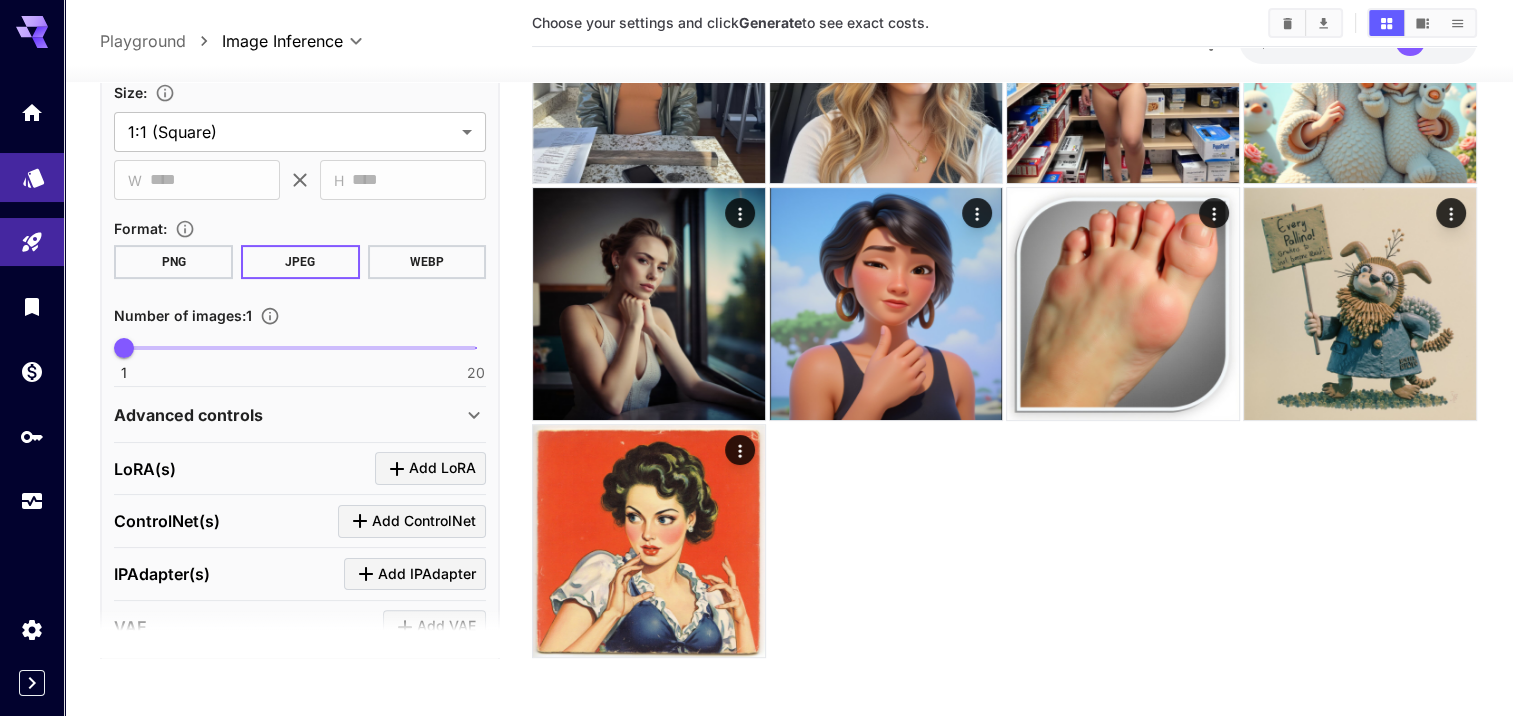 click at bounding box center (32, 177) 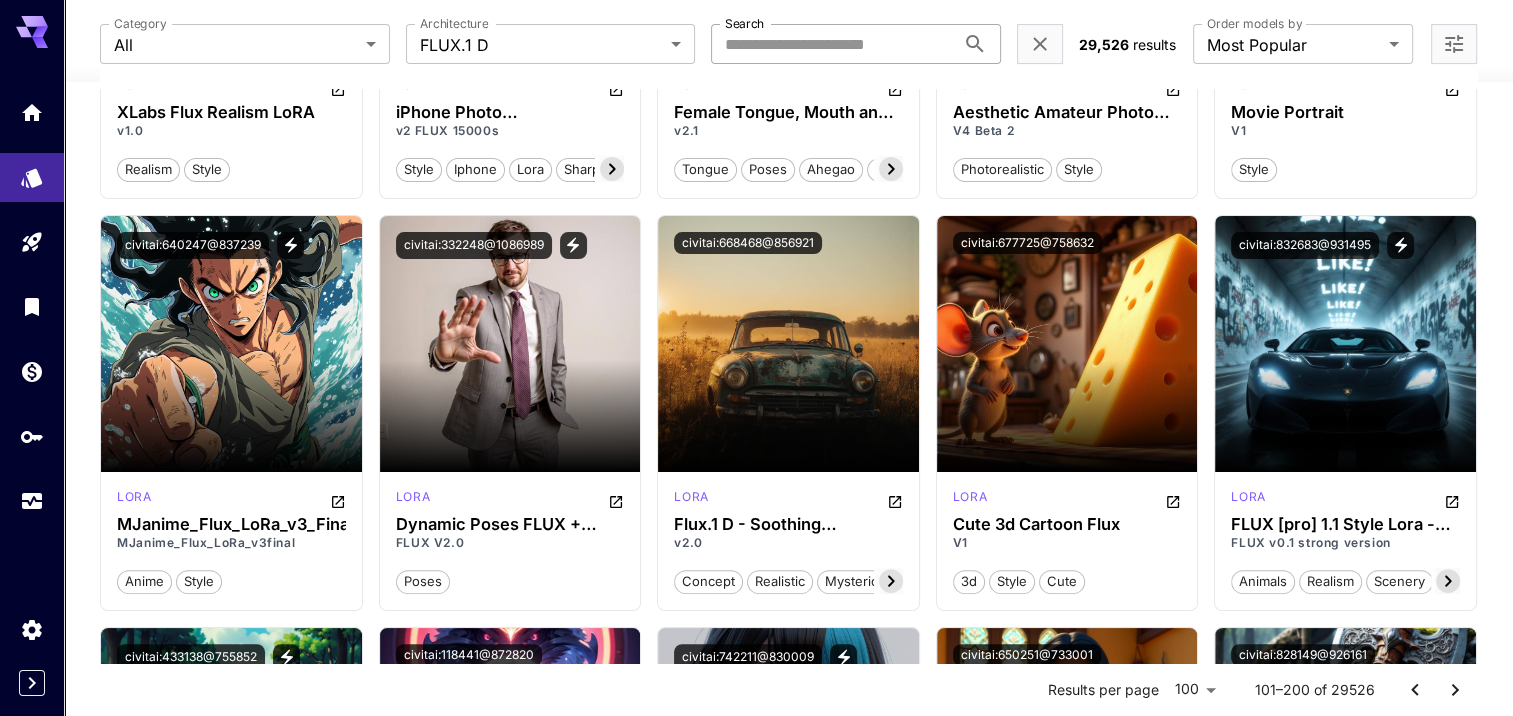 click on "Search" at bounding box center [832, 44] 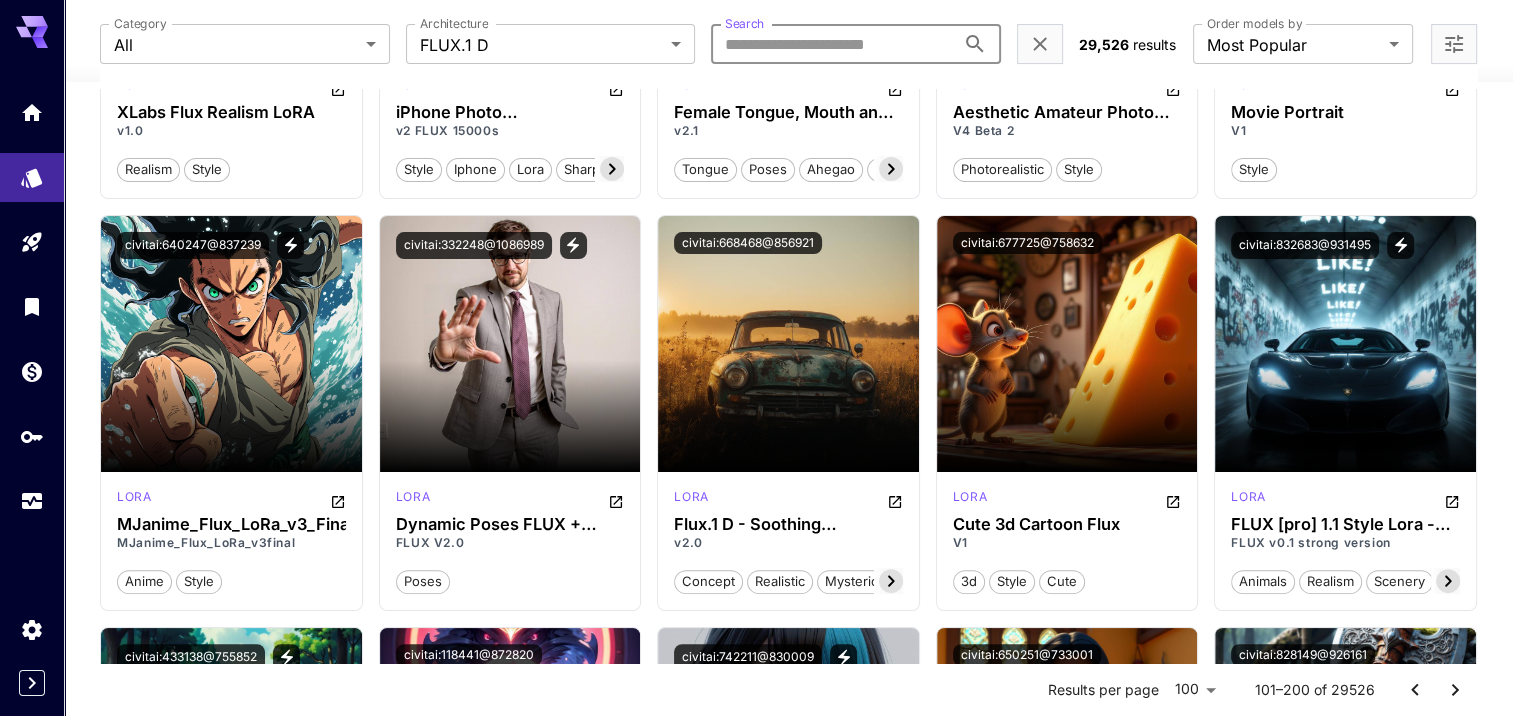 paste on "**********" 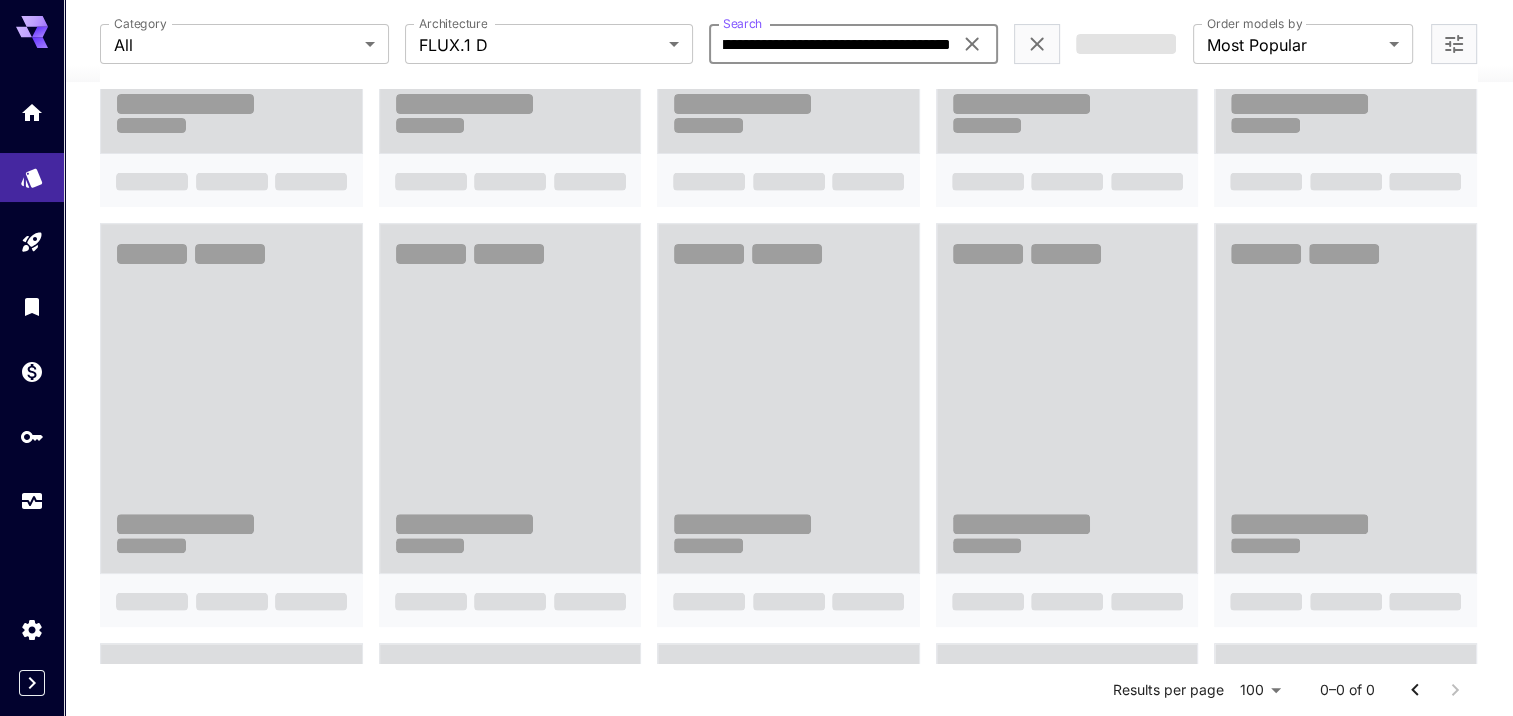 scroll, scrollTop: 0, scrollLeft: 66, axis: horizontal 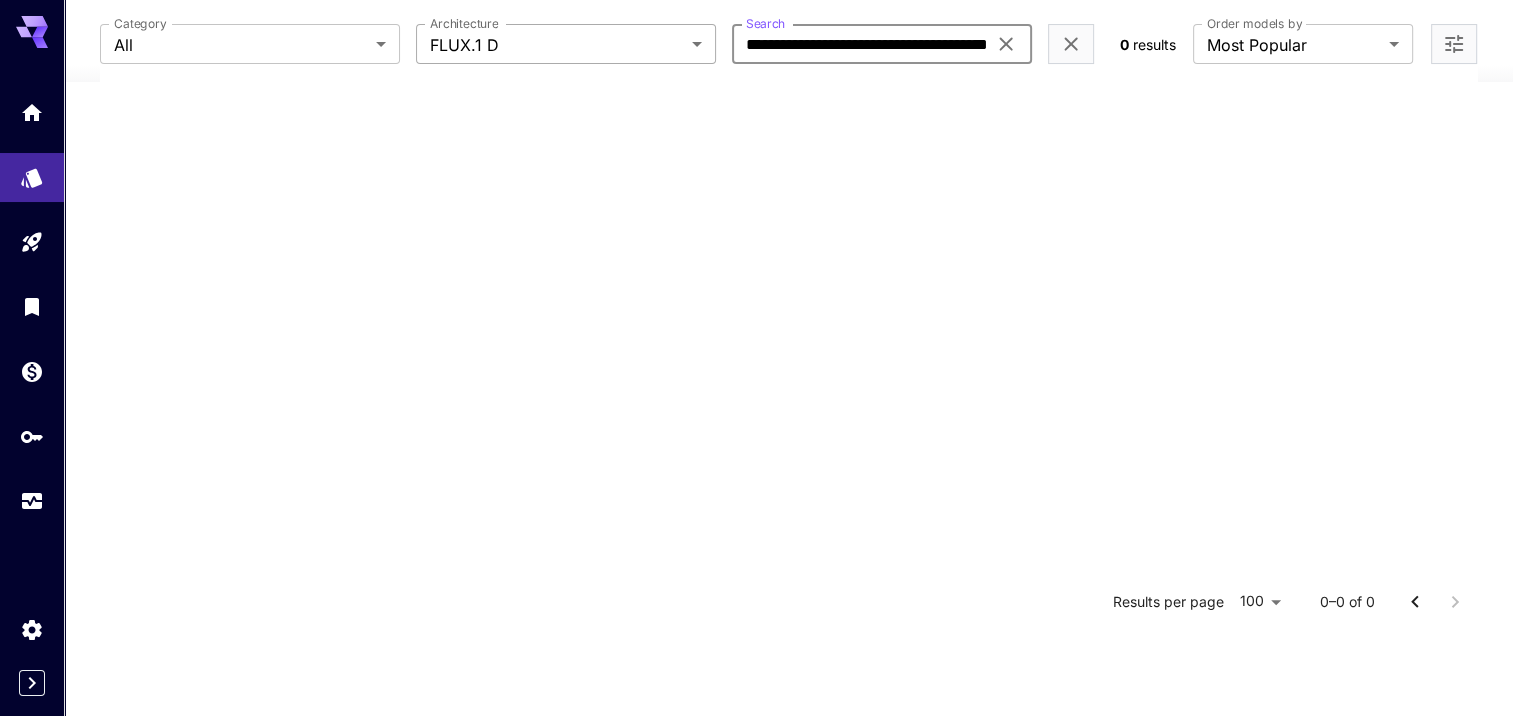 drag, startPoint x: 800, startPoint y: 45, endPoint x: 684, endPoint y: 55, distance: 116.43024 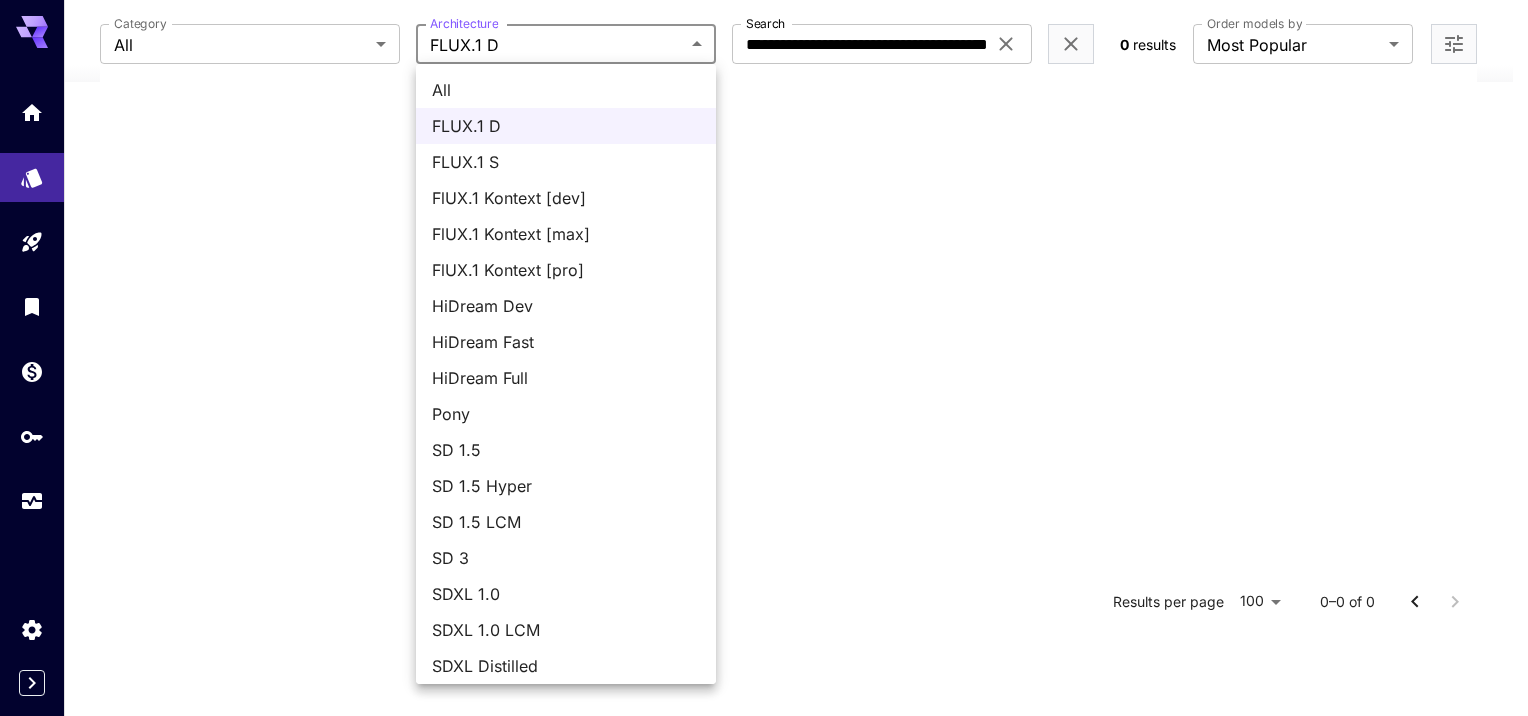 drag, startPoint x: 684, startPoint y: 55, endPoint x: 841, endPoint y: 44, distance: 157.38487 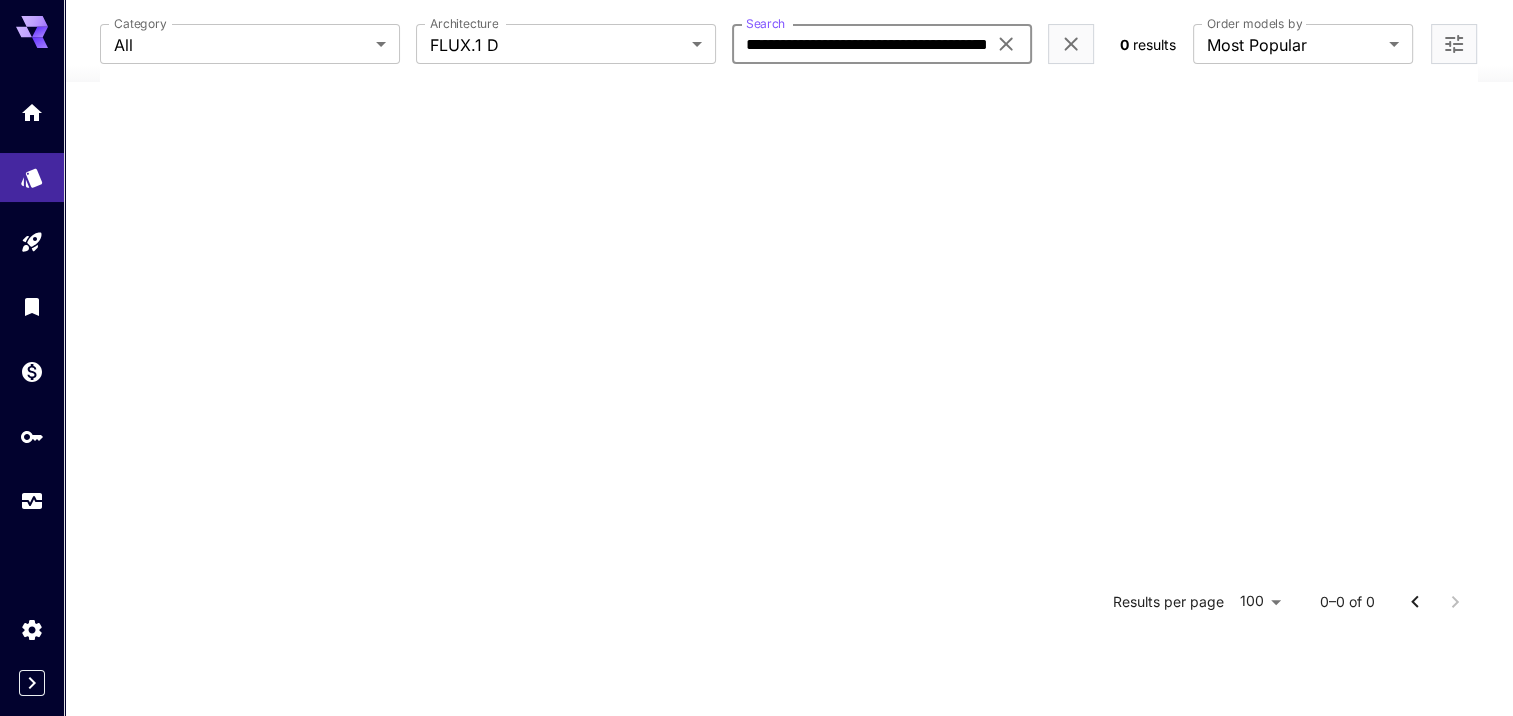 drag, startPoint x: 873, startPoint y: 42, endPoint x: 712, endPoint y: 65, distance: 162.63457 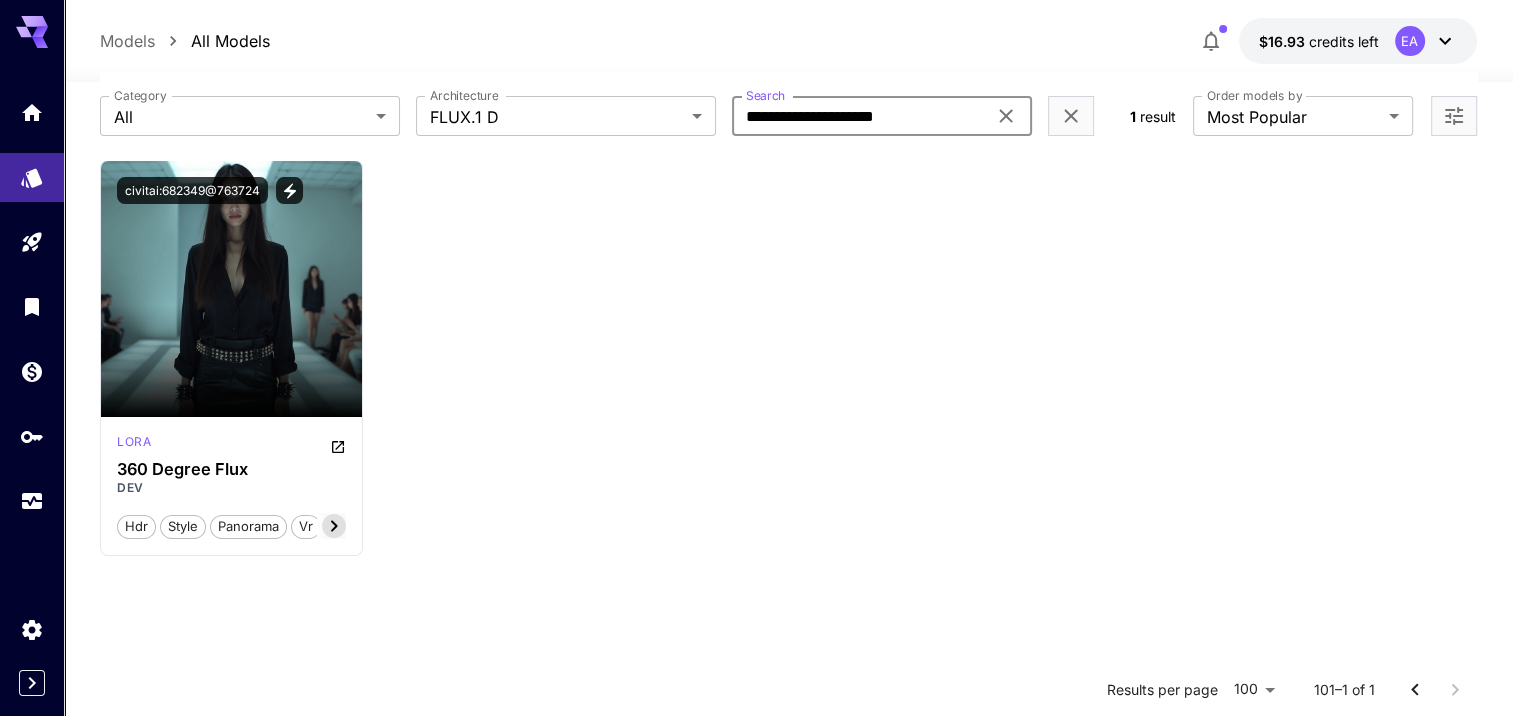 scroll, scrollTop: 0, scrollLeft: 0, axis: both 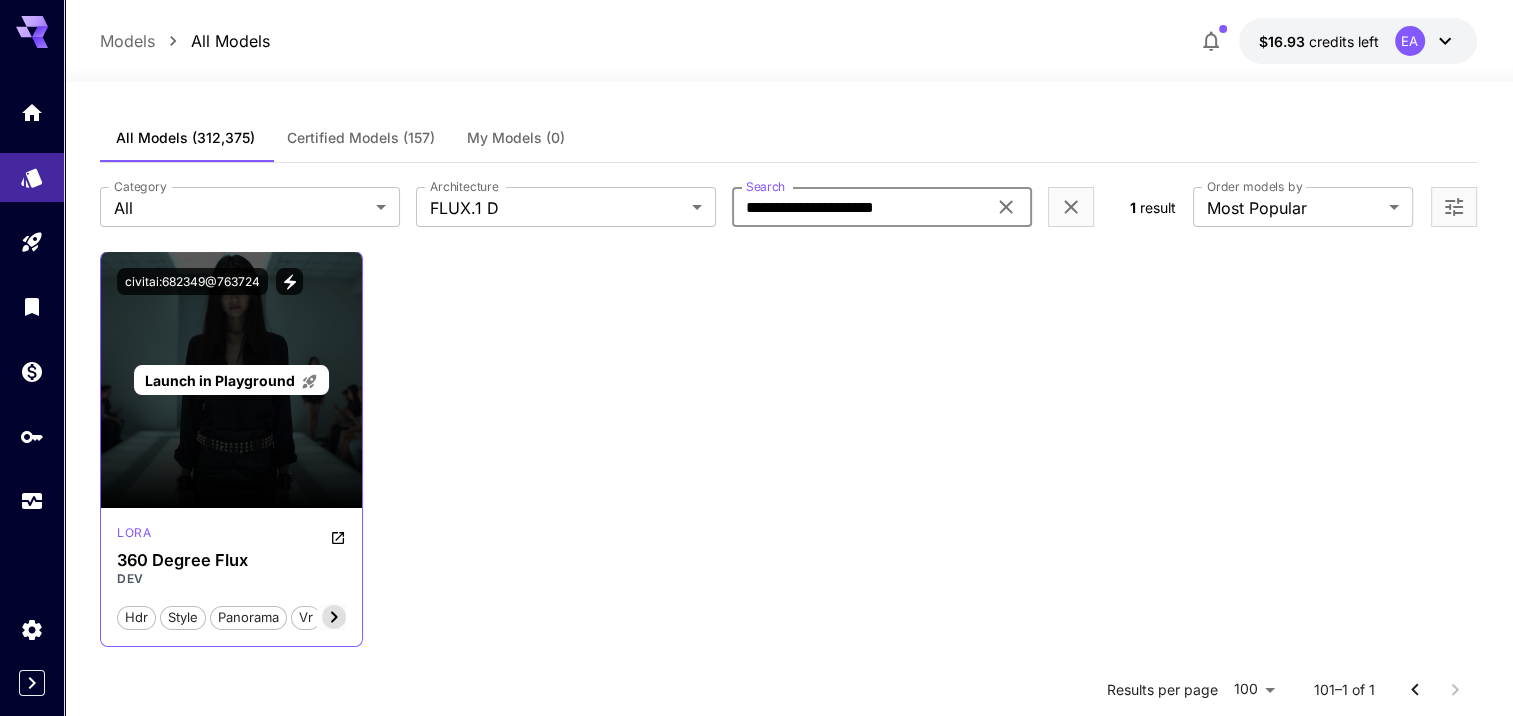 type on "**********" 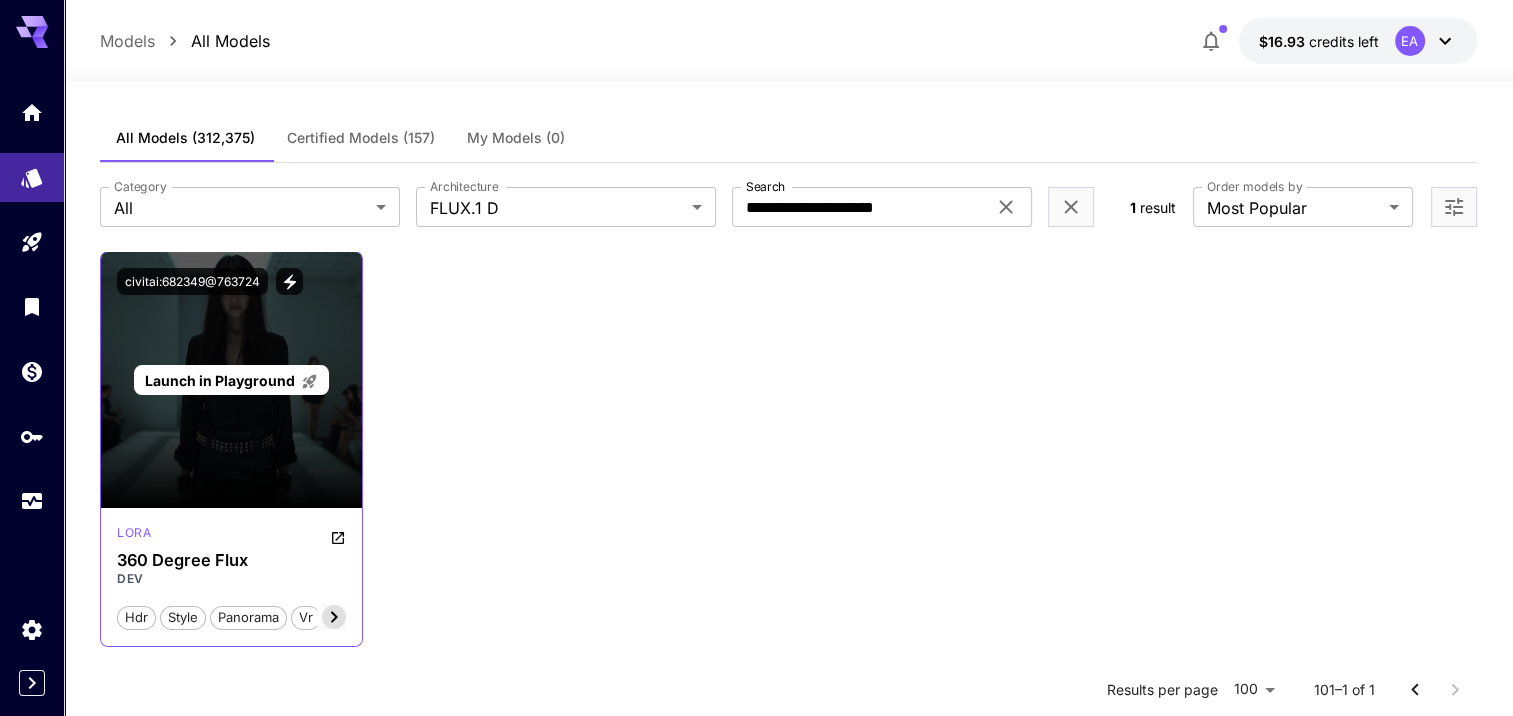 click on "Launch in Playground" at bounding box center (220, 380) 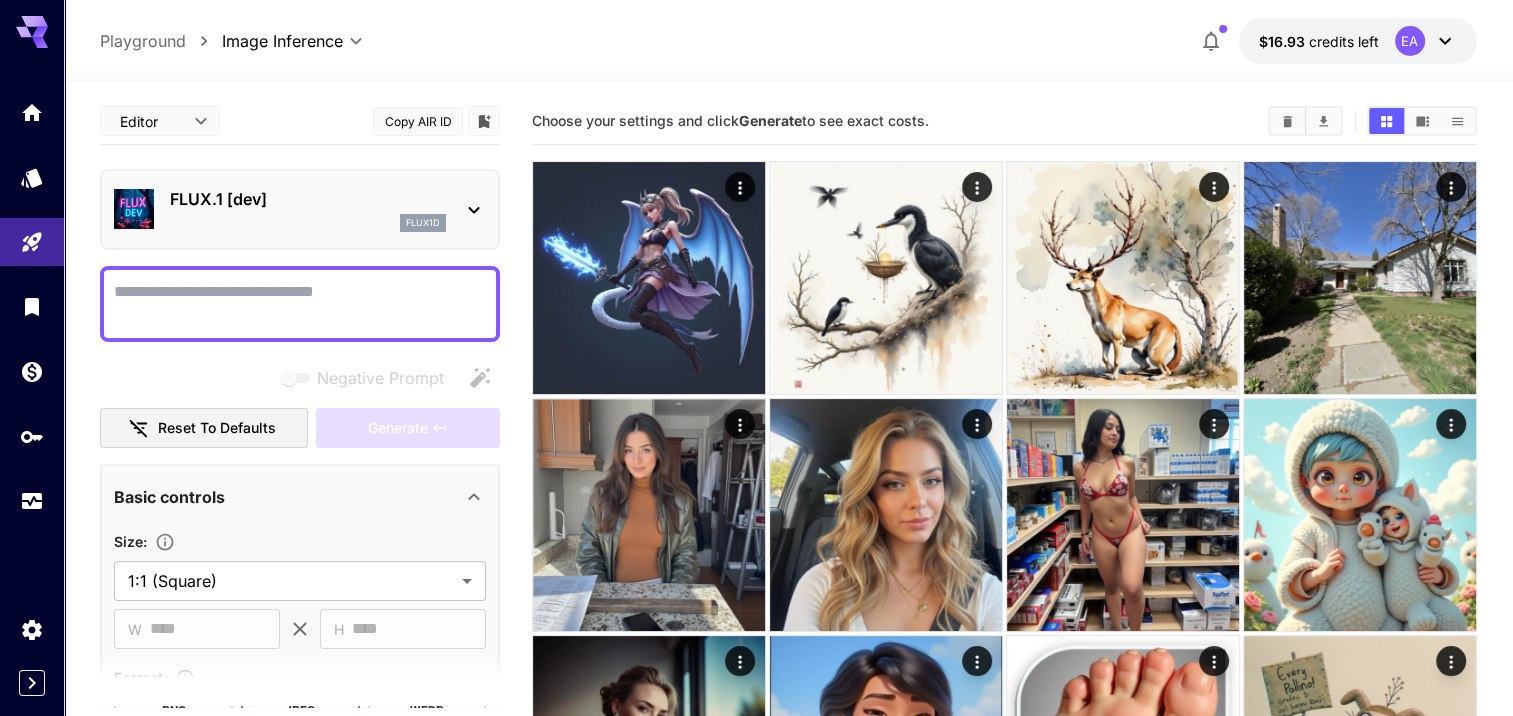 scroll, scrollTop: 700, scrollLeft: 0, axis: vertical 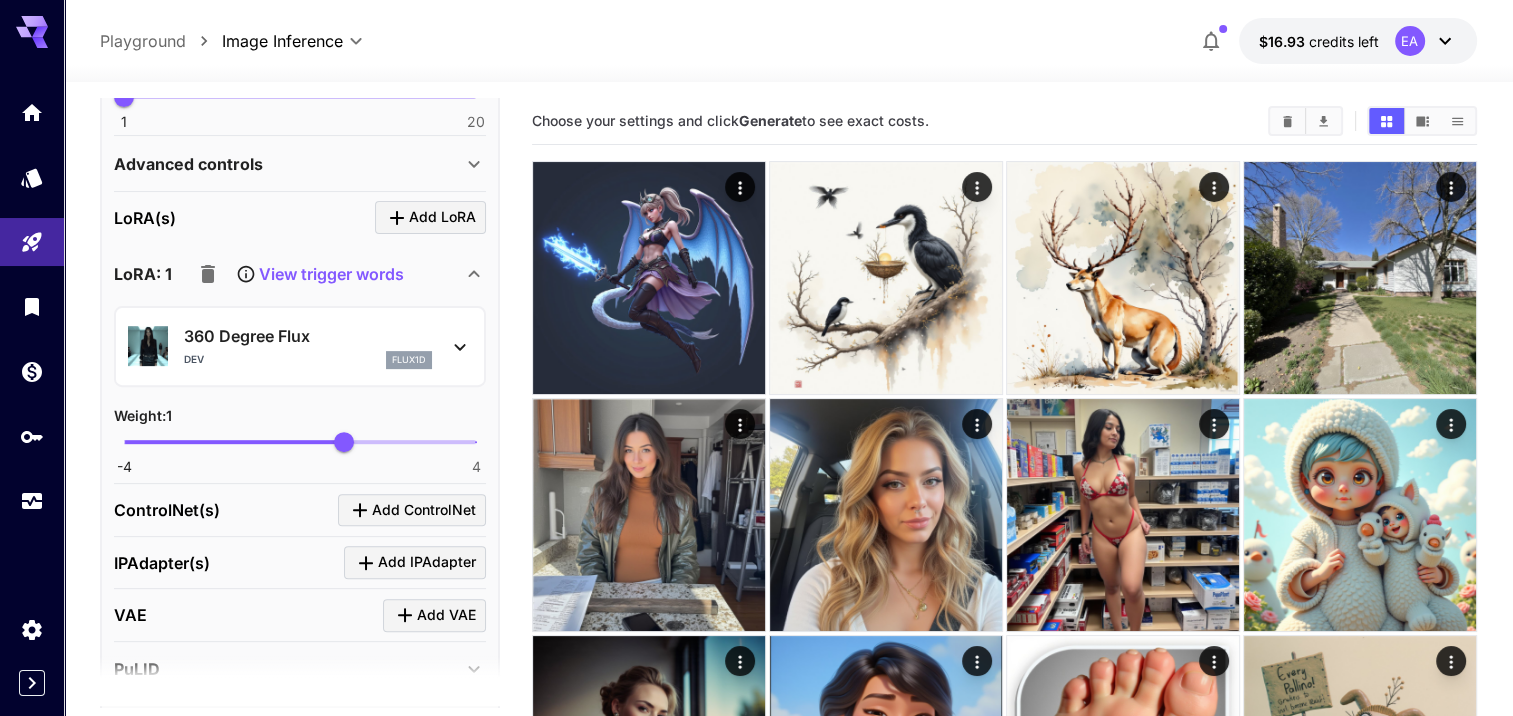 click on "View trigger words" at bounding box center (331, 274) 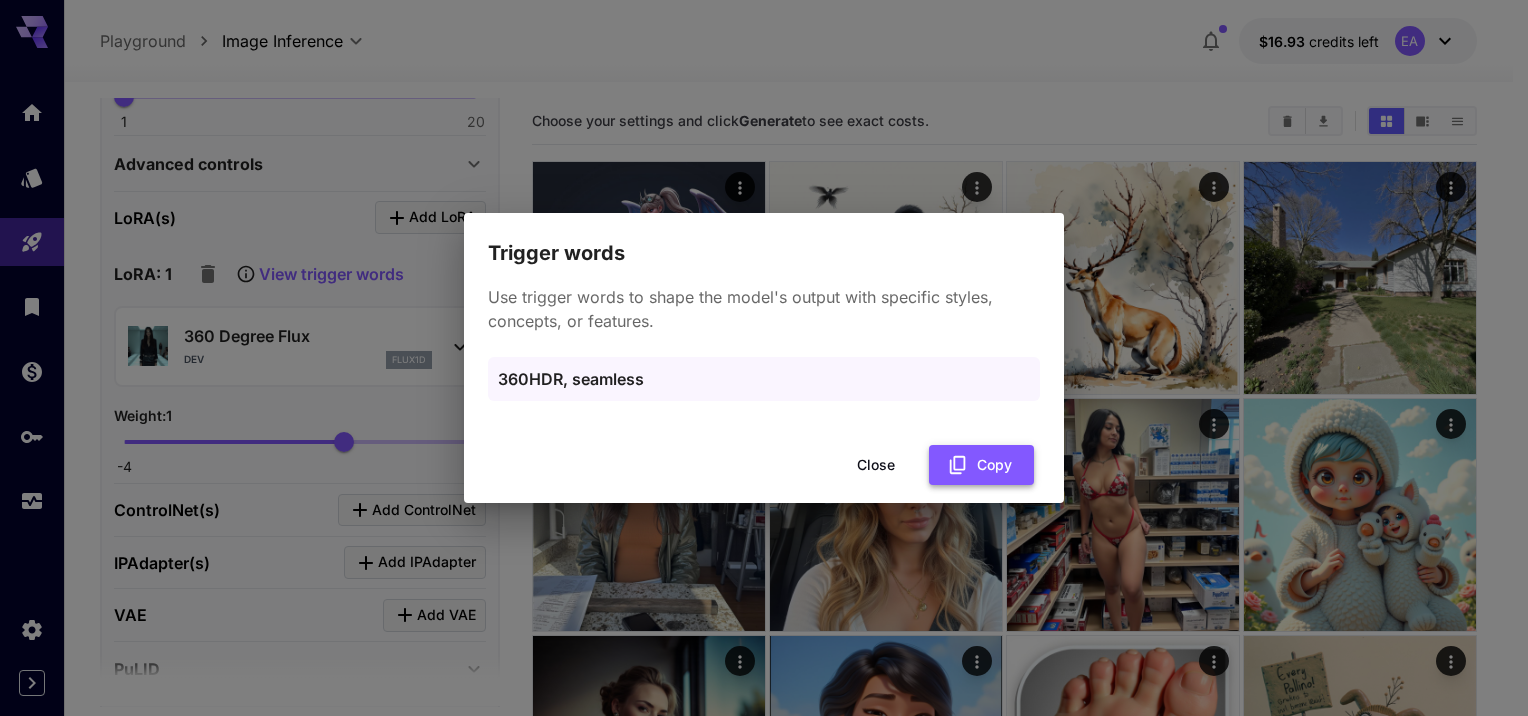 click on "Copy" at bounding box center (981, 465) 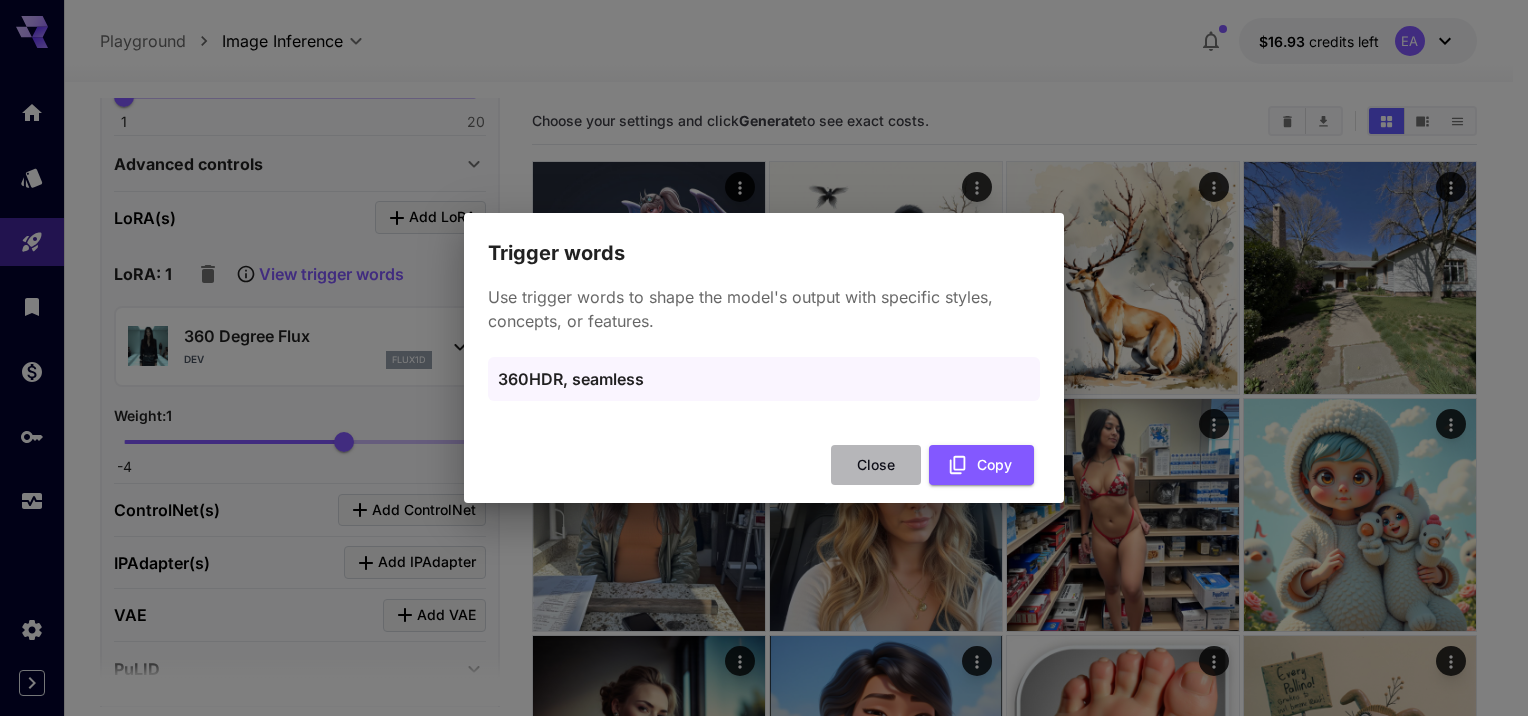 click on "Close" at bounding box center [876, 465] 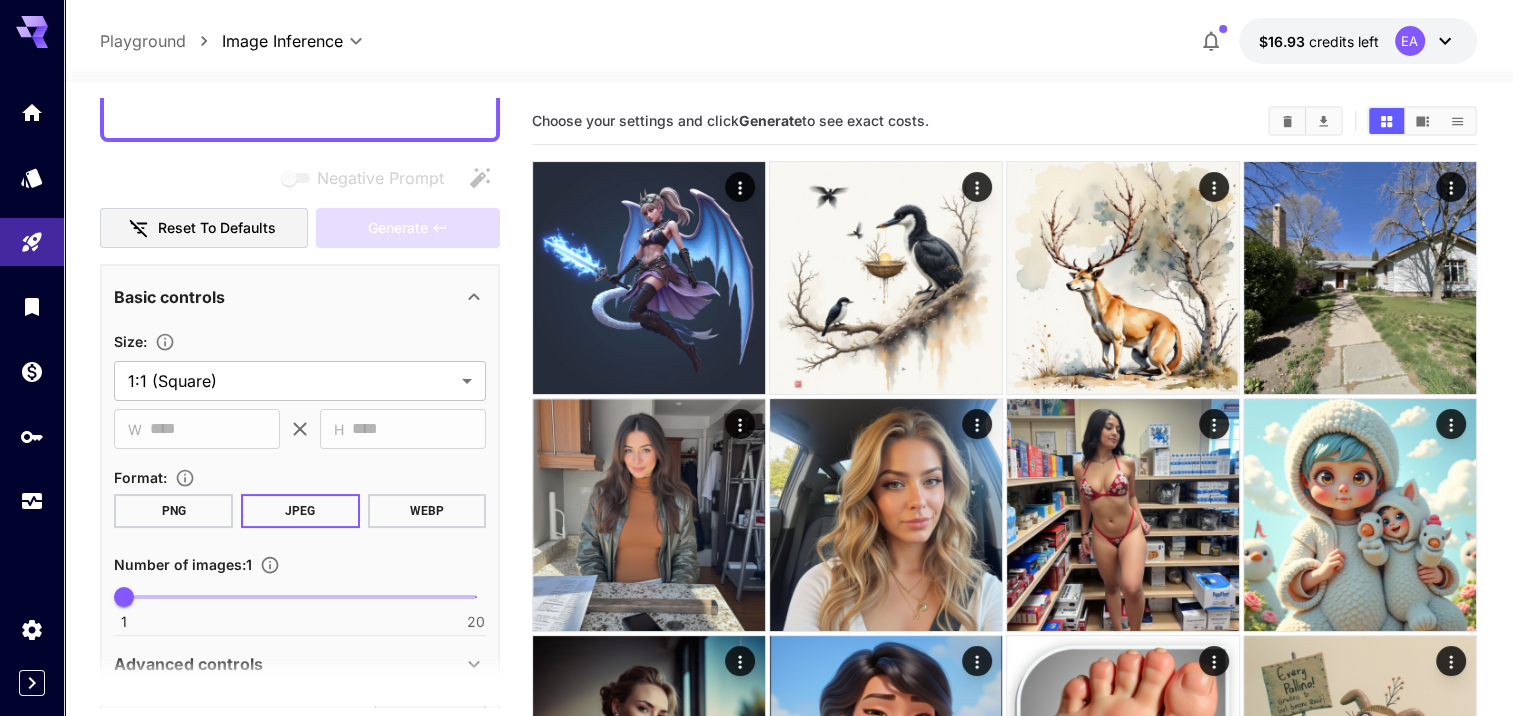 scroll, scrollTop: 0, scrollLeft: 0, axis: both 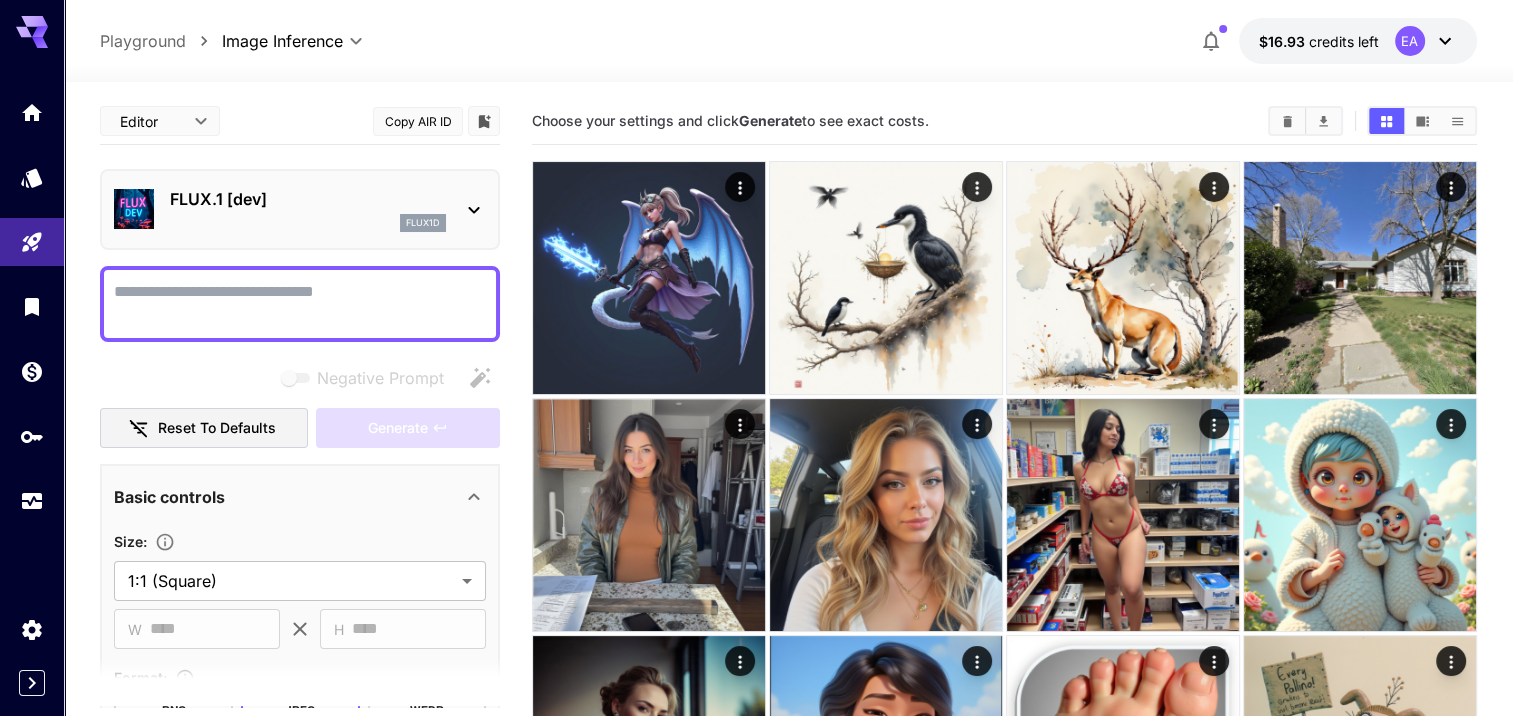 click at bounding box center (300, 304) 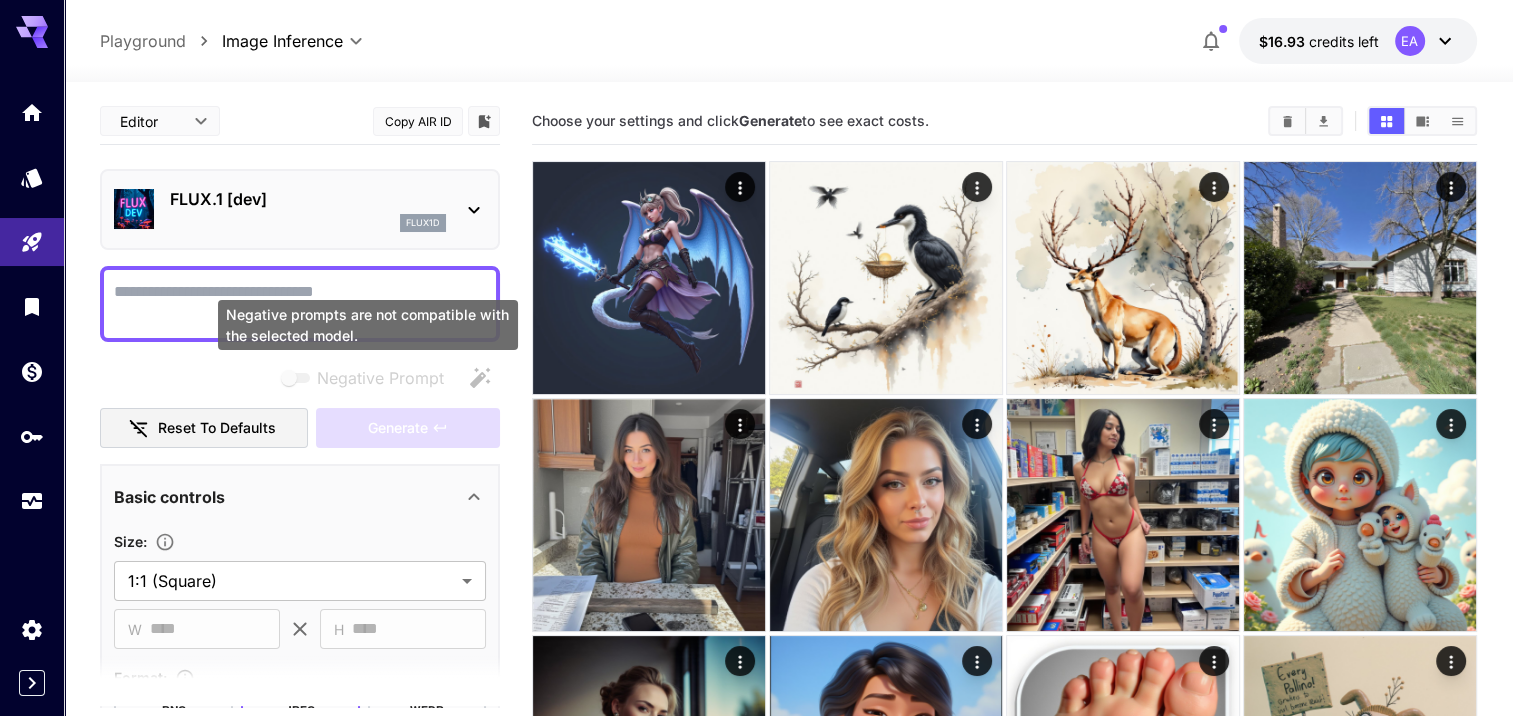 paste on "**********" 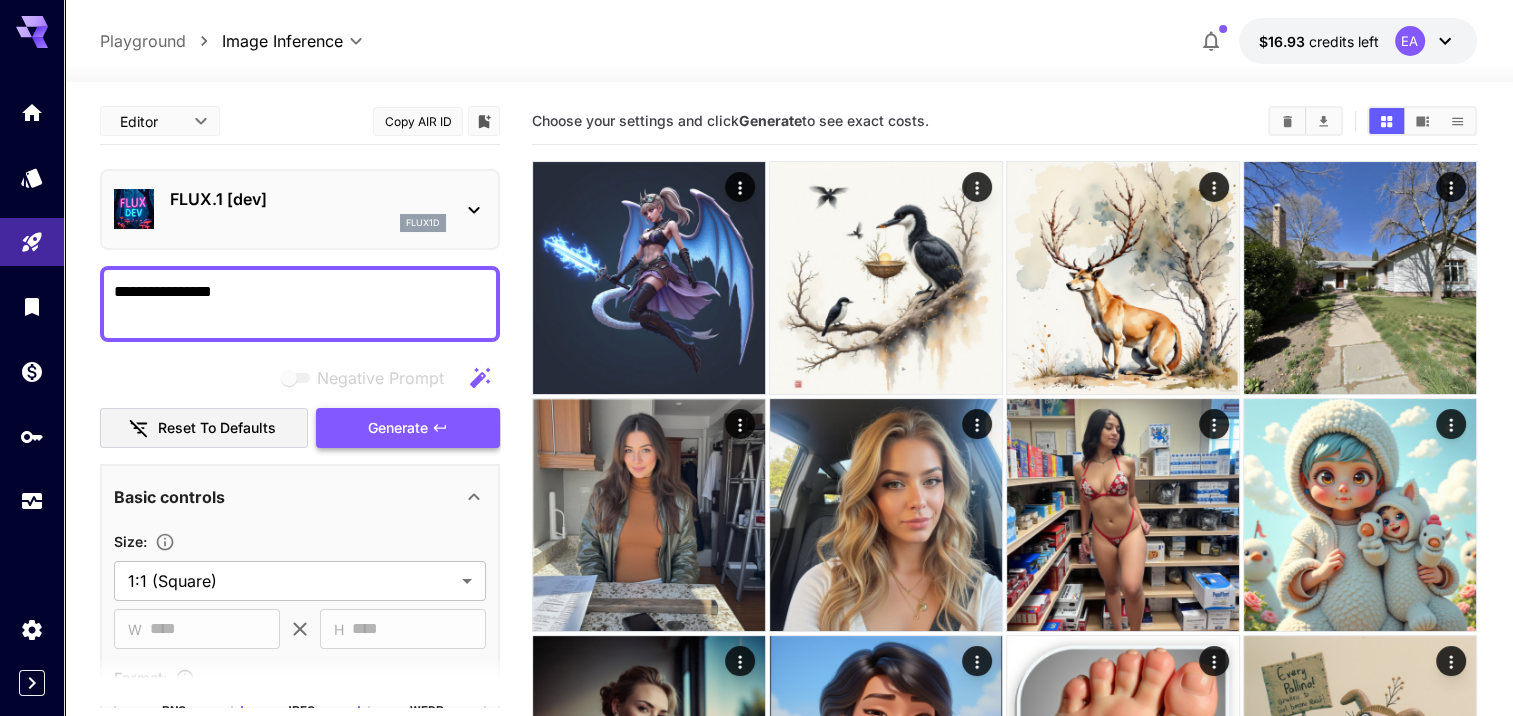 type on "**********" 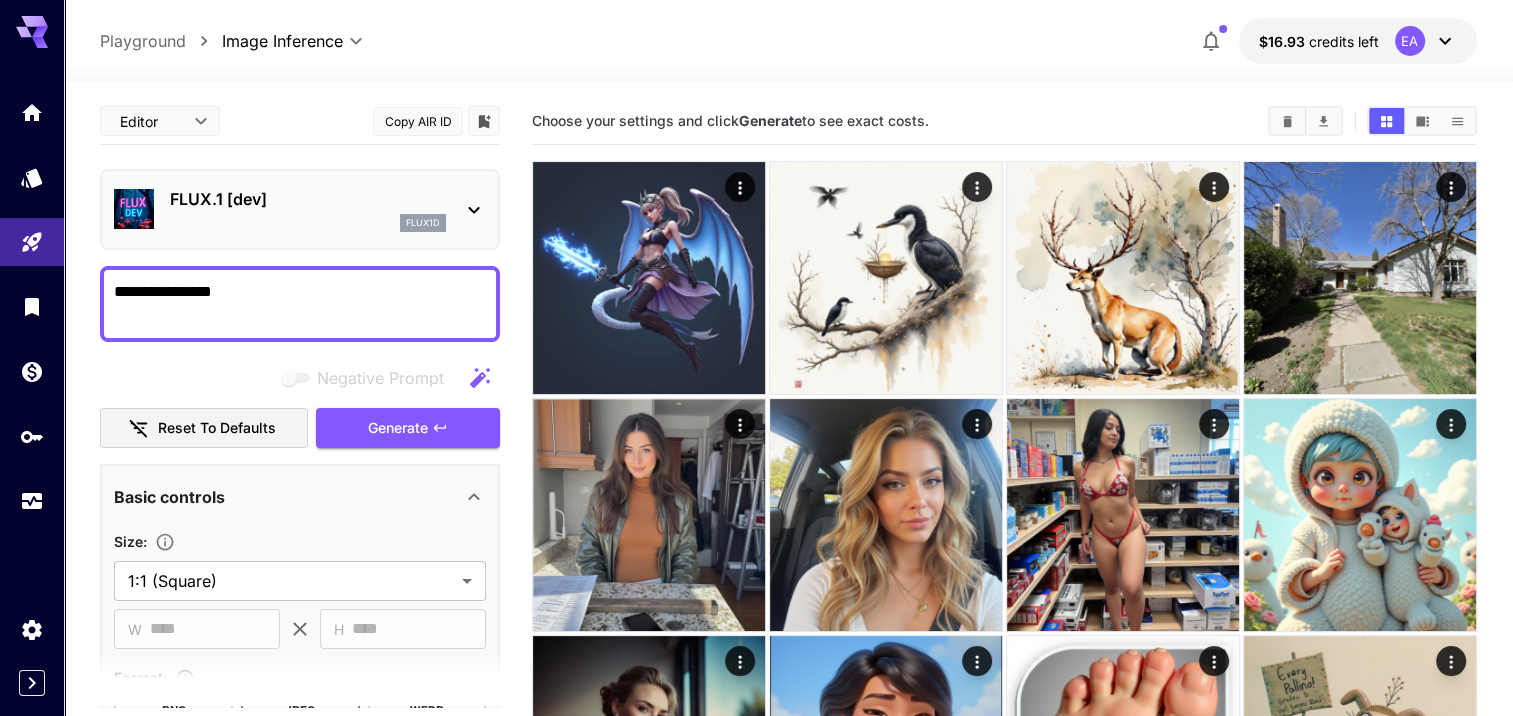 click on "Generate" at bounding box center [398, 428] 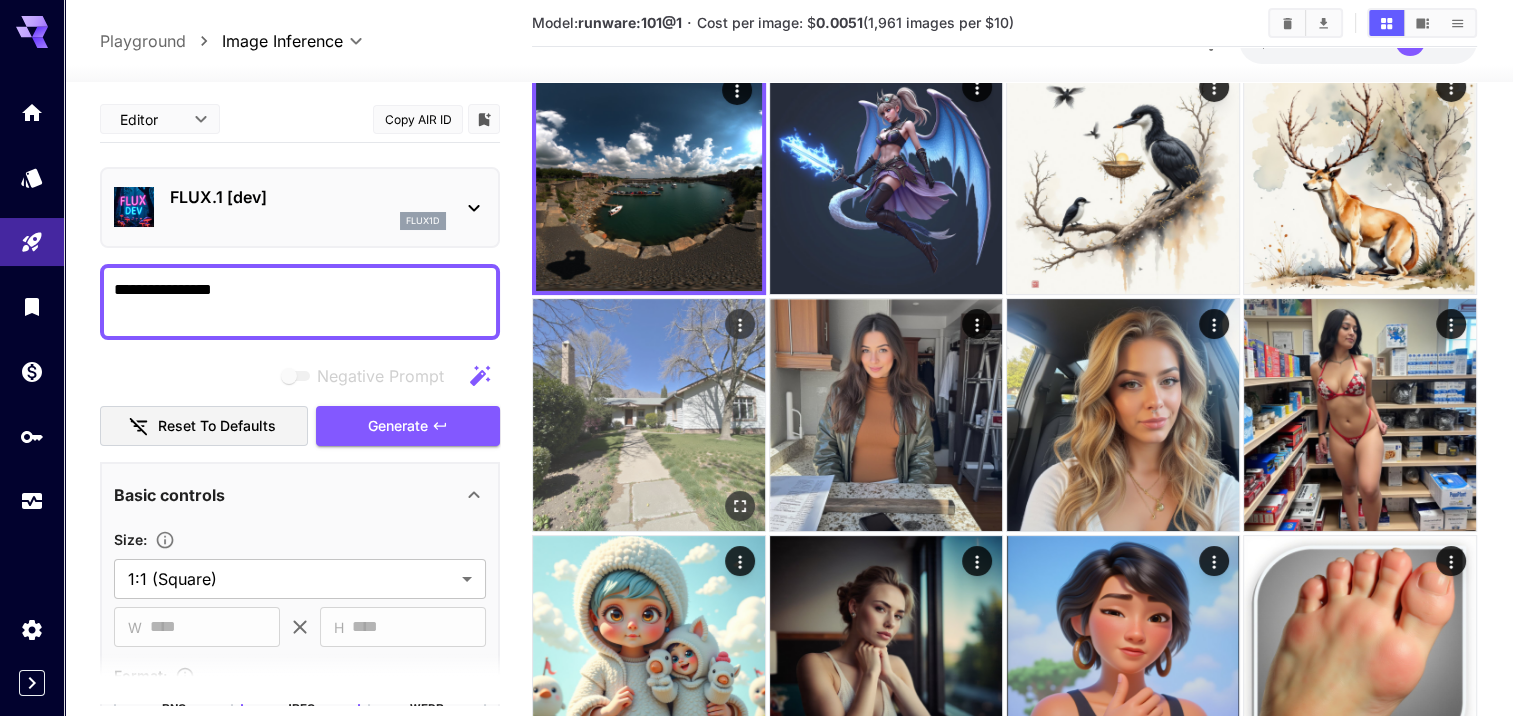scroll, scrollTop: 300, scrollLeft: 0, axis: vertical 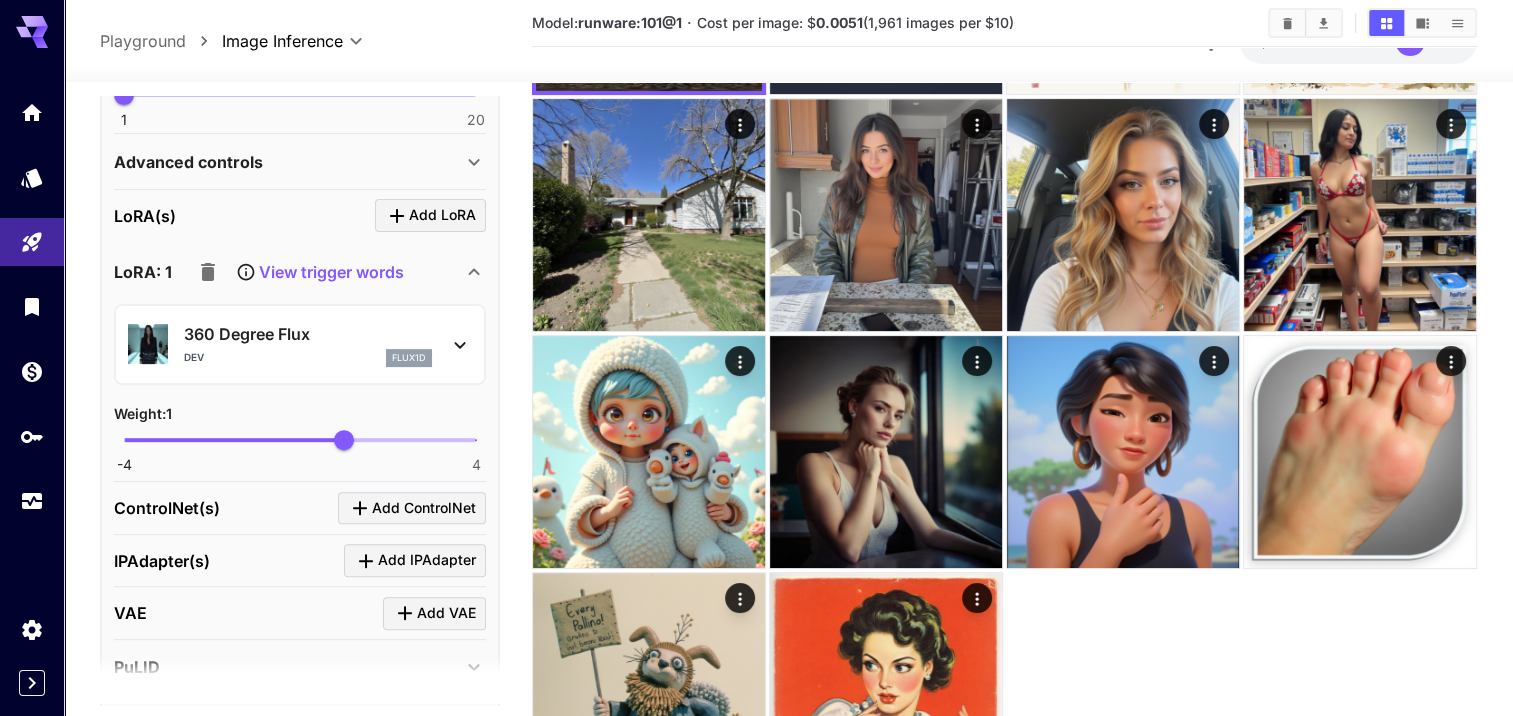 click on "LoRA: 1 View trigger words" at bounding box center [288, 272] 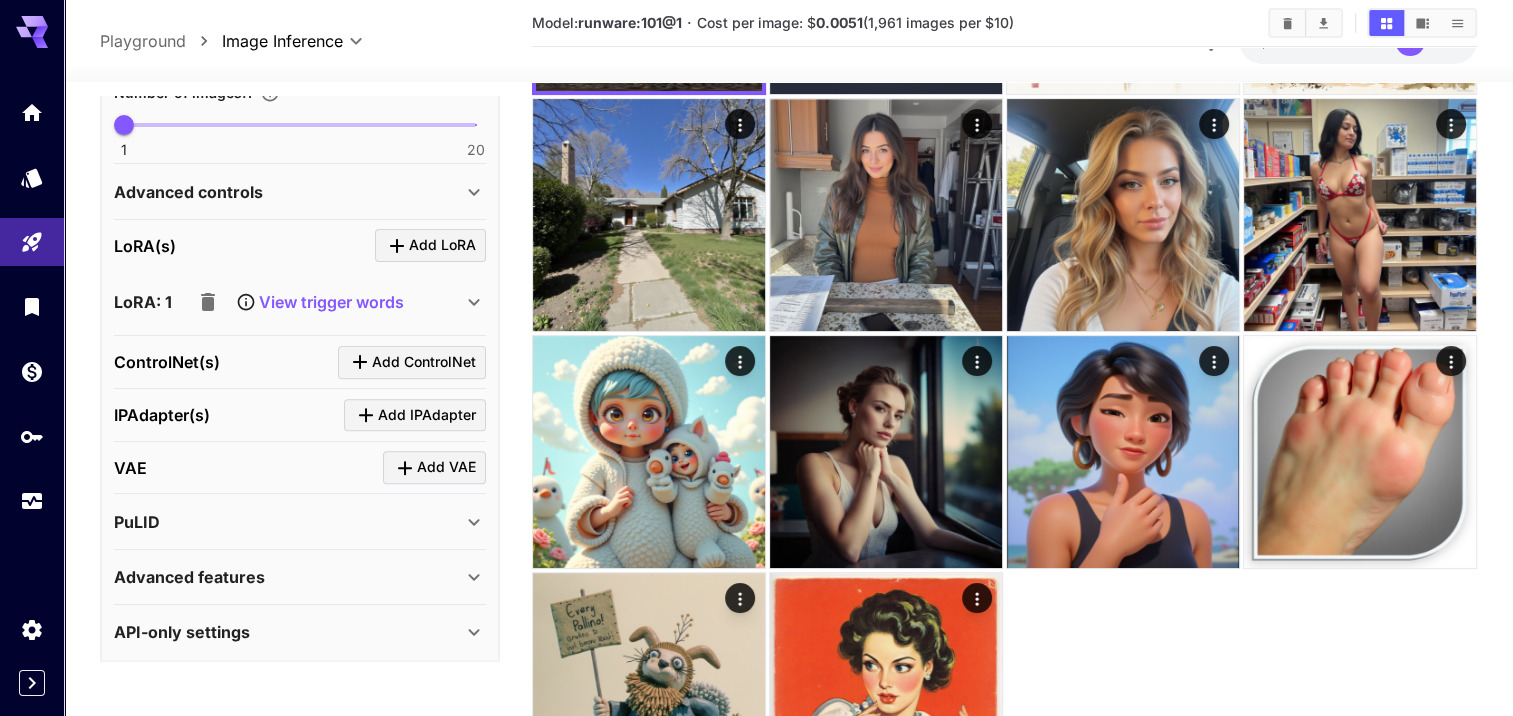 scroll, scrollTop: 670, scrollLeft: 0, axis: vertical 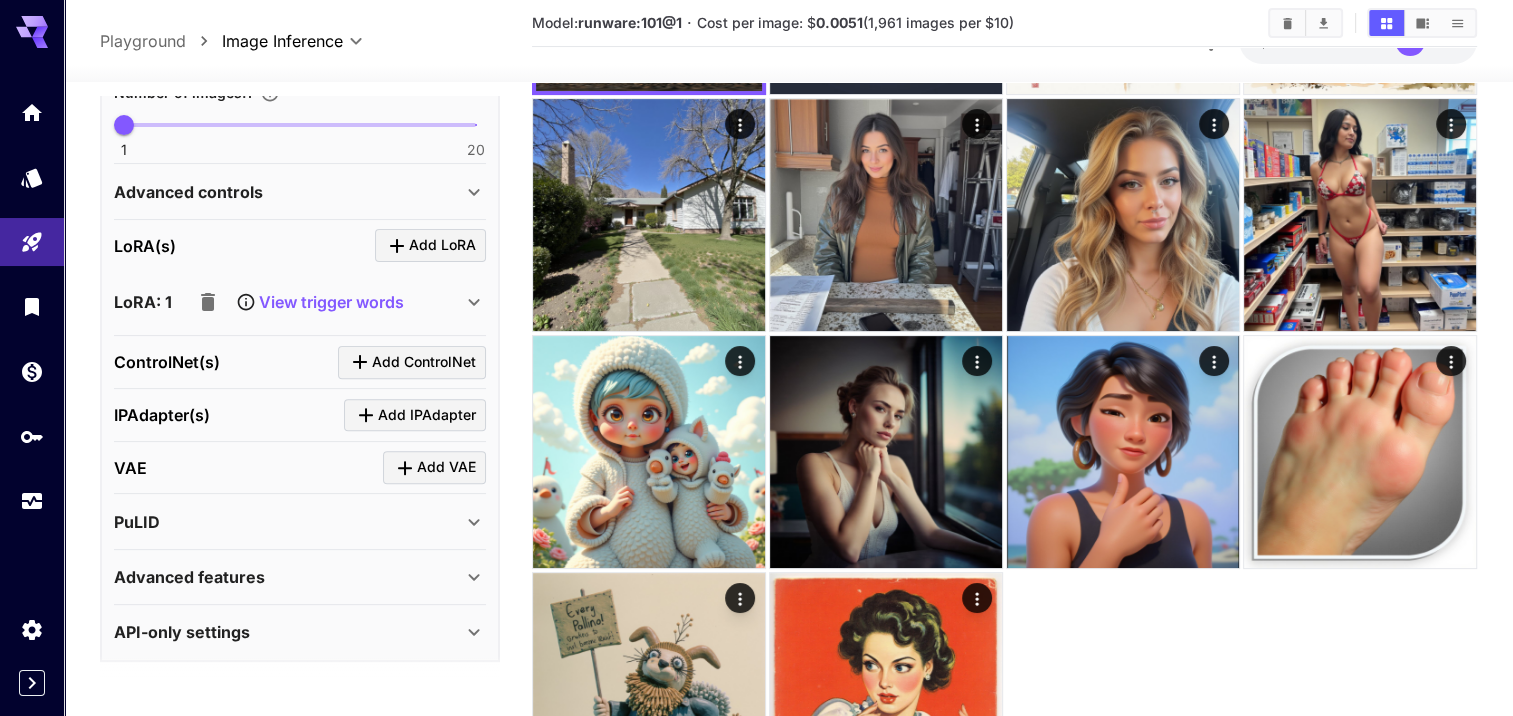 click on "View trigger words" at bounding box center [331, 302] 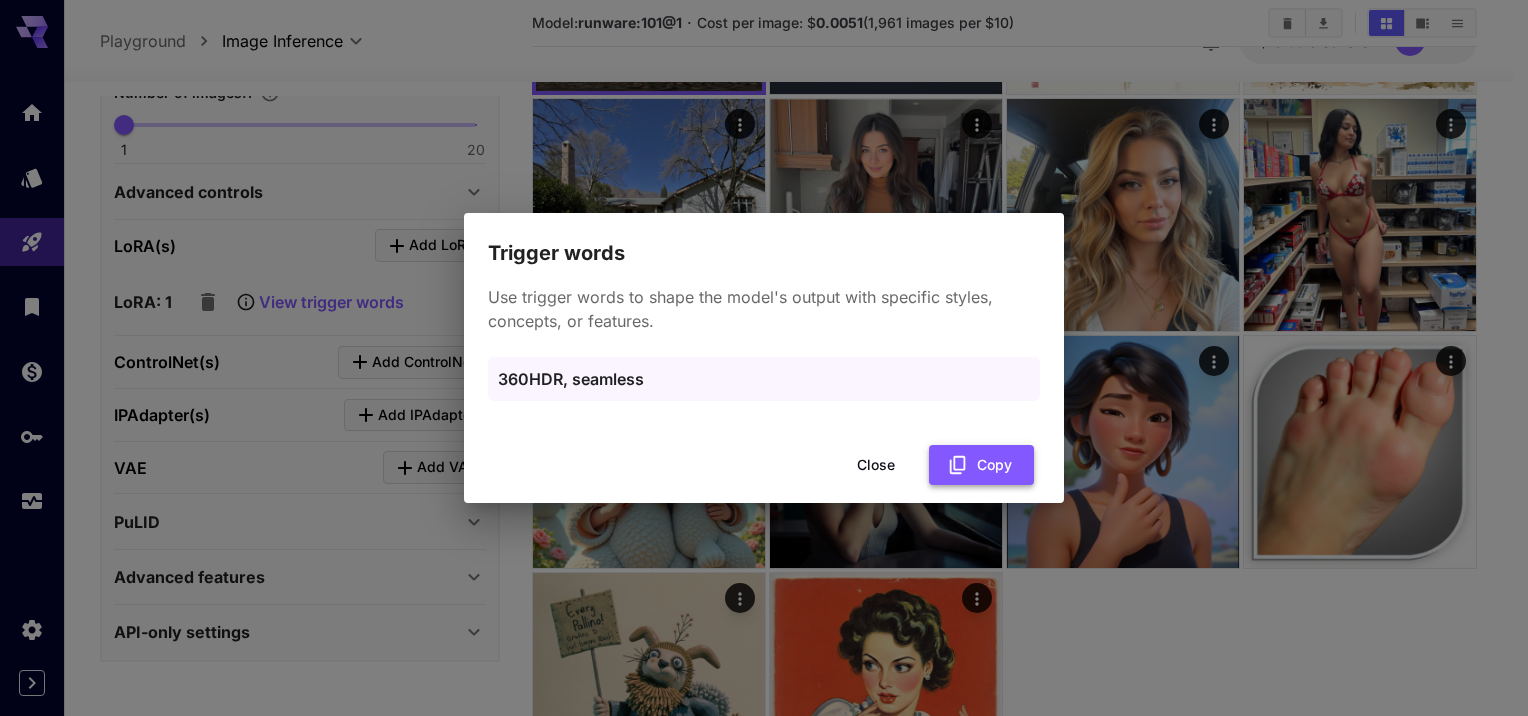 click on "Copy" at bounding box center [981, 465] 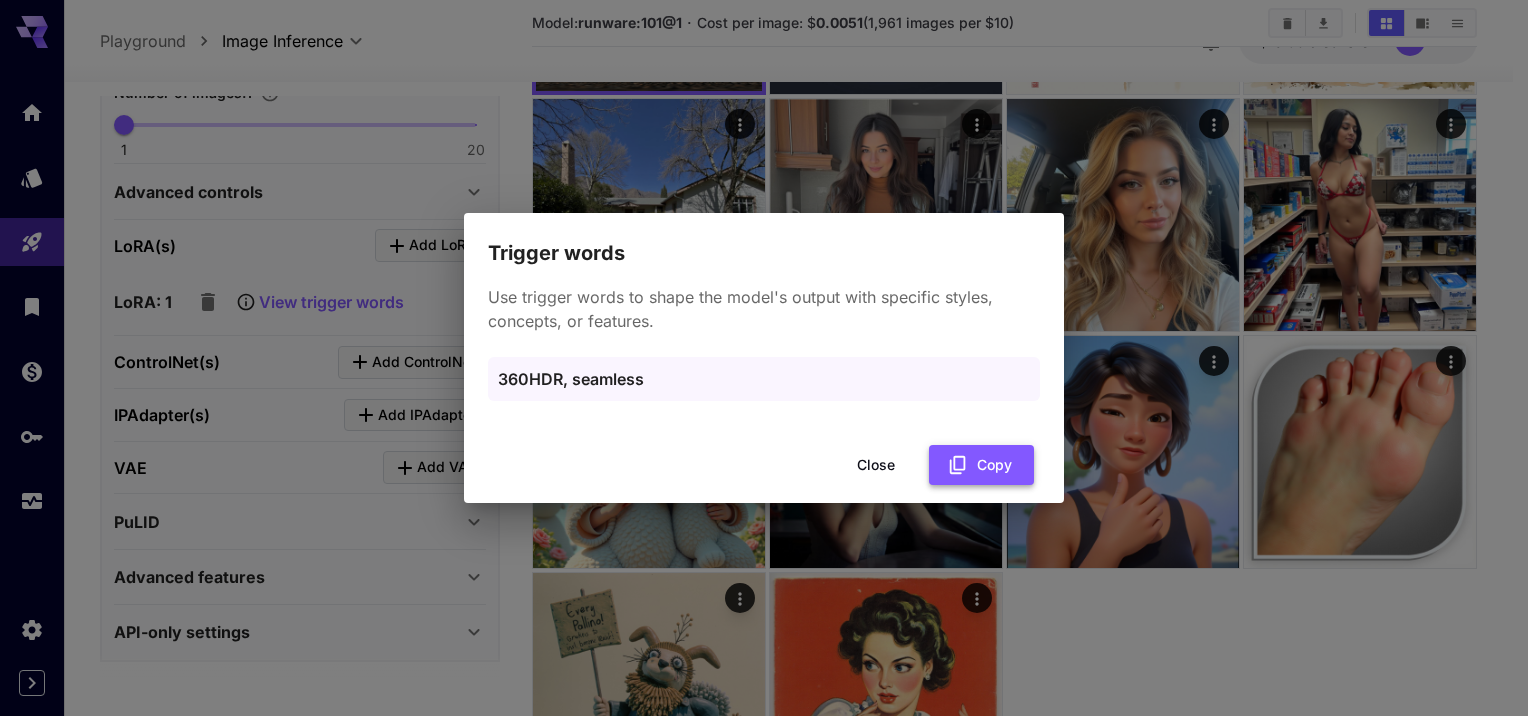 click on "Copy" at bounding box center [981, 465] 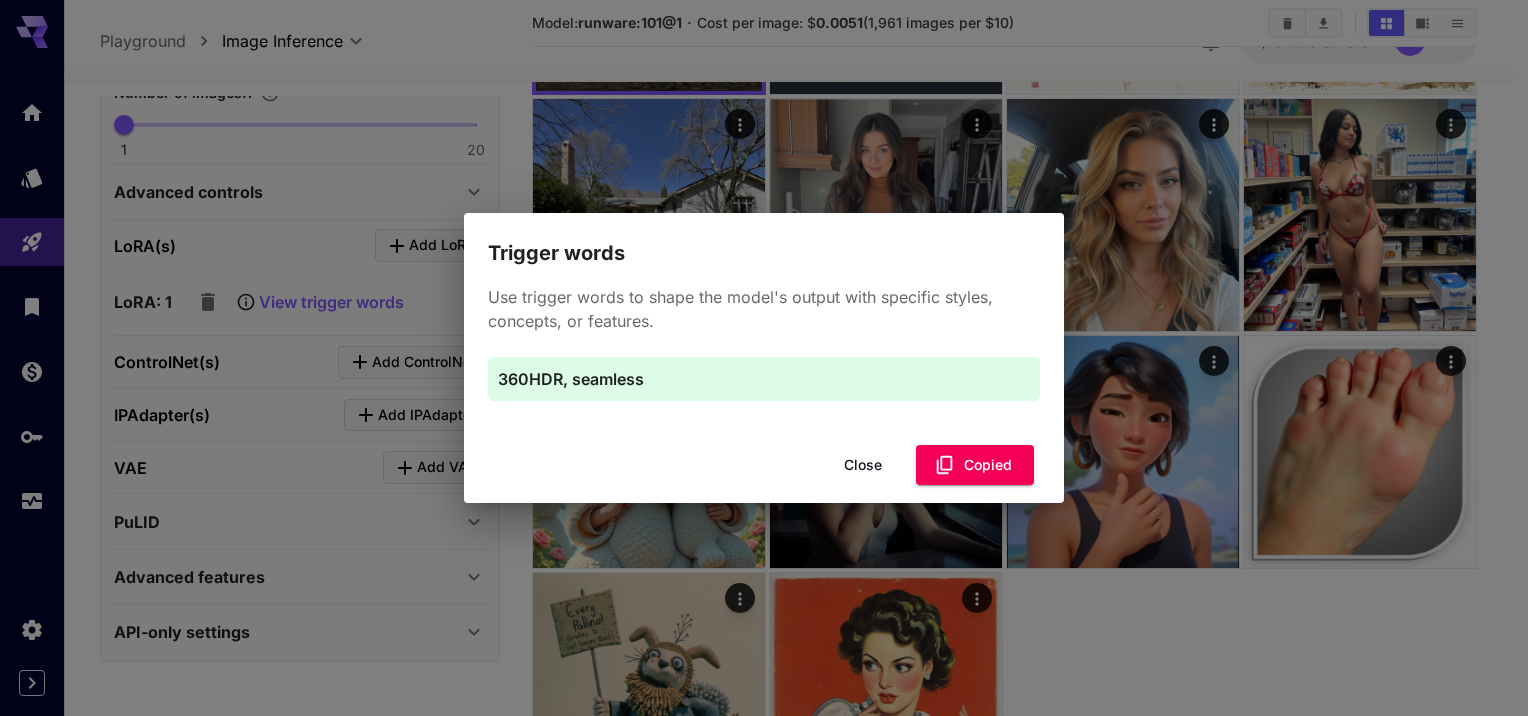 click on "Close" at bounding box center (863, 465) 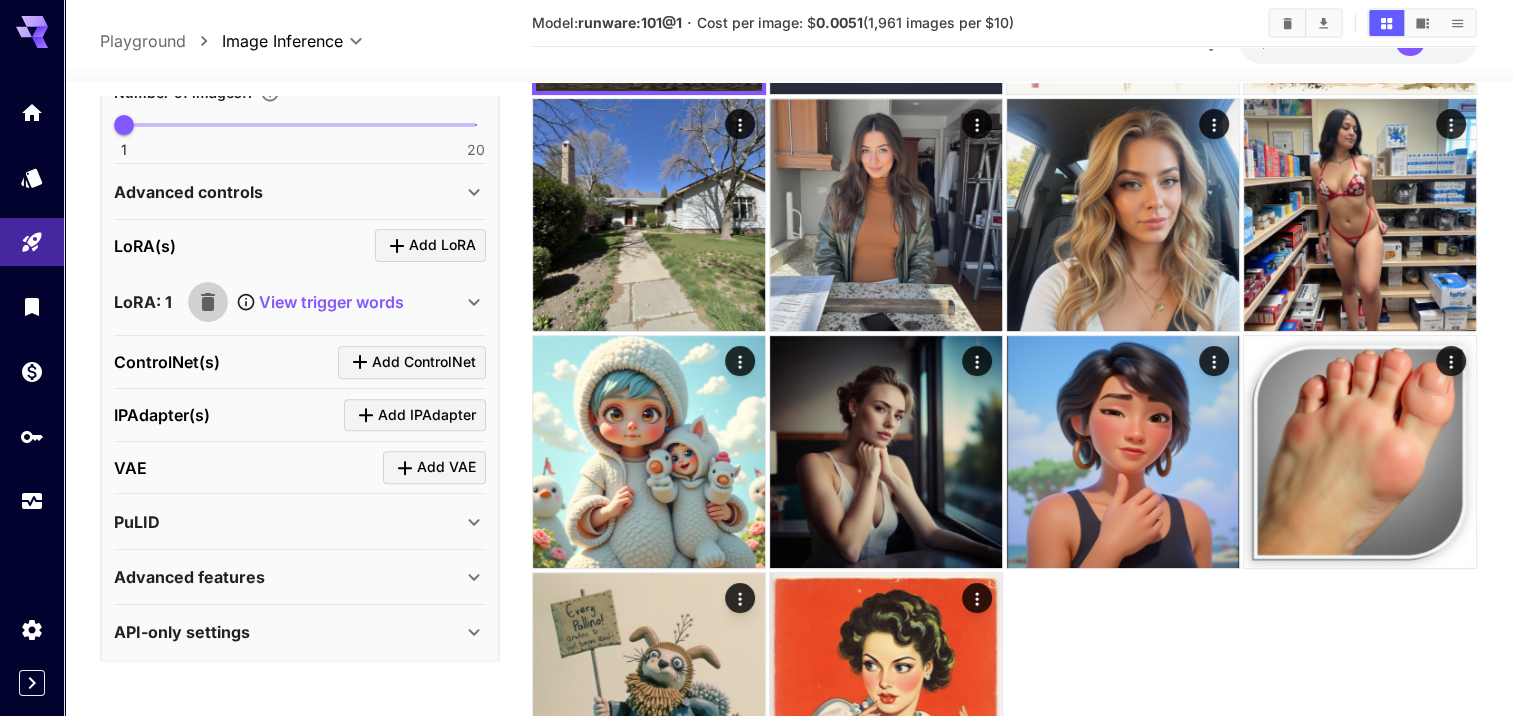 click 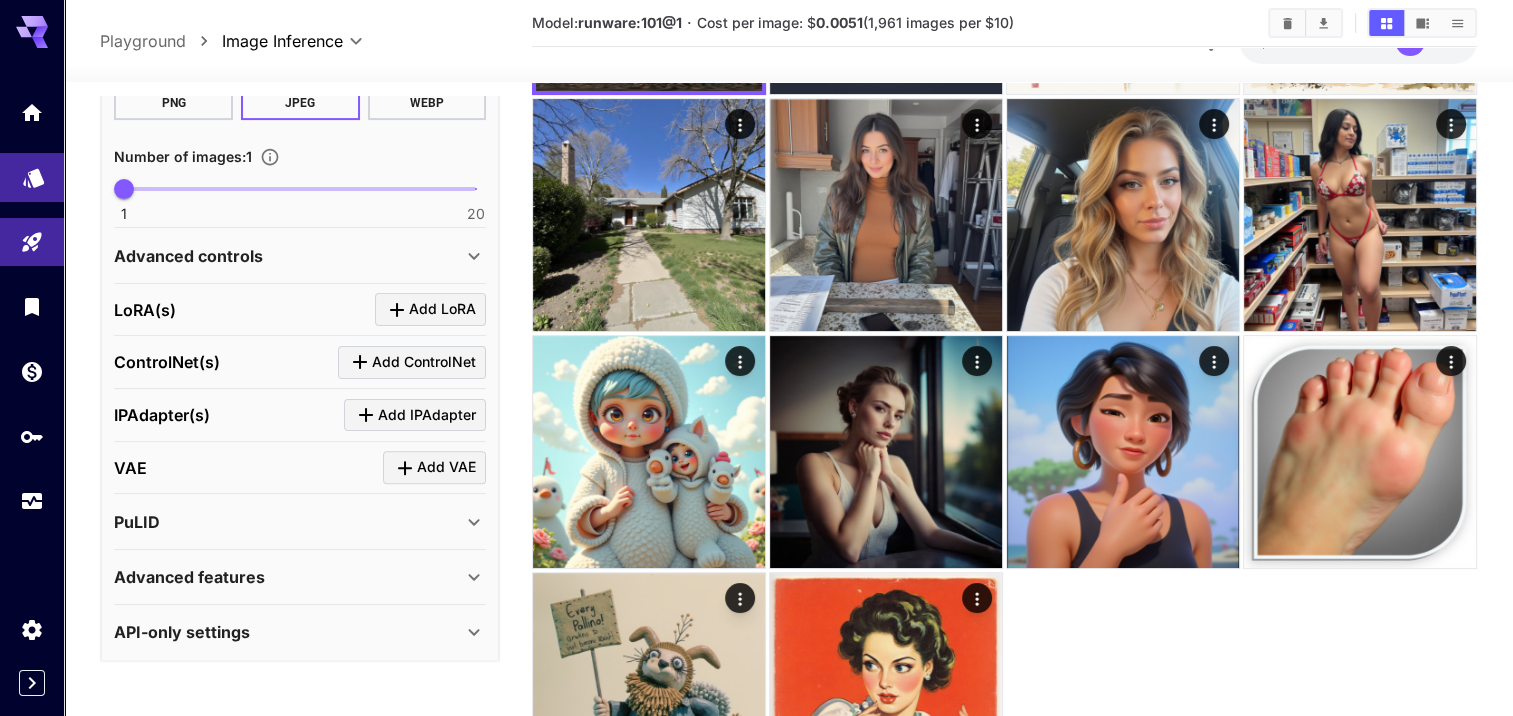 click at bounding box center [32, 177] 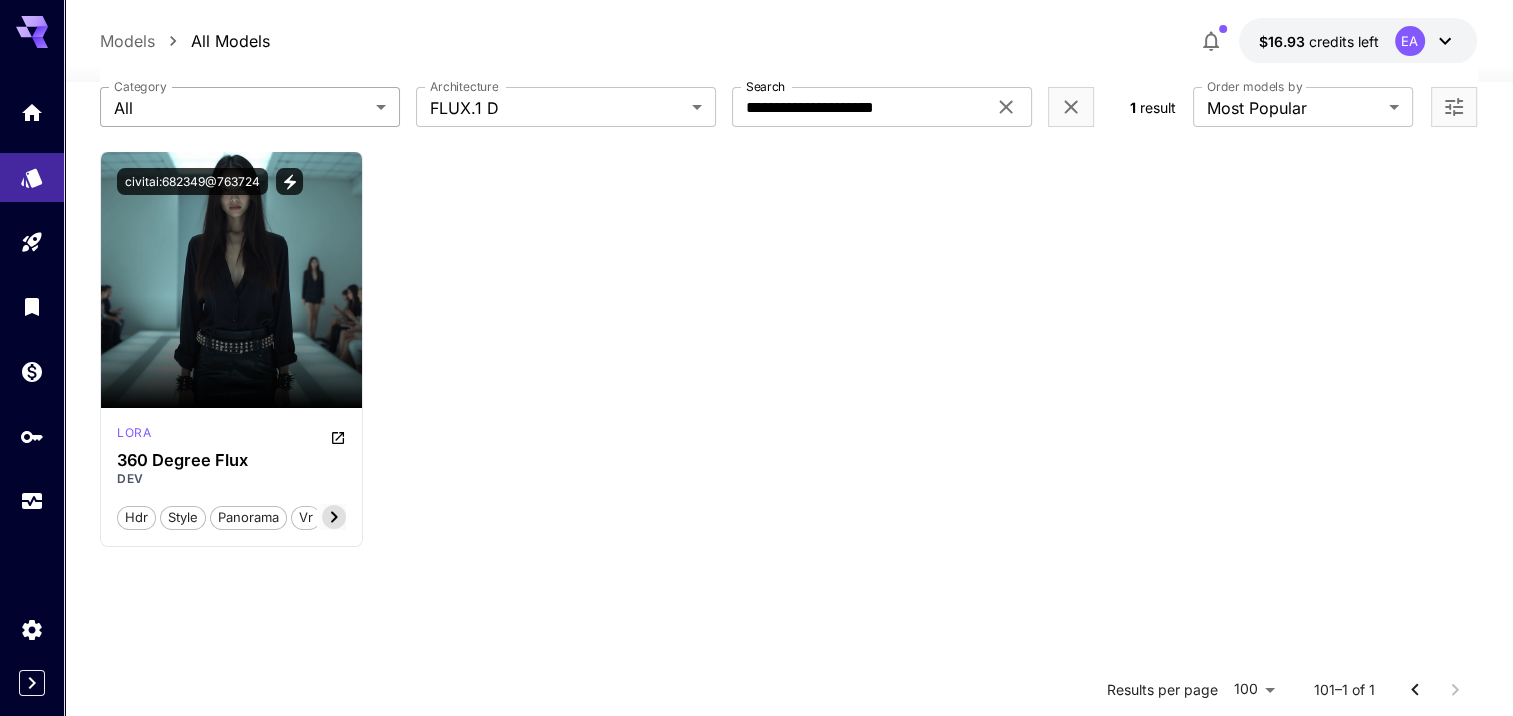 scroll, scrollTop: 0, scrollLeft: 0, axis: both 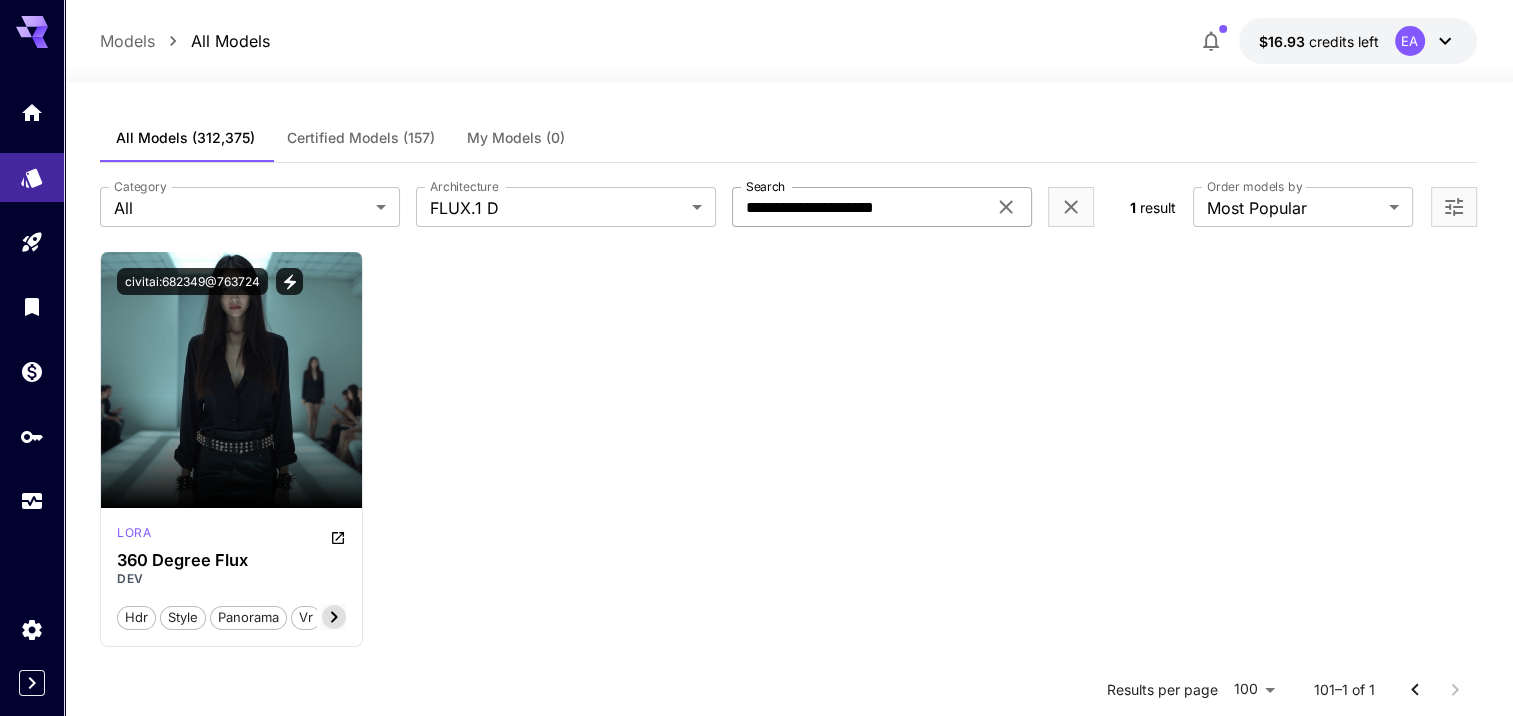 click 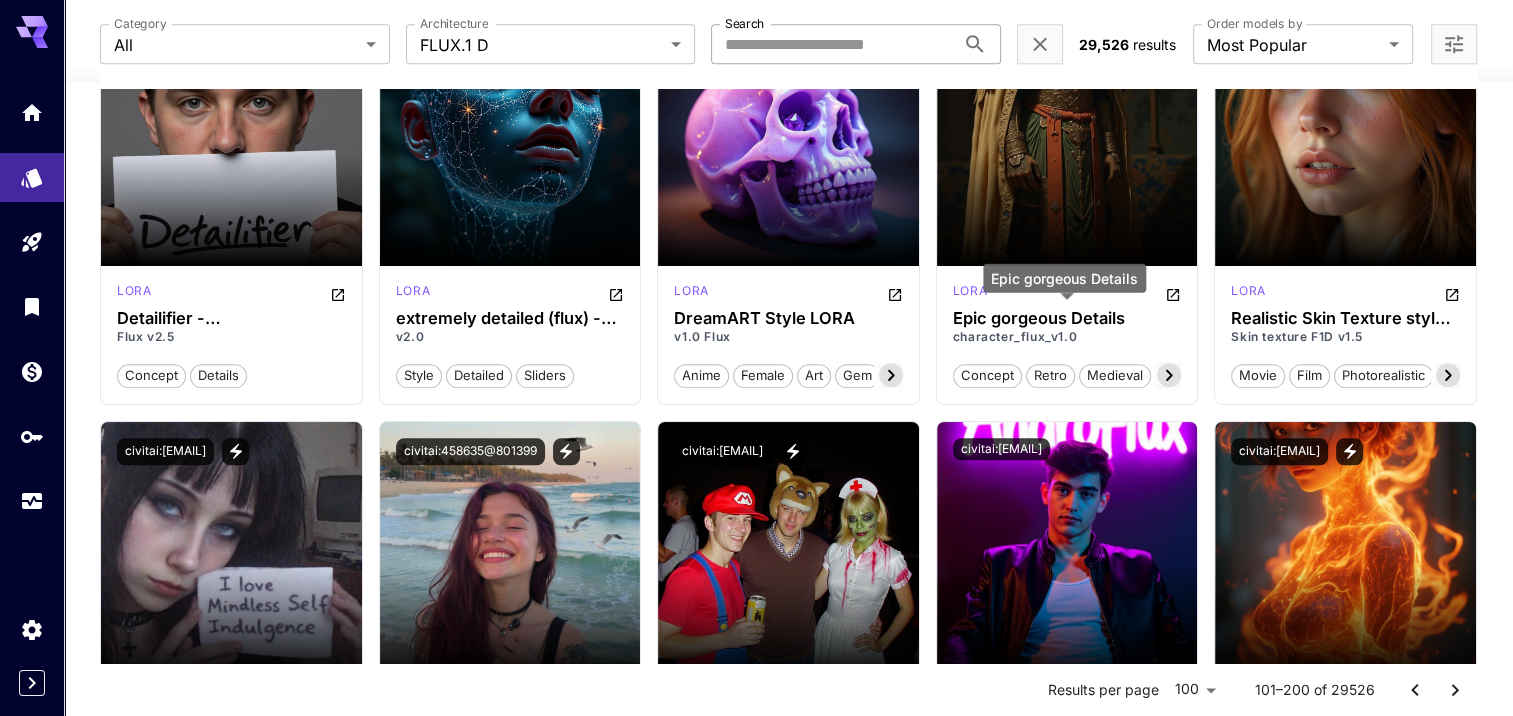 scroll, scrollTop: 2100, scrollLeft: 0, axis: vertical 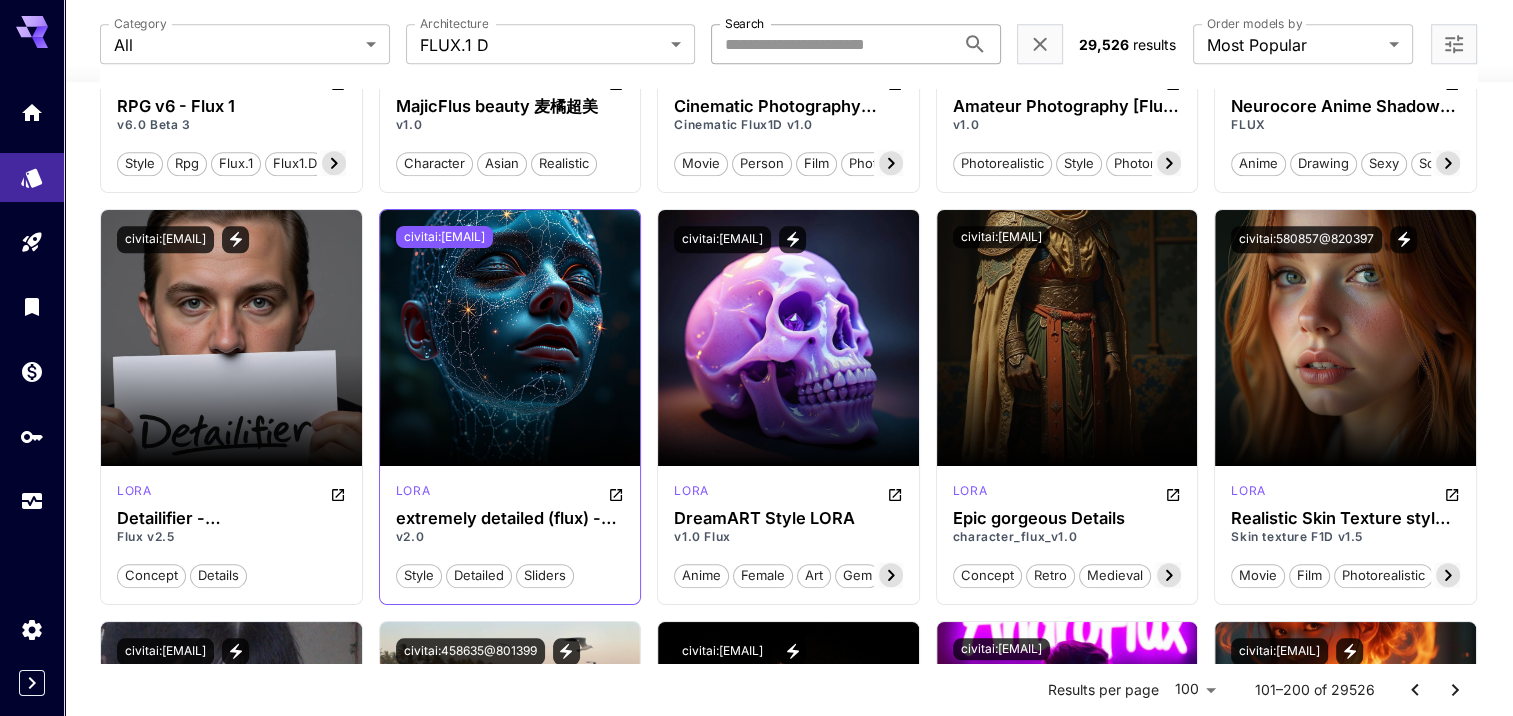 click on "civitai:[EMAIL]" at bounding box center (444, 237) 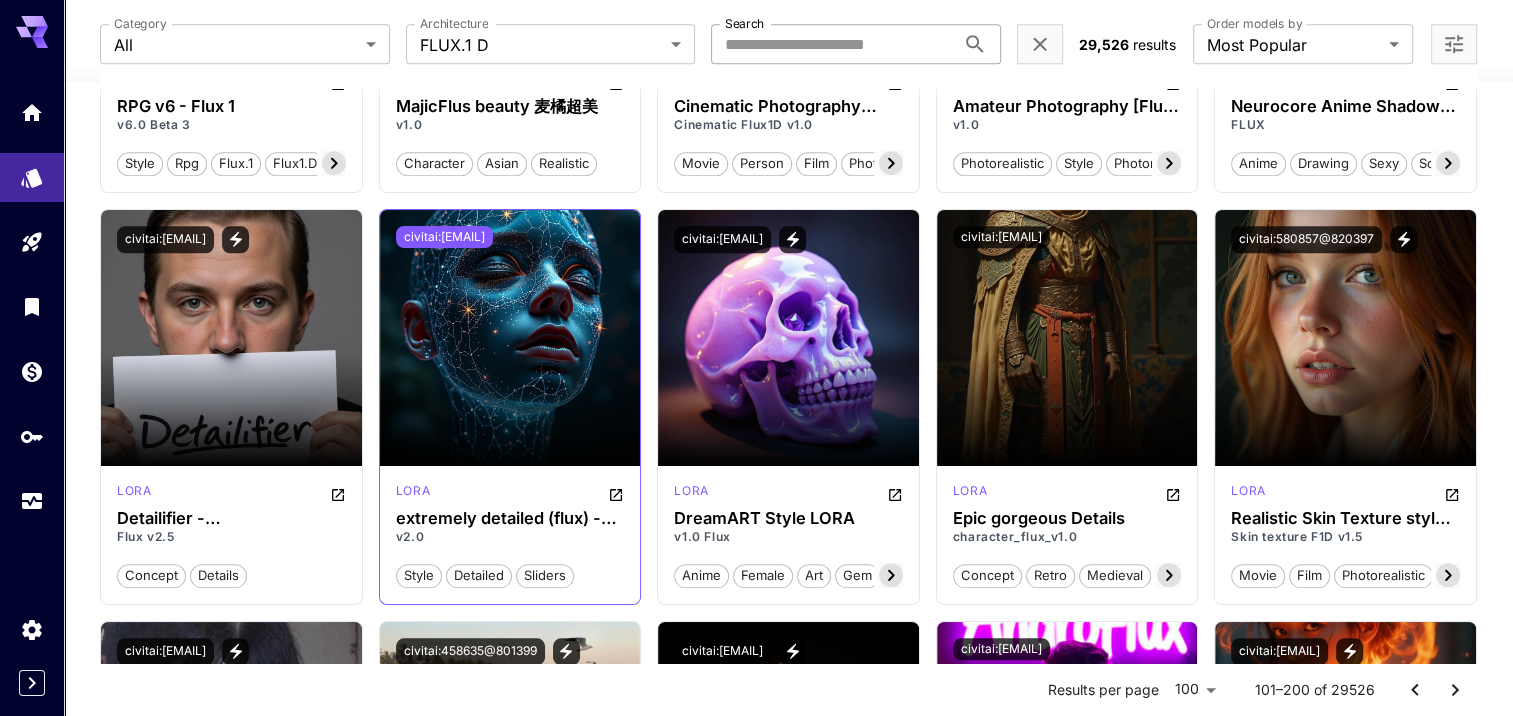 click on "civitai:[EMAIL]" at bounding box center [444, 237] 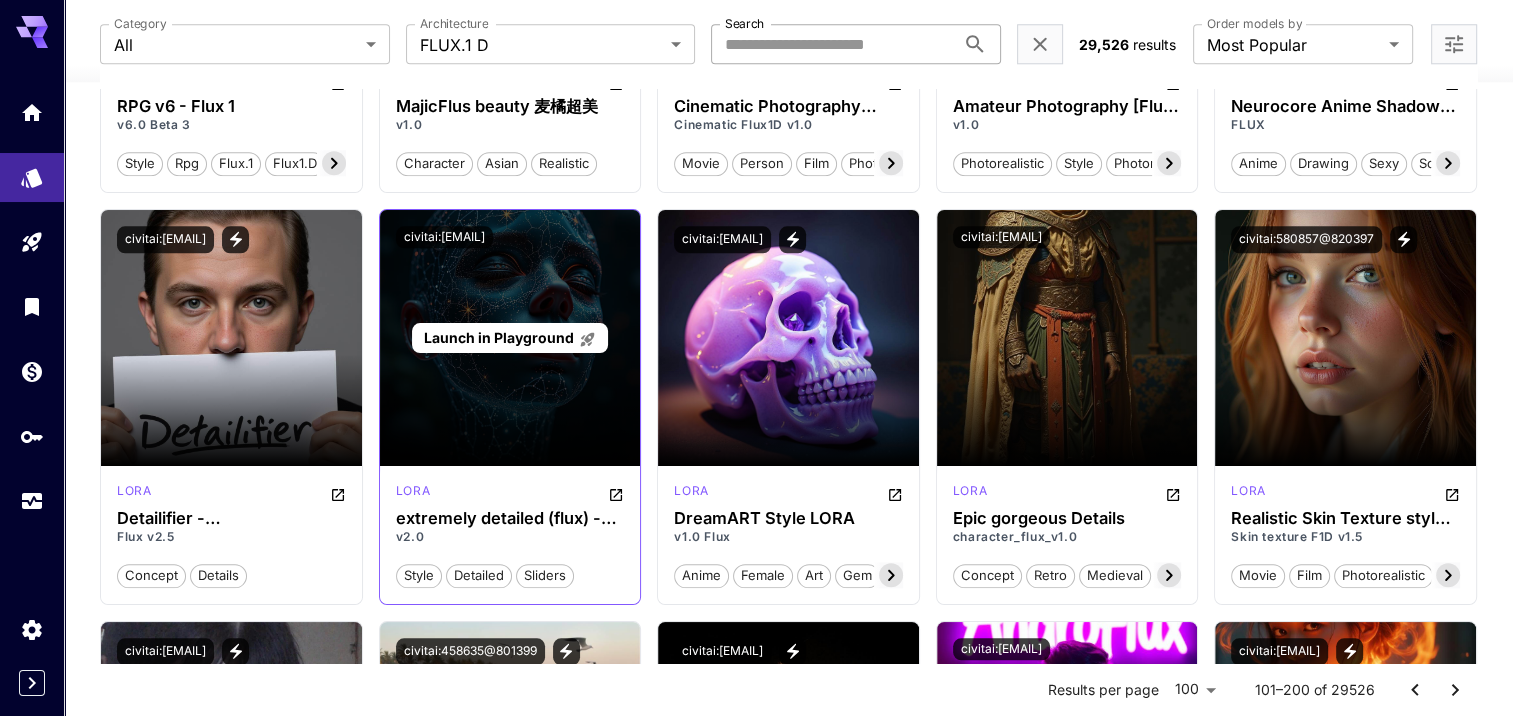 click on "Launch in Playground" at bounding box center (509, 337) 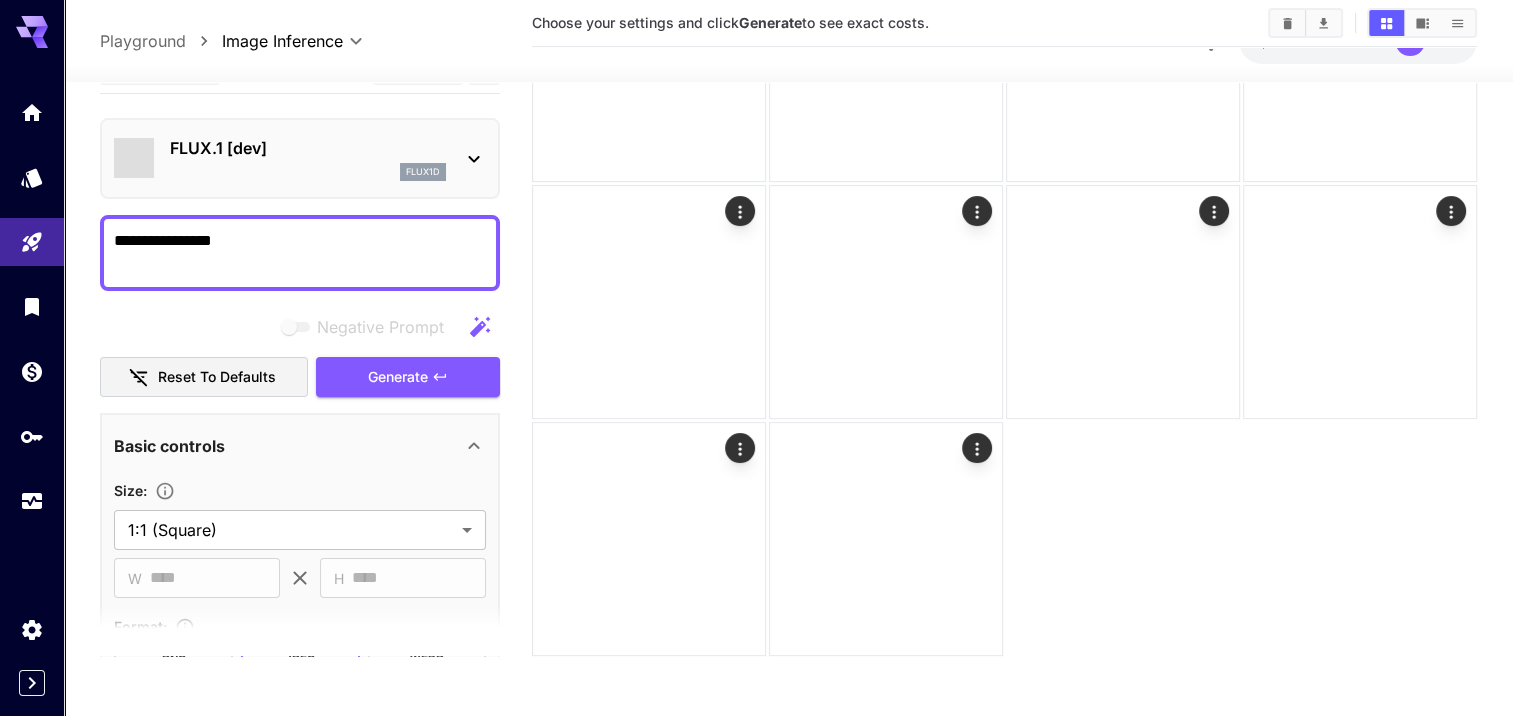 scroll, scrollTop: 448, scrollLeft: 0, axis: vertical 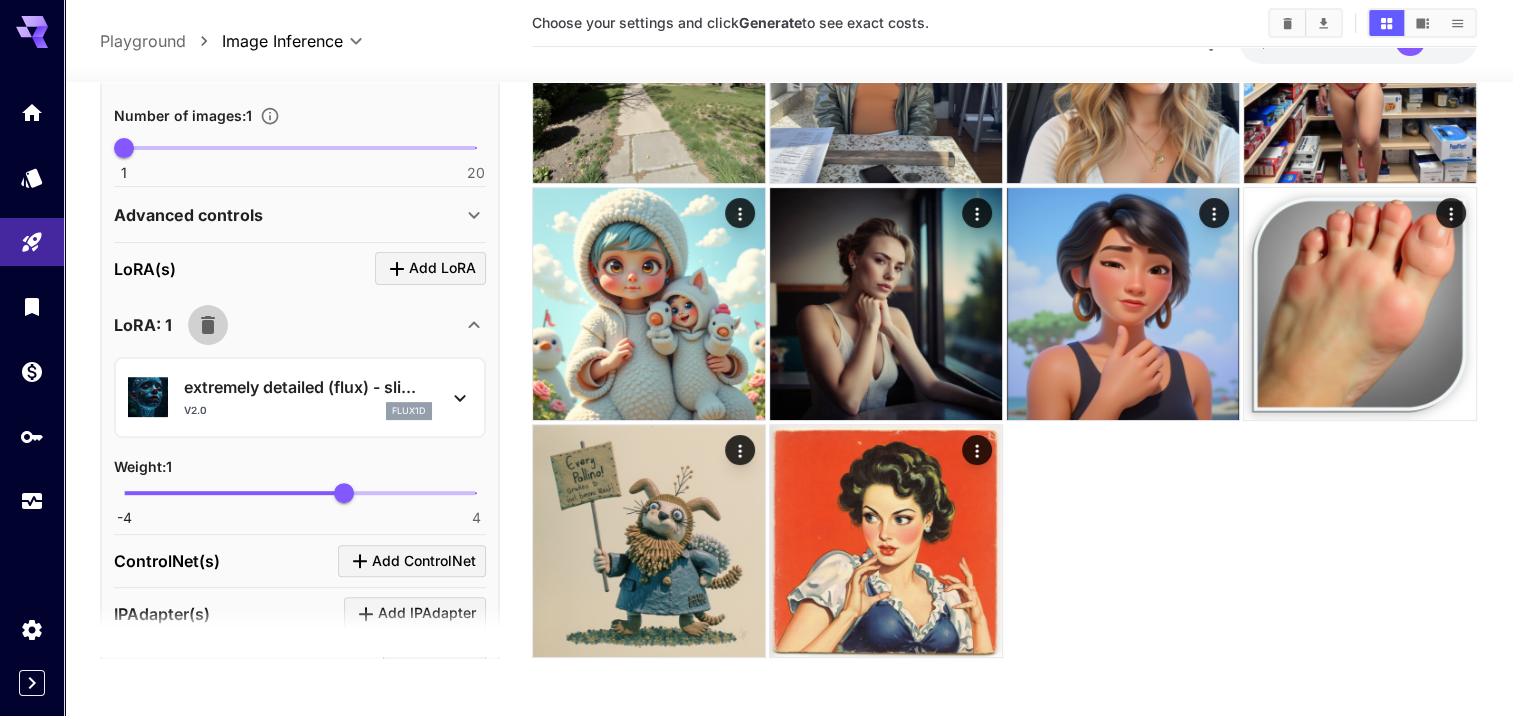 click 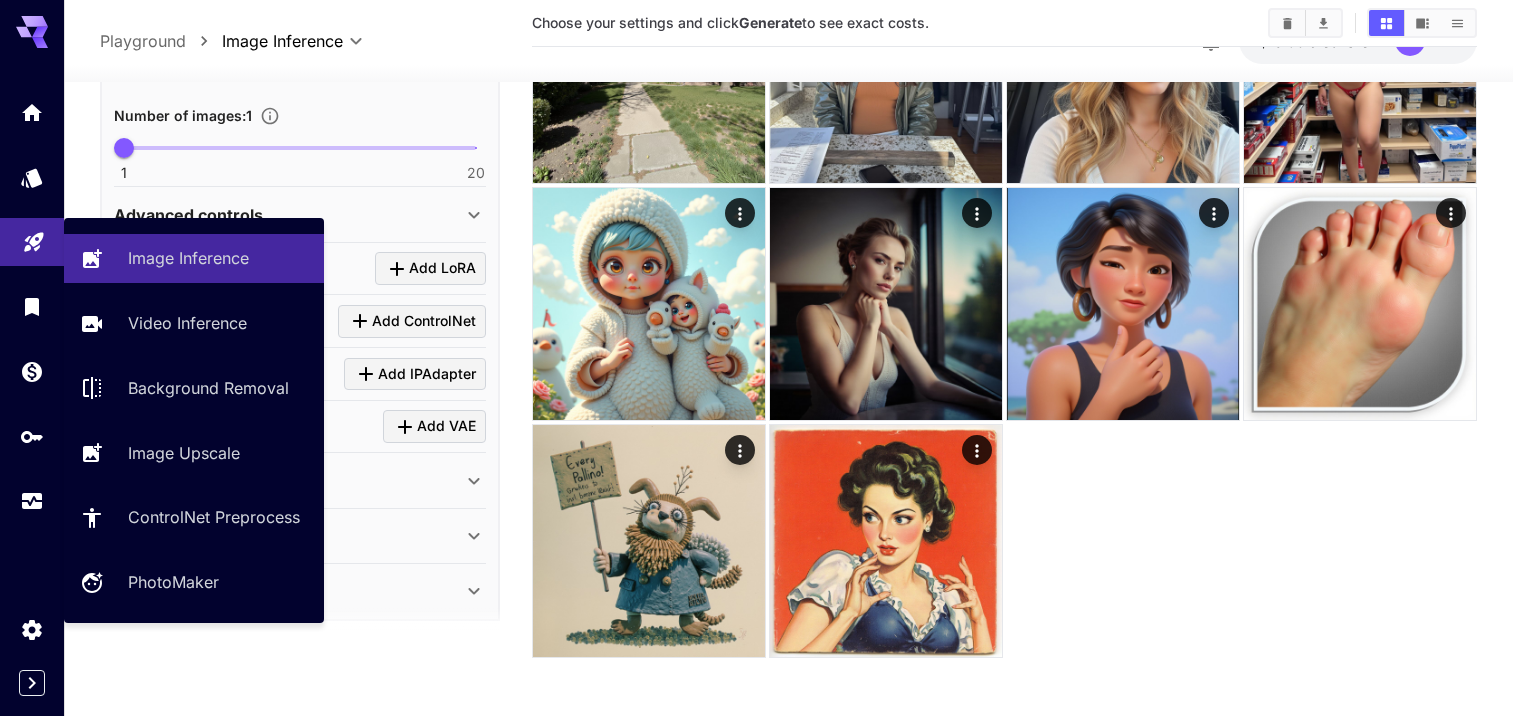 click at bounding box center [32, 242] 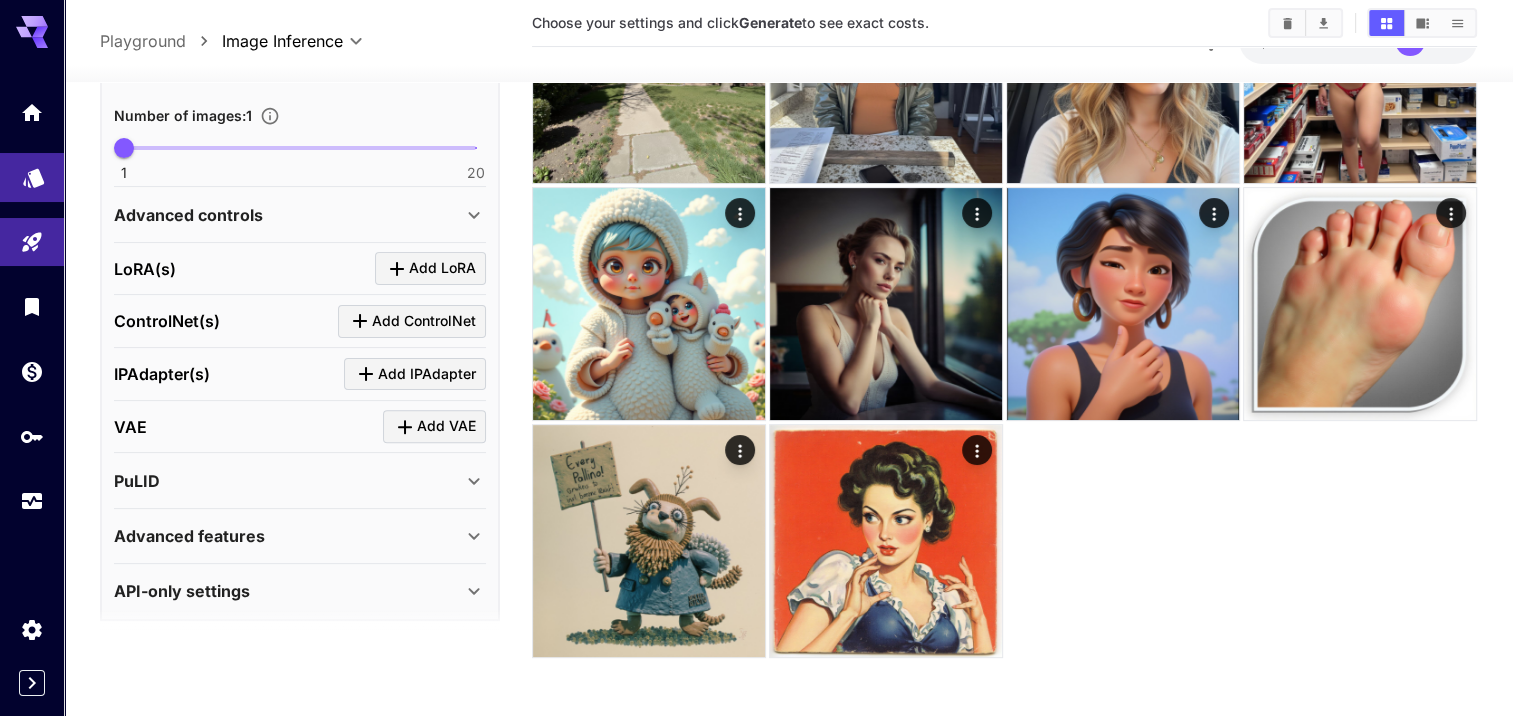 click at bounding box center (32, 177) 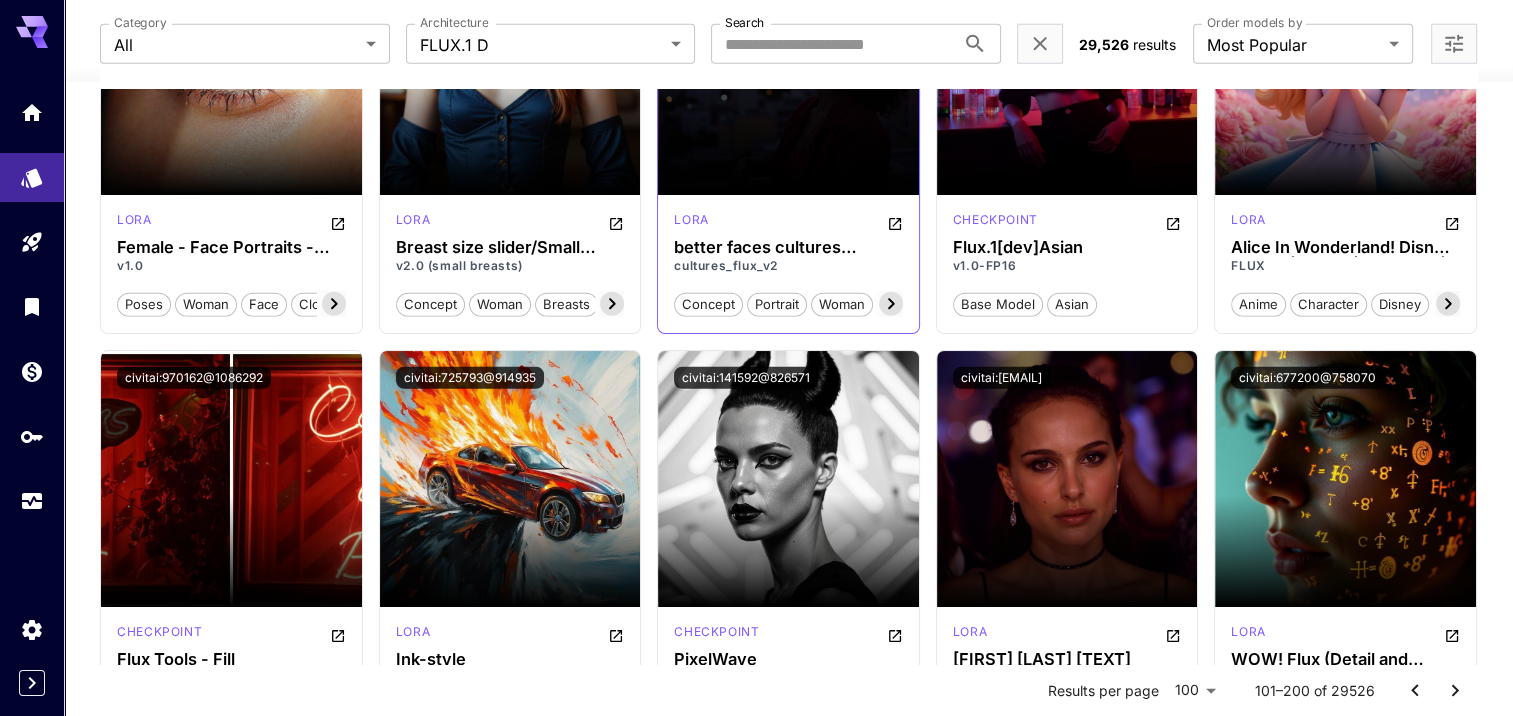 scroll, scrollTop: 5348, scrollLeft: 0, axis: vertical 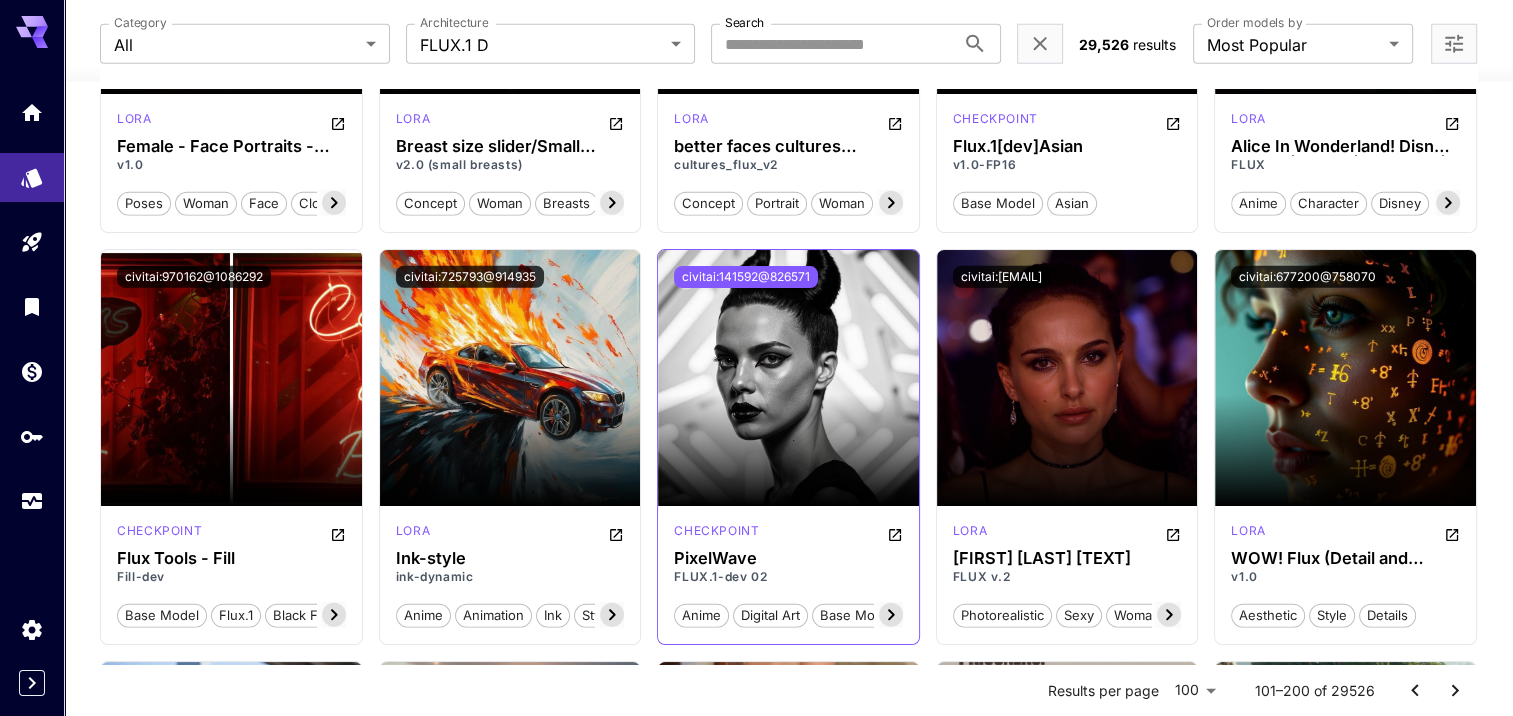 click on "civitai:141592@826571" at bounding box center [746, 277] 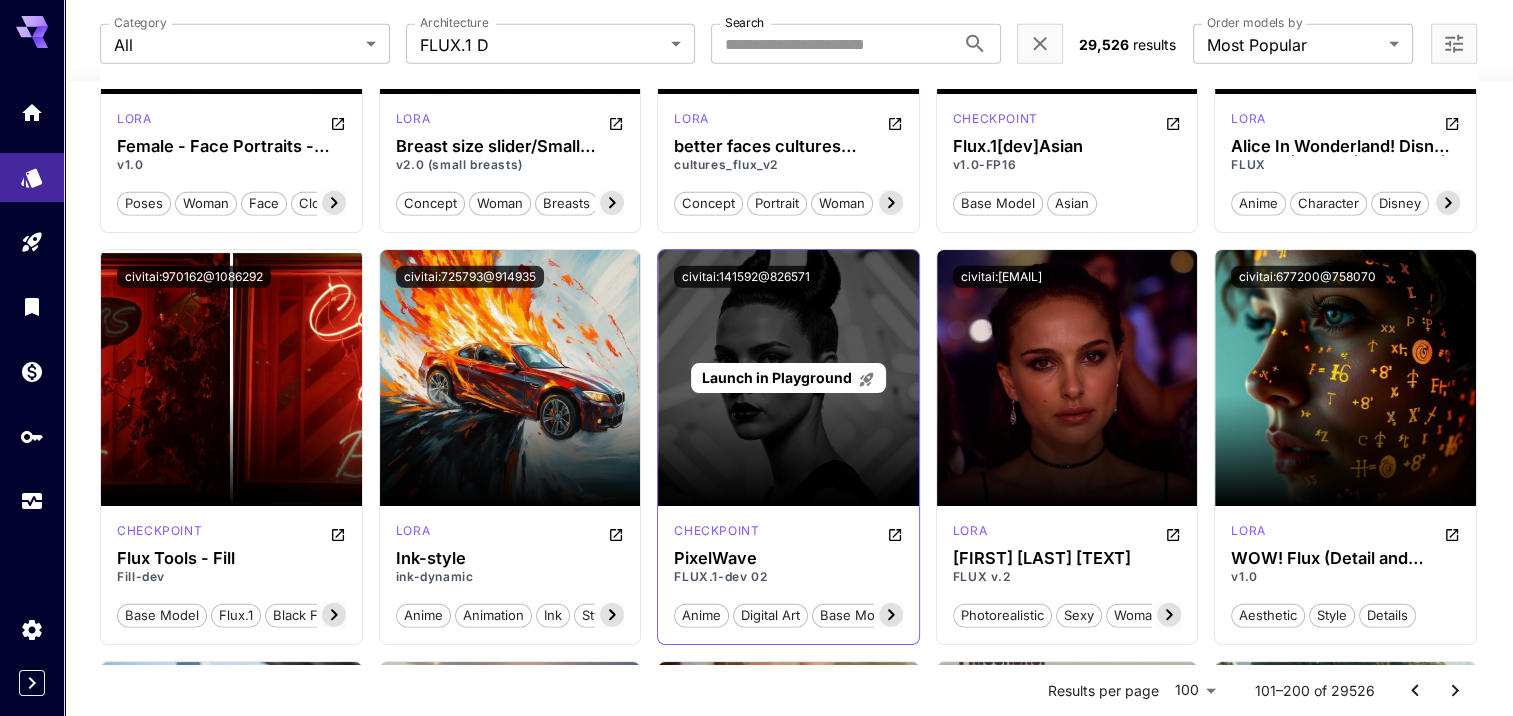 click on "Launch in Playground" at bounding box center [777, 377] 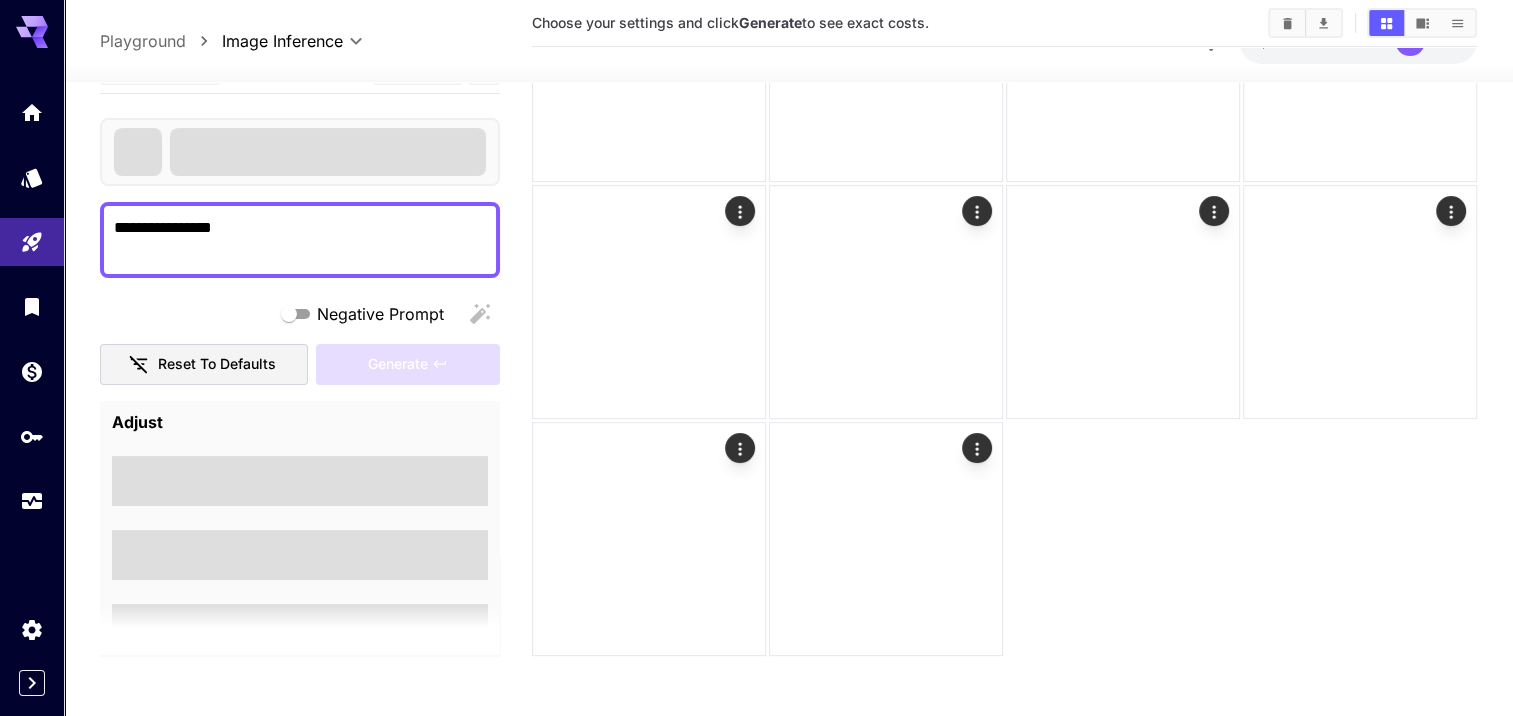 scroll, scrollTop: 448, scrollLeft: 0, axis: vertical 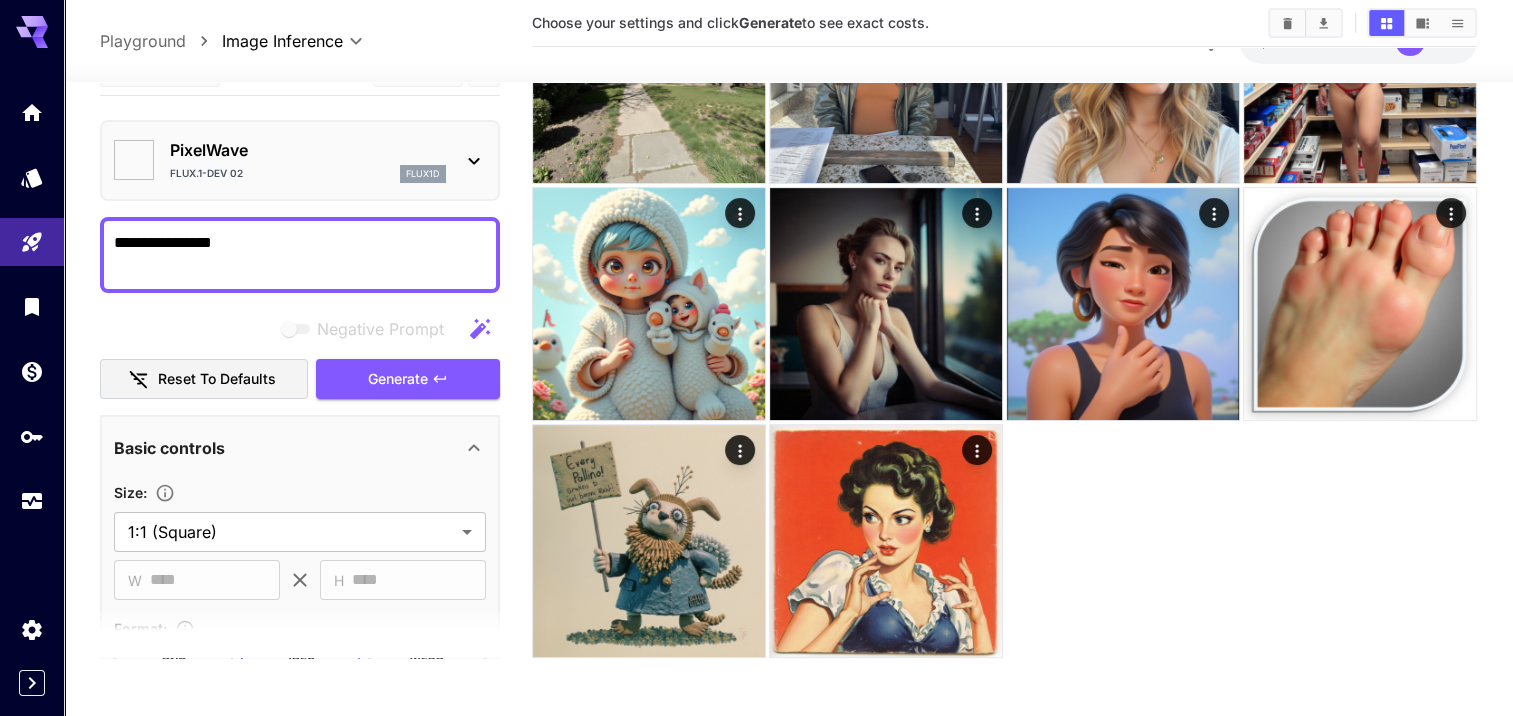 type on "**********" 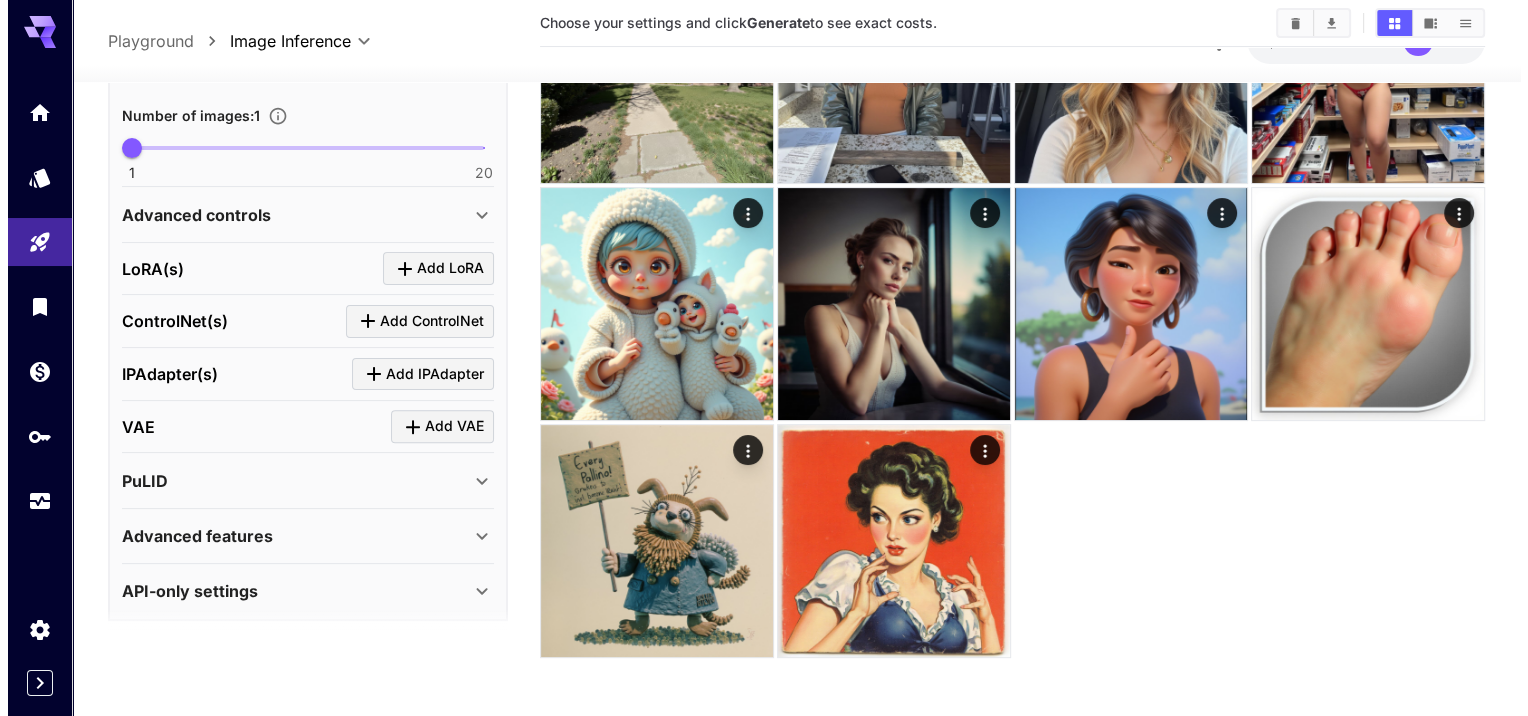 scroll, scrollTop: 606, scrollLeft: 0, axis: vertical 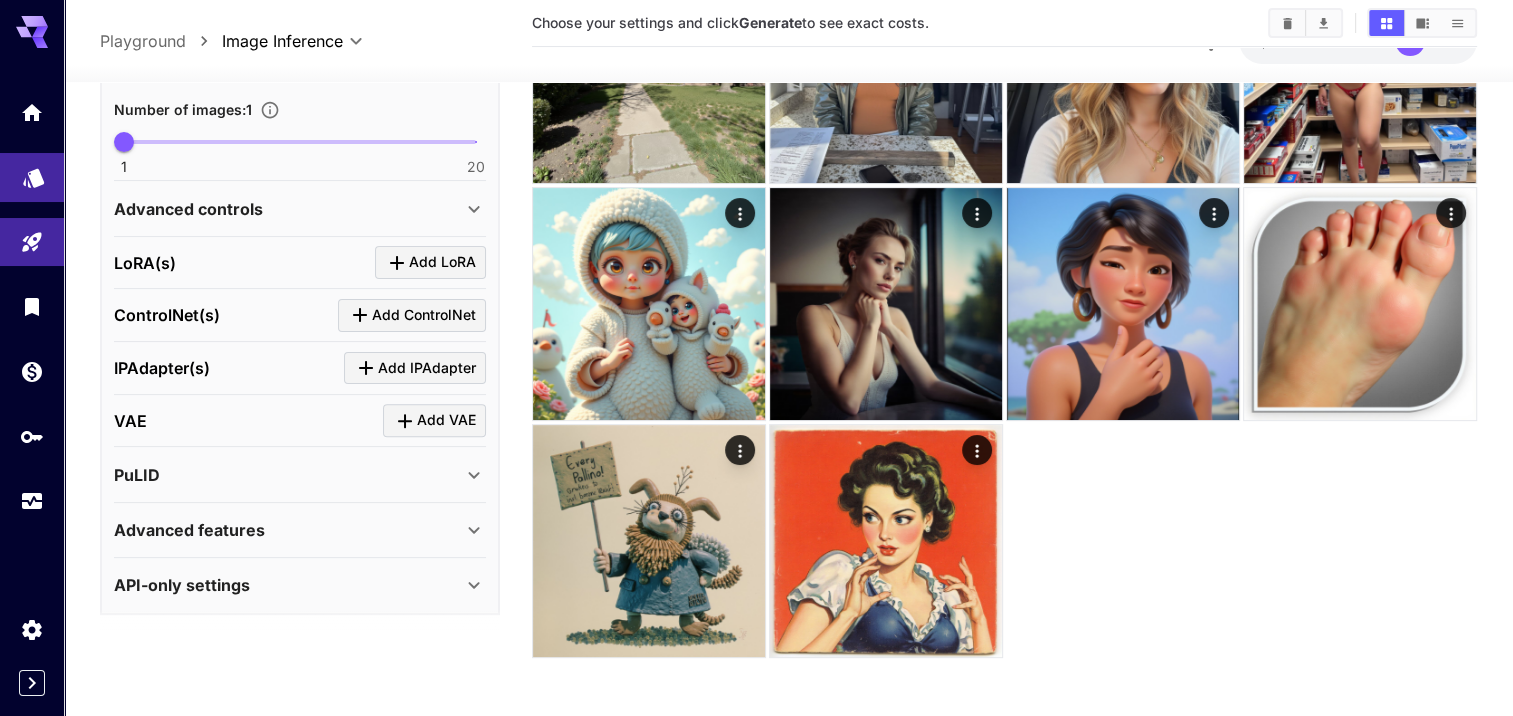 click at bounding box center (32, 177) 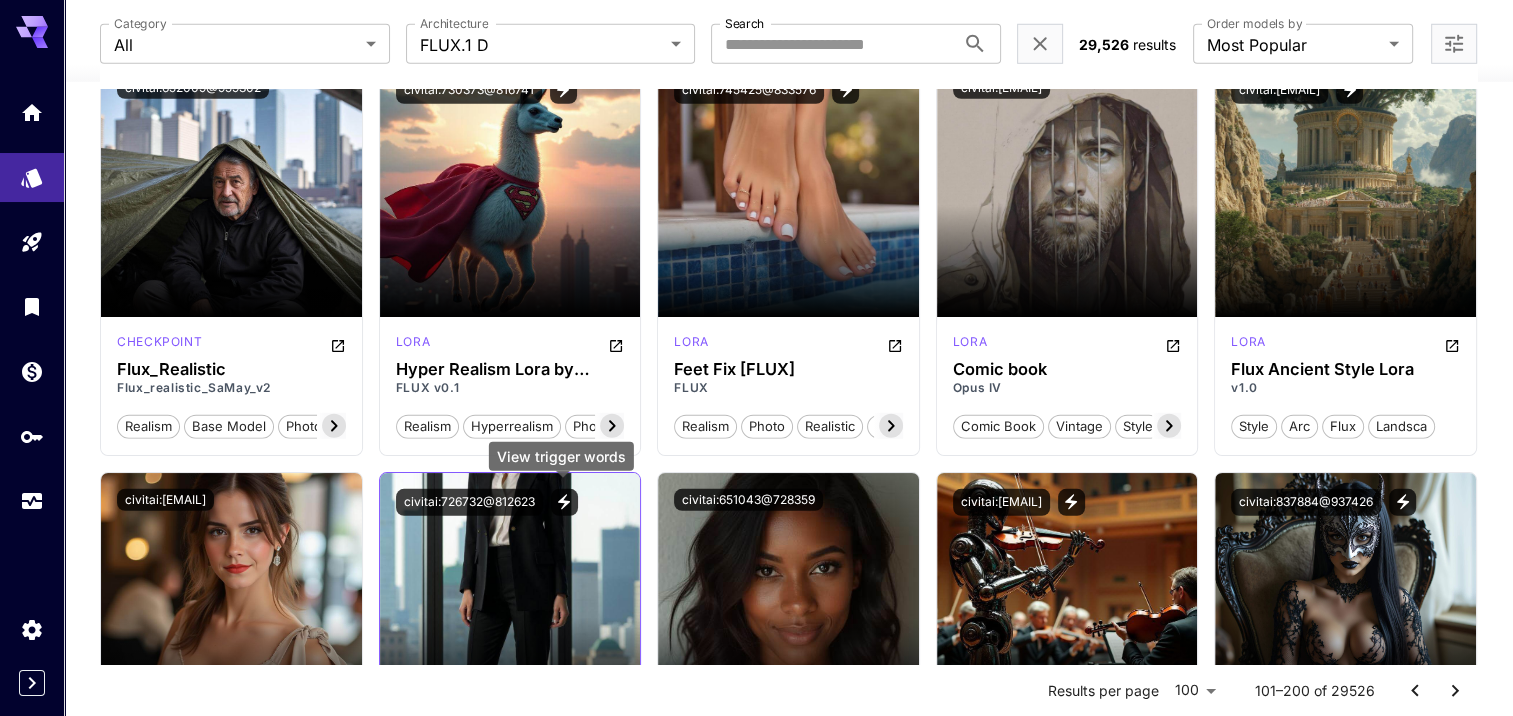 scroll, scrollTop: 5848, scrollLeft: 0, axis: vertical 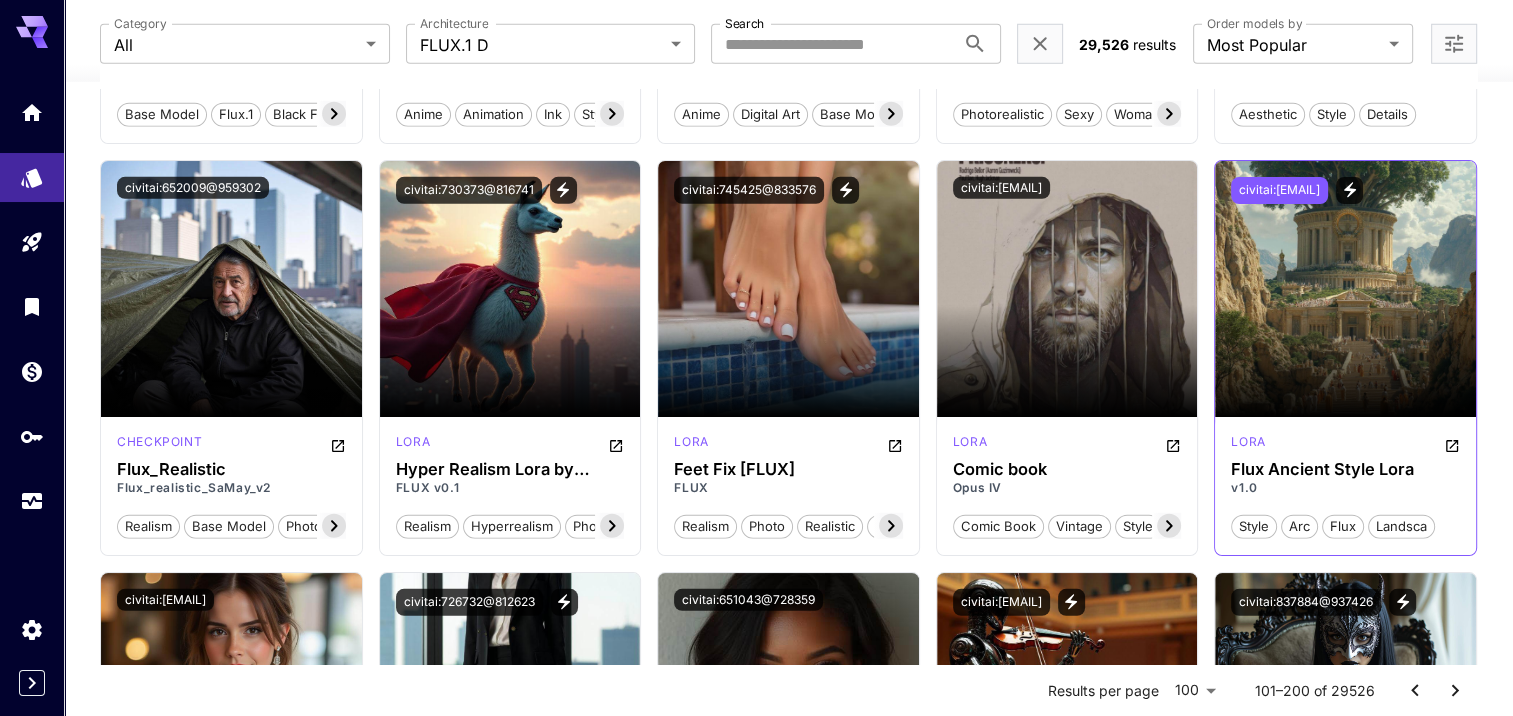 click on "civitai:[EMAIL]" at bounding box center (1279, 190) 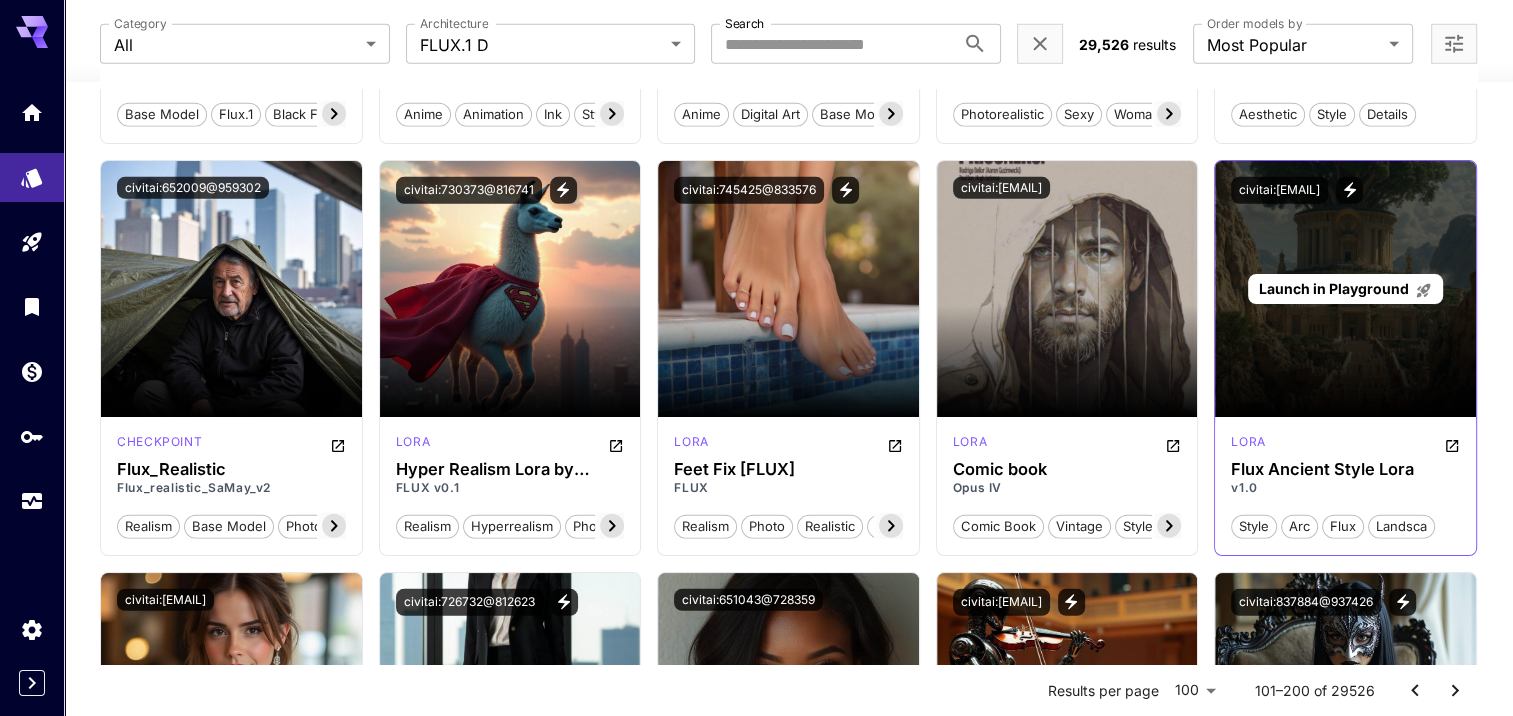 click on "Launch in Playground" at bounding box center [1345, 289] 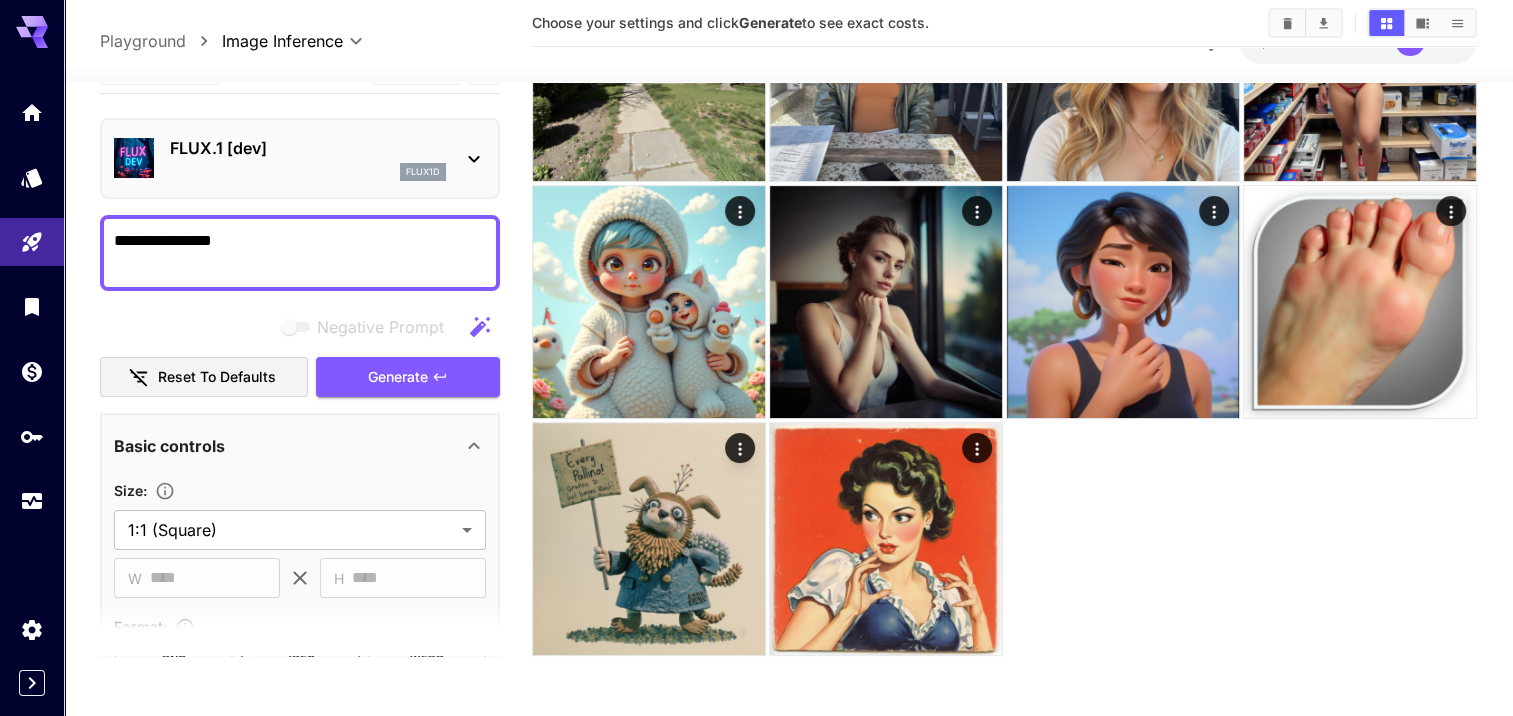 scroll, scrollTop: 448, scrollLeft: 0, axis: vertical 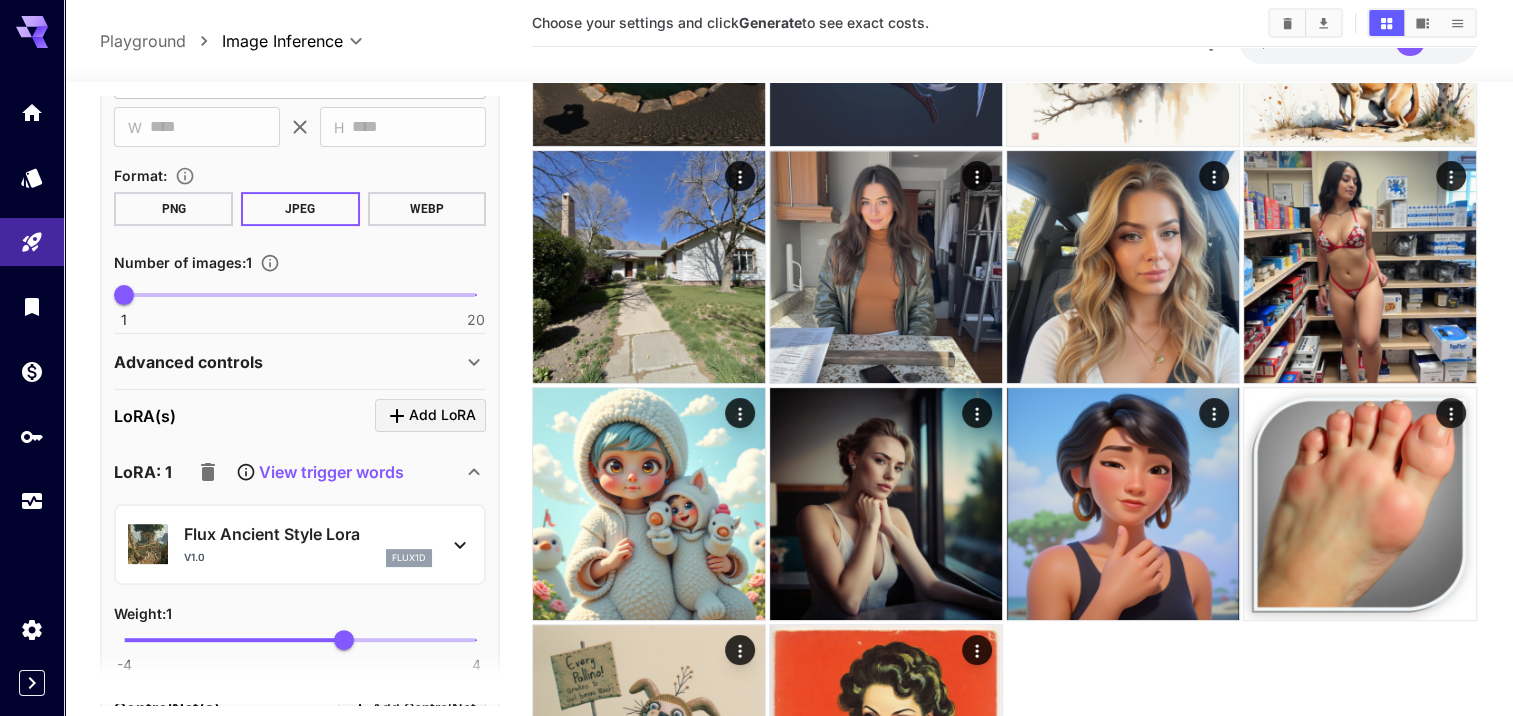 click on "View trigger words" at bounding box center [331, 472] 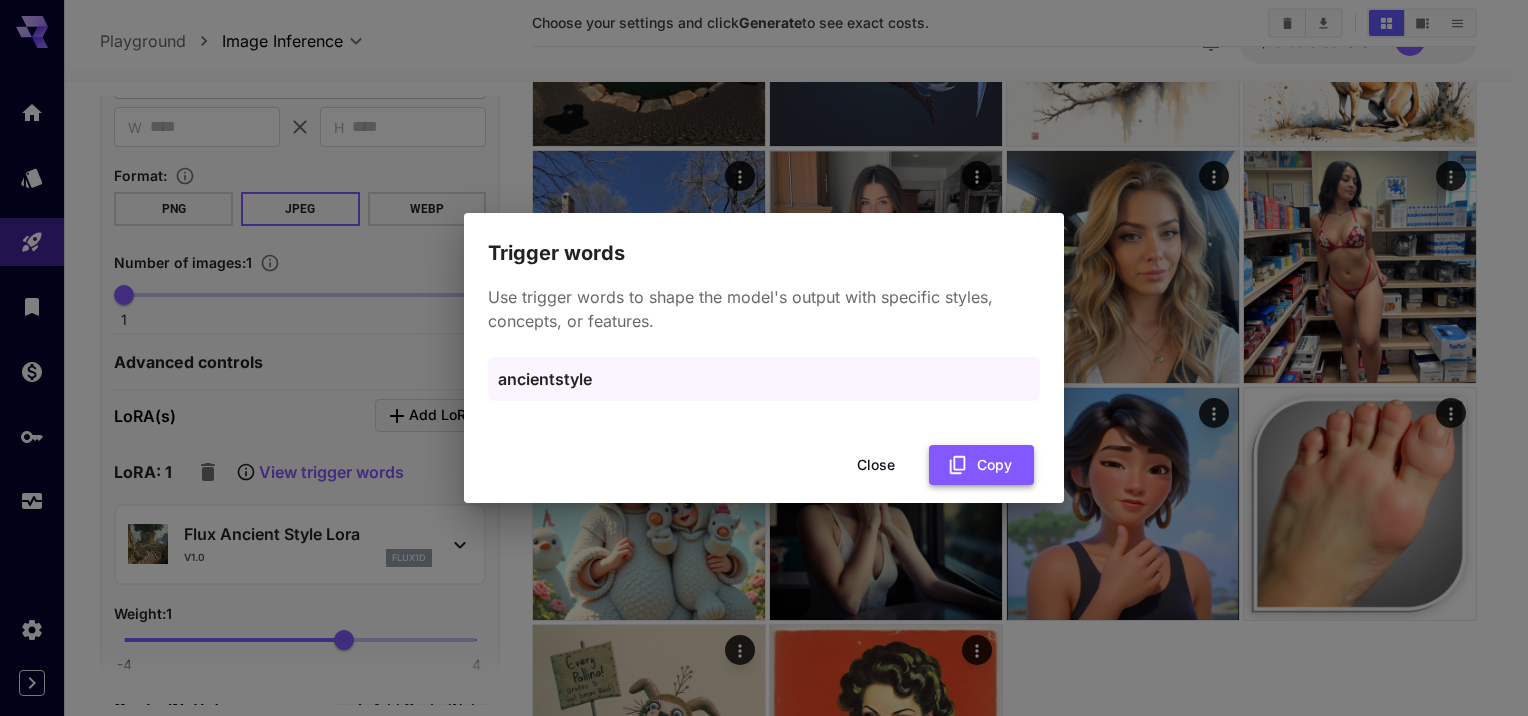 click on "Copy" at bounding box center (981, 465) 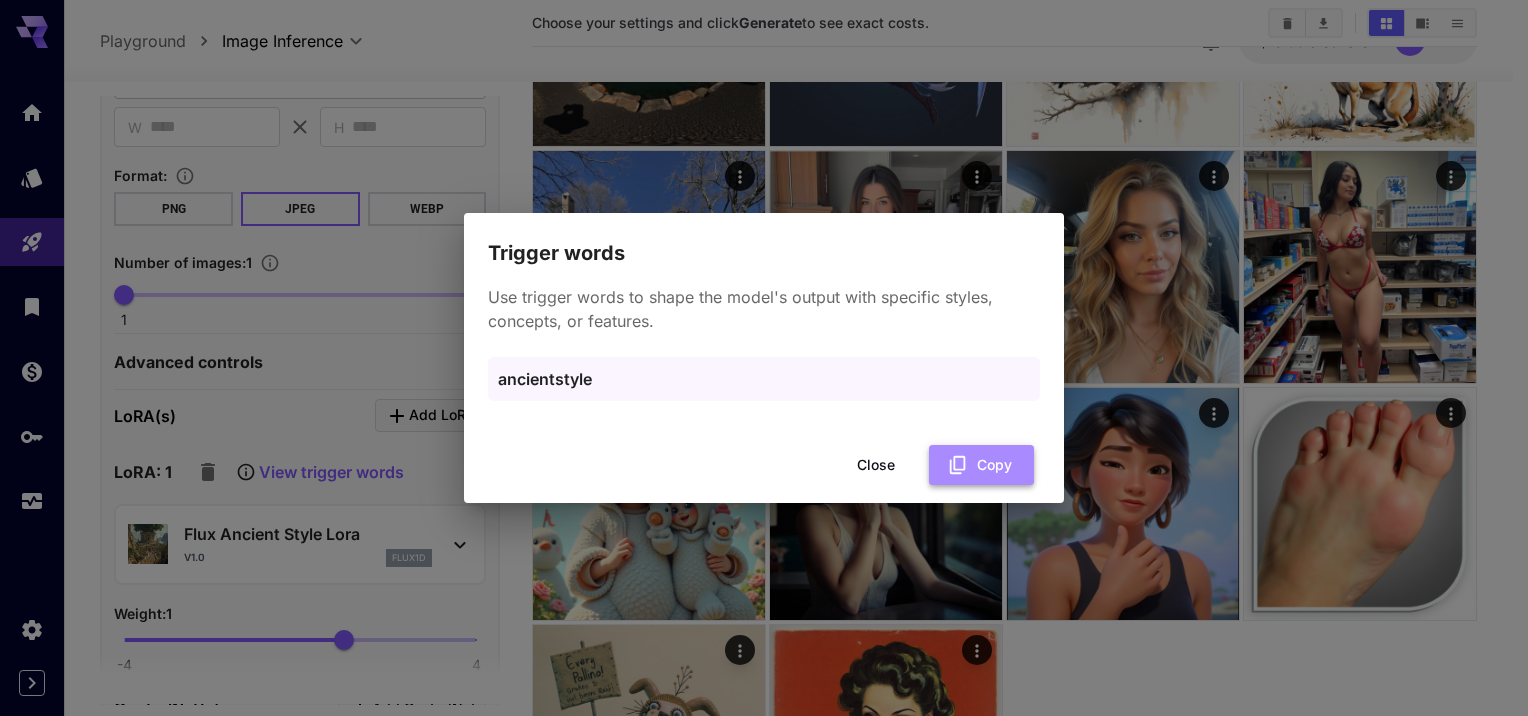 click on "Copy" at bounding box center (981, 465) 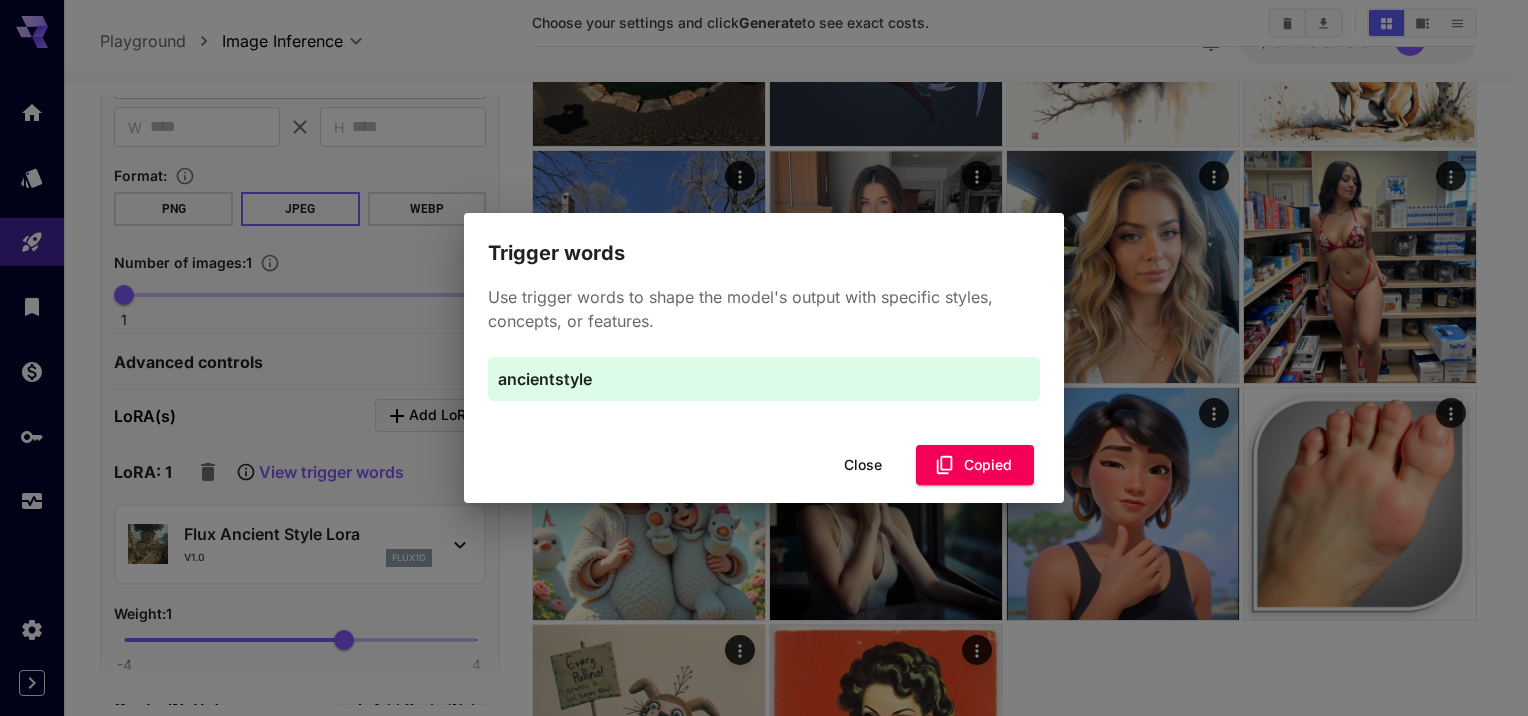 click on "Close" at bounding box center [863, 465] 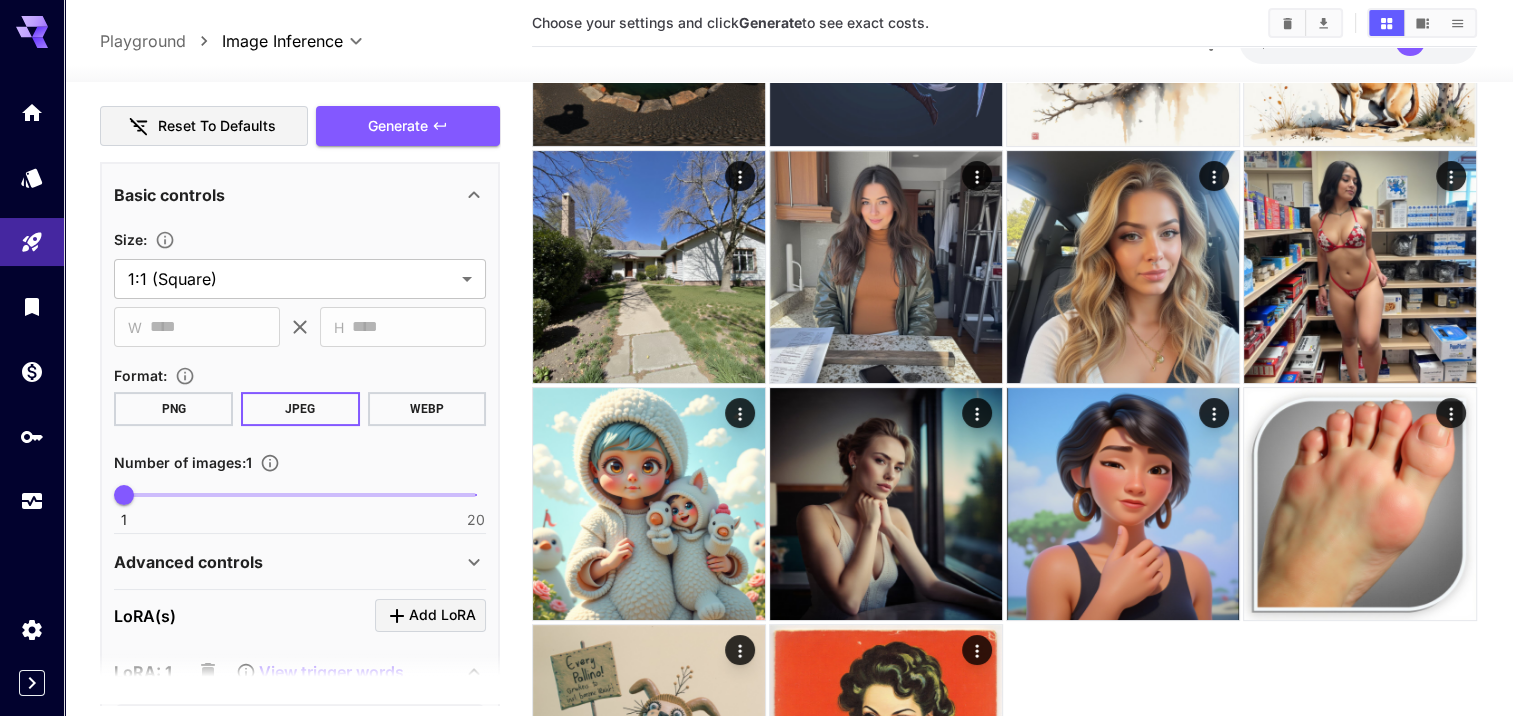 scroll, scrollTop: 400, scrollLeft: 0, axis: vertical 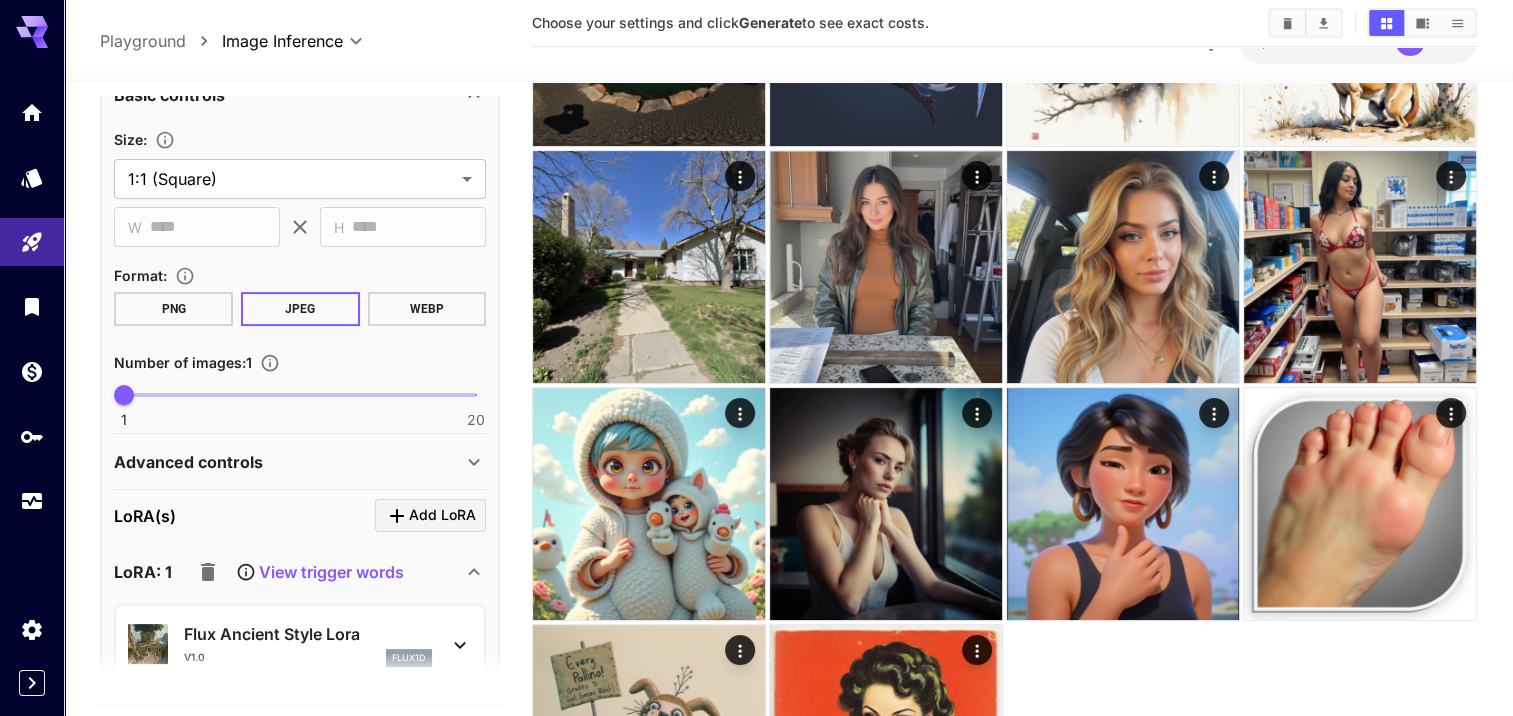 click on "View trigger words" at bounding box center [331, 572] 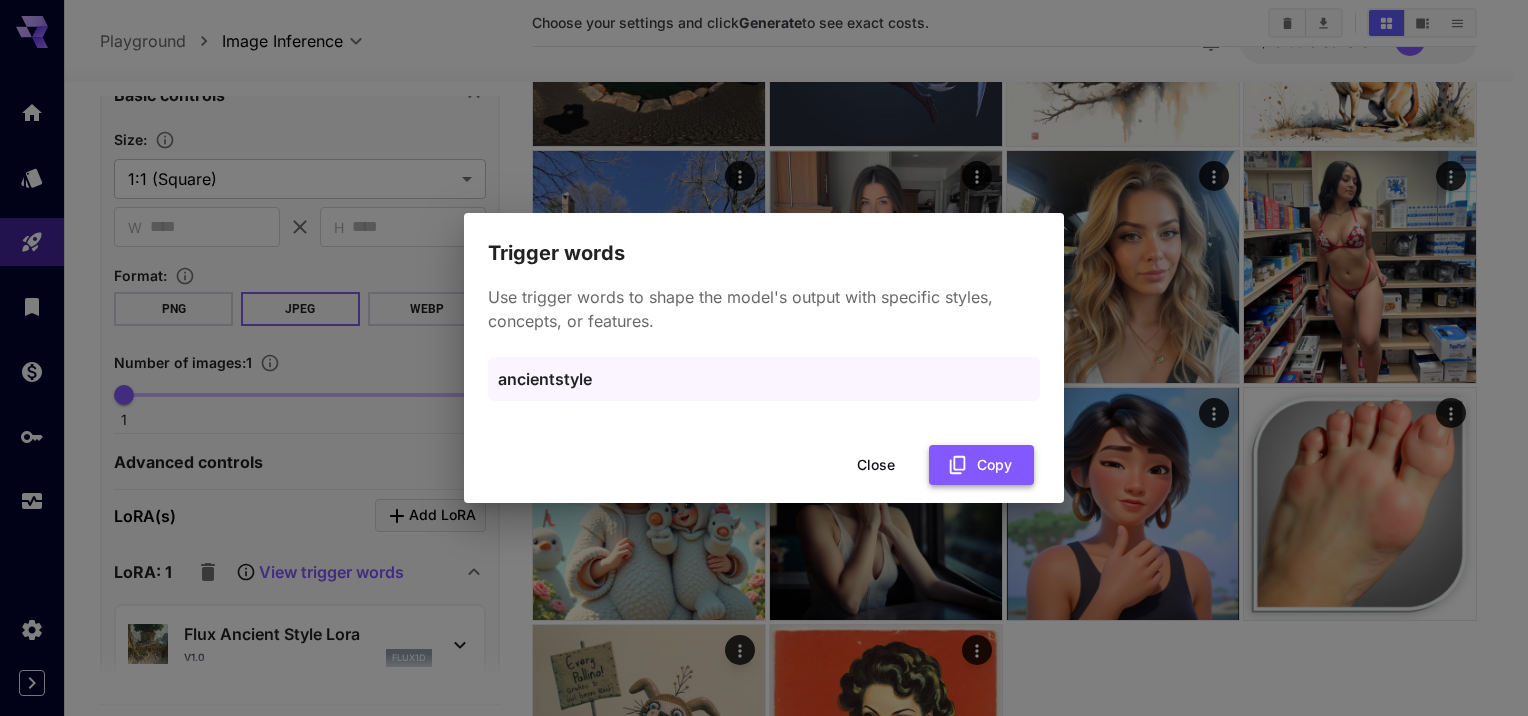click 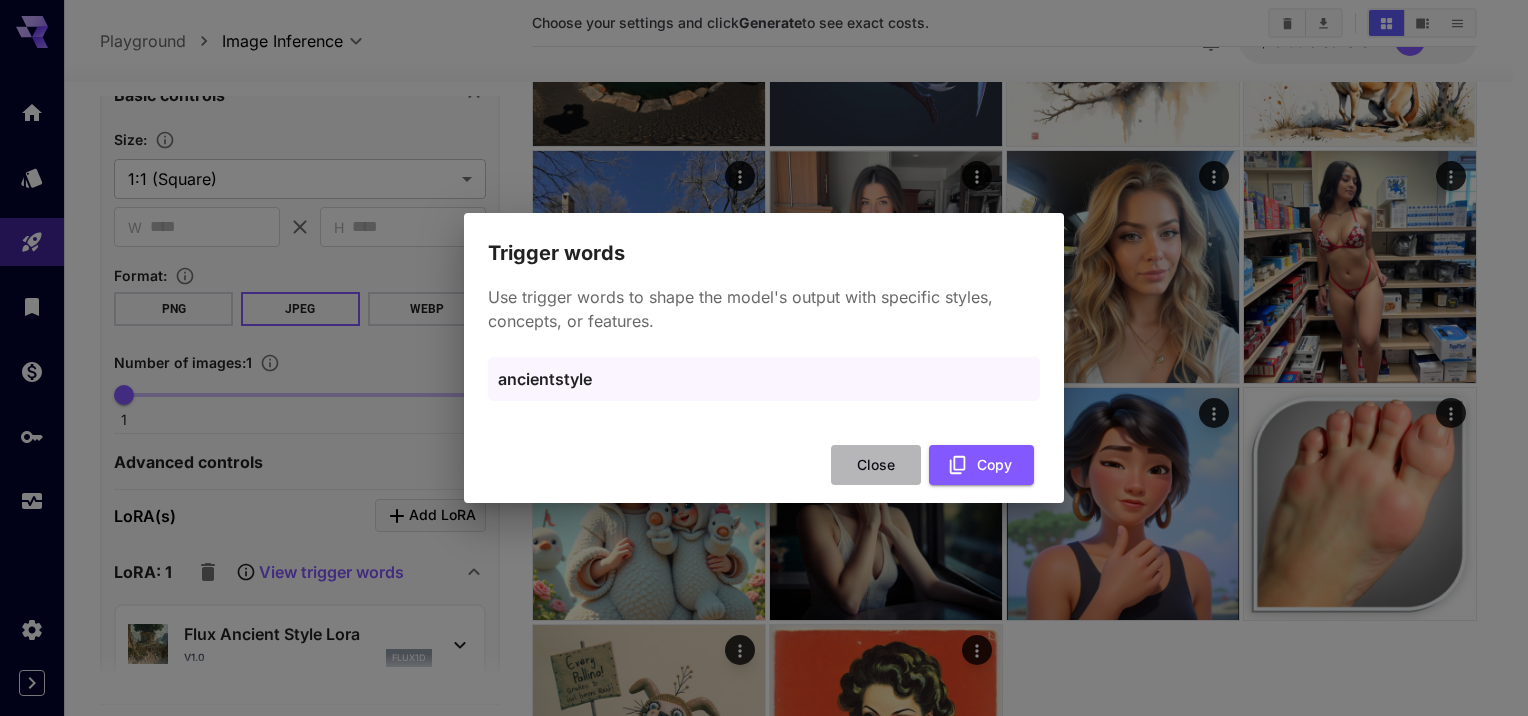 click on "Close" at bounding box center (876, 465) 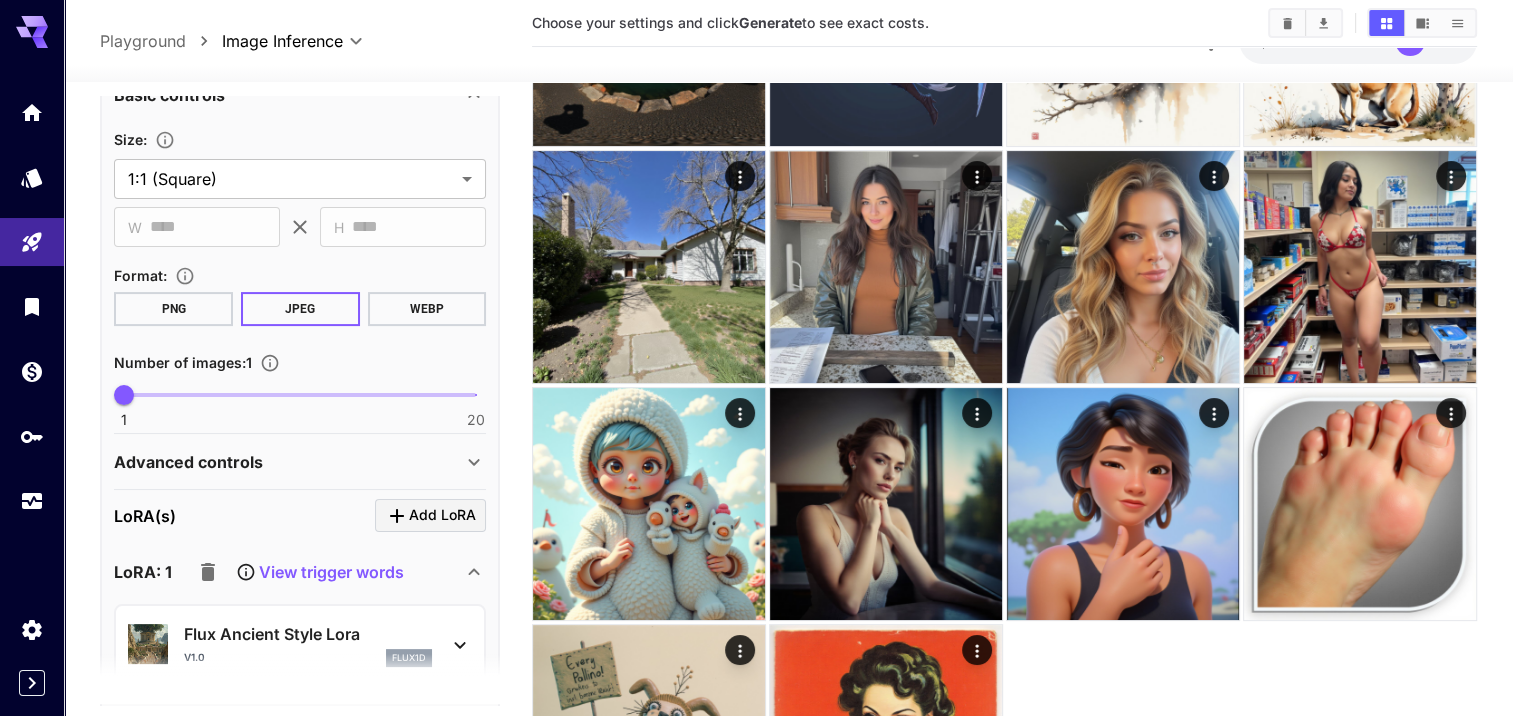 scroll, scrollTop: 0, scrollLeft: 0, axis: both 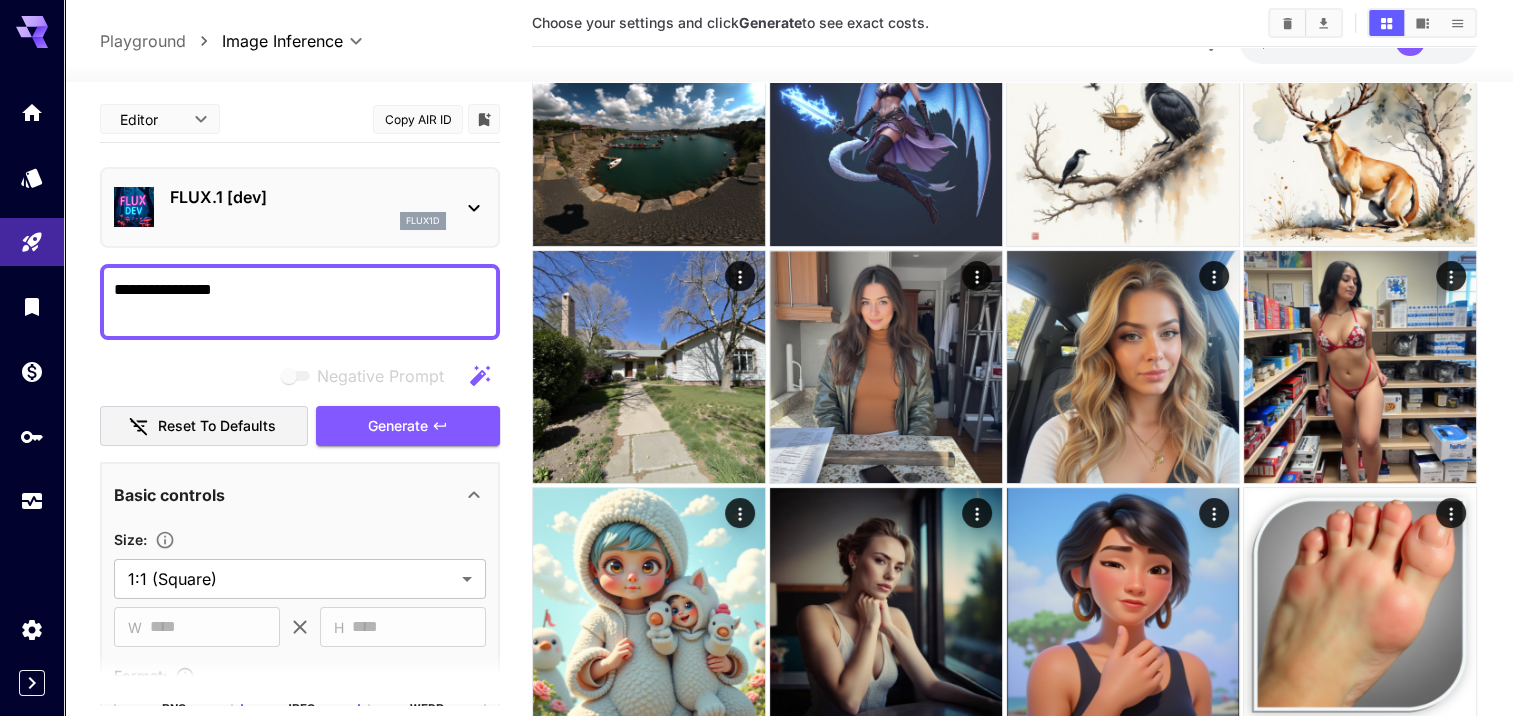 click on "**********" at bounding box center (300, 302) 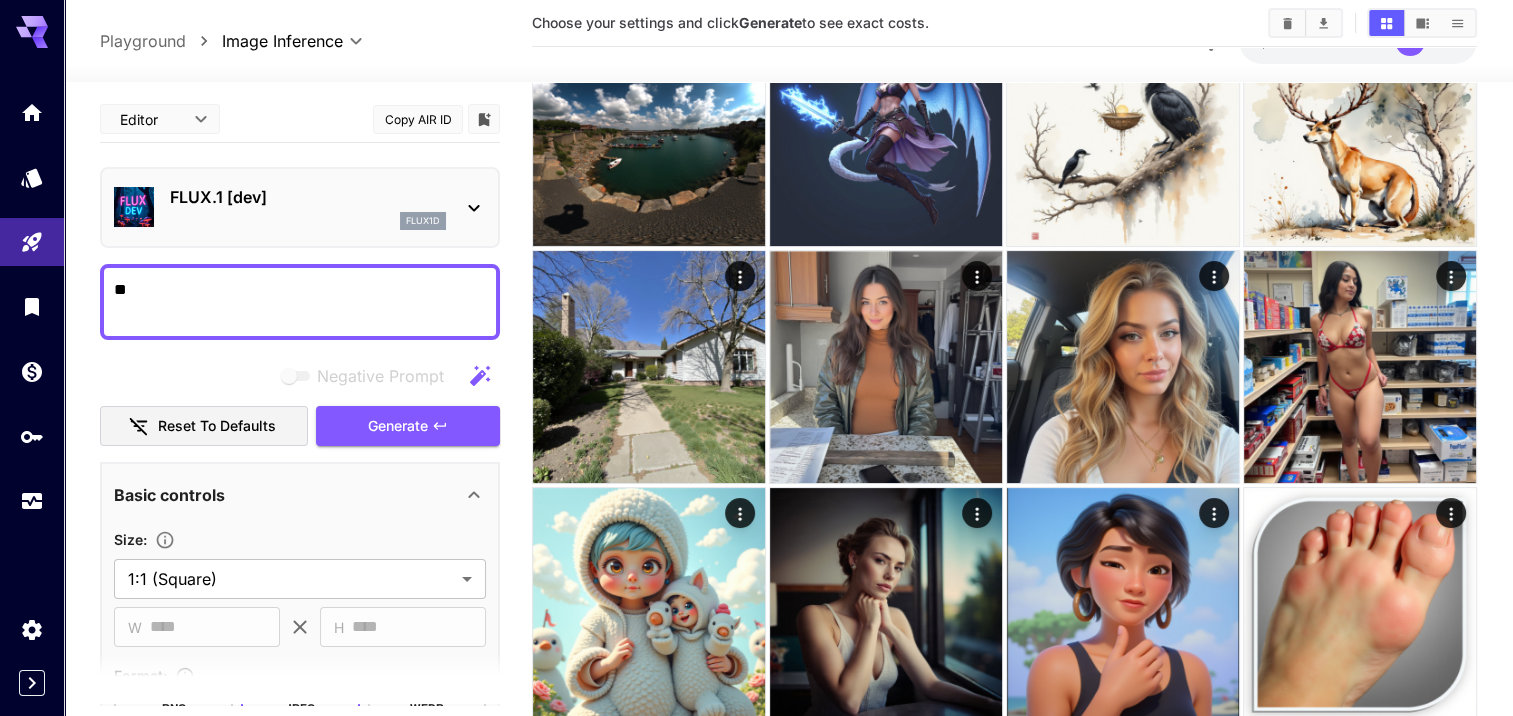 type on "*" 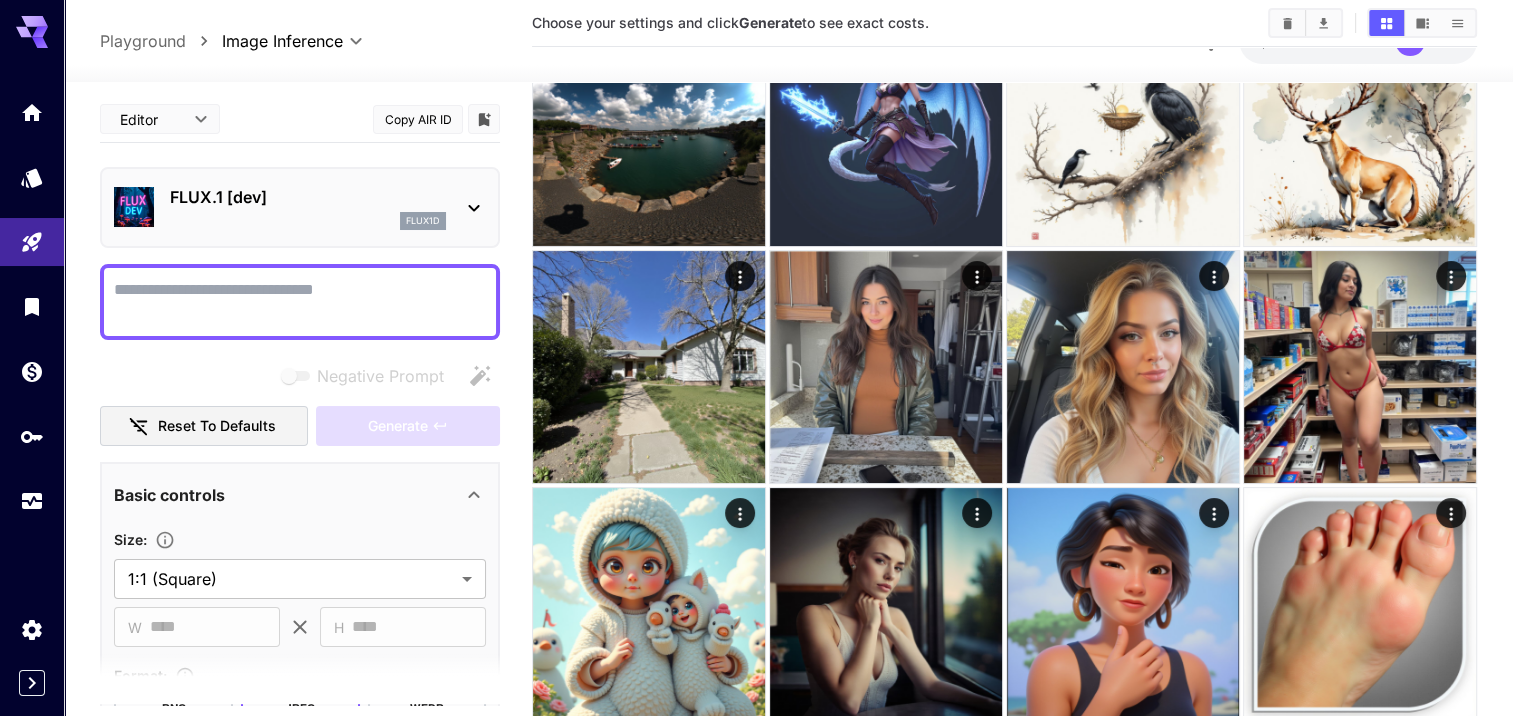 paste on "**********" 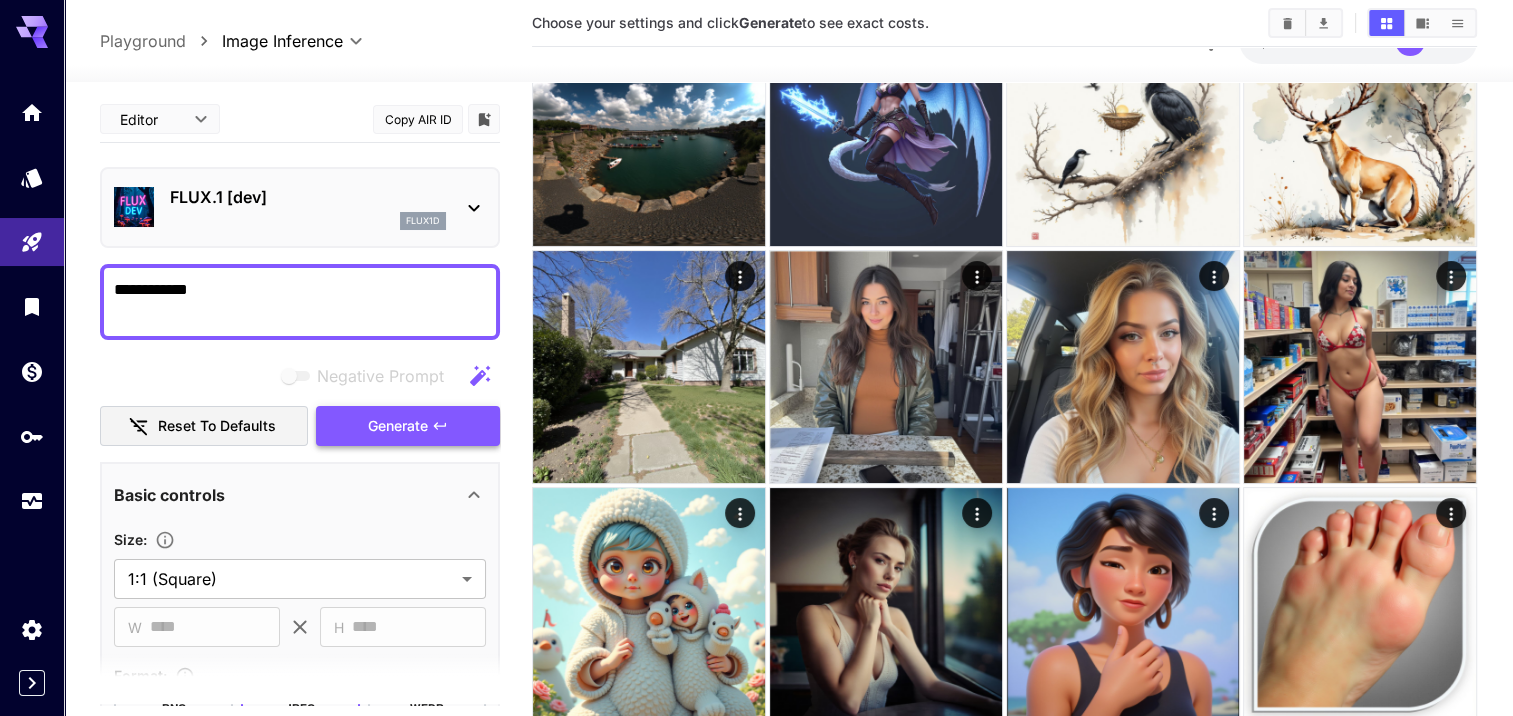 type on "**********" 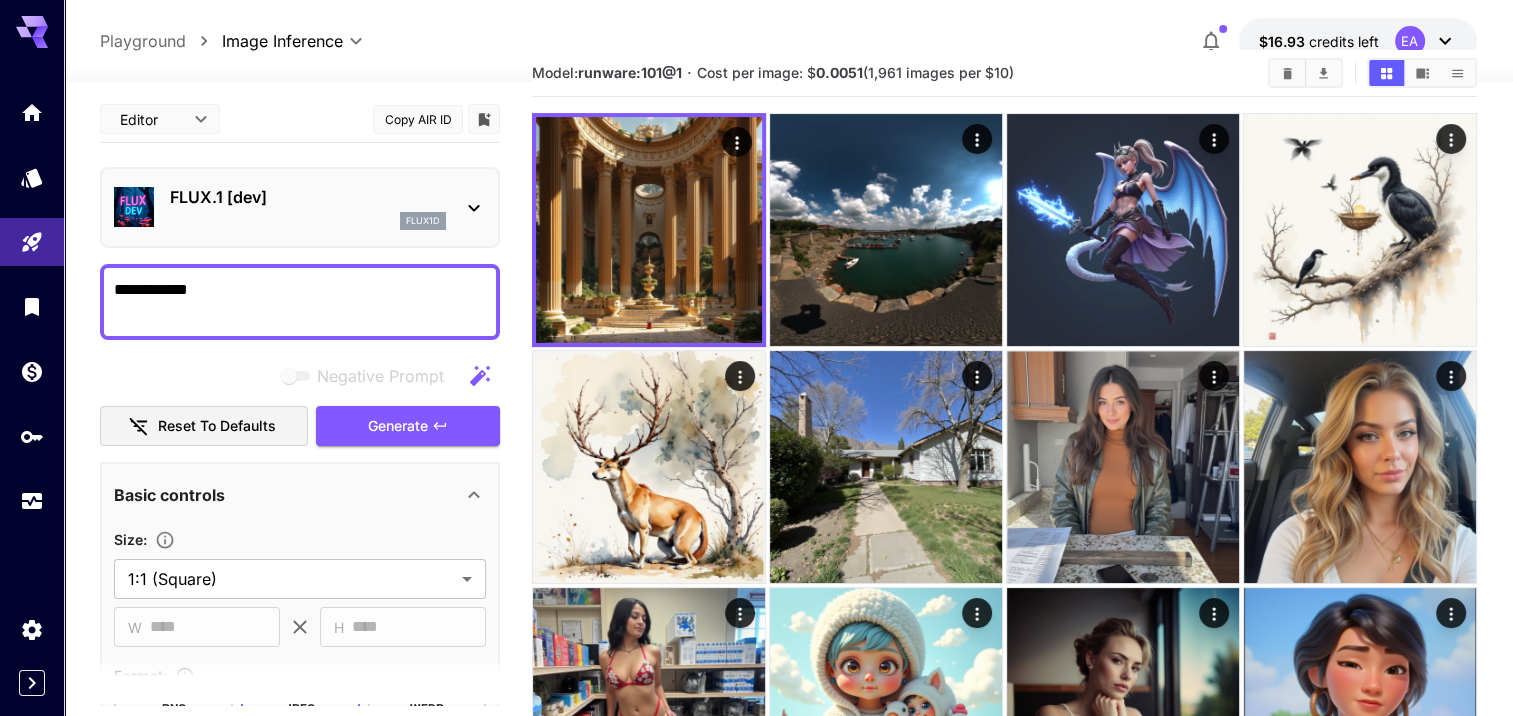 scroll, scrollTop: 0, scrollLeft: 0, axis: both 